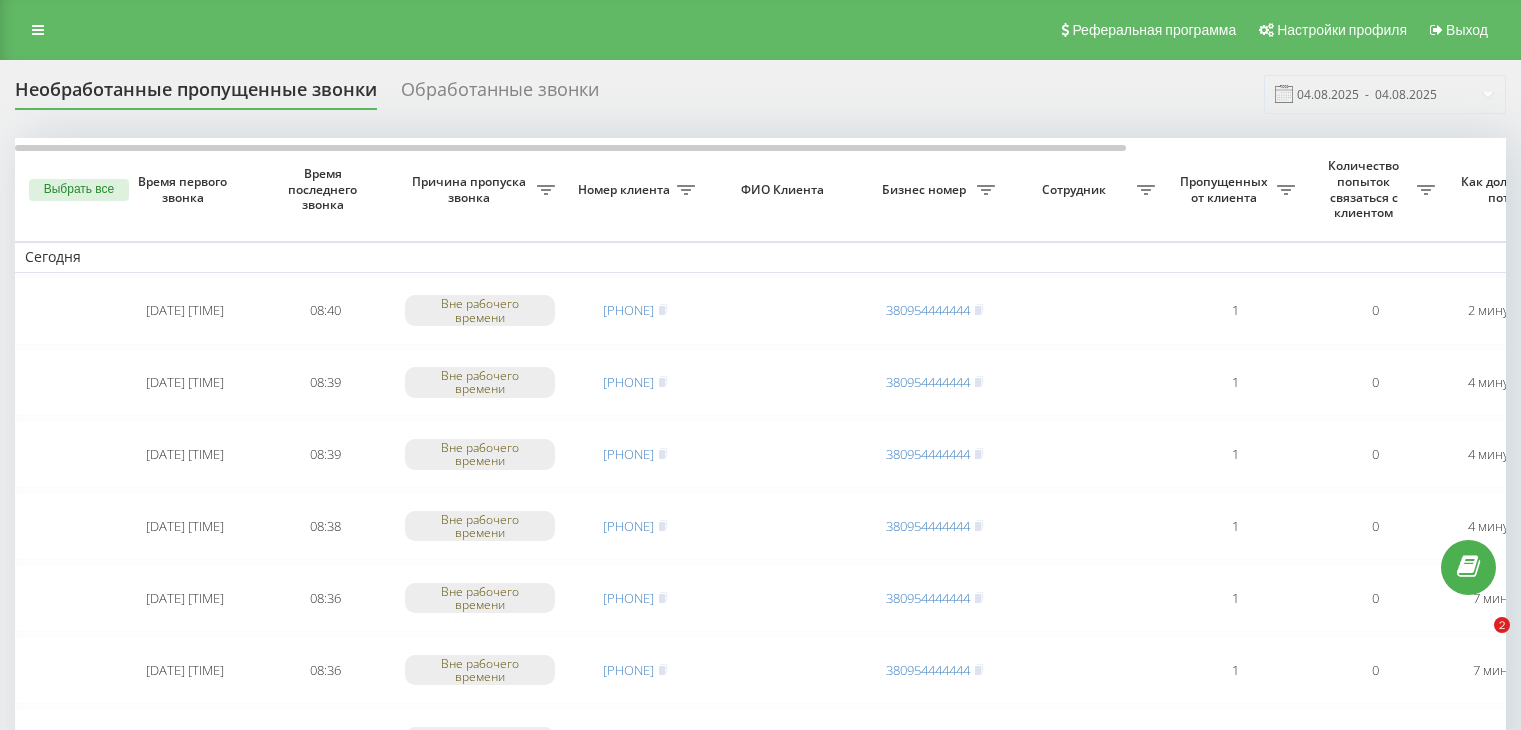 scroll, scrollTop: 0, scrollLeft: 0, axis: both 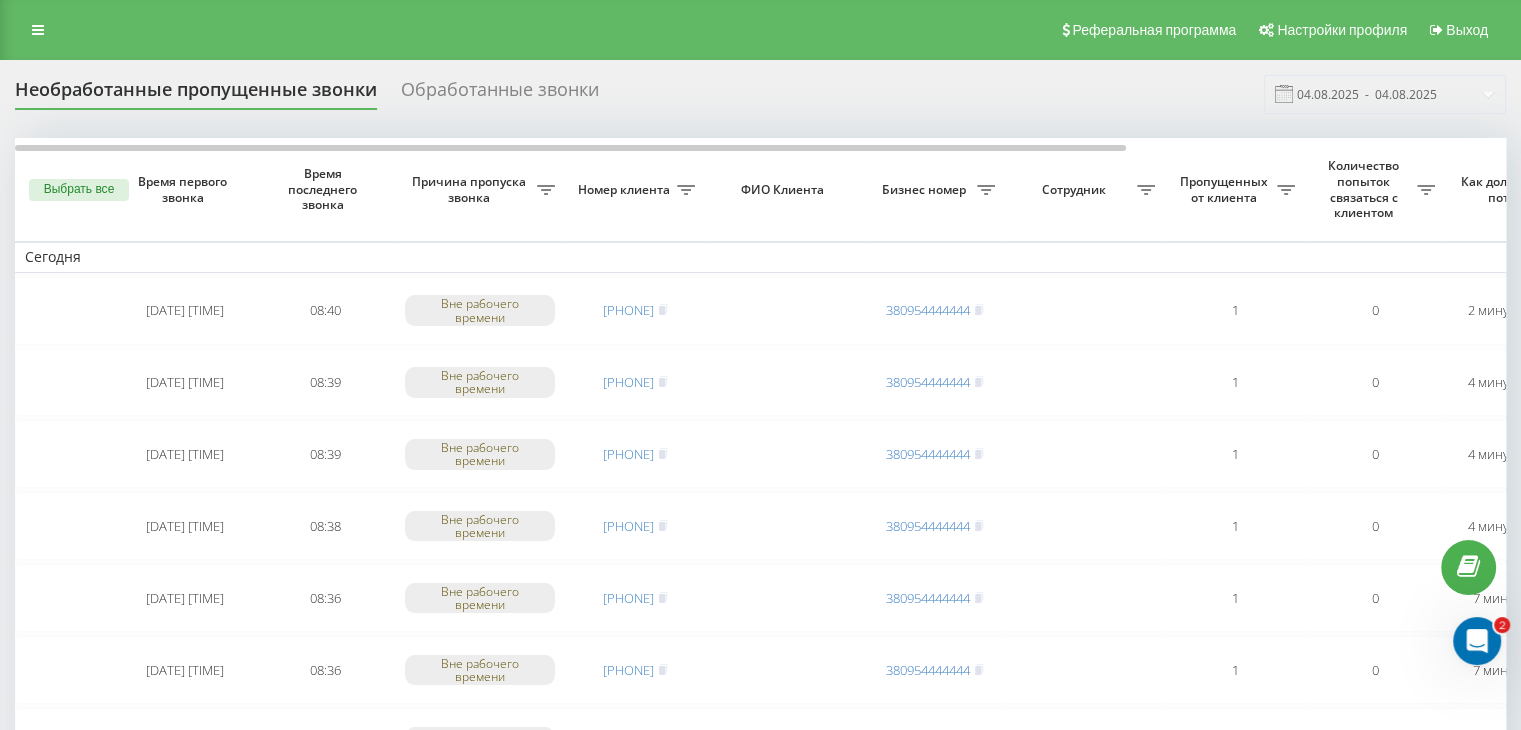 click on "04.08.2025  -  04.08.2025" at bounding box center [1385, 94] 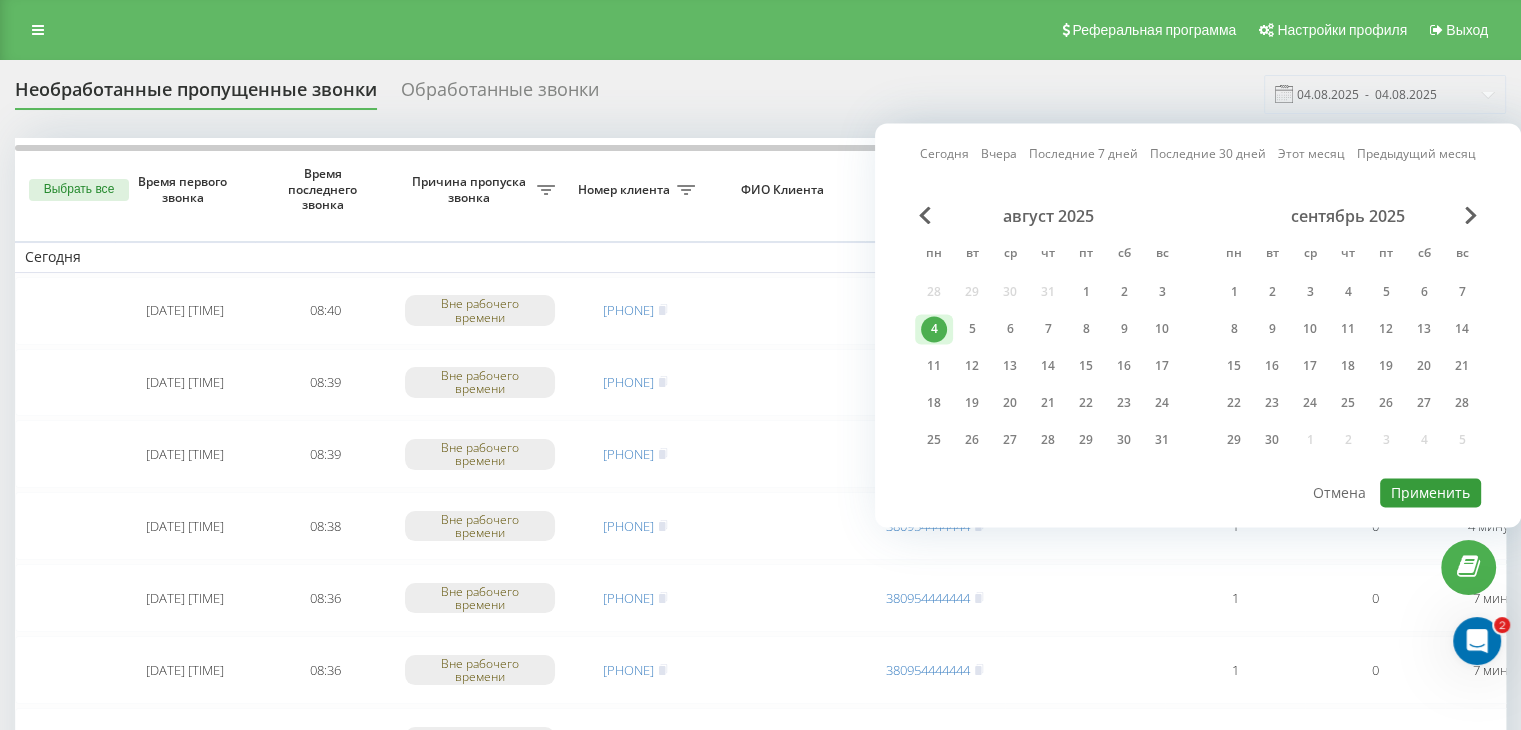 click on "Применить" at bounding box center (1430, 492) 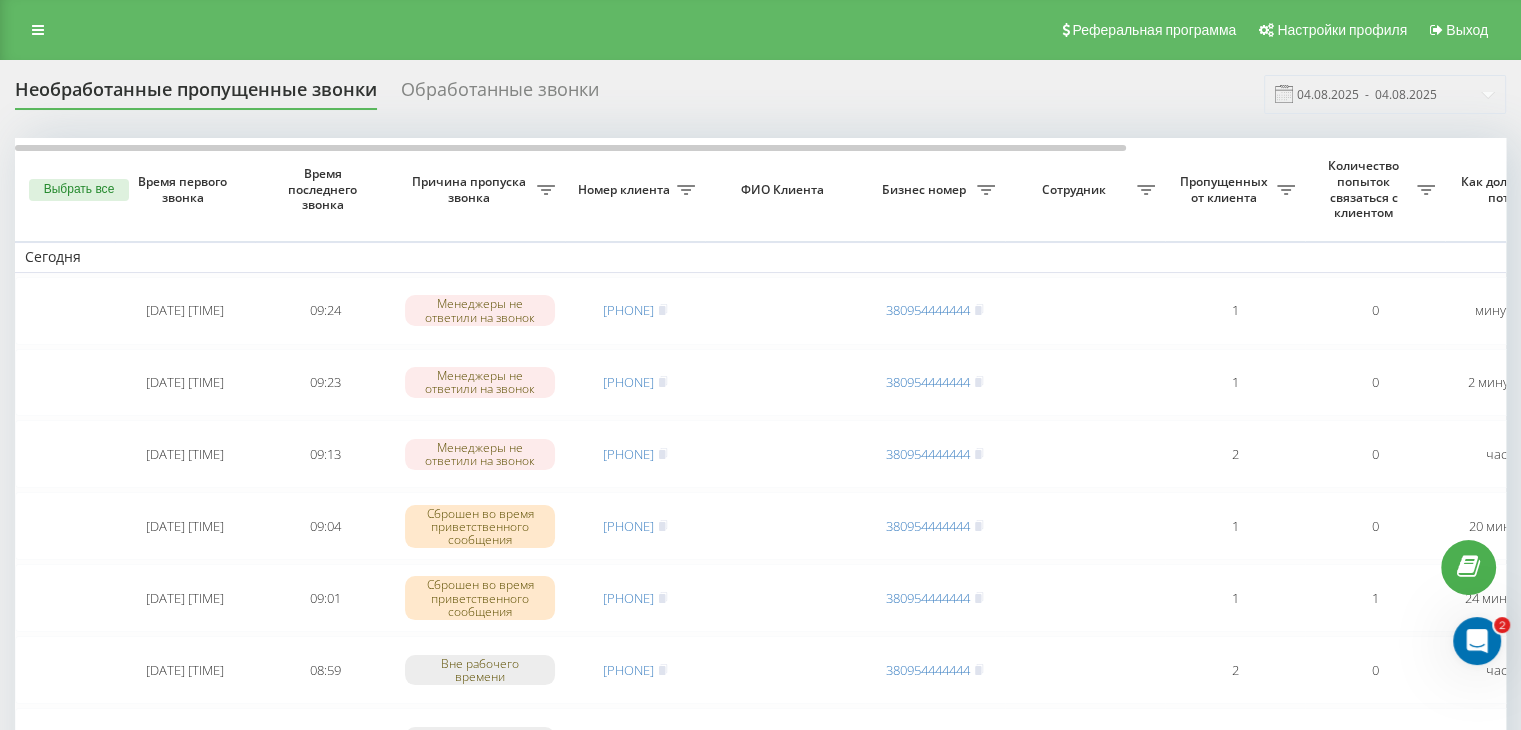 click on "Необработанные пропущенные звонки Обработанные звонки 04.08.2025  -  04.08.2025" at bounding box center (760, 94) 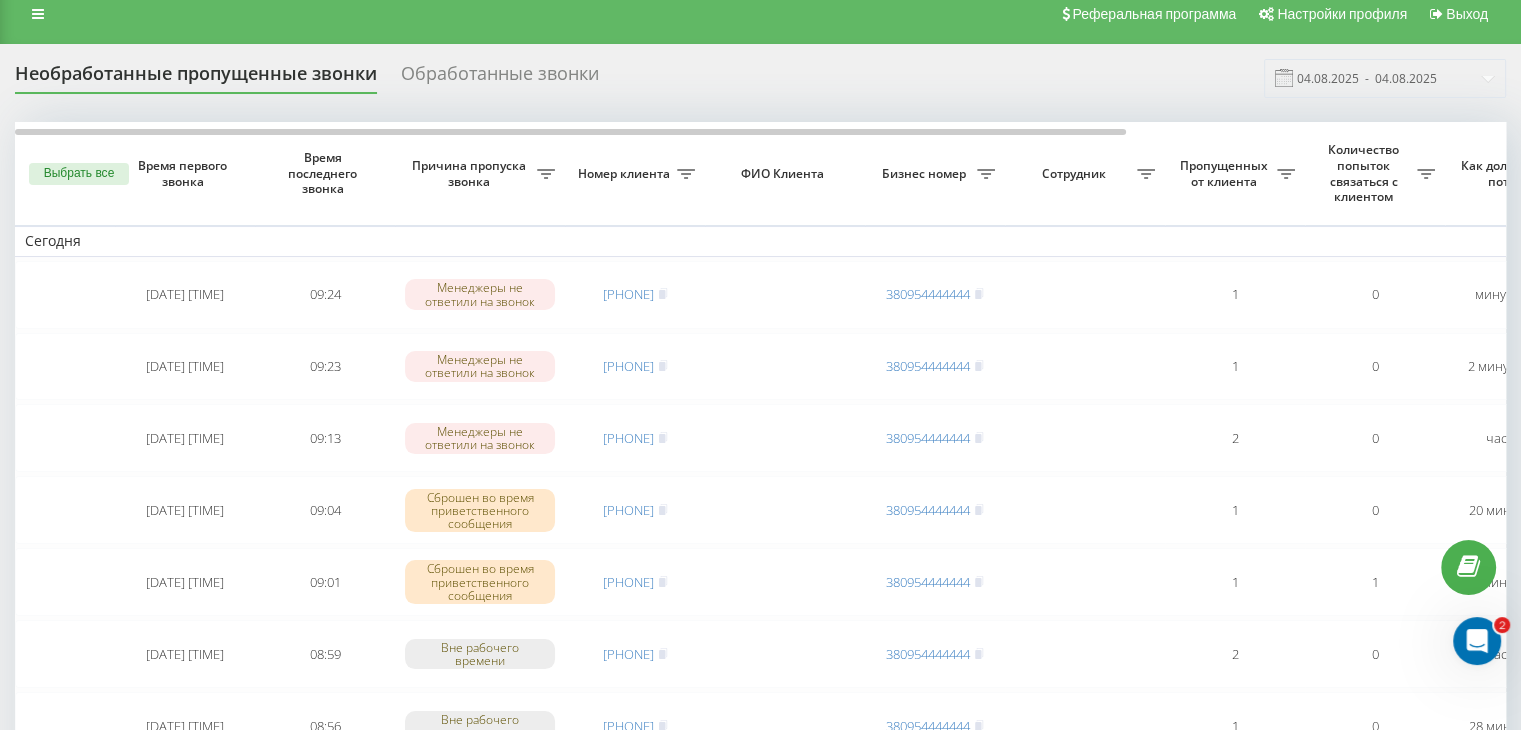scroll, scrollTop: 0, scrollLeft: 0, axis: both 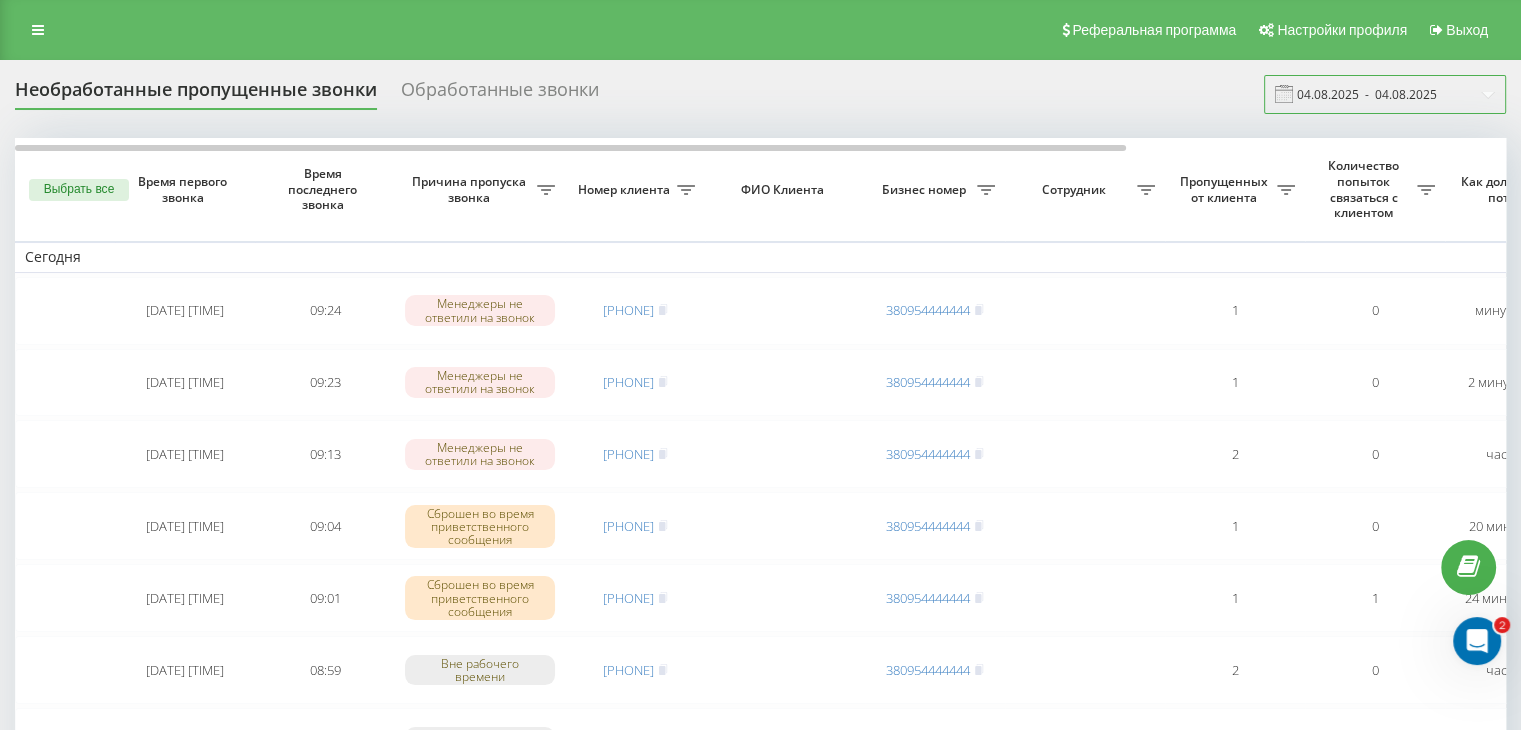 click on "04.08.2025  -  04.08.2025" at bounding box center (1385, 94) 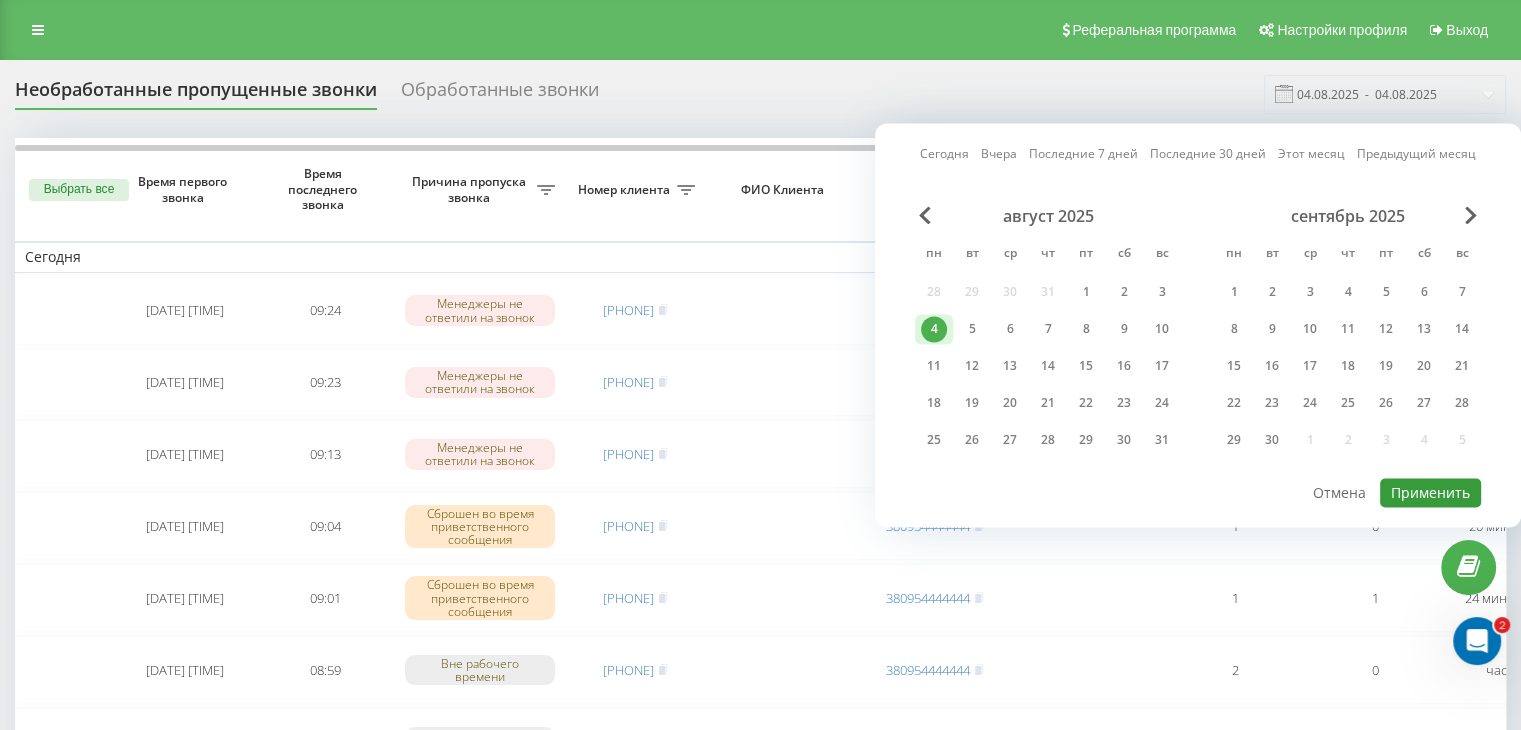 click on "Применить" at bounding box center (1430, 492) 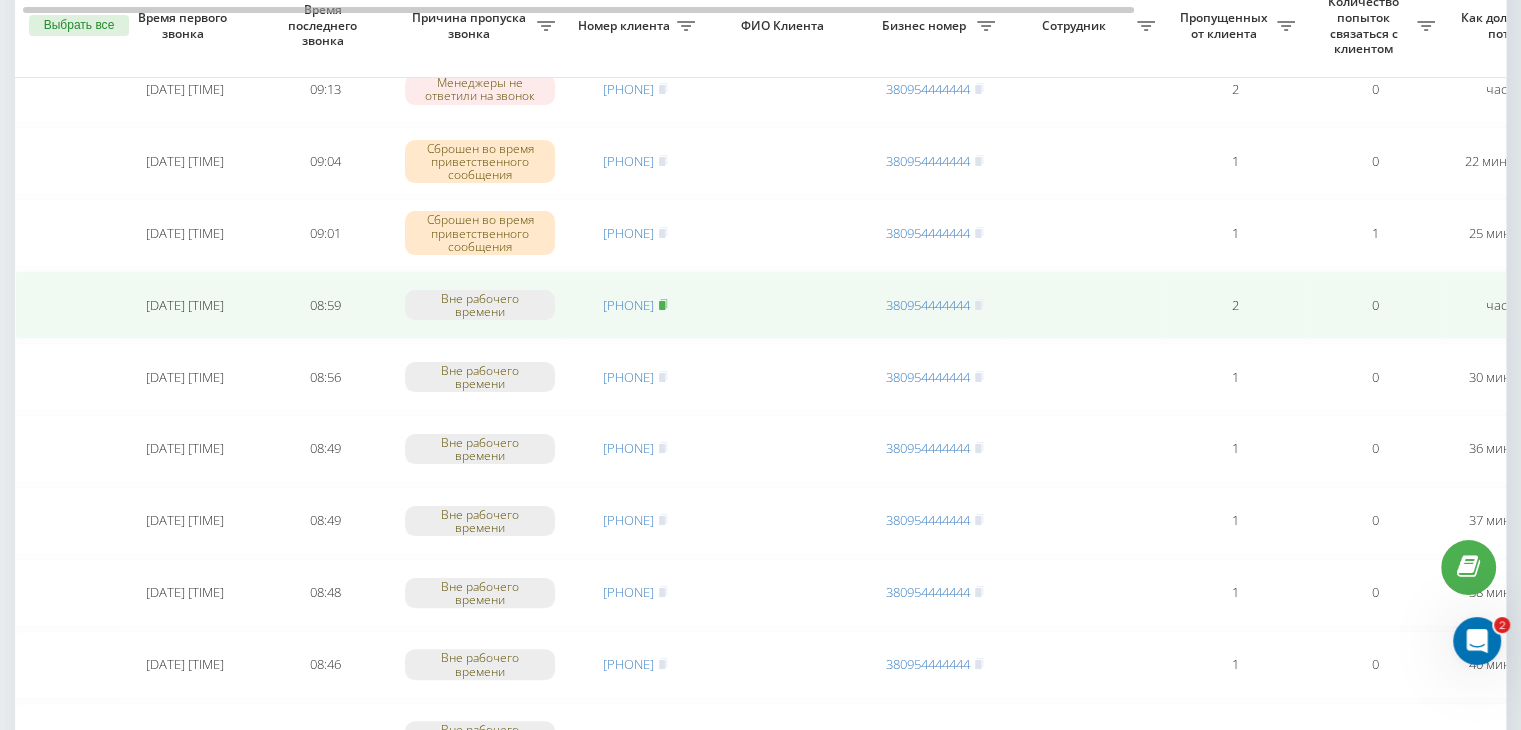 scroll, scrollTop: 400, scrollLeft: 0, axis: vertical 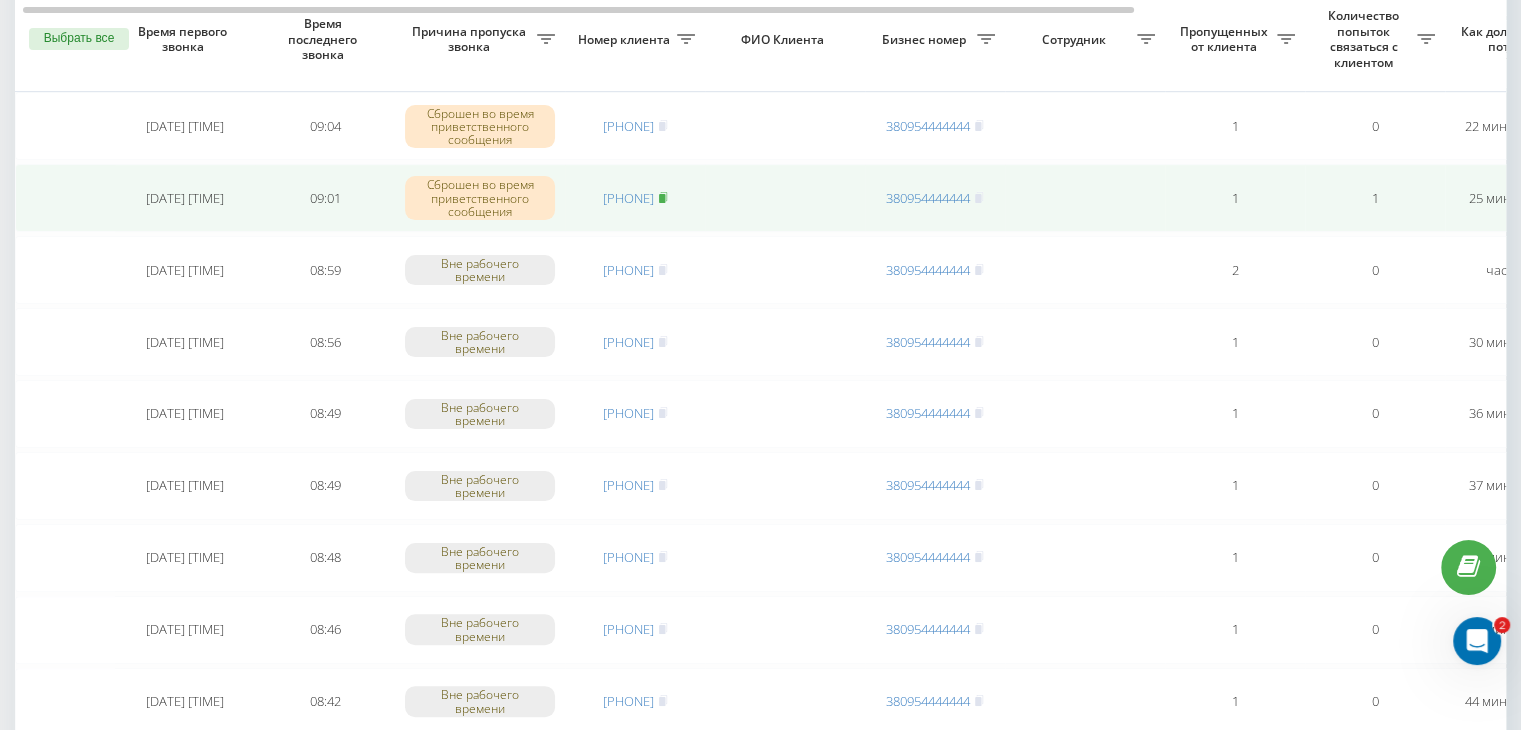 click 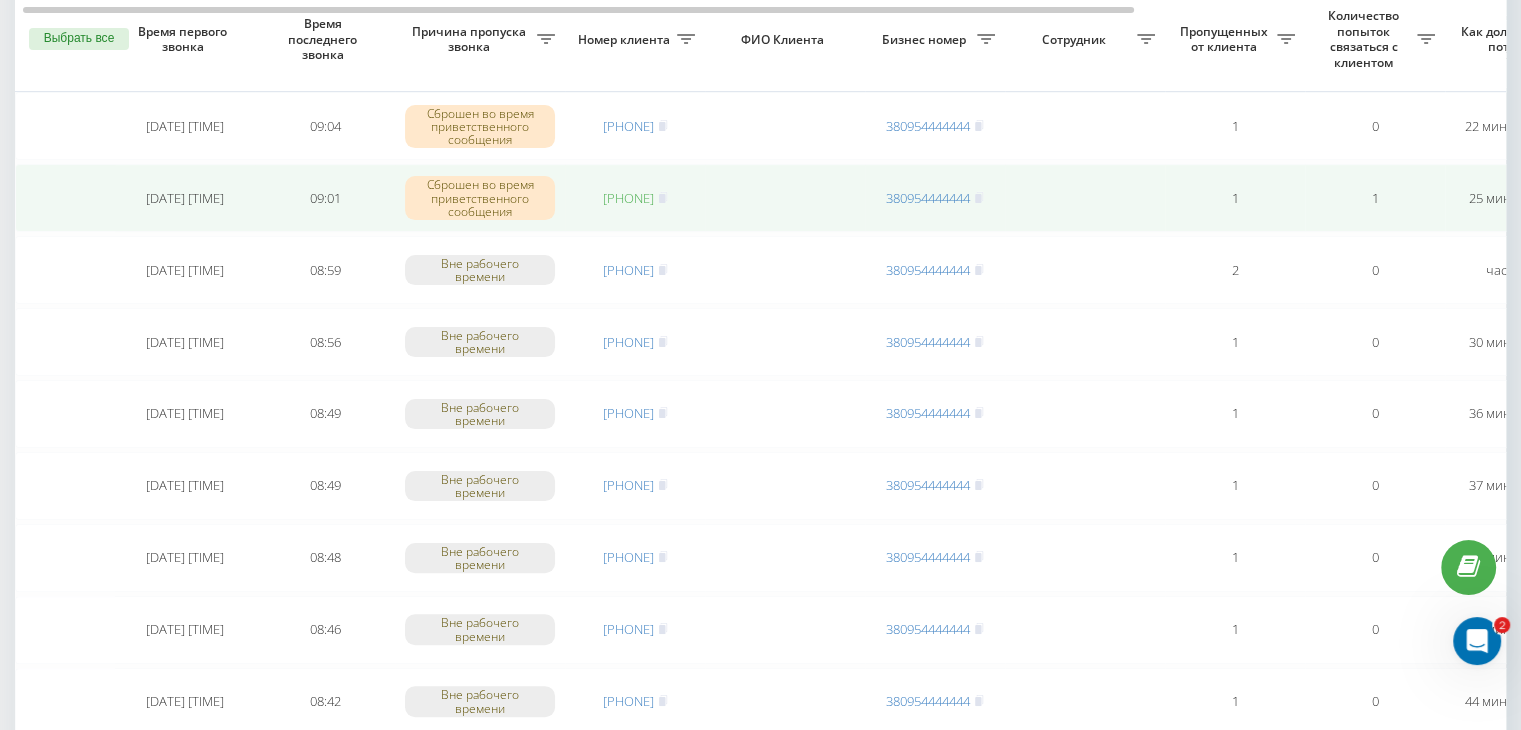 click on "[PHONE]" at bounding box center (628, 198) 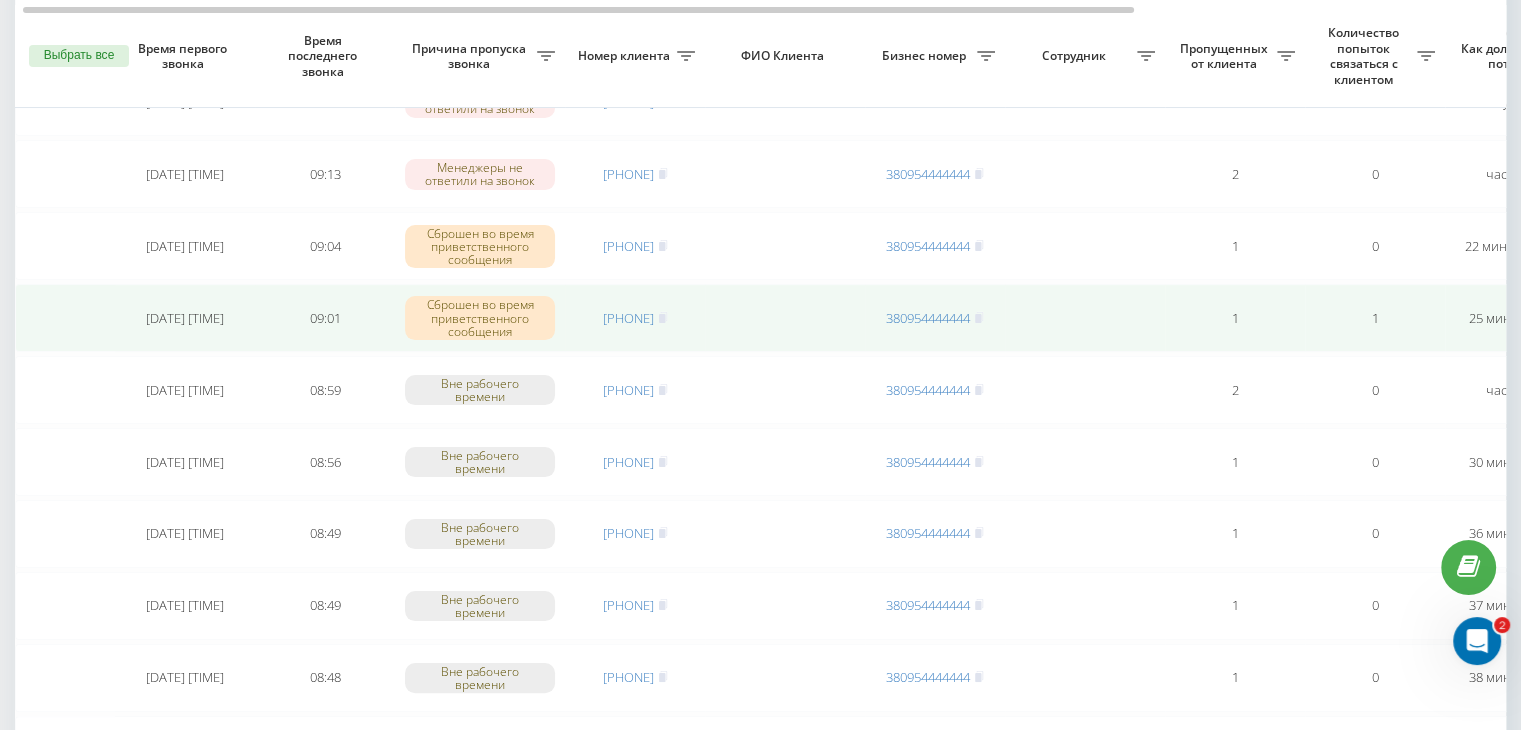 scroll, scrollTop: 300, scrollLeft: 0, axis: vertical 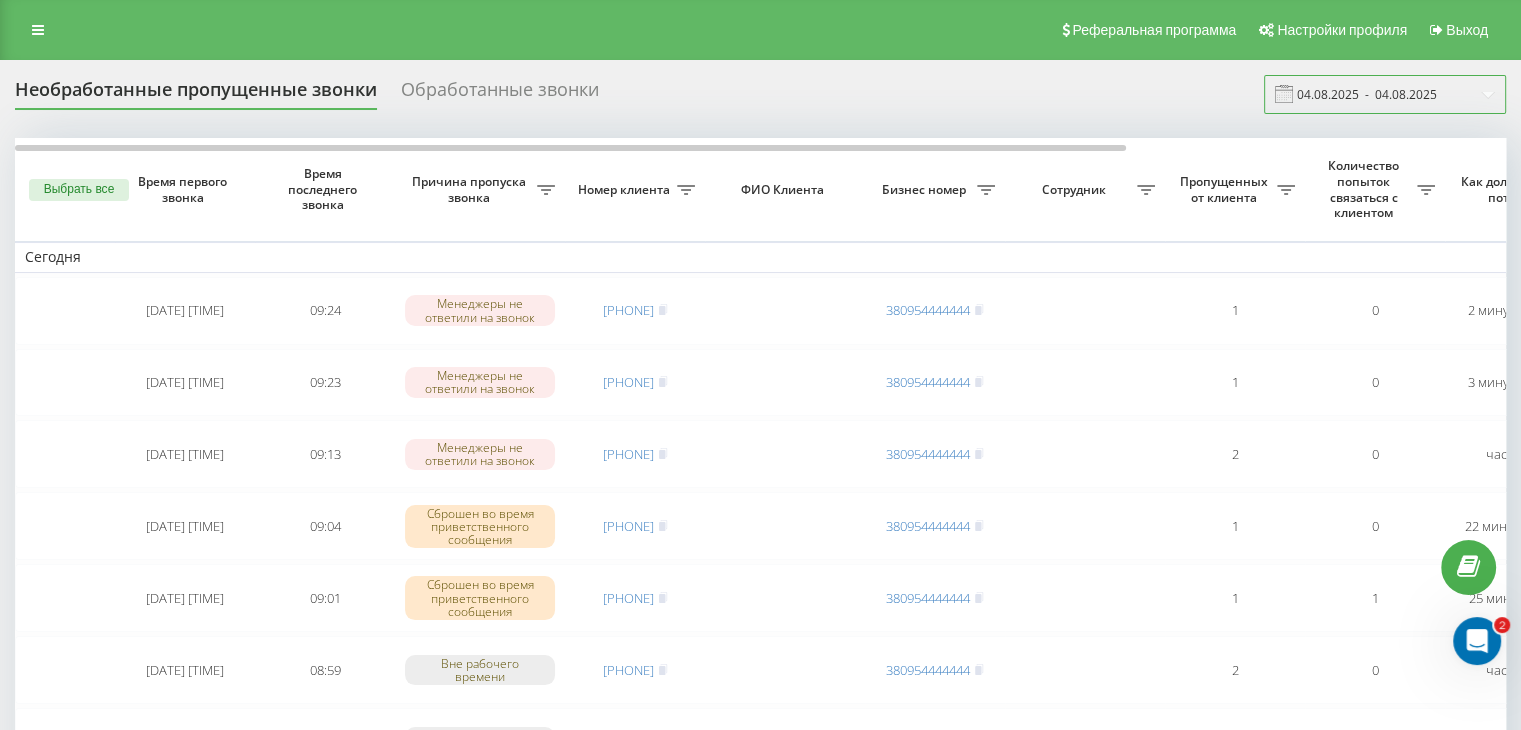 click on "04.08.2025  -  04.08.2025" at bounding box center [1385, 94] 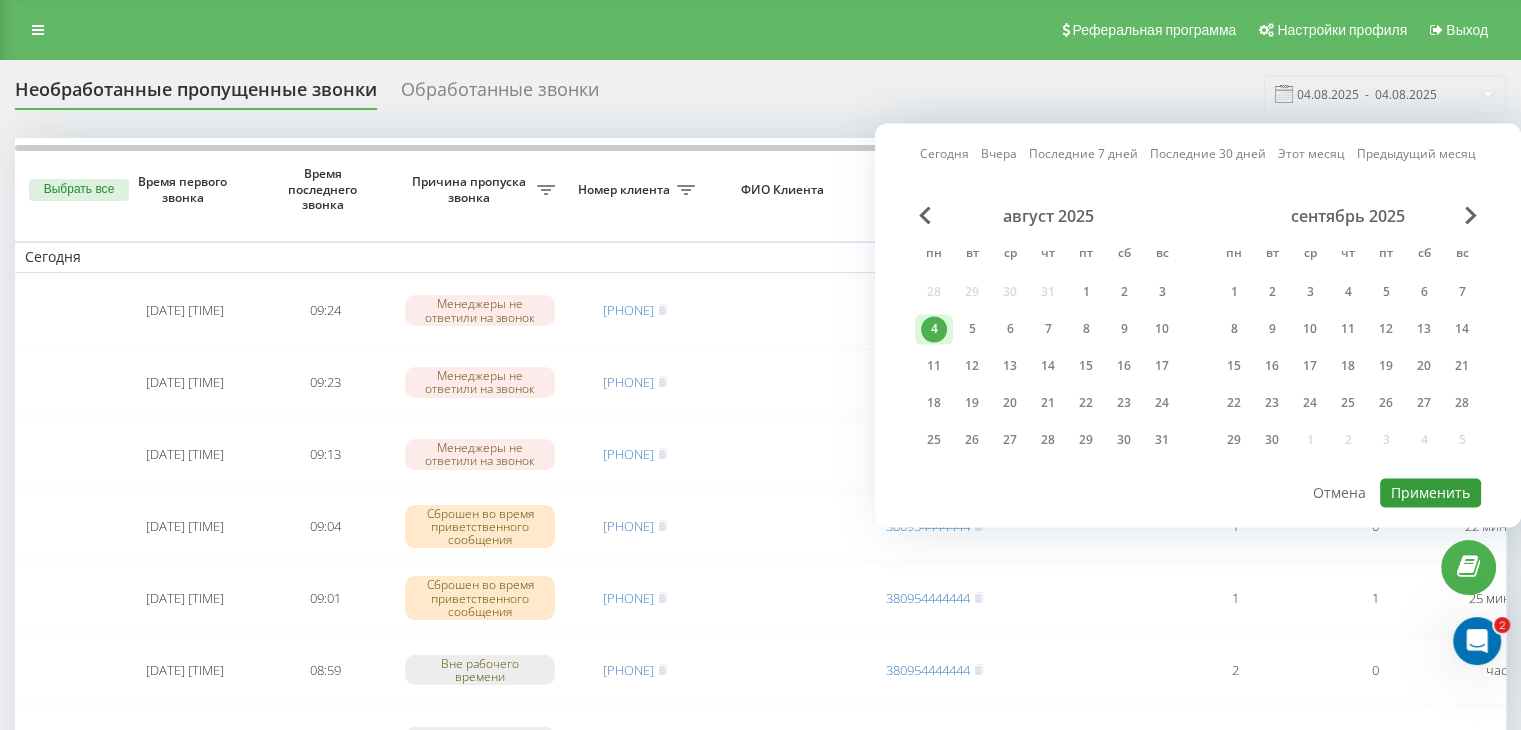 click on "Применить" at bounding box center [1430, 492] 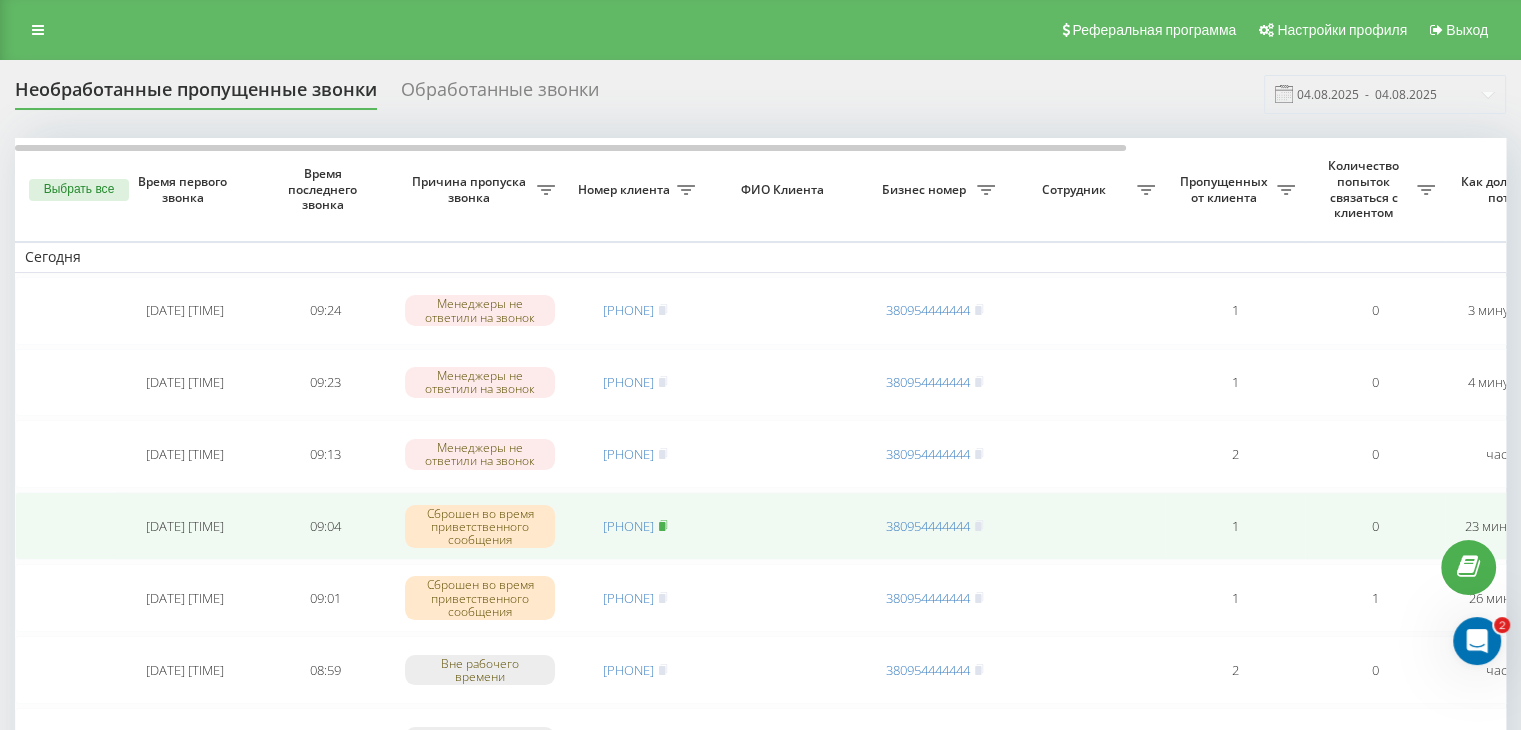 click 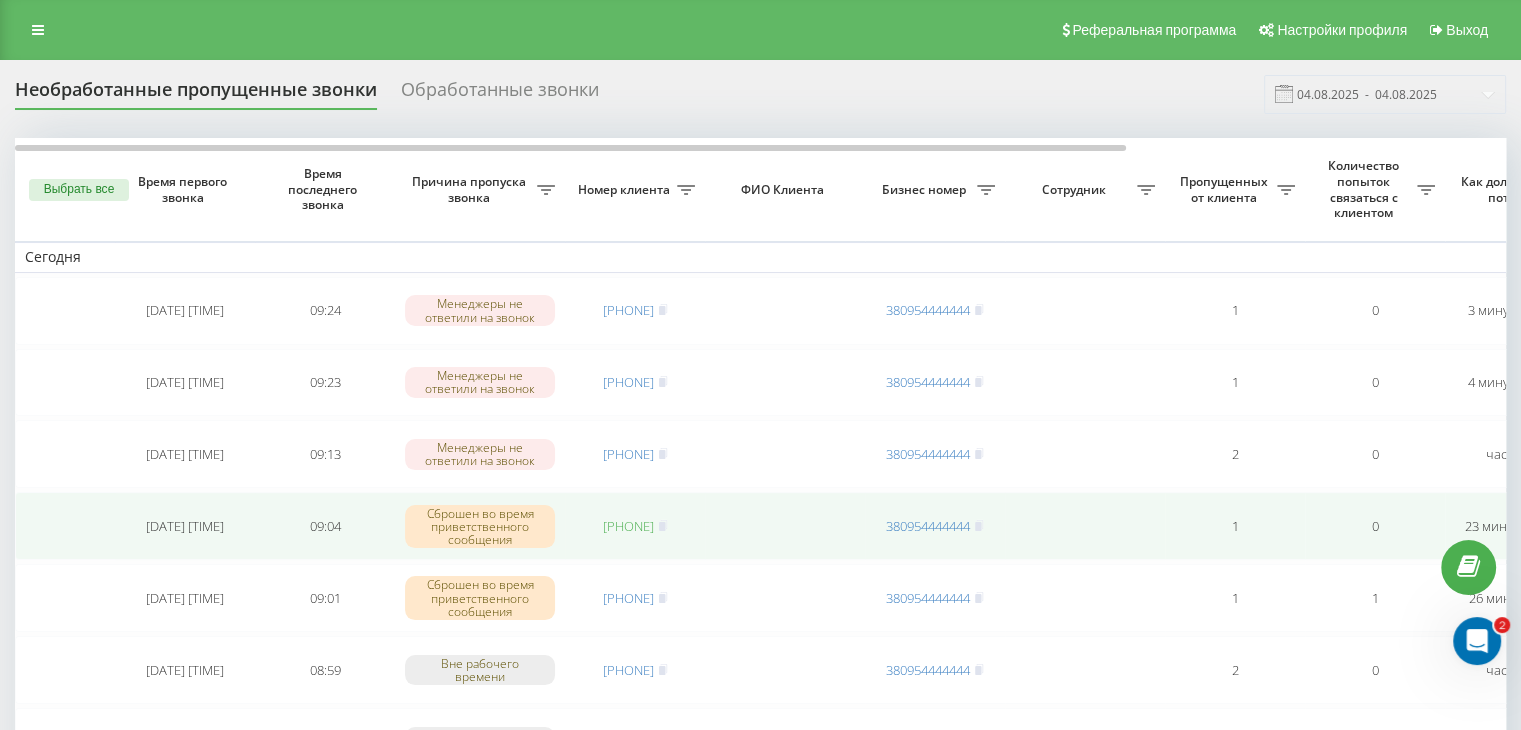 click on "[PHONE]" at bounding box center [628, 526] 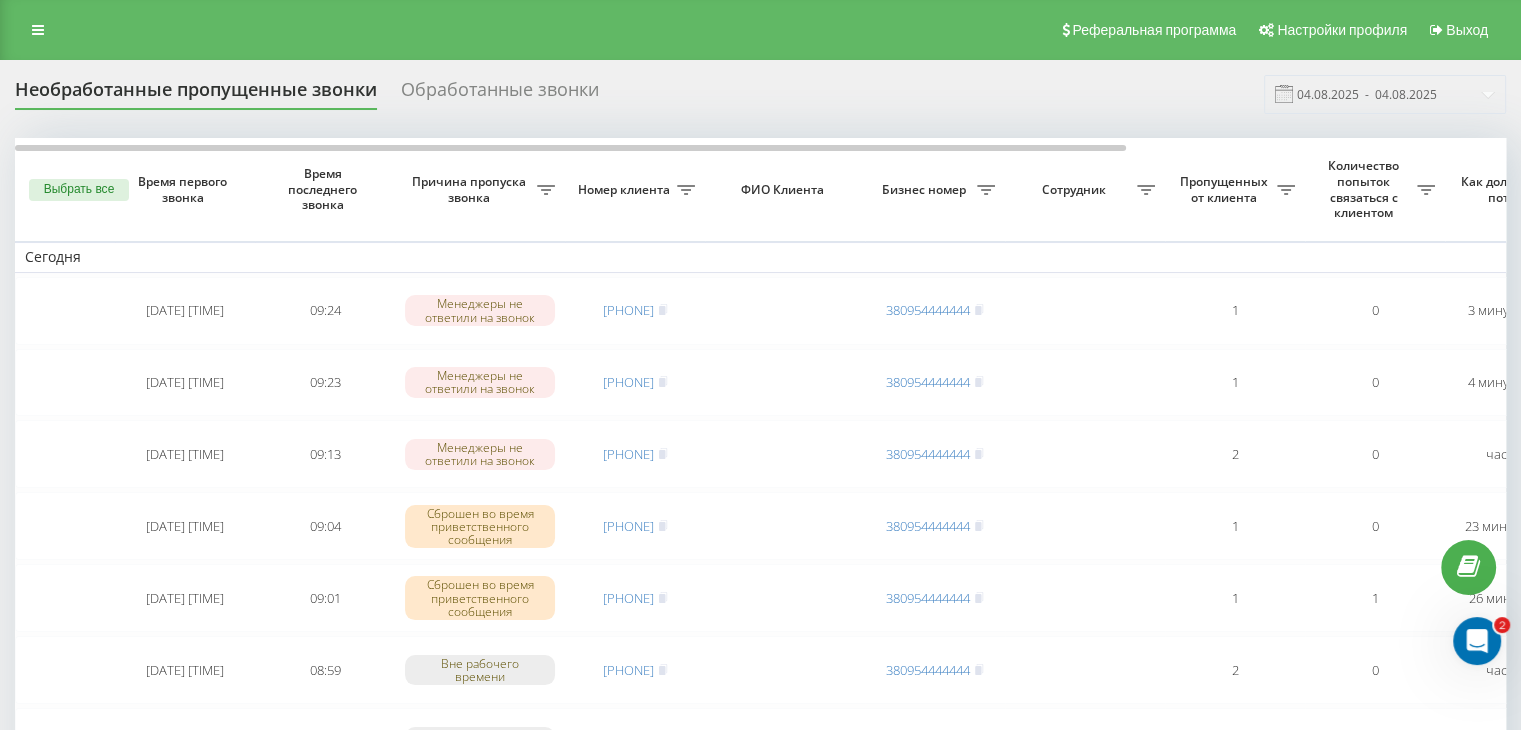 click on "Необработанные пропущенные звонки Обработанные звонки 04.08.2025  -  04.08.2025 Выбрать все Время первого звонка Время последнего звонка Причина пропуска звонка Номер клиента ФИО Клиента Бизнес номер Сотрудник Пропущенных от клиента Количество попыток связаться с клиентом Как долго звонок потерян Название схемы переадресации Комментарий к звонку Сегодня 2025-08-04 09:24:11 09:24 Менеджеры не ответили на звонок [PHONE] [PHONE] 1 0 3 минуты назад ukrpas.com.ua Обработать Не удалось связаться Связался с клиентом с помощью другого канала Клиент перезвонил сам с другого номера 09:23 1 0" at bounding box center (760, 1183) 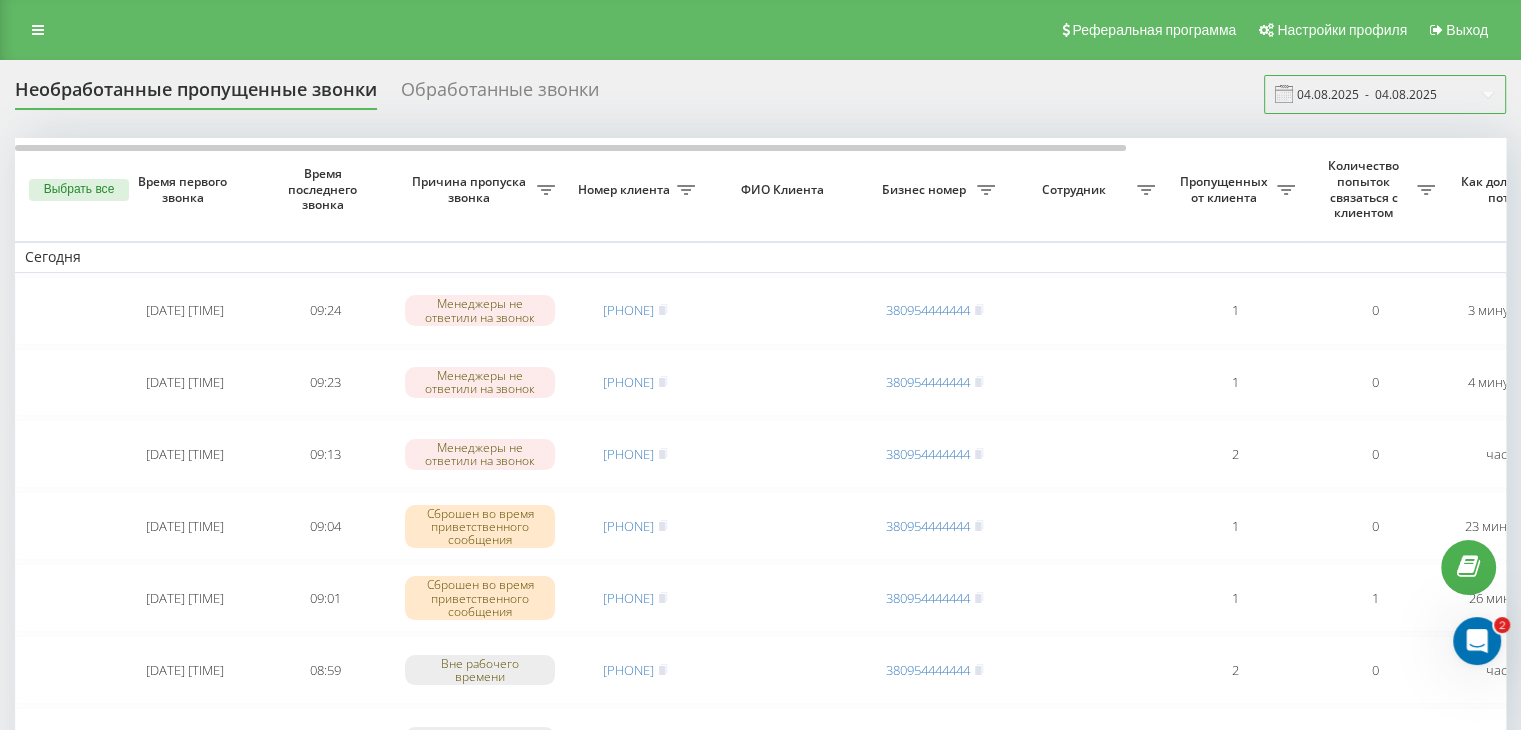 click on "04.08.2025  -  04.08.2025" at bounding box center (1385, 94) 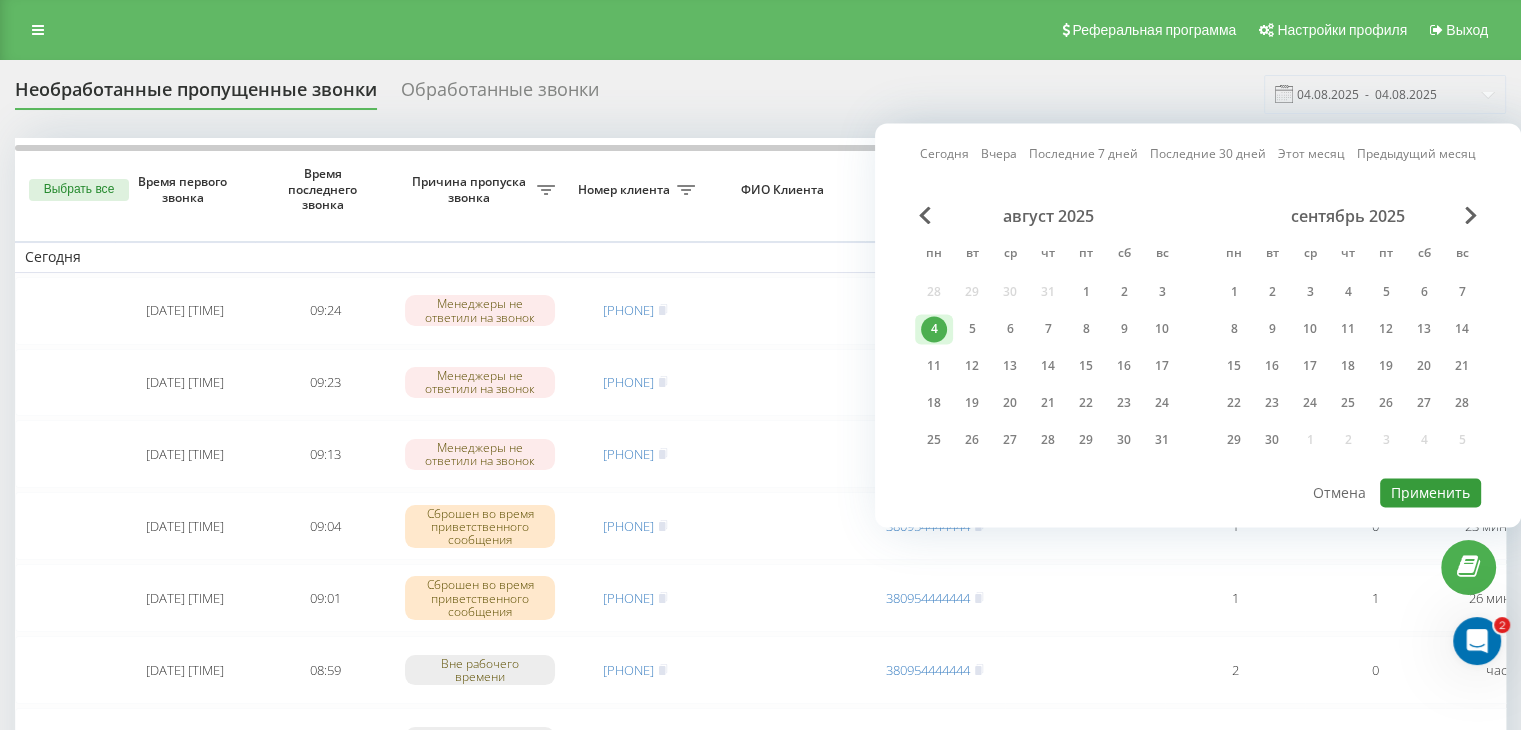 click on "Применить" at bounding box center (1430, 492) 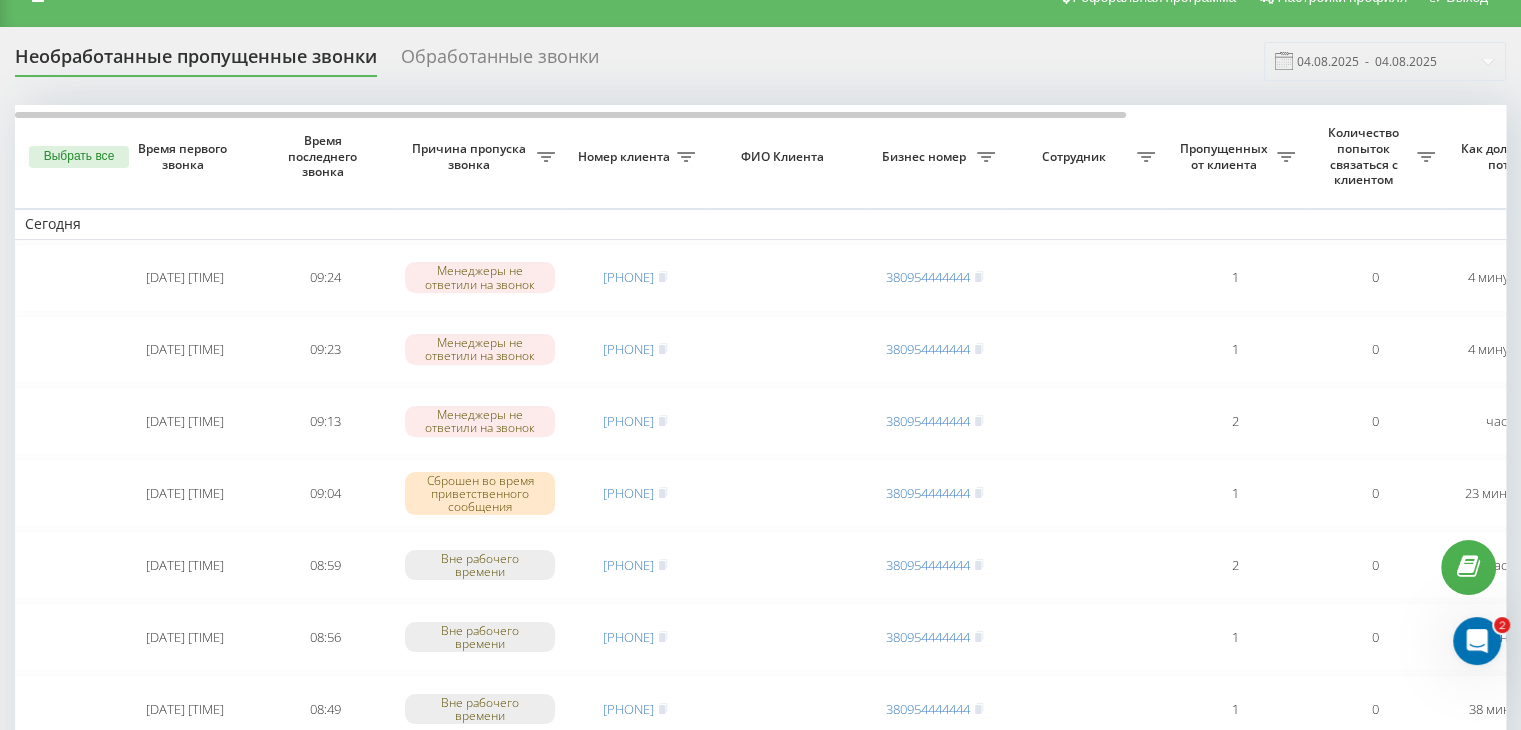 scroll, scrollTop: 0, scrollLeft: 0, axis: both 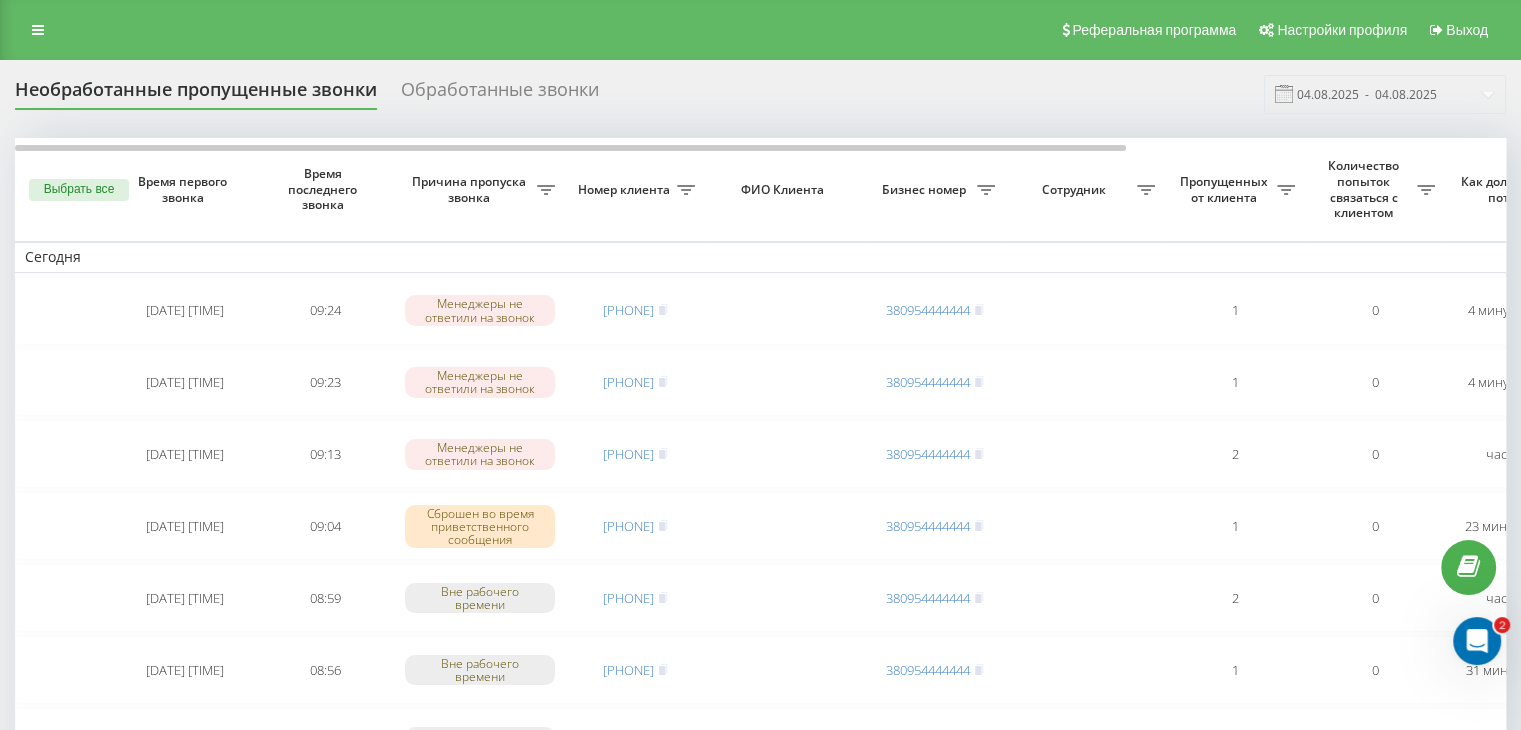 click on "Необработанные пропущенные звонки Обработанные звонки [DATE]  -  [DATE] Выбрать все Время первого звонка Время последнего звонка Причина пропуска звонка Номер клиента ФИО Клиента Бизнес номер Сотрудник Пропущенных от клиента Количество попыток связаться с клиентом Как долго звонок потерян Название схемы переадресации Комментарий к звонку Сегодня [DATE] [TIME] [TIME] Менеджеры не ответили на звонок [PHONE] [PHONE] 1 0 [TIME_AGO] ukrpas.com.ua Обработать Не удалось связаться Связался с клиентом с помощью другого канала Клиент перезвонил сам с другого номера [TIME] 1 0" at bounding box center (760, 1183) 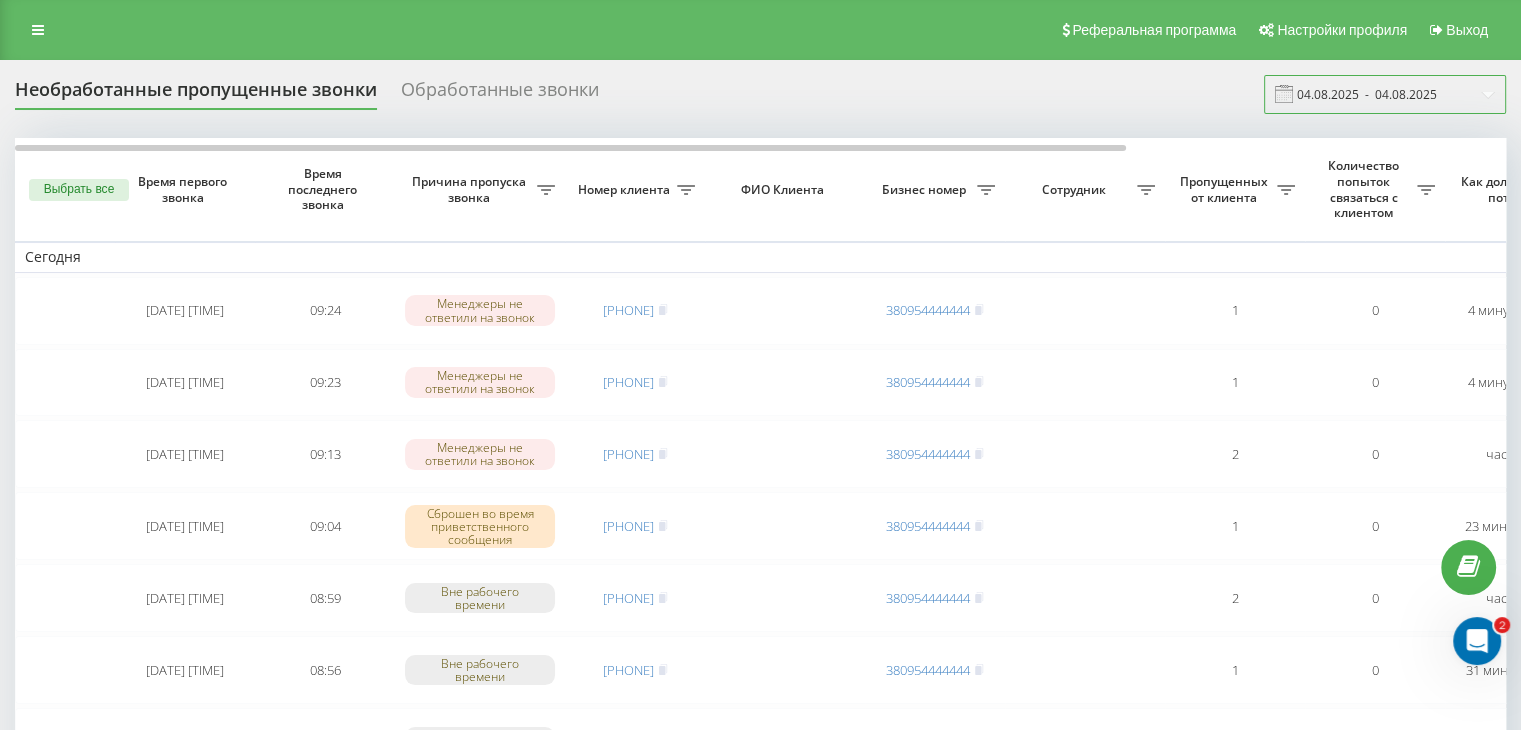 click on "04.08.2025  -  04.08.2025" at bounding box center (1385, 94) 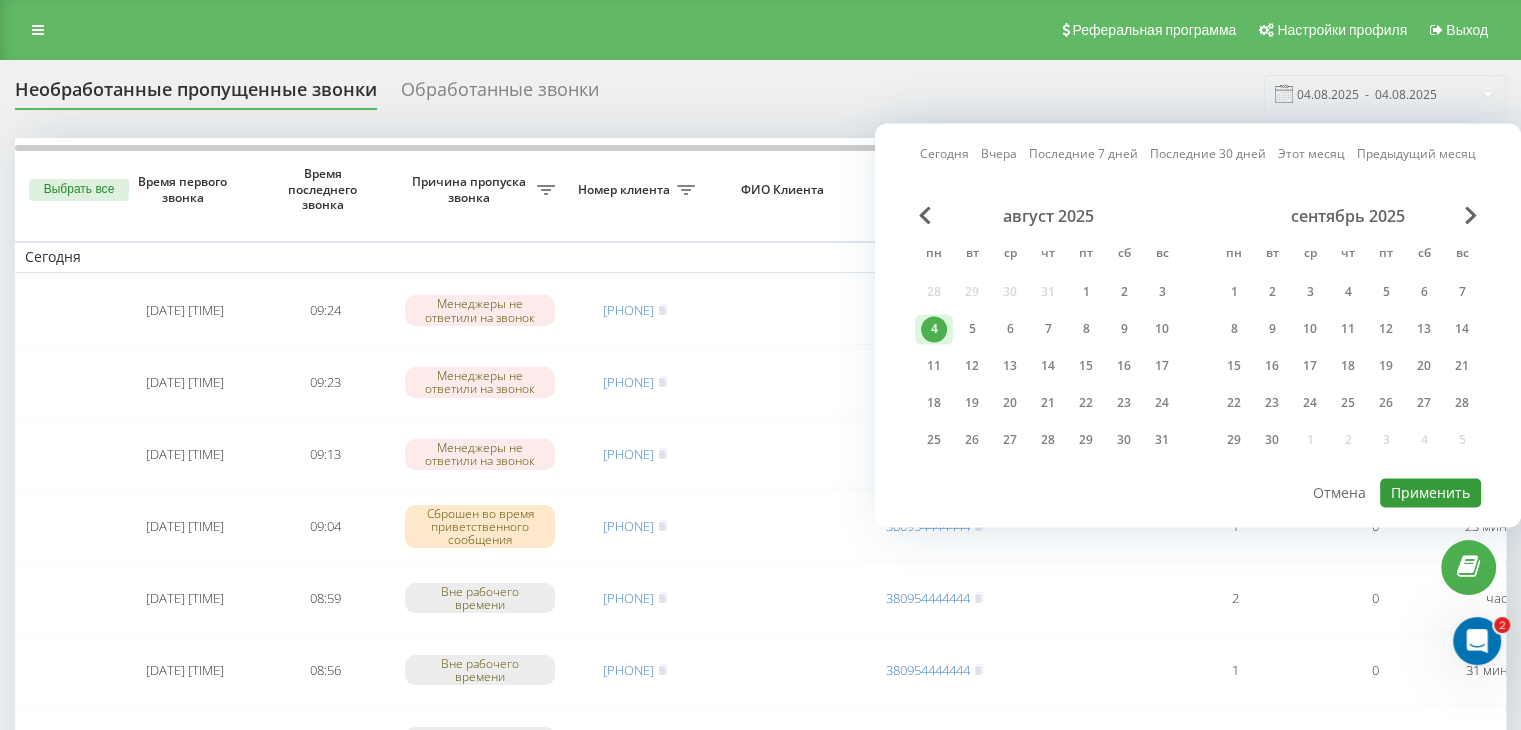 click on "Применить" at bounding box center [1430, 492] 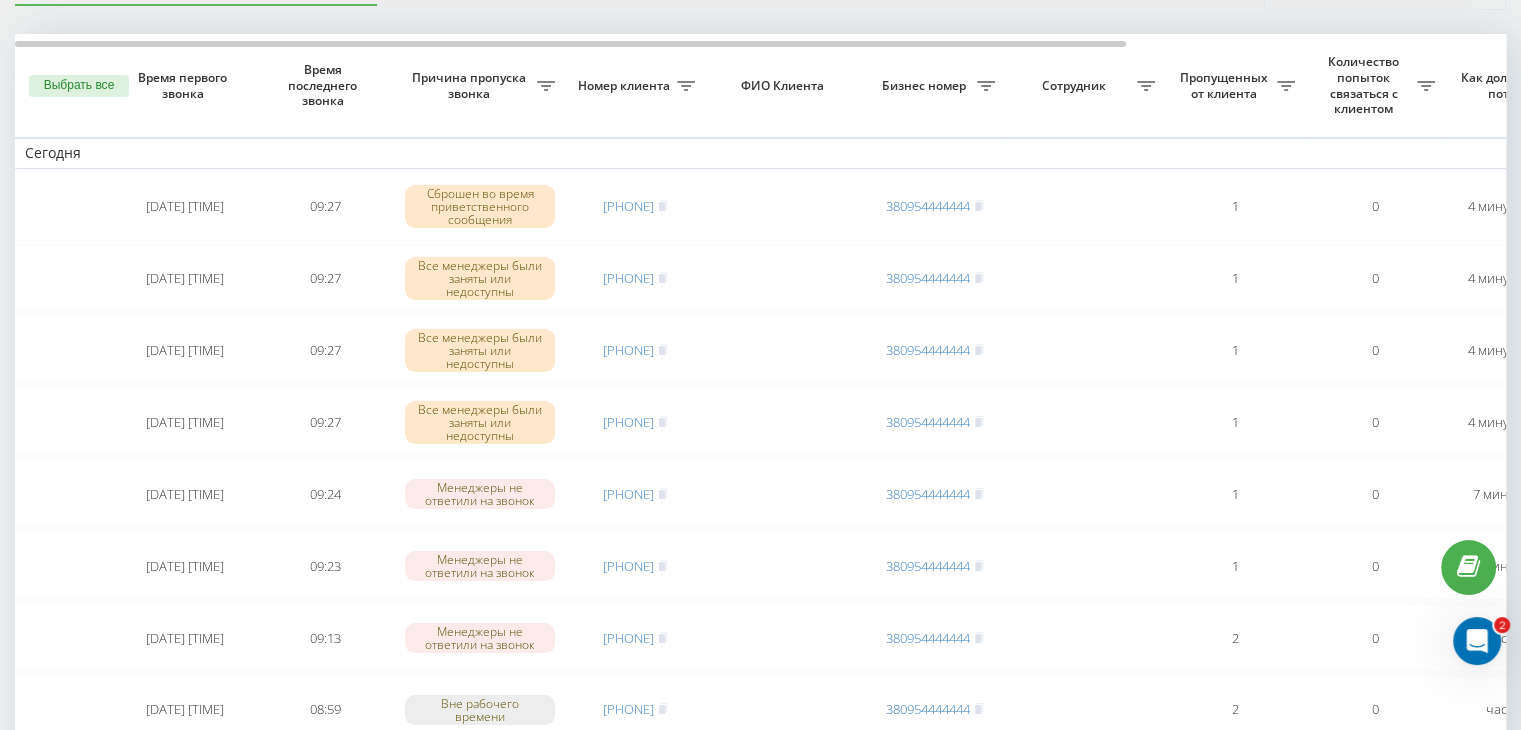 scroll, scrollTop: 0, scrollLeft: 0, axis: both 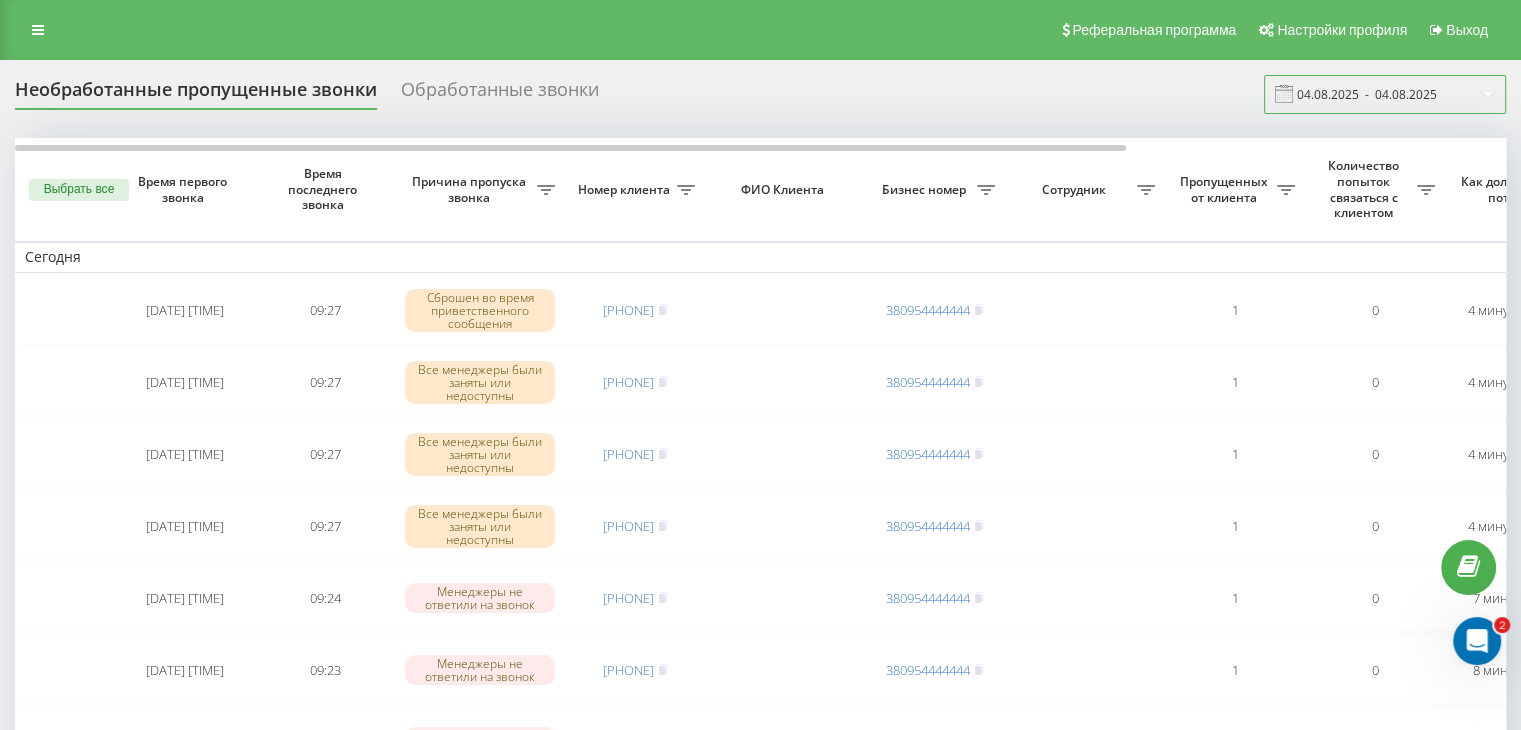 drag, startPoint x: 1414, startPoint y: 98, endPoint x: 1420, endPoint y: 110, distance: 13.416408 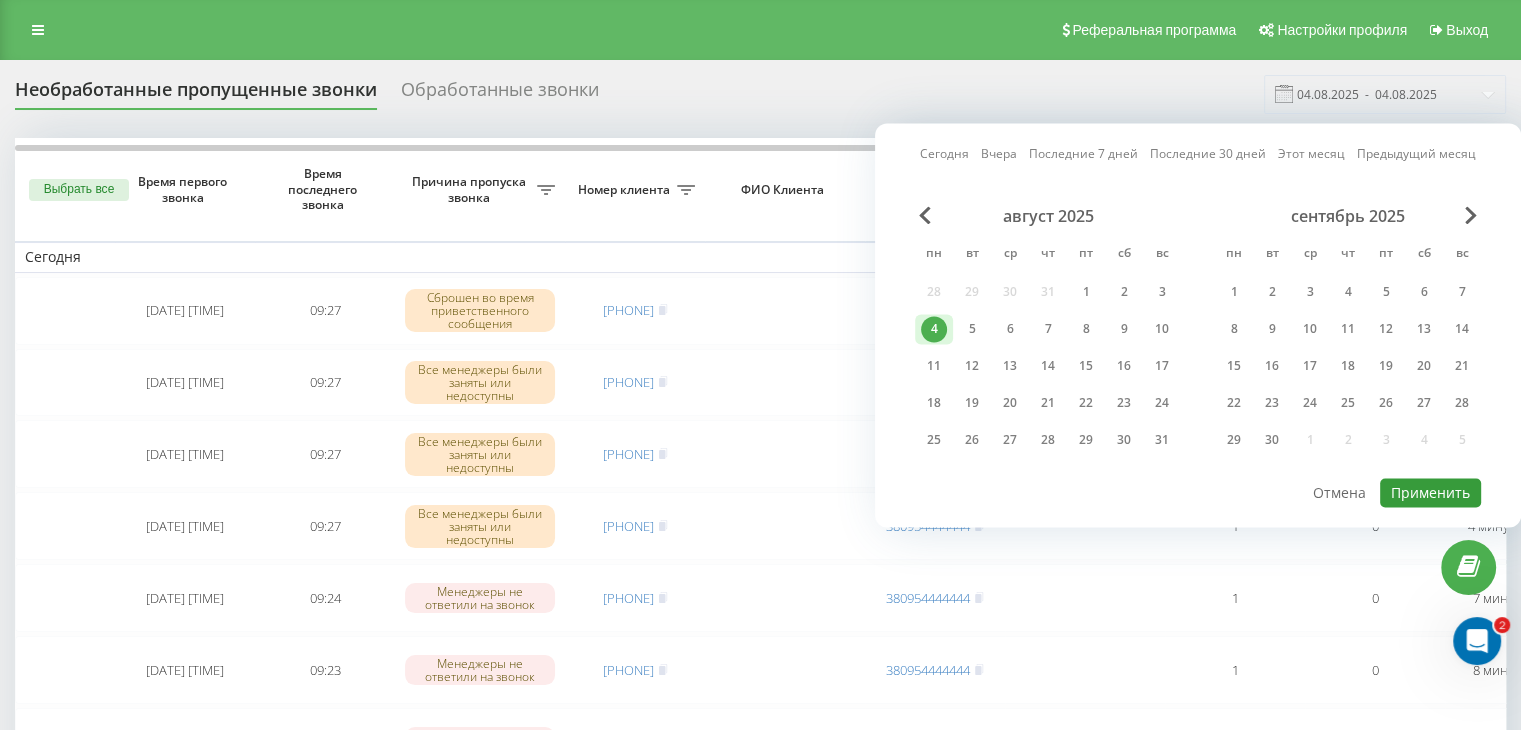 click on "Применить" at bounding box center [1430, 492] 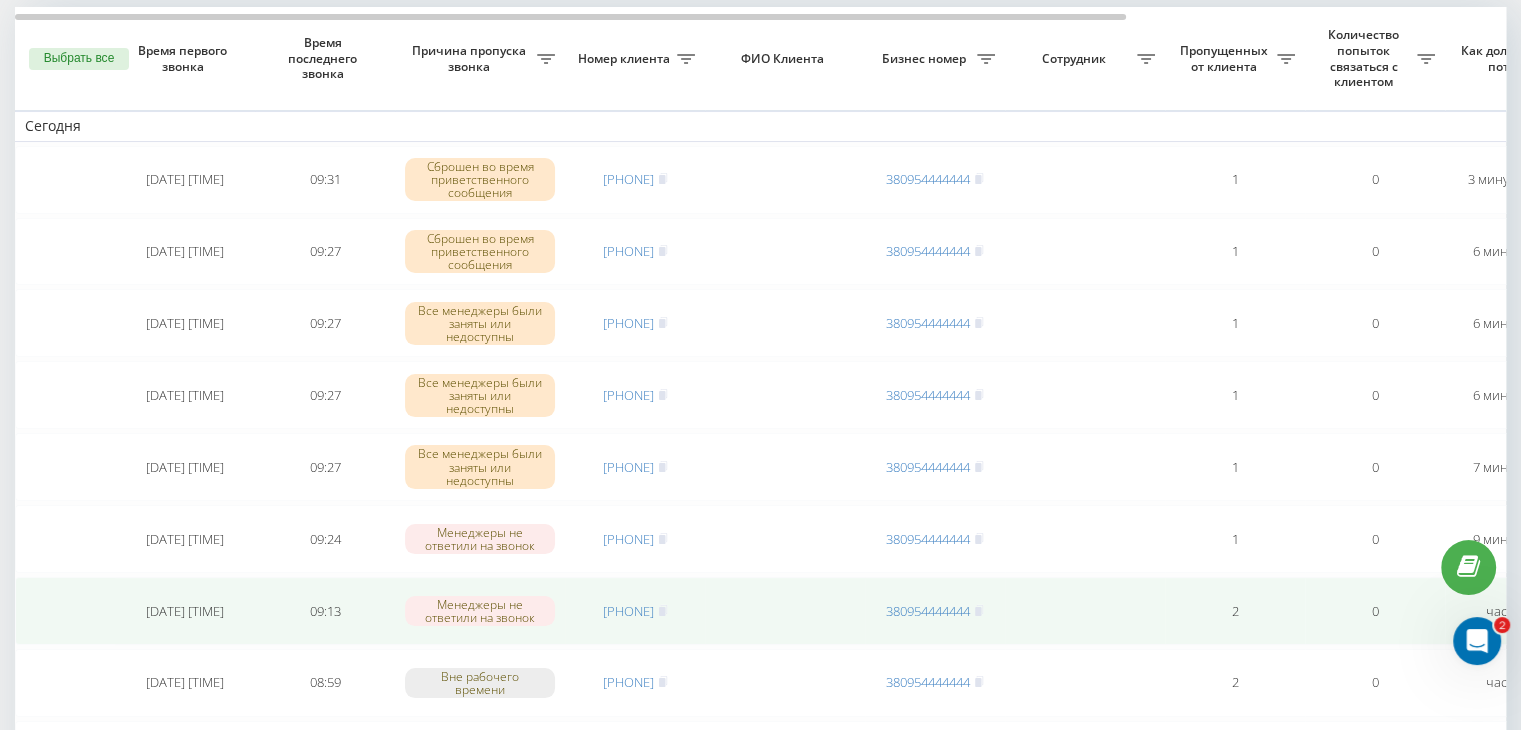 scroll, scrollTop: 200, scrollLeft: 0, axis: vertical 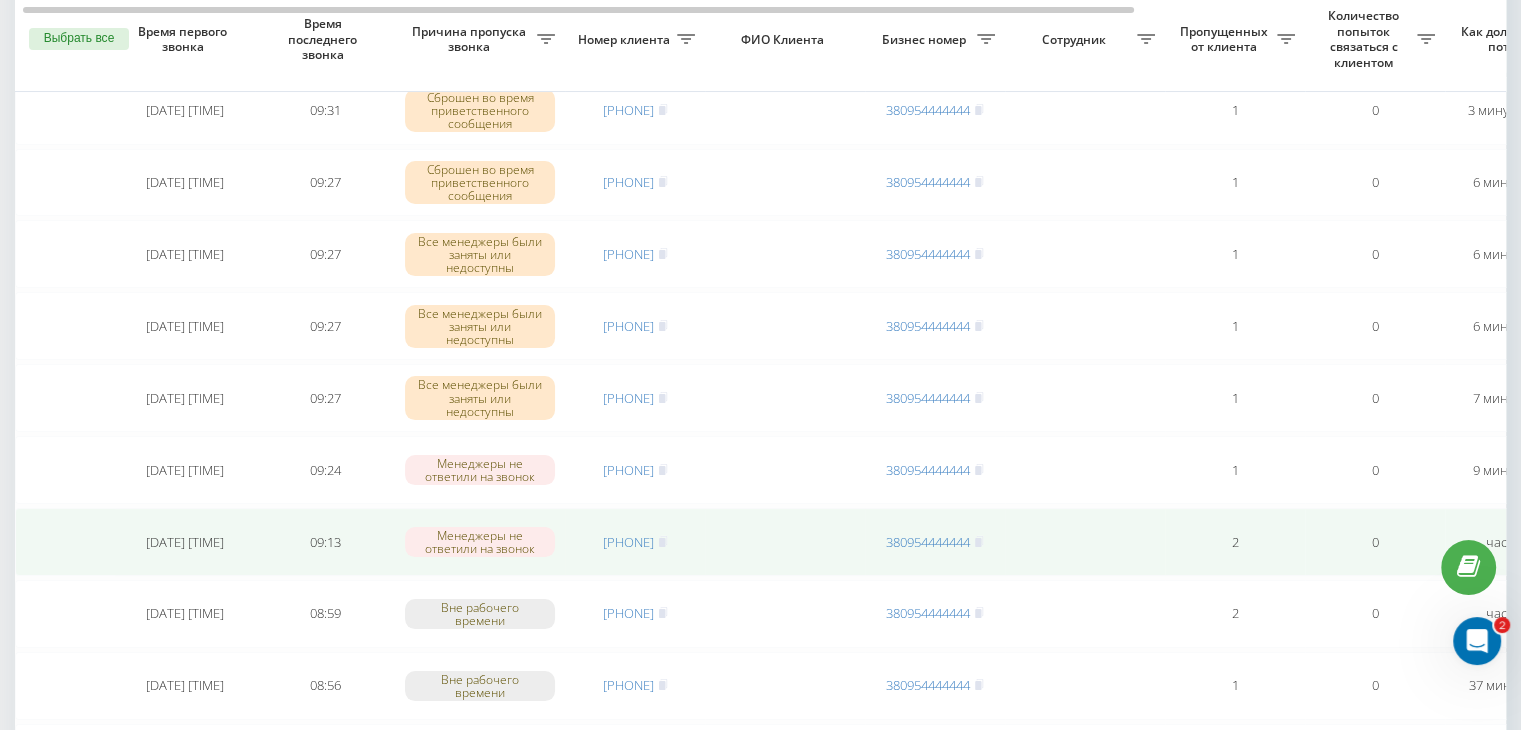 click on "[PHONE]" at bounding box center (635, 542) 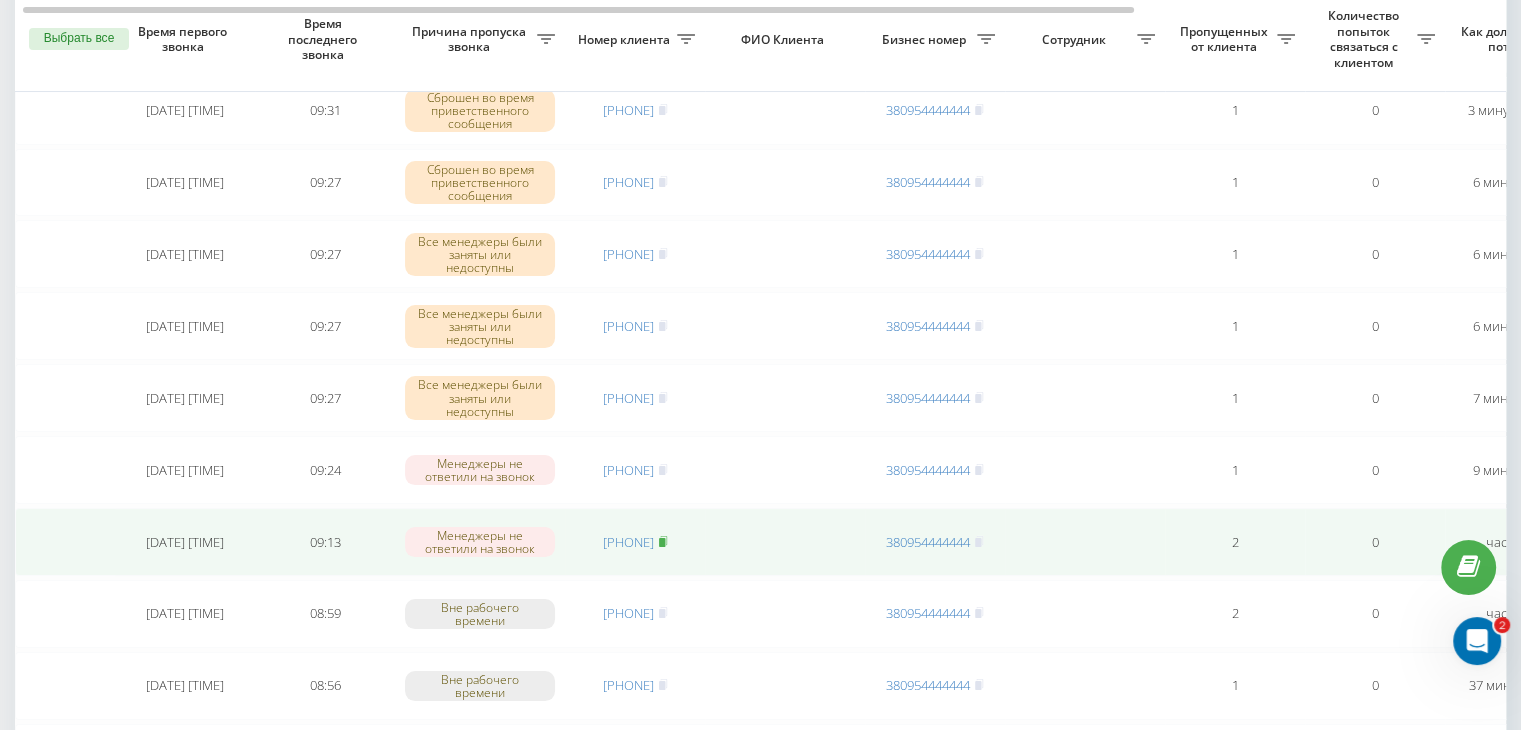 click 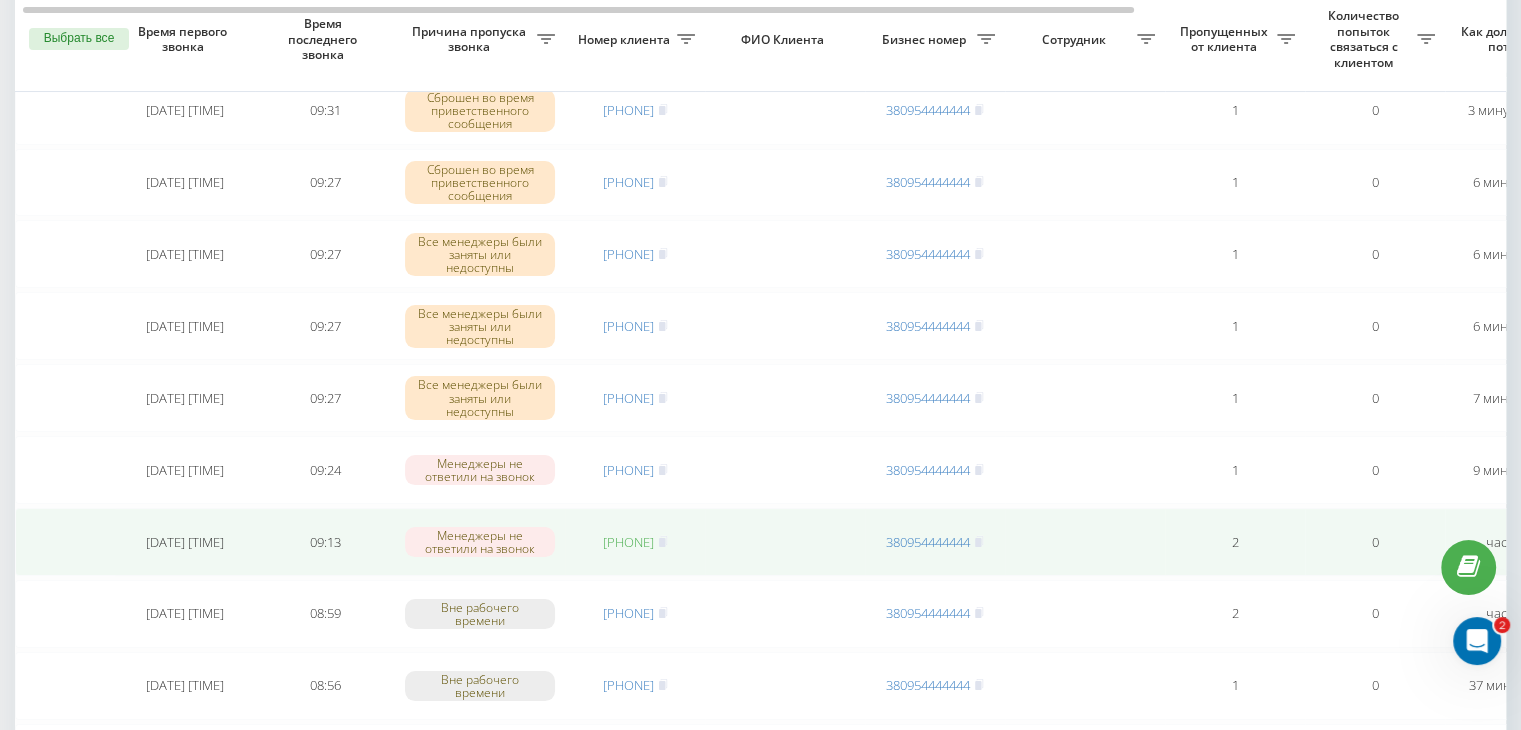 click on "[PHONE]" at bounding box center [628, 542] 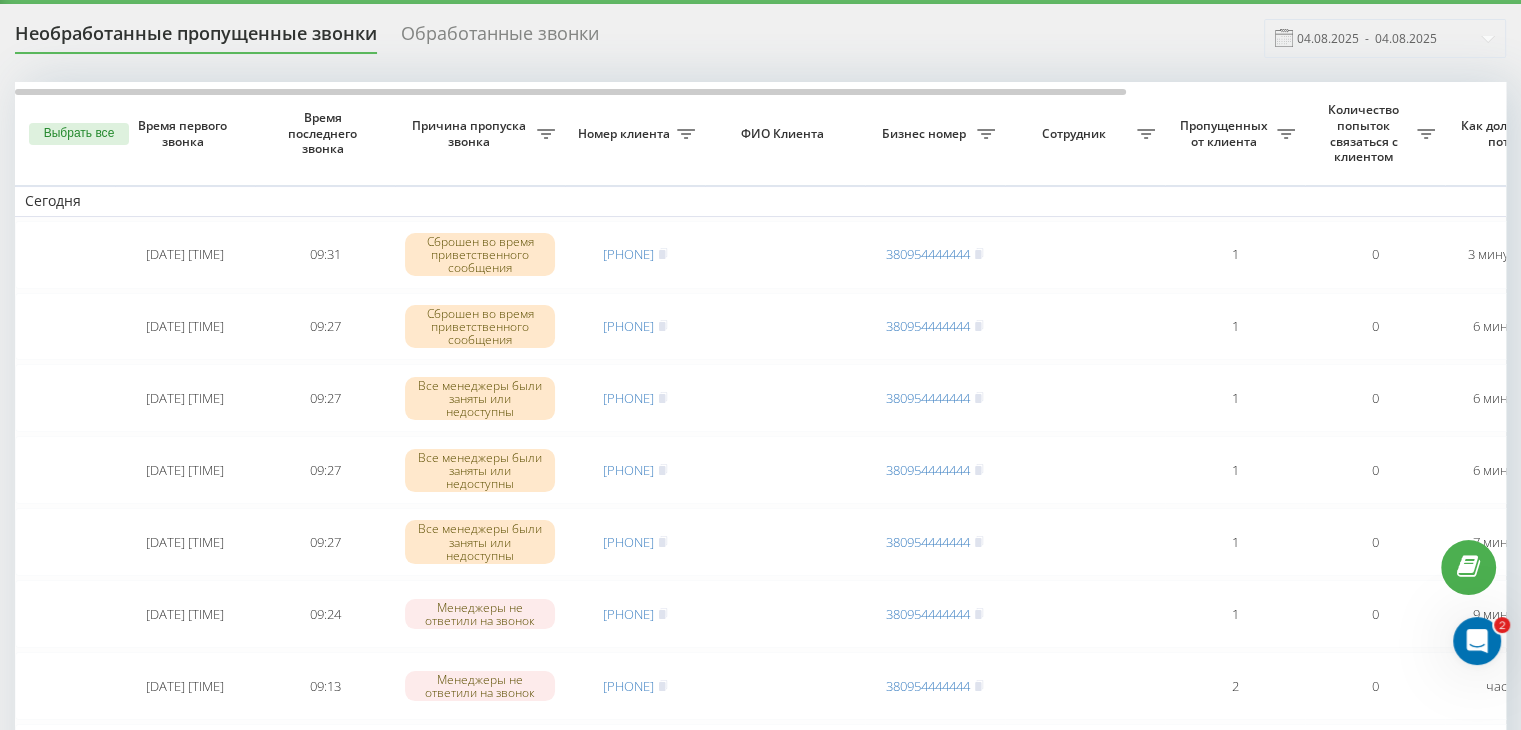 scroll, scrollTop: 0, scrollLeft: 0, axis: both 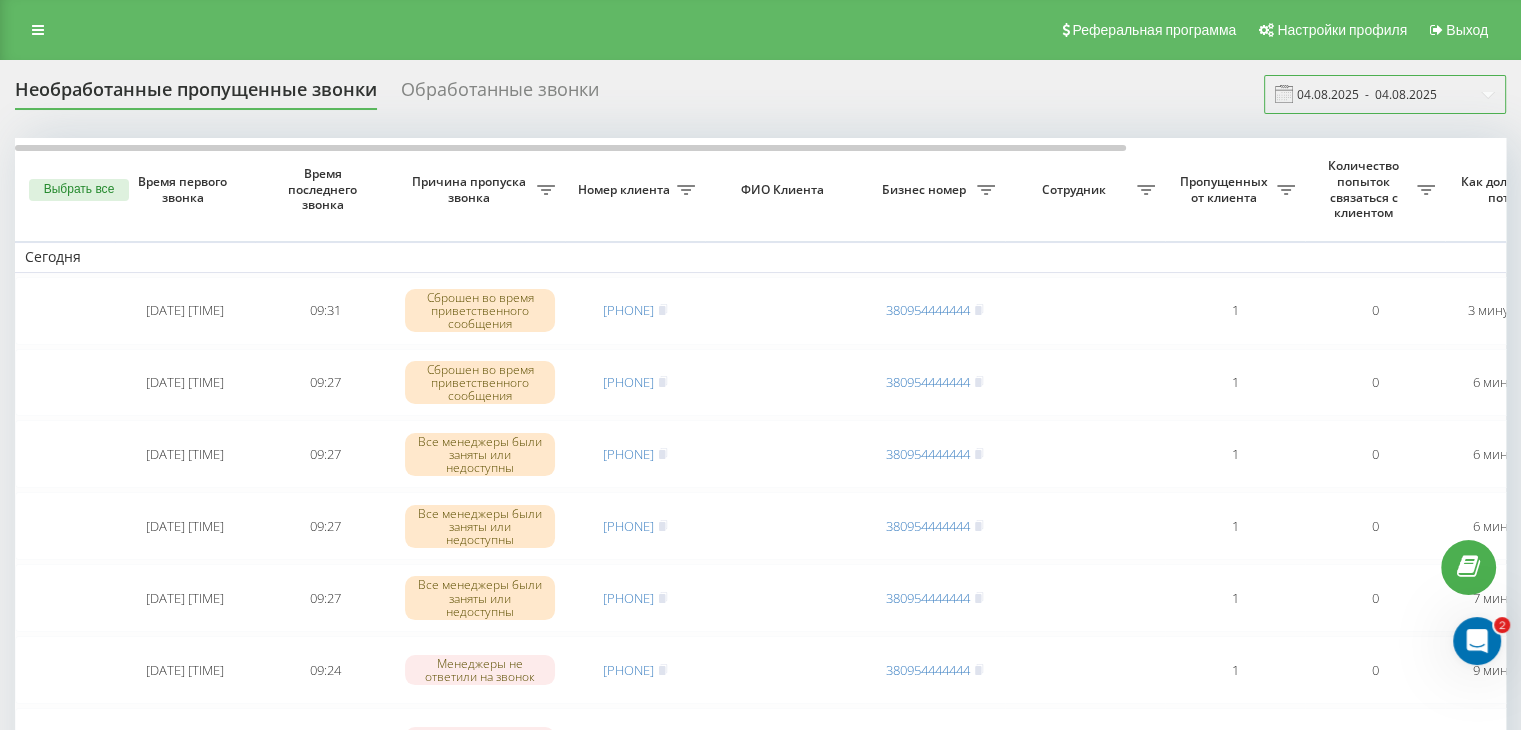 click on "04.08.2025  -  04.08.2025" at bounding box center (1385, 94) 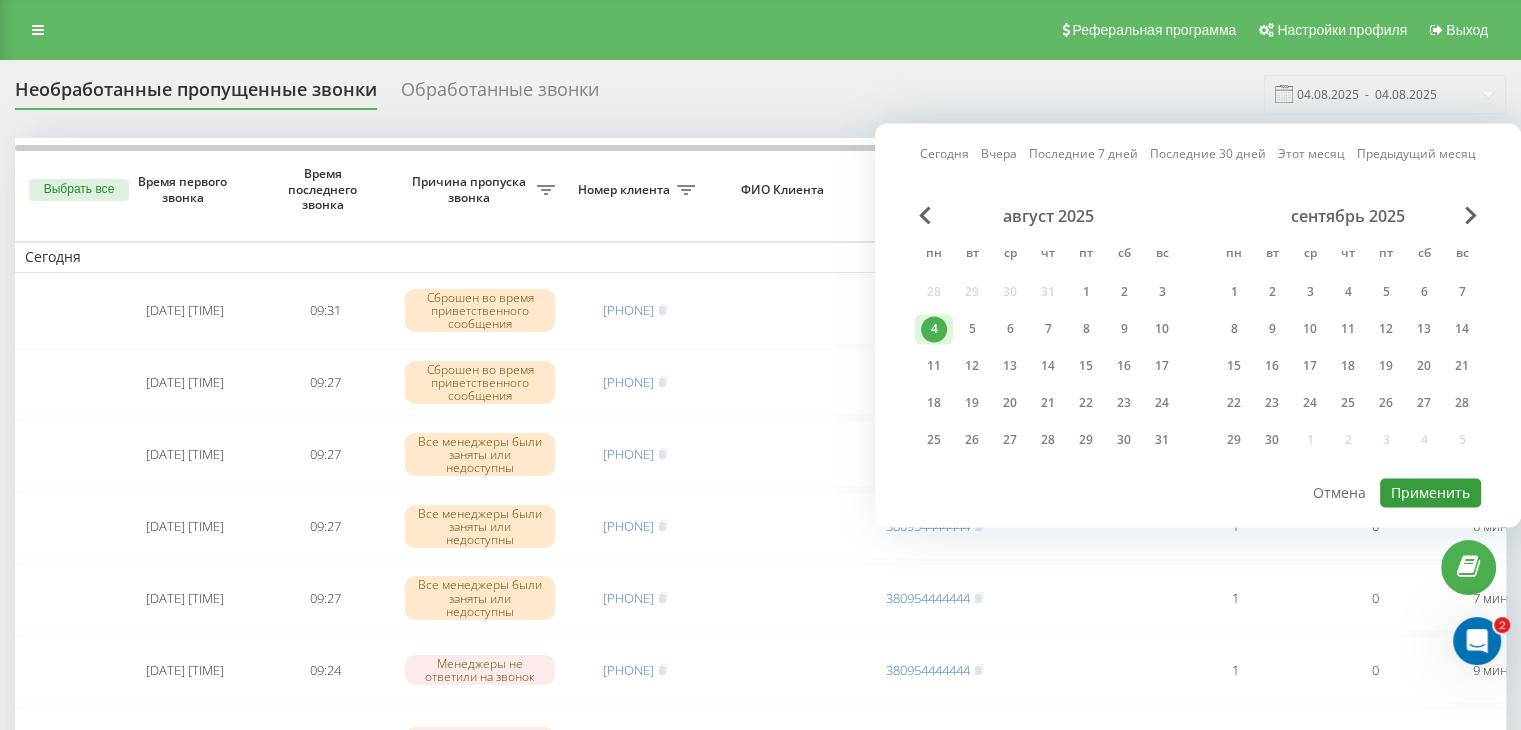 click on "Применить" at bounding box center [1430, 492] 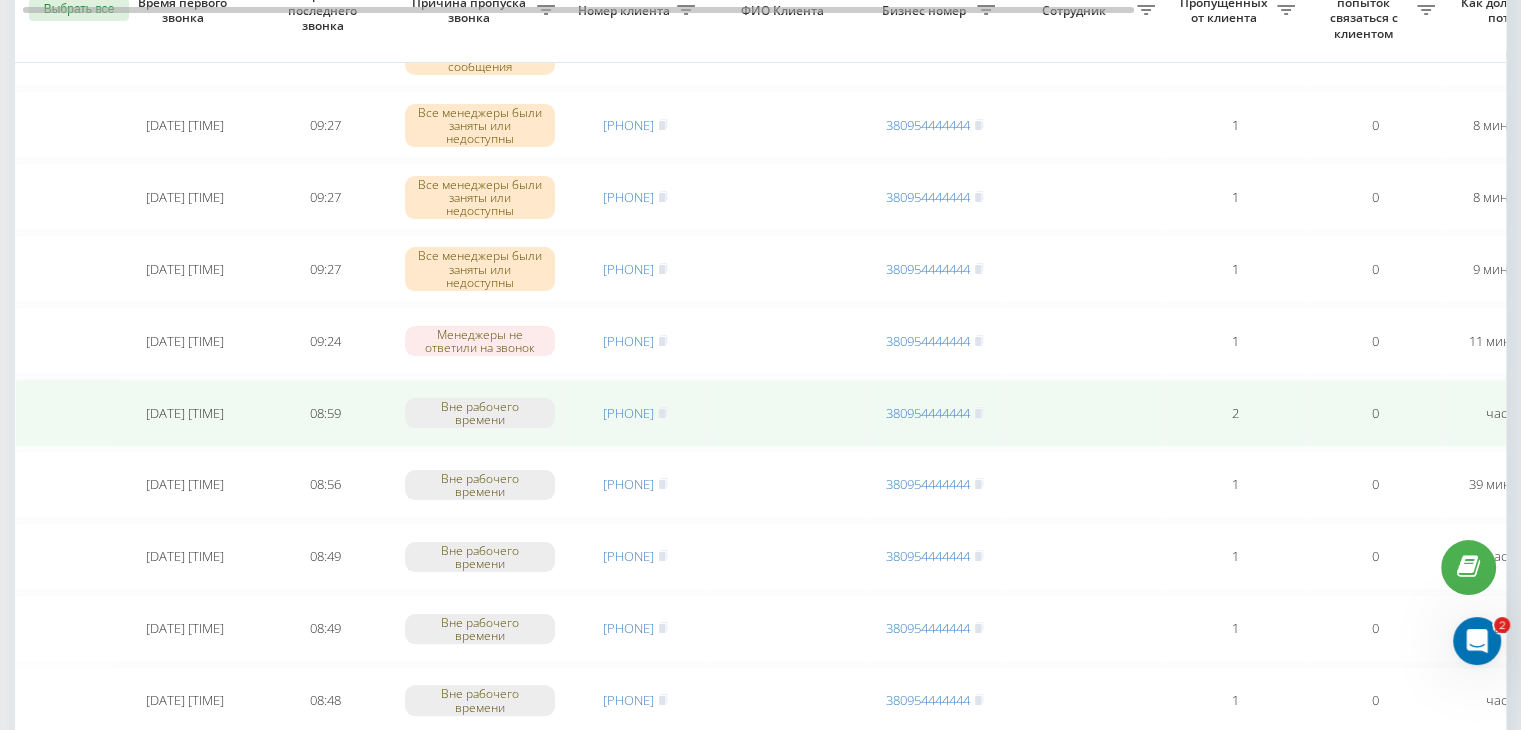 scroll, scrollTop: 300, scrollLeft: 0, axis: vertical 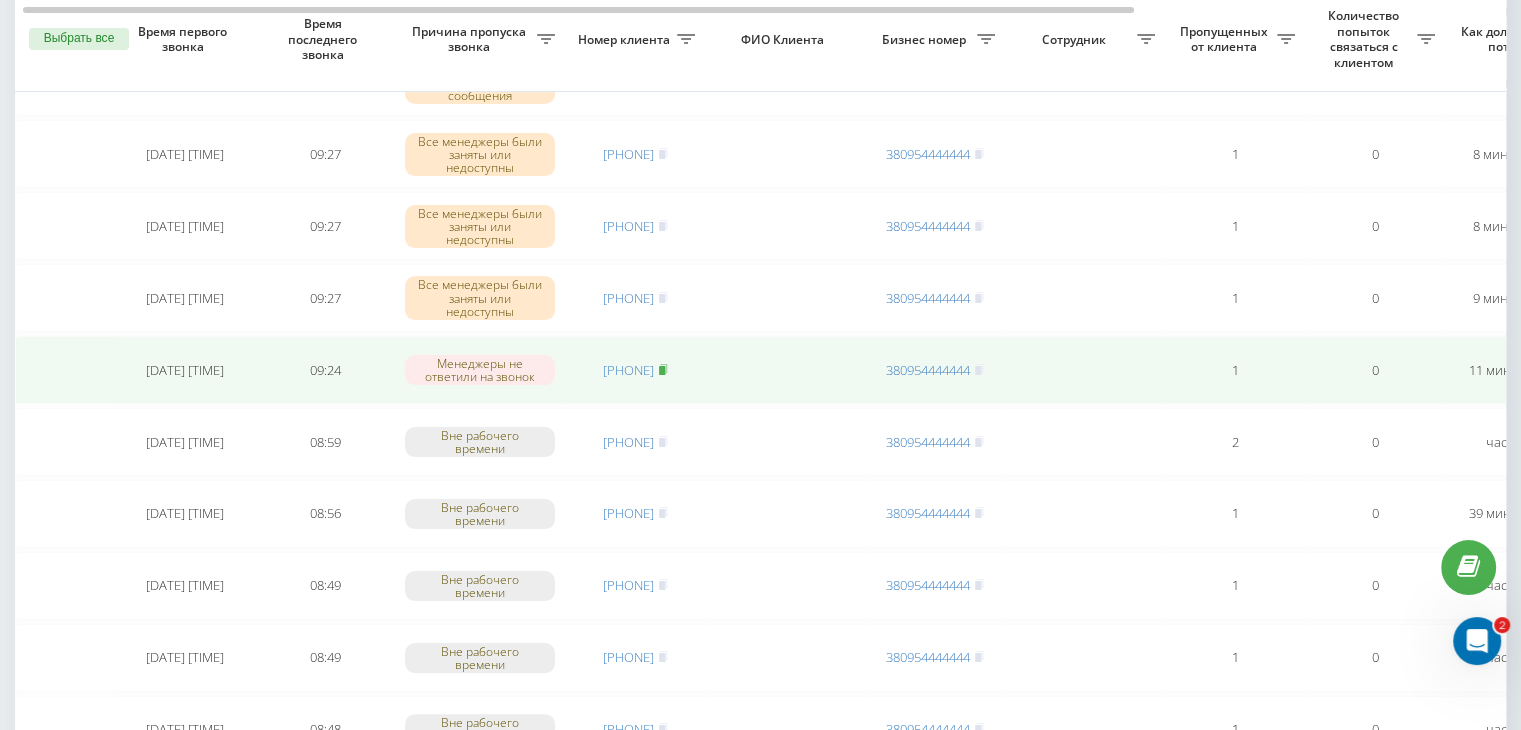 click 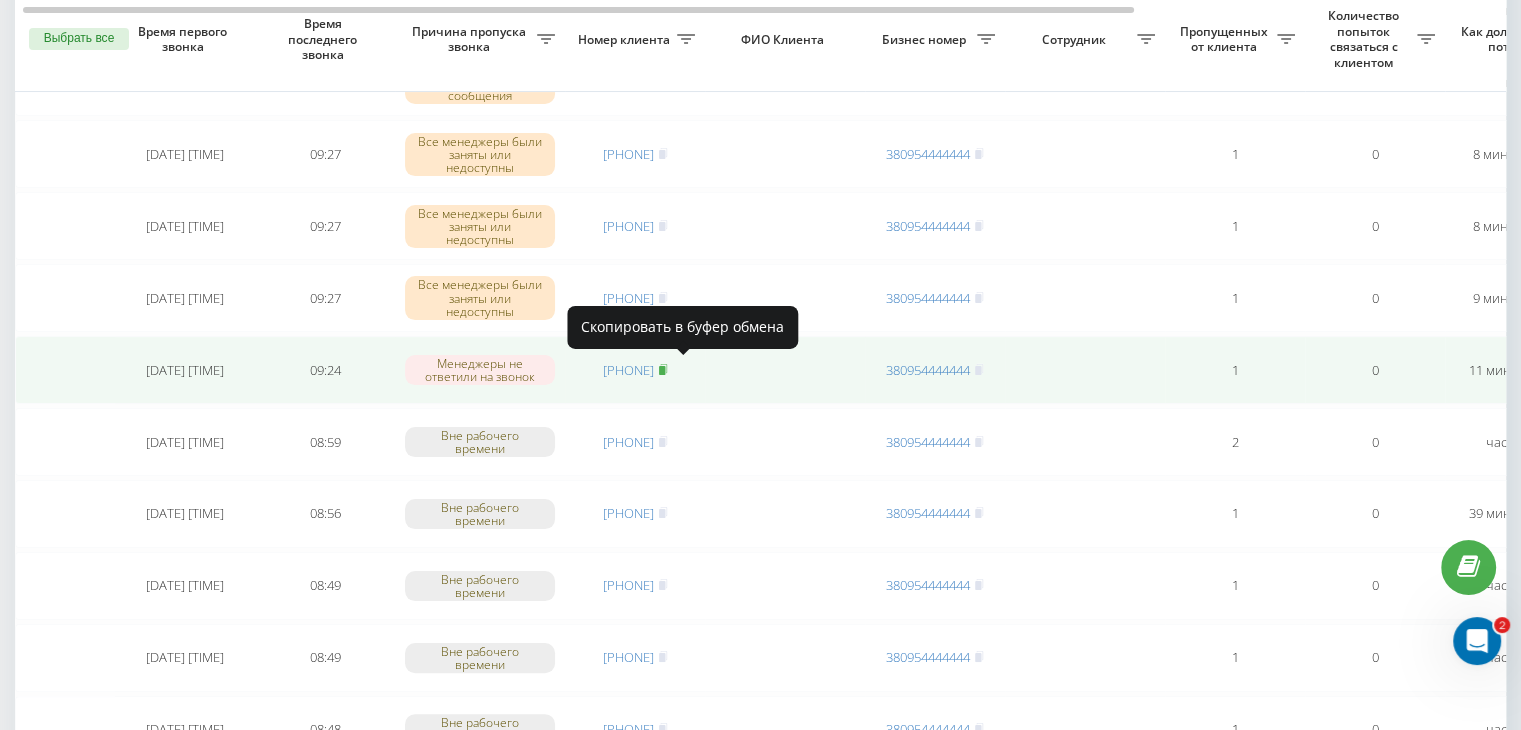 click 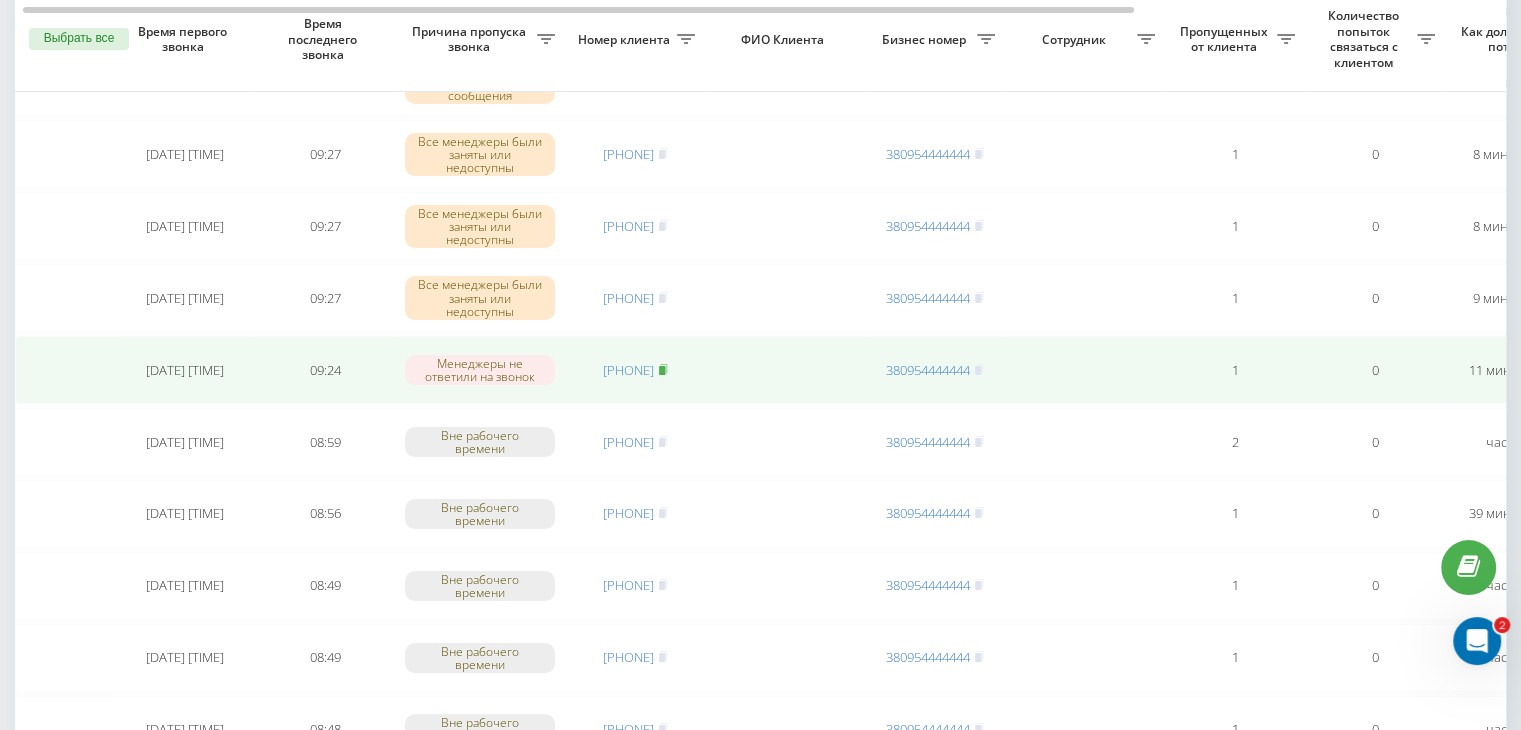 click 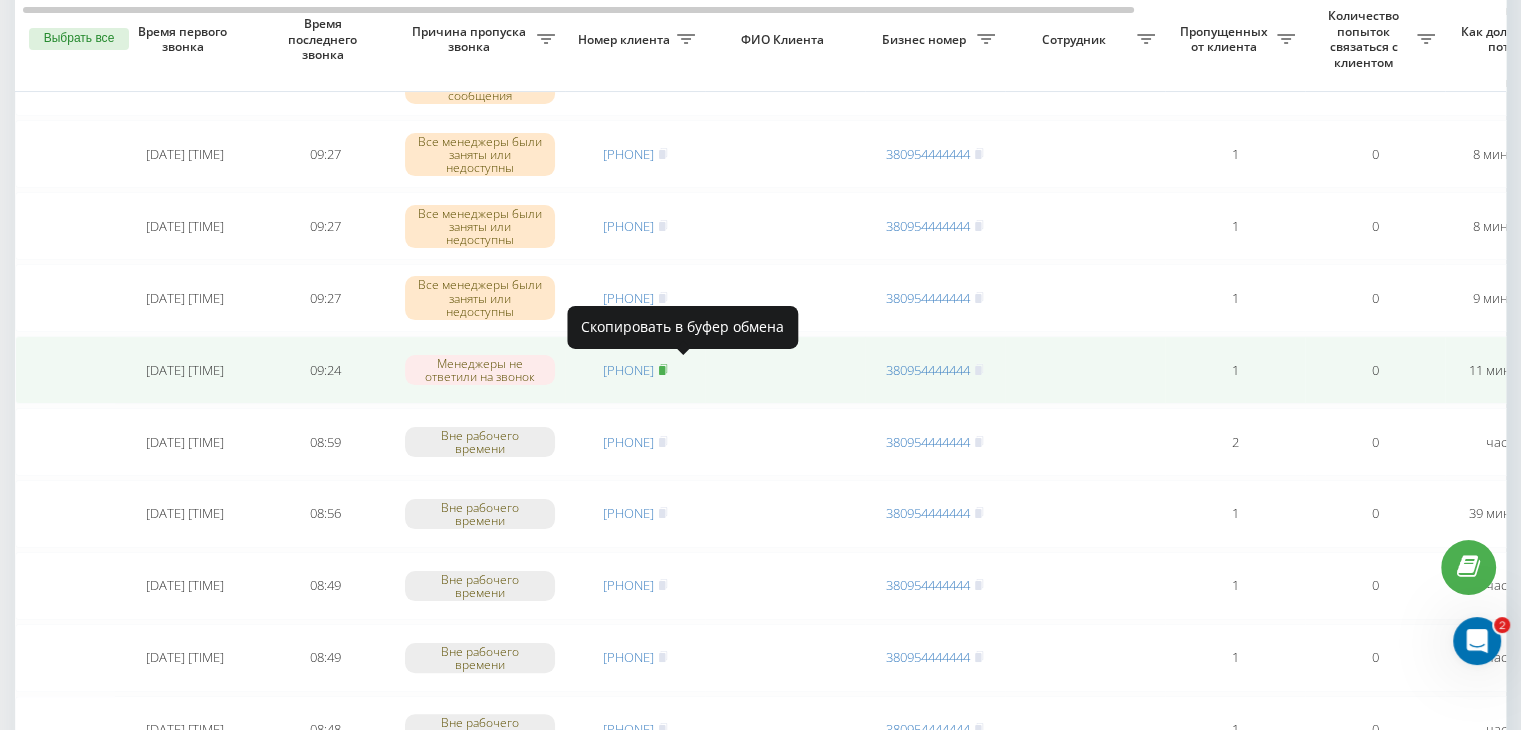 click 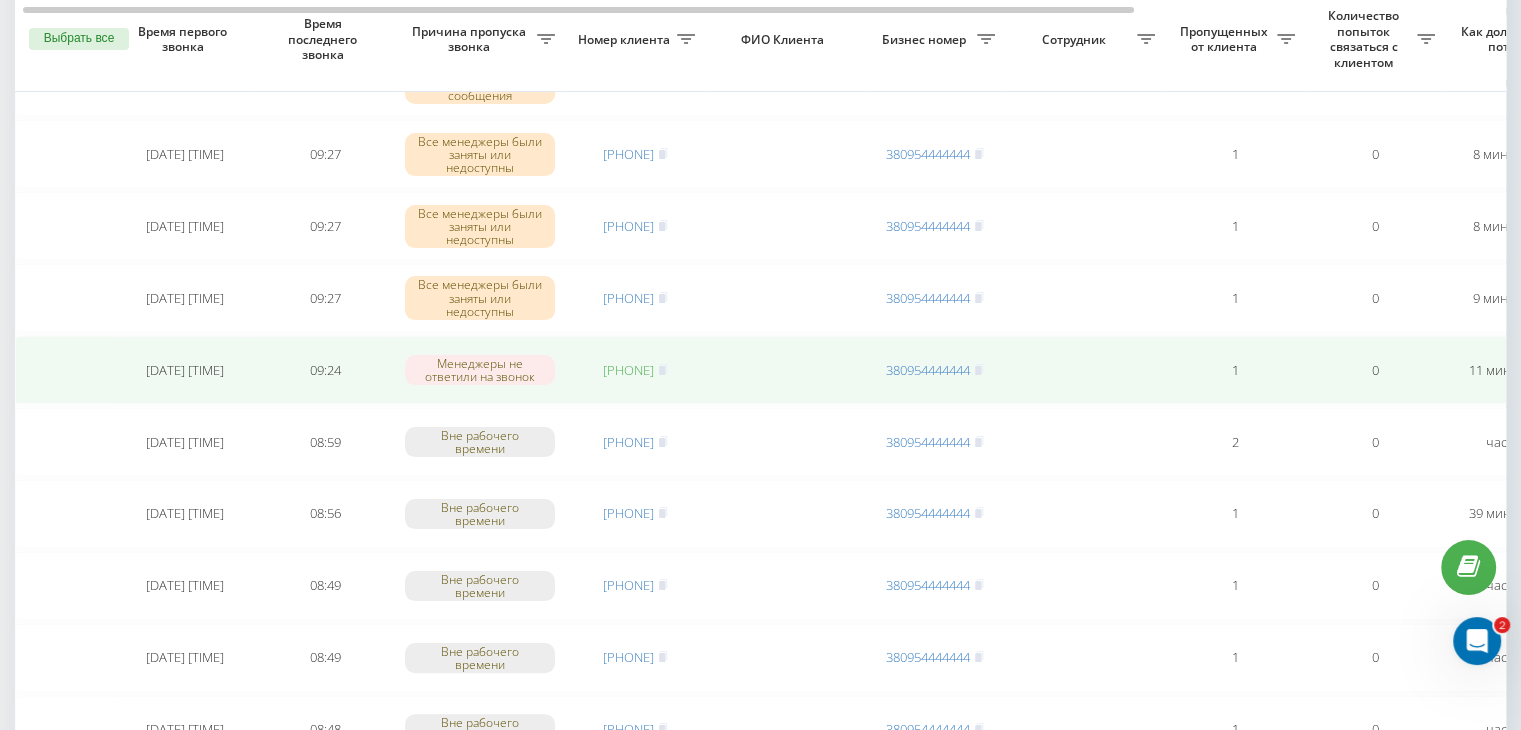 click on "[PHONE]" at bounding box center [628, 370] 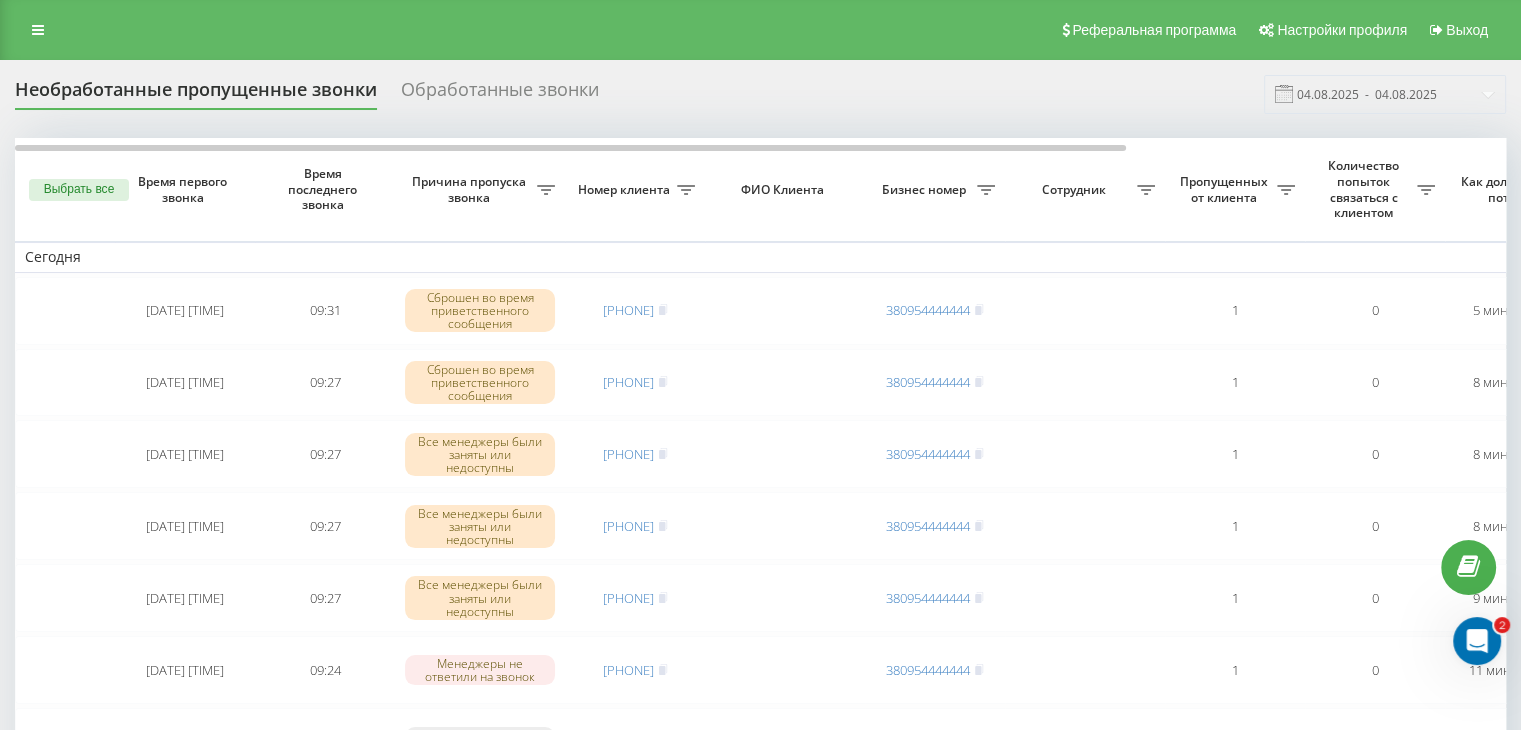 scroll, scrollTop: 0, scrollLeft: 0, axis: both 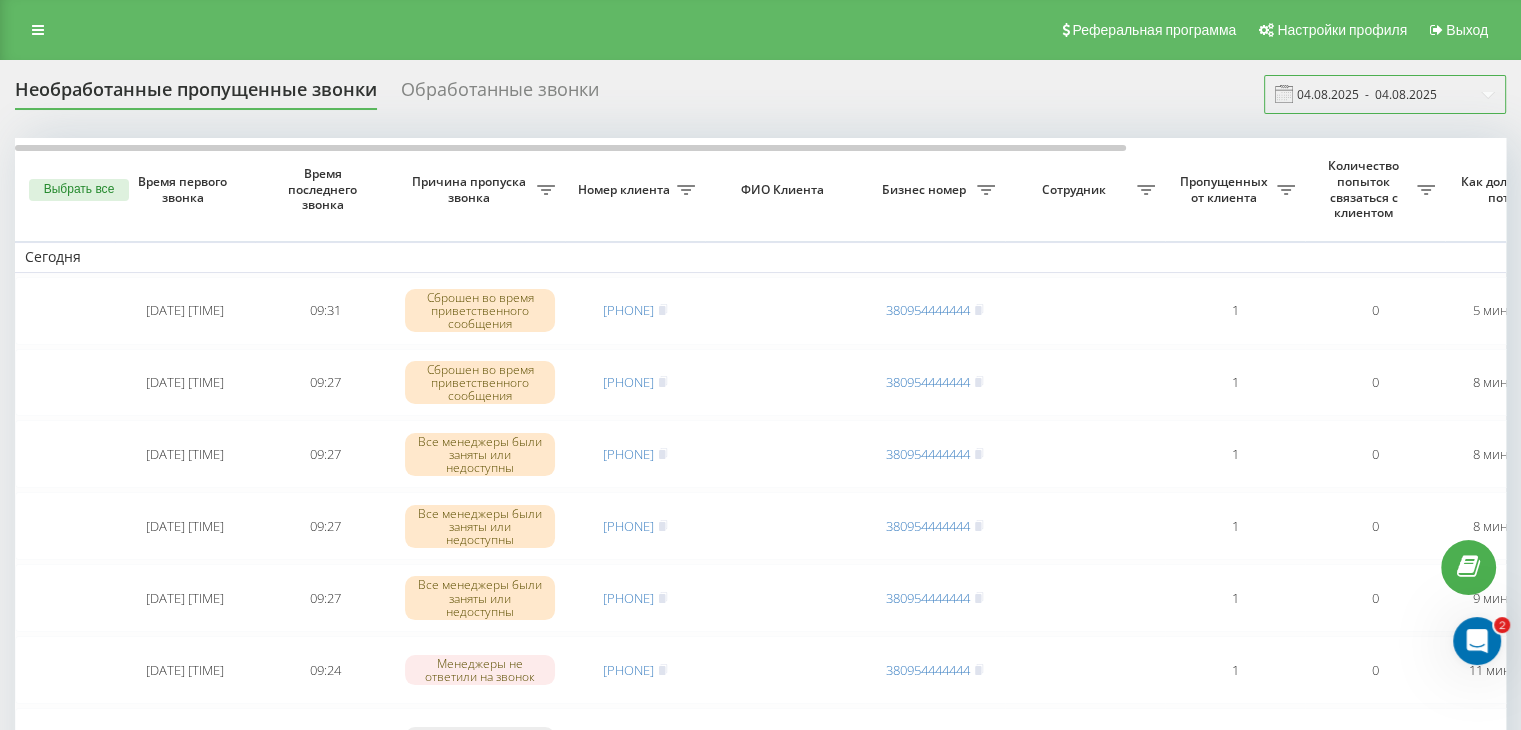 click on "04.08.2025  -  04.08.2025" at bounding box center (1385, 94) 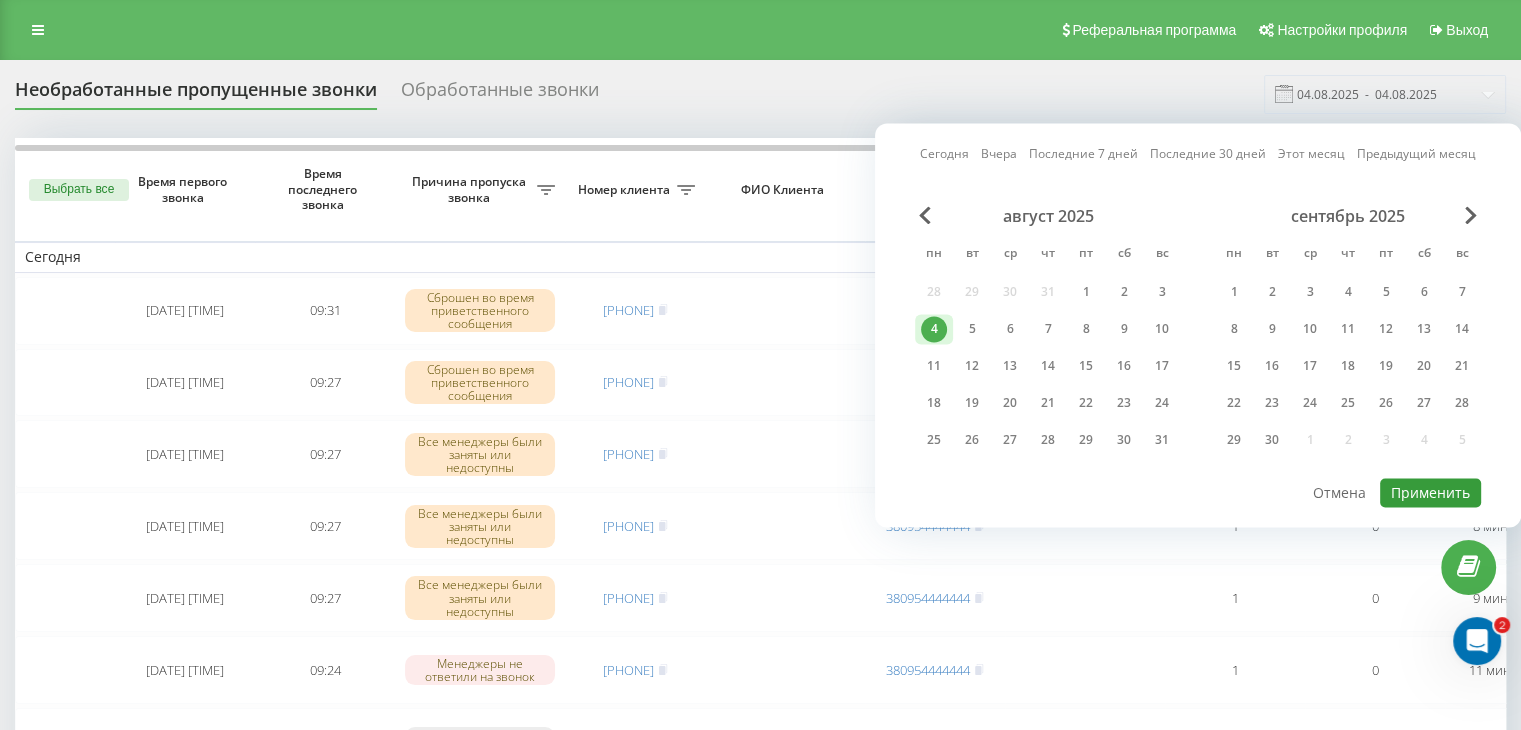 click on "Применить" at bounding box center (1430, 492) 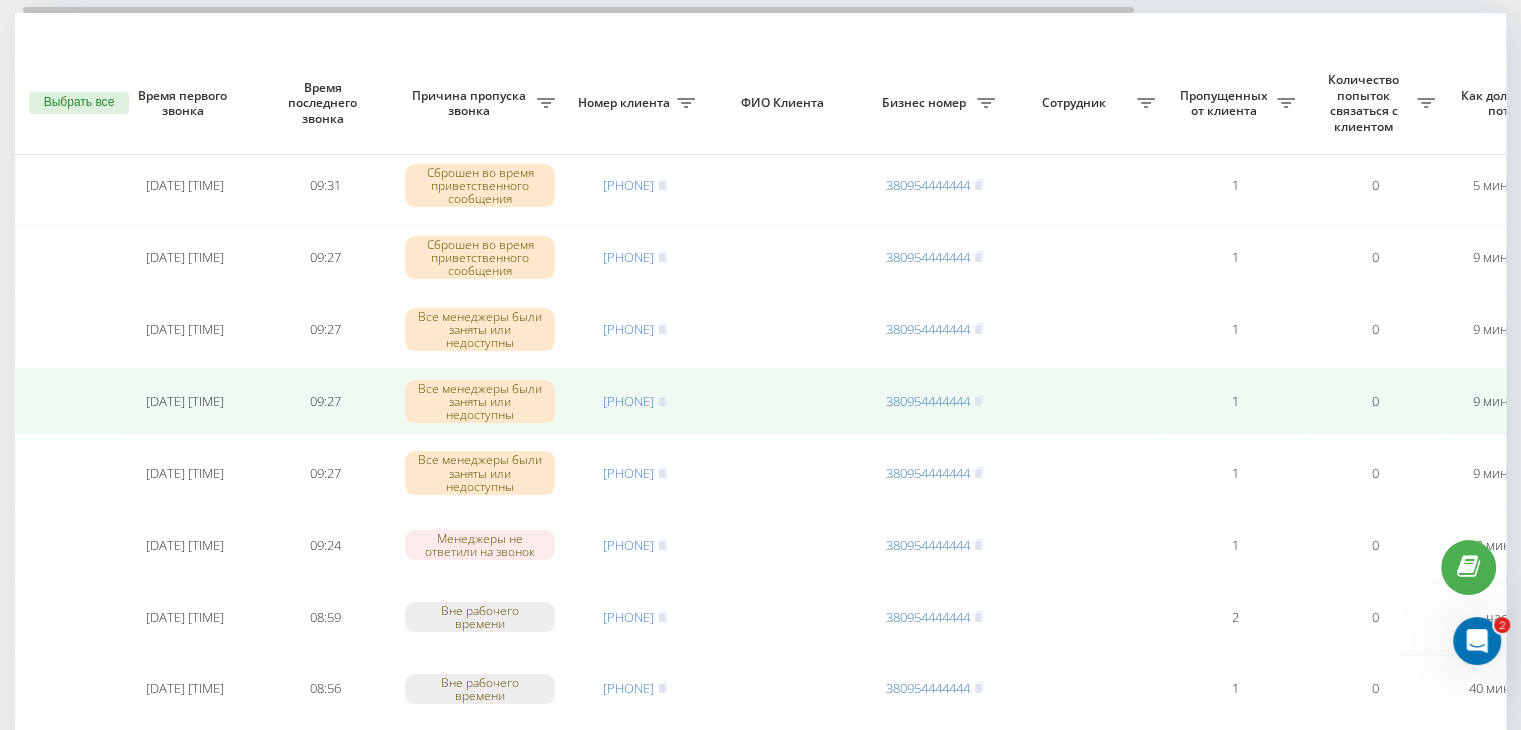 scroll, scrollTop: 200, scrollLeft: 0, axis: vertical 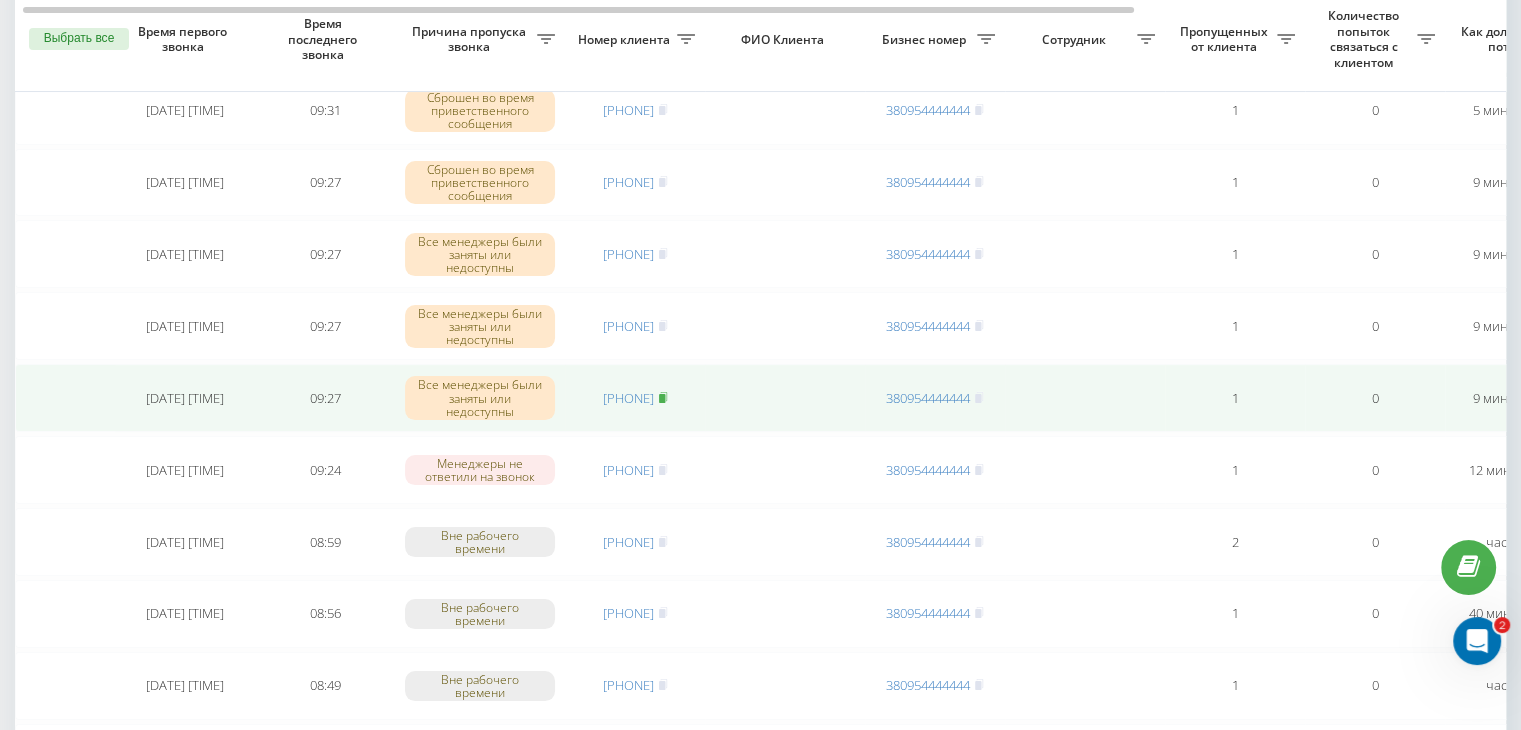 click 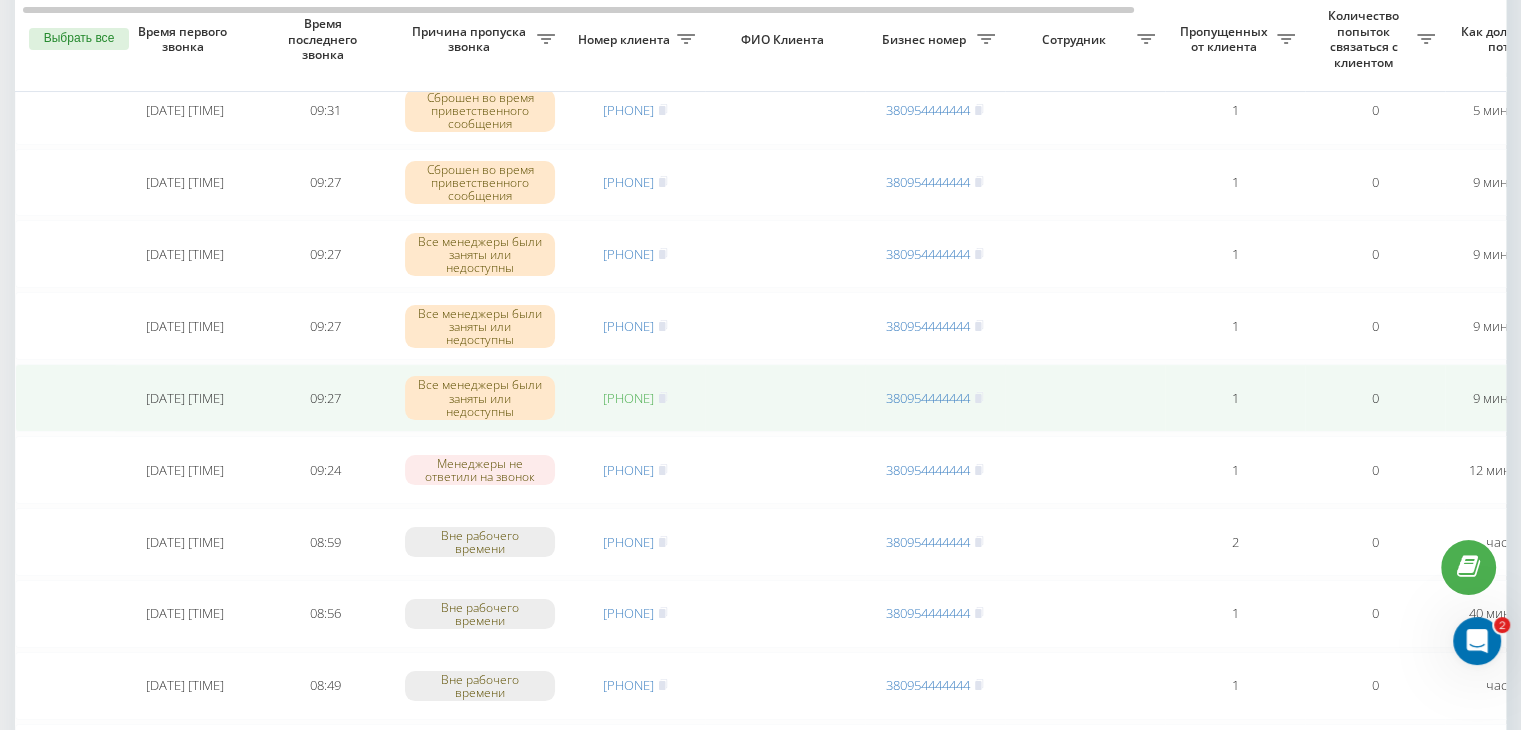 click on "[PHONE]" at bounding box center (628, 398) 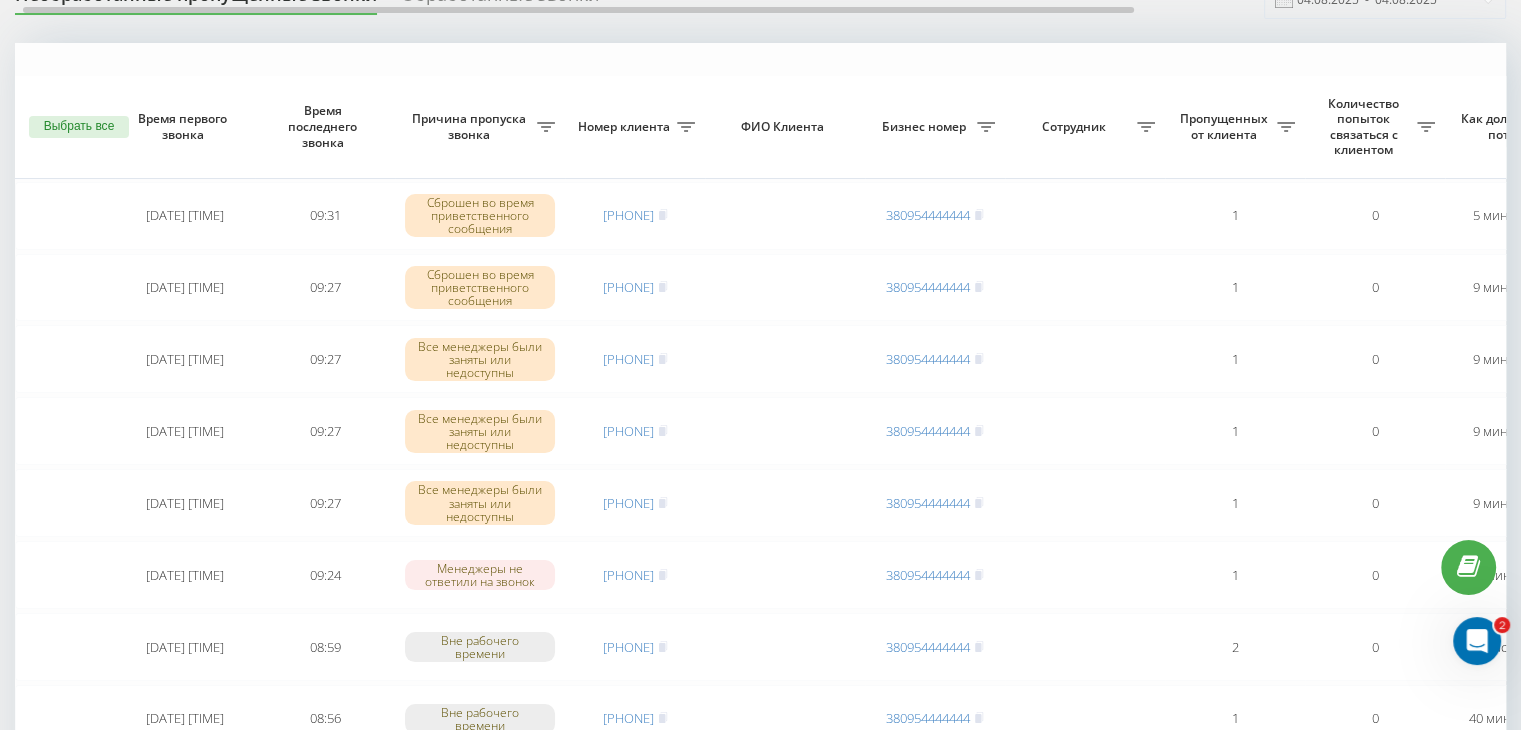 scroll, scrollTop: 0, scrollLeft: 0, axis: both 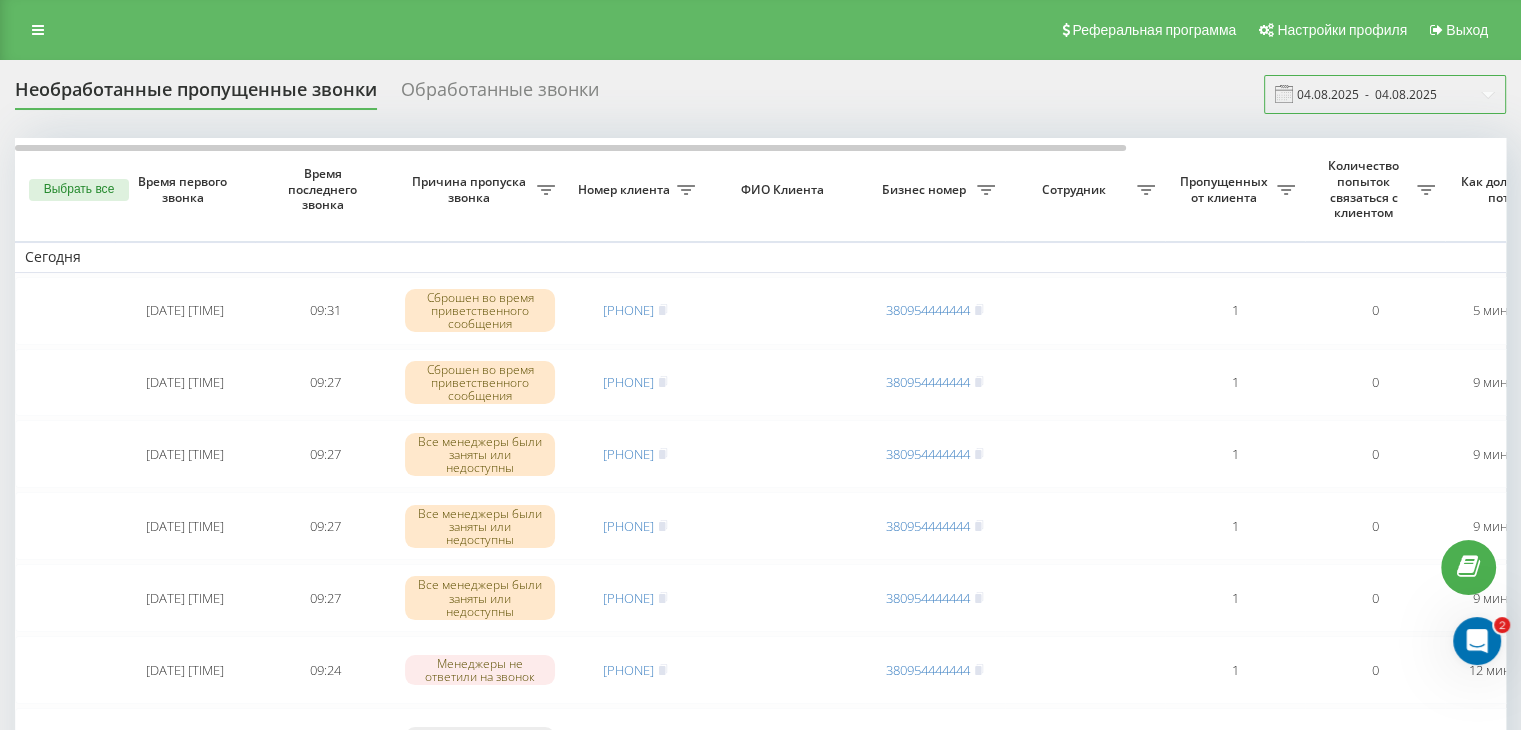 click on "04.08.2025  -  04.08.2025" at bounding box center [1385, 94] 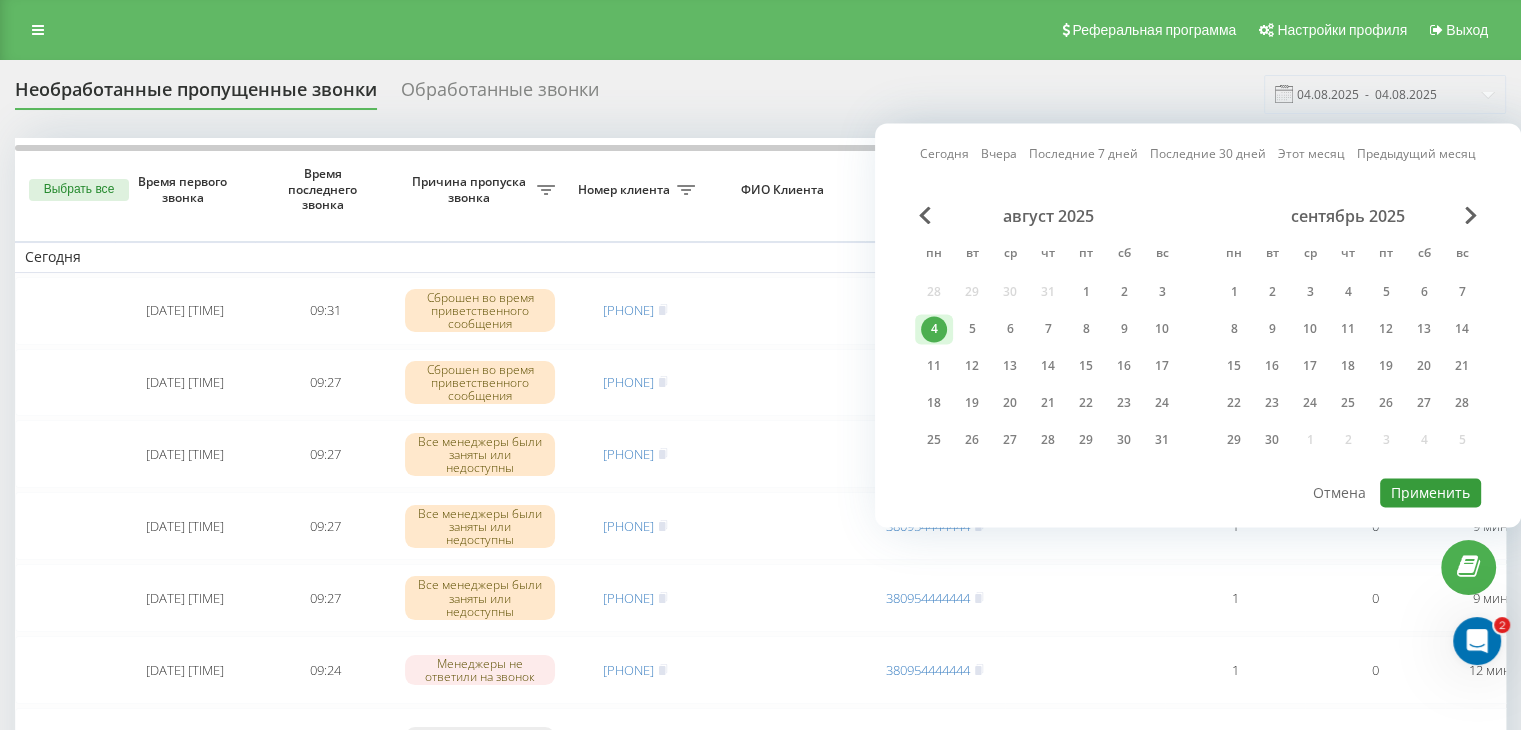click on "Применить" at bounding box center [1430, 492] 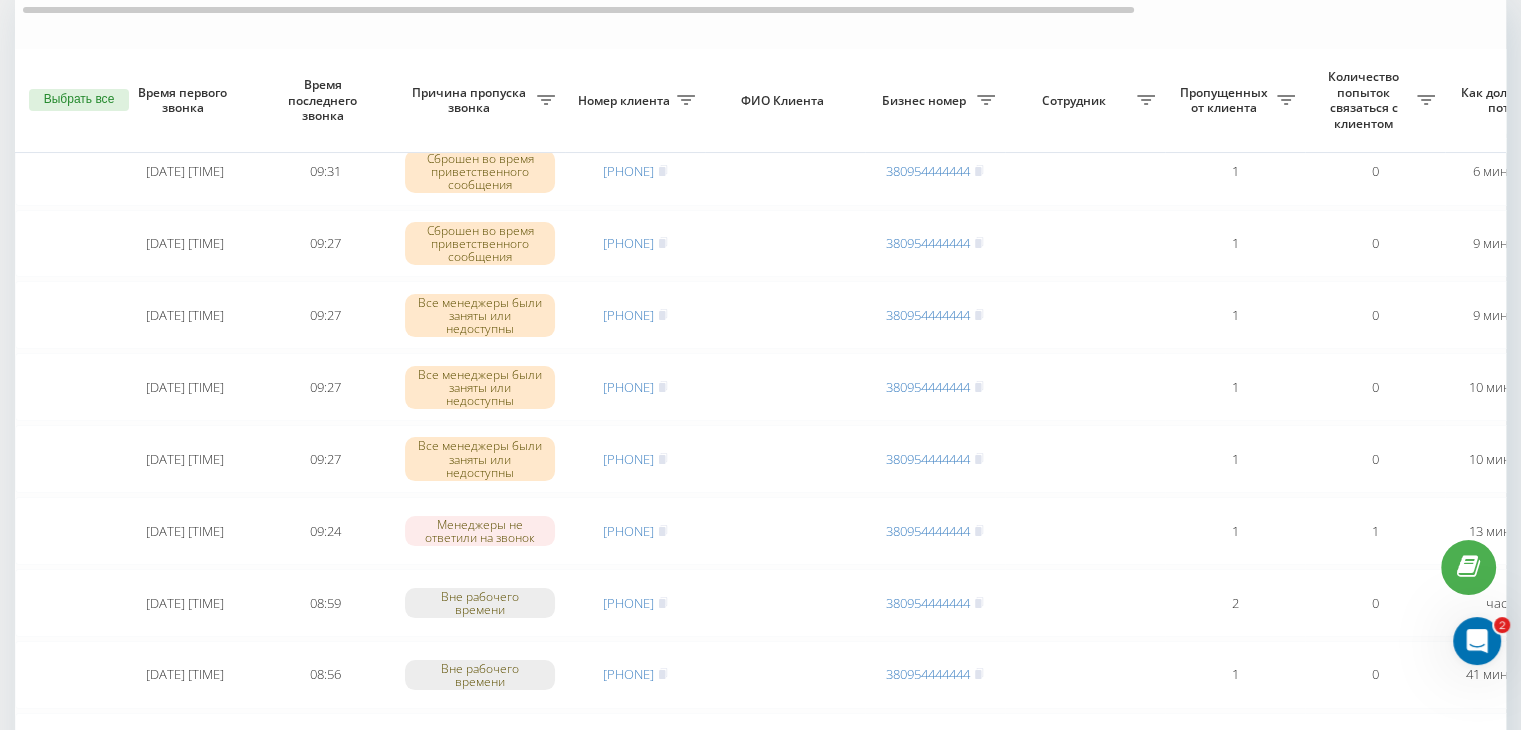 scroll, scrollTop: 200, scrollLeft: 0, axis: vertical 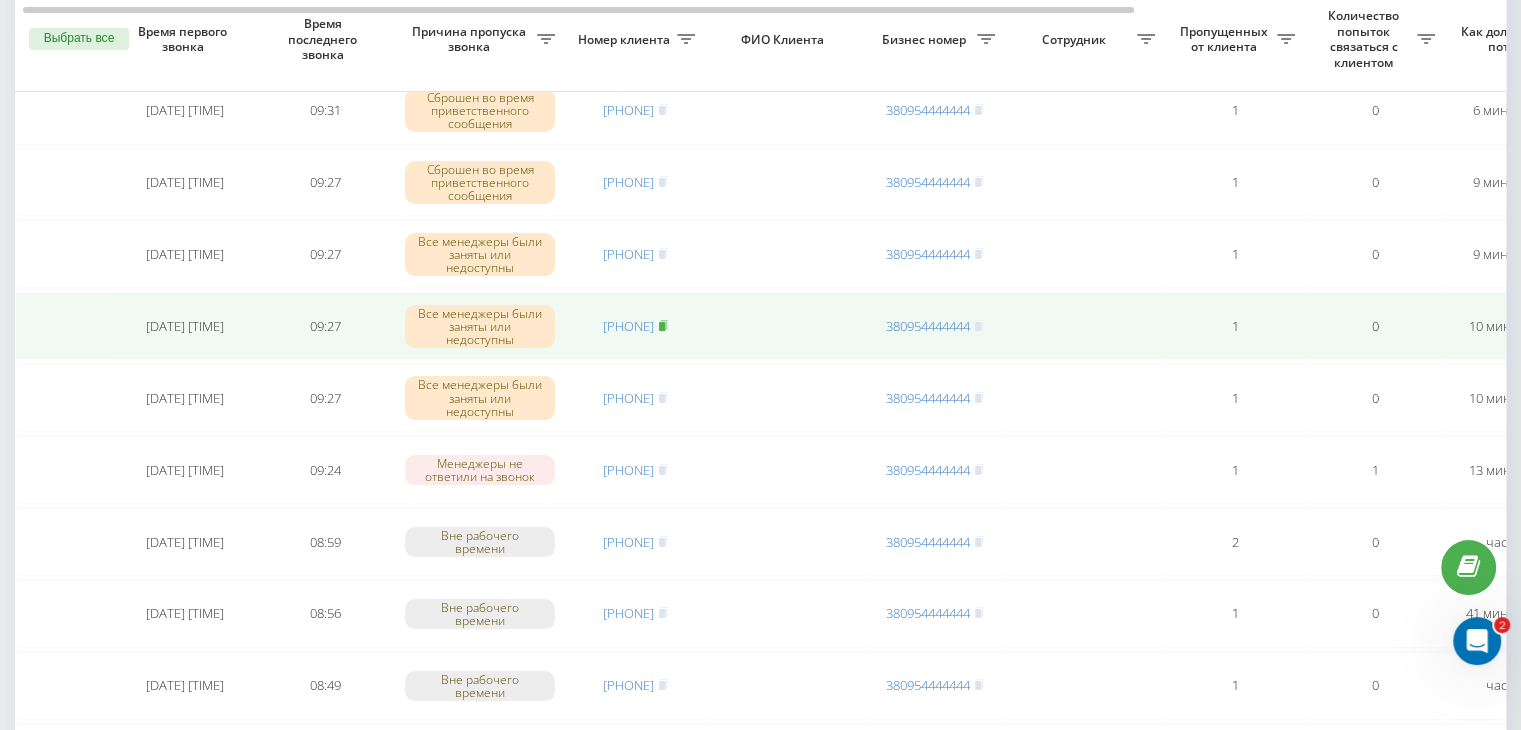 click 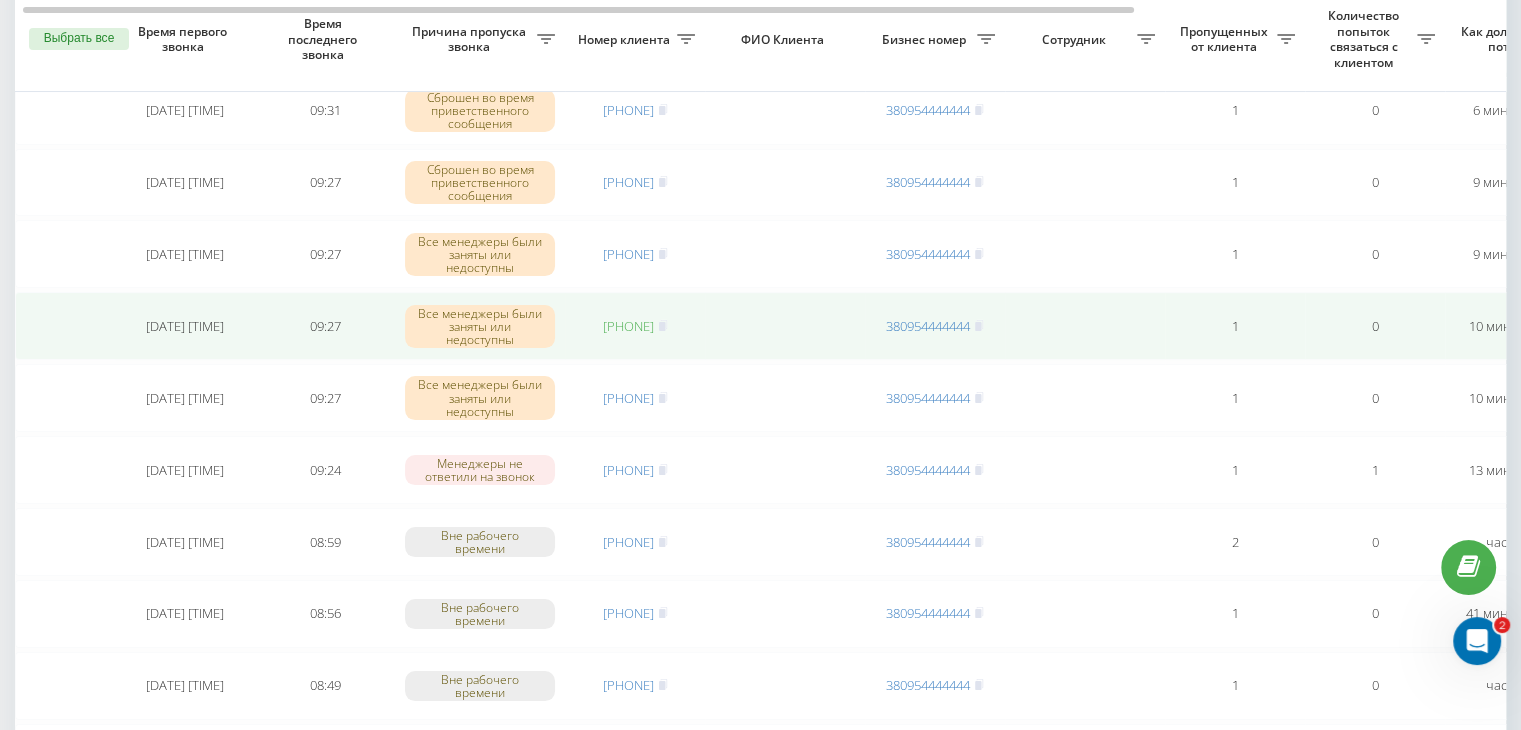 click on "[PHONE]" at bounding box center [628, 326] 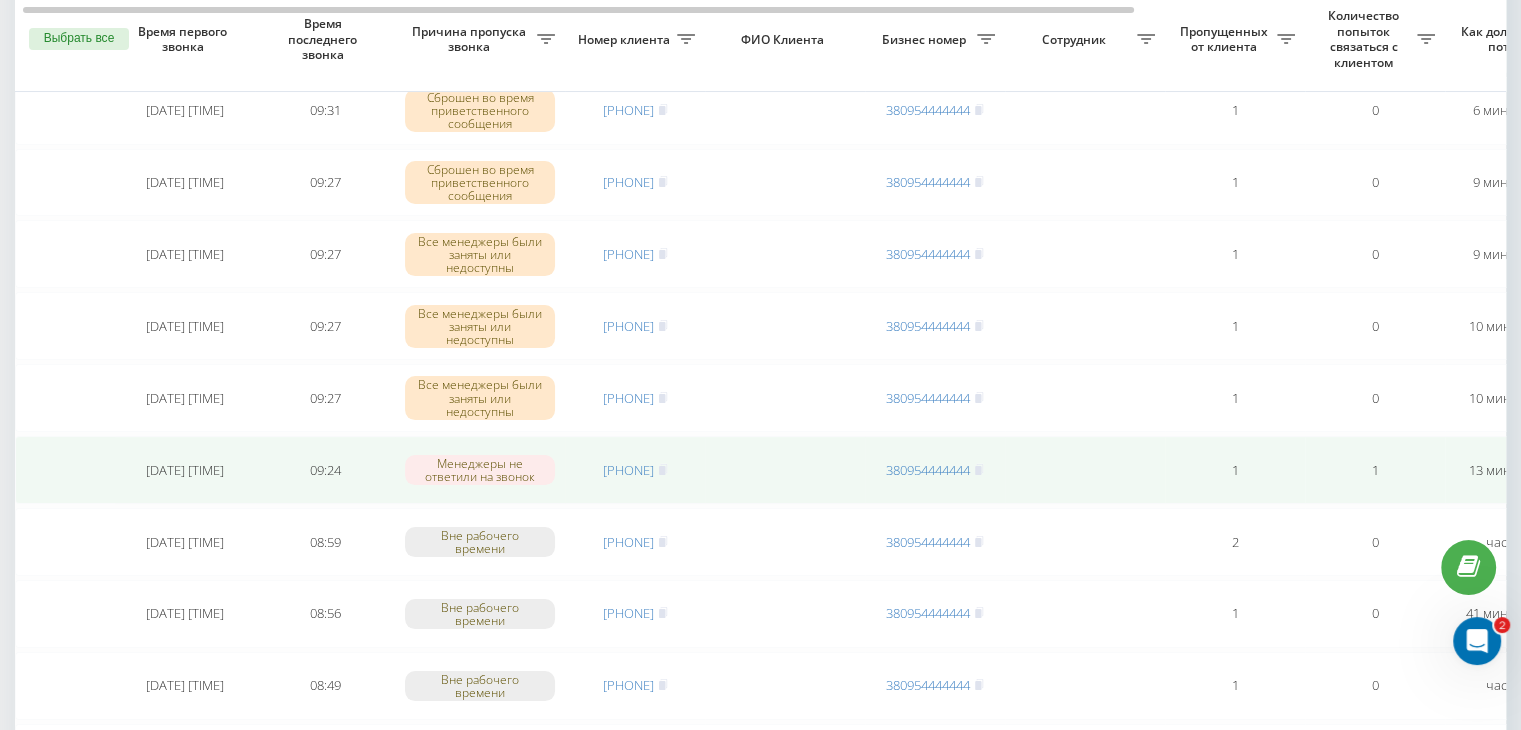 drag, startPoint x: 683, startPoint y: 251, endPoint x: 739, endPoint y: 465, distance: 221.20578 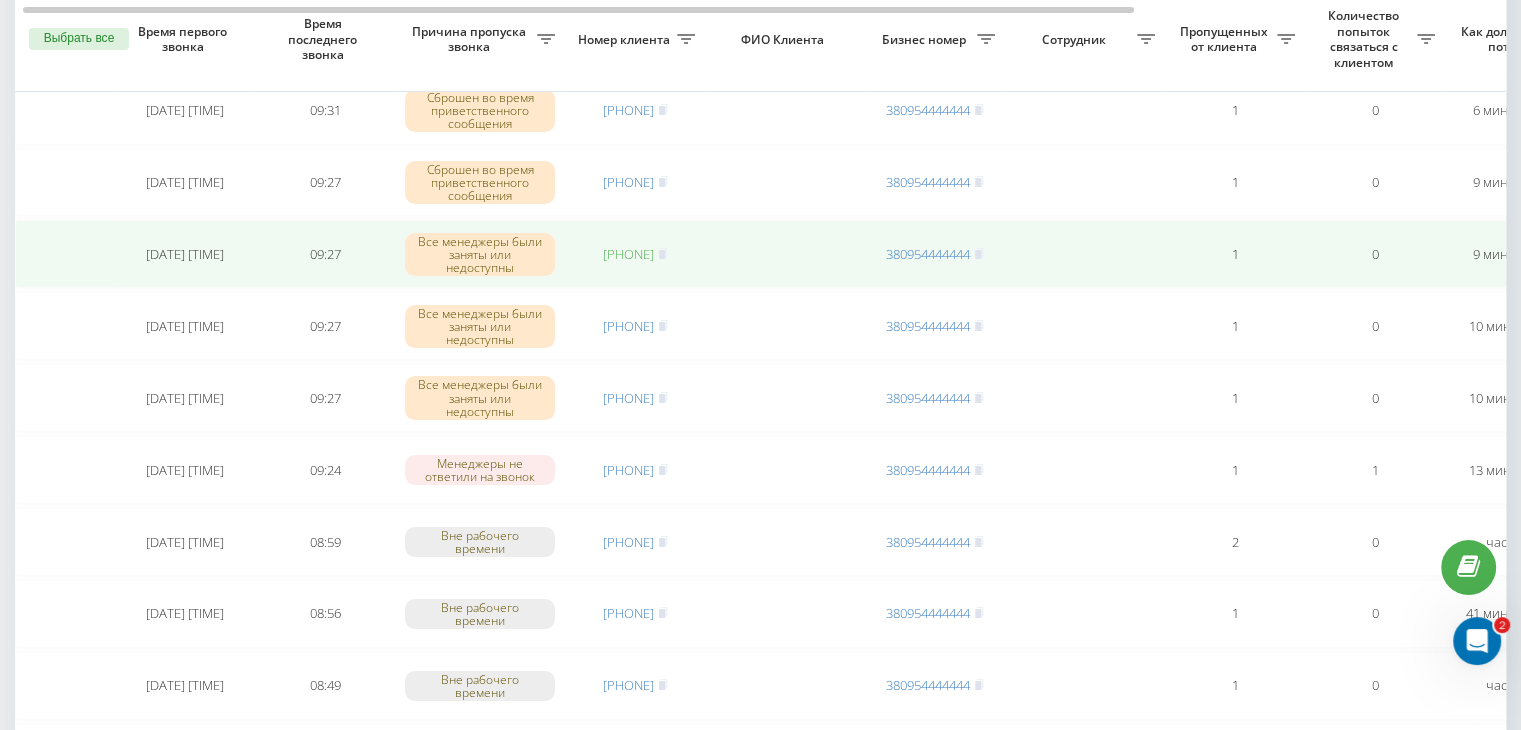 click on "[PHONE]" at bounding box center (628, 254) 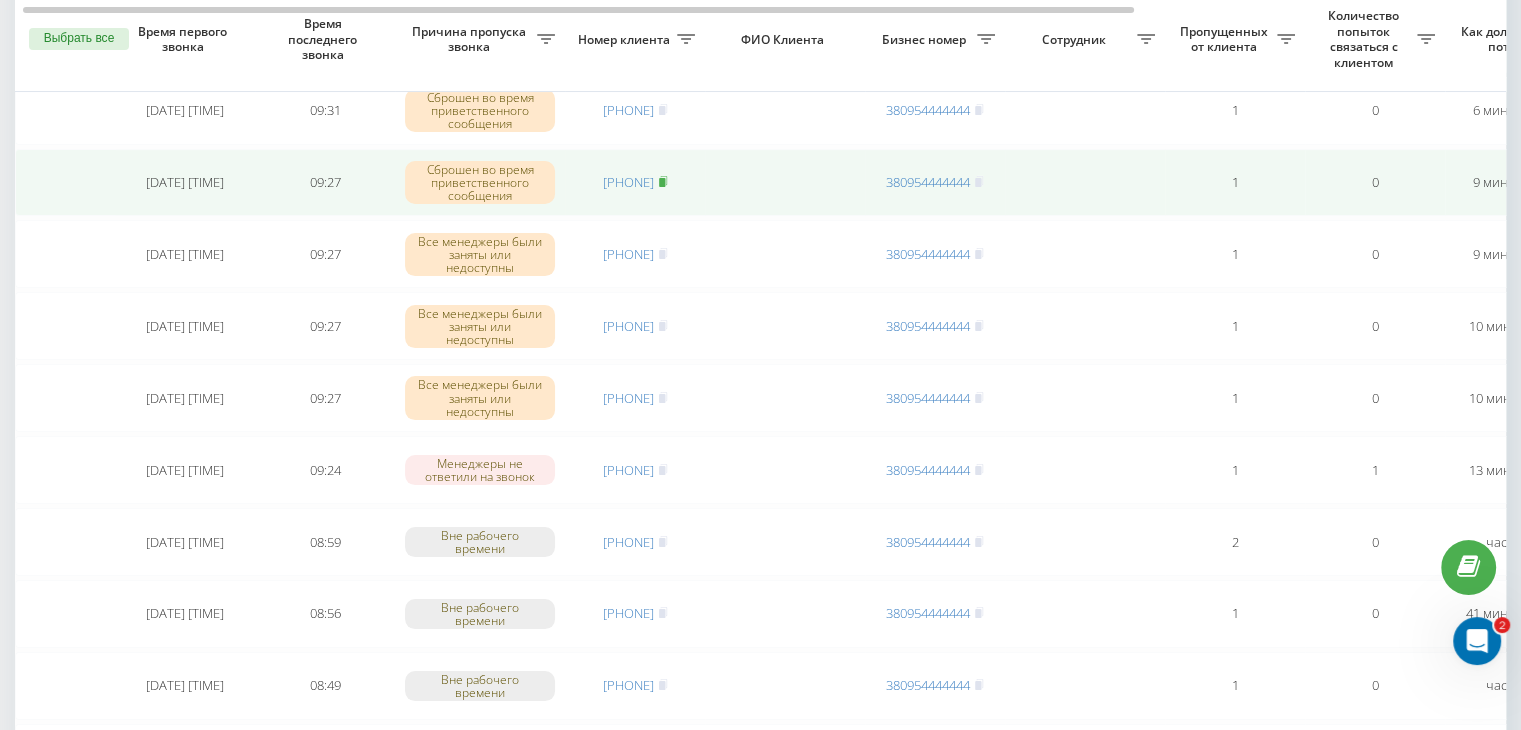 click 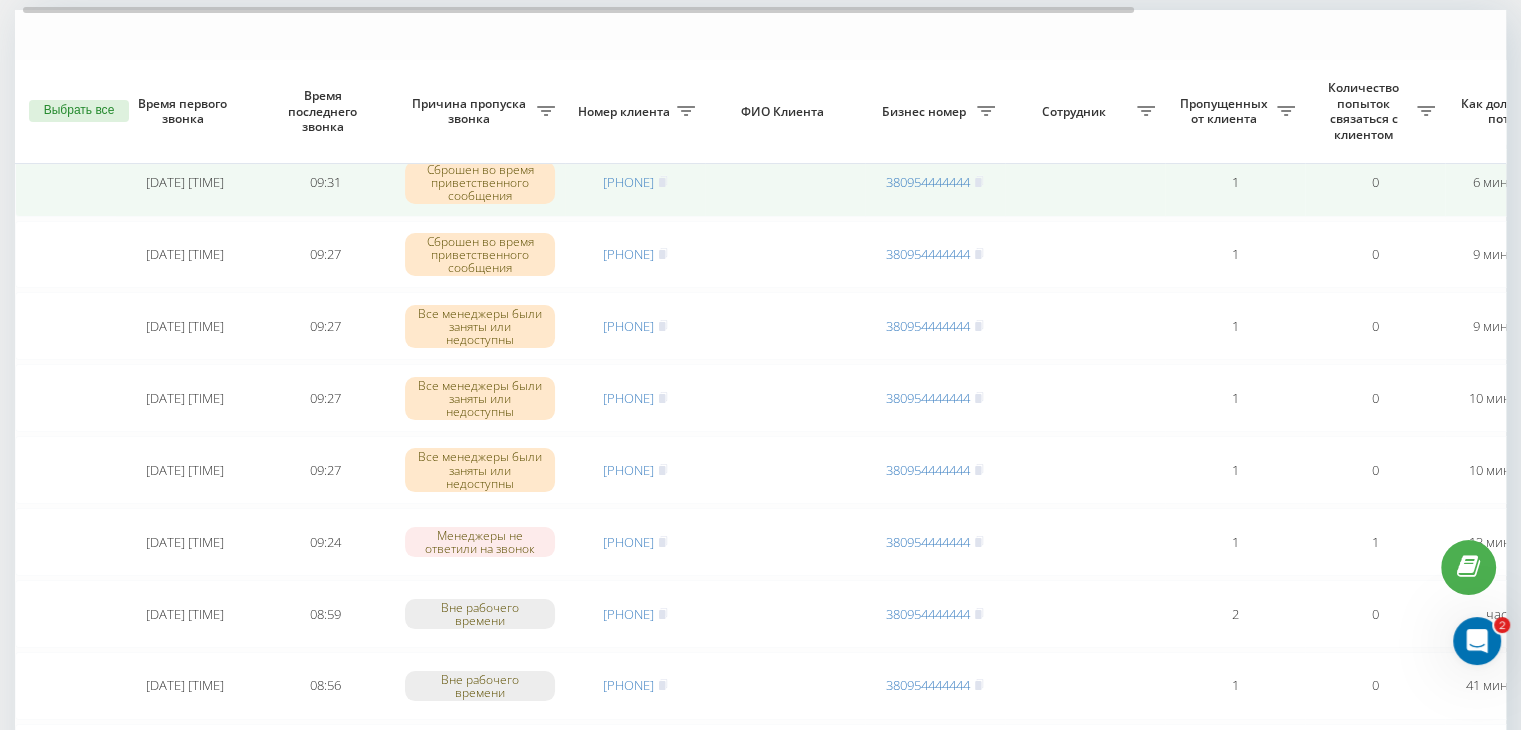 scroll, scrollTop: 100, scrollLeft: 0, axis: vertical 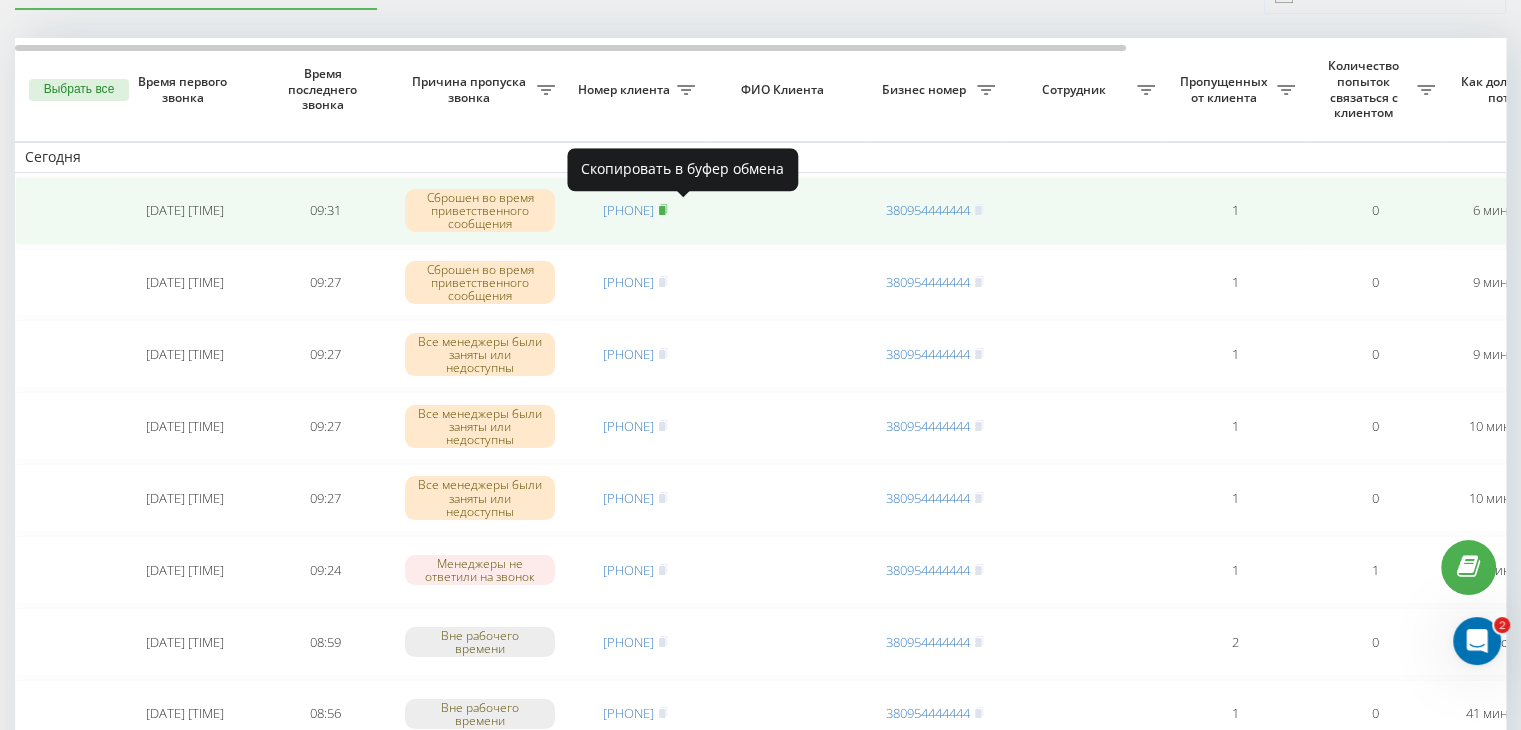 click 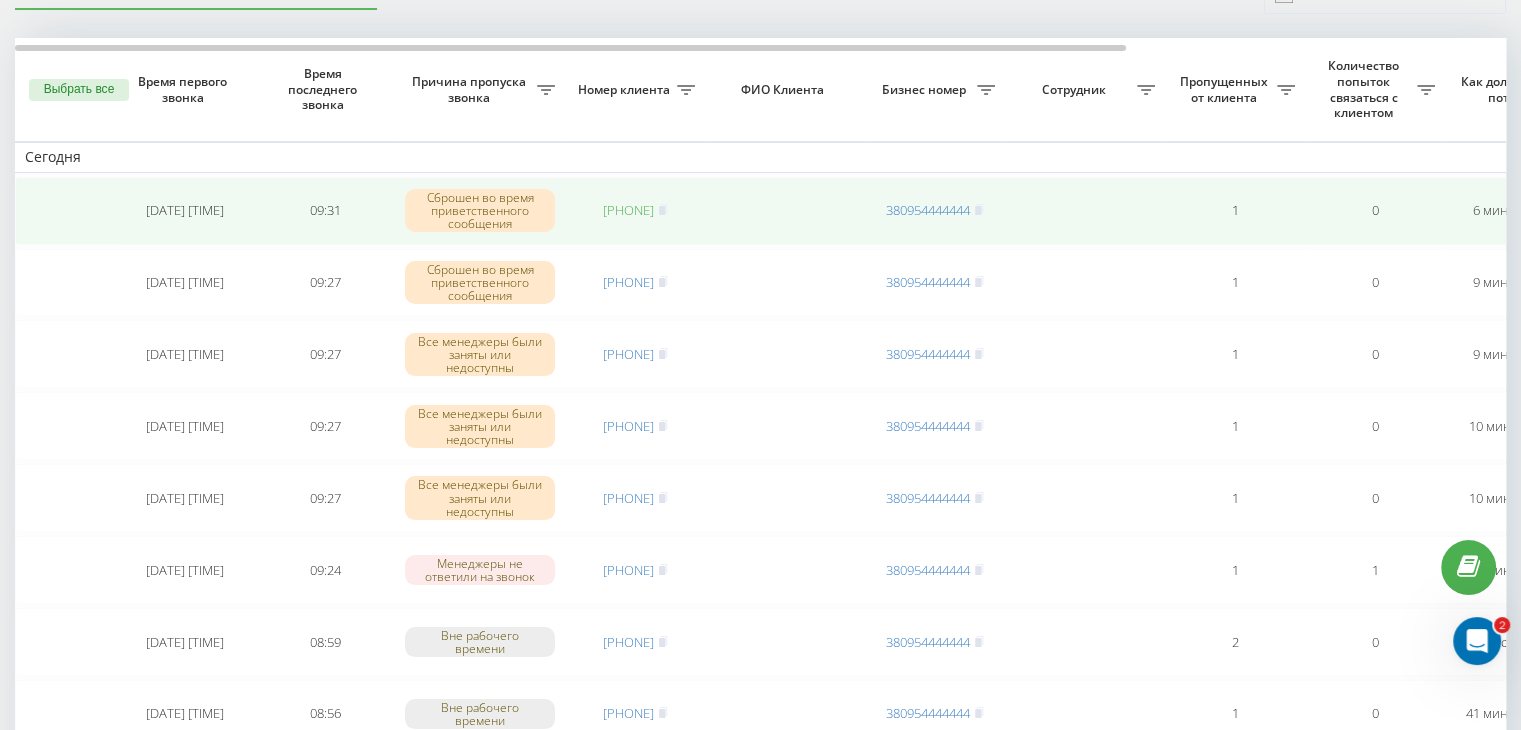 click on "[PHONE]" at bounding box center [628, 210] 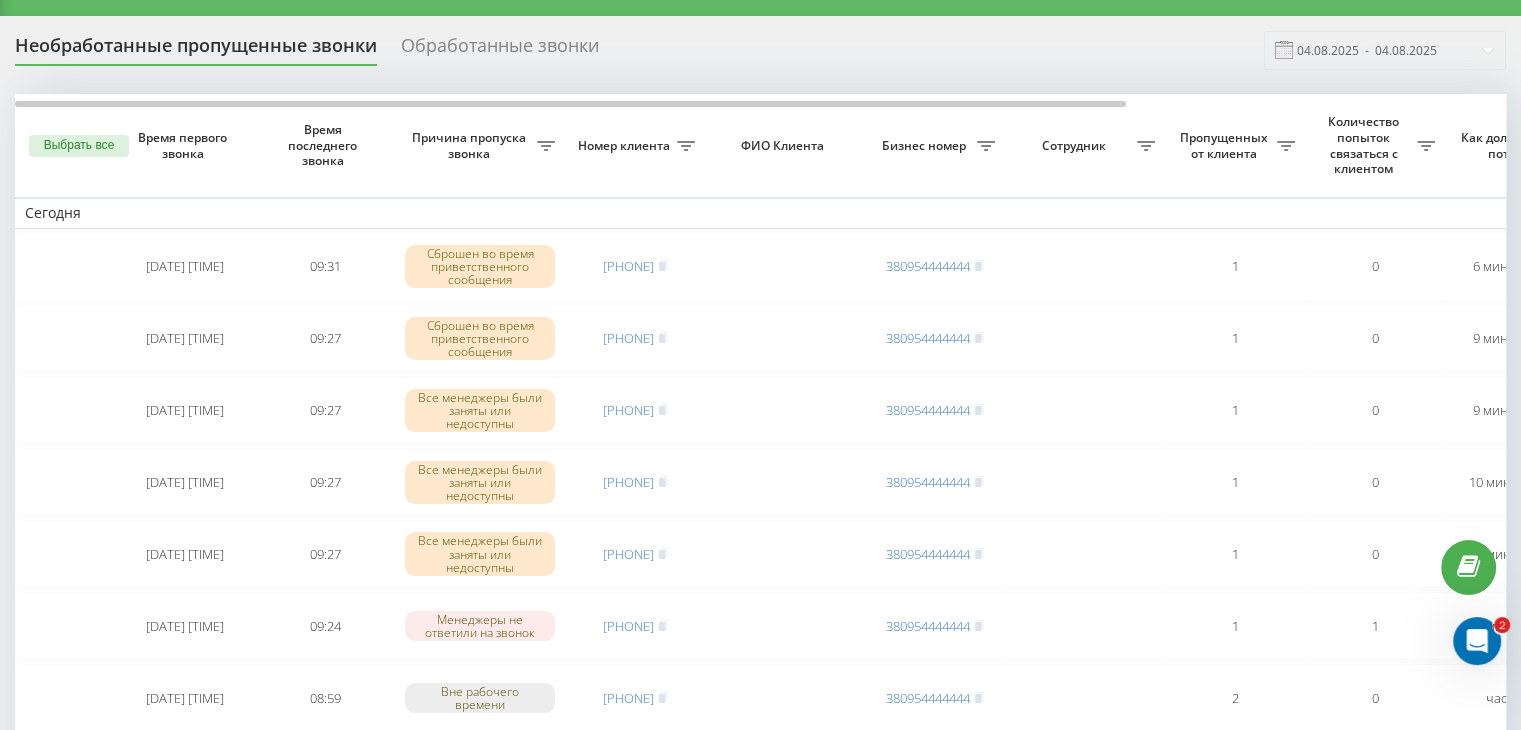 scroll, scrollTop: 0, scrollLeft: 0, axis: both 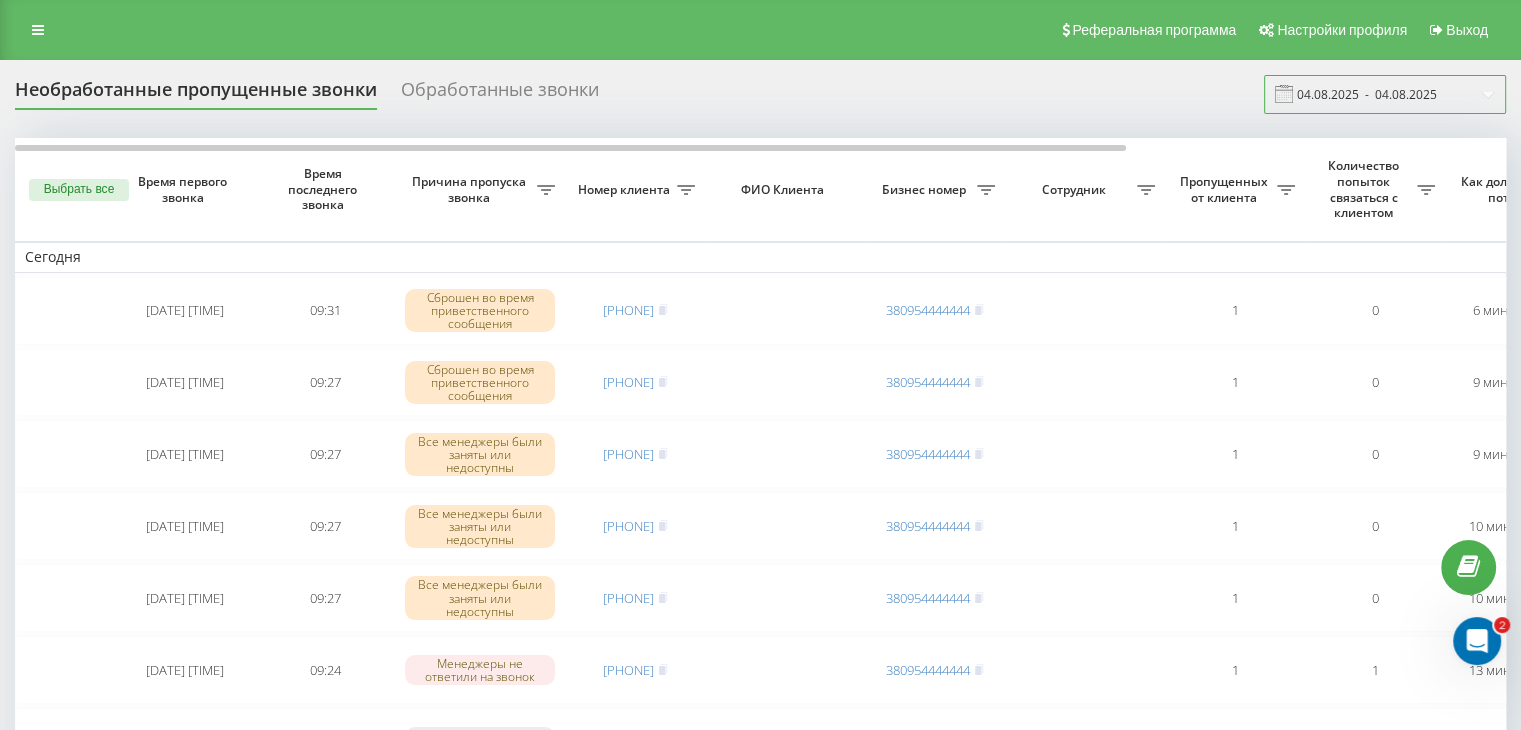 click on "04.08.2025  -  04.08.2025" at bounding box center (1385, 94) 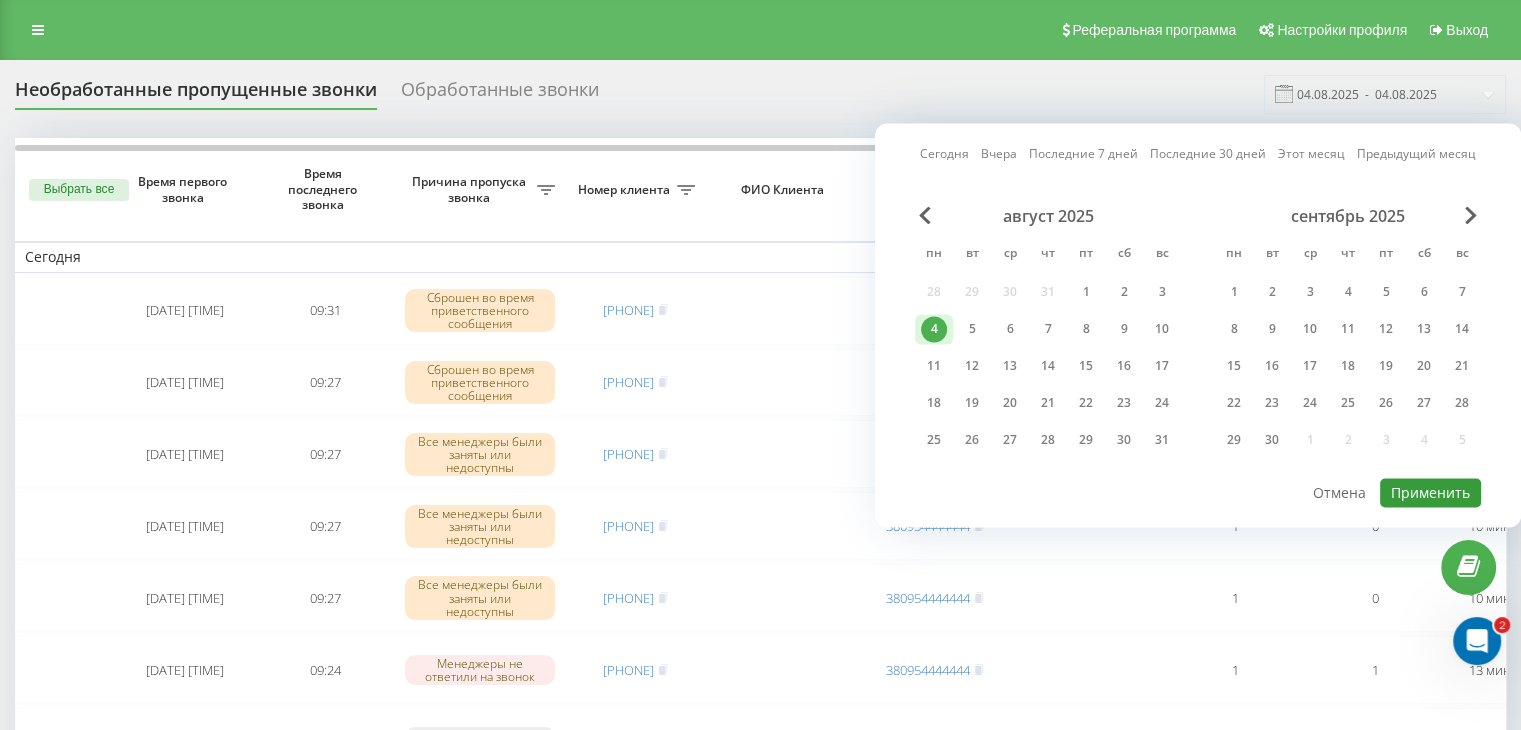 click on "Применить" at bounding box center [1430, 492] 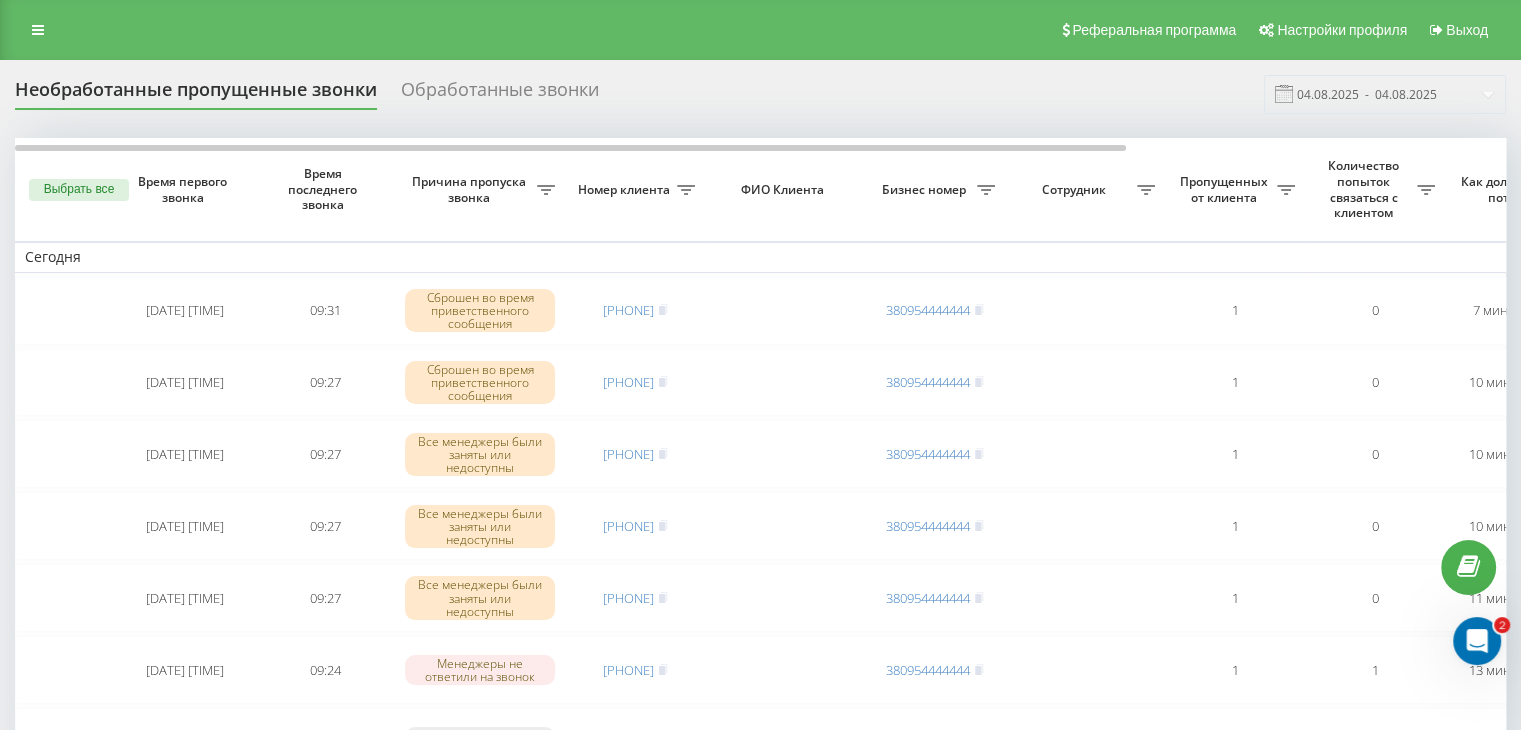 click on "Необработанные пропущенные звонки Обработанные звонки 04.08.2025  -  04.08.2025" at bounding box center (760, 94) 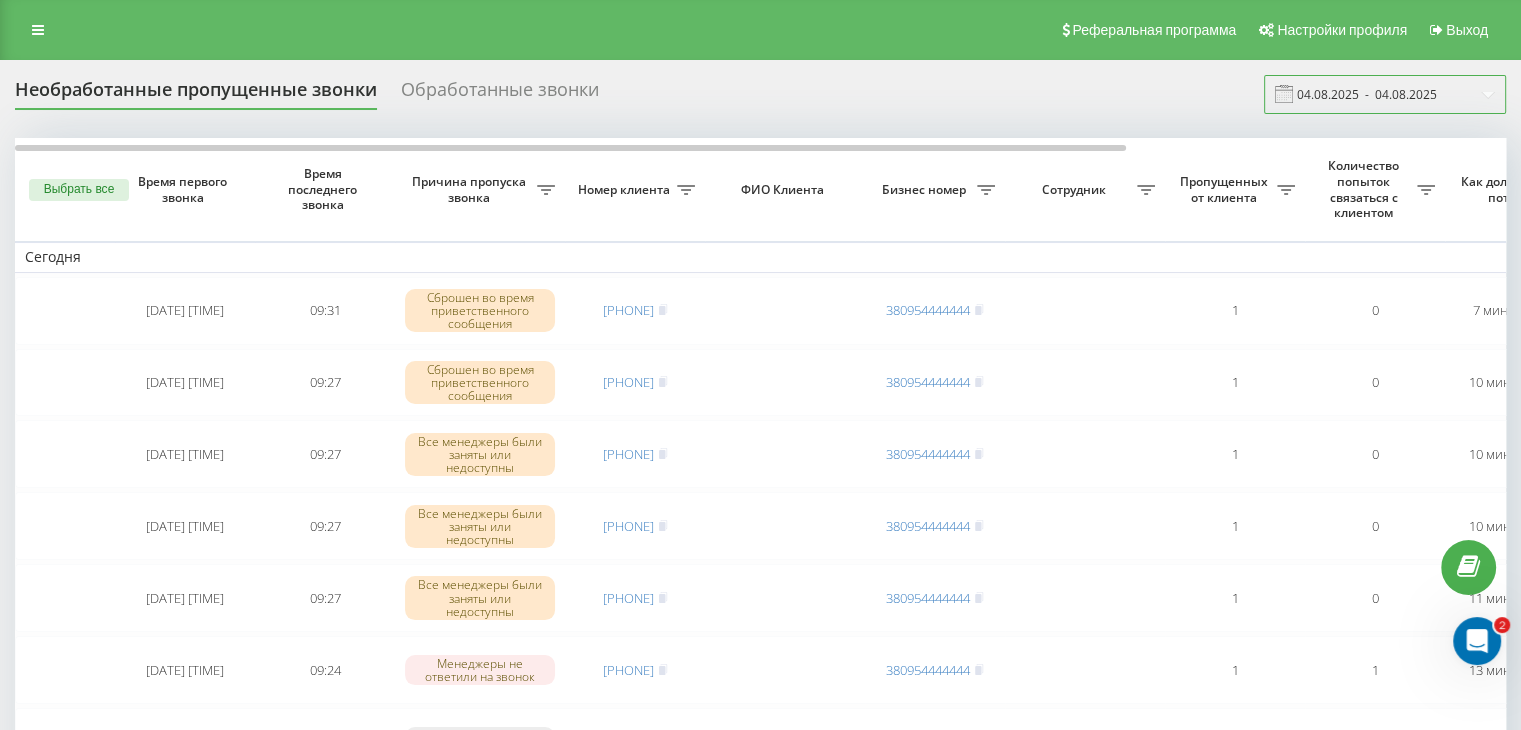 drag, startPoint x: 1342, startPoint y: 87, endPoint x: 1344, endPoint y: 101, distance: 14.142136 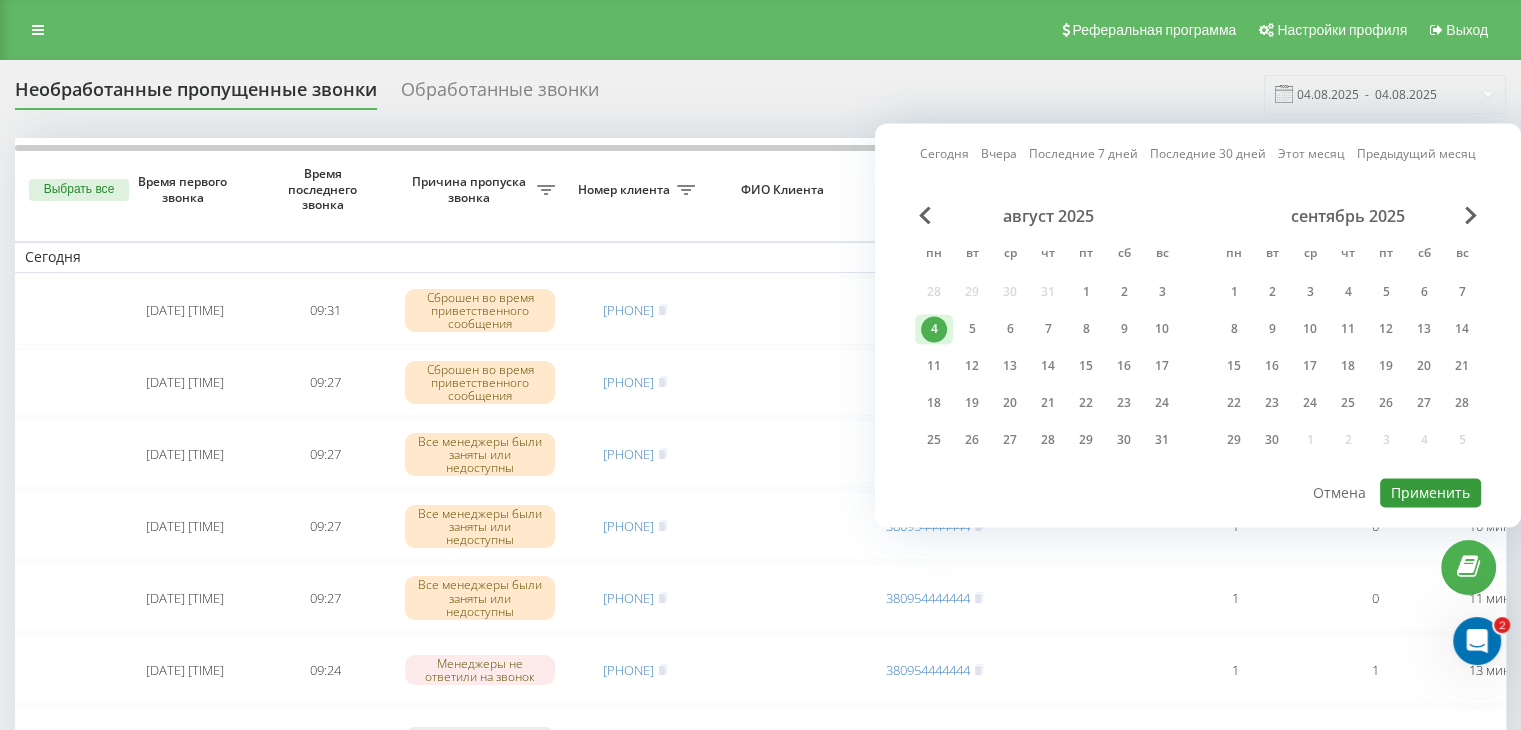 click on "Применить" at bounding box center [1430, 492] 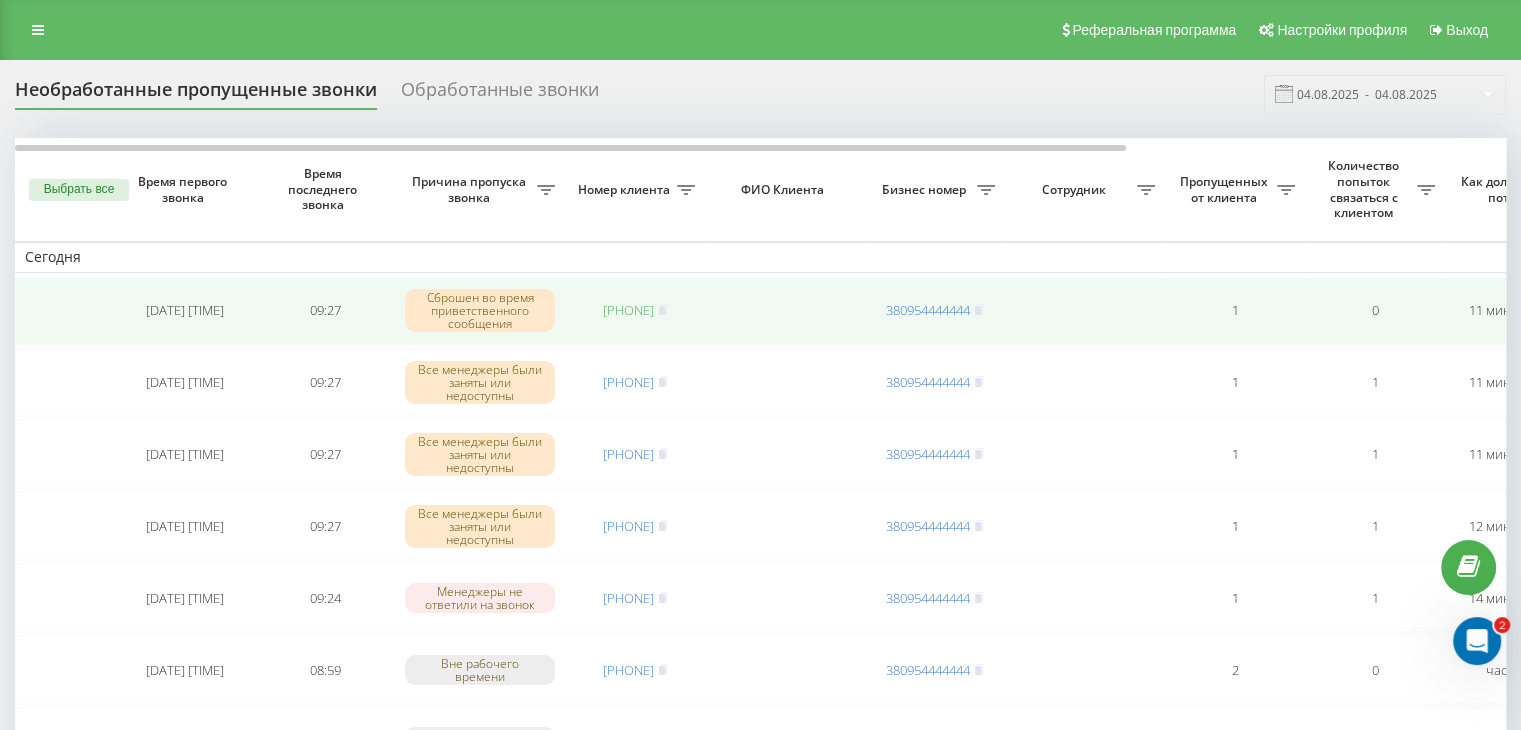 click on "[PHONE]" at bounding box center (628, 310) 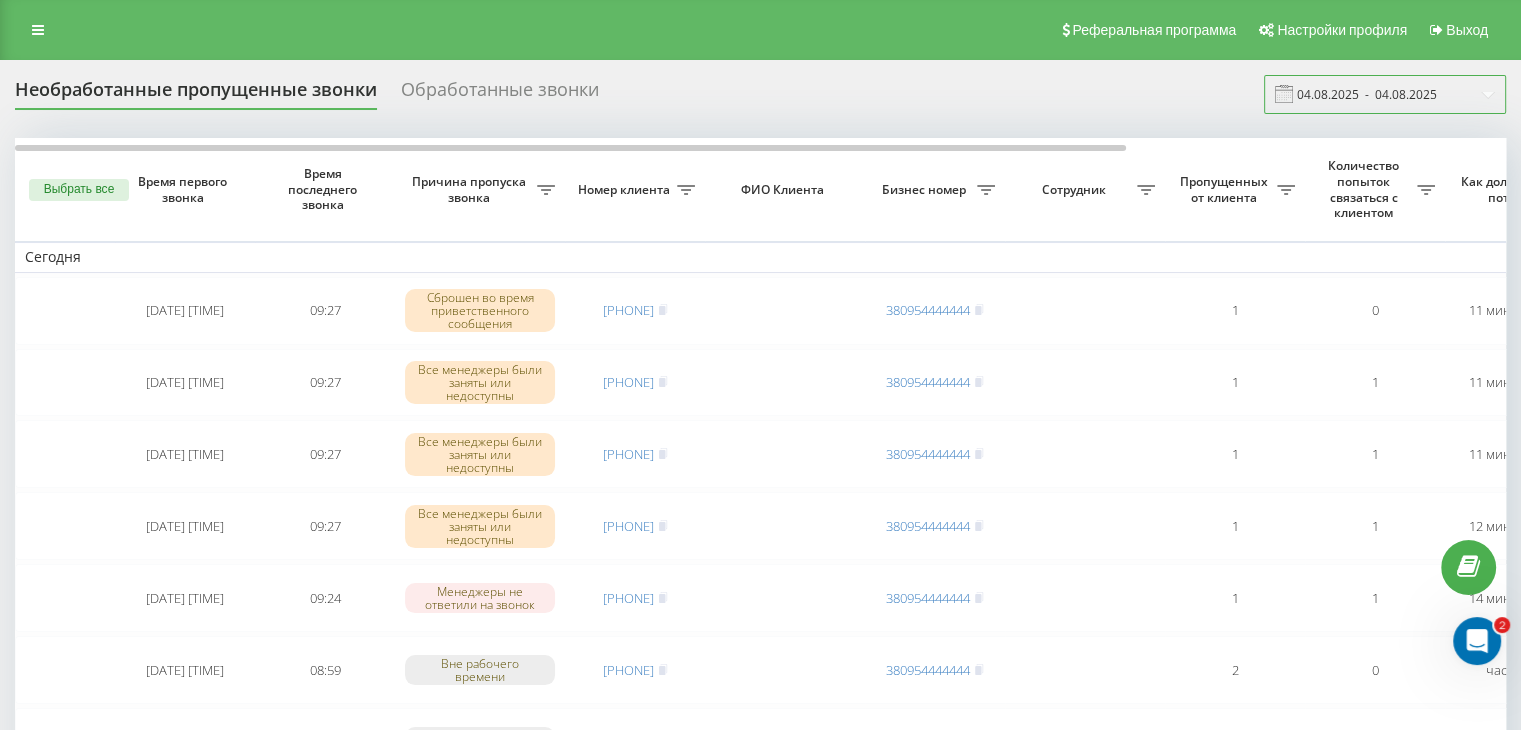 click on "04.08.2025  -  04.08.2025" at bounding box center [1385, 94] 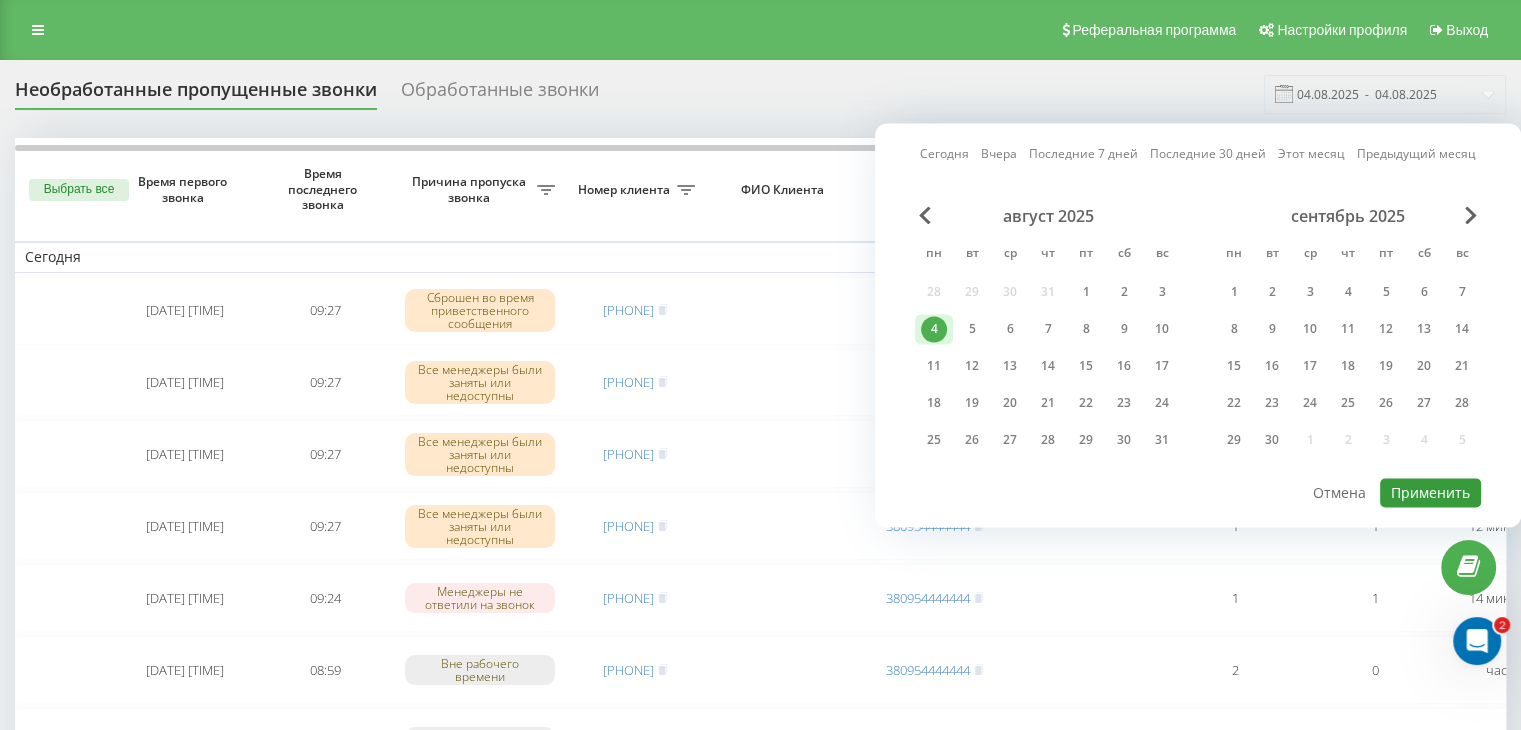 click on "Применить" at bounding box center [1430, 492] 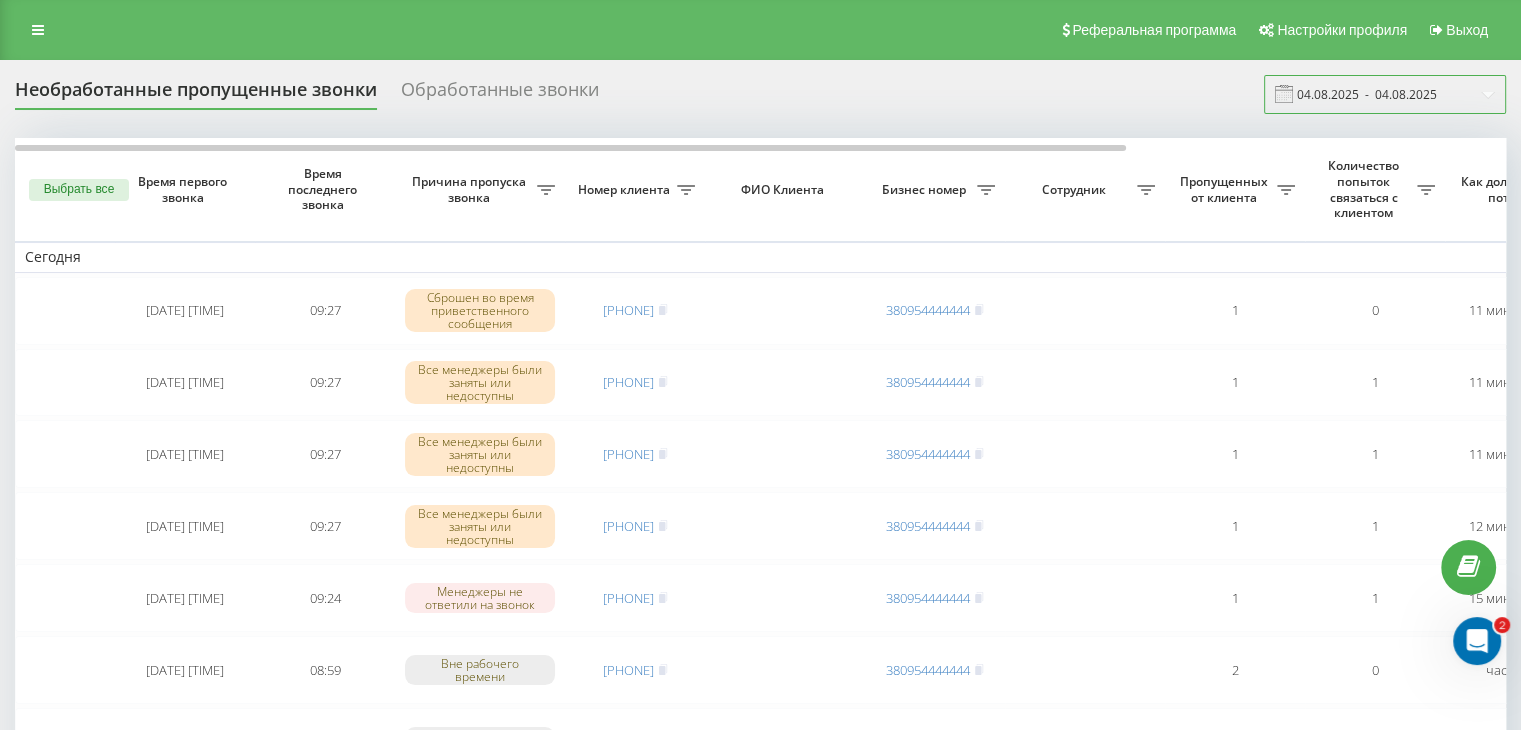 drag, startPoint x: 1416, startPoint y: 97, endPoint x: 1414, endPoint y: 109, distance: 12.165525 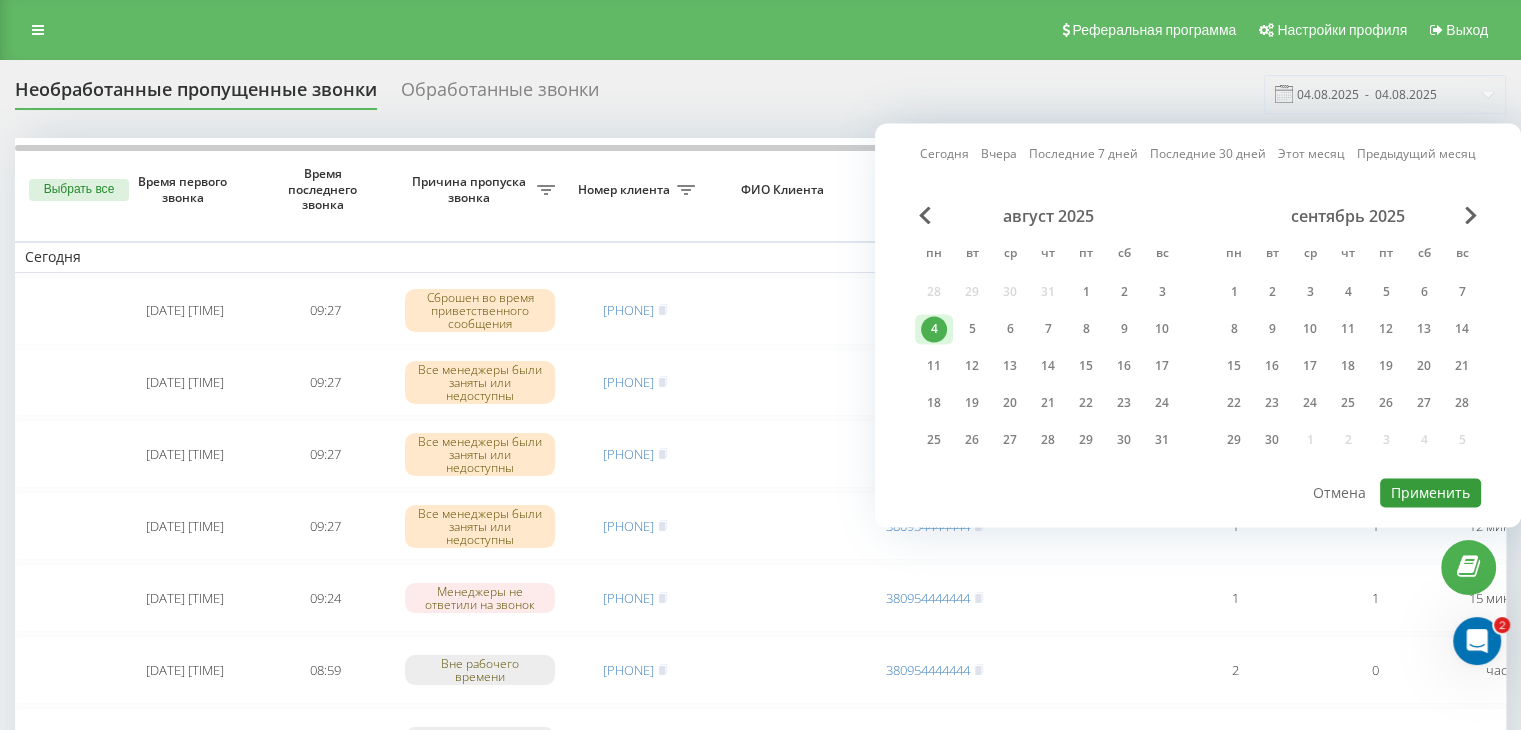click on "Применить" at bounding box center (1430, 492) 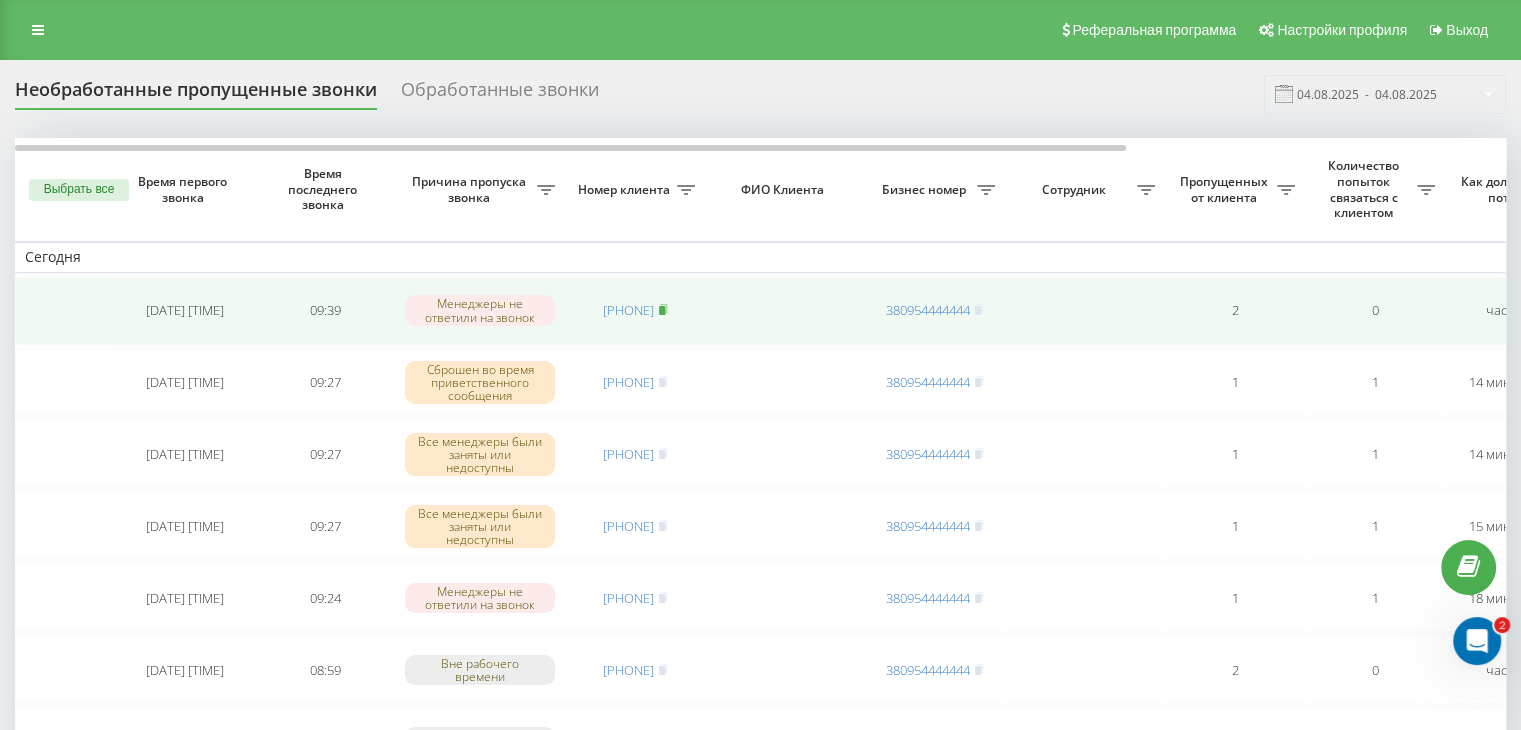 drag, startPoint x: 679, startPoint y: 309, endPoint x: 717, endPoint y: 465, distance: 160.56151 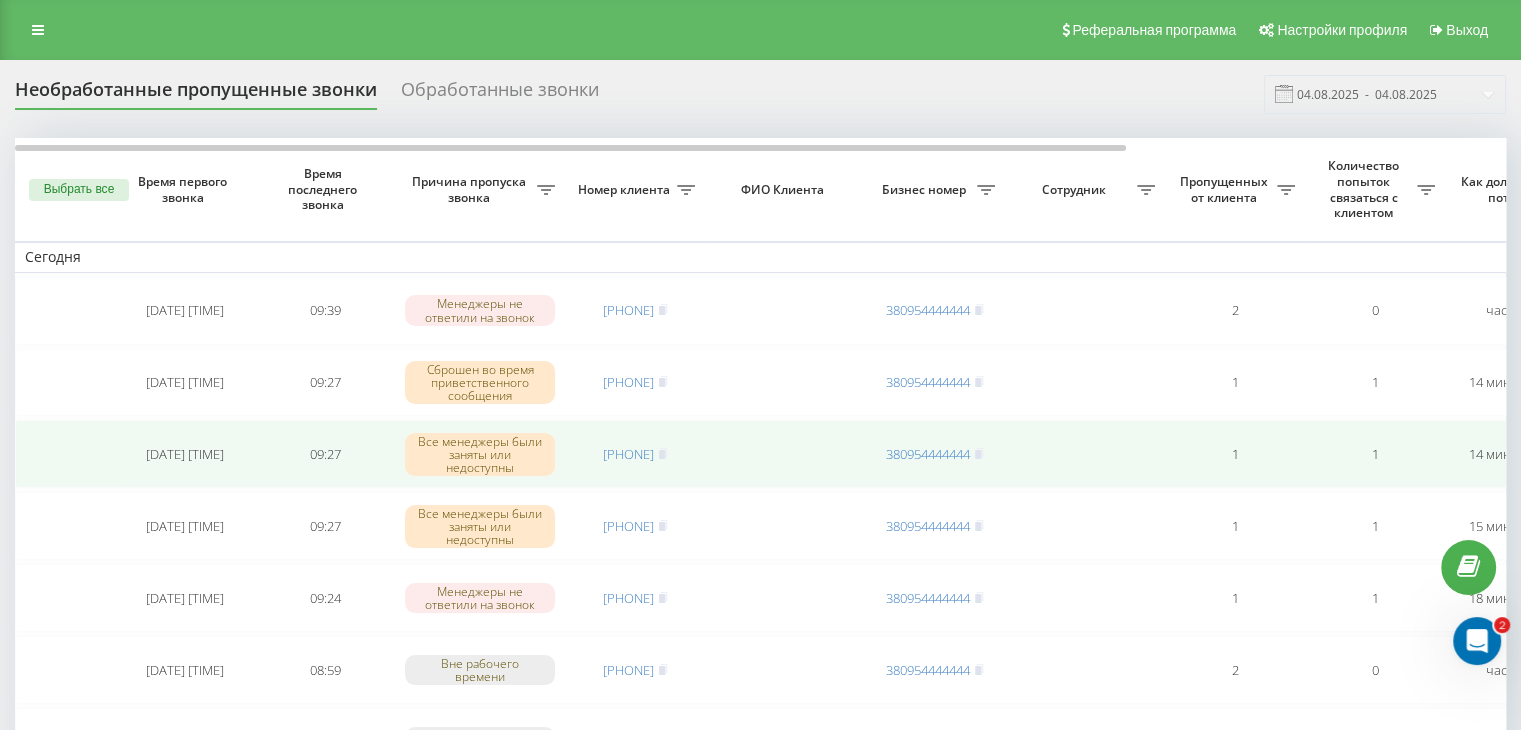 click 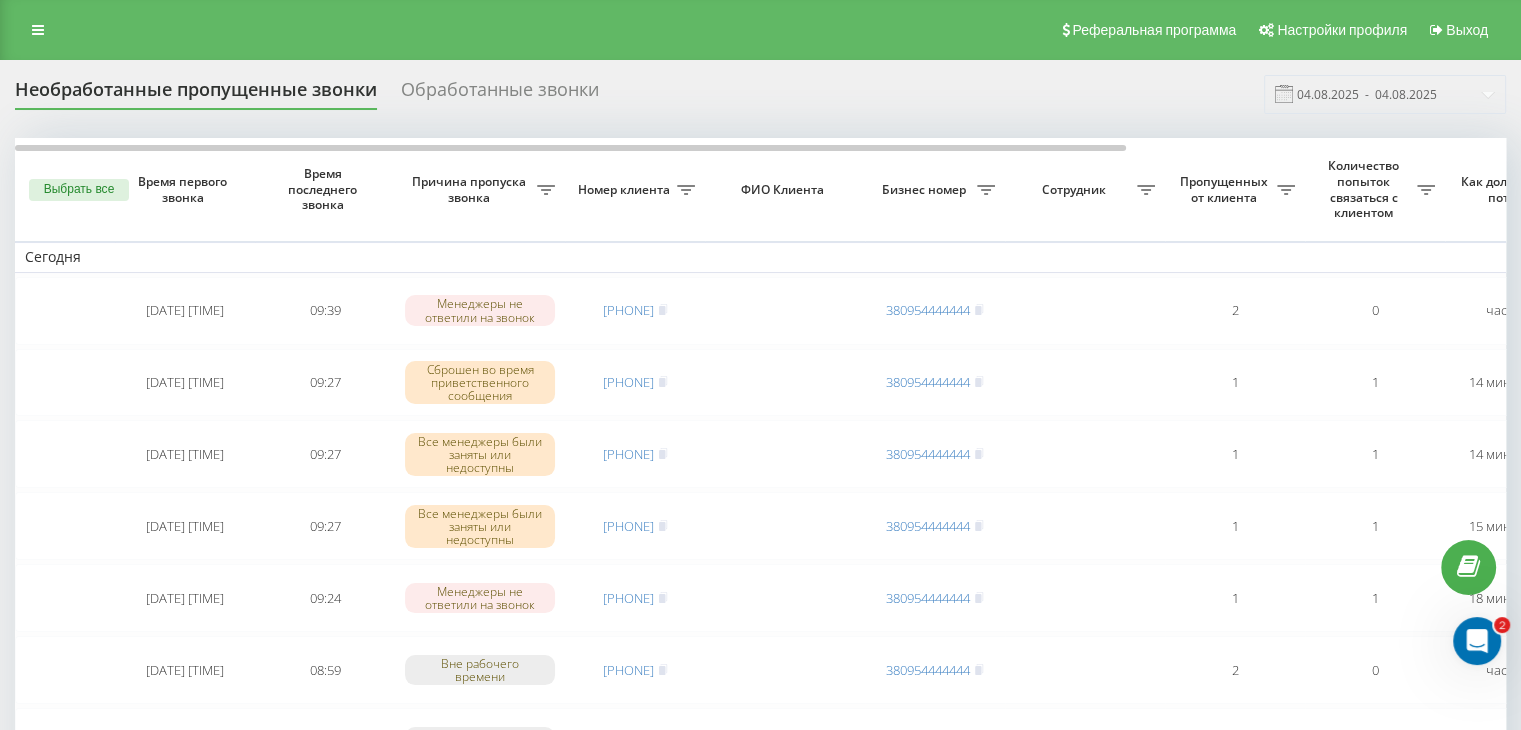 click on "Необработанные пропущенные звонки Обработанные звонки 04.08.2025  -  04.08.2025 Выбрать все Время первого звонка Время последнего звонка Причина пропуска звонка Номер клиента ФИО Клиента Бизнес номер Сотрудник Пропущенных от клиента Количество попыток связаться с клиентом Как долго звонок потерян Название схемы переадресации Комментарий к звонку Сегодня 2025-08-04 08:49:50 09:39 Менеджеры не ответили на звонок [PHONE] [PHONE] 2 0 час назад ukrpas.com.ua Обработать Не удалось связаться Связался с клиентом с помощью другого канала Клиент перезвонил сам с другого номера 09:27 [PHONE]" at bounding box center (760, 1183) 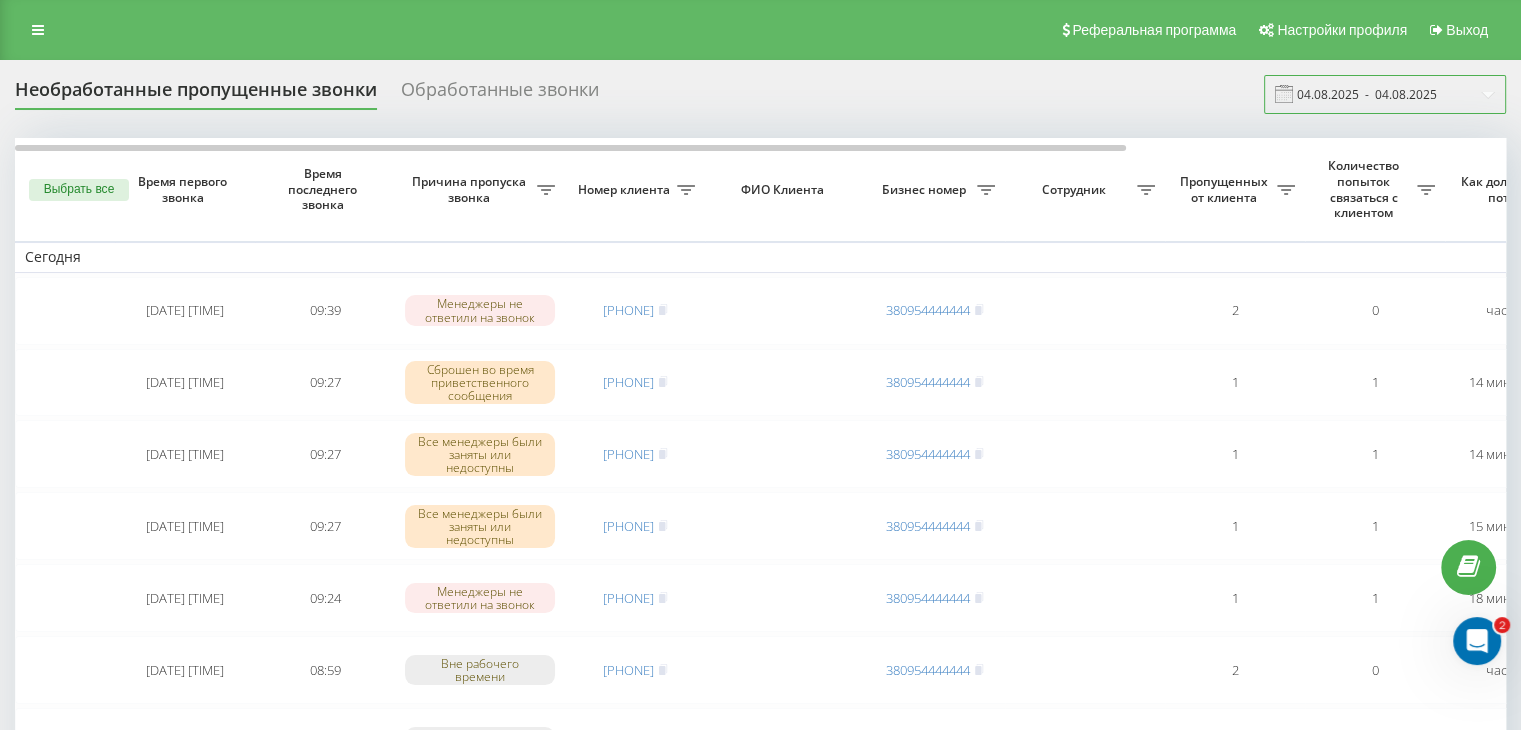 click on "04.08.2025  -  04.08.2025" at bounding box center (1385, 94) 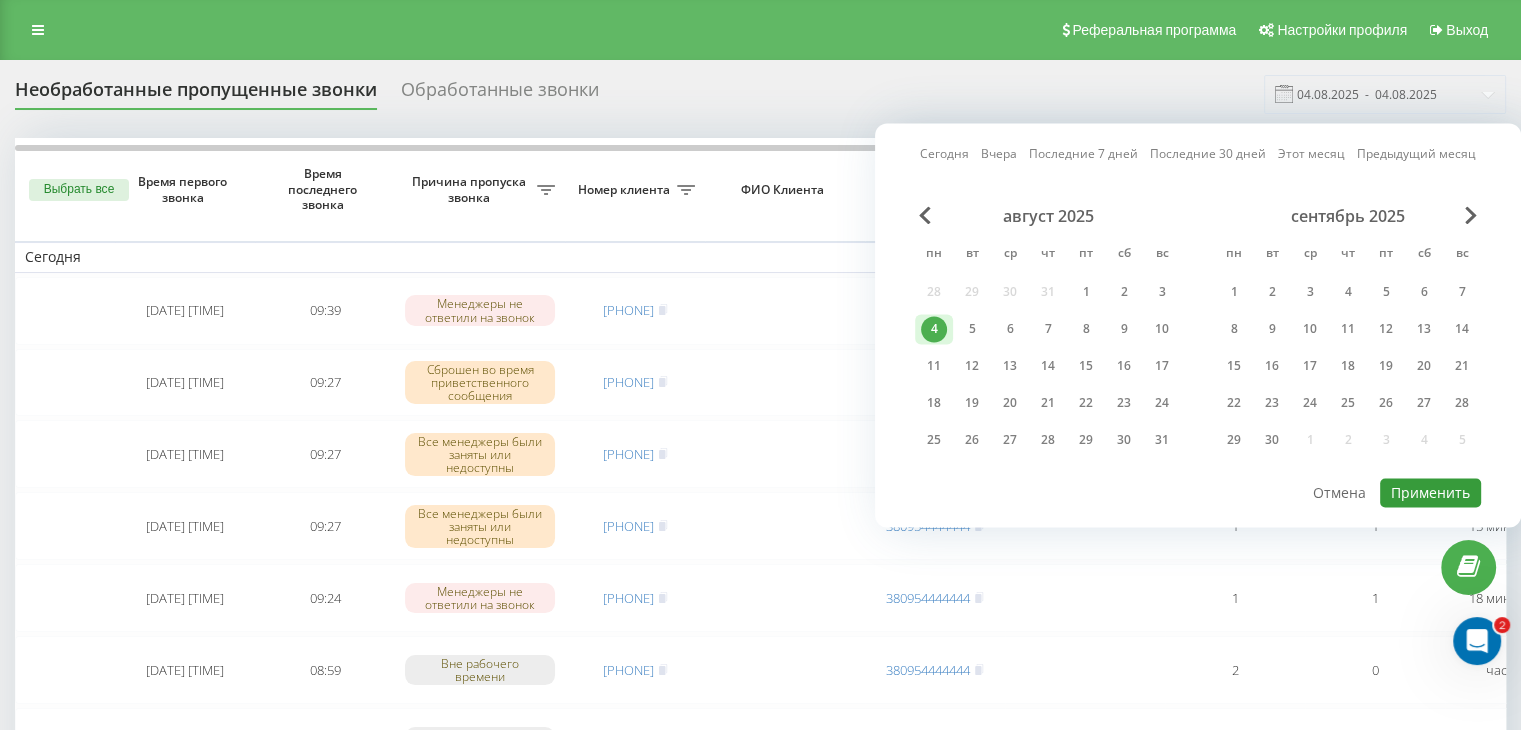 click on "Применить" at bounding box center (1430, 492) 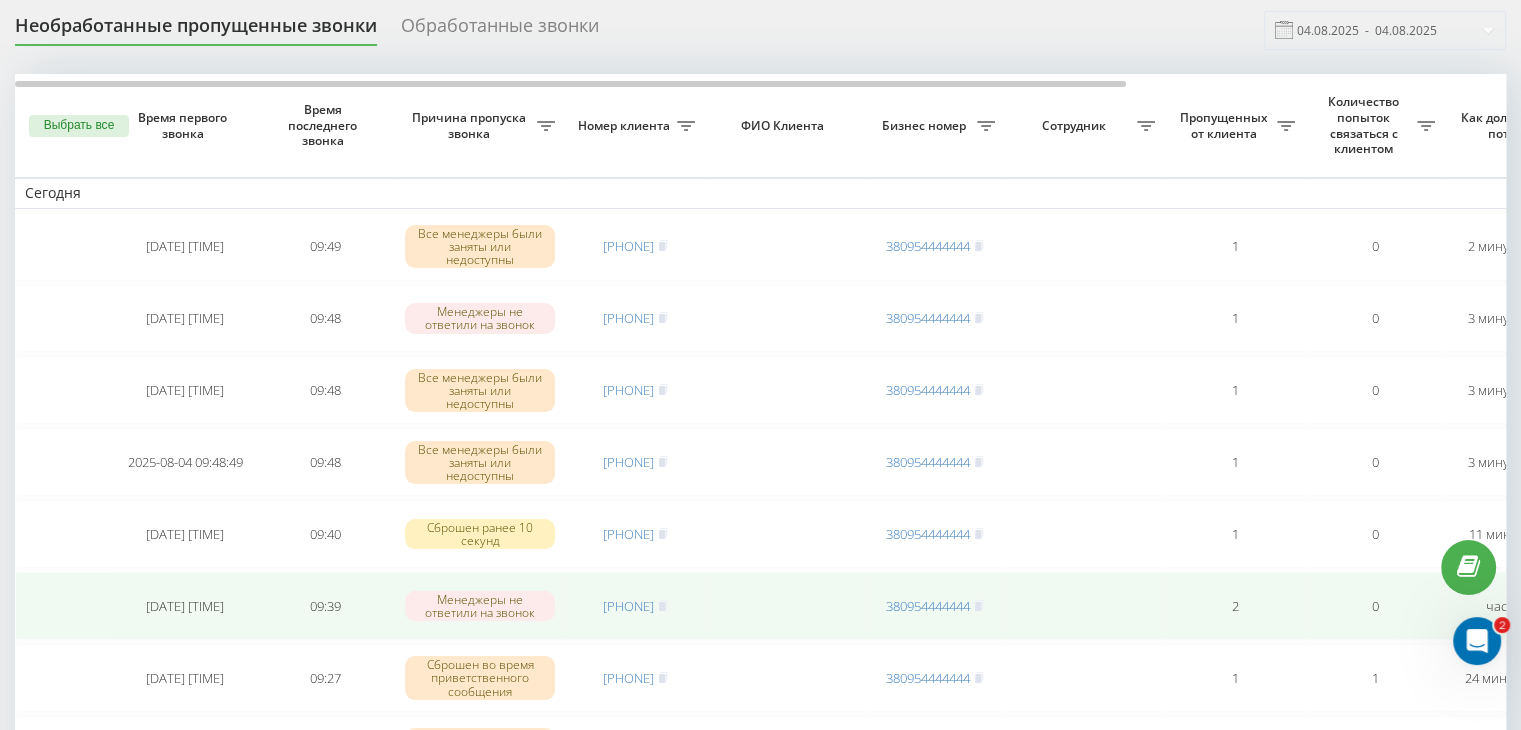 scroll, scrollTop: 0, scrollLeft: 0, axis: both 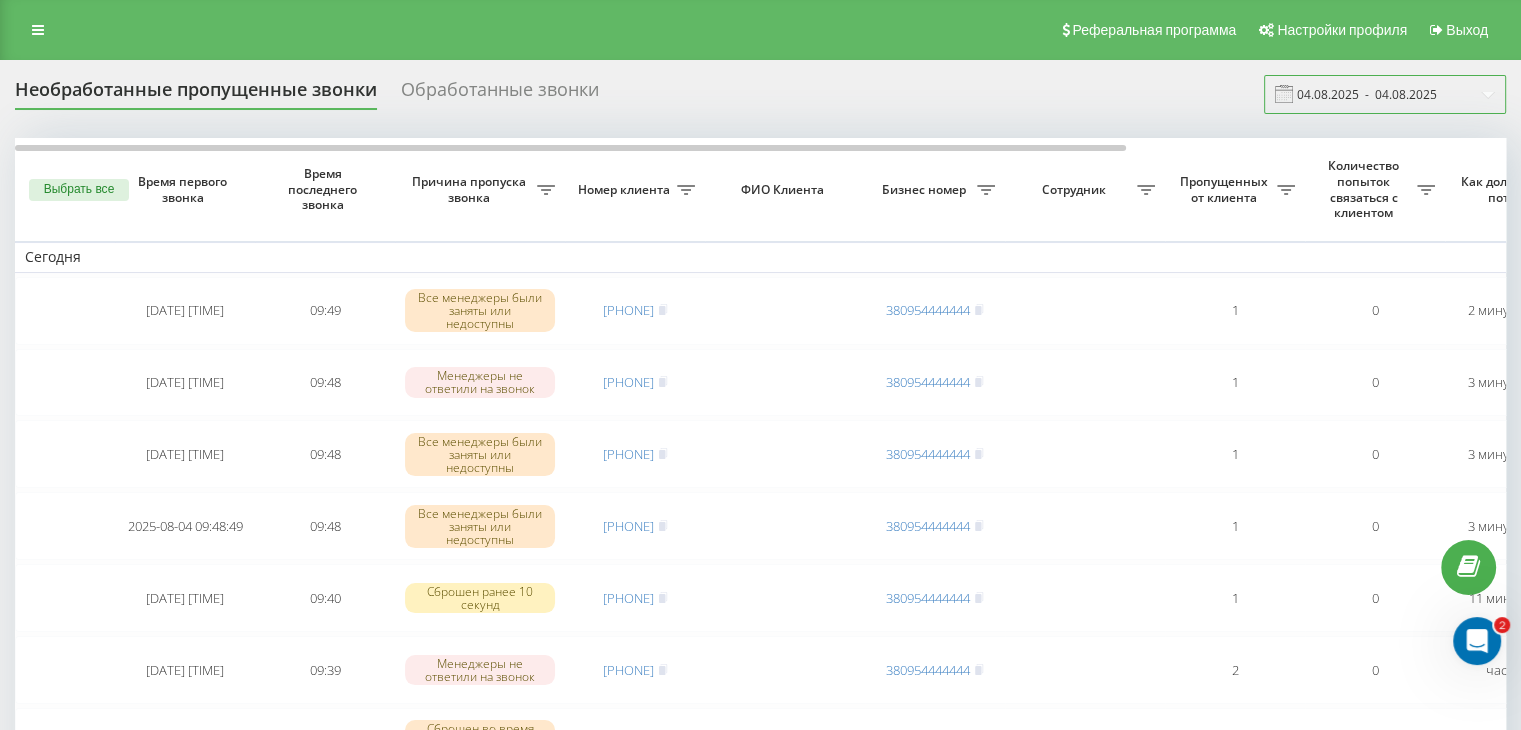 click on "04.08.2025  -  04.08.2025" at bounding box center [1385, 94] 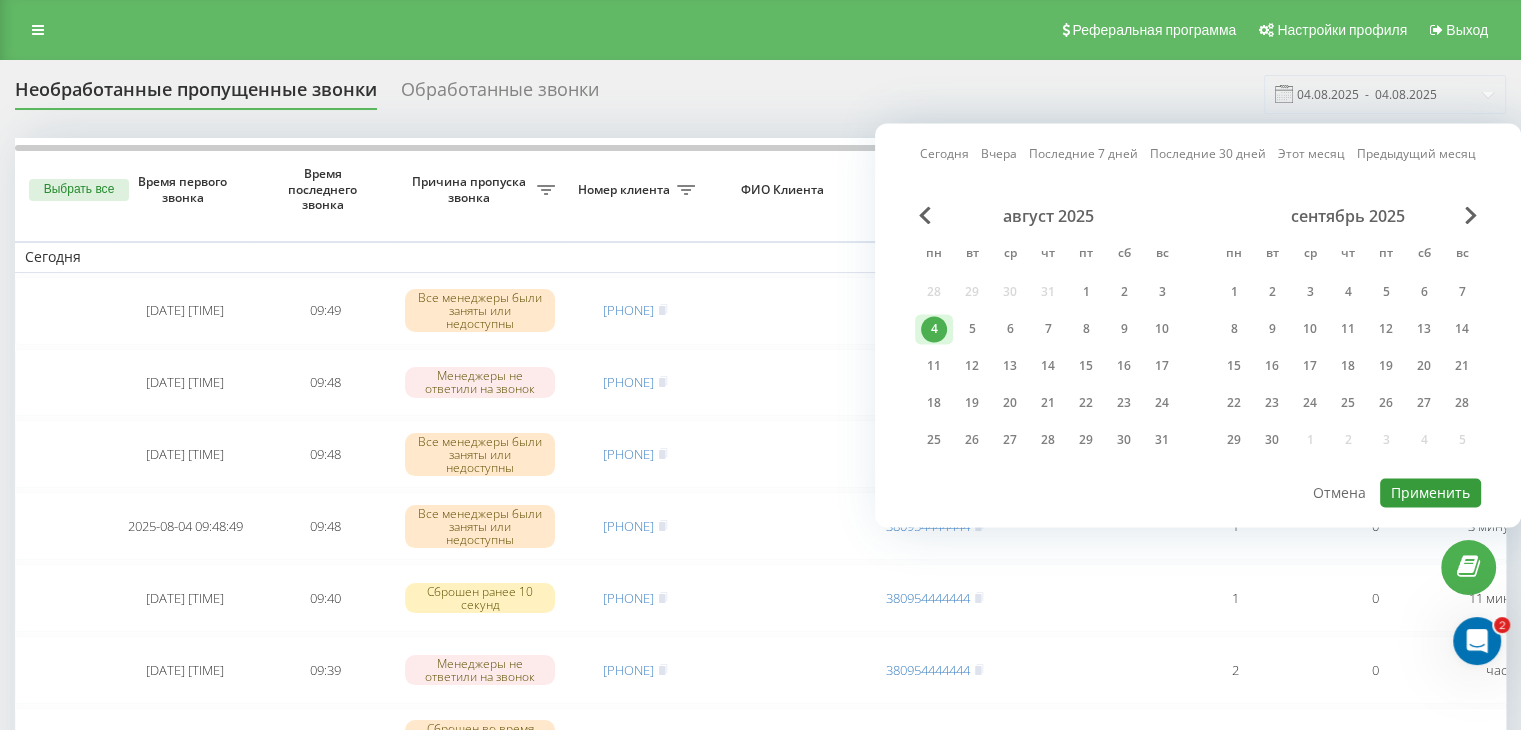 click on "Применить" at bounding box center [1430, 492] 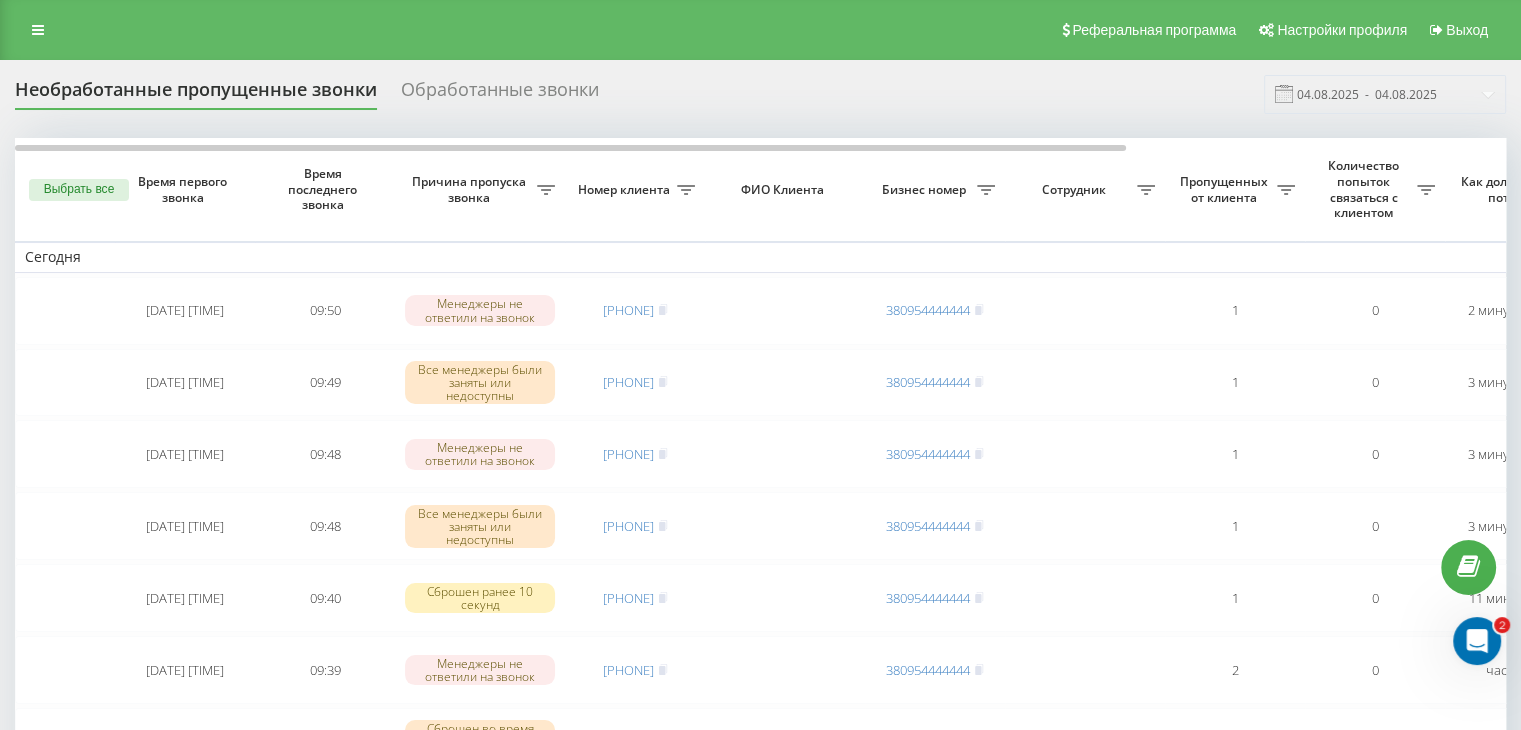 click on "Необработанные пропущенные звонки Обработанные звонки 04.08.2025  -  04.08.2025" at bounding box center [760, 94] 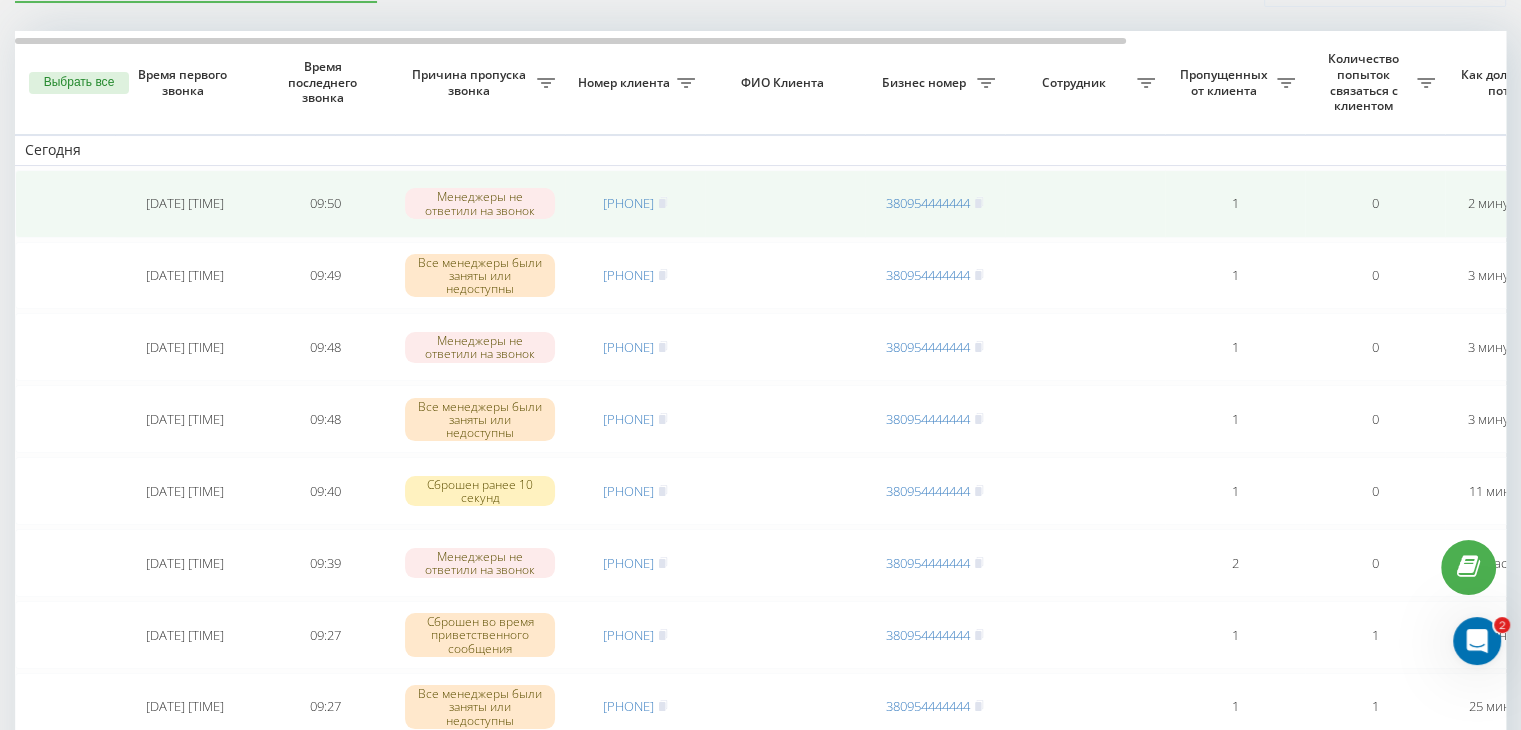 scroll, scrollTop: 200, scrollLeft: 0, axis: vertical 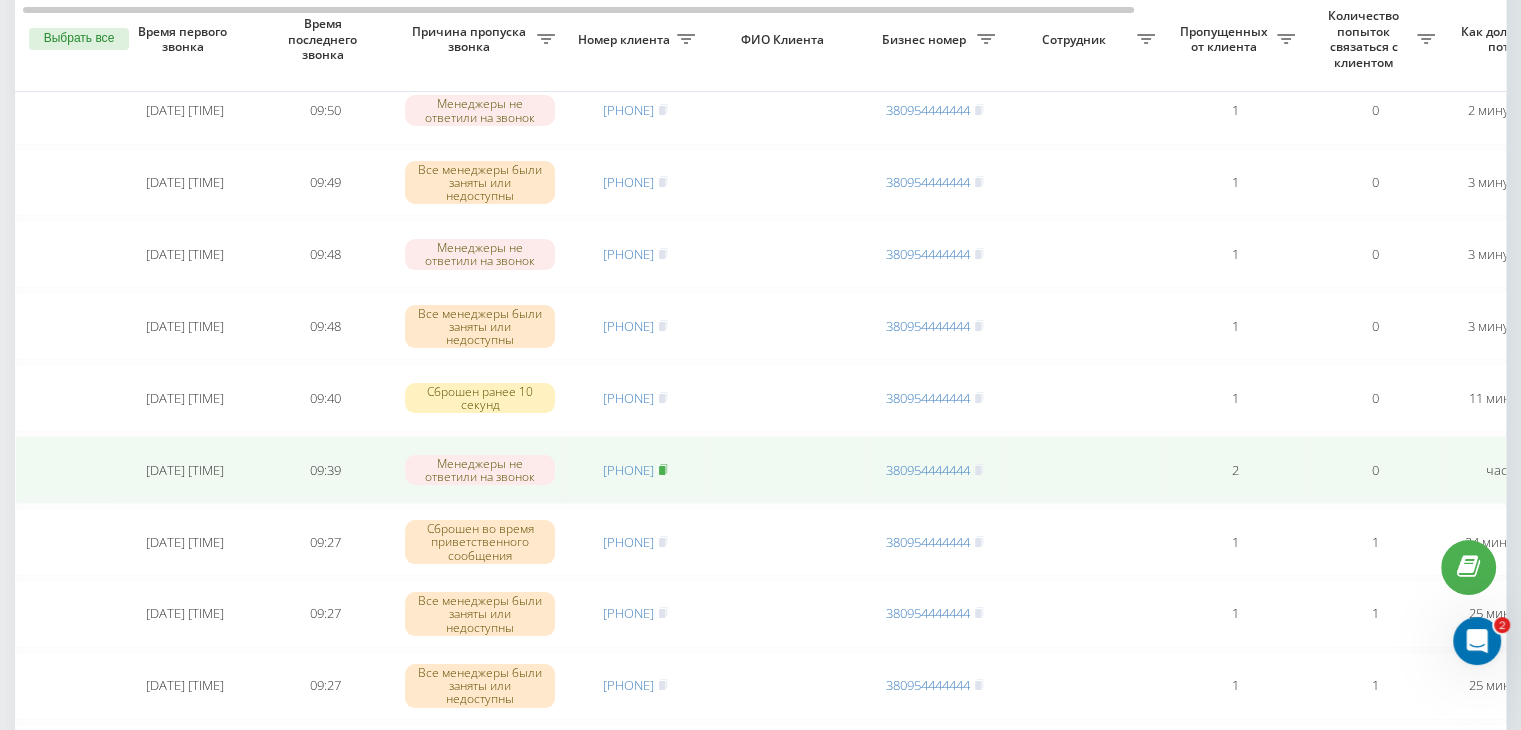 click 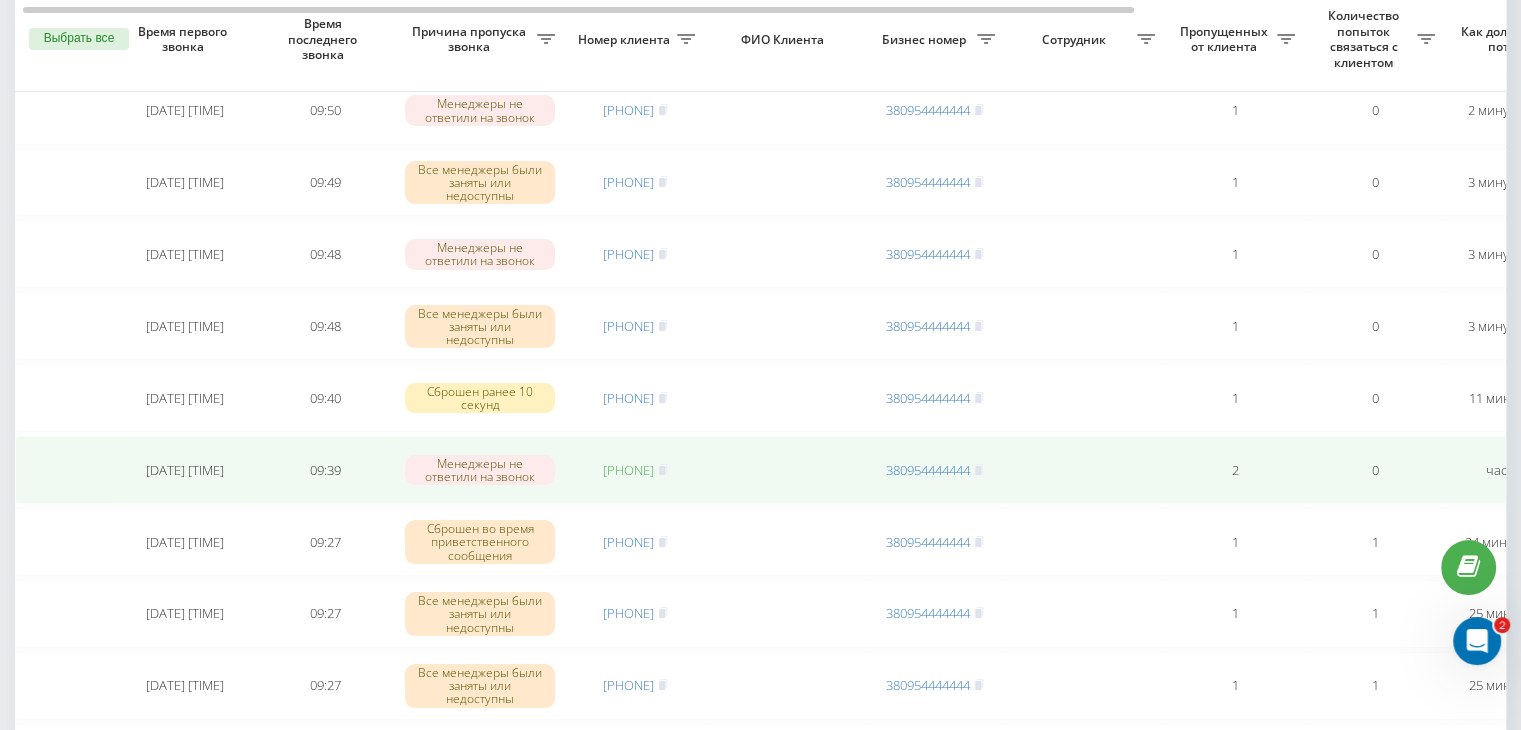 click on "[PHONE]" at bounding box center (628, 470) 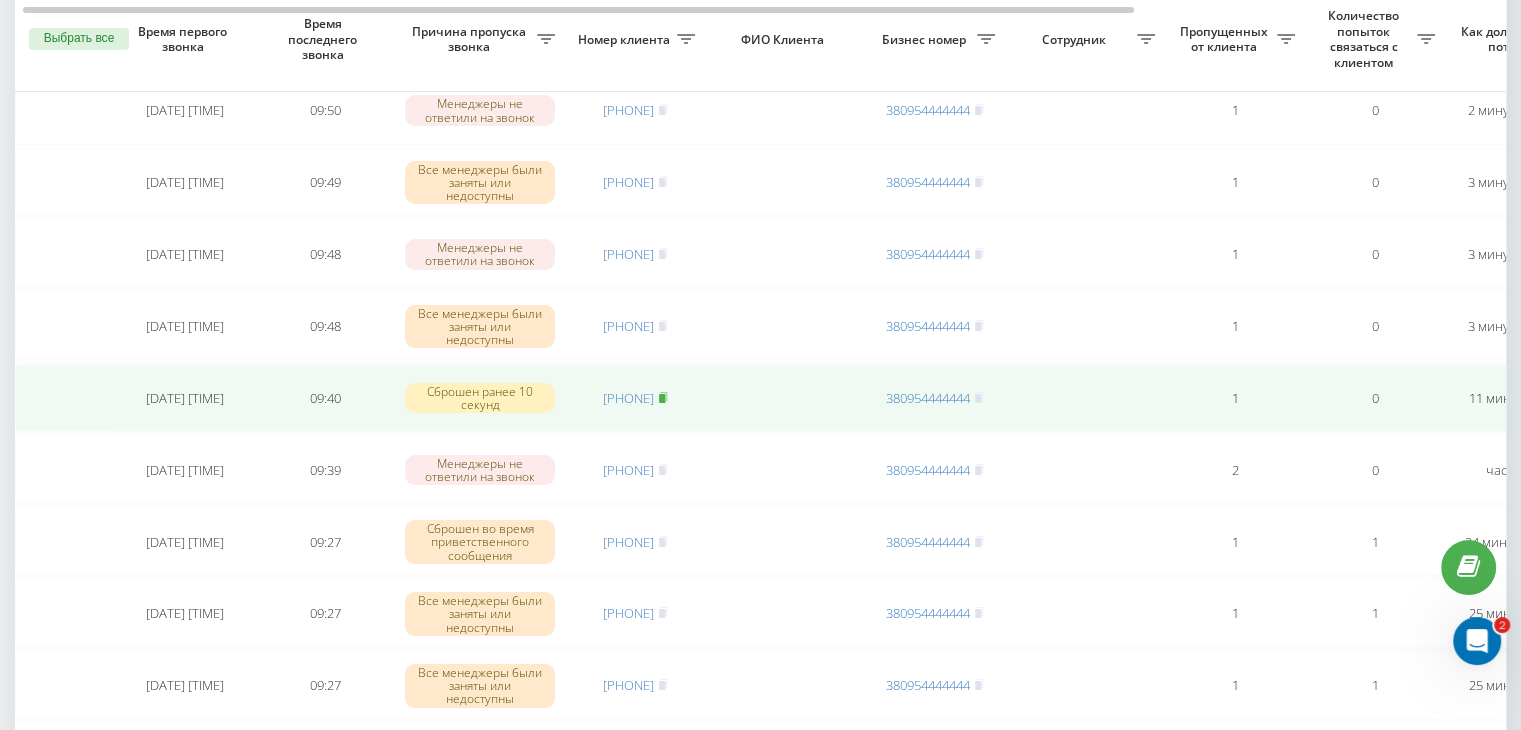 click 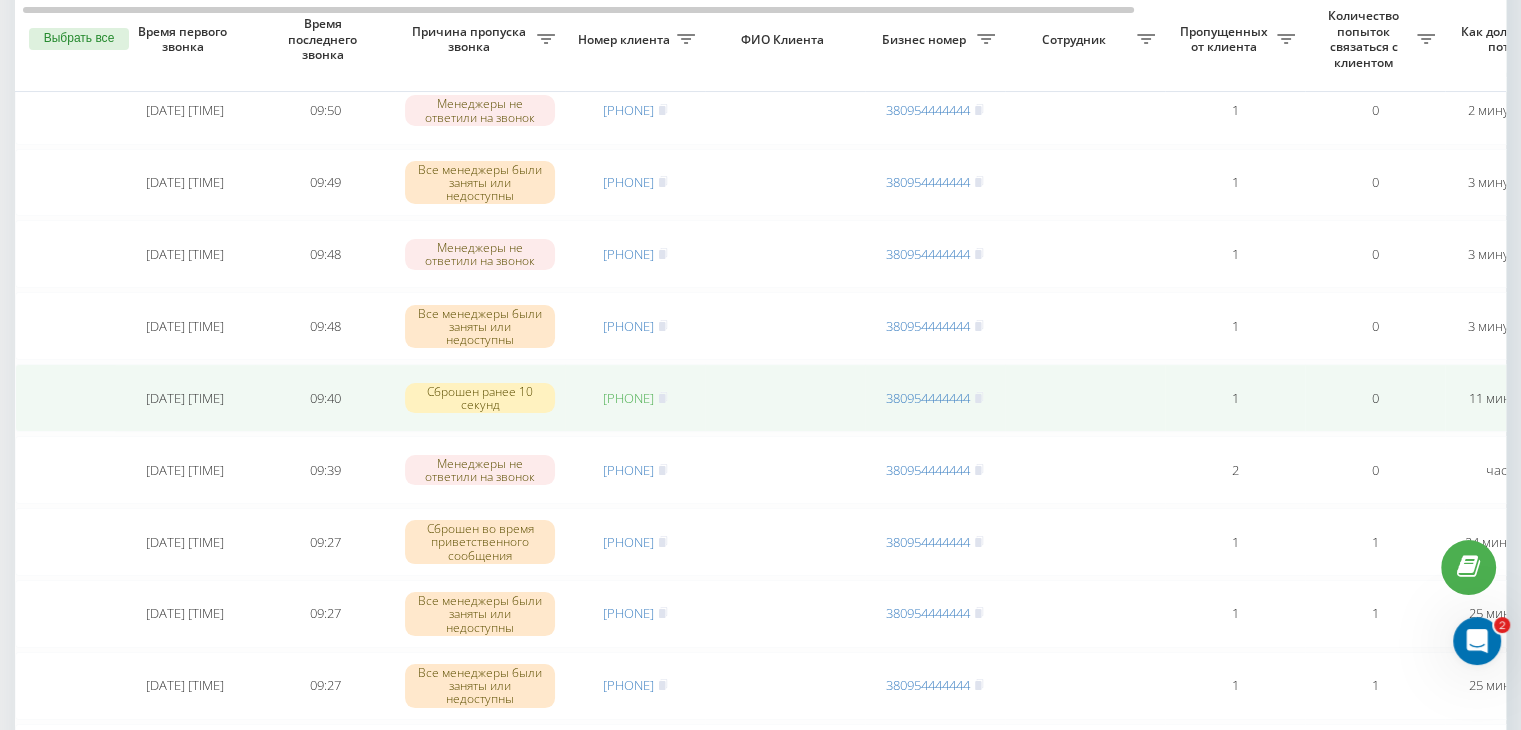 click on "[PHONE]" at bounding box center (628, 398) 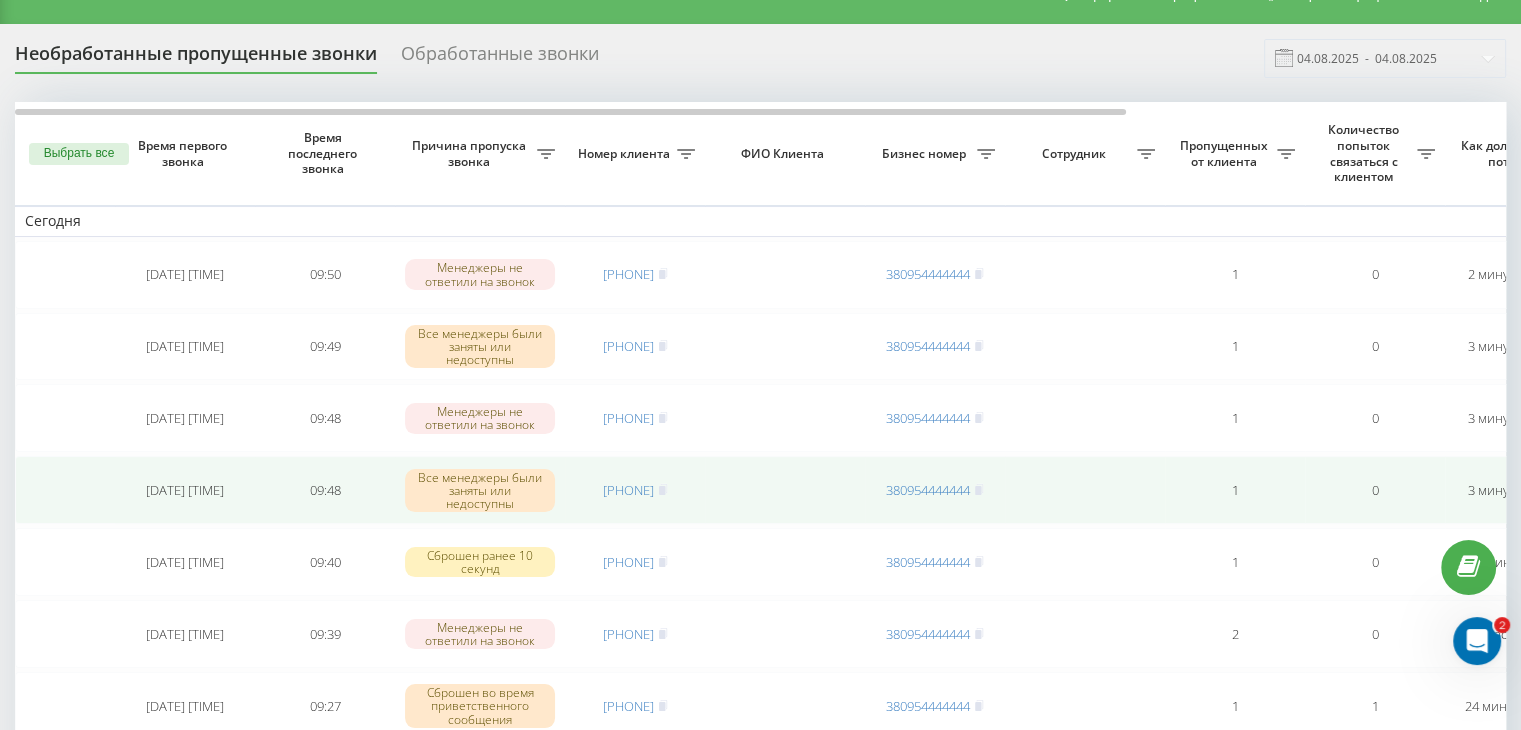scroll, scrollTop: 0, scrollLeft: 0, axis: both 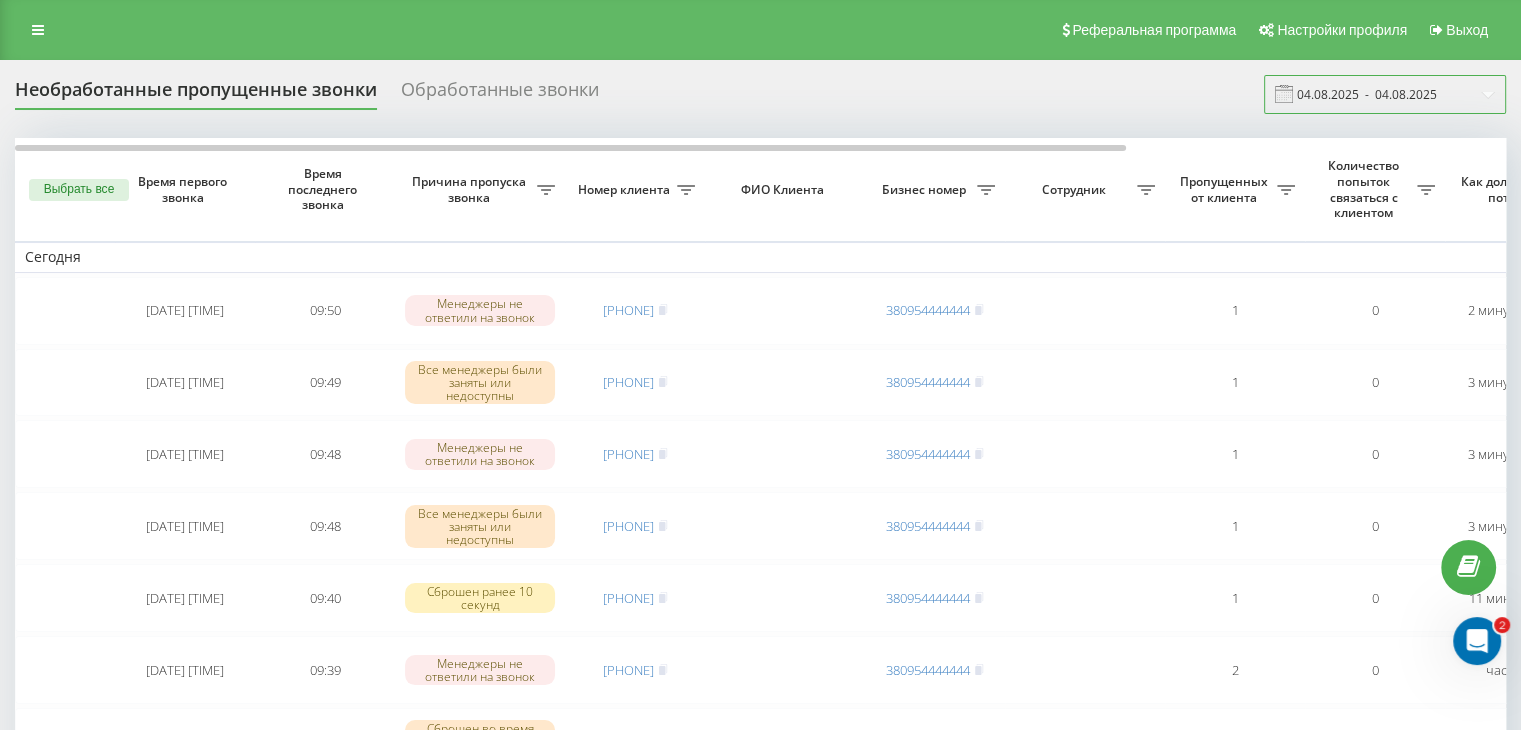 click on "04.08.2025  -  04.08.2025" at bounding box center [1385, 94] 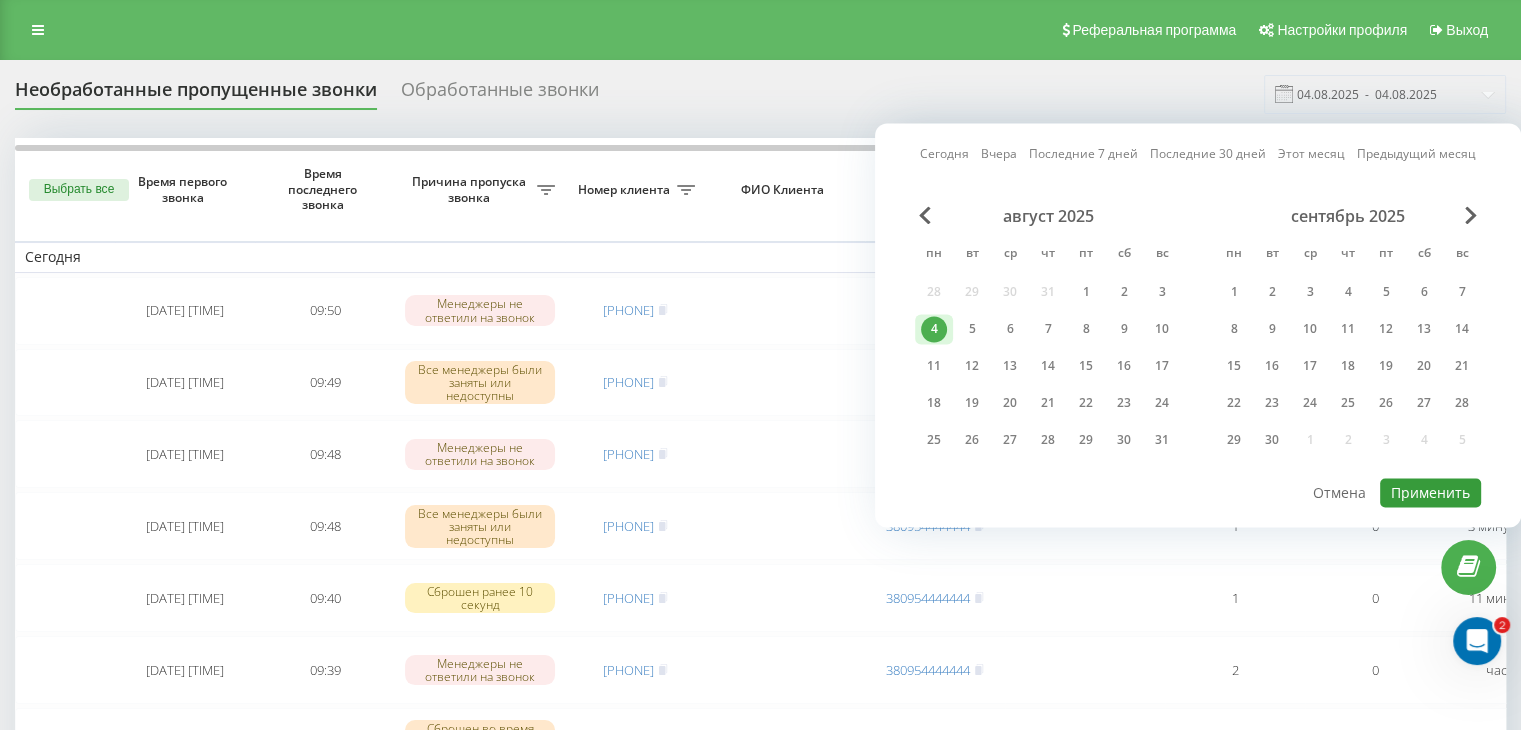 click on "Применить" at bounding box center [1430, 492] 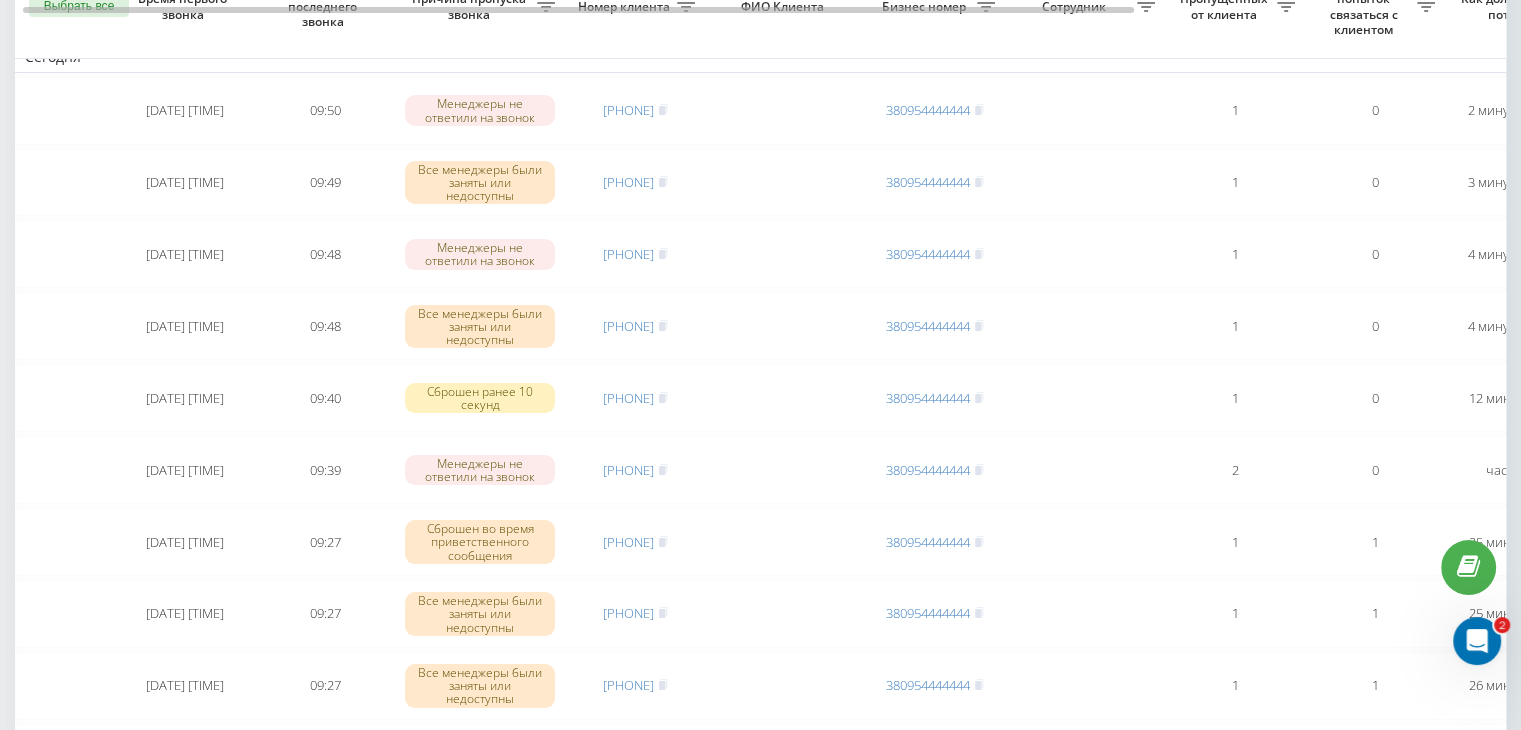 scroll, scrollTop: 0, scrollLeft: 0, axis: both 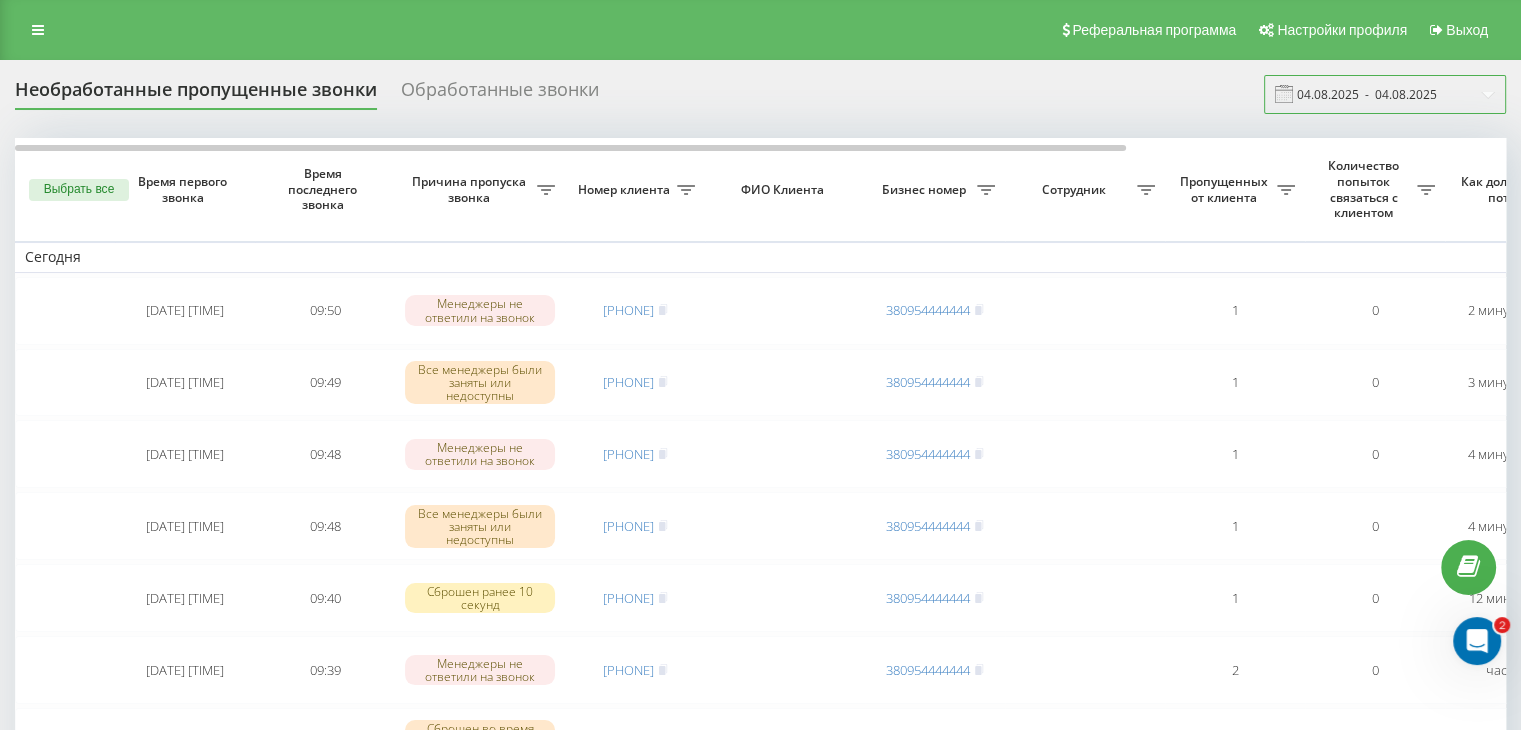 click on "04.08.2025  -  04.08.2025" at bounding box center [1385, 94] 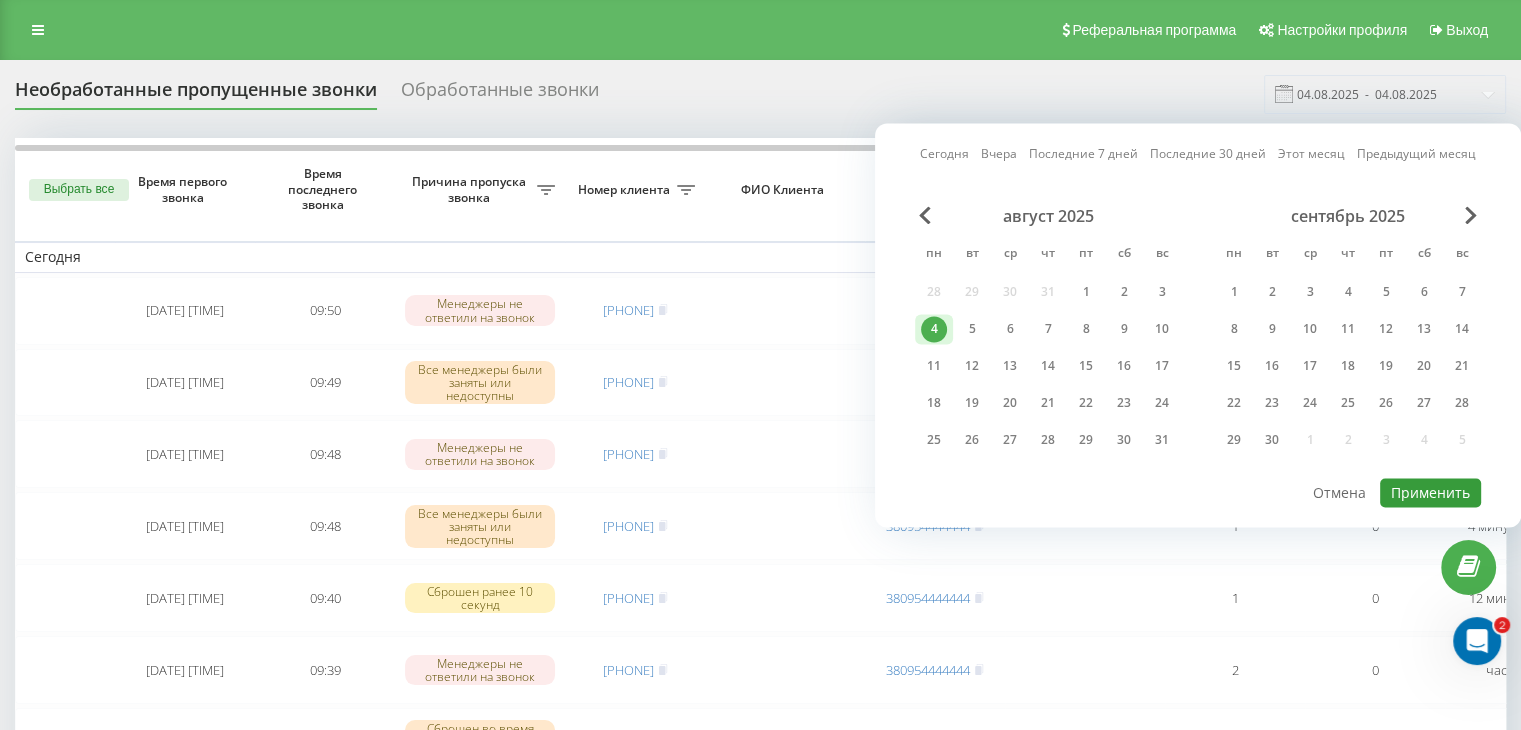 click on "Применить" at bounding box center [1430, 492] 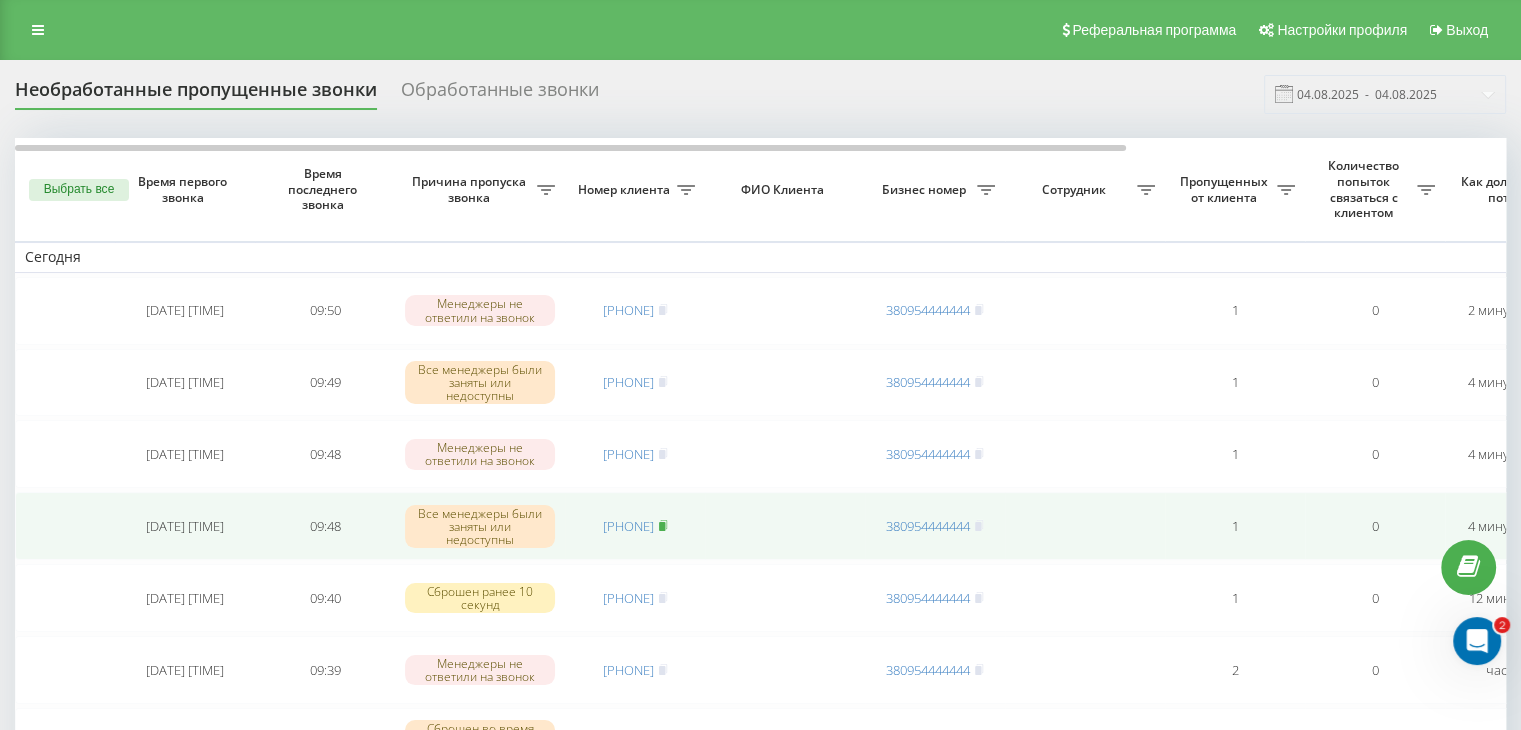 click 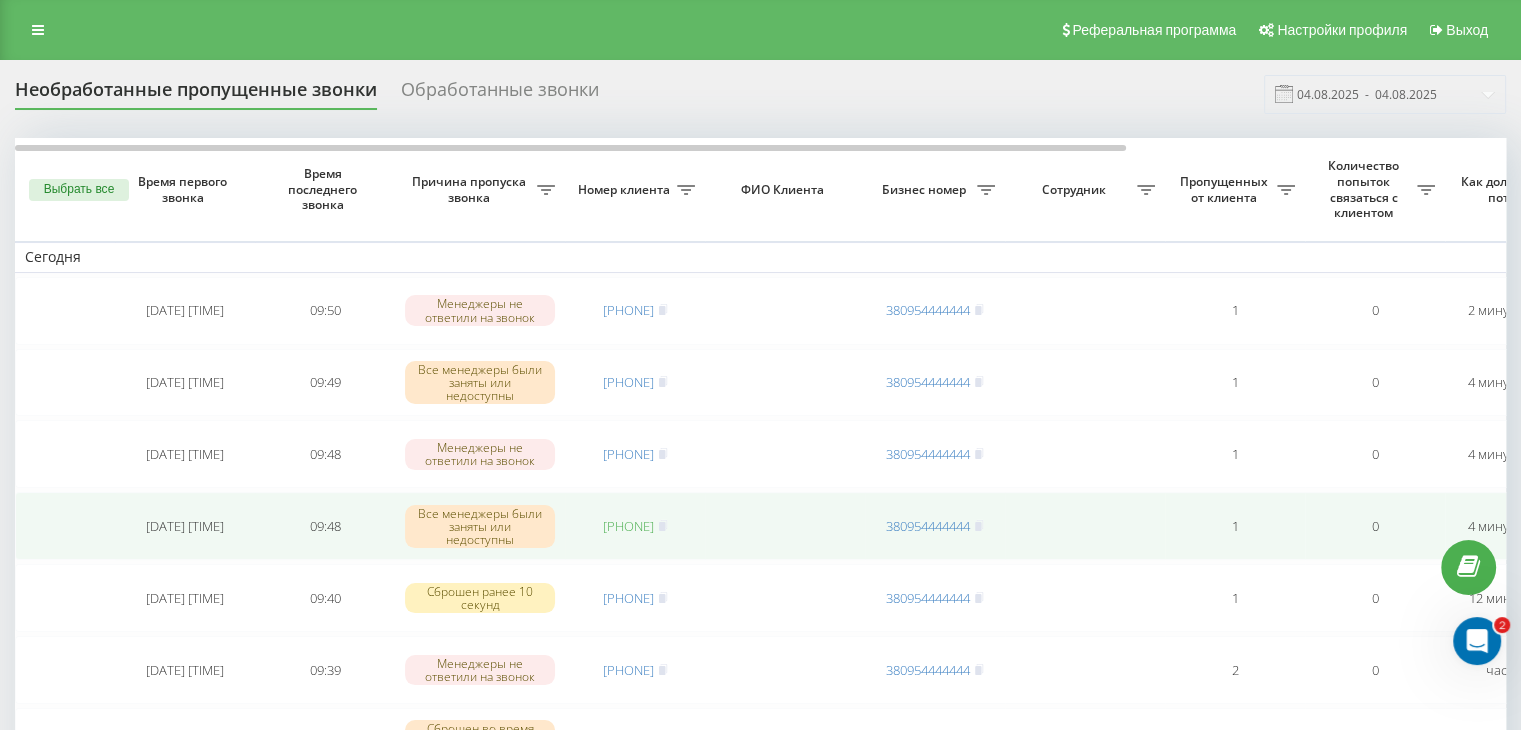 click on "[PHONE]" at bounding box center (628, 526) 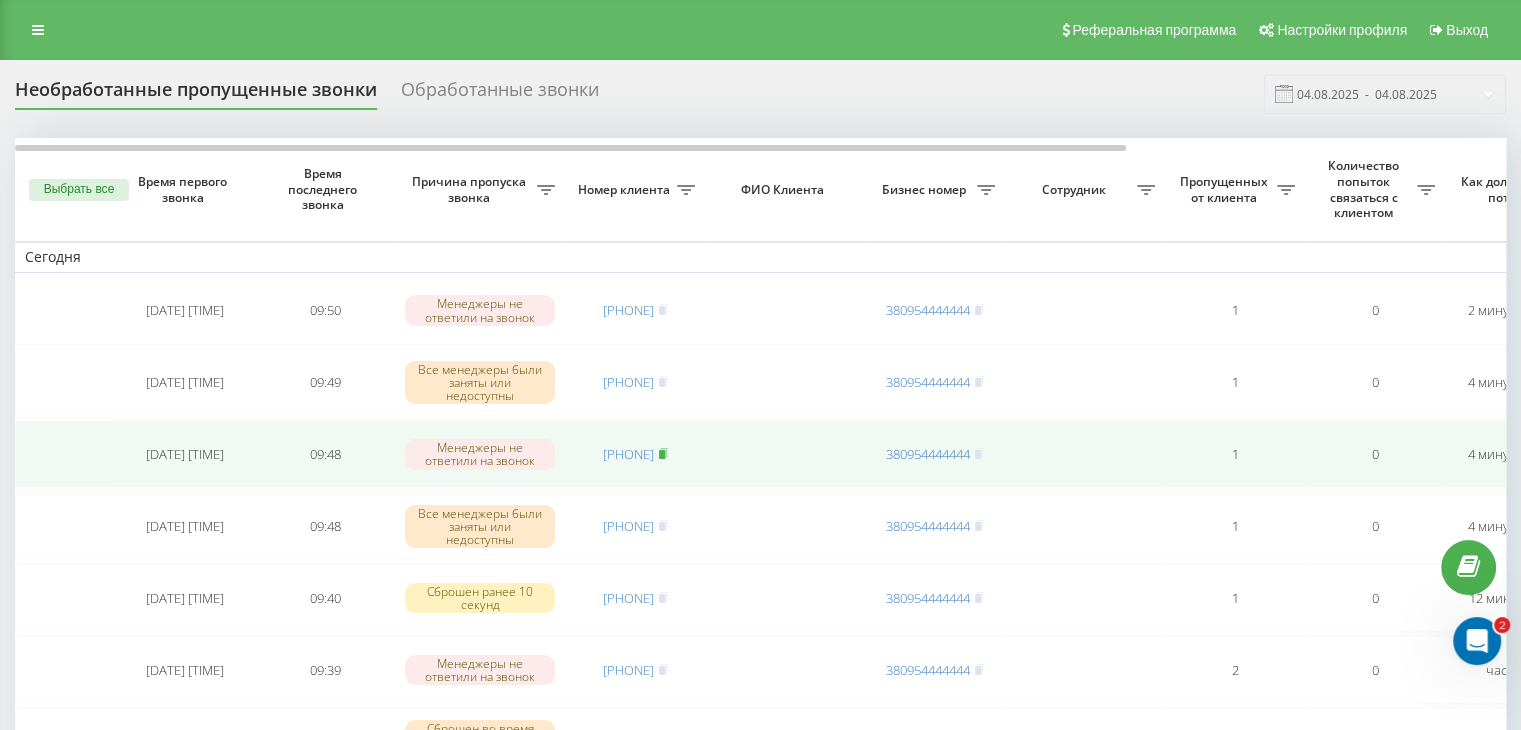 click 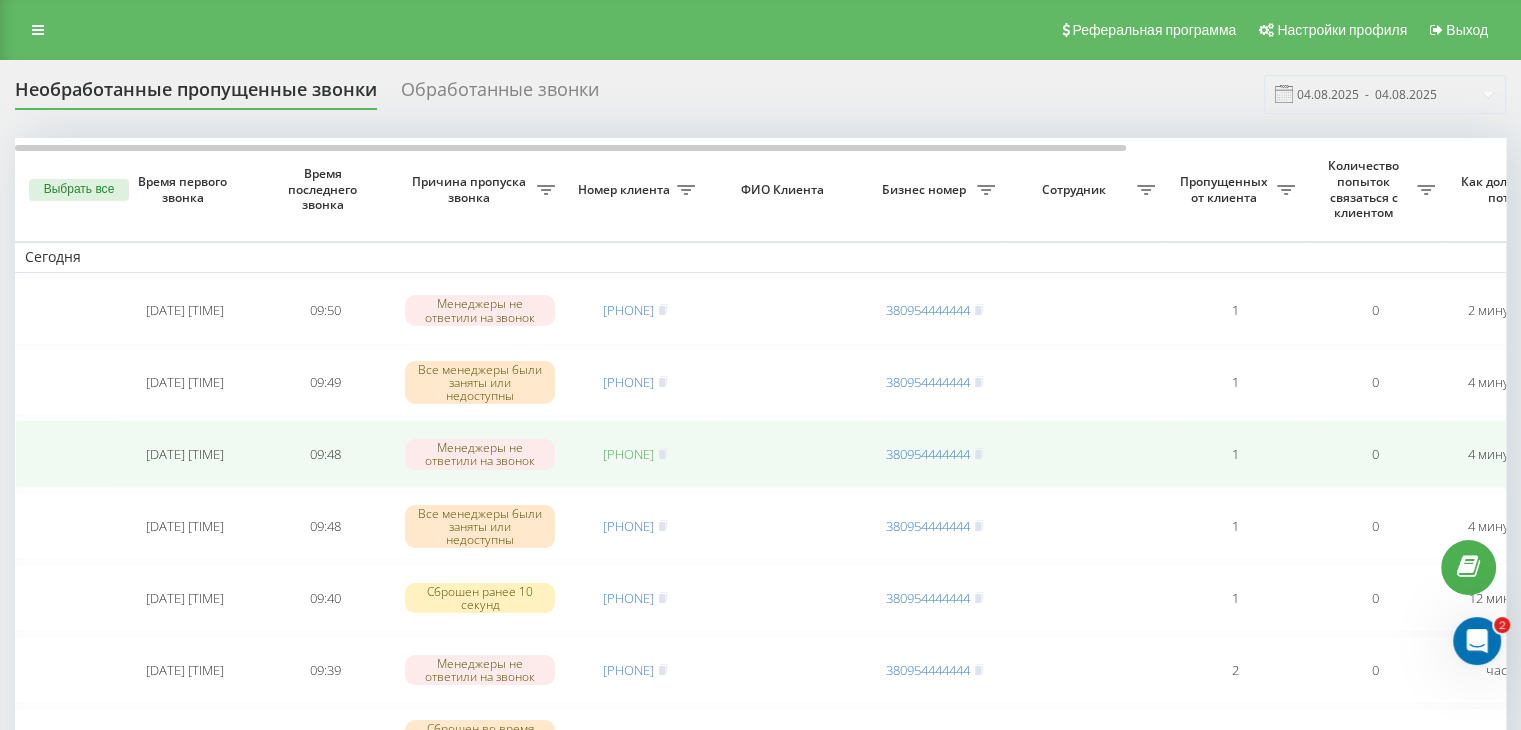 click on "[PHONE]" at bounding box center (628, 454) 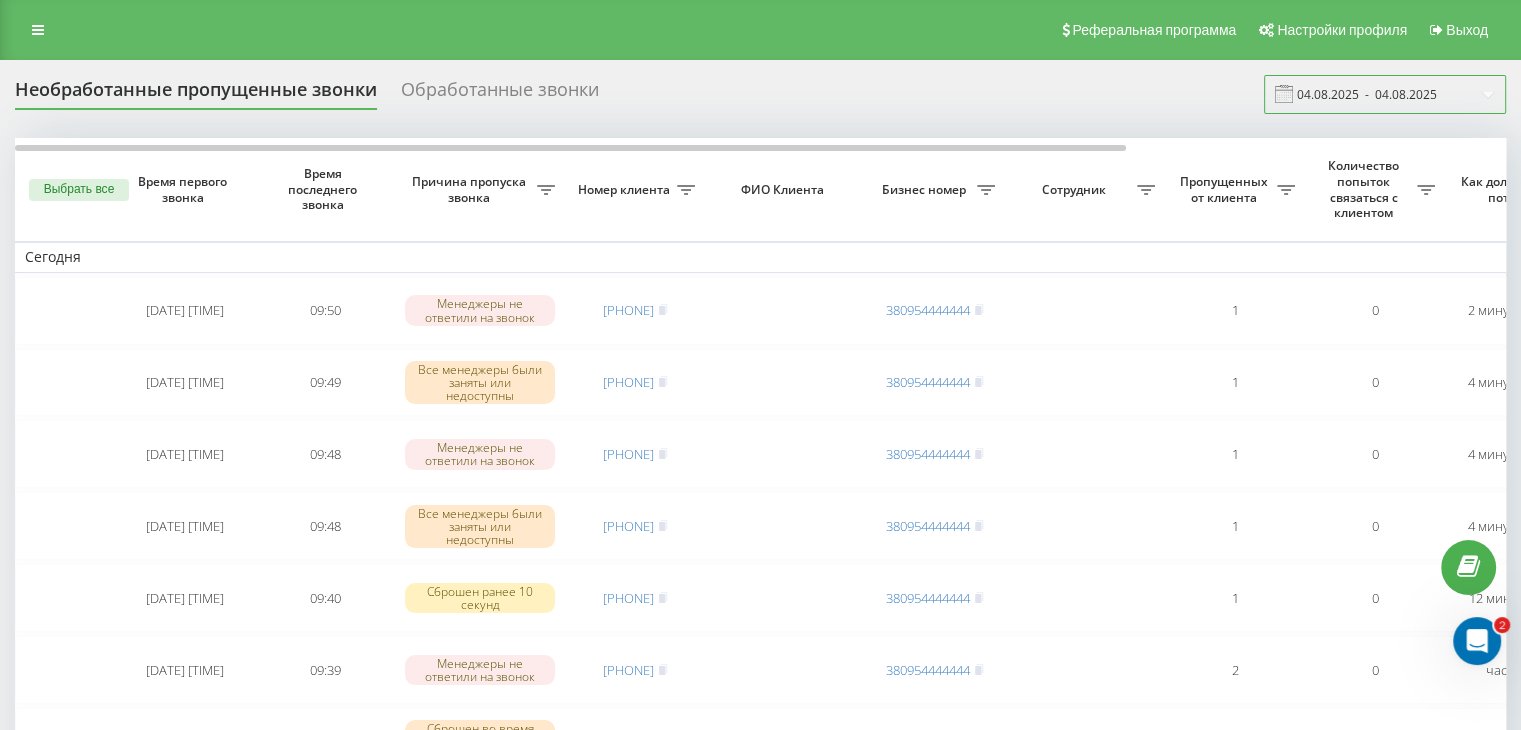 click on "04.08.2025  -  04.08.2025" at bounding box center [1385, 94] 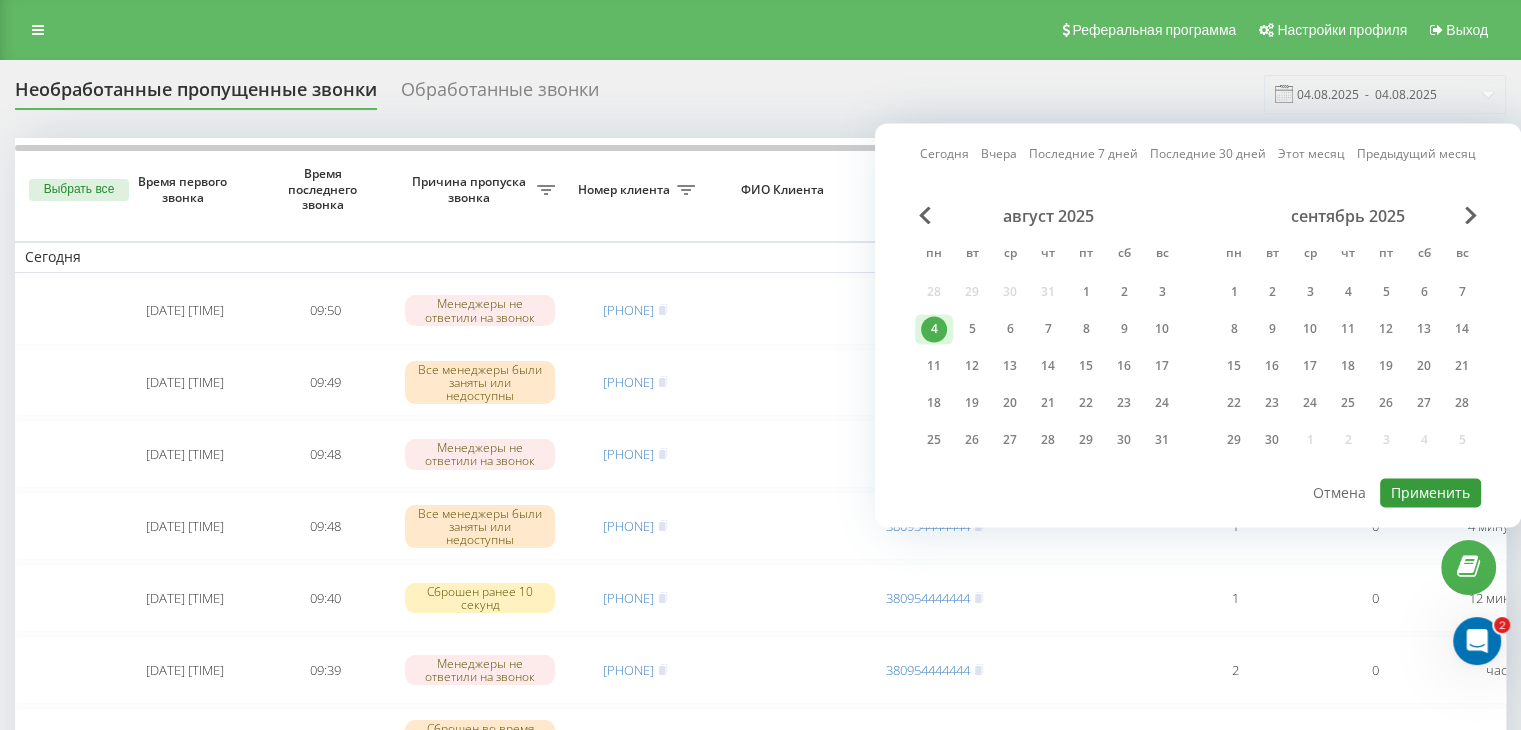 click on "Применить" at bounding box center (1430, 492) 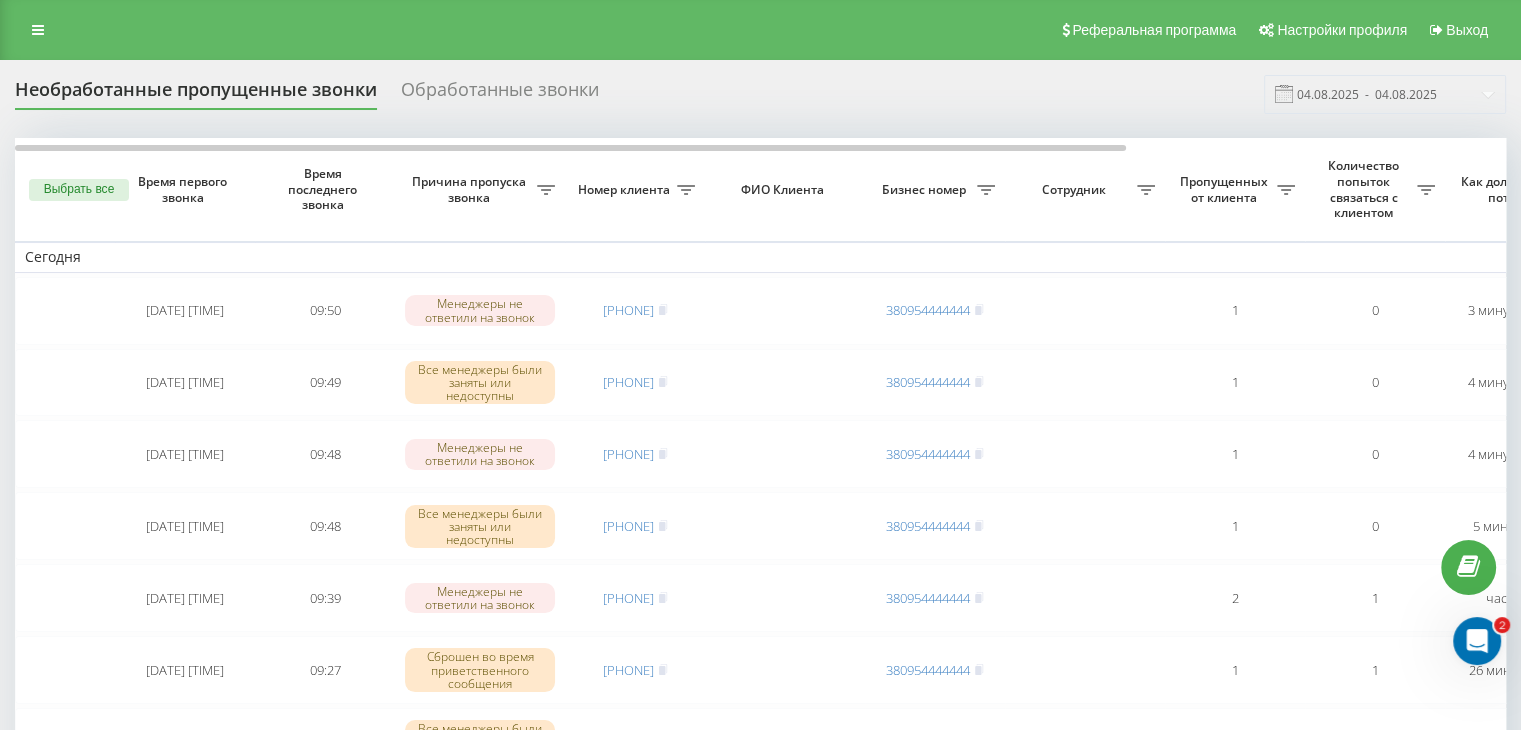 click on "Необработанные пропущенные звонки Обработанные звонки [DATE]  -  [DATE] Выбрать все Время первого звонка Время последнего звонка Причина пропуска звонка Номер клиента ФИО Клиента Бизнес номер Сотрудник Пропущенных от клиента Количество попыток связаться с клиентом Как долго звонок потерян Название схемы переадресации Комментарий к звонку Сегодня [DATE] [TIME] [TIME] Менеджеры не ответили на звонок [PHONE] [PHONE] 1 0 [TIME_AGO] ukrpas.com.ua Обработать Не удалось связаться Связался с клиентом с помощью другого канала Клиент перезвонил сам с другого номера [TIME] 1 0" at bounding box center (760, 1183) 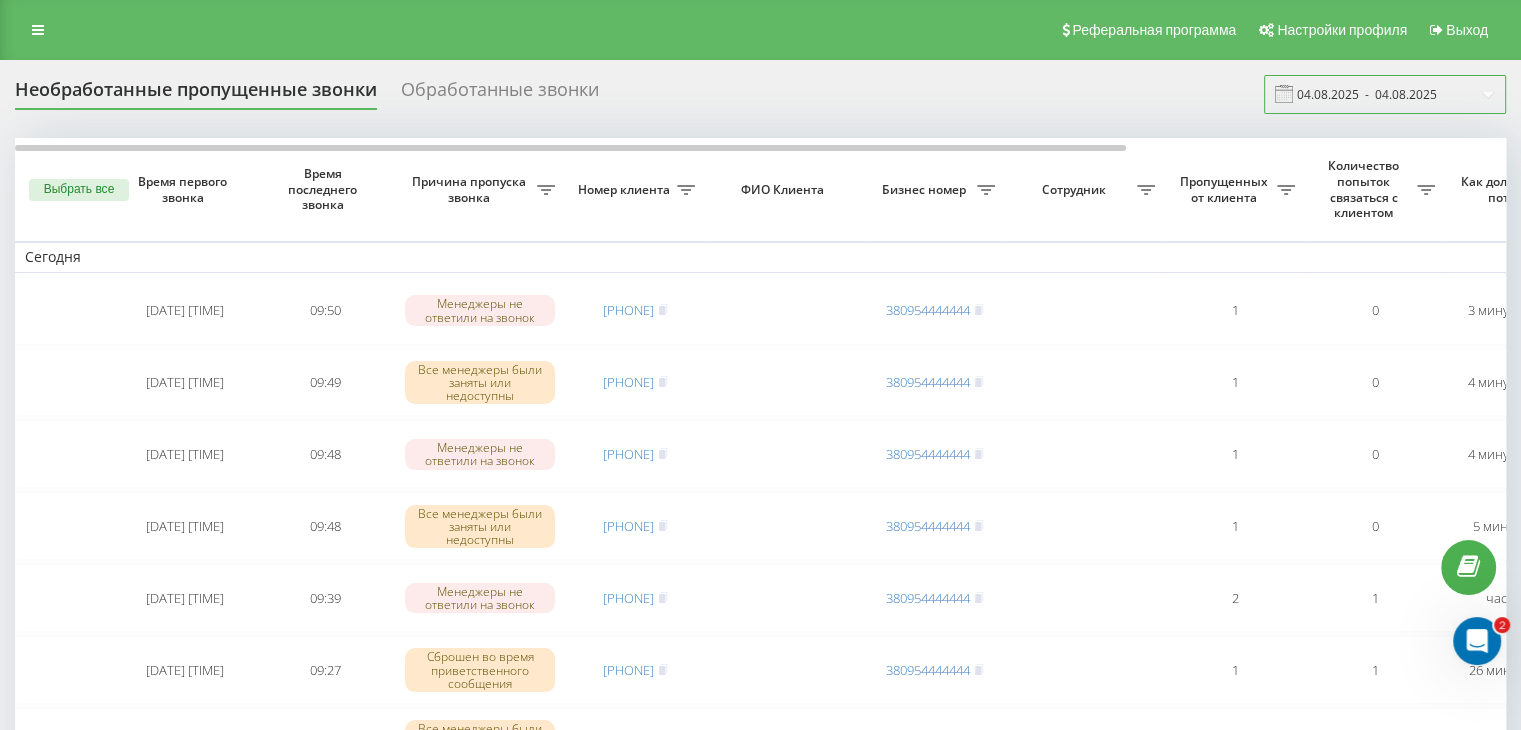 drag, startPoint x: 1388, startPoint y: 94, endPoint x: 1386, endPoint y: 113, distance: 19.104973 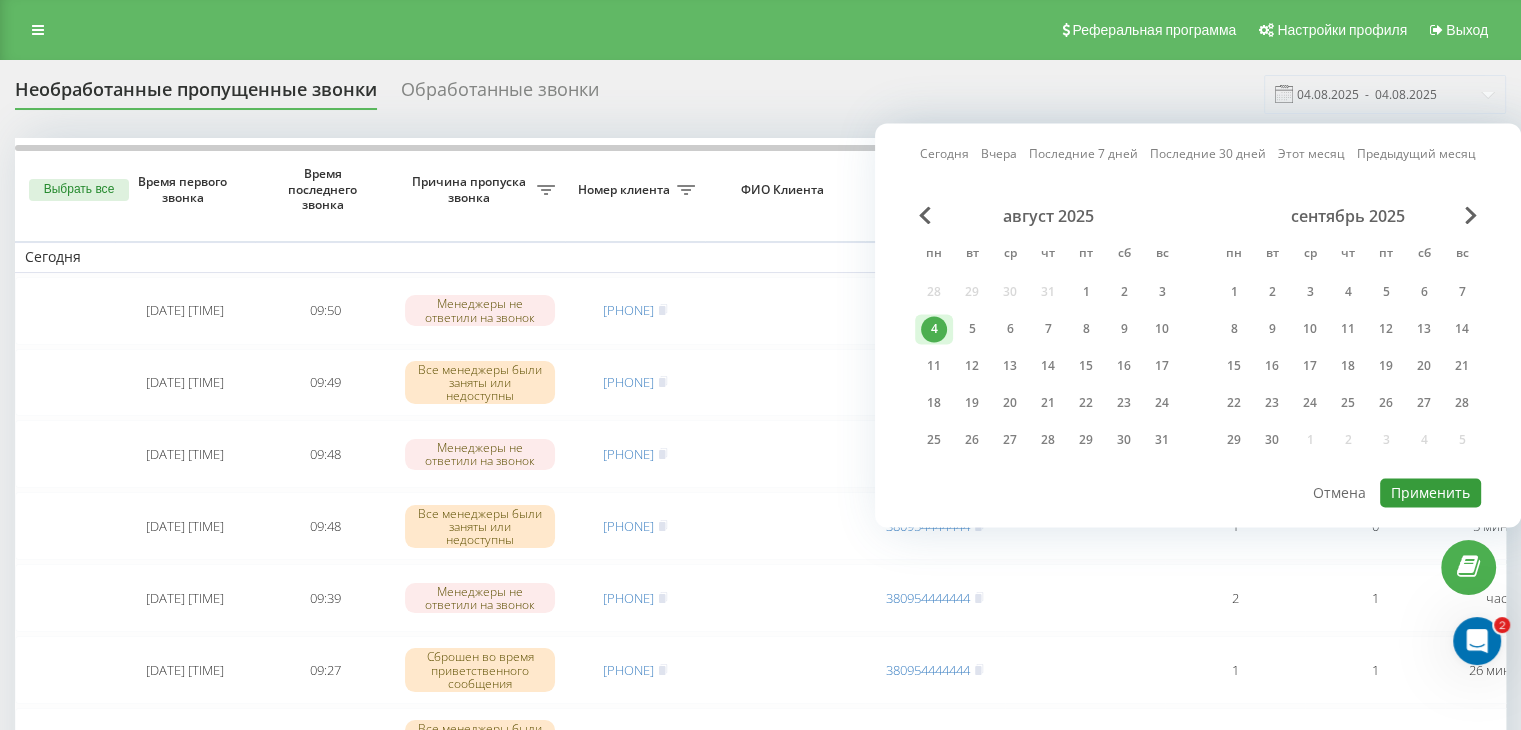 click on "Применить" at bounding box center (1430, 492) 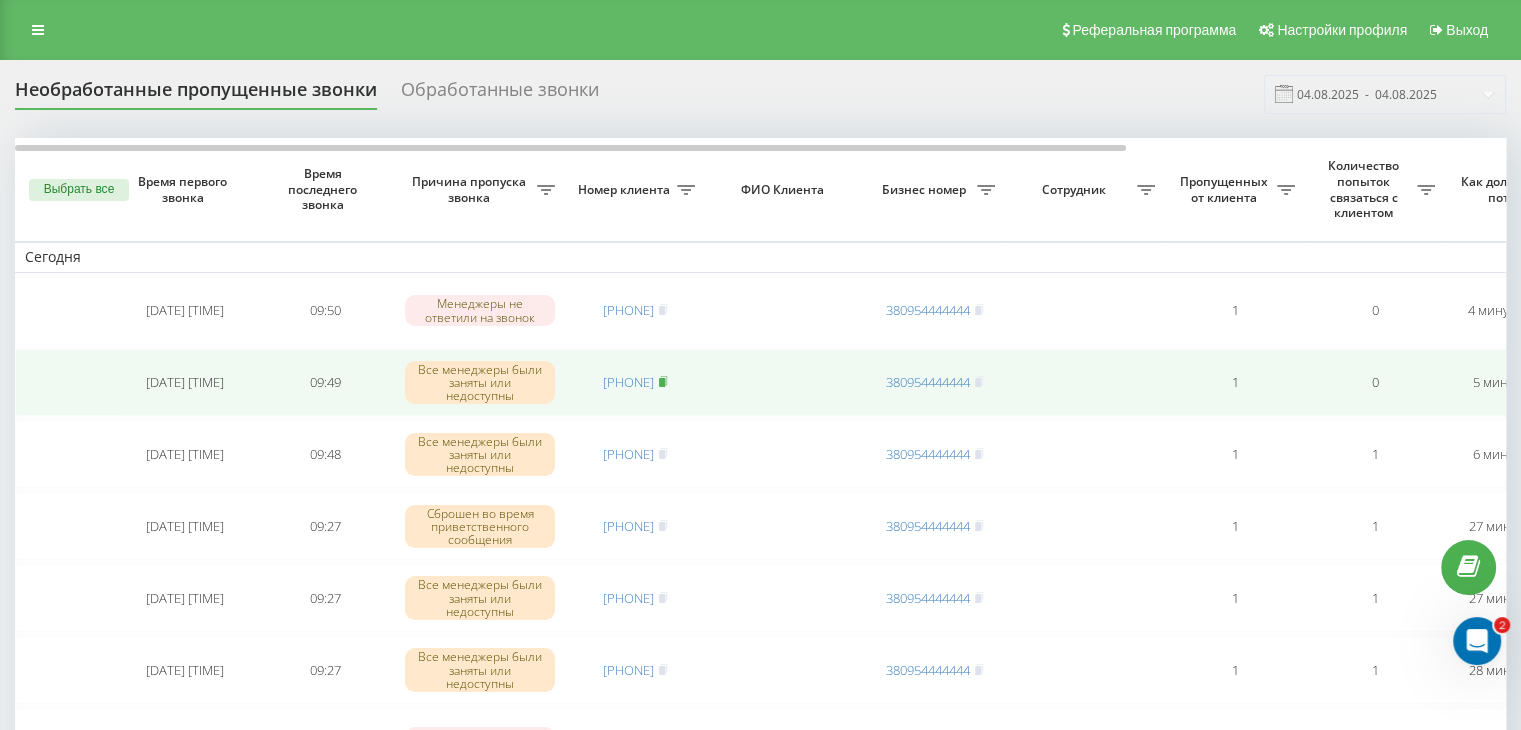 click 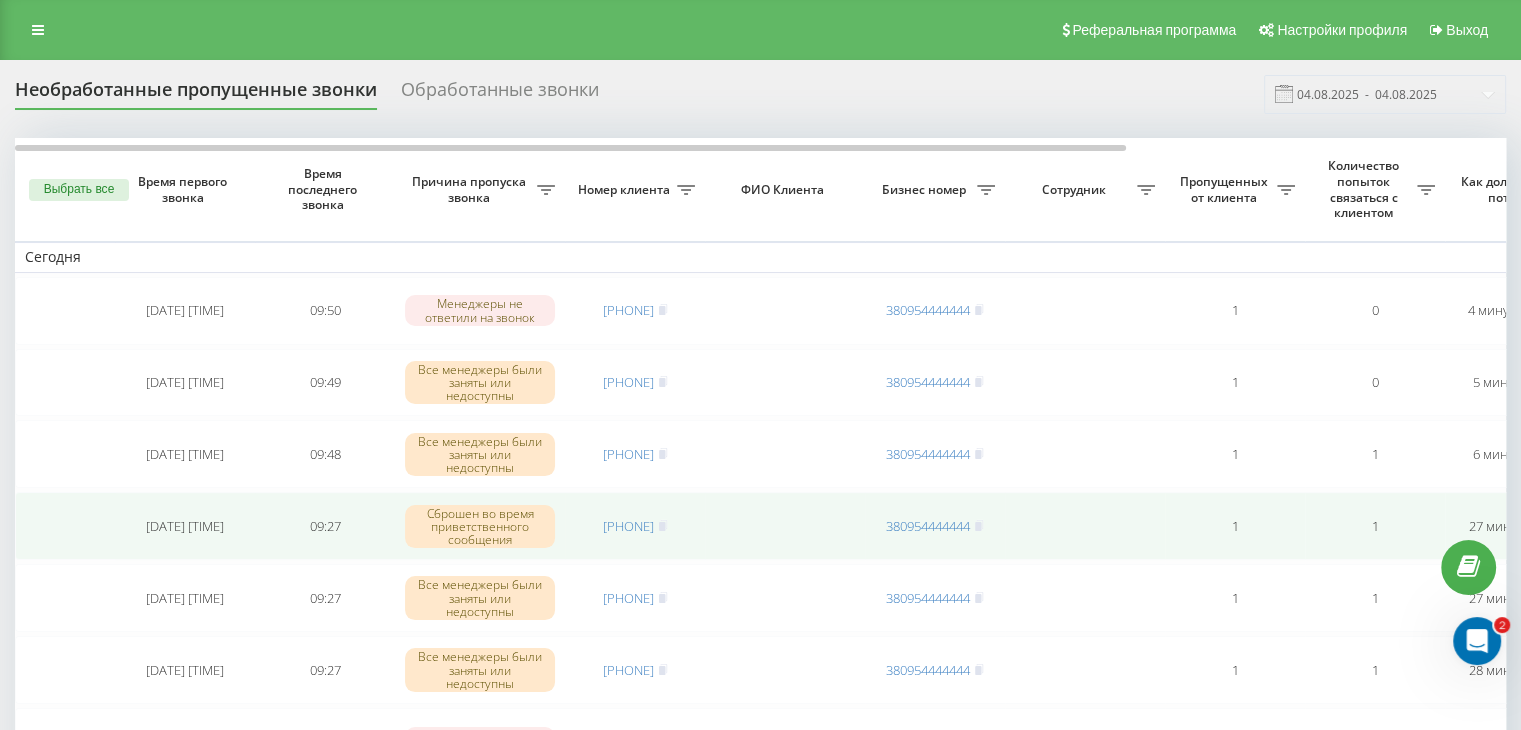 drag, startPoint x: 608, startPoint y: 376, endPoint x: 701, endPoint y: 541, distance: 189.40433 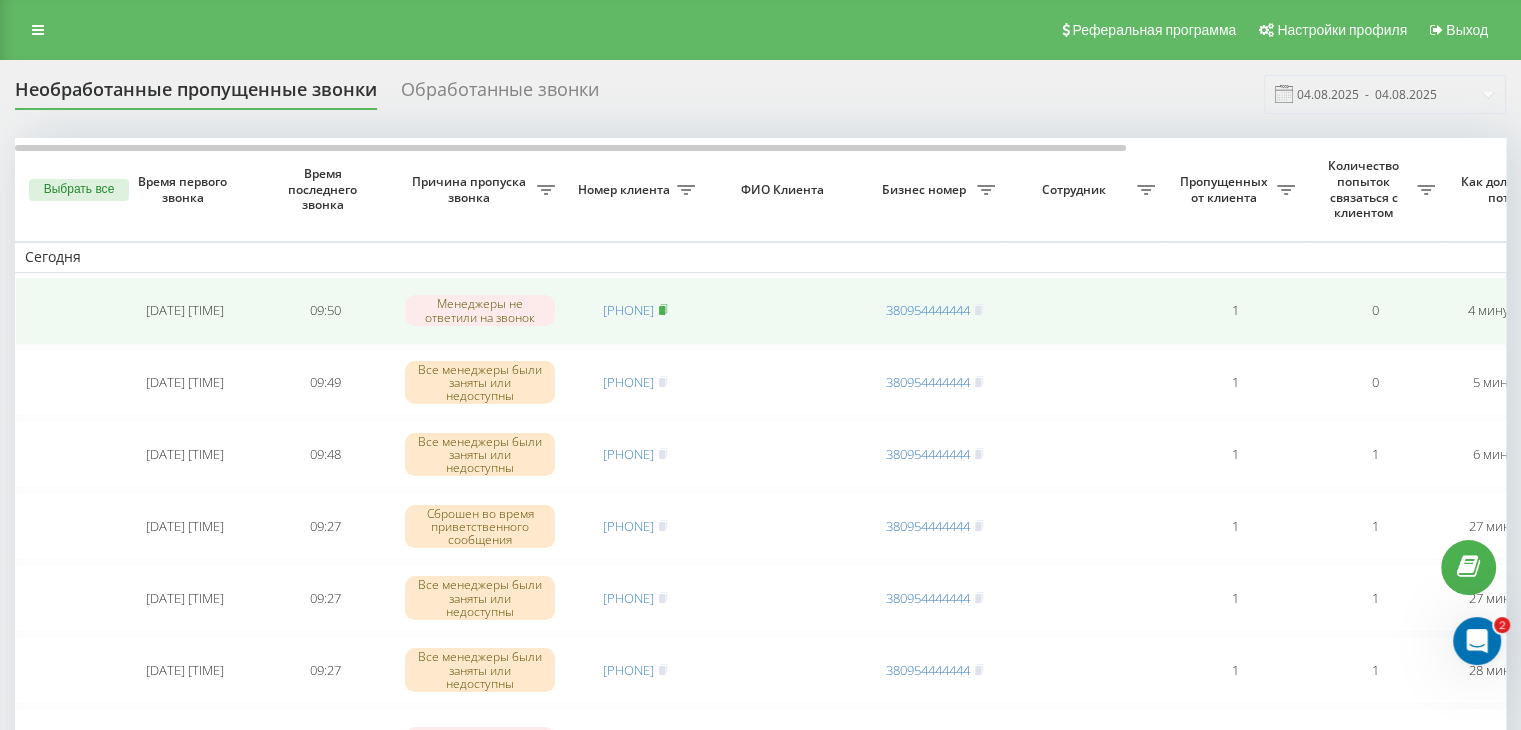 click 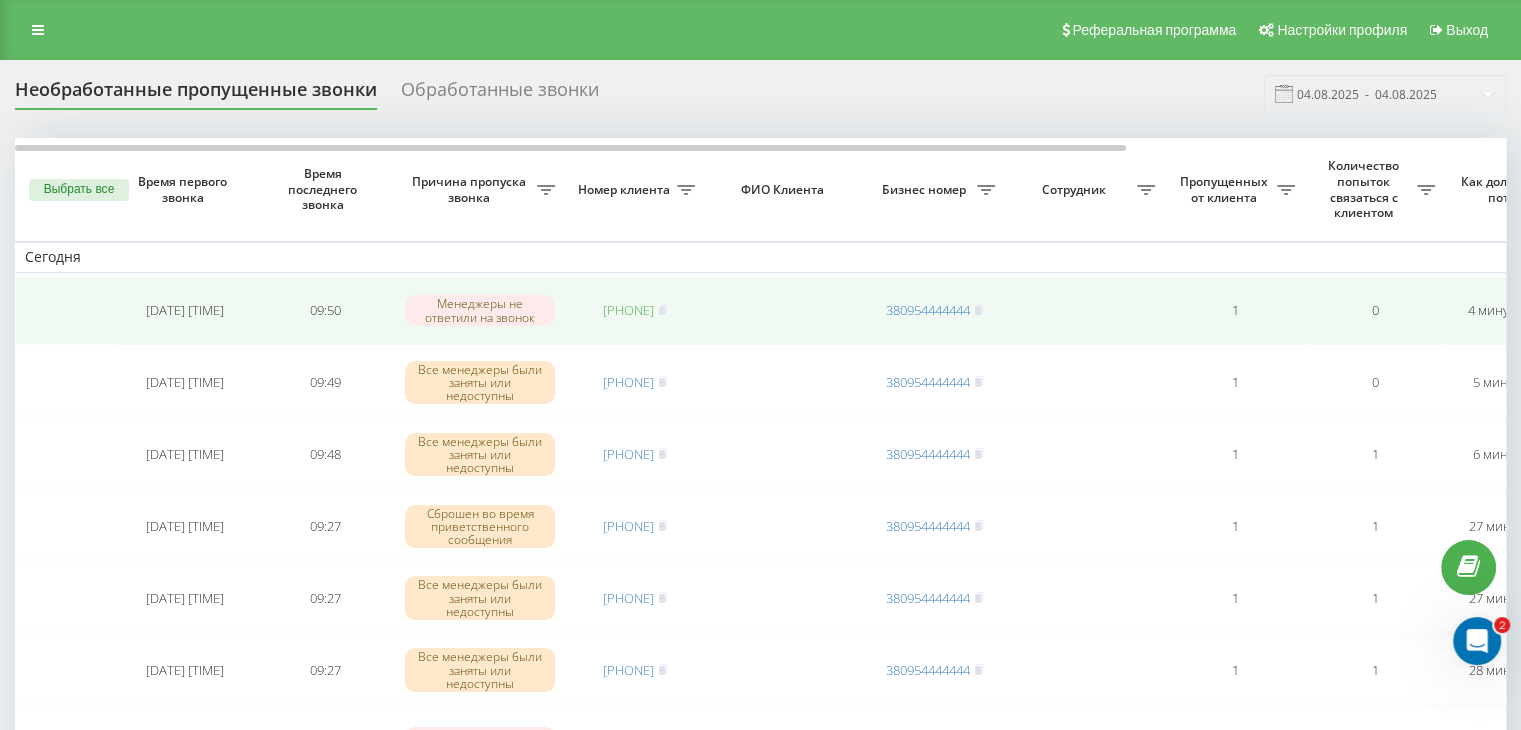 drag, startPoint x: 626, startPoint y: 308, endPoint x: 642, endPoint y: 315, distance: 17.464249 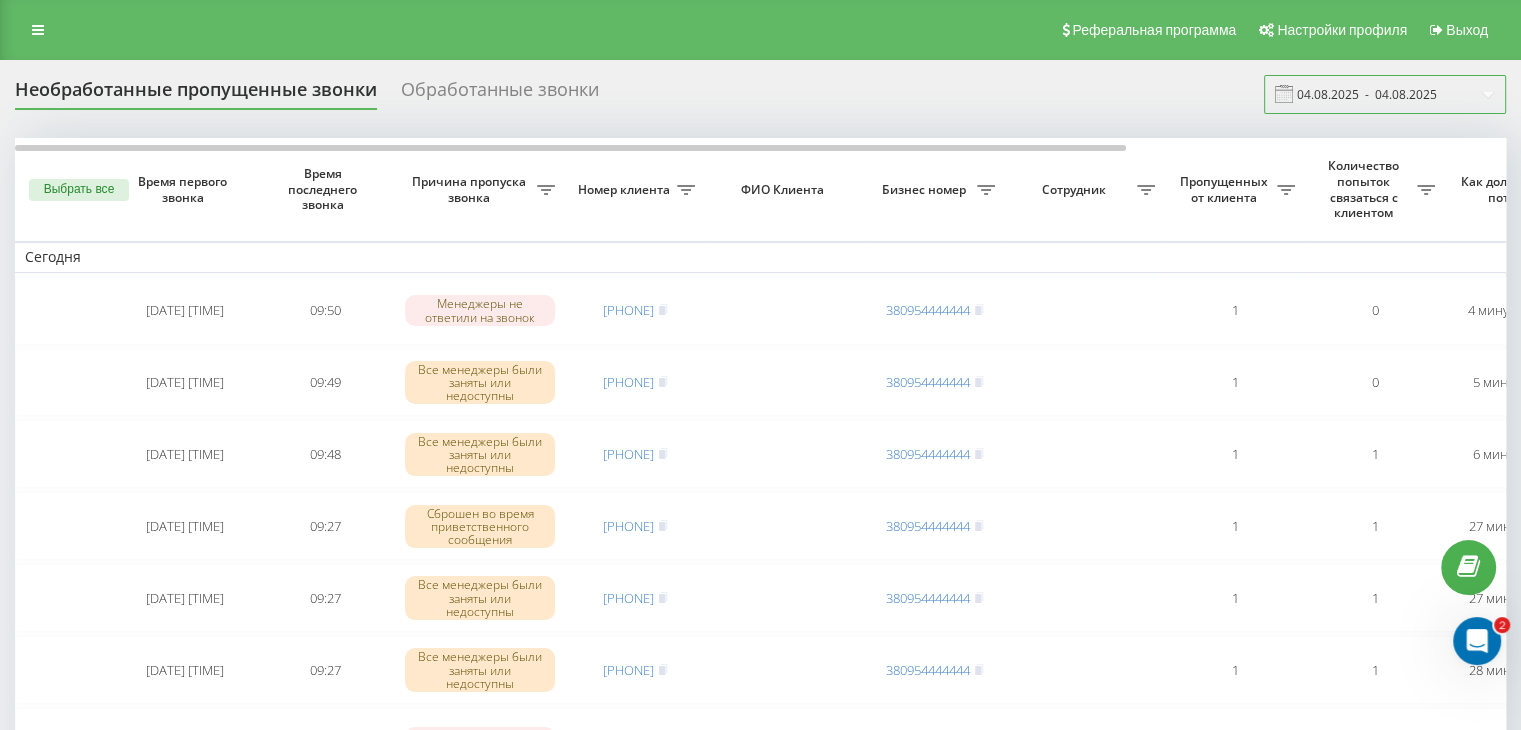 drag, startPoint x: 1420, startPoint y: 86, endPoint x: 1420, endPoint y: 111, distance: 25 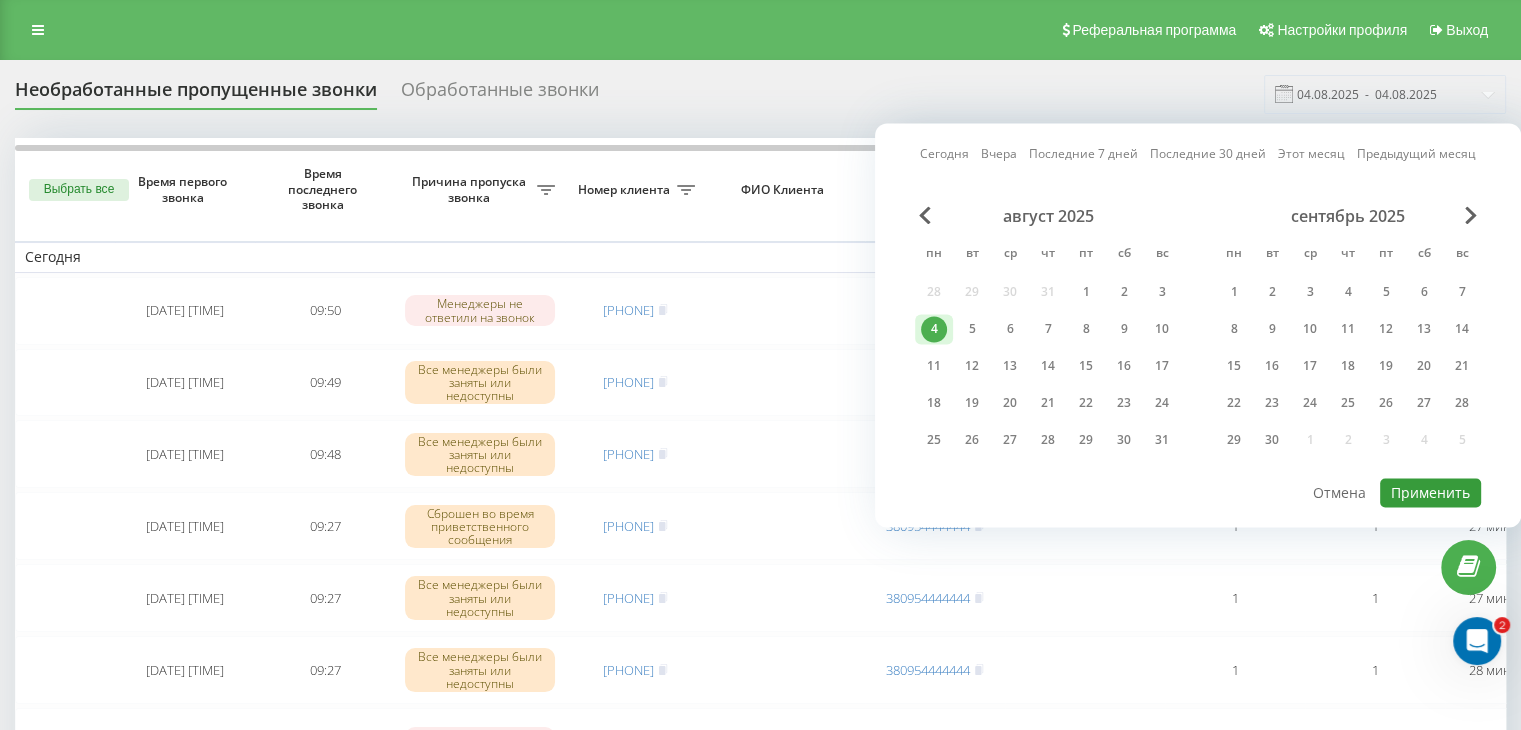 drag, startPoint x: 1424, startPoint y: 481, endPoint x: 1404, endPoint y: 492, distance: 22.825424 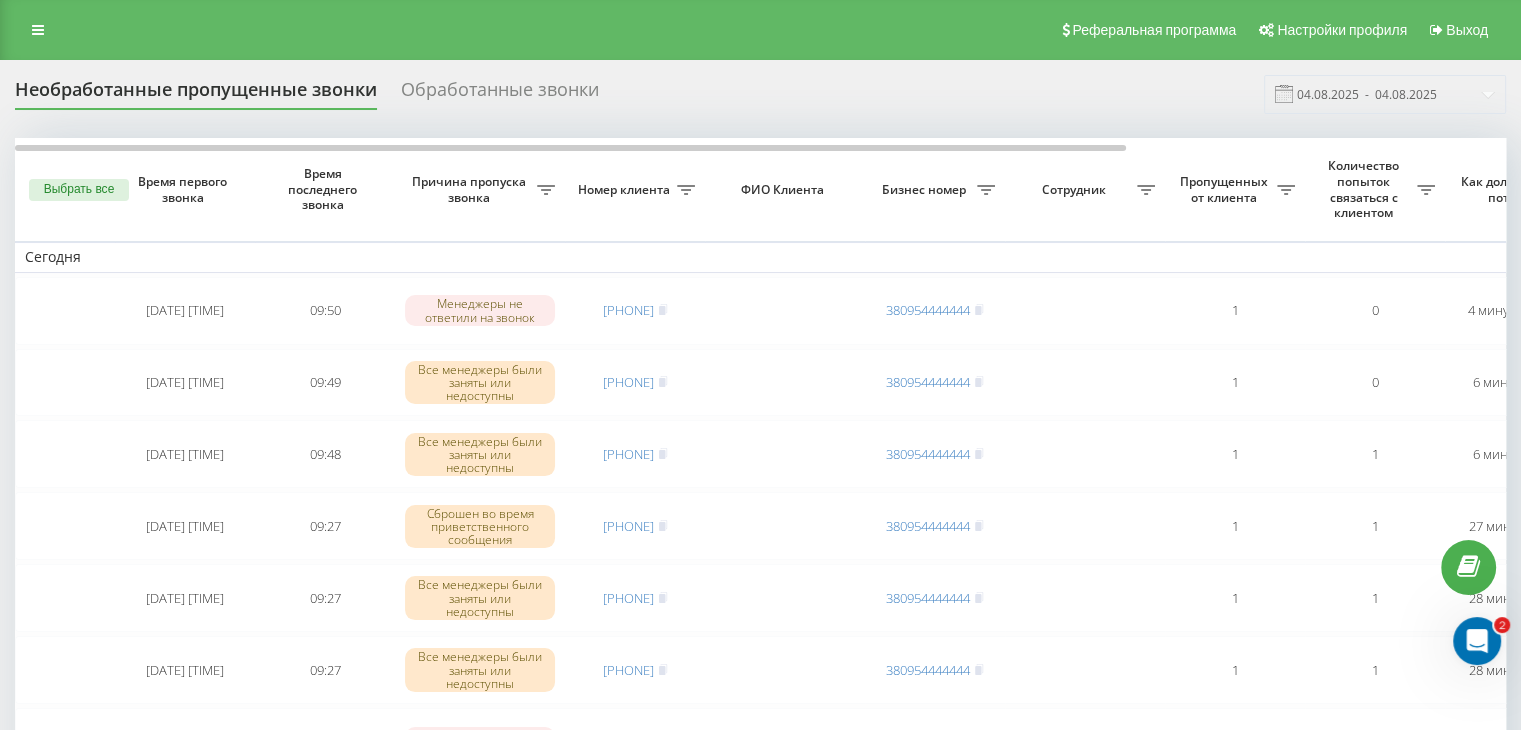 click on "Необработанные пропущенные звонки Обработанные звонки 04.08.2025  -  04.08.2025" at bounding box center (760, 94) 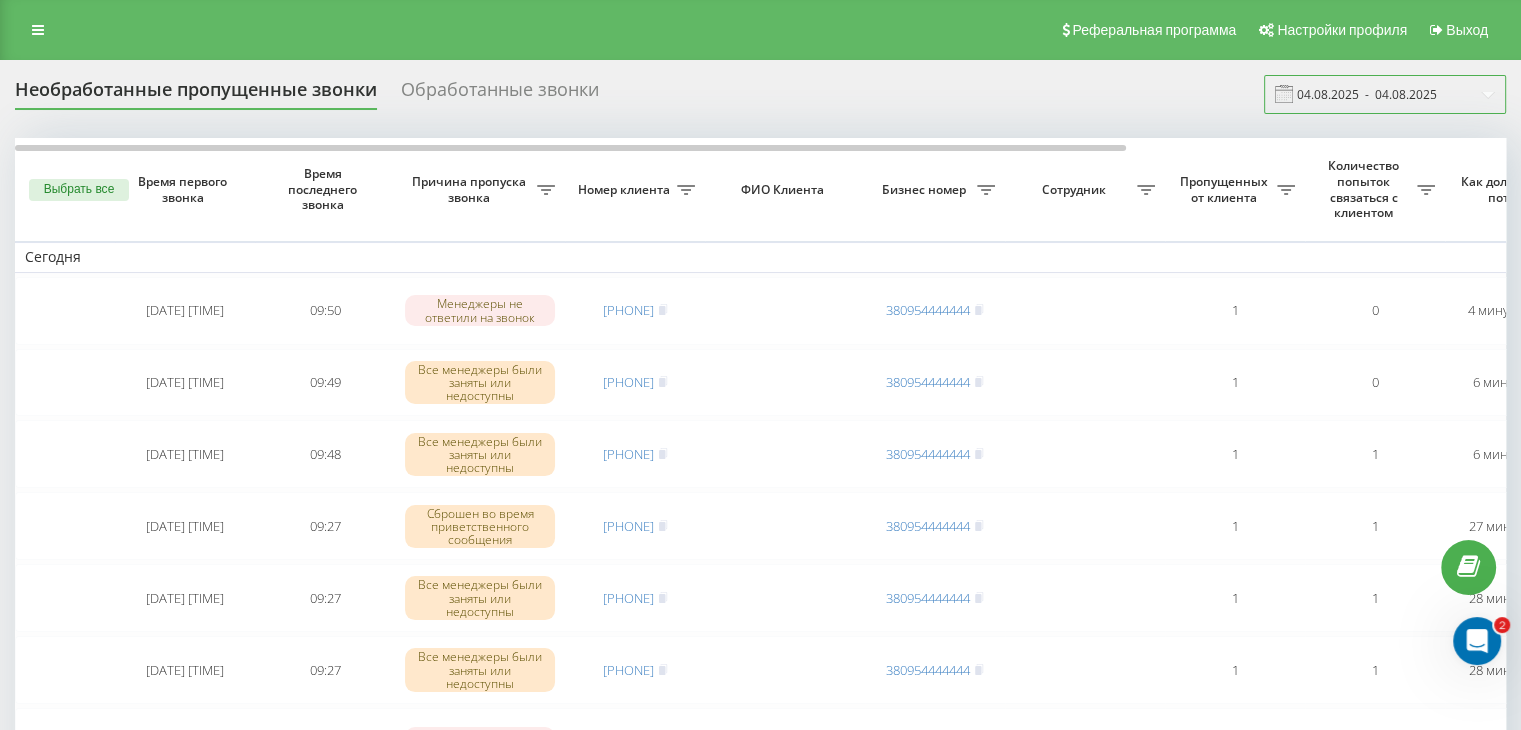 click on "04.08.2025  -  04.08.2025" at bounding box center (1385, 94) 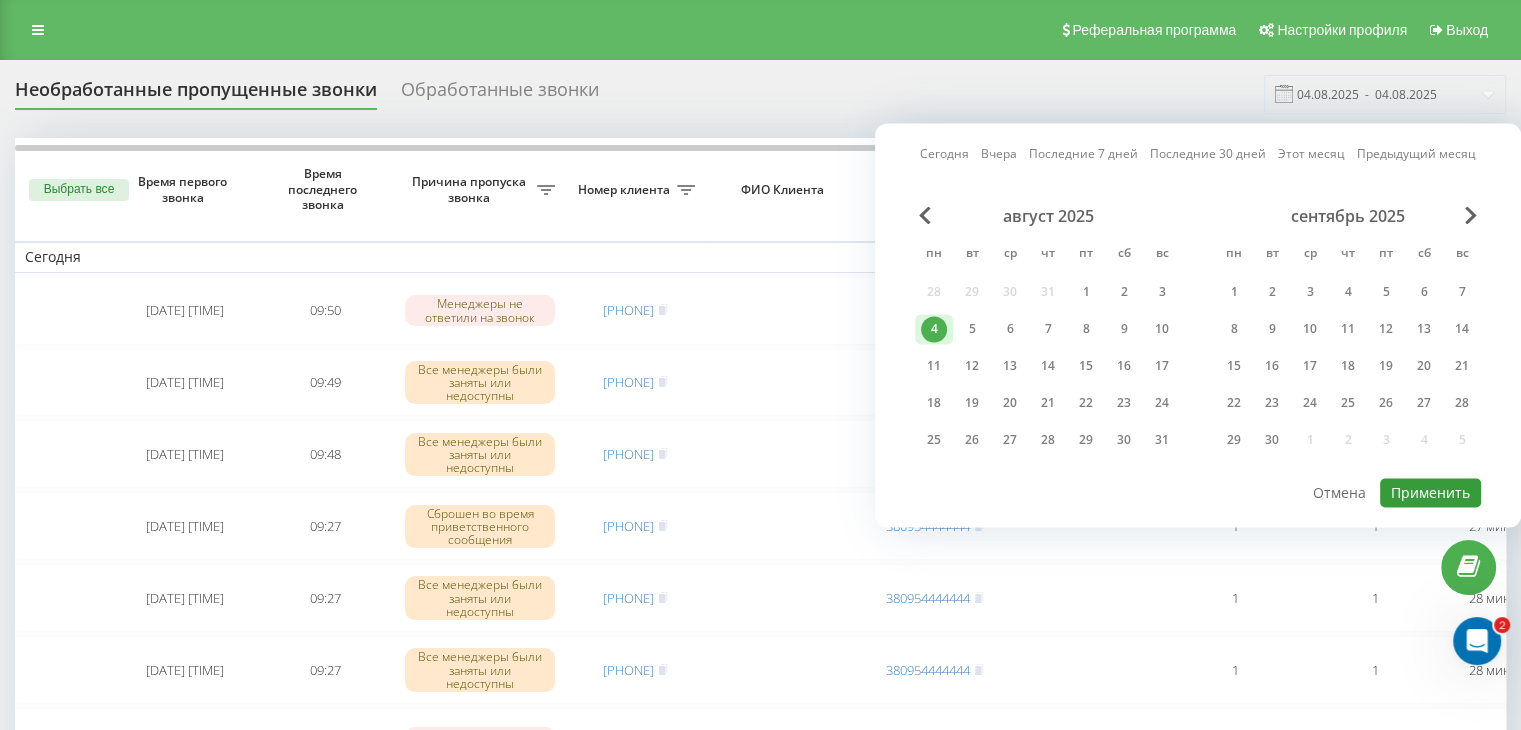 click on "Применить" at bounding box center [1430, 492] 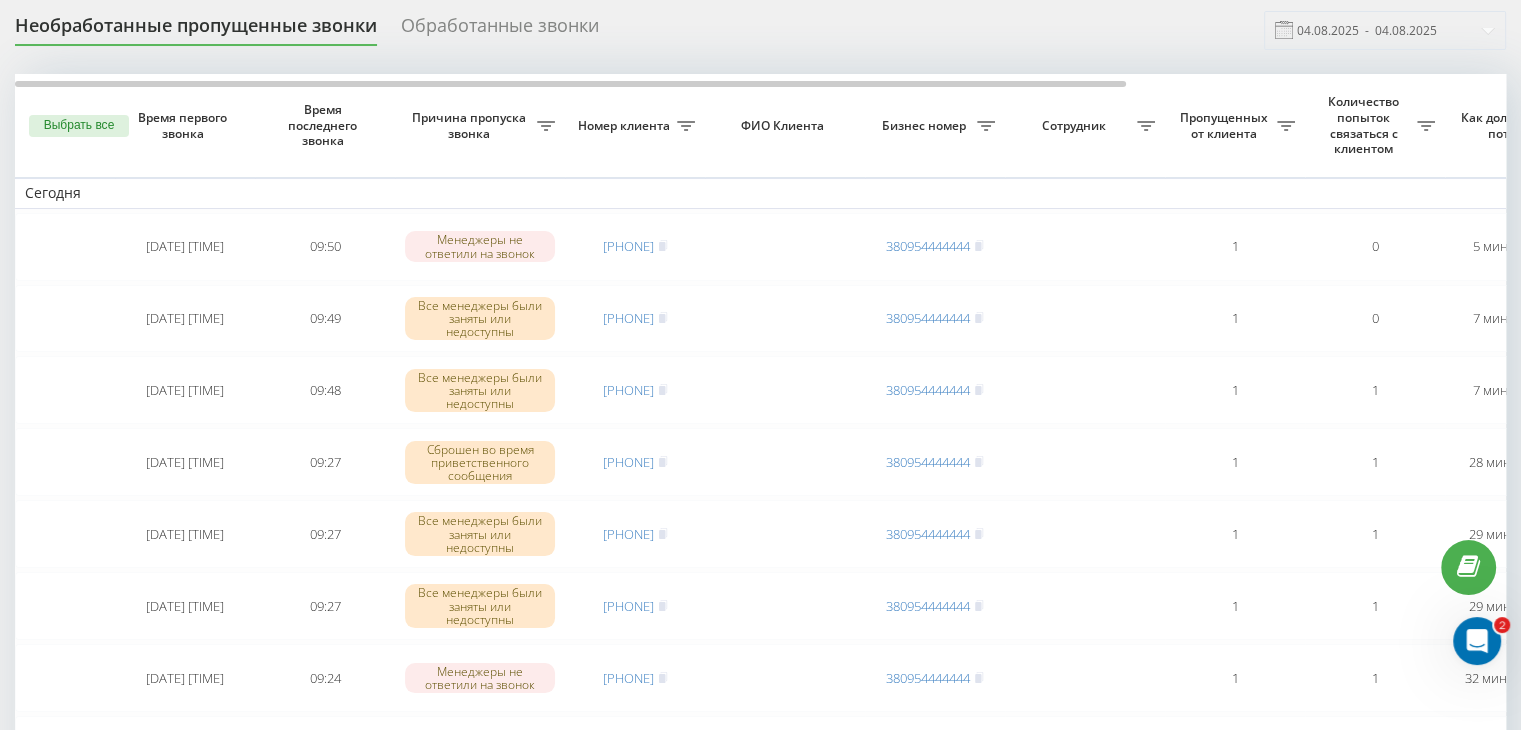 scroll, scrollTop: 0, scrollLeft: 0, axis: both 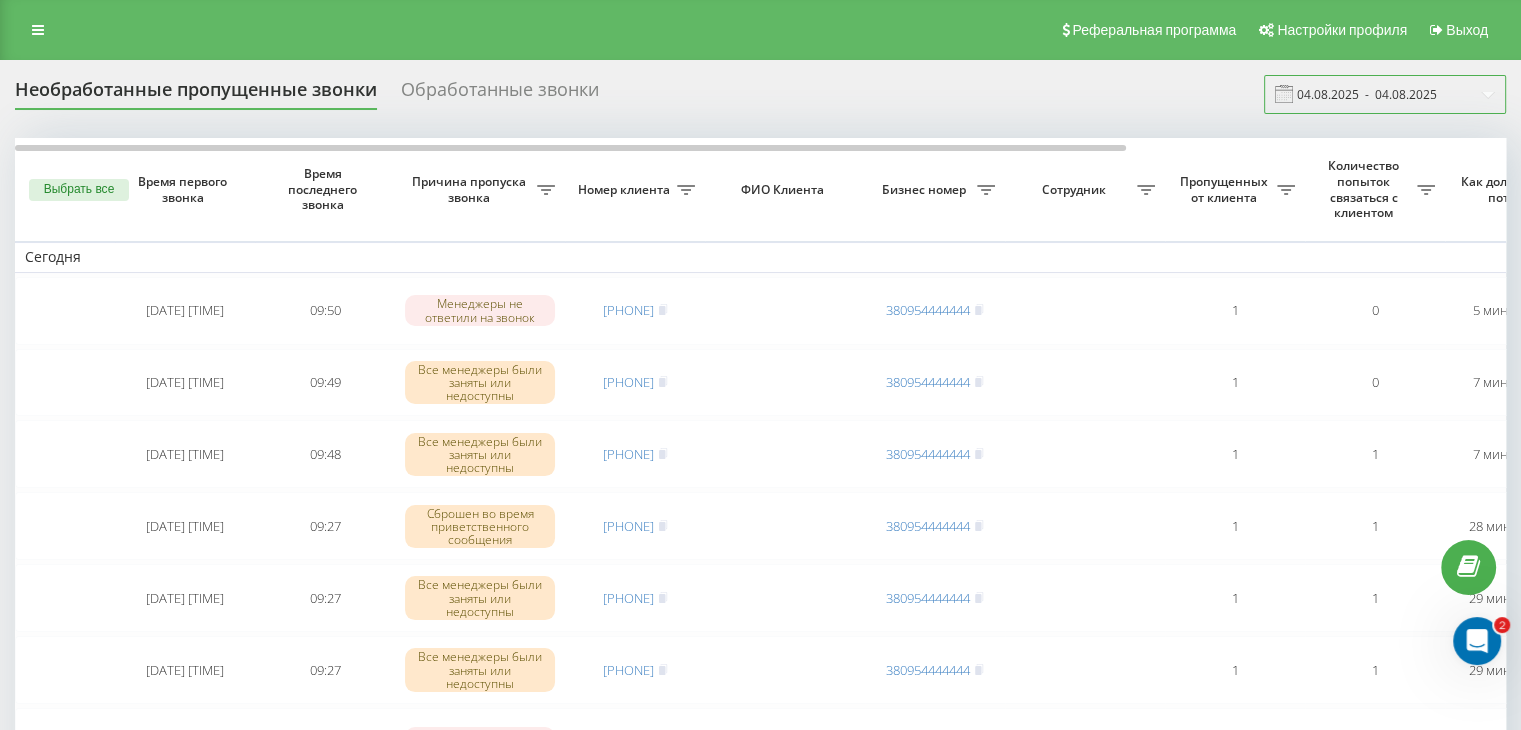 click on "04.08.2025  -  04.08.2025" at bounding box center (1385, 94) 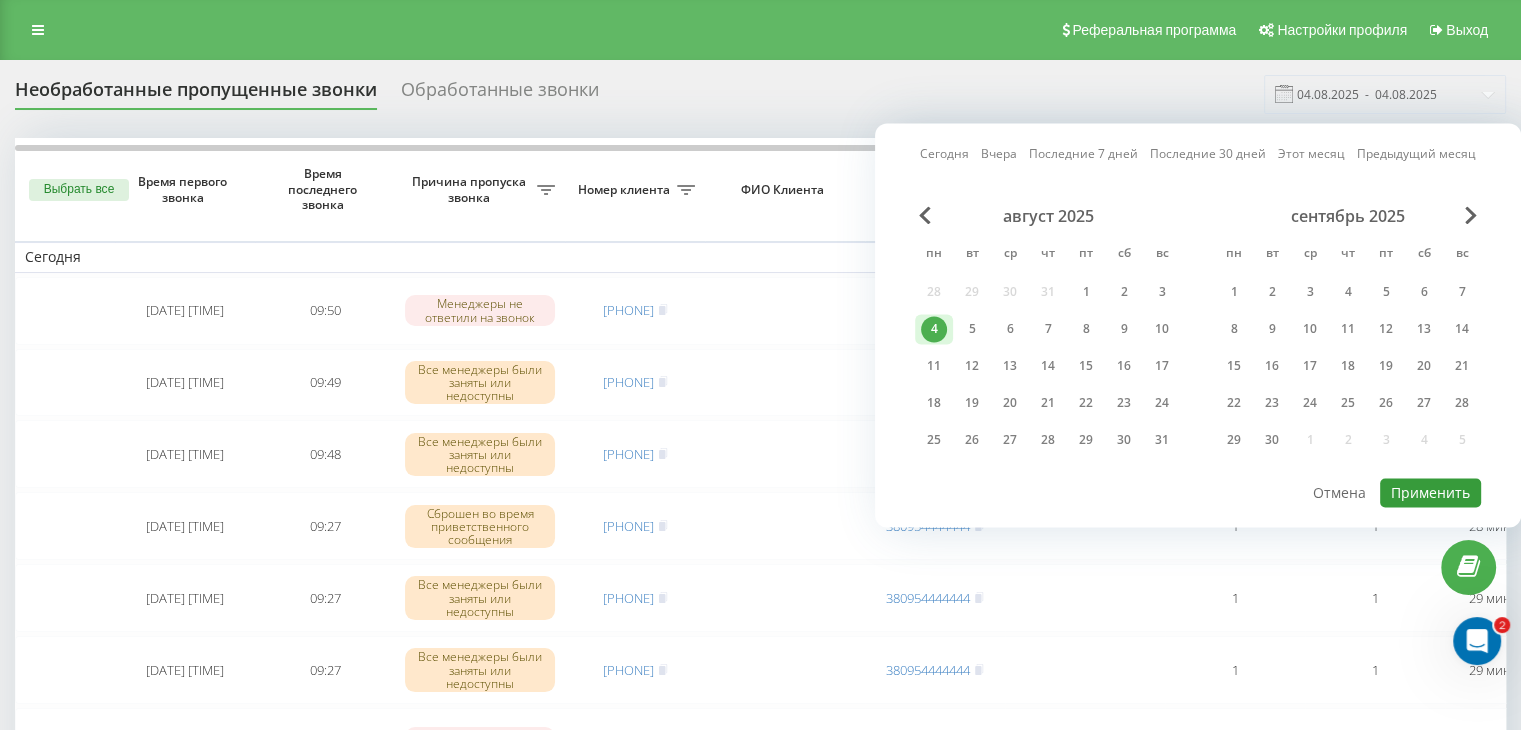 click on "Применить" at bounding box center (1430, 492) 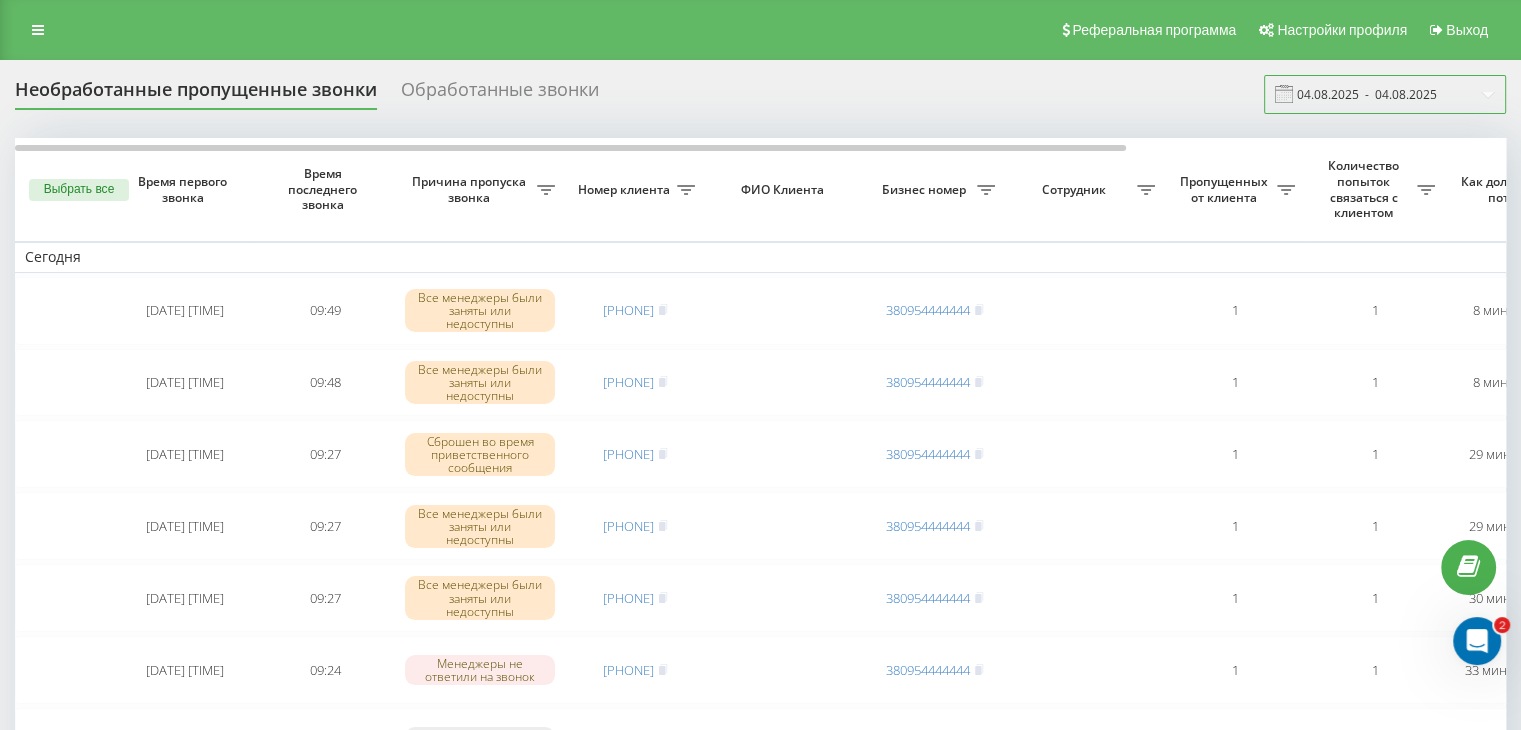 click on "04.08.2025  -  04.08.2025" at bounding box center [1385, 94] 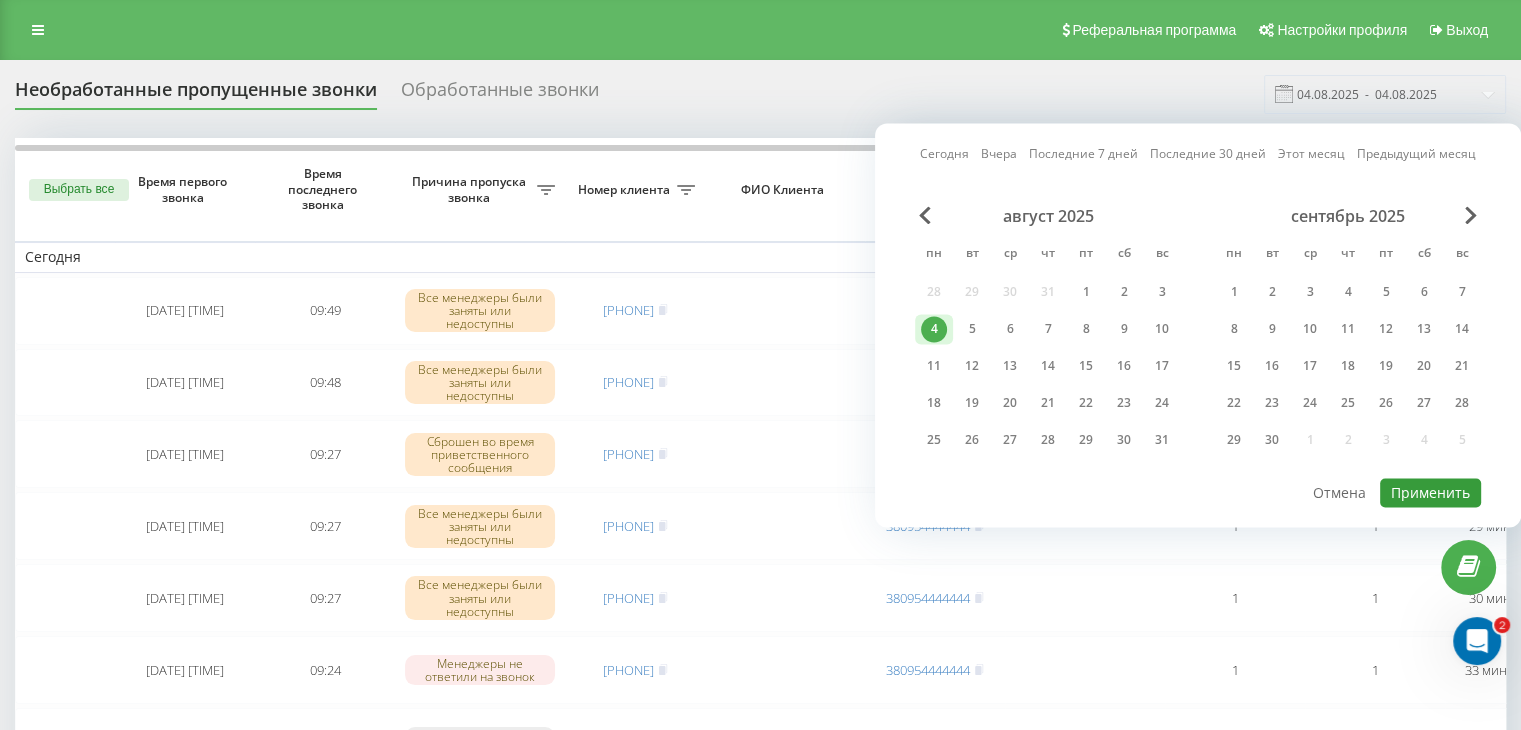 click on "Применить" at bounding box center (1430, 492) 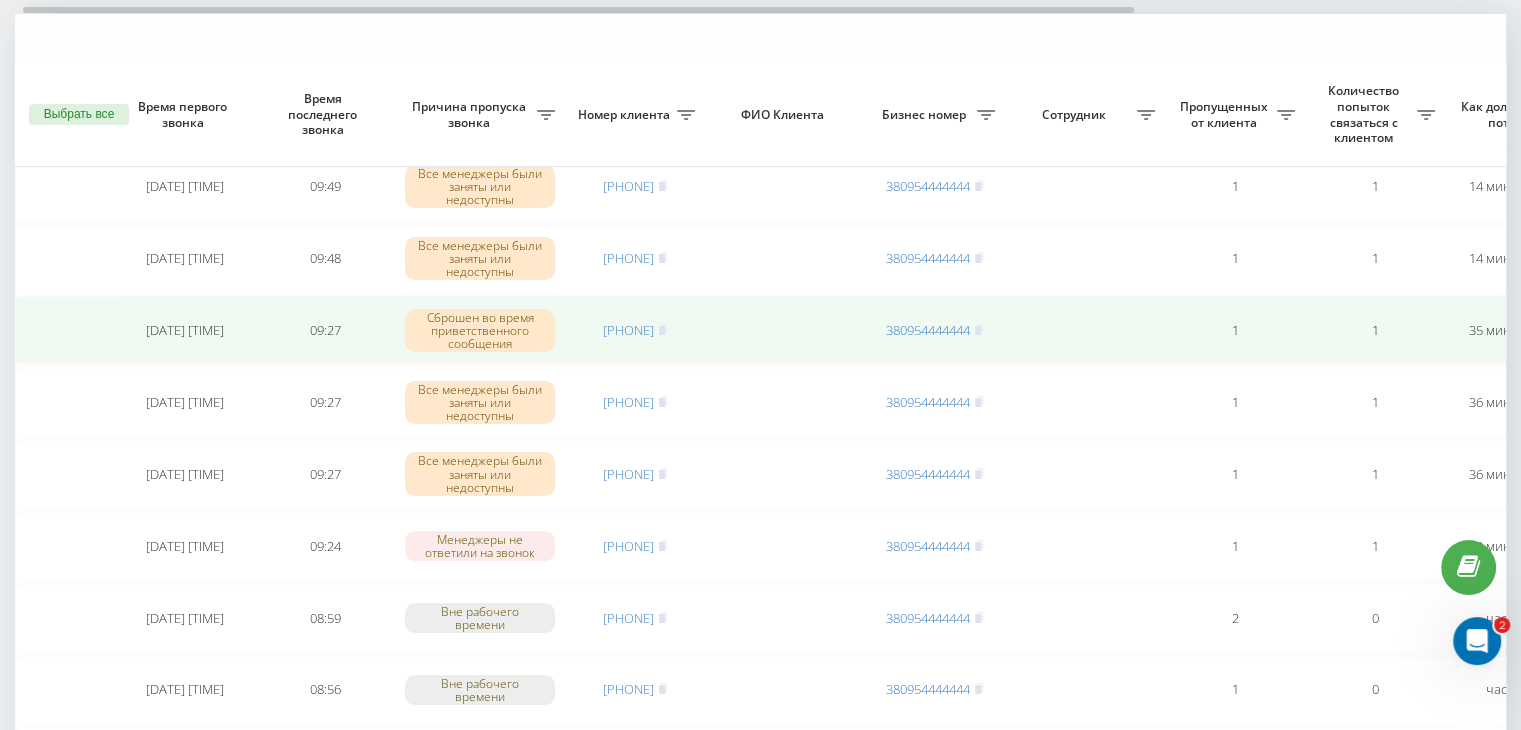 scroll, scrollTop: 200, scrollLeft: 0, axis: vertical 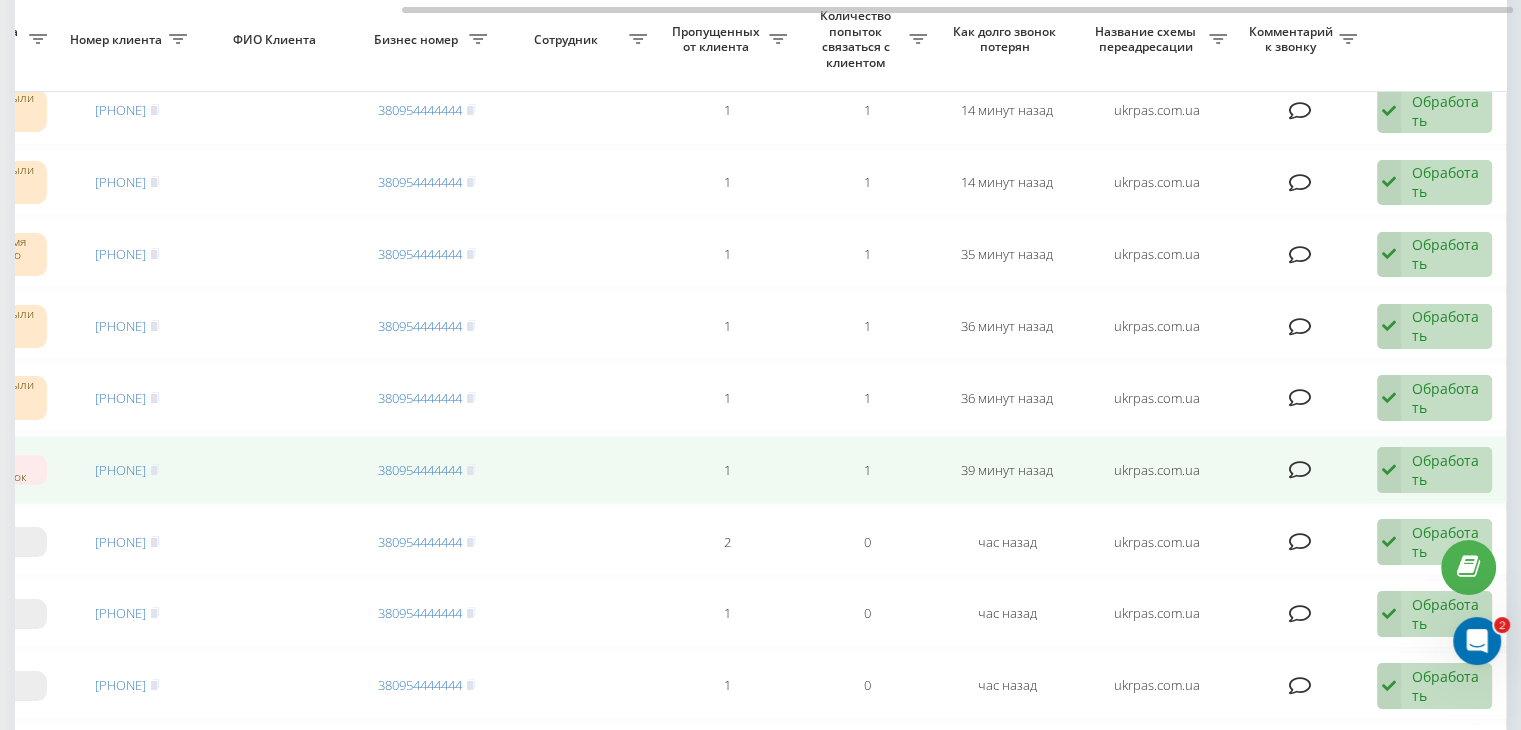 click at bounding box center (1389, 470) 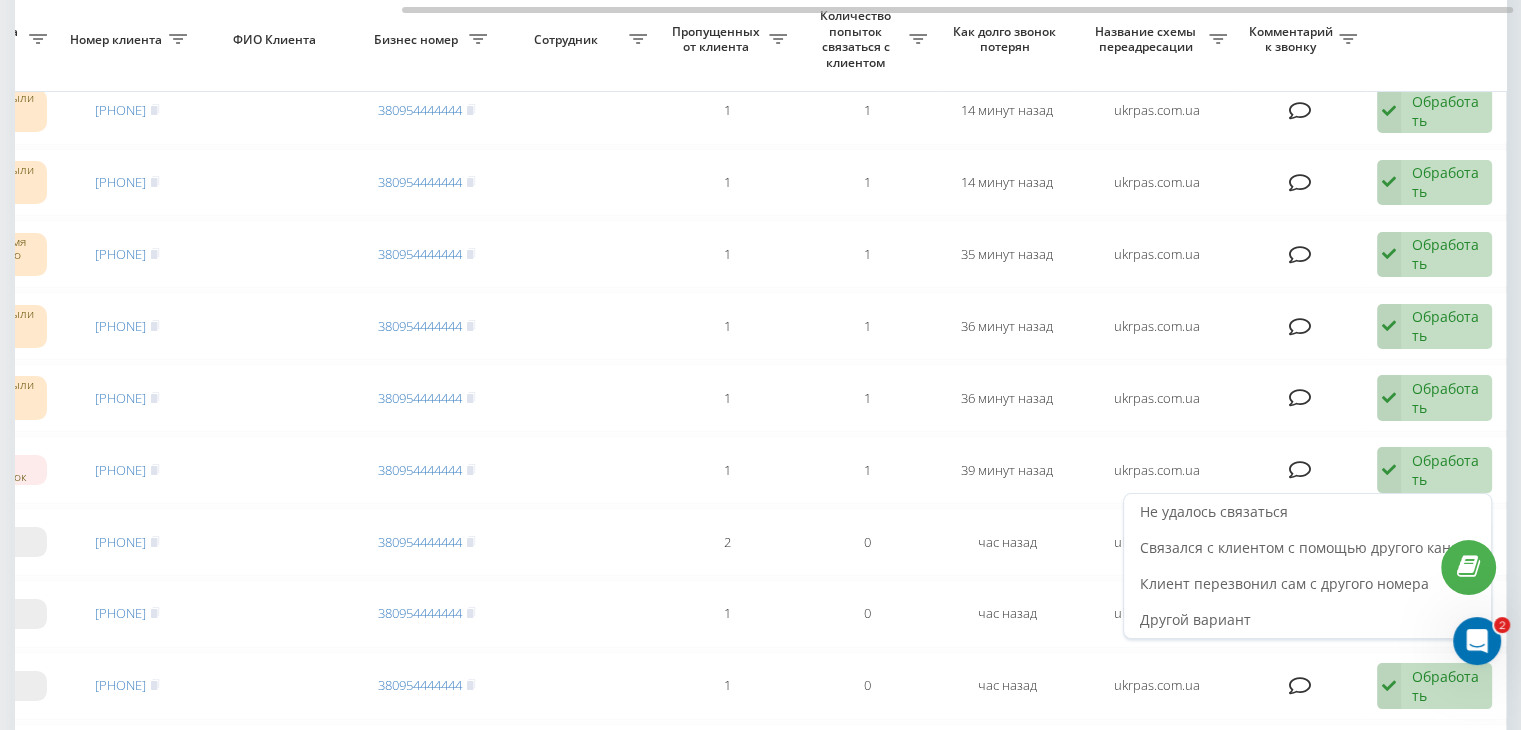 click on "Не удалось связаться" at bounding box center (1307, 512) 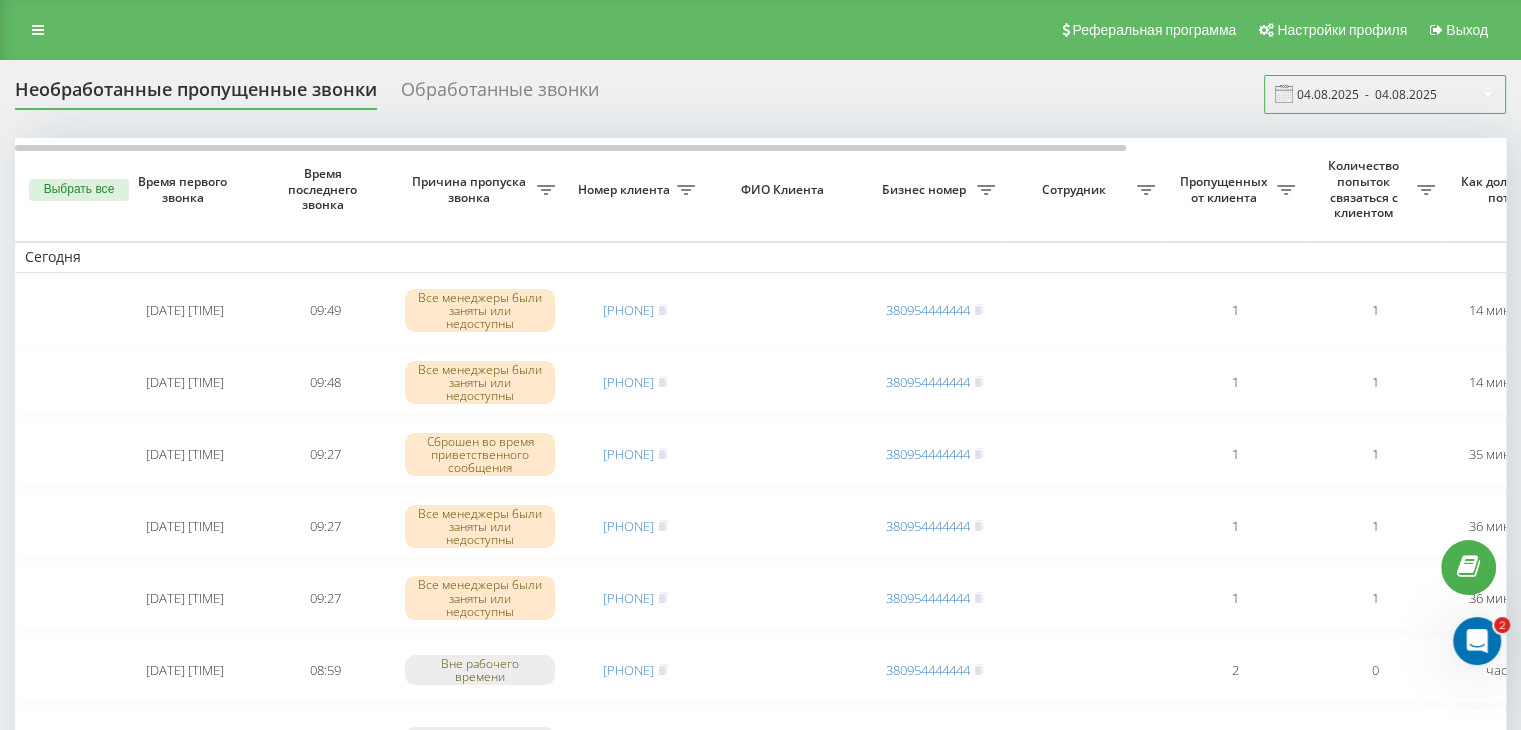 click on "04.08.2025  -  04.08.2025" at bounding box center (1385, 94) 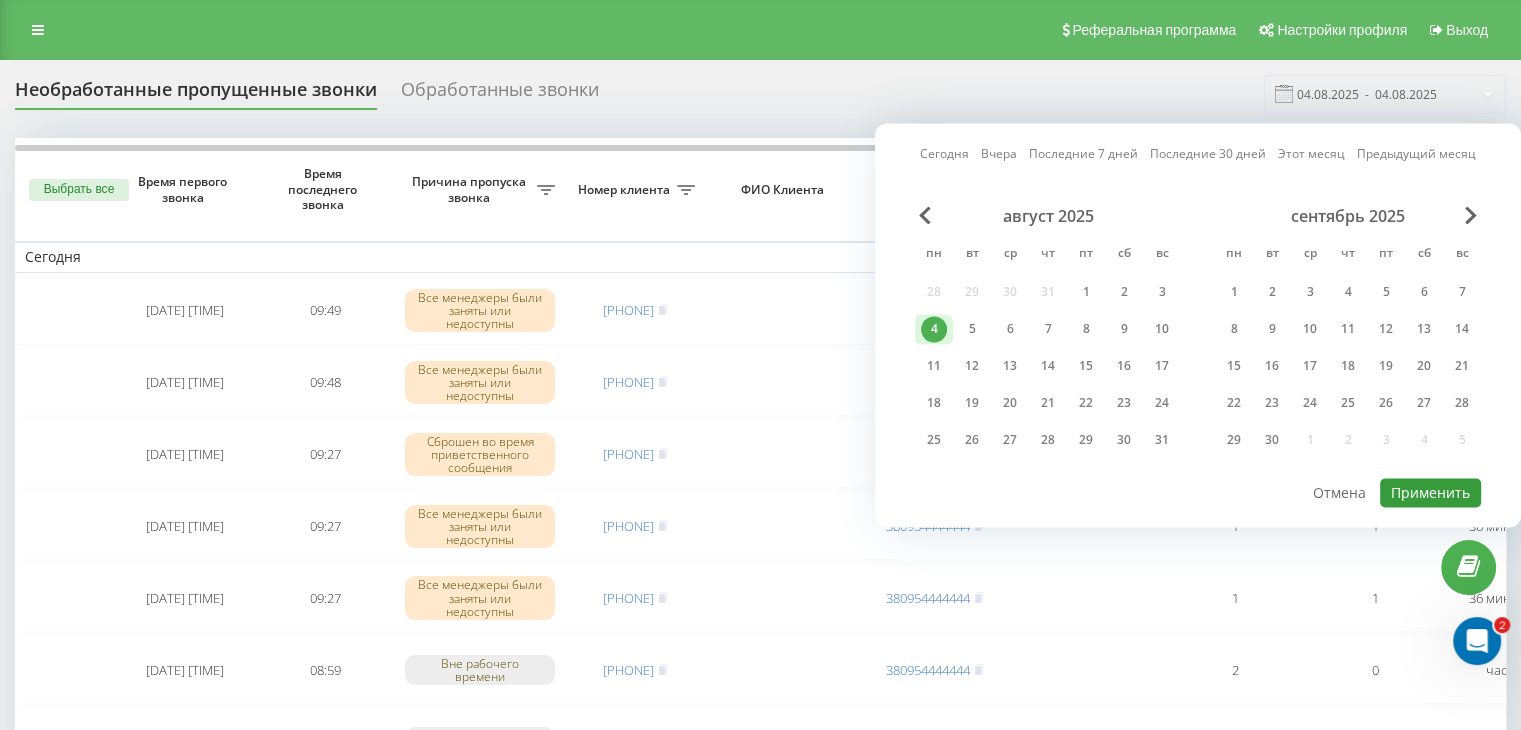 drag, startPoint x: 1428, startPoint y: 482, endPoint x: 1214, endPoint y: 556, distance: 226.43321 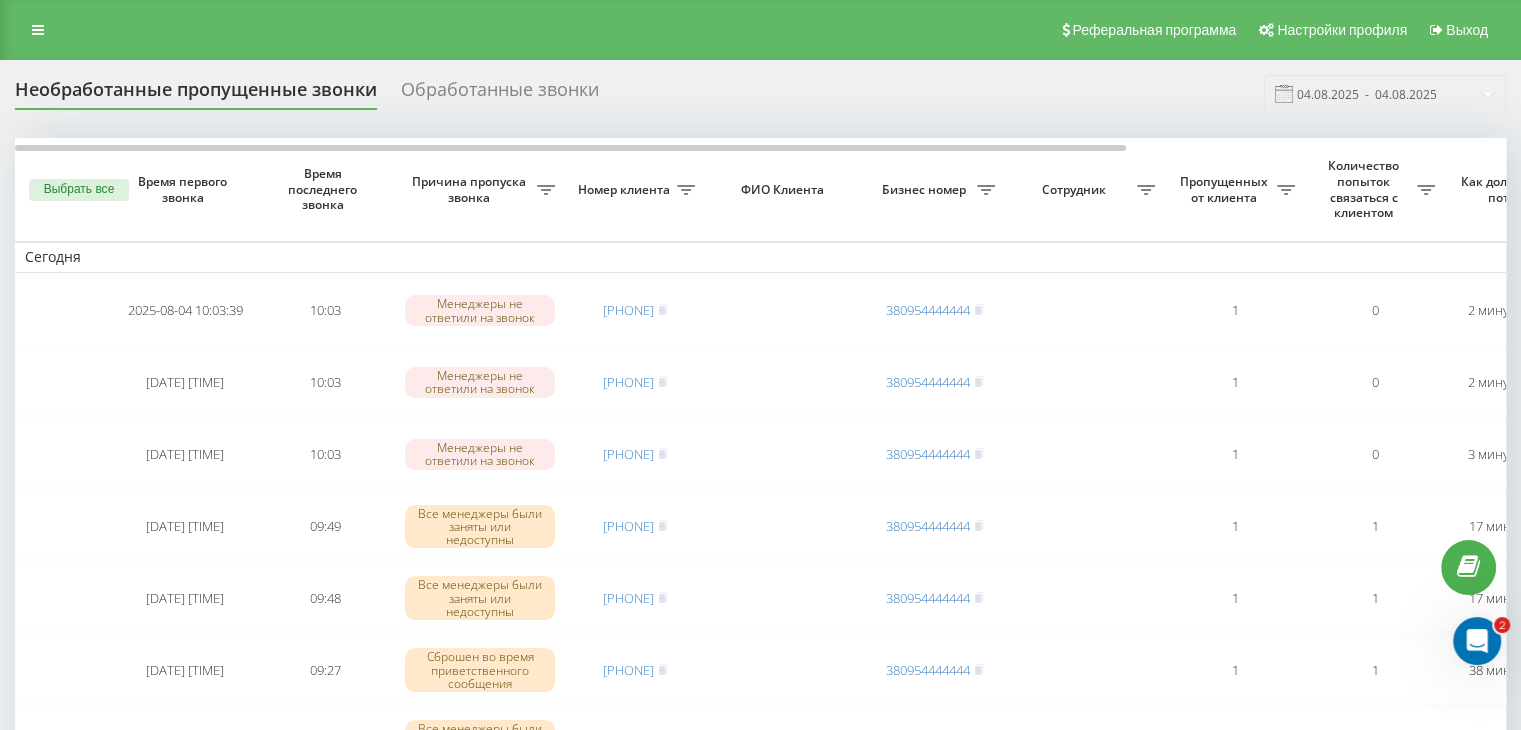 click on "Необработанные пропущенные звонки Обработанные звонки [DATE]  -  [DATE] Выбрать все Время первого звонка Время последнего звонка Причина пропуска звонка Номер клиента ФИО Клиента Бизнес номер Сотрудник Пропущенных от клиента Количество попыток связаться с клиентом Как долго звонок потерян Название схемы переадресации Комментарий к звонку Сегодня [DATE] [TIME] [TIME] Менеджеры не ответили на звонок [PHONE] [PHONE] 1 0 [TIME_AGO] ukrpas.com.ua Обработать Не удалось связаться Связался с клиентом с помощью другого канала Клиент перезвонил сам с другого номера [TIME] 1 0" at bounding box center [760, 1183] 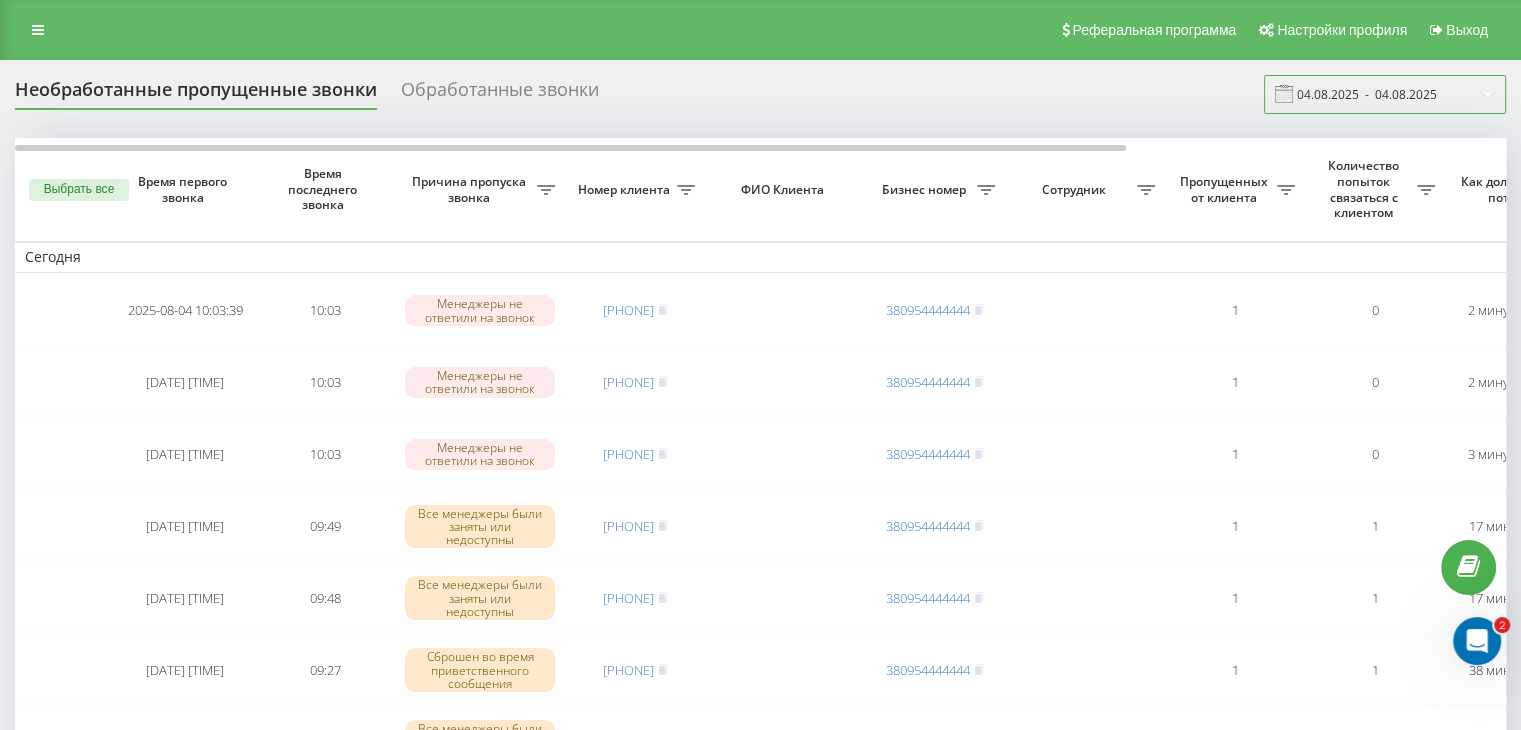click on "04.08.2025  -  04.08.2025" at bounding box center [1385, 94] 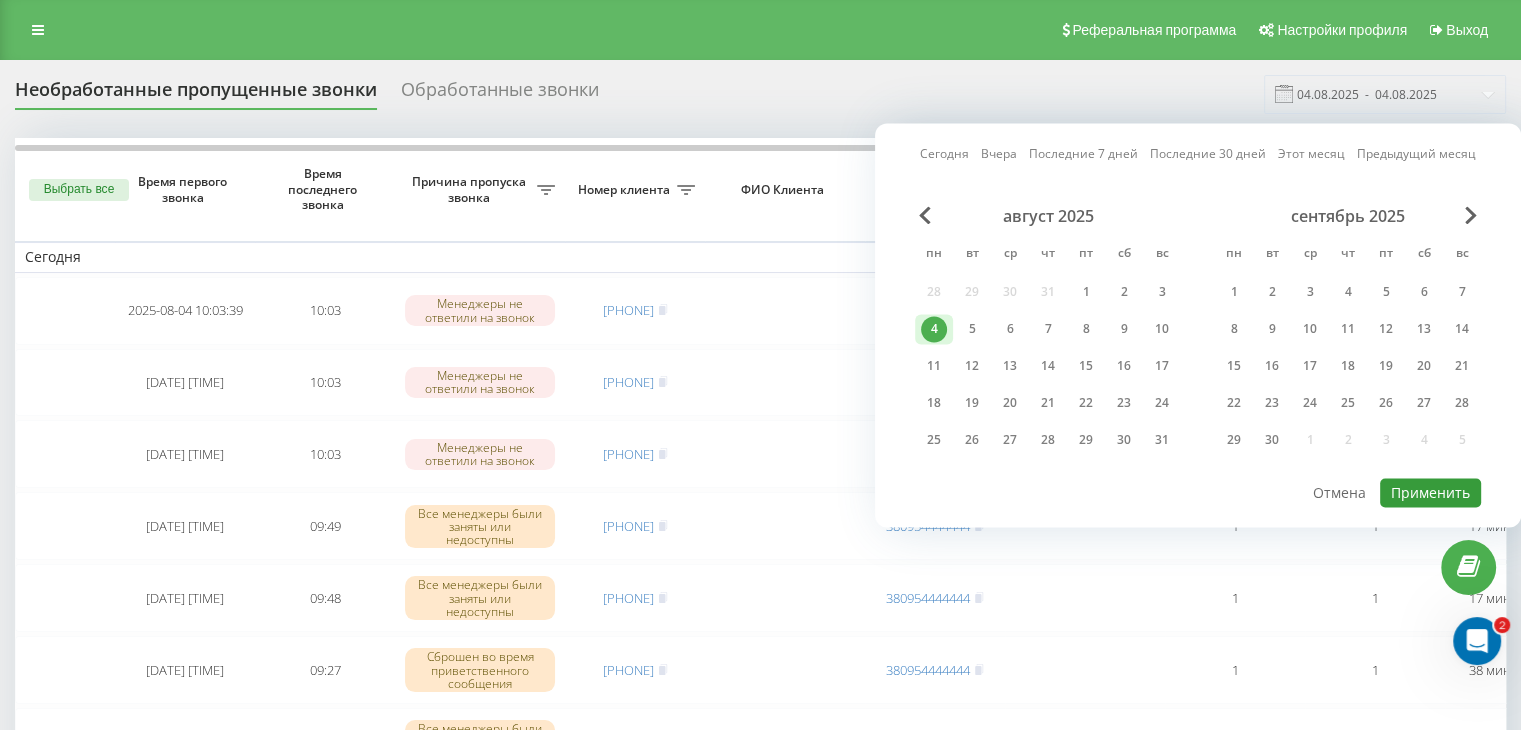 click on "Применить" at bounding box center [1430, 492] 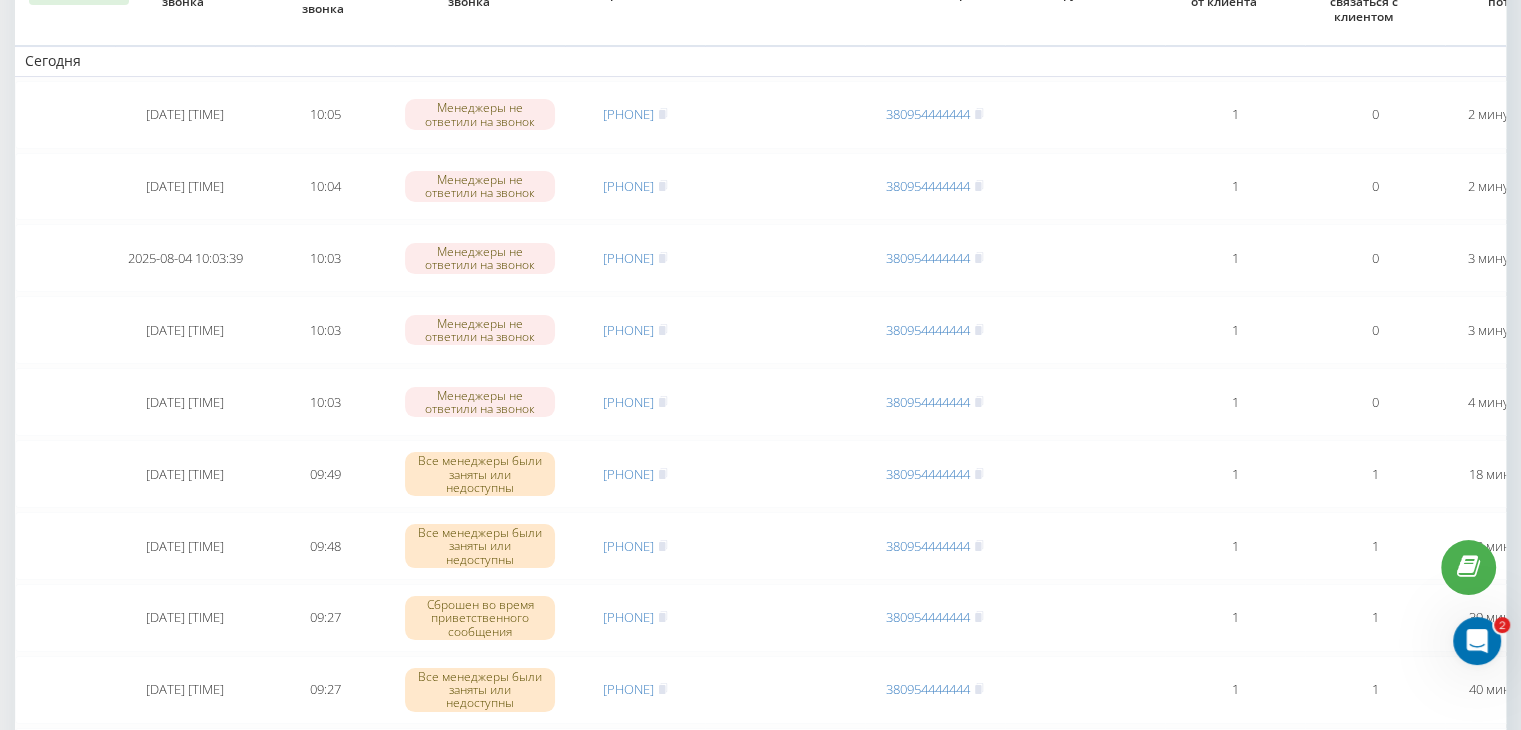 scroll, scrollTop: 200, scrollLeft: 0, axis: vertical 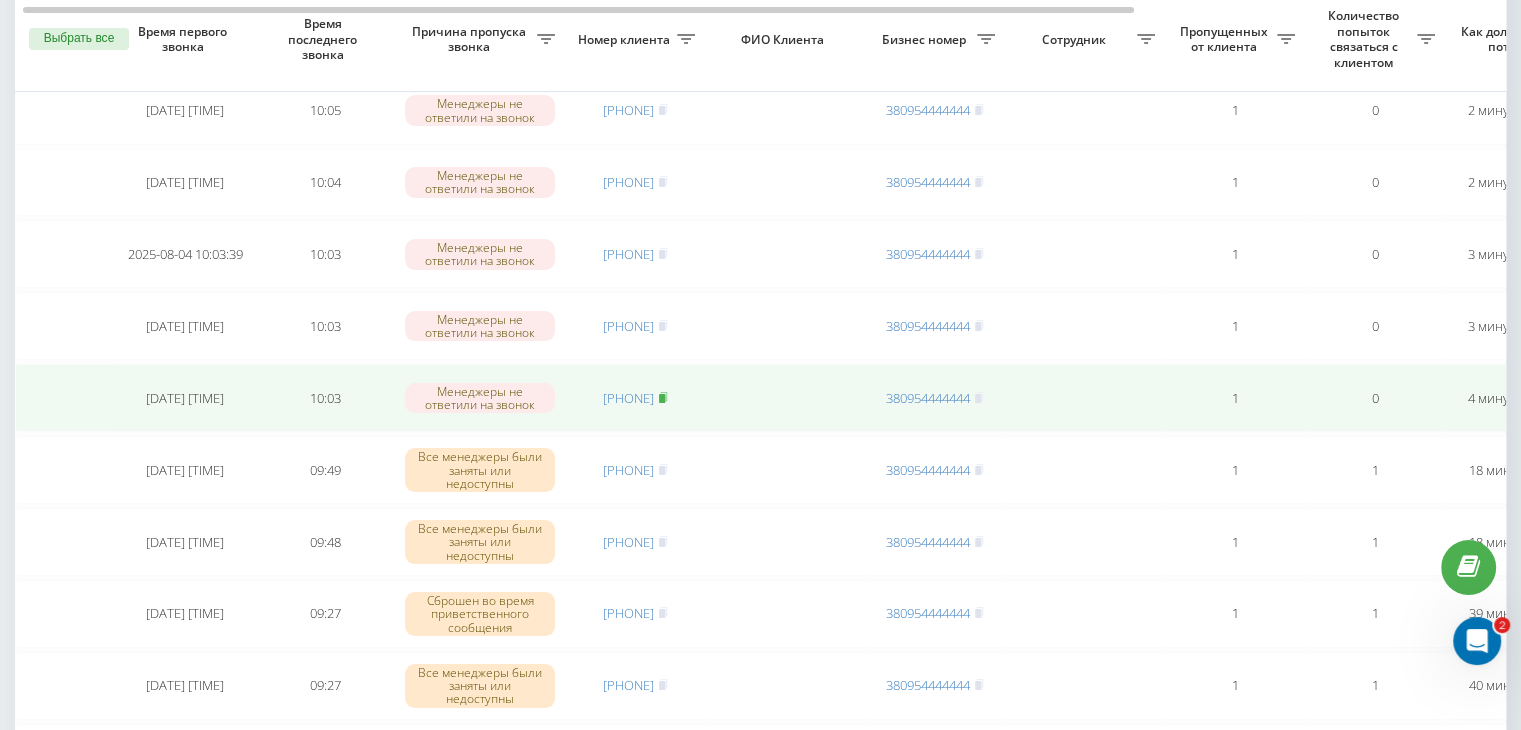 click 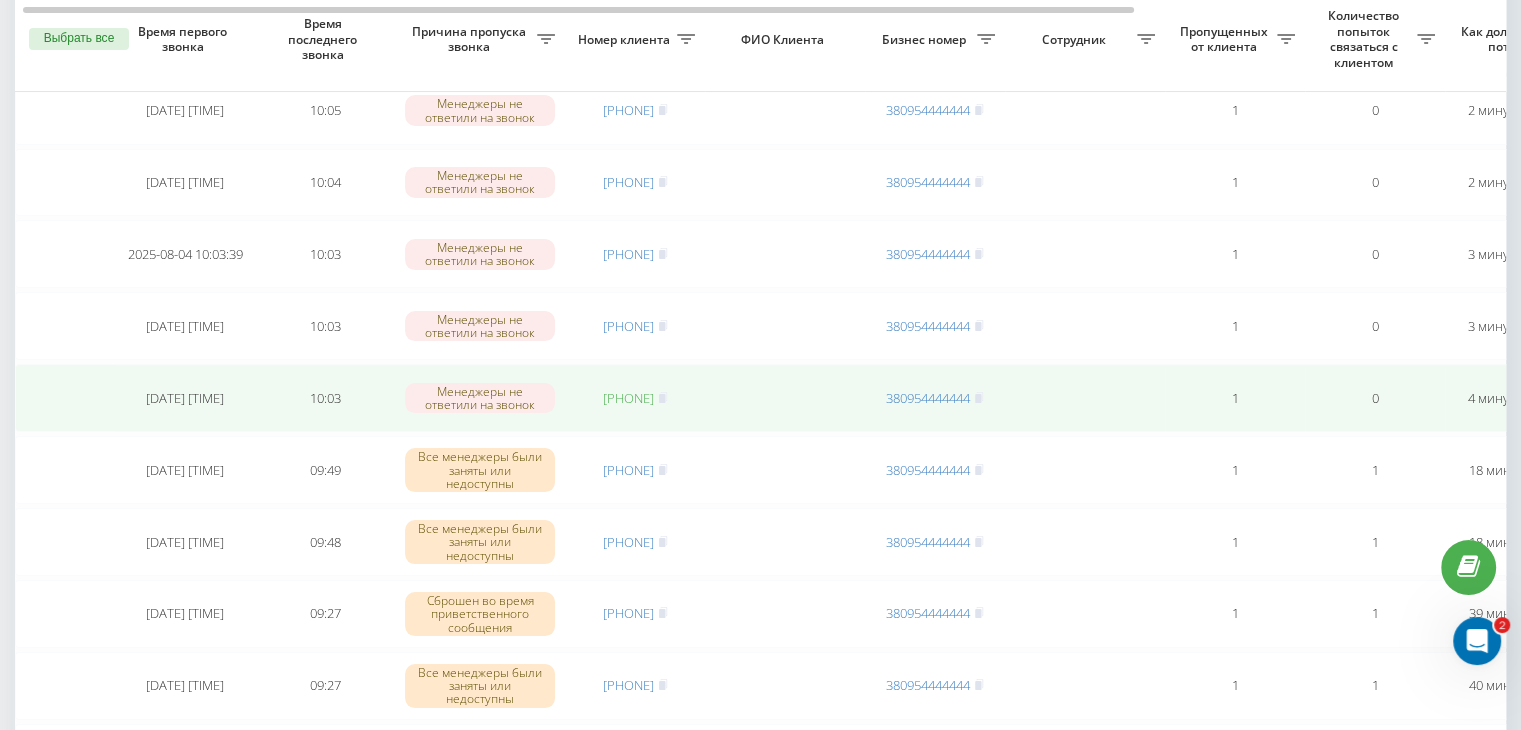 click on "[PHONE]" at bounding box center [628, 398] 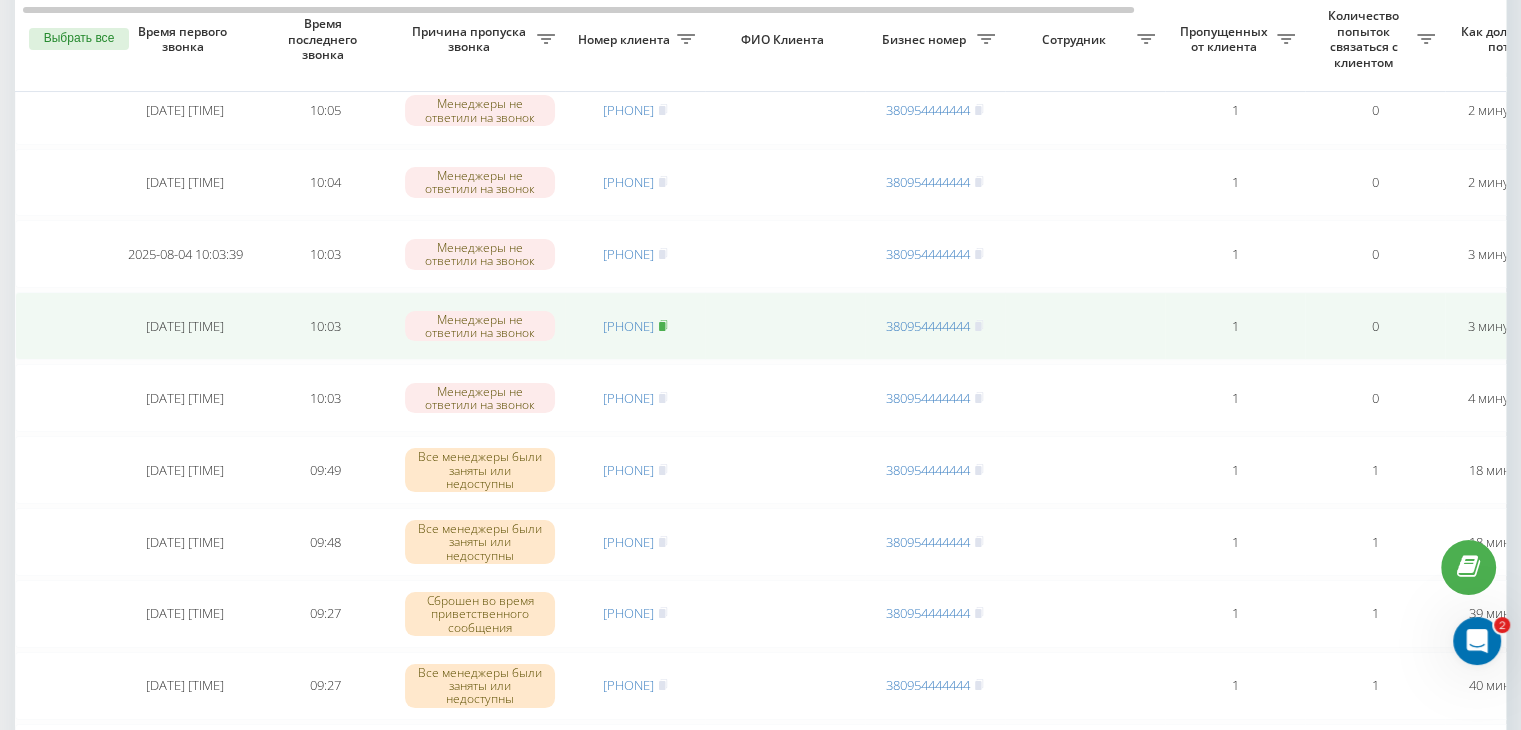 click 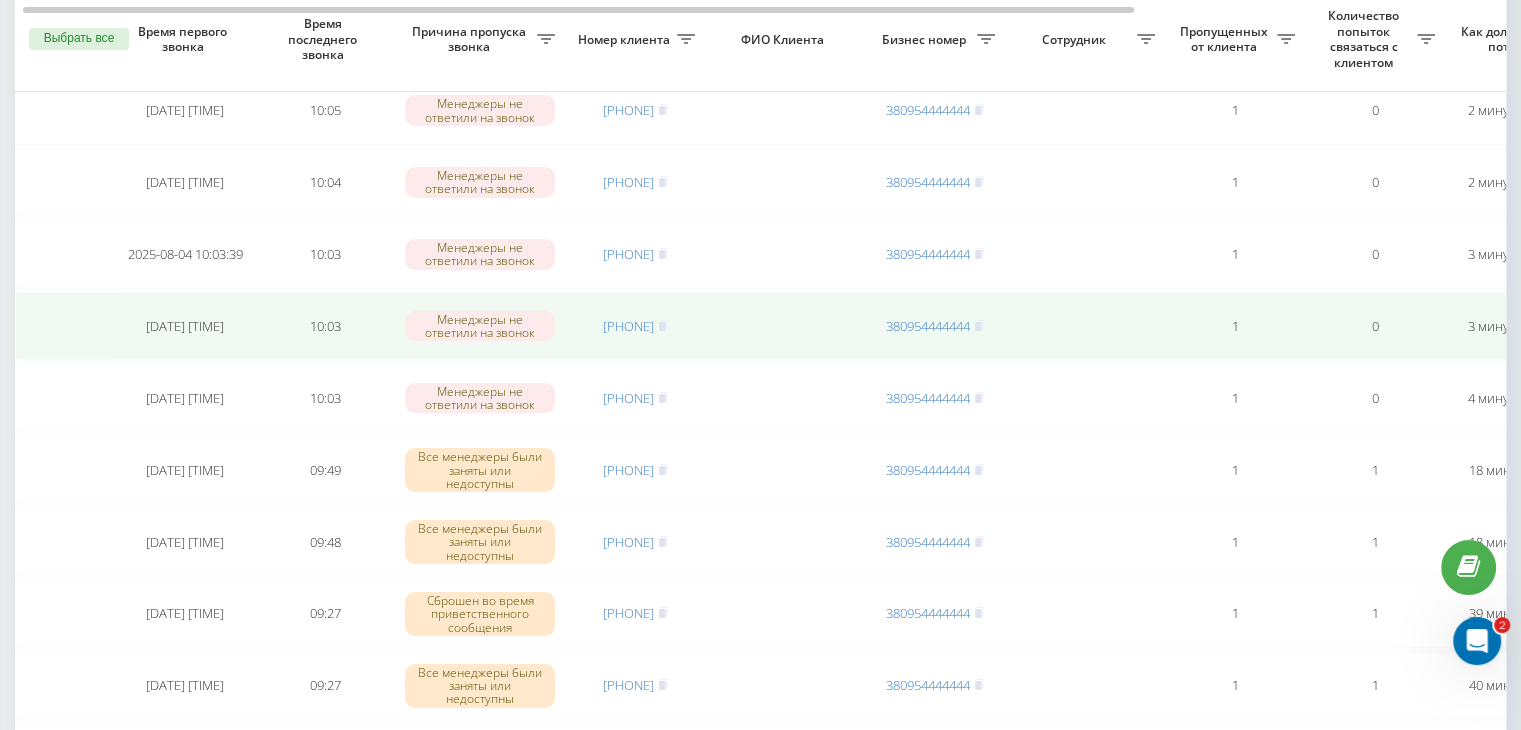 drag, startPoint x: 0, startPoint y: 433, endPoint x: 395, endPoint y: 329, distance: 408.46176 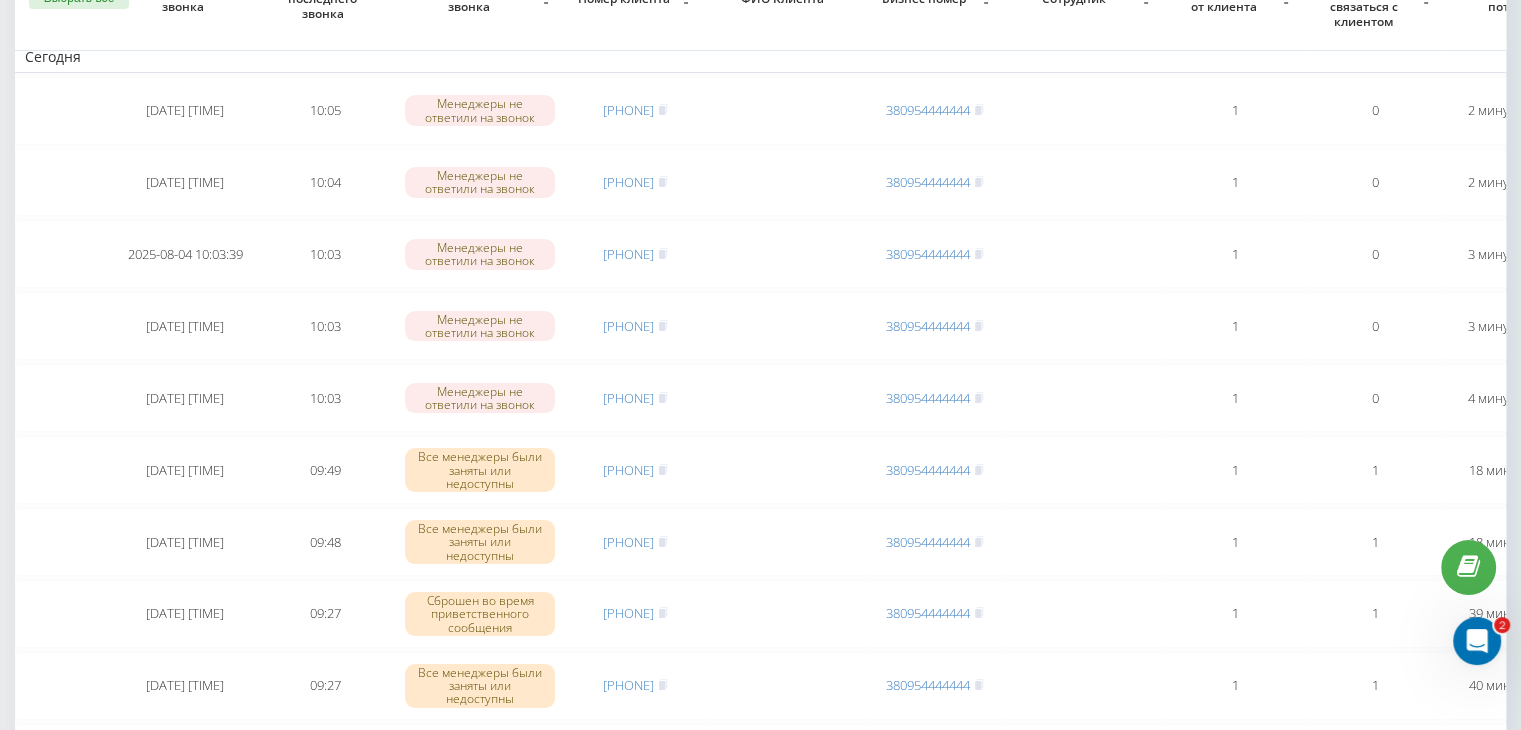 scroll, scrollTop: 0, scrollLeft: 0, axis: both 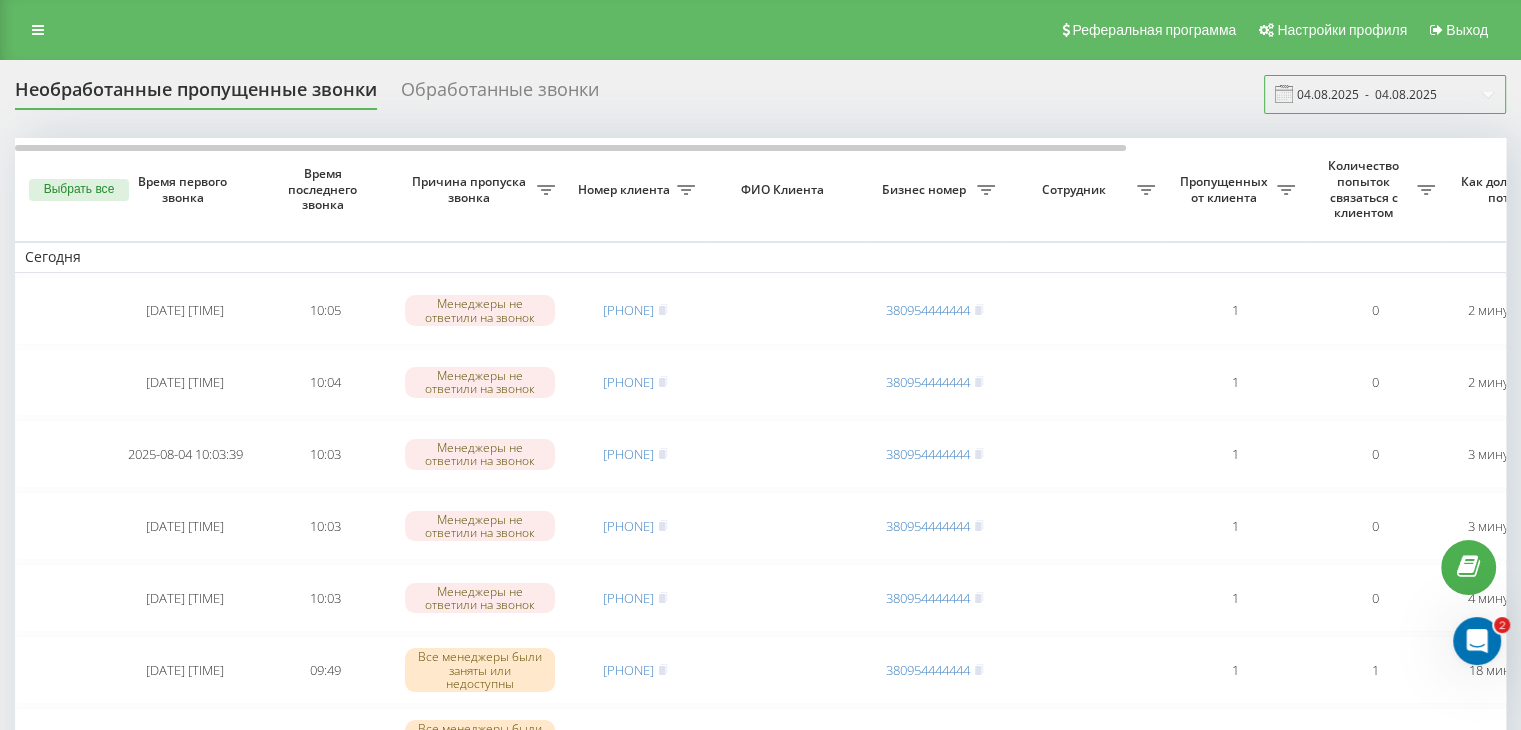 click on "04.08.2025  -  04.08.2025" at bounding box center [1385, 94] 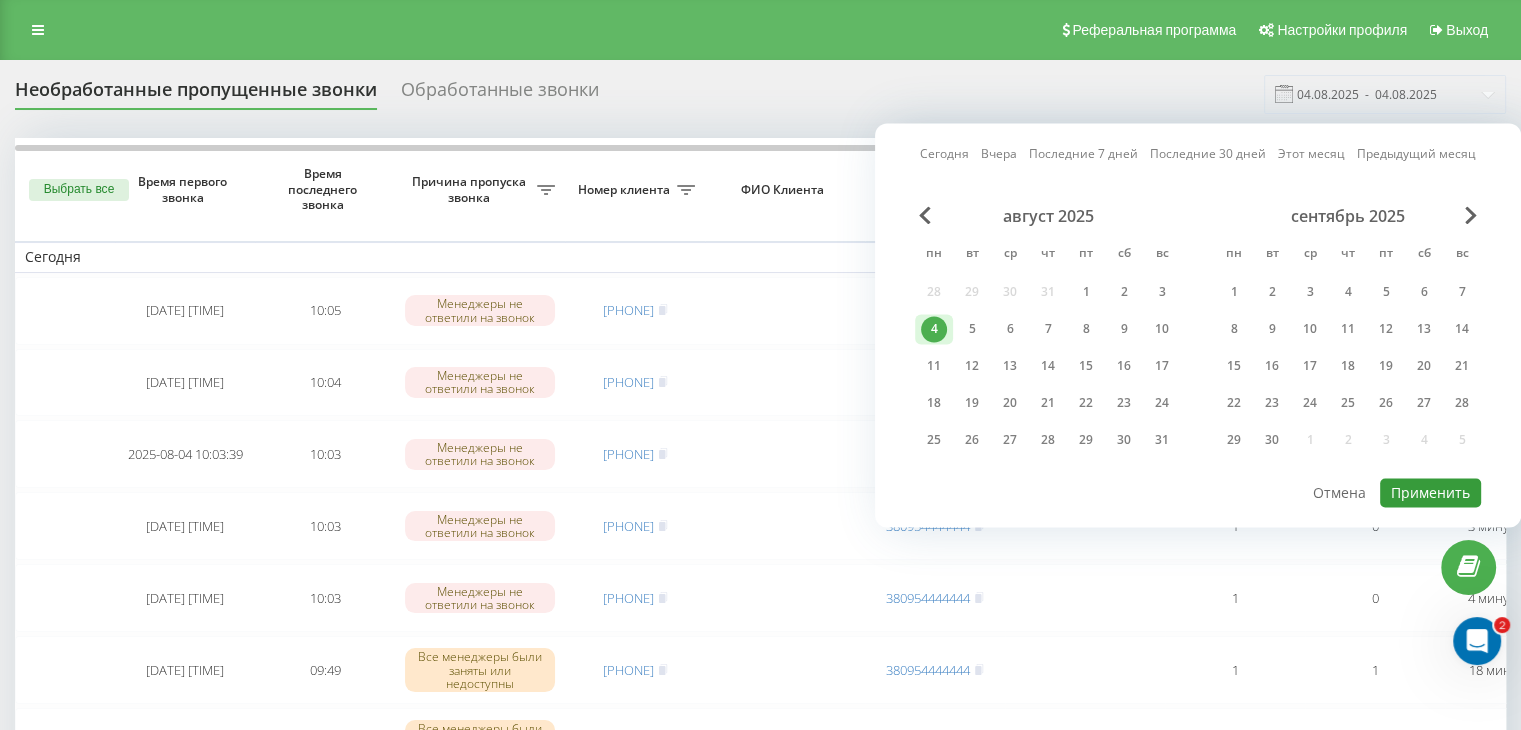 click on "Применить" at bounding box center (1430, 492) 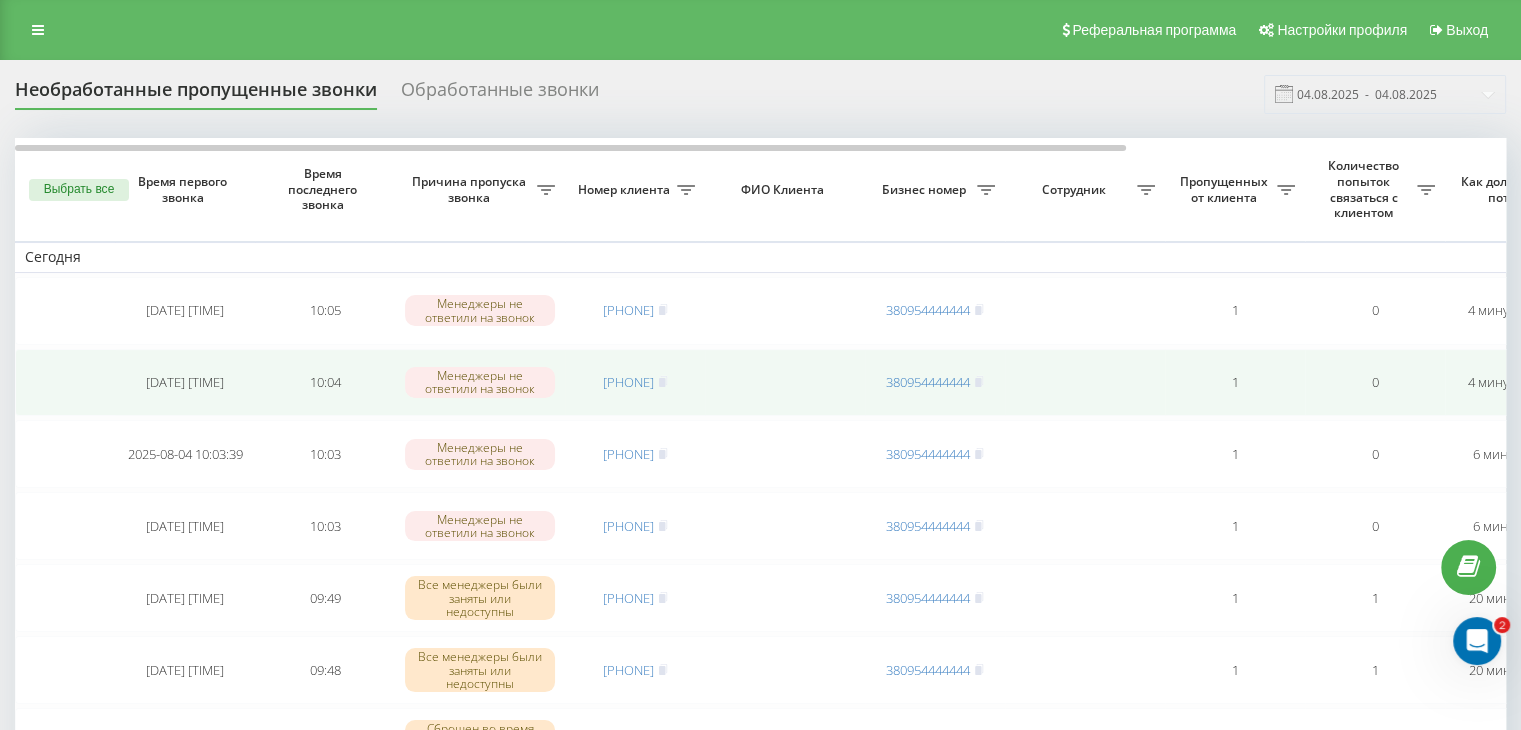 scroll, scrollTop: 200, scrollLeft: 0, axis: vertical 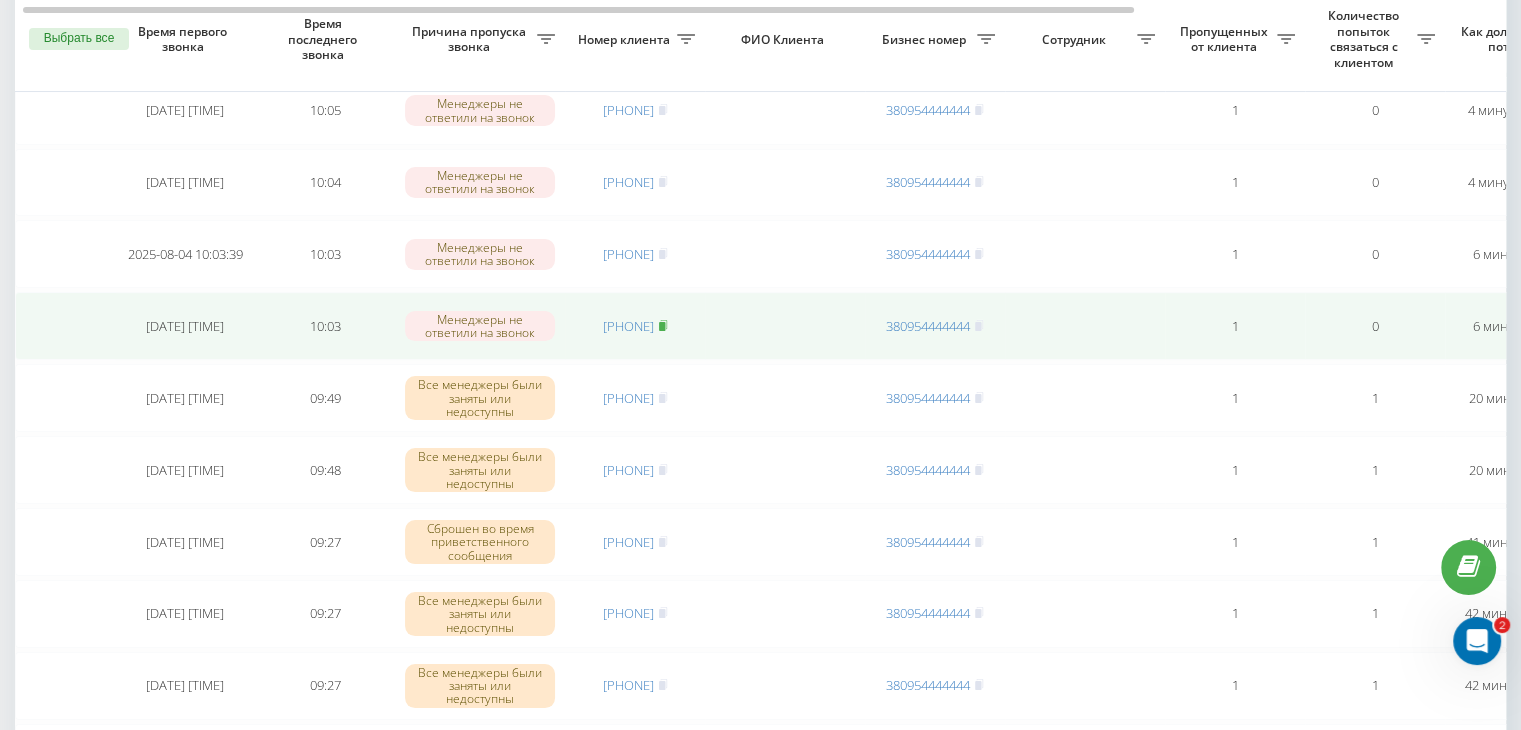 click 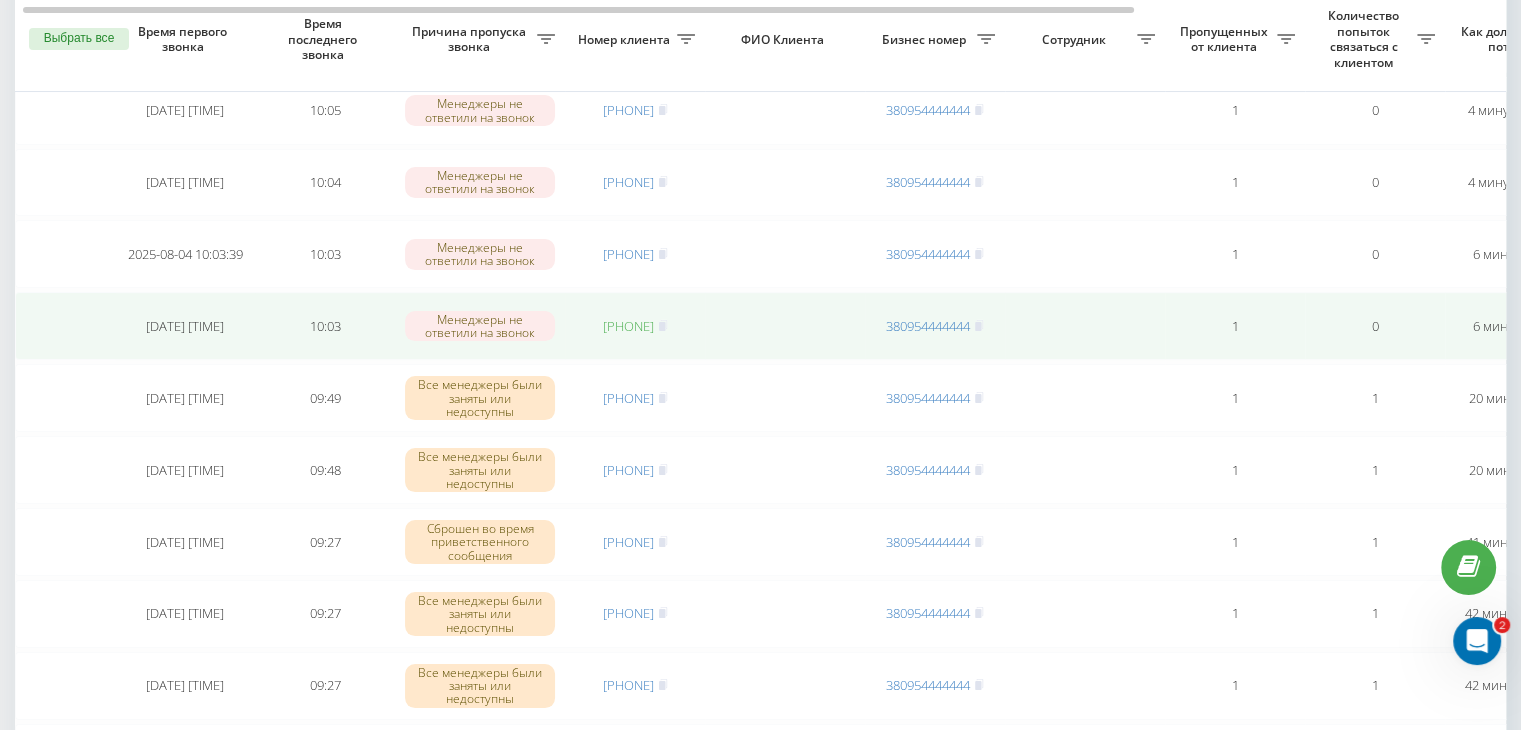 click on "[PHONE]" at bounding box center (628, 326) 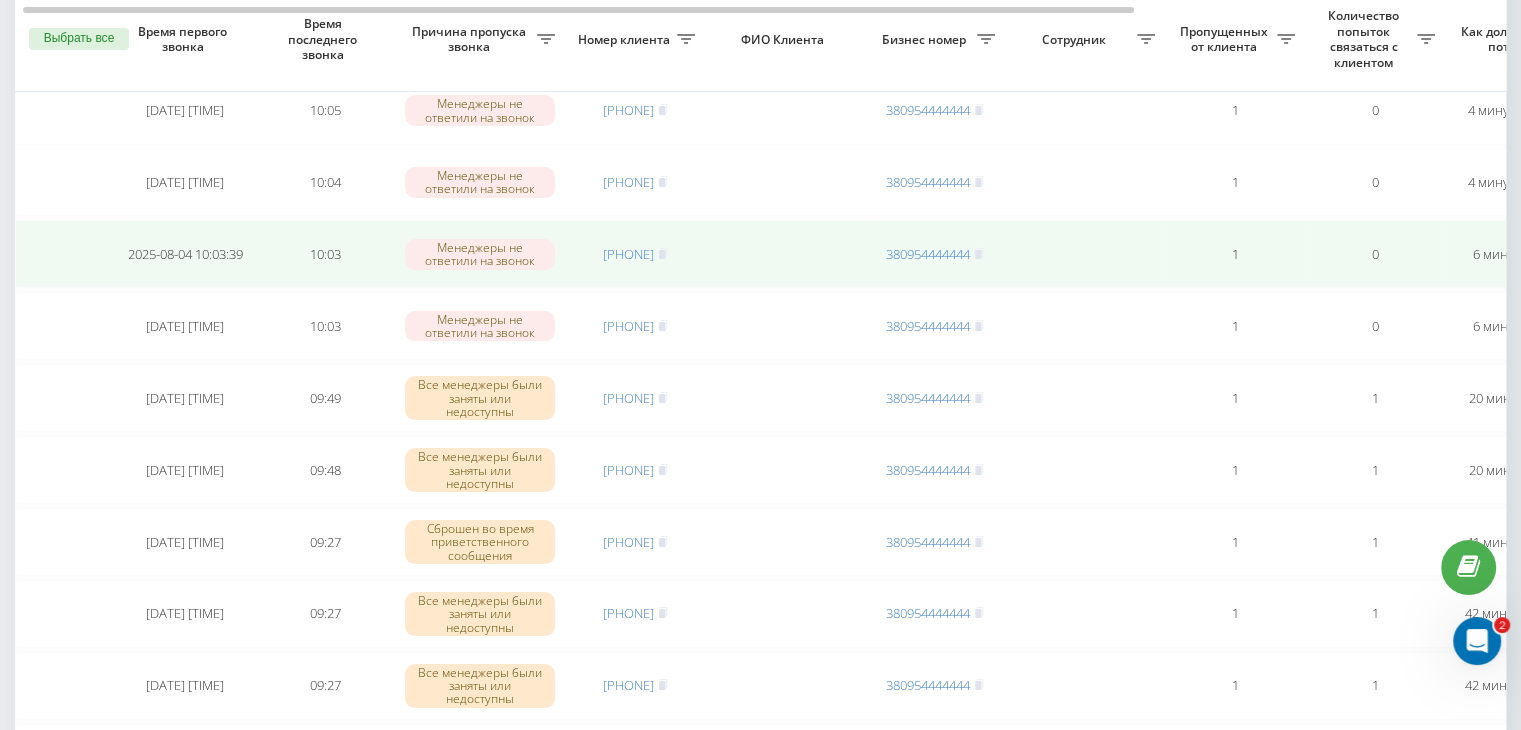 drag, startPoint x: 680, startPoint y: 253, endPoint x: 682, endPoint y: 273, distance: 20.09975 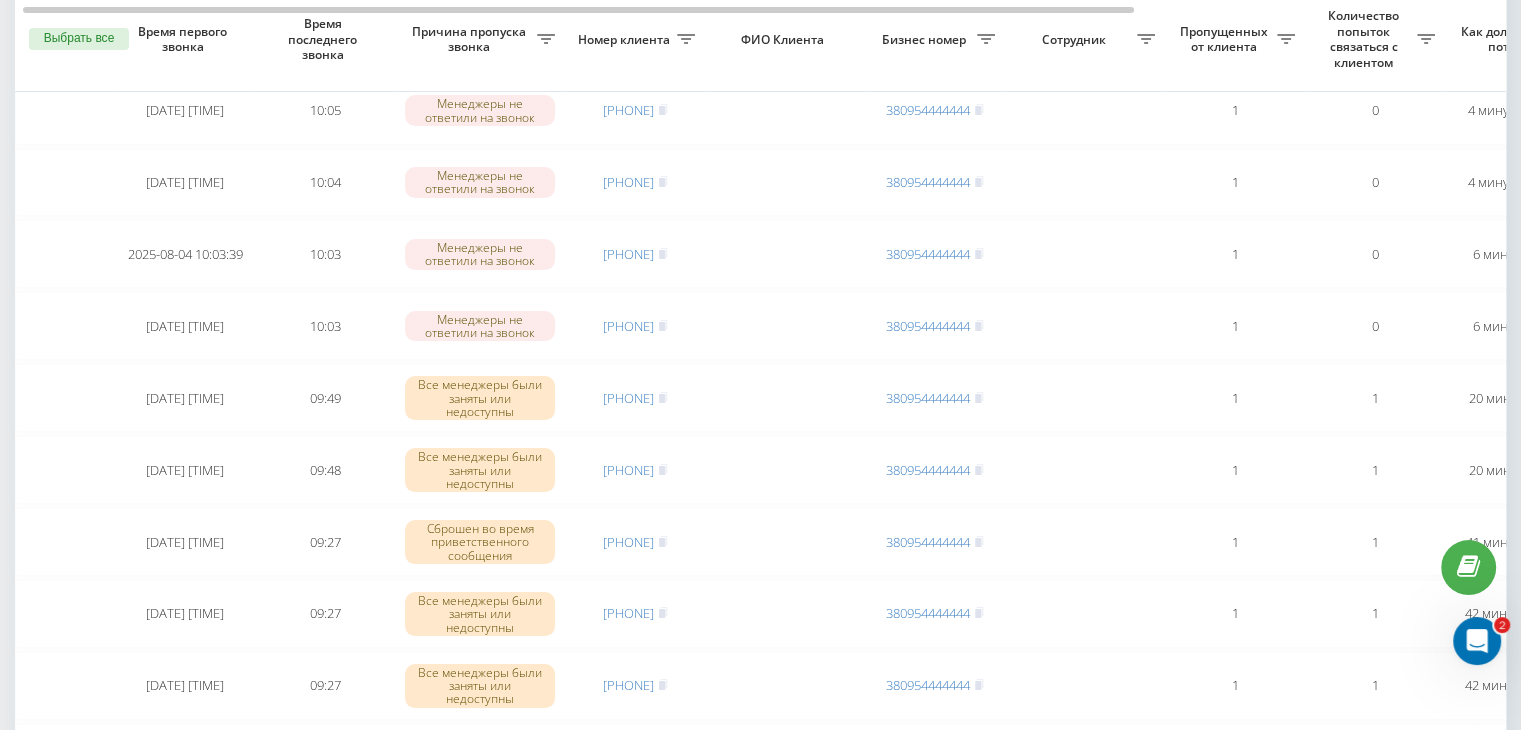 click on "Номер клиента" at bounding box center (635, 39) 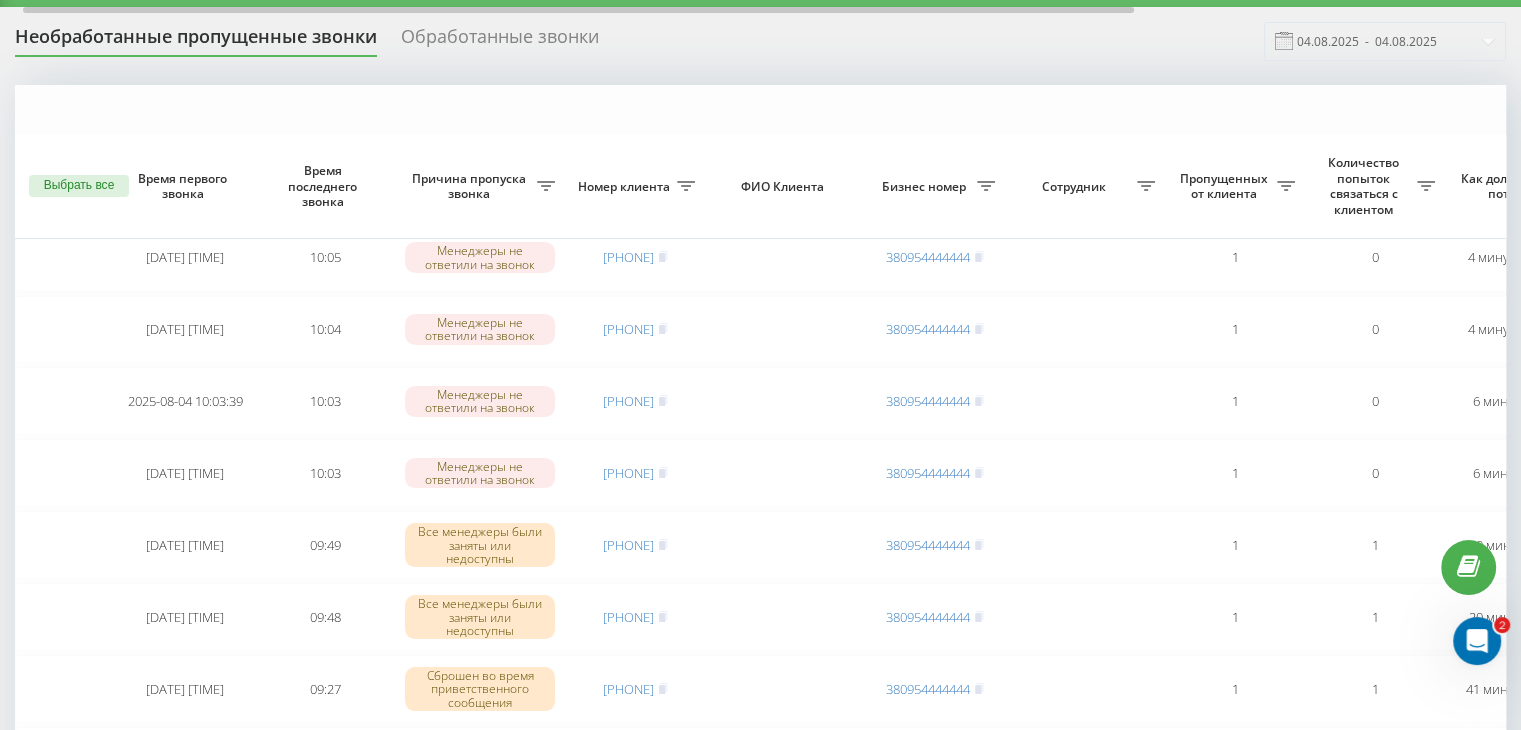 scroll, scrollTop: 0, scrollLeft: 0, axis: both 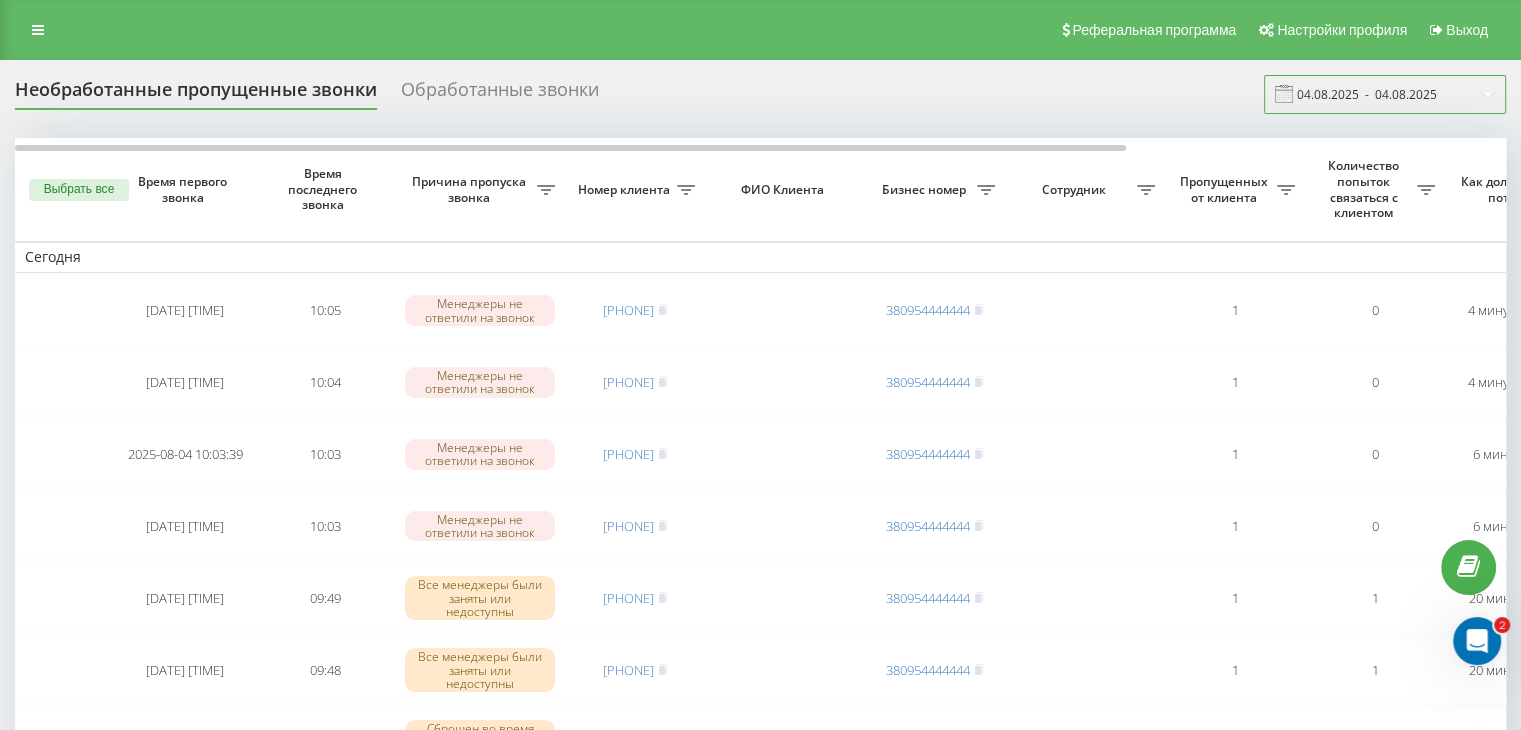 drag, startPoint x: 1412, startPoint y: 85, endPoint x: 1415, endPoint y: 104, distance: 19.235384 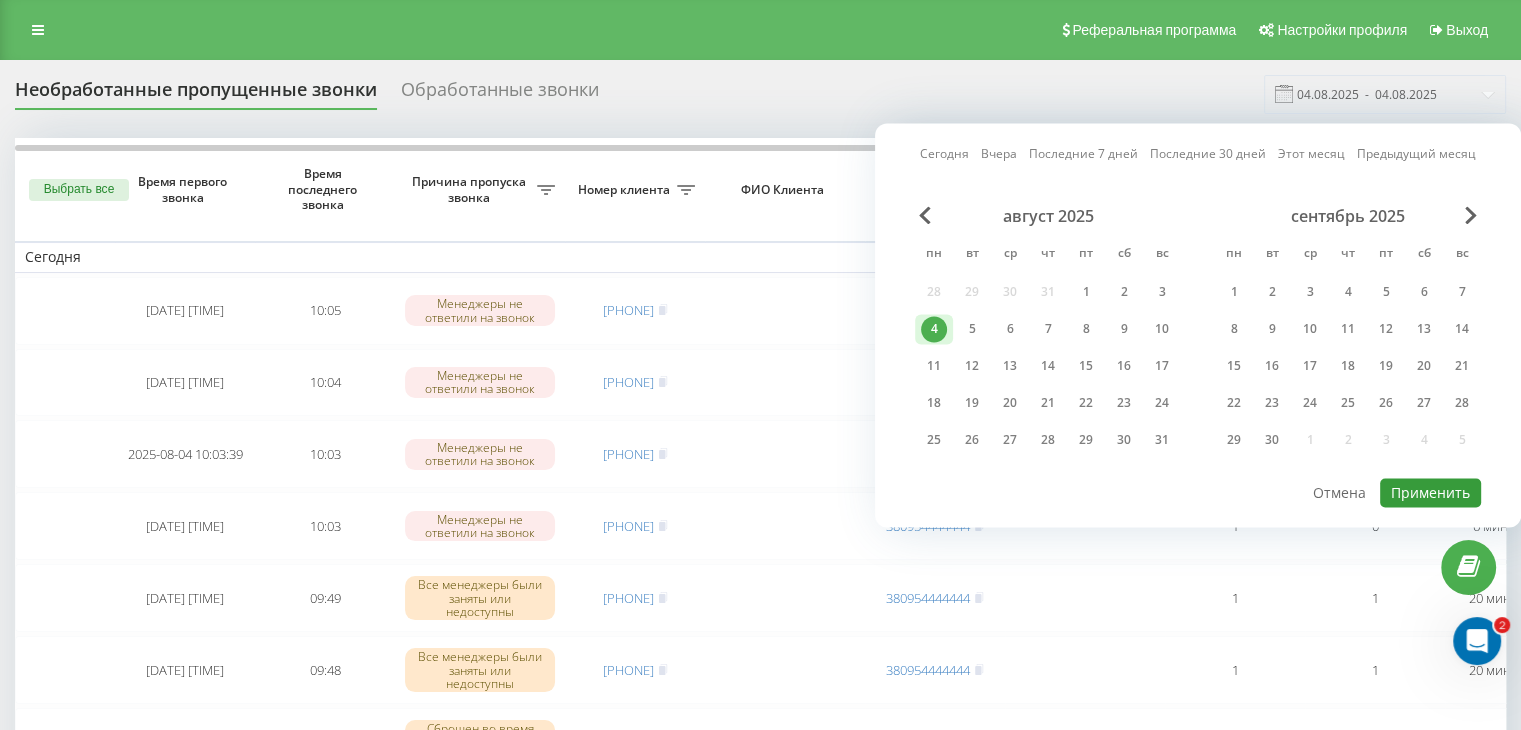 click on "Применить" at bounding box center (1430, 492) 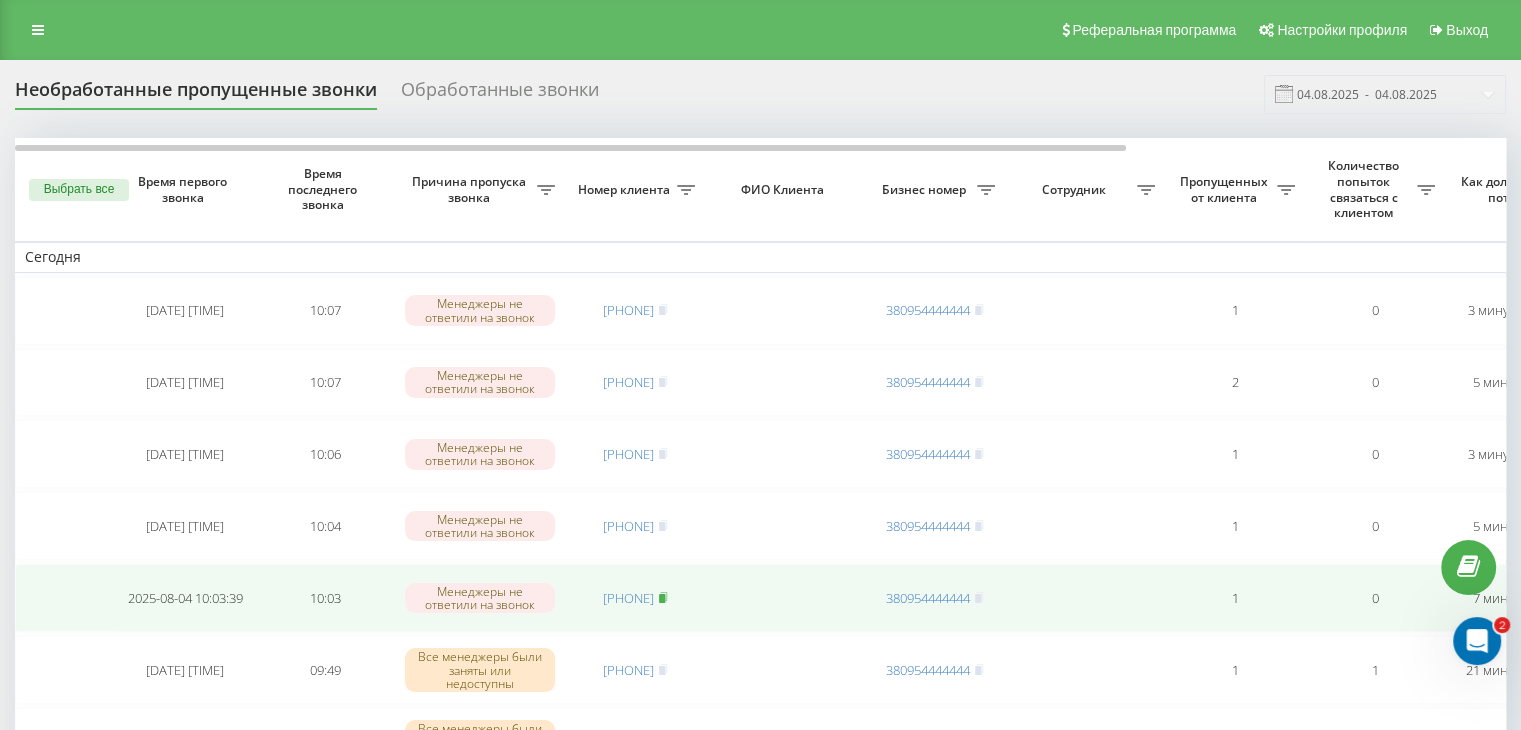 click 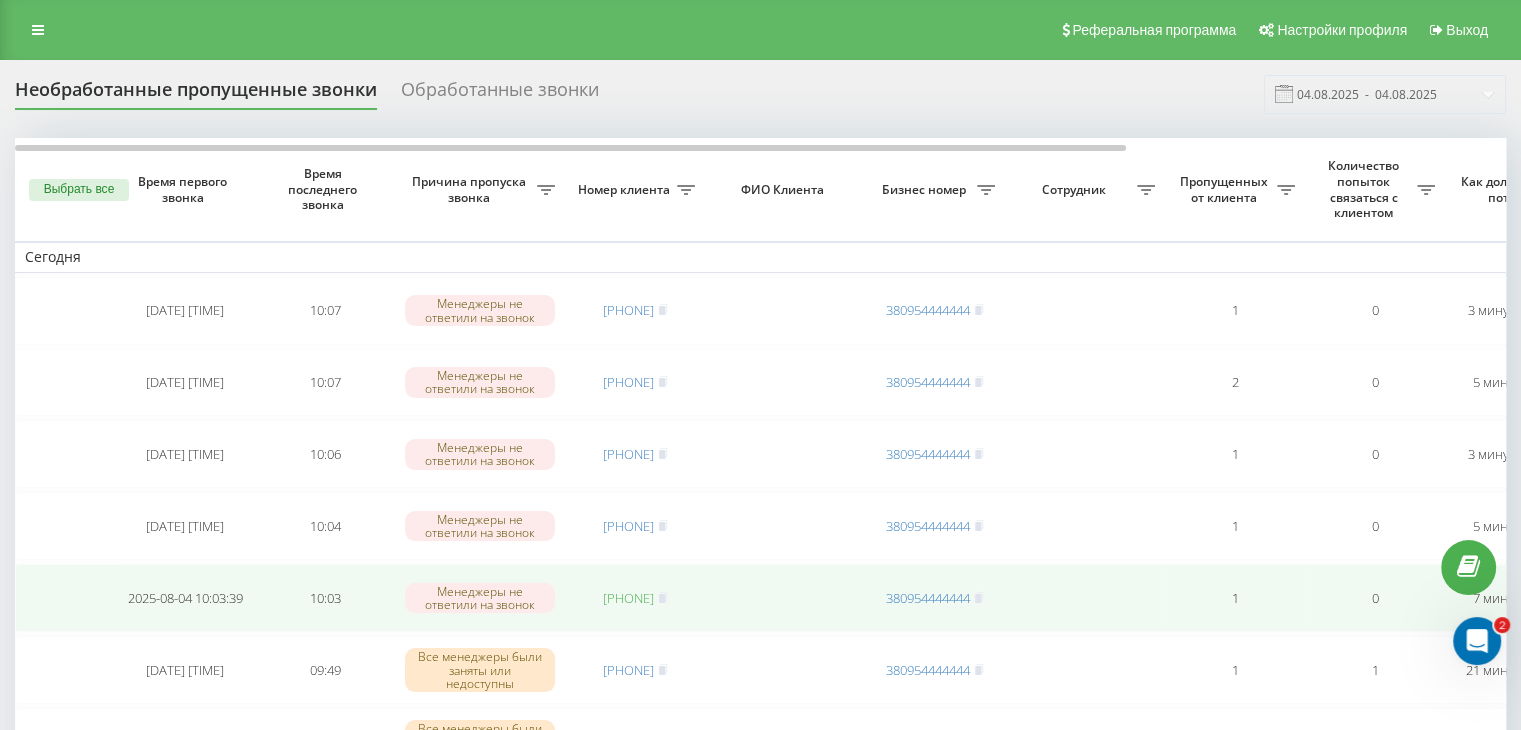 click on "[PHONE]" at bounding box center [628, 598] 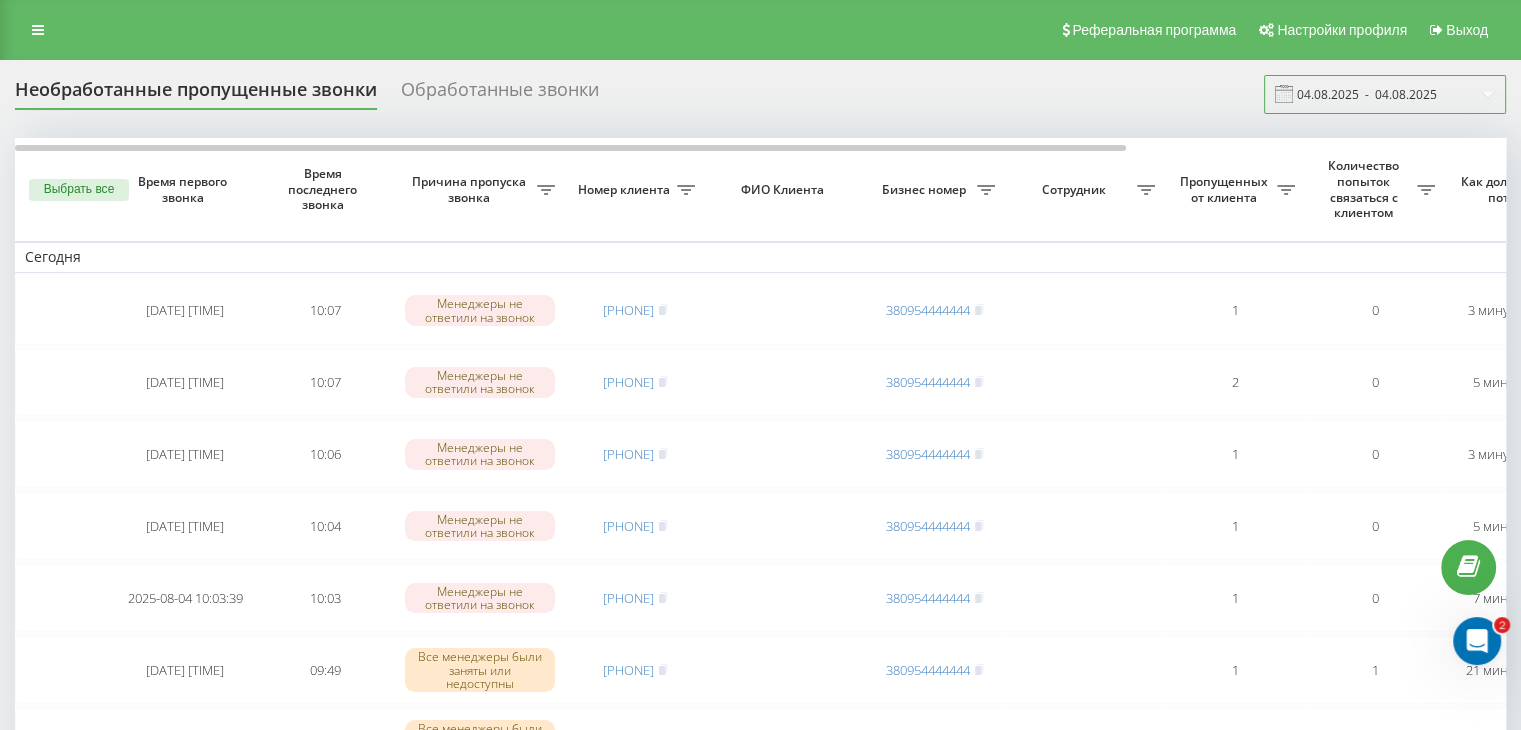 click on "04.08.2025  -  04.08.2025" at bounding box center (1385, 94) 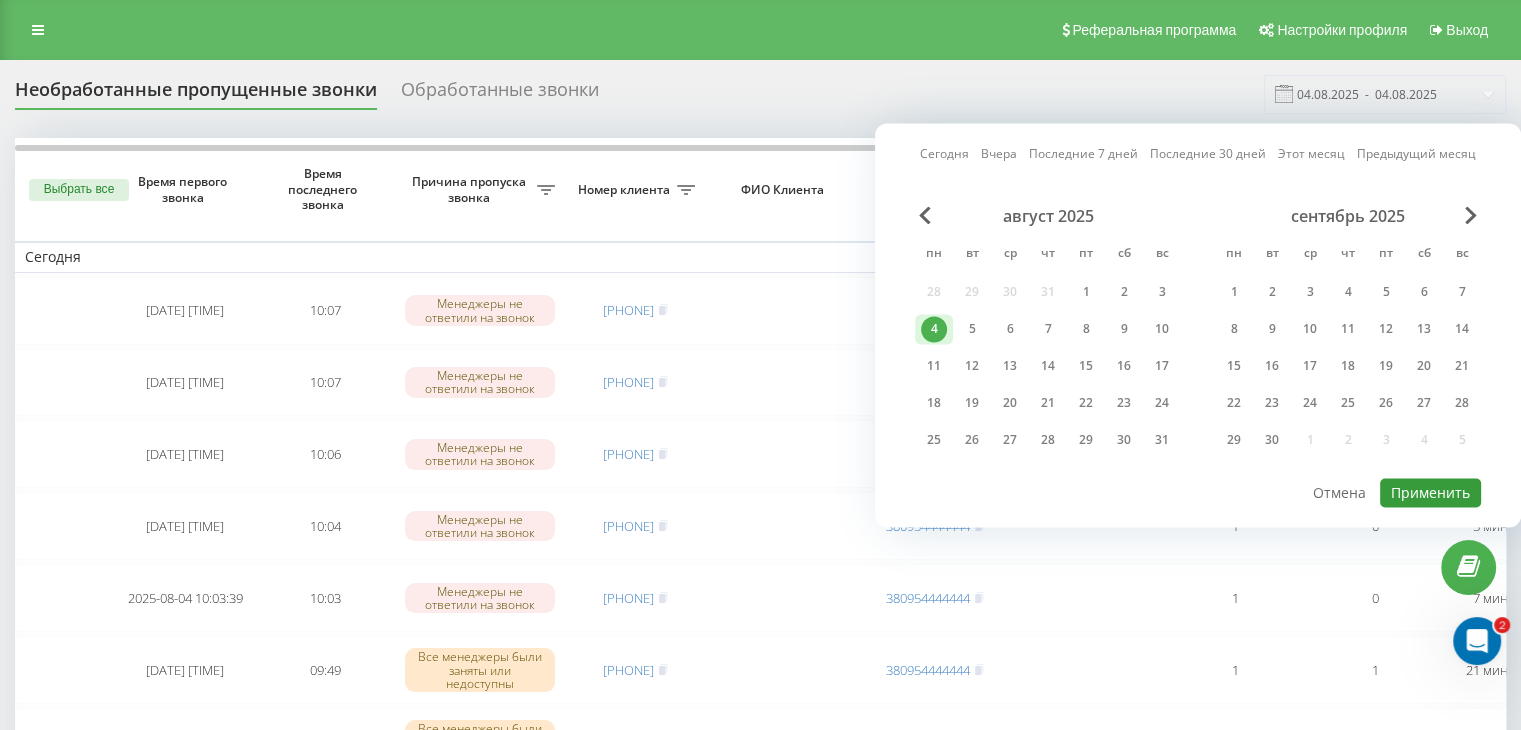 click on "Применить" at bounding box center (1430, 492) 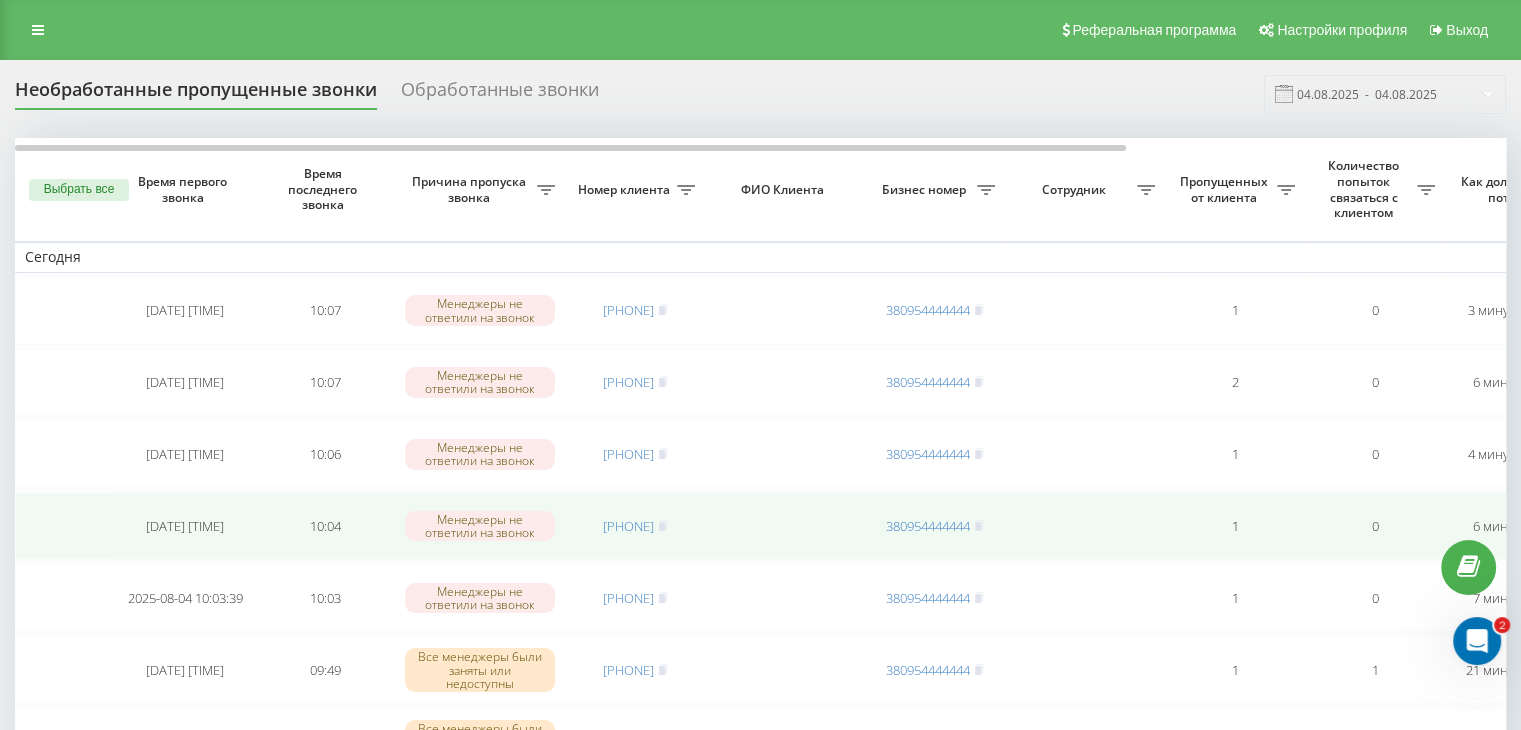 drag, startPoint x: 683, startPoint y: 521, endPoint x: 684, endPoint y: 548, distance: 27.018513 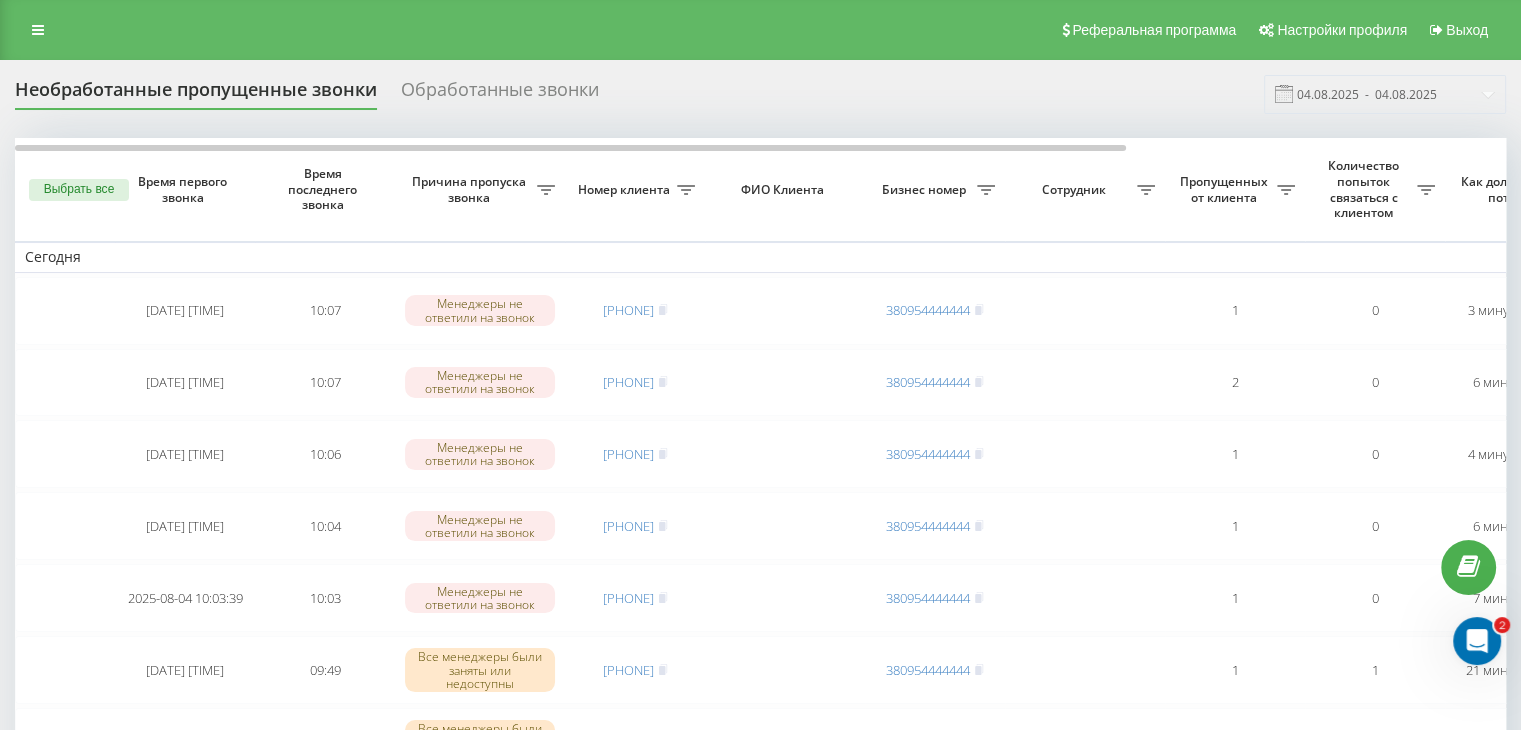 click on "Необработанные пропущенные звонки Обработанные звонки 04.08.2025  -  04.08.2025" at bounding box center [760, 94] 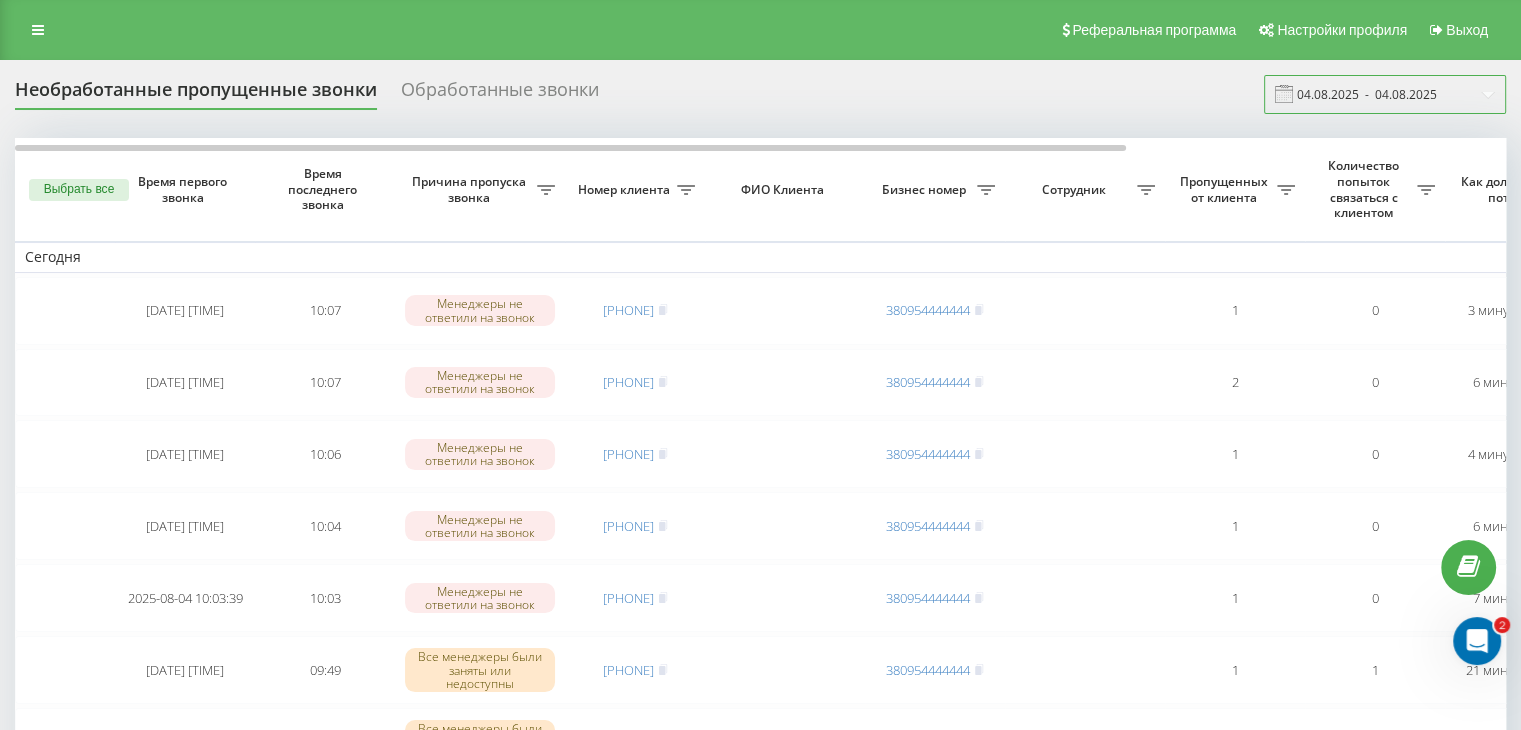 click on "04.08.2025  -  04.08.2025" at bounding box center (1385, 94) 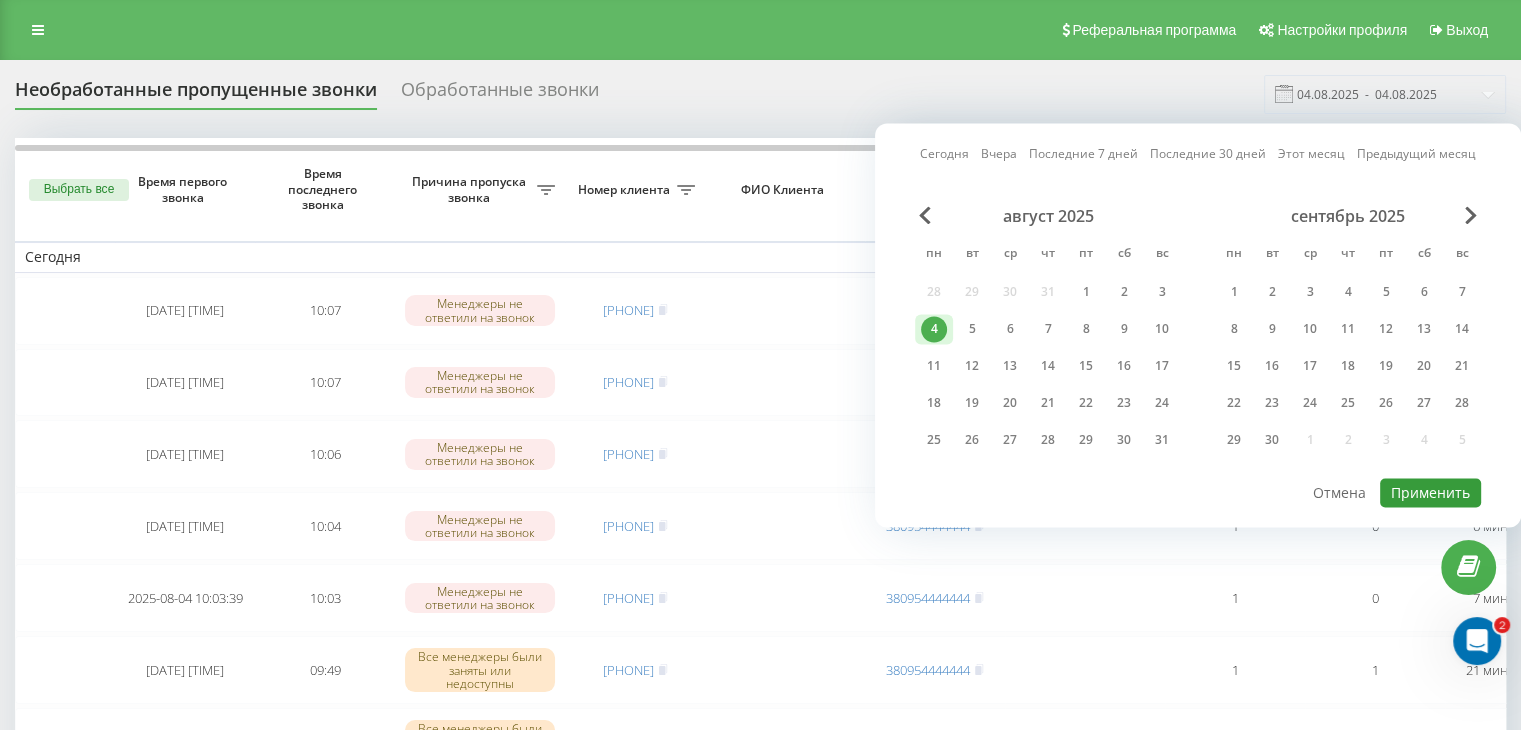 click on "Применить" at bounding box center (1430, 492) 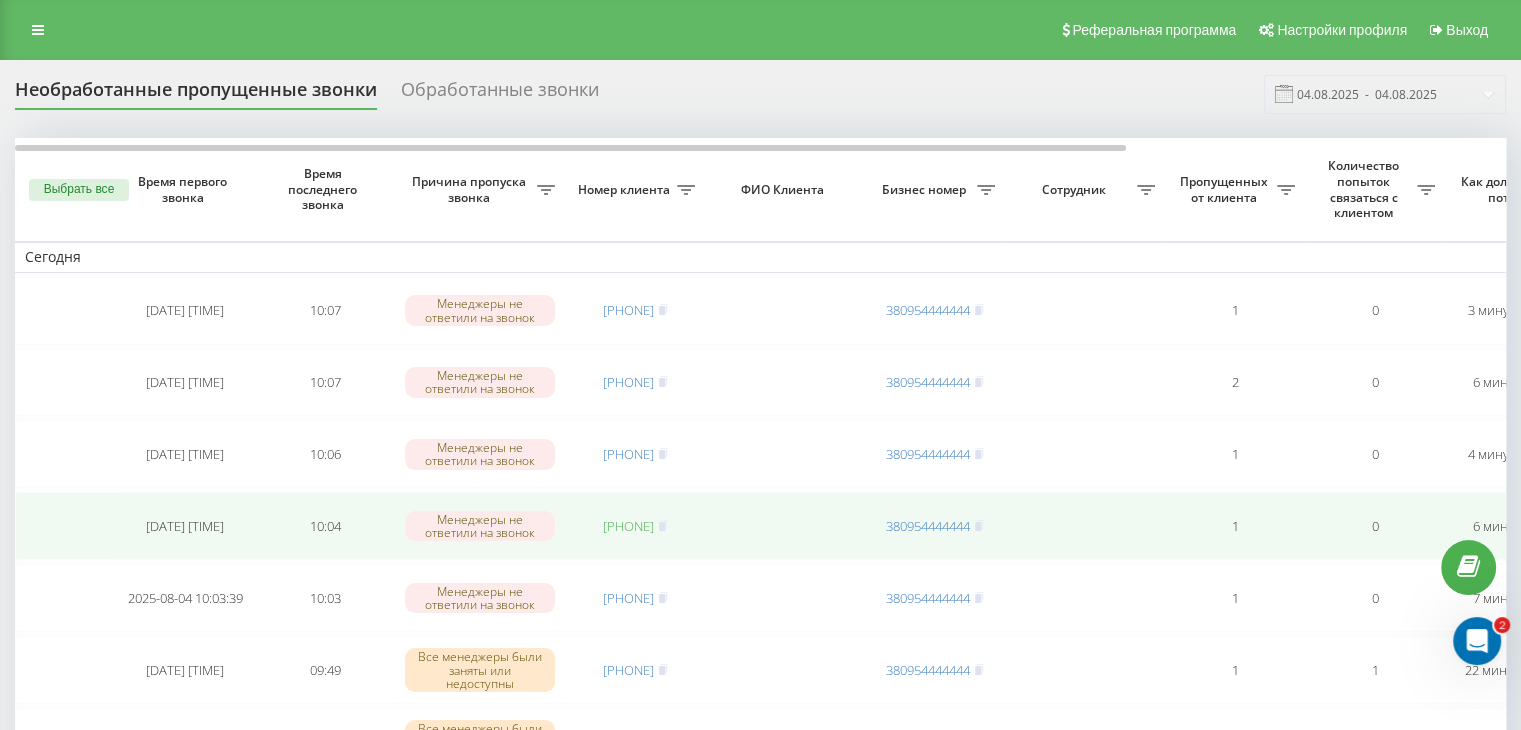 click on "[PHONE]" at bounding box center (628, 526) 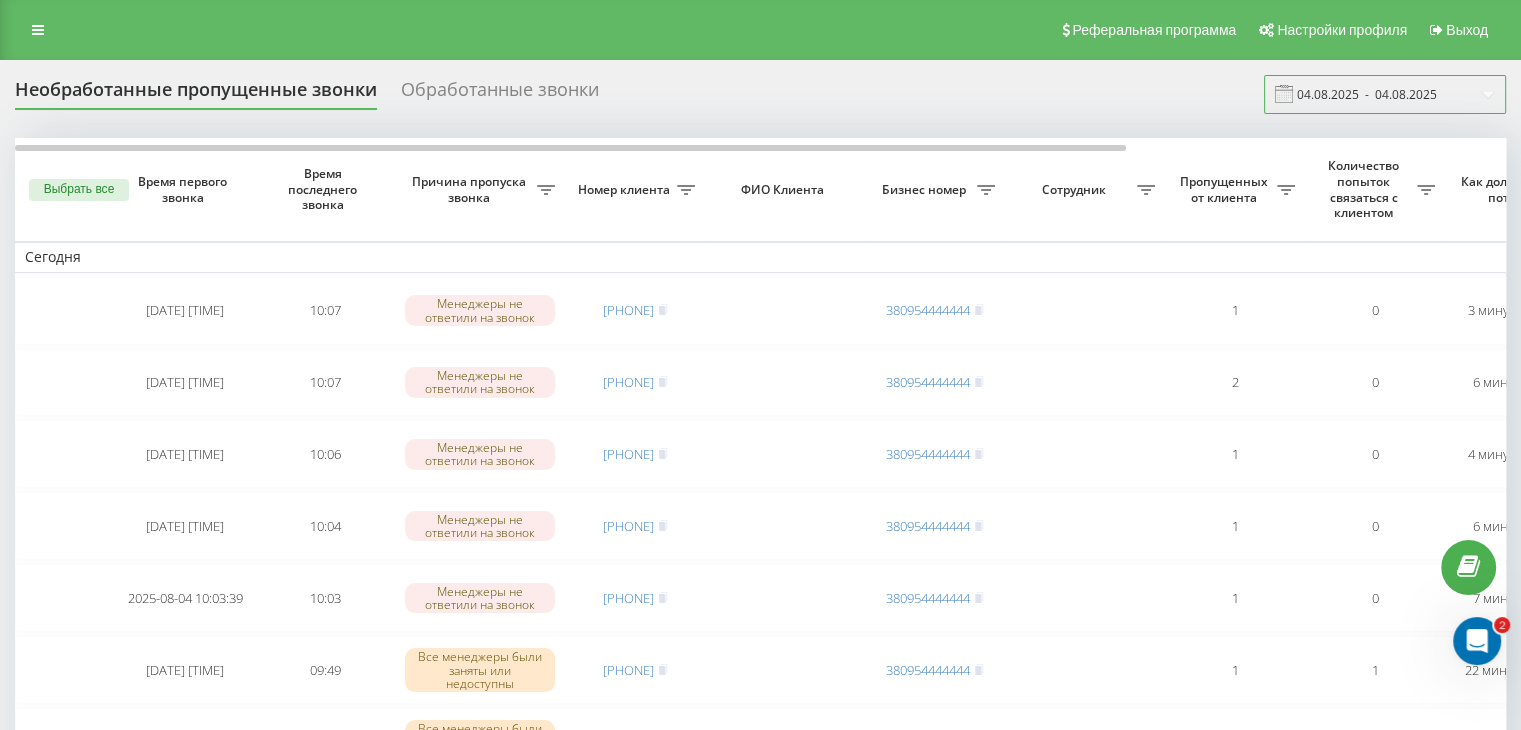 click on "04.08.2025  -  04.08.2025" at bounding box center (1385, 94) 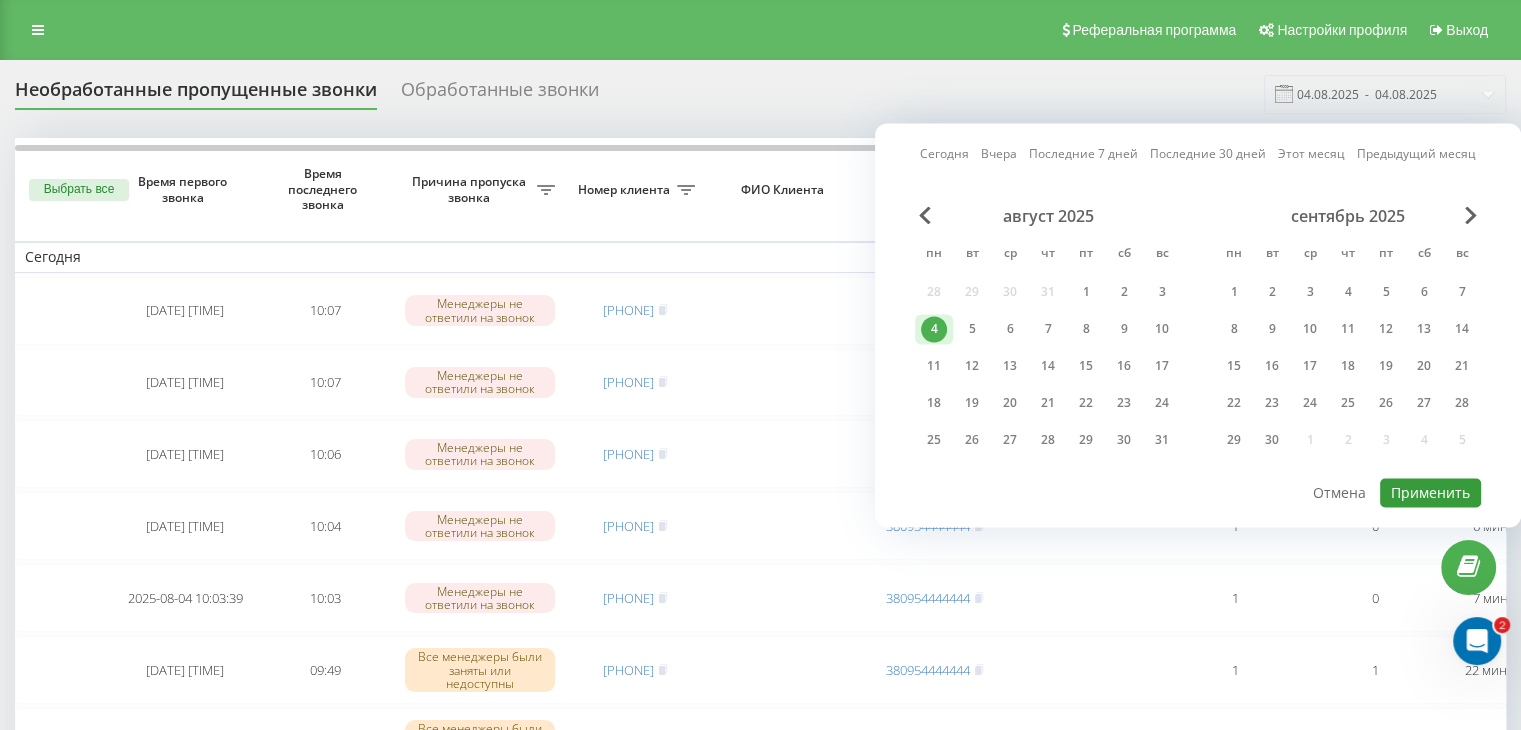 click on "Применить" at bounding box center [1430, 492] 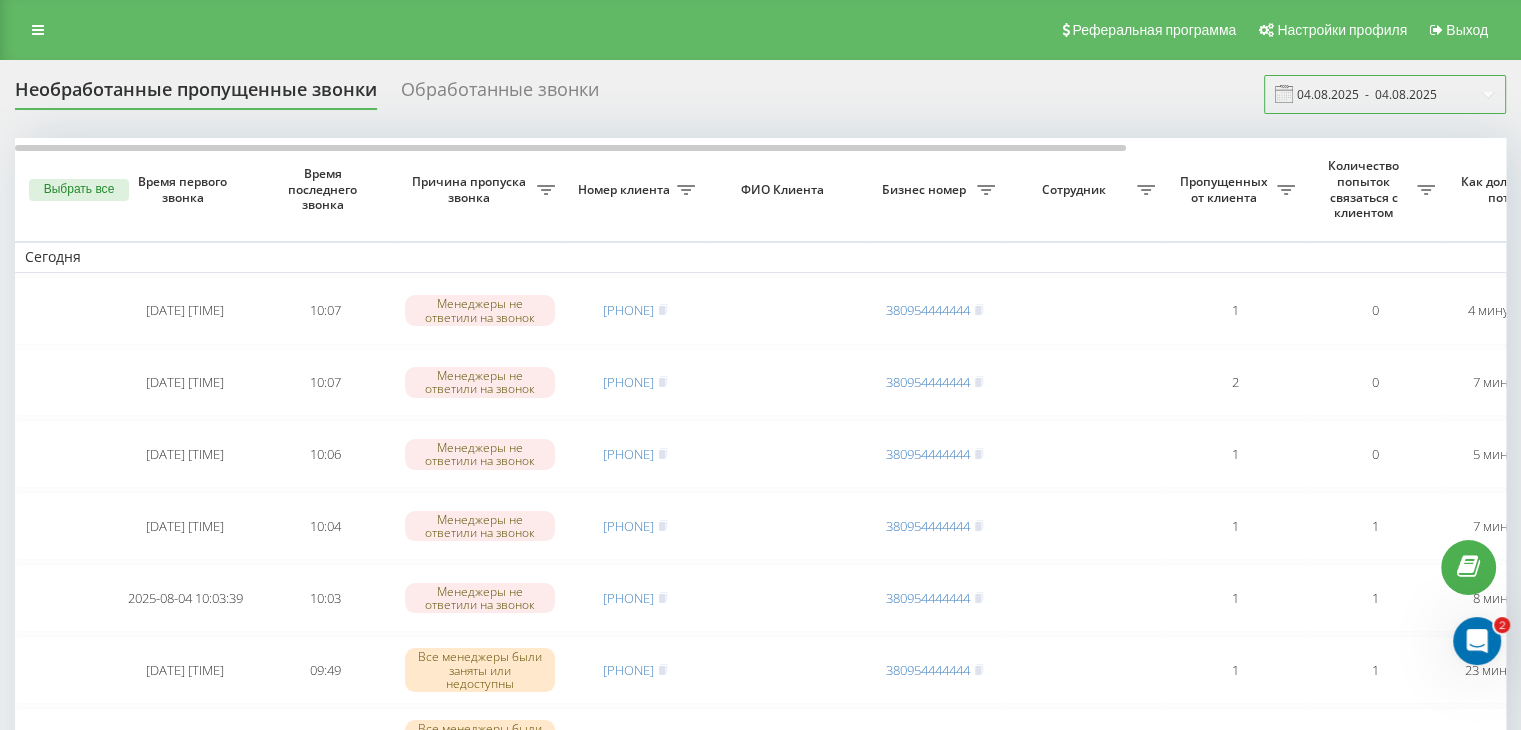 drag, startPoint x: 1469, startPoint y: 95, endPoint x: 1464, endPoint y: 113, distance: 18.681541 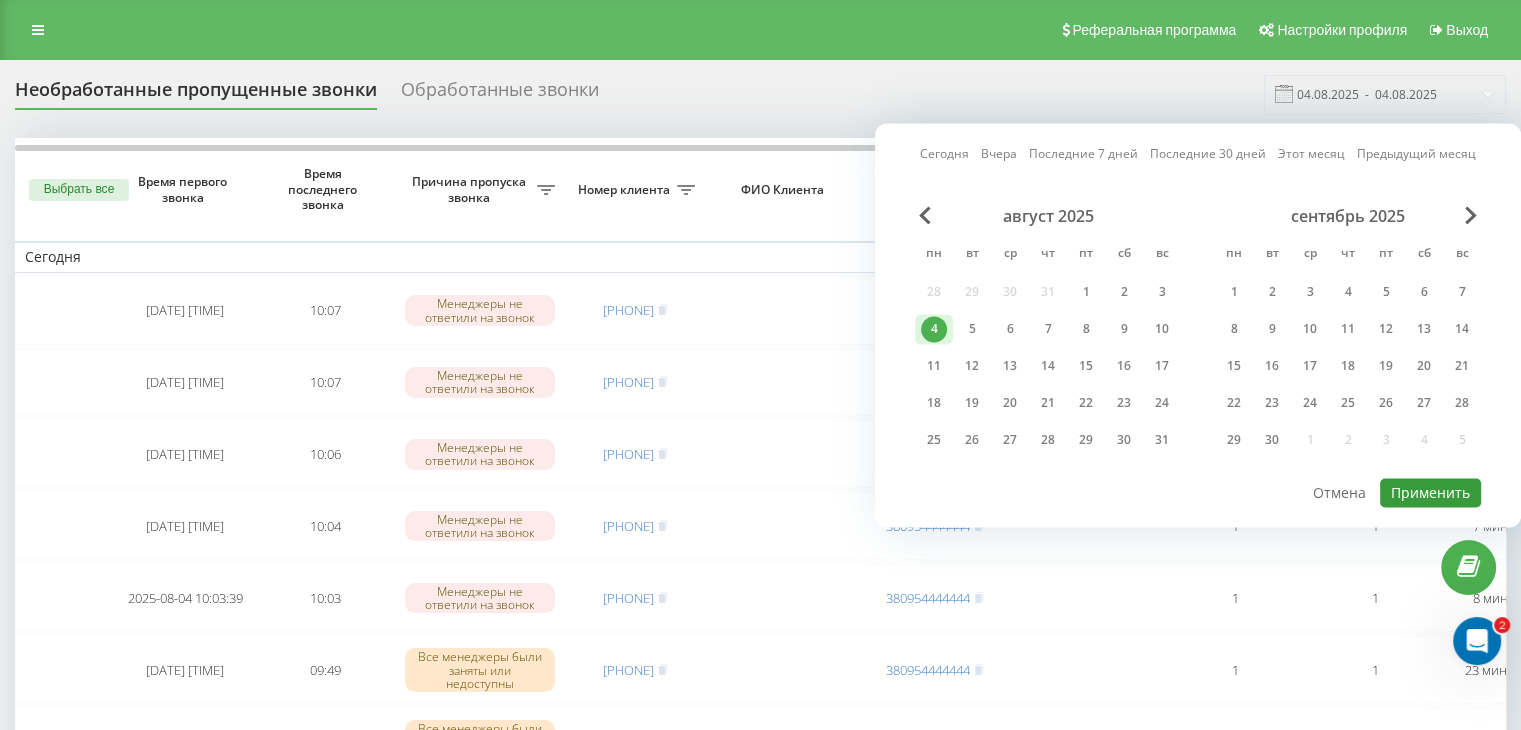 click on "Применить" at bounding box center (1430, 492) 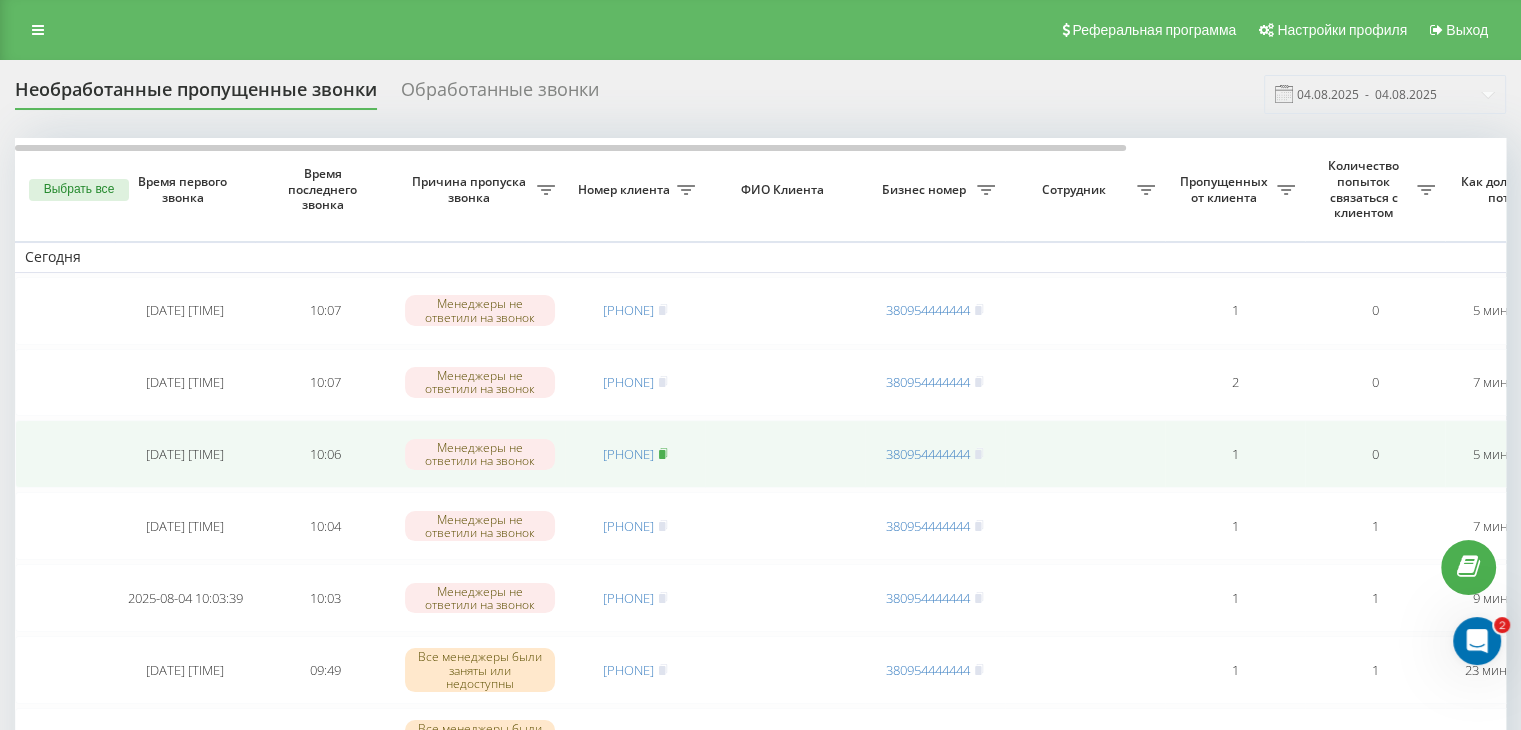 click 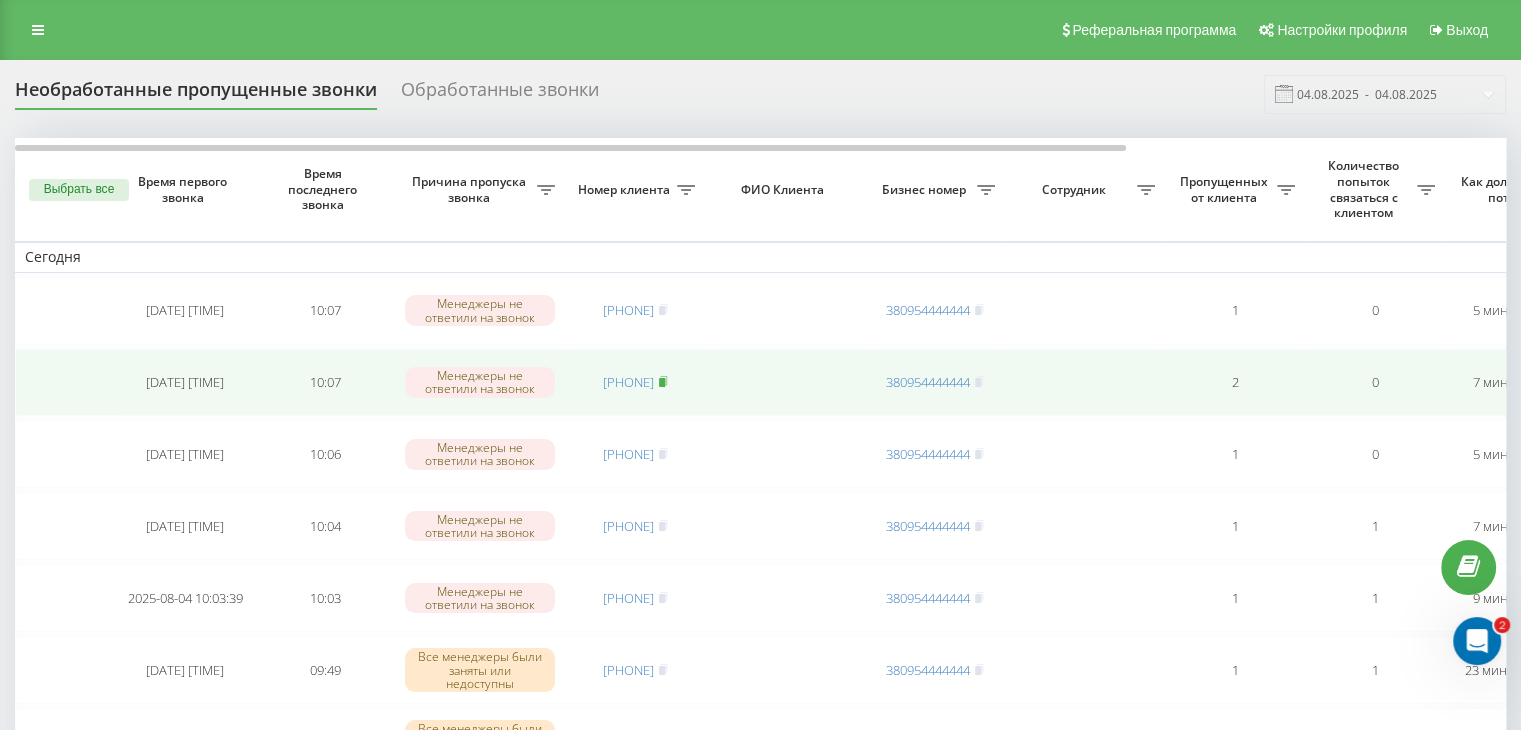 click 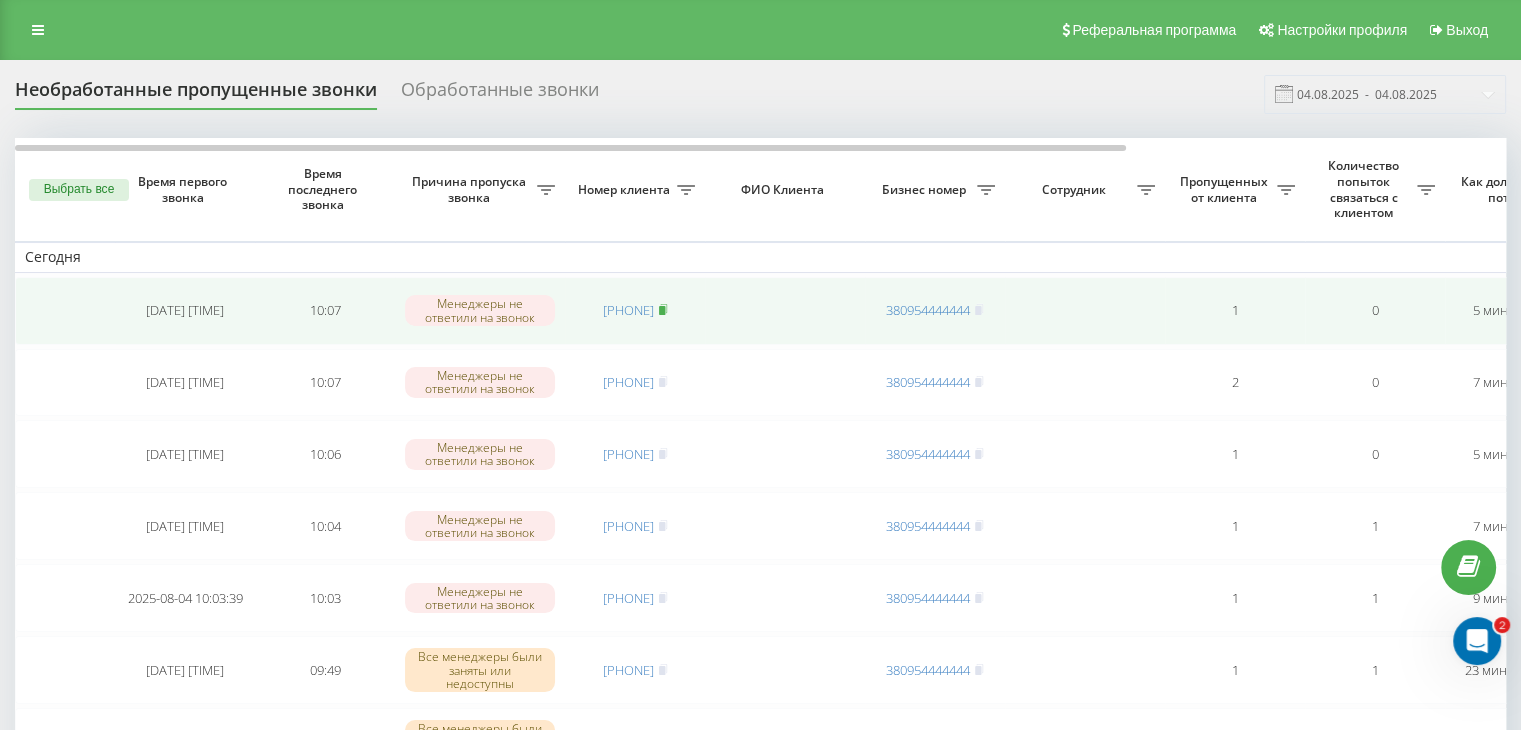 click 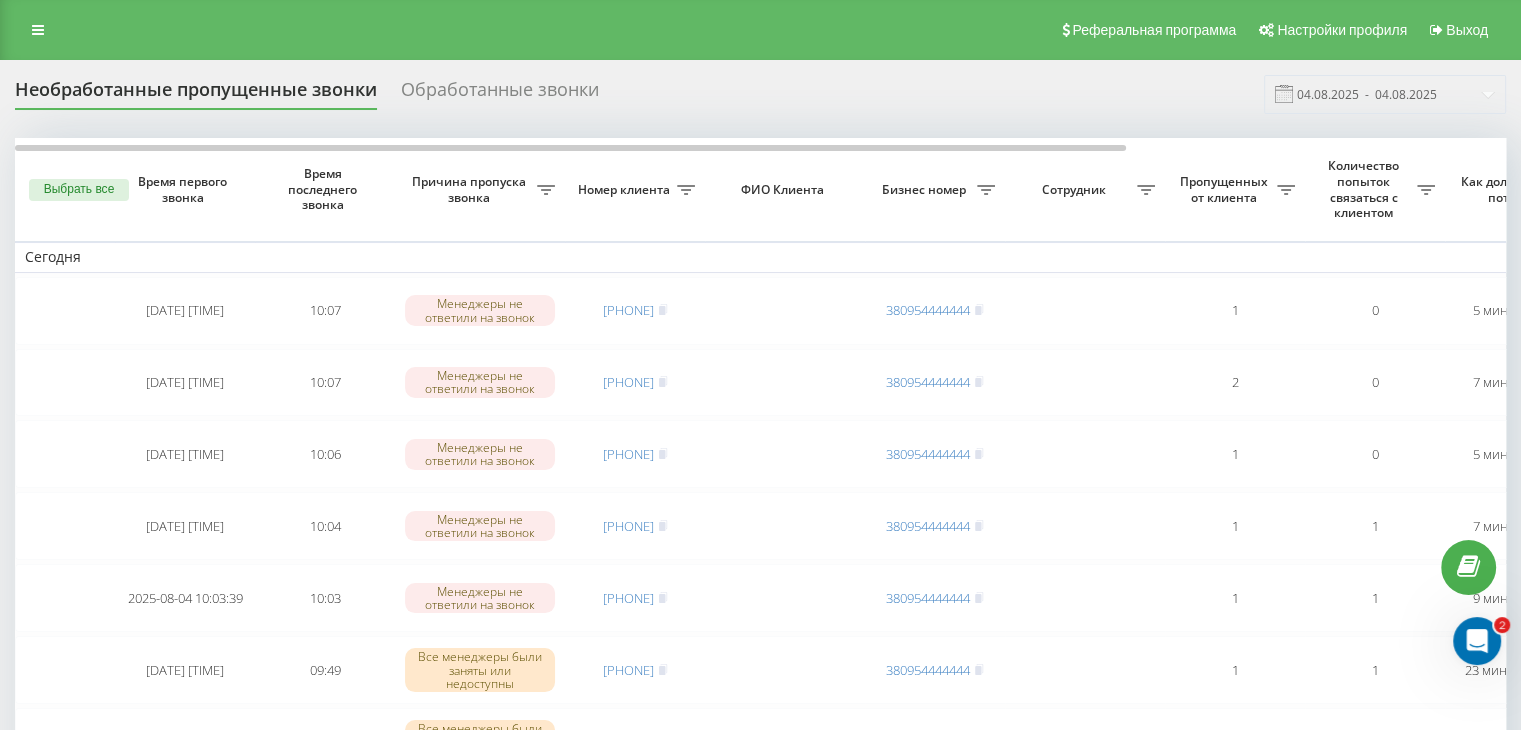 click on "Необработанные пропущенные звонки Обработанные звонки 04.08.2025  -  04.08.2025" at bounding box center (760, 94) 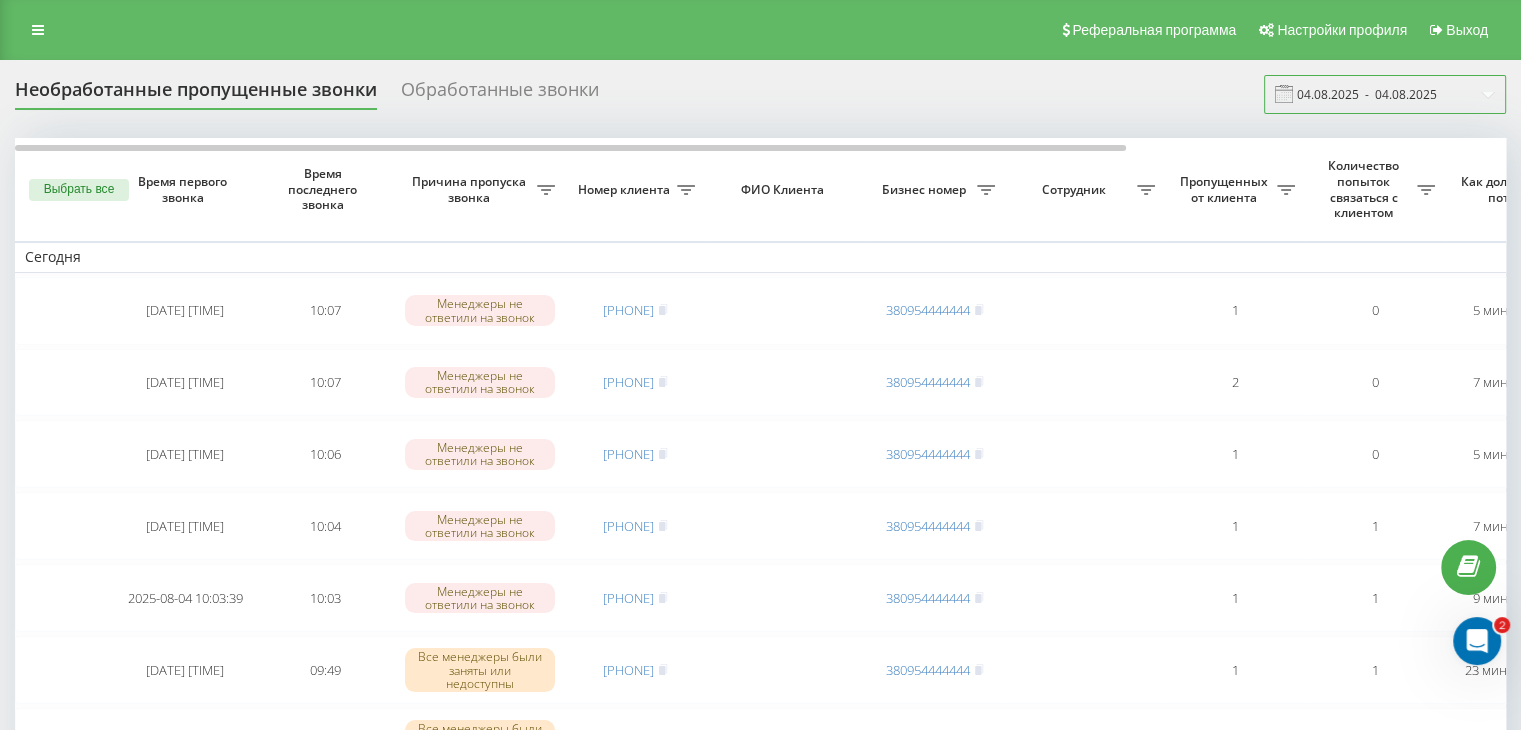 drag, startPoint x: 1445, startPoint y: 89, endPoint x: 1443, endPoint y: 103, distance: 14.142136 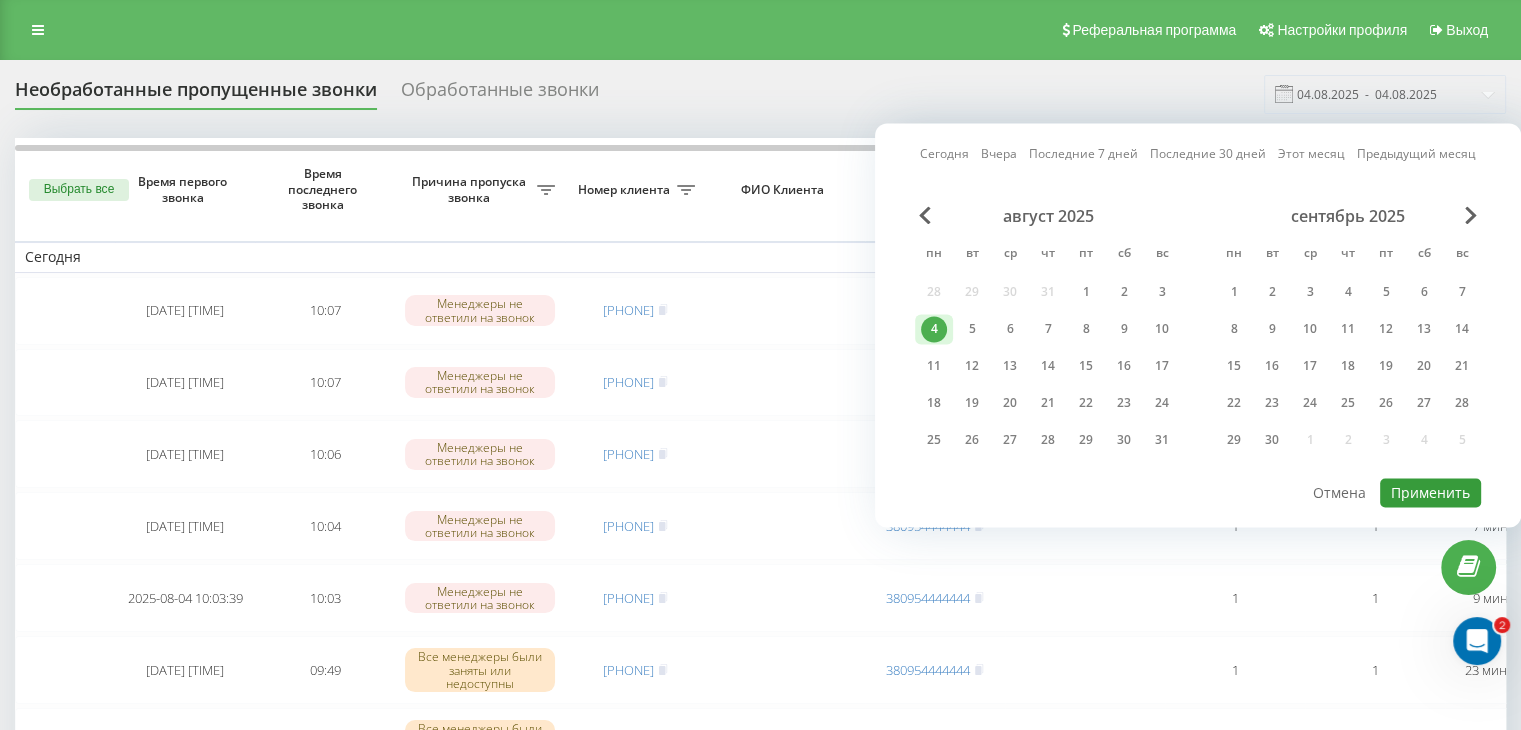 click on "Применить" at bounding box center (1430, 492) 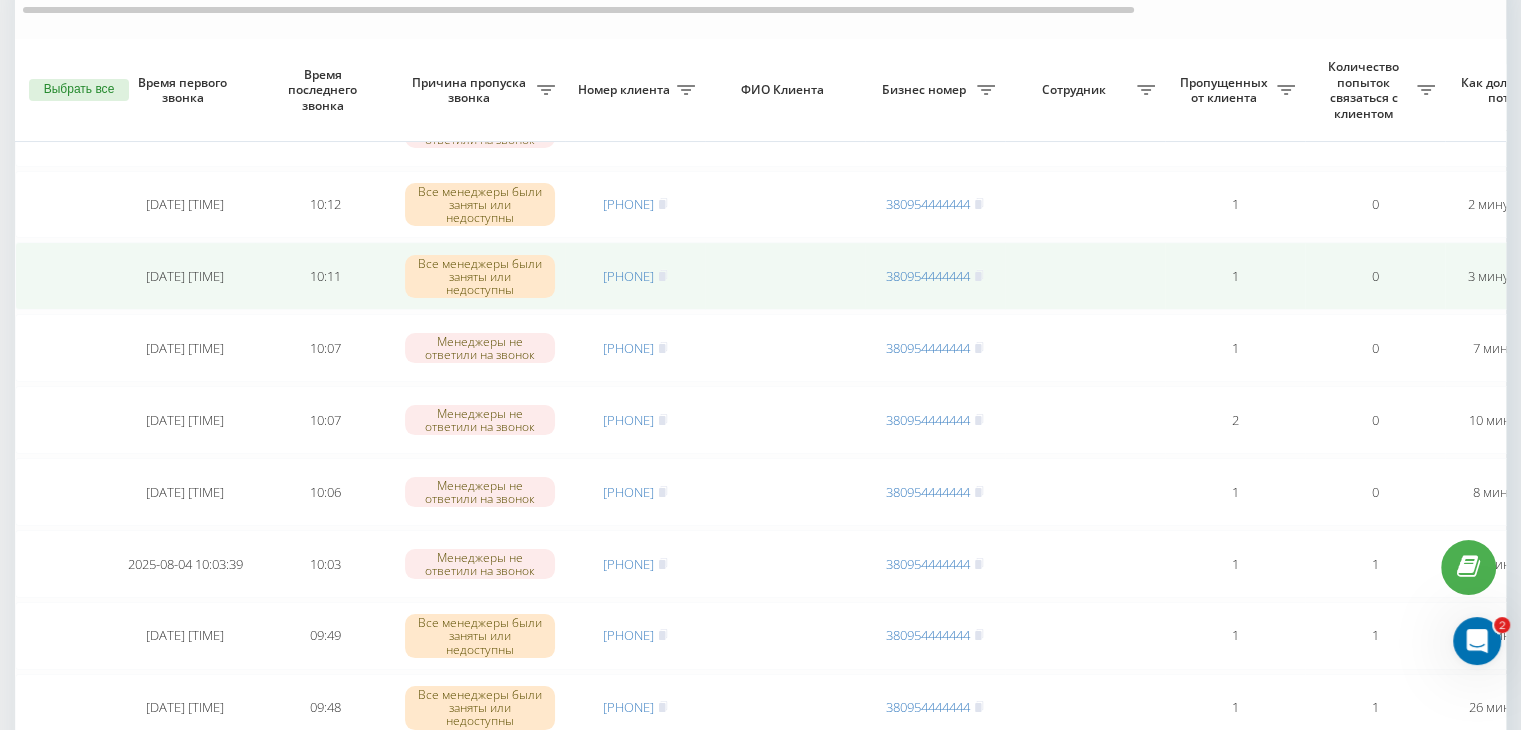 scroll, scrollTop: 300, scrollLeft: 0, axis: vertical 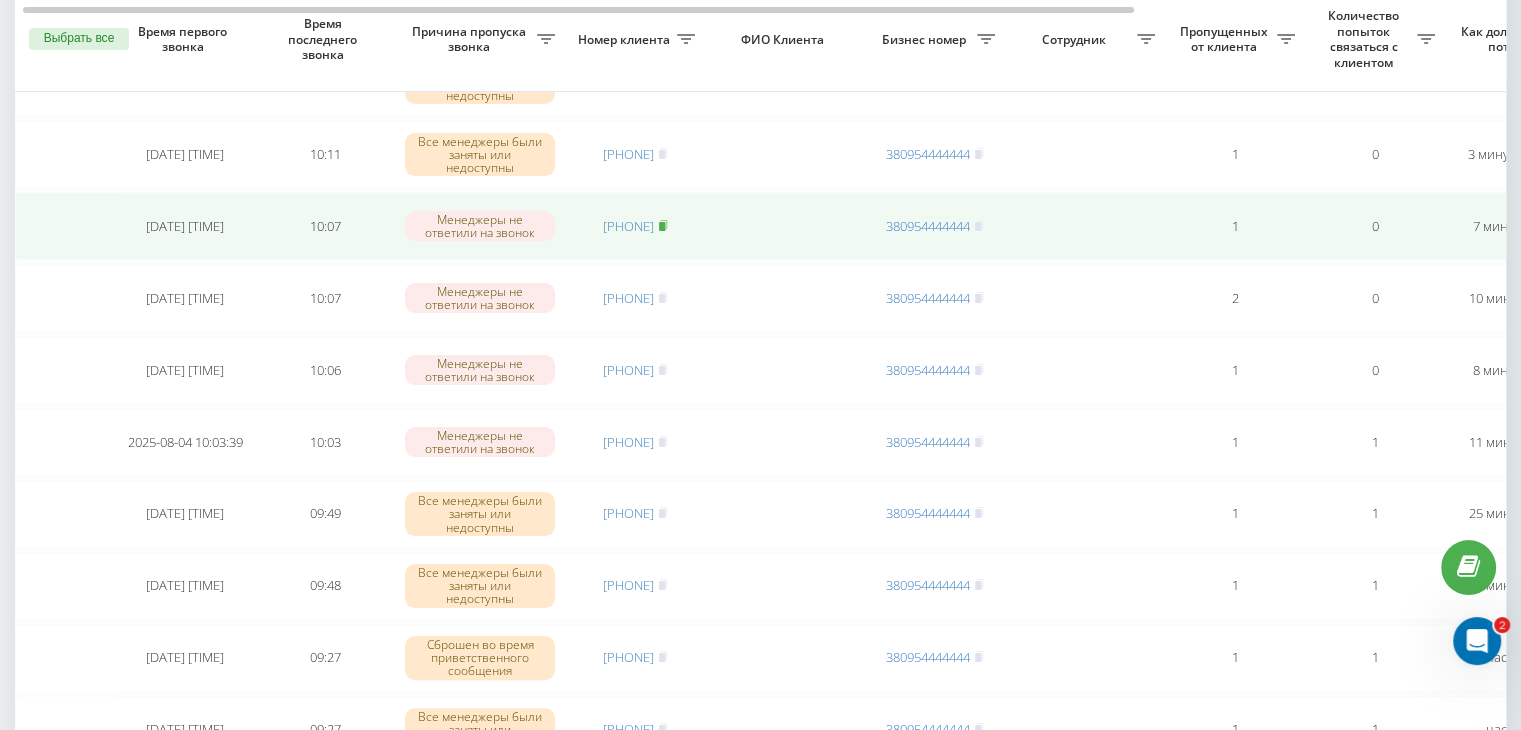 click 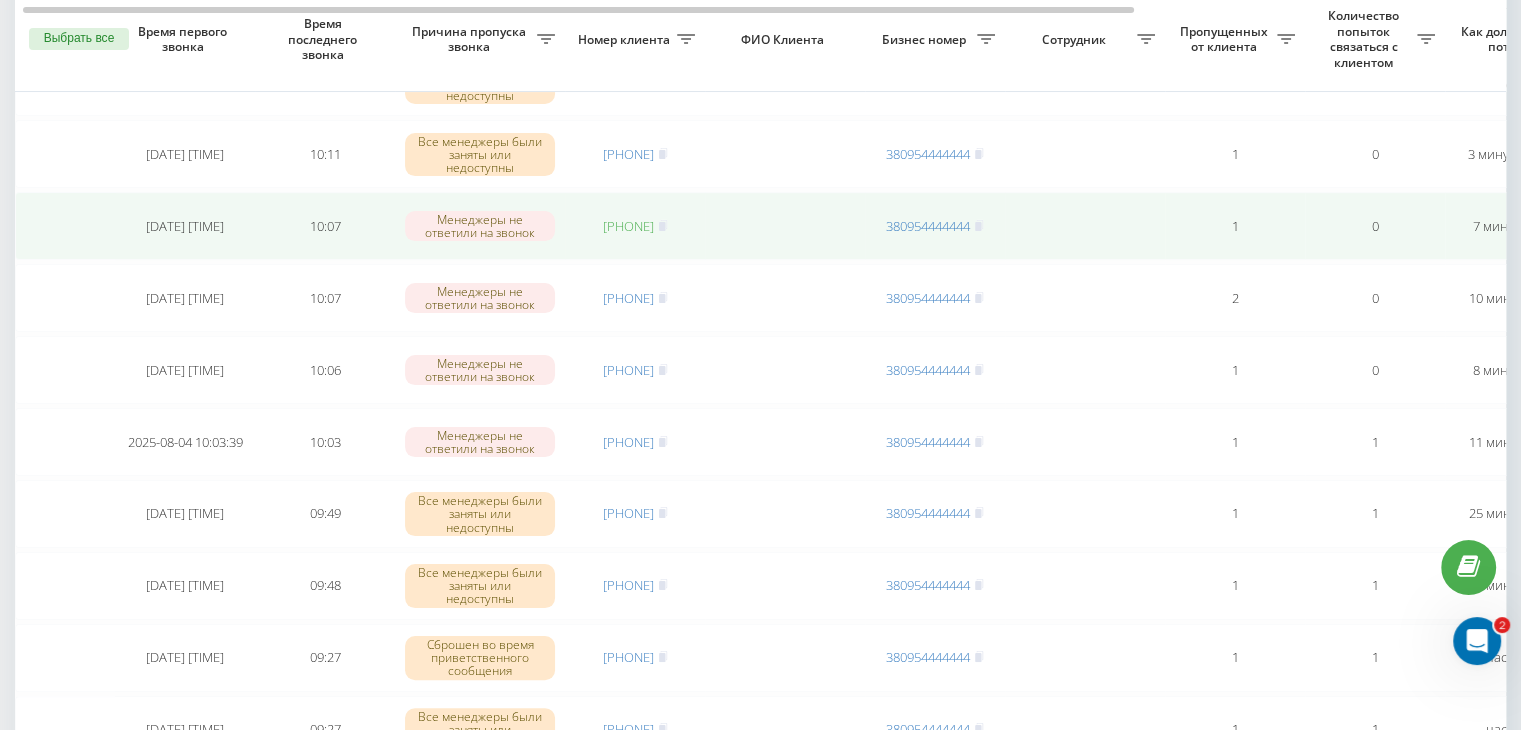 click on "[PHONE]" at bounding box center [628, 226] 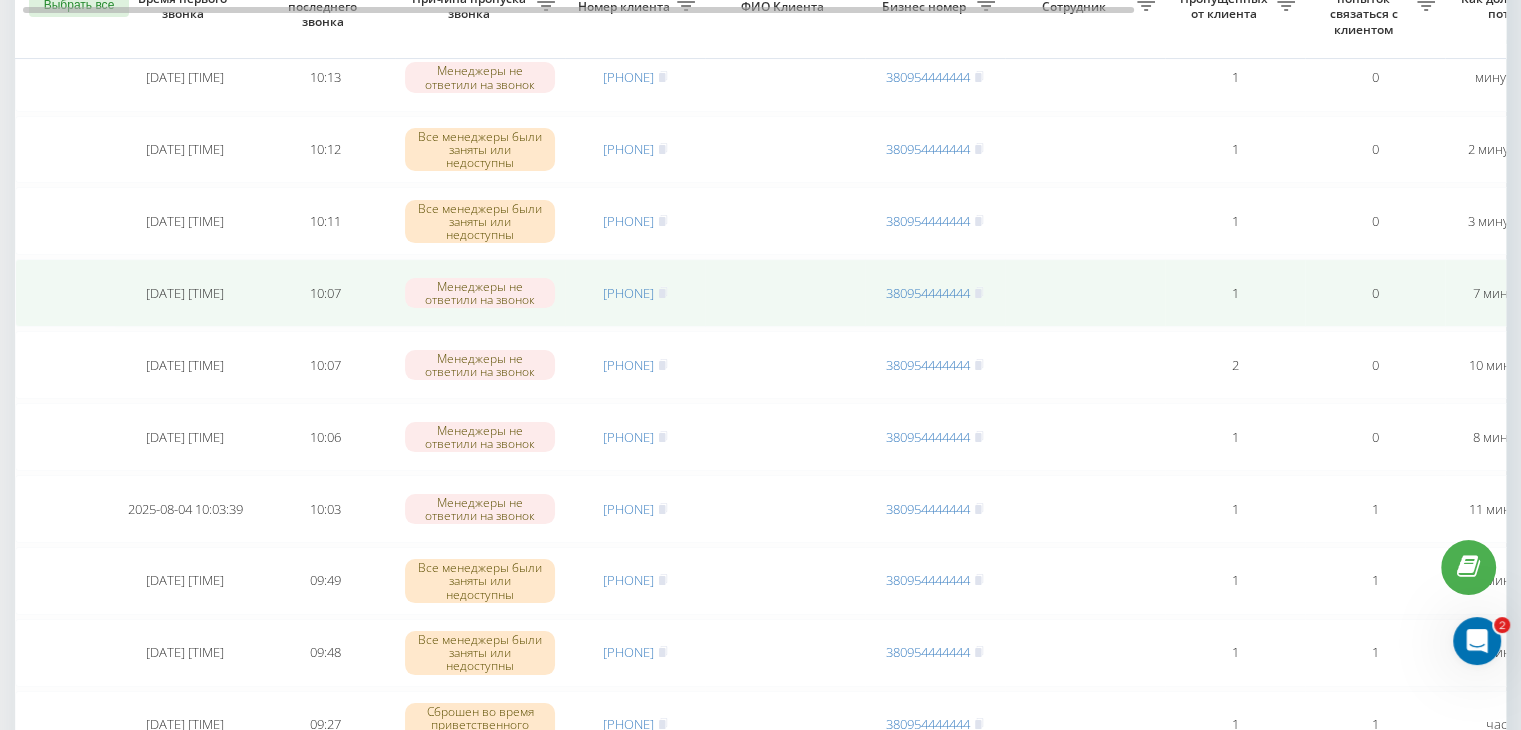 scroll, scrollTop: 200, scrollLeft: 0, axis: vertical 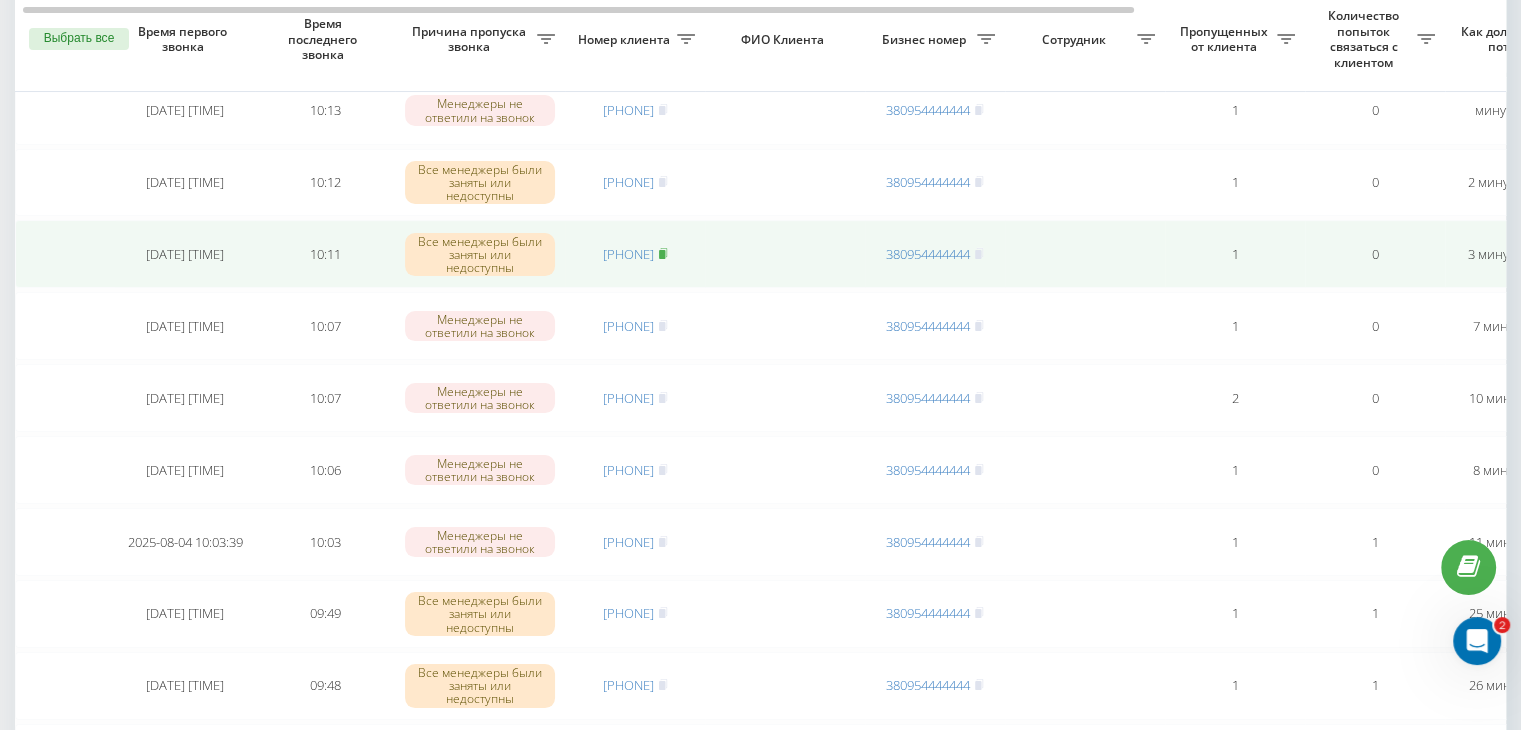 click 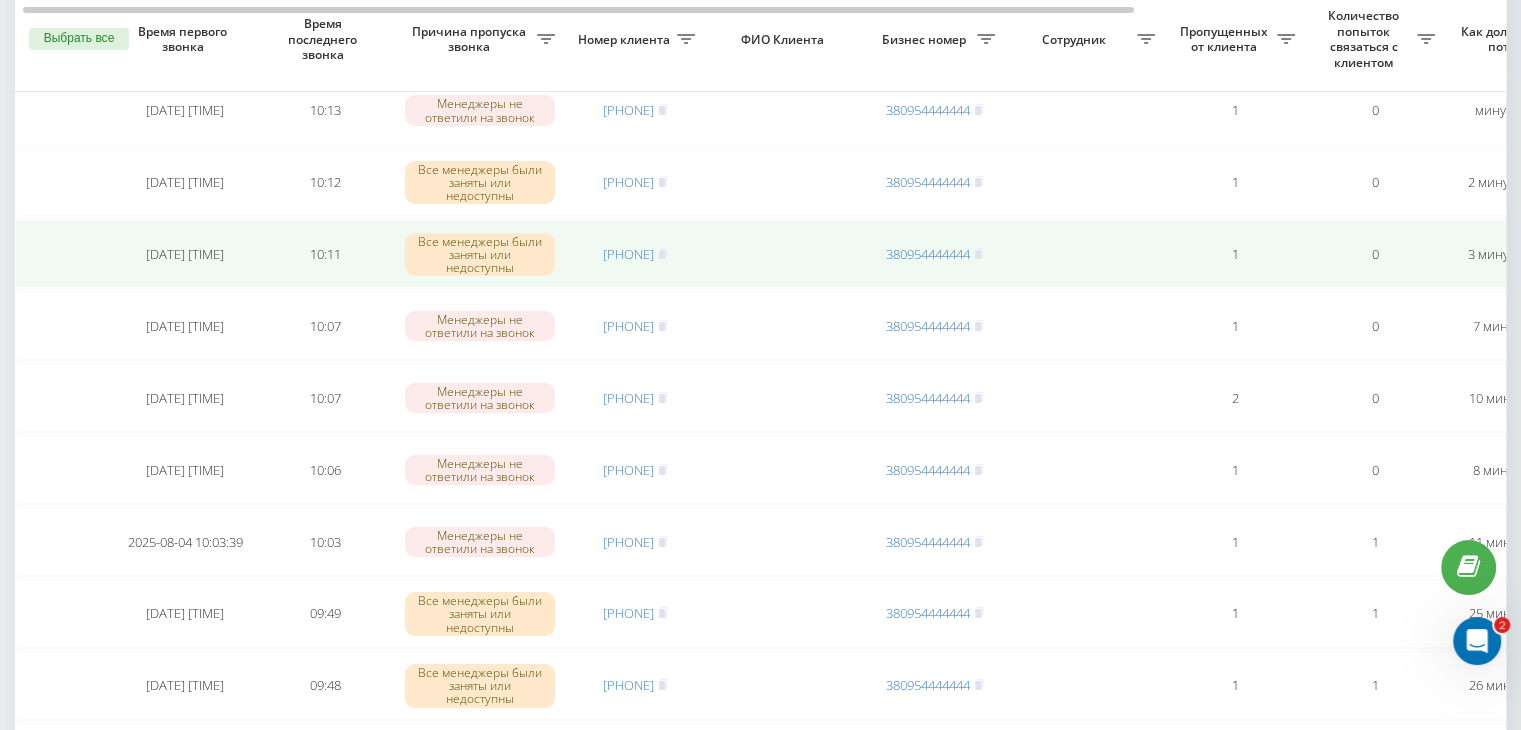 drag, startPoint x: 647, startPoint y: 242, endPoint x: 656, endPoint y: 269, distance: 28.460499 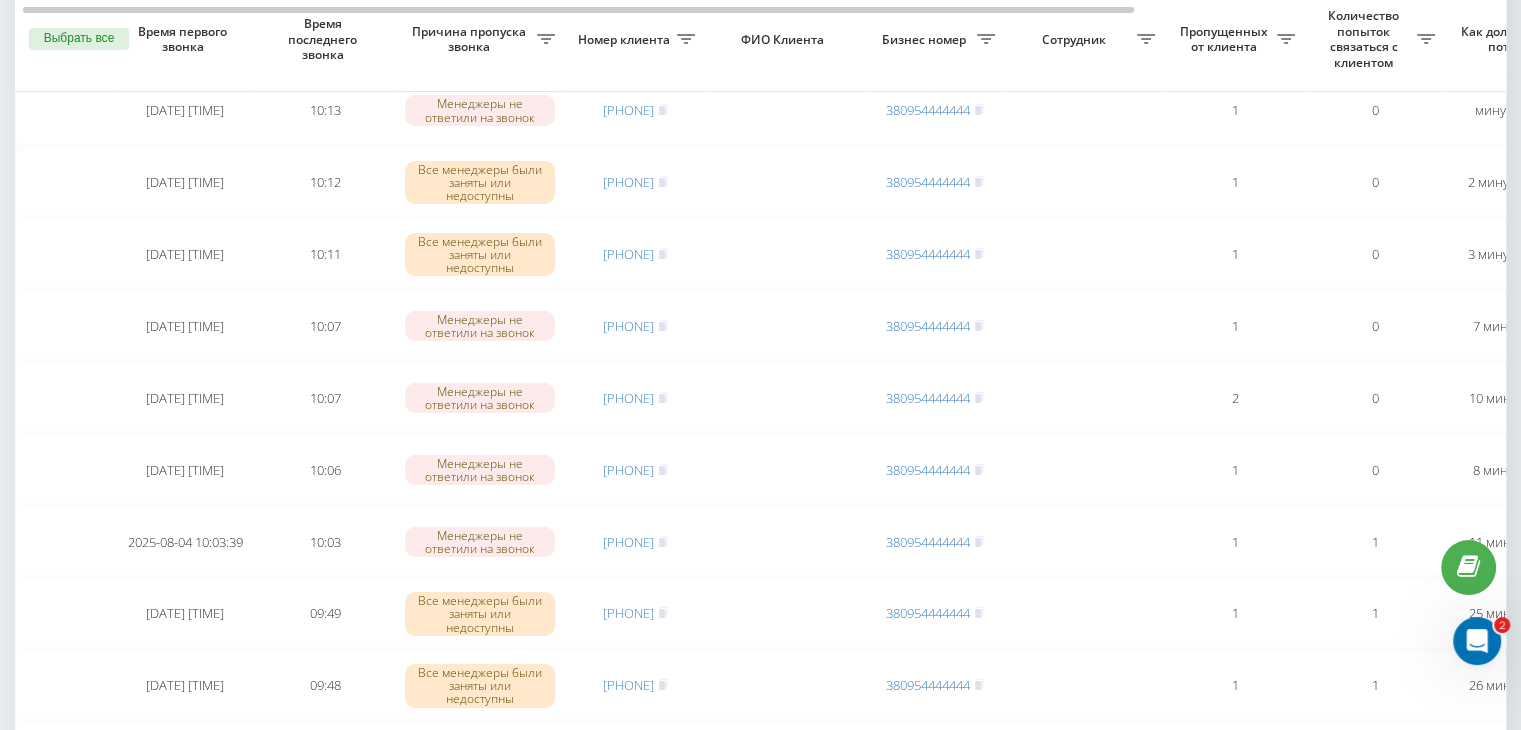 click on "Необработанные пропущенные звонки Обработанные звонки 04.08.2025  -  04.08.2025 Выбрать все Время первого звонка Время последнего звонка Причина пропуска звонка Номер клиента ФИО Клиента Бизнес номер Сотрудник Пропущенных от клиента Количество попыток связаться с клиентом Как долго звонок потерян Название схемы переадресации Комментарий к звонку Сегодня 2025-08-04 10:13:33 10:13 Менеджеры не ответили на звонок [PHONE] [PHONE] 1 0 минуту назад ukrpas.com.ua Обработать Не удалось связаться Связался с клиентом с помощью другого канала Клиент перезвонил сам с другого номера 10:12 1 0 1" at bounding box center [760, 1023] 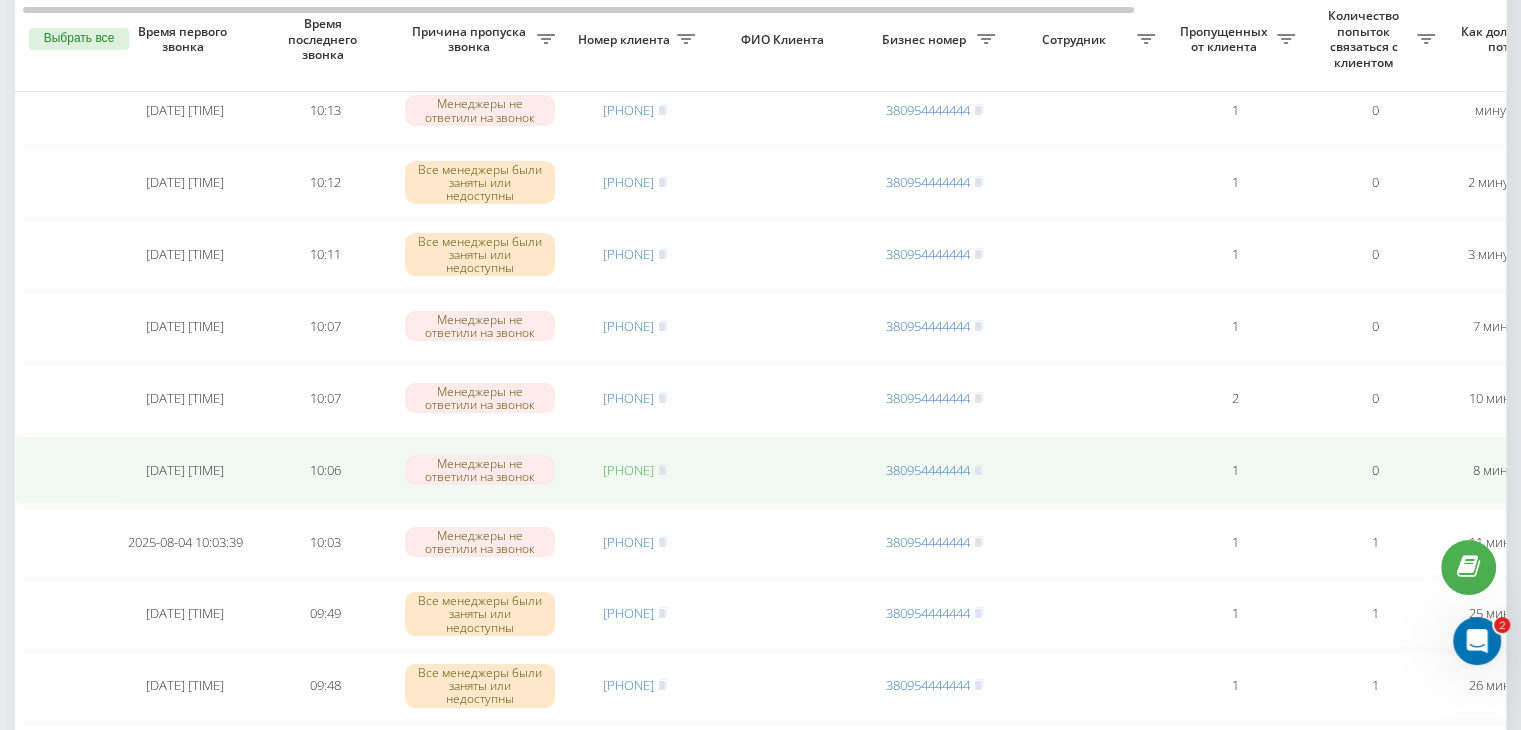 click on "[PHONE]" at bounding box center [628, 470] 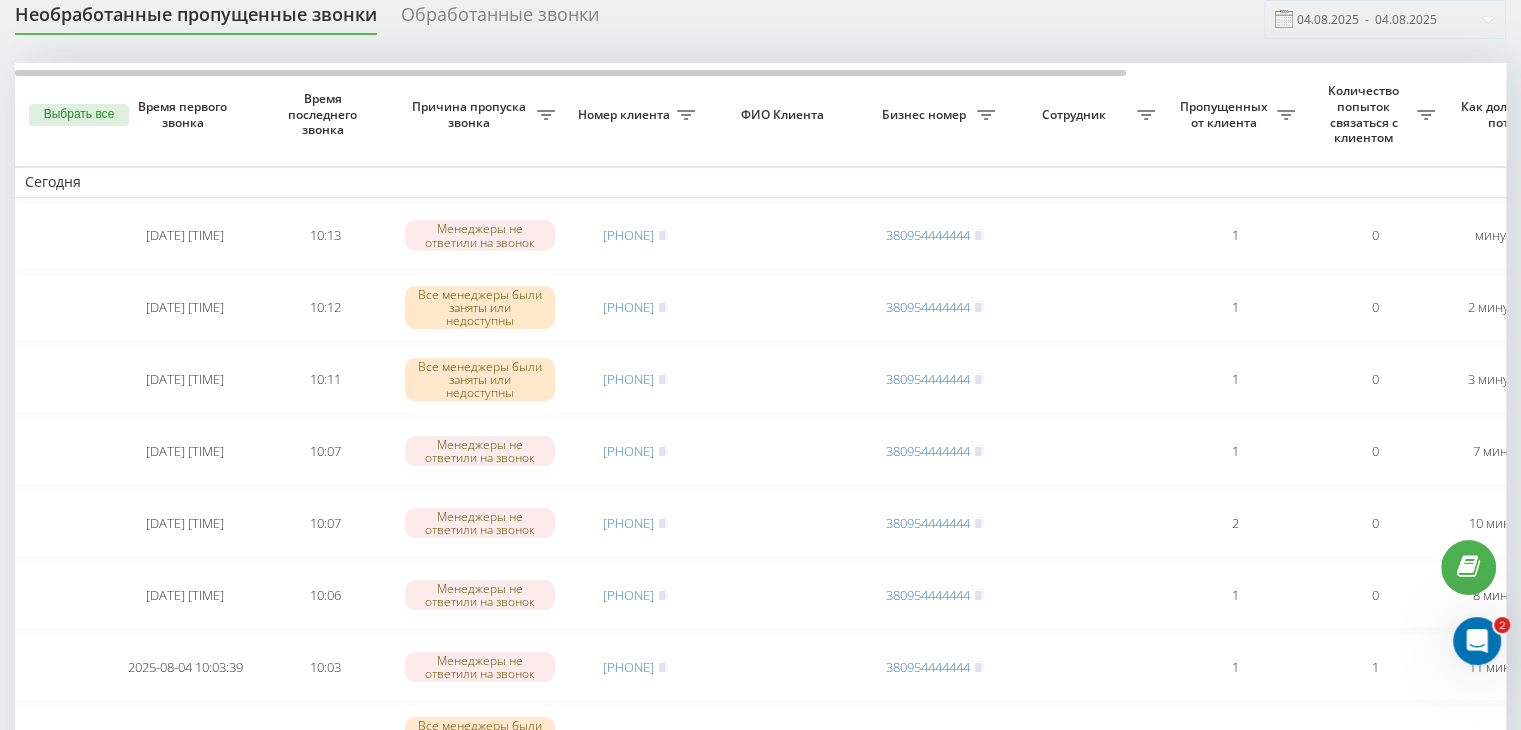 scroll, scrollTop: 0, scrollLeft: 0, axis: both 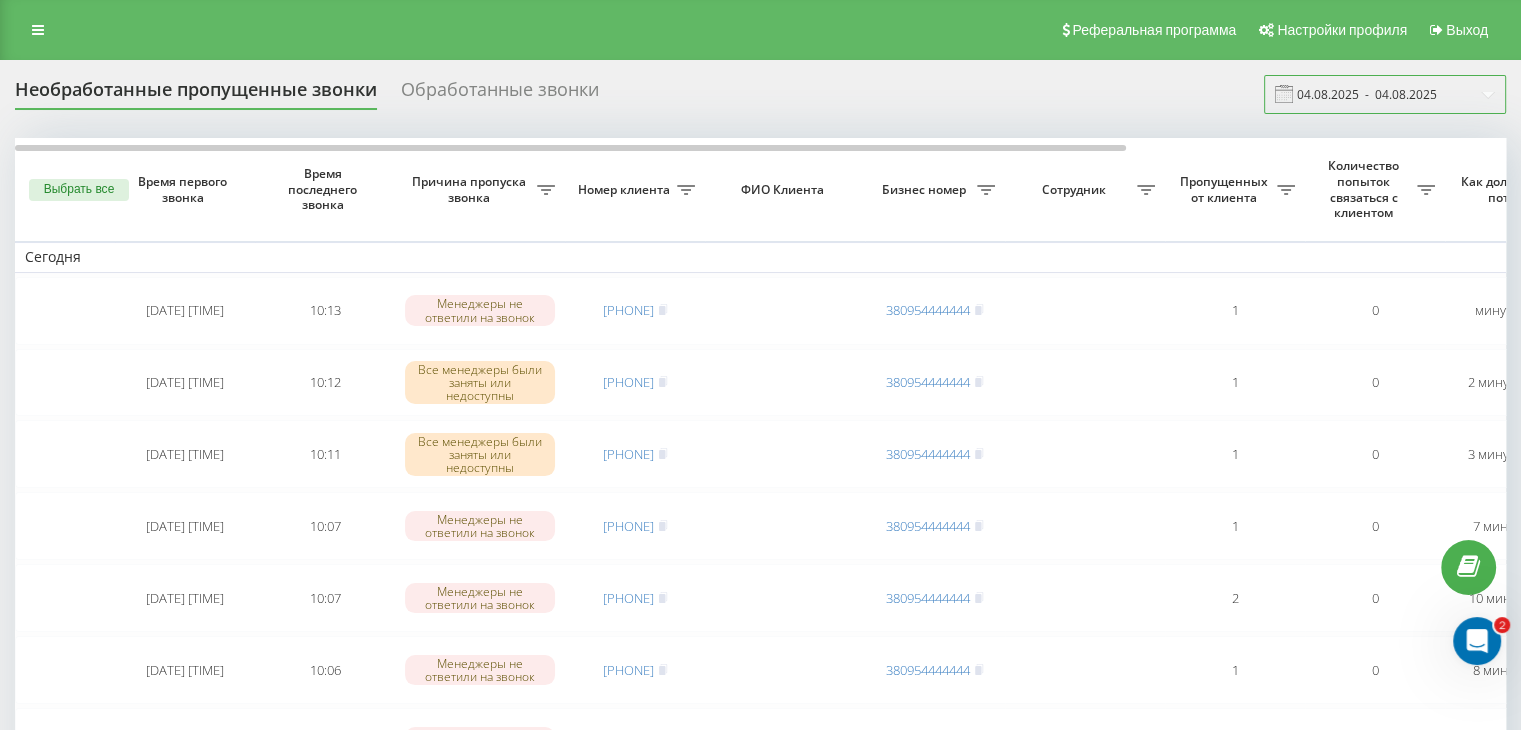 click on "04.08.2025  -  04.08.2025" at bounding box center [1385, 94] 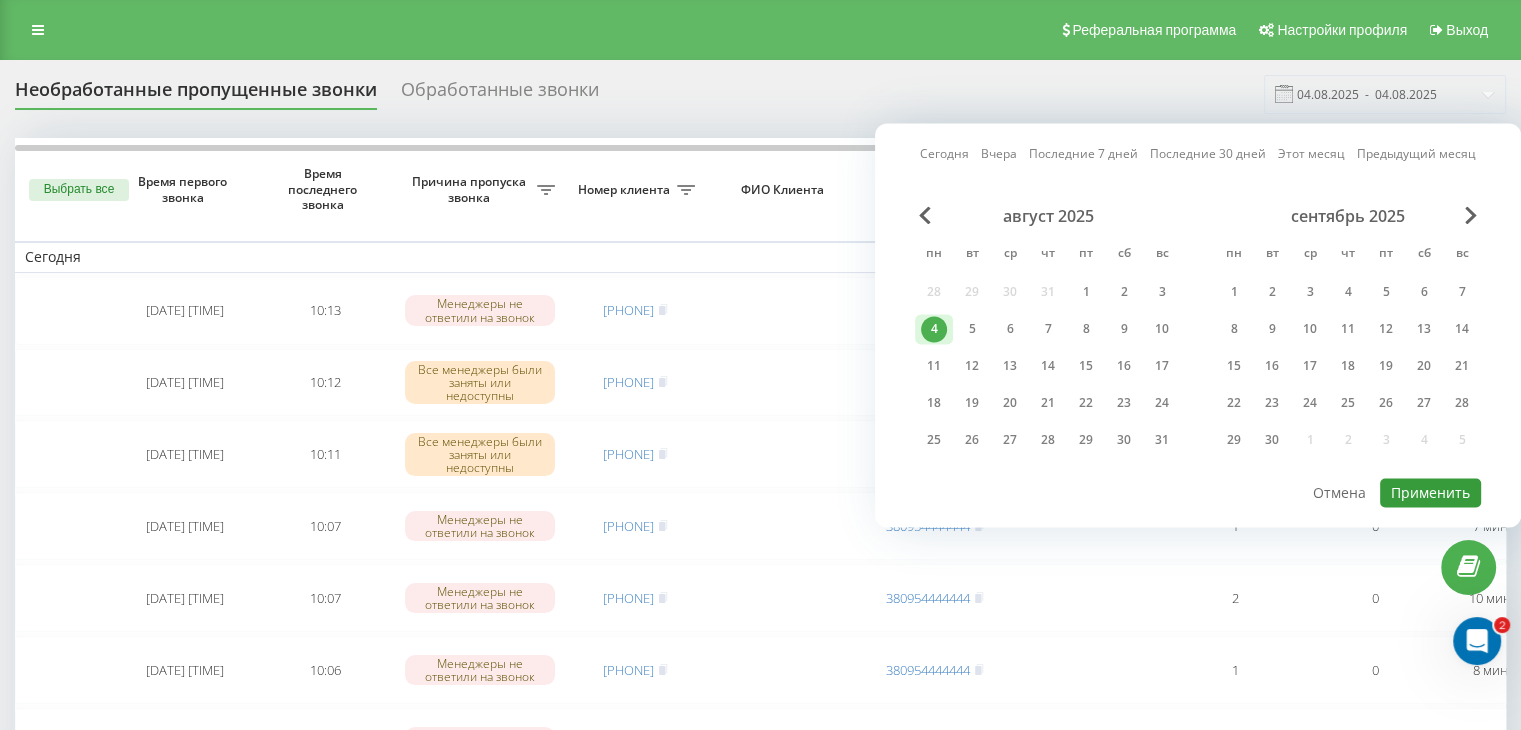 click on "Применить" at bounding box center (1430, 492) 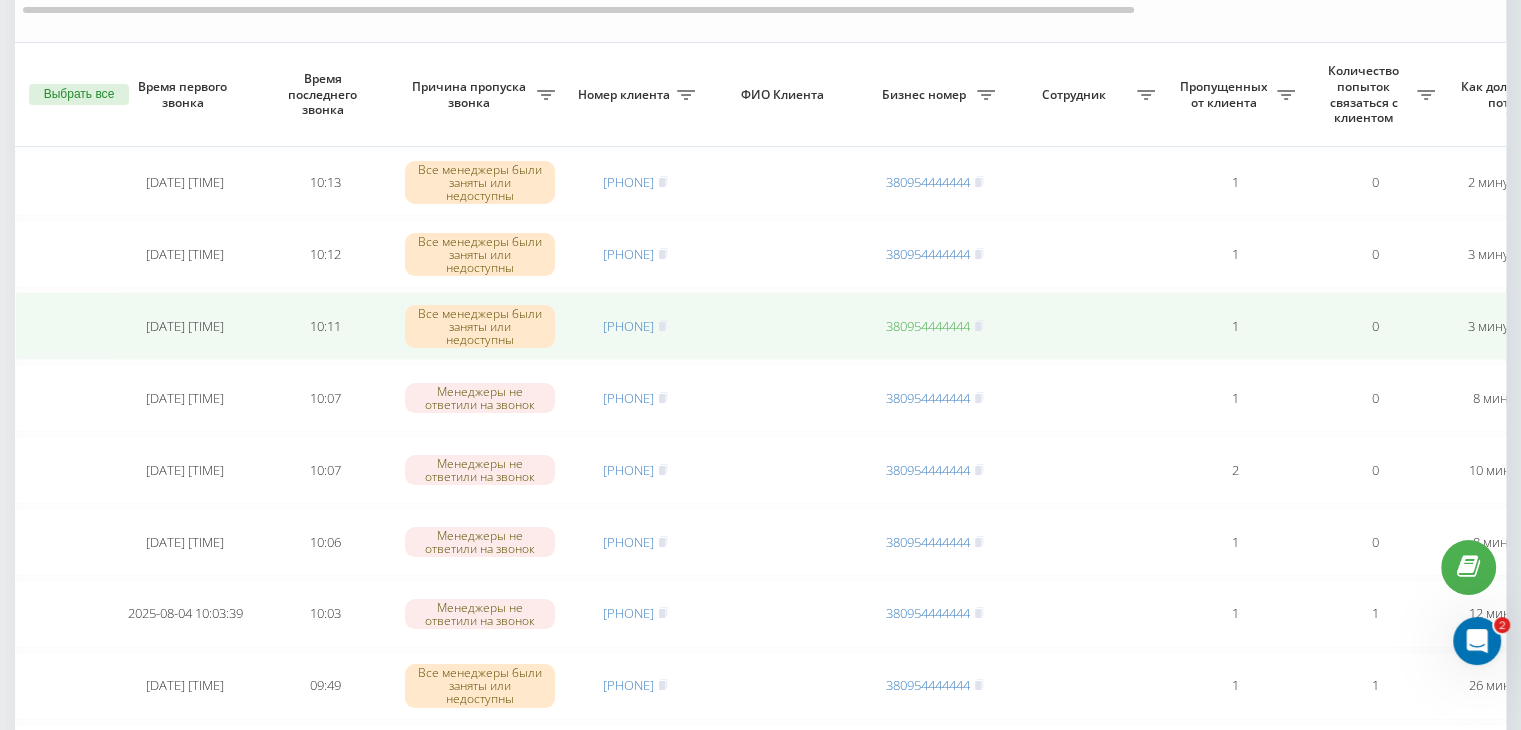 scroll, scrollTop: 300, scrollLeft: 0, axis: vertical 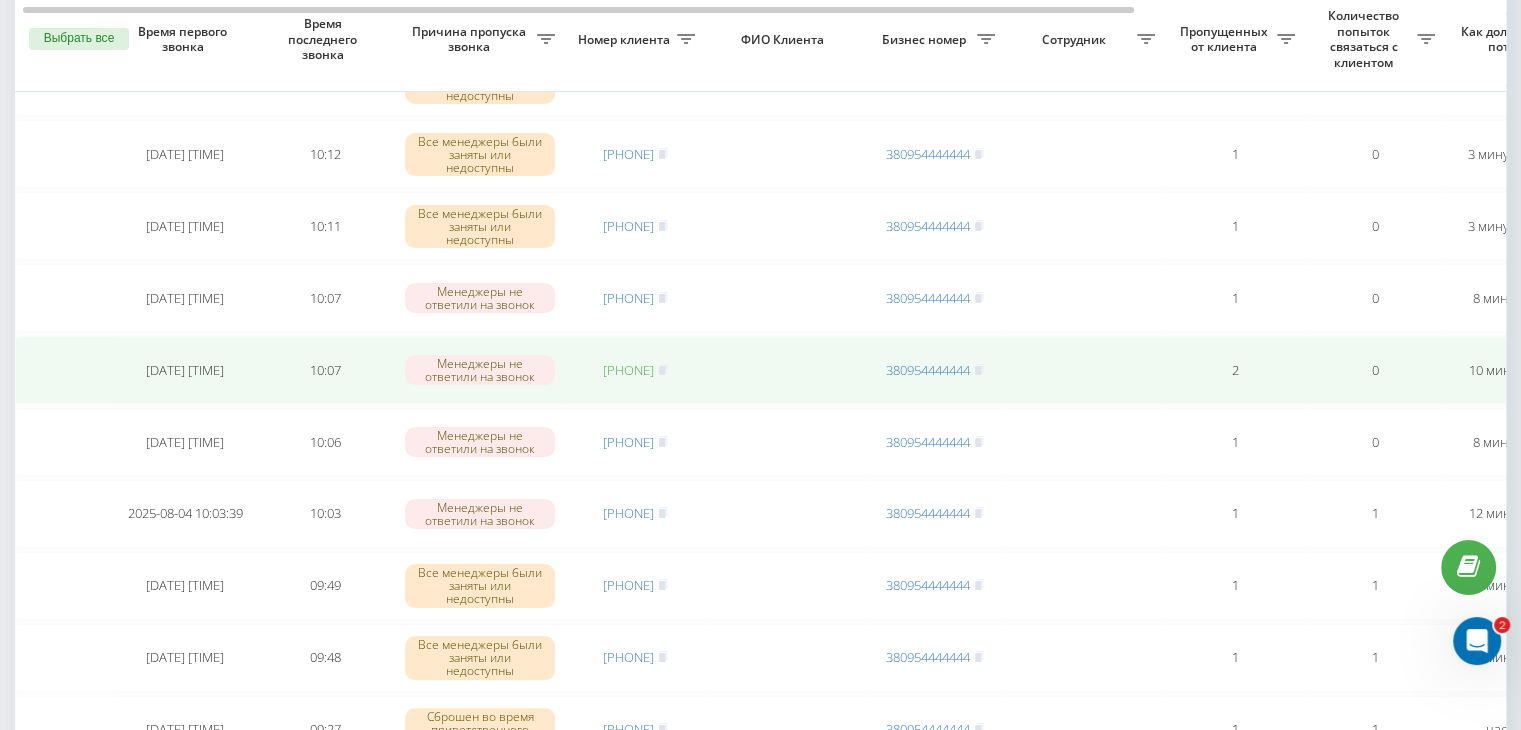 click on "[PHONE]" at bounding box center (628, 370) 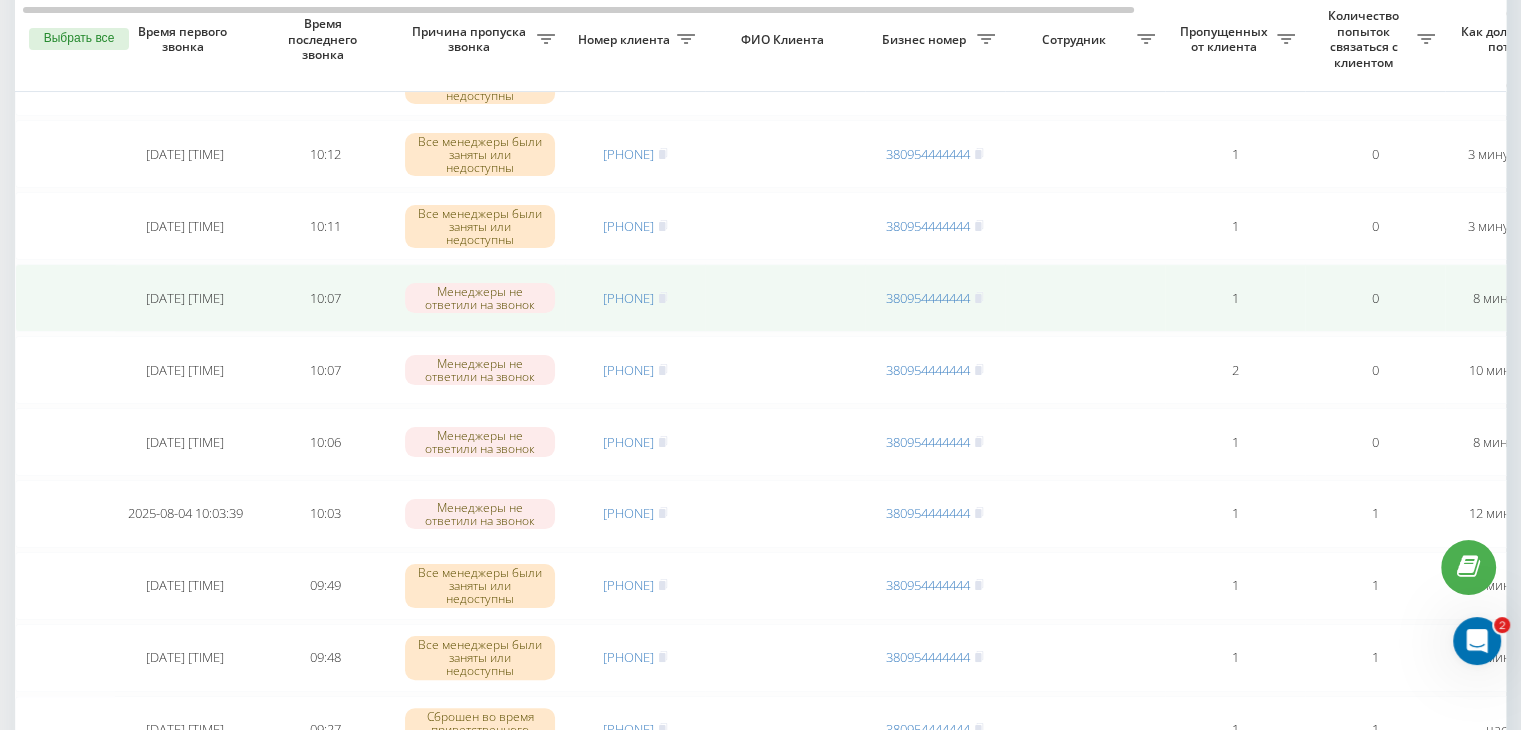drag, startPoint x: 0, startPoint y: 301, endPoint x: 272, endPoint y: 277, distance: 273.05676 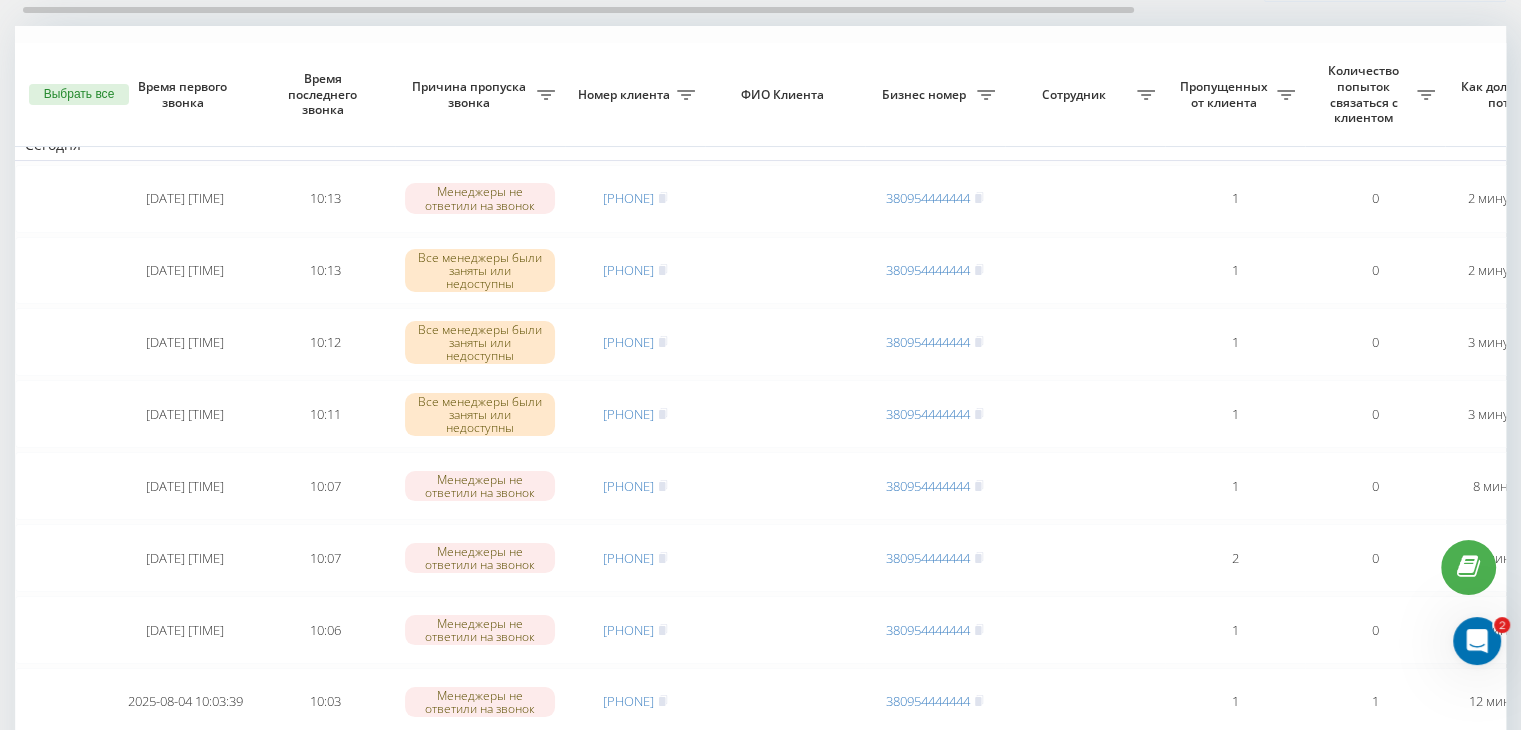 scroll, scrollTop: 0, scrollLeft: 0, axis: both 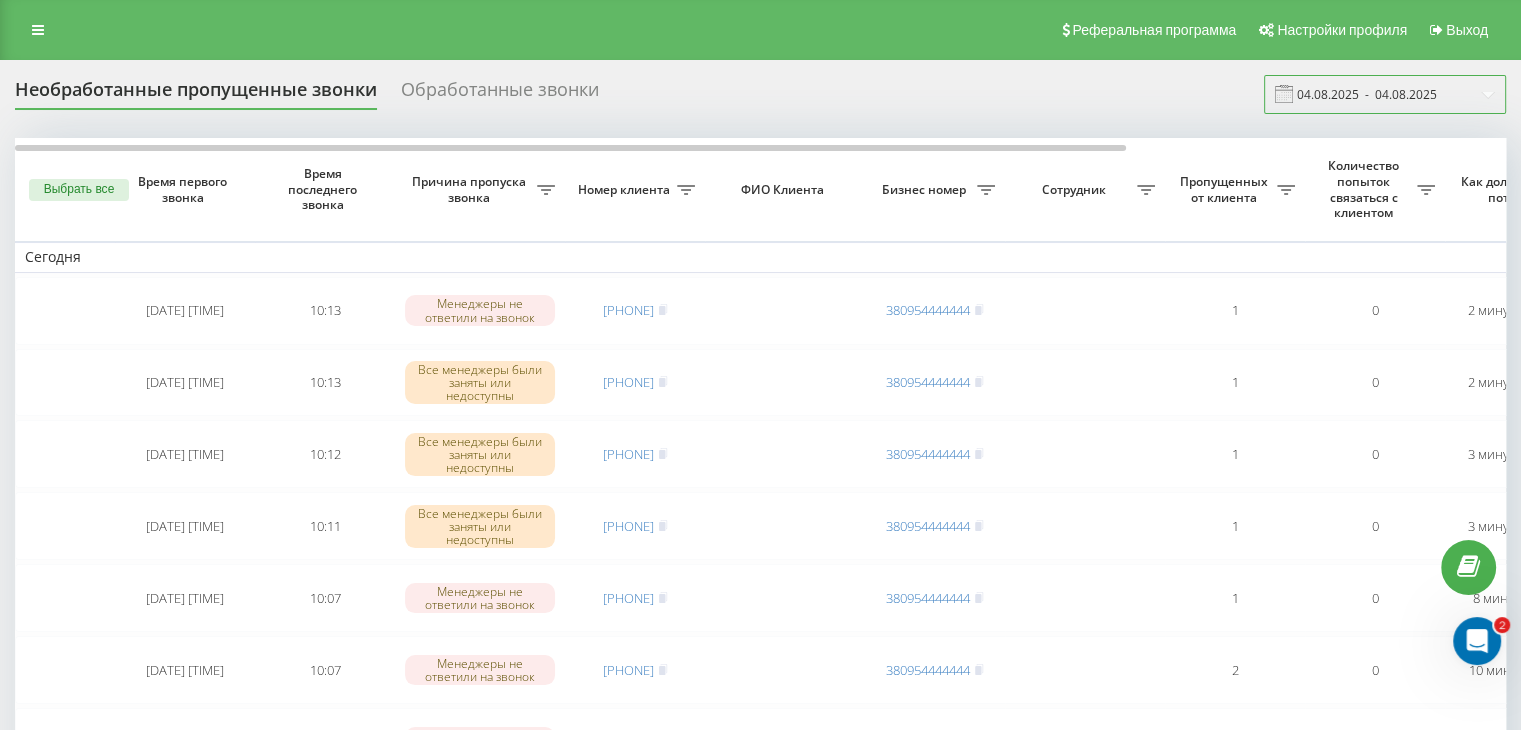 click on "04.08.2025  -  04.08.2025" at bounding box center (1385, 94) 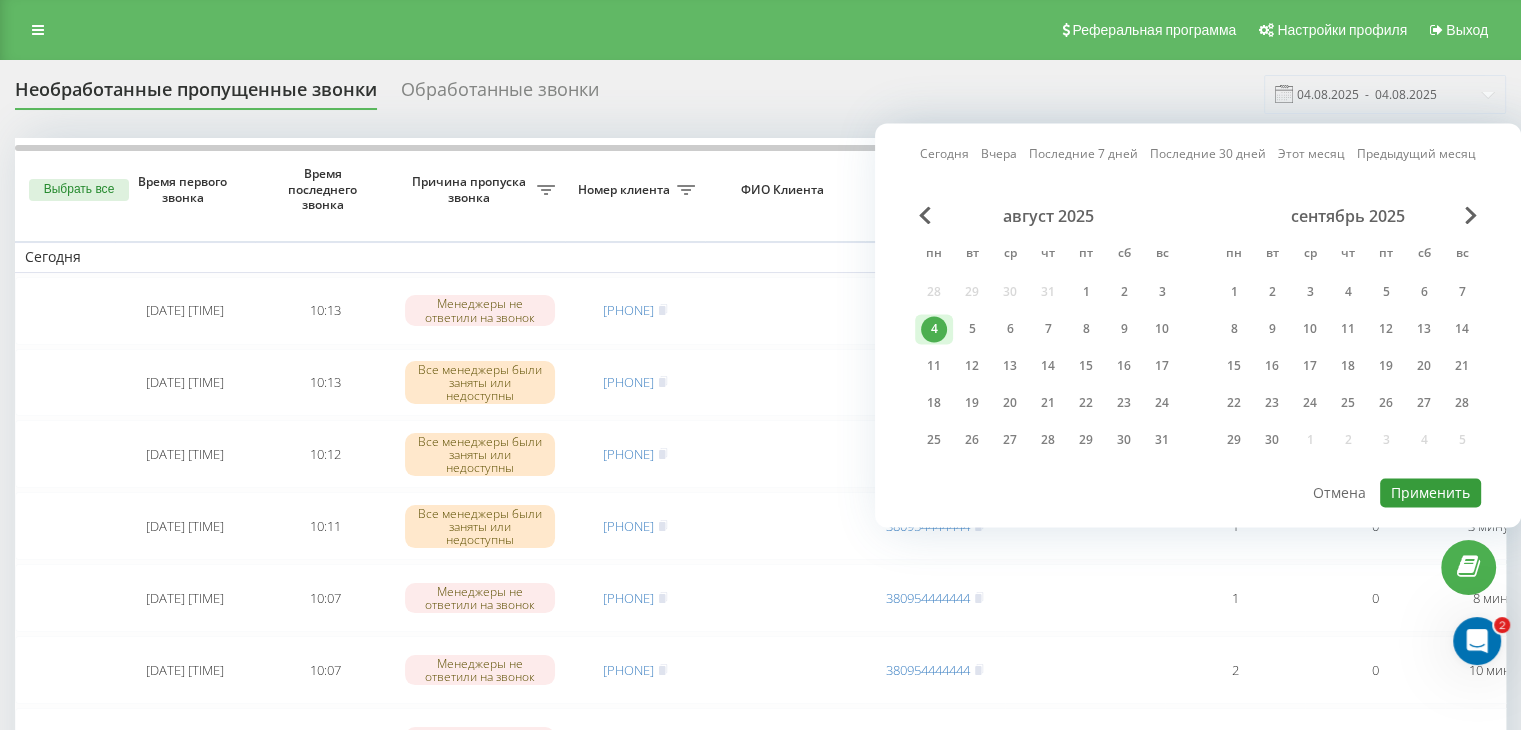 click on "Применить" at bounding box center (1430, 492) 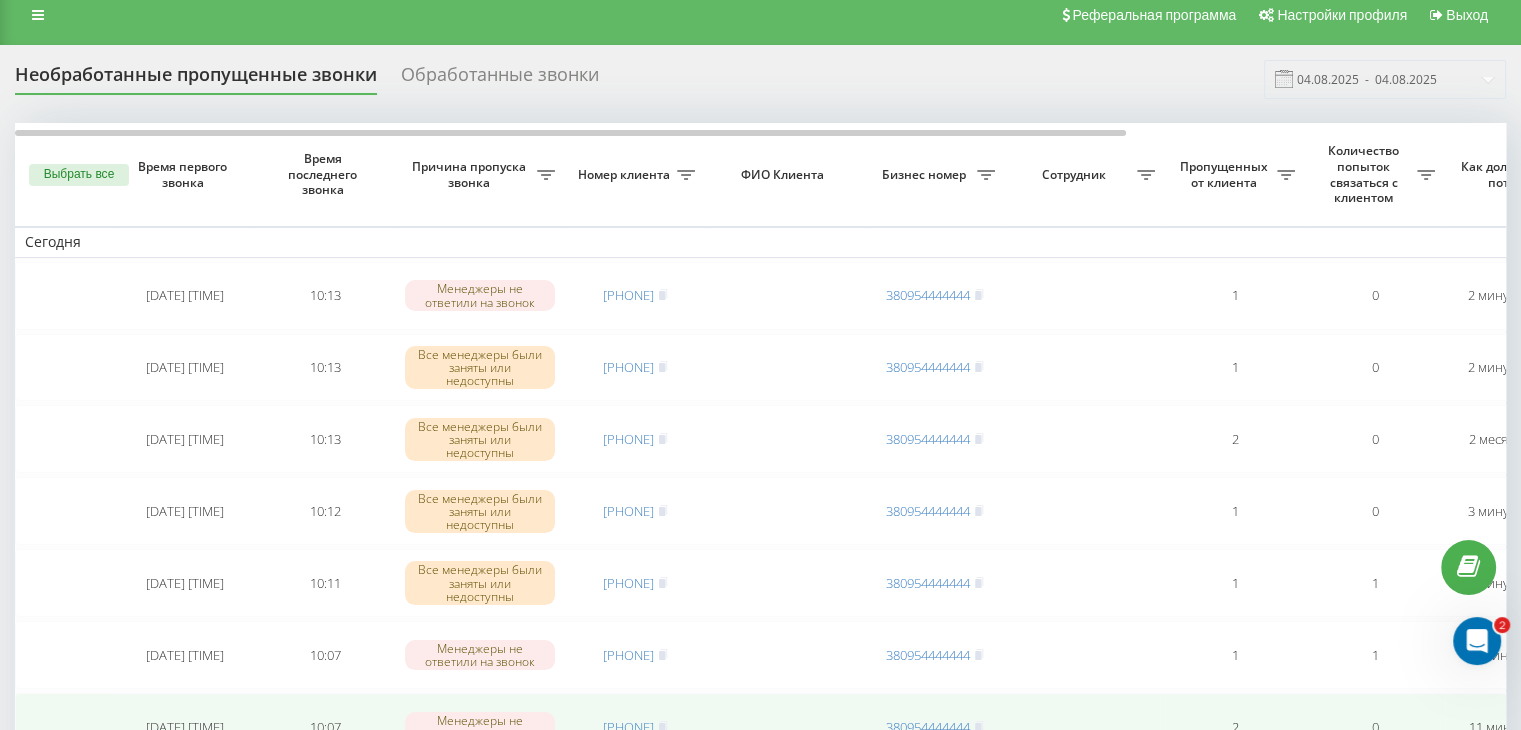 scroll, scrollTop: 200, scrollLeft: 0, axis: vertical 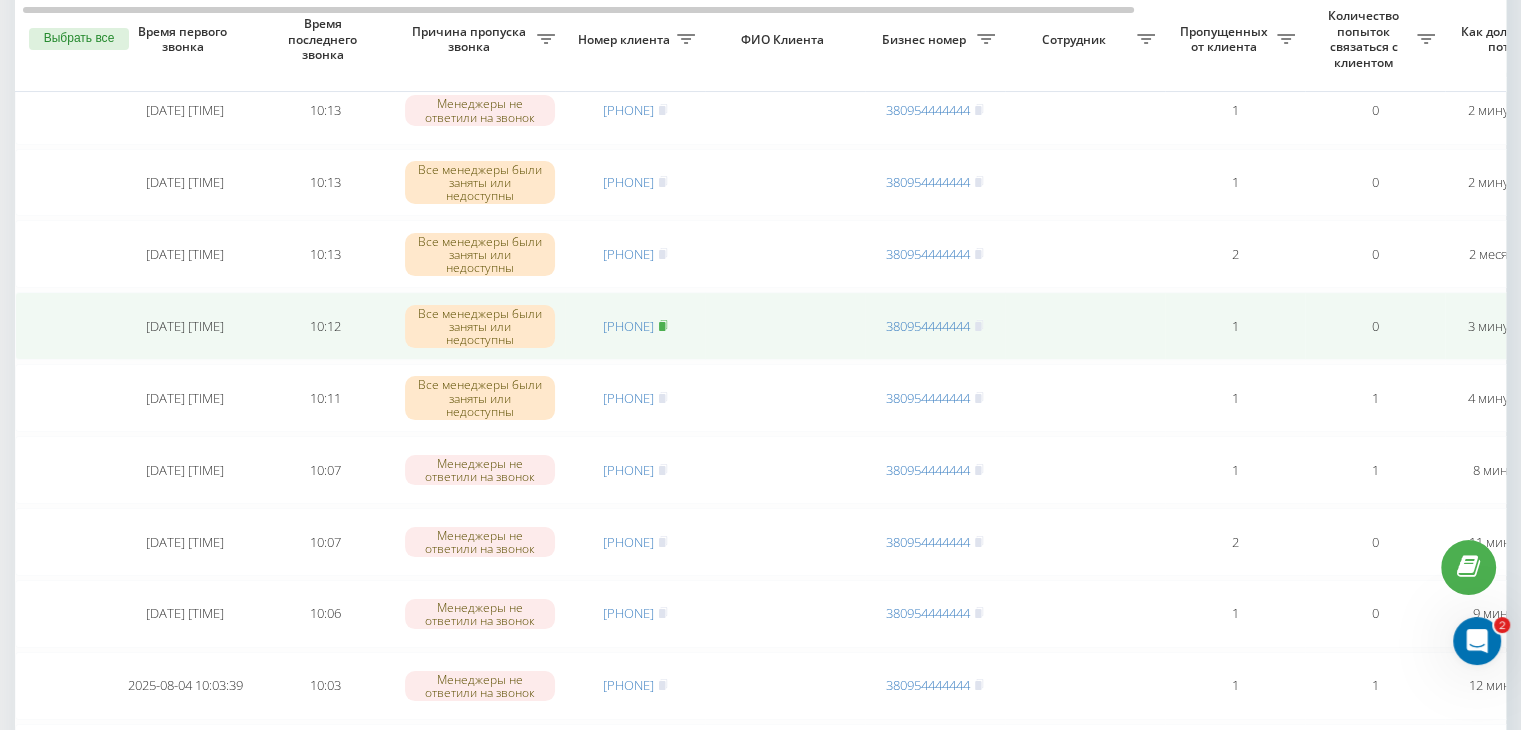 click 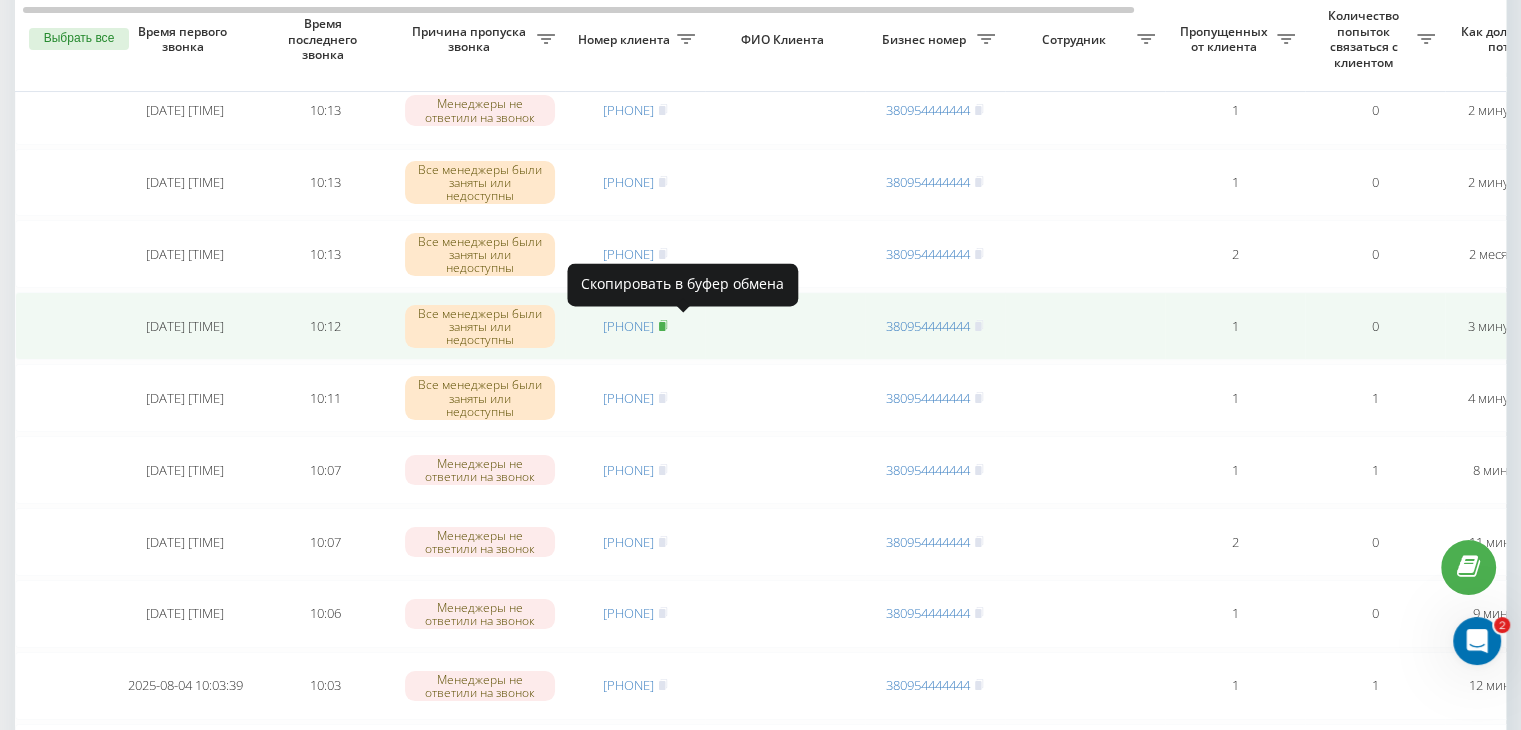 click 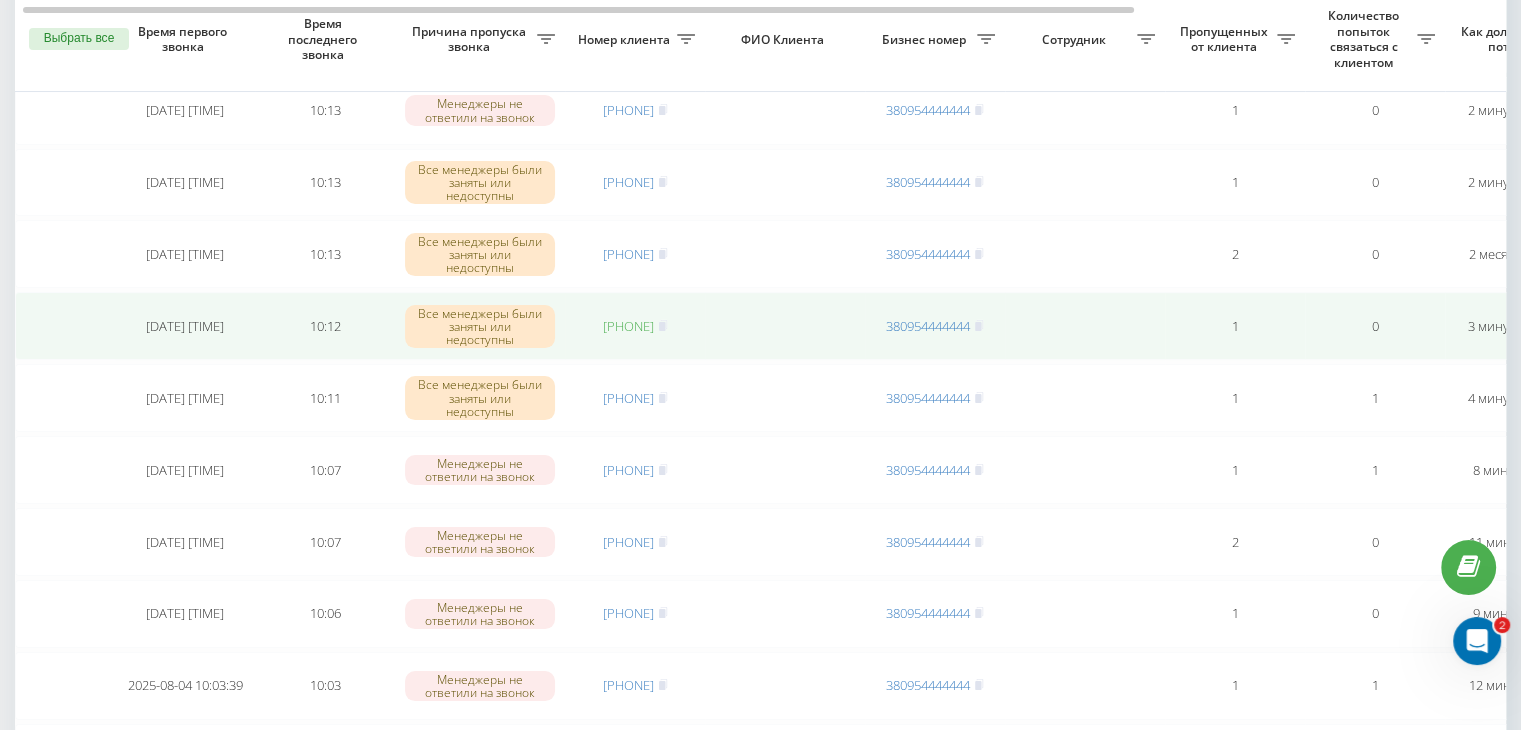 click on "[PHONE]" at bounding box center (628, 326) 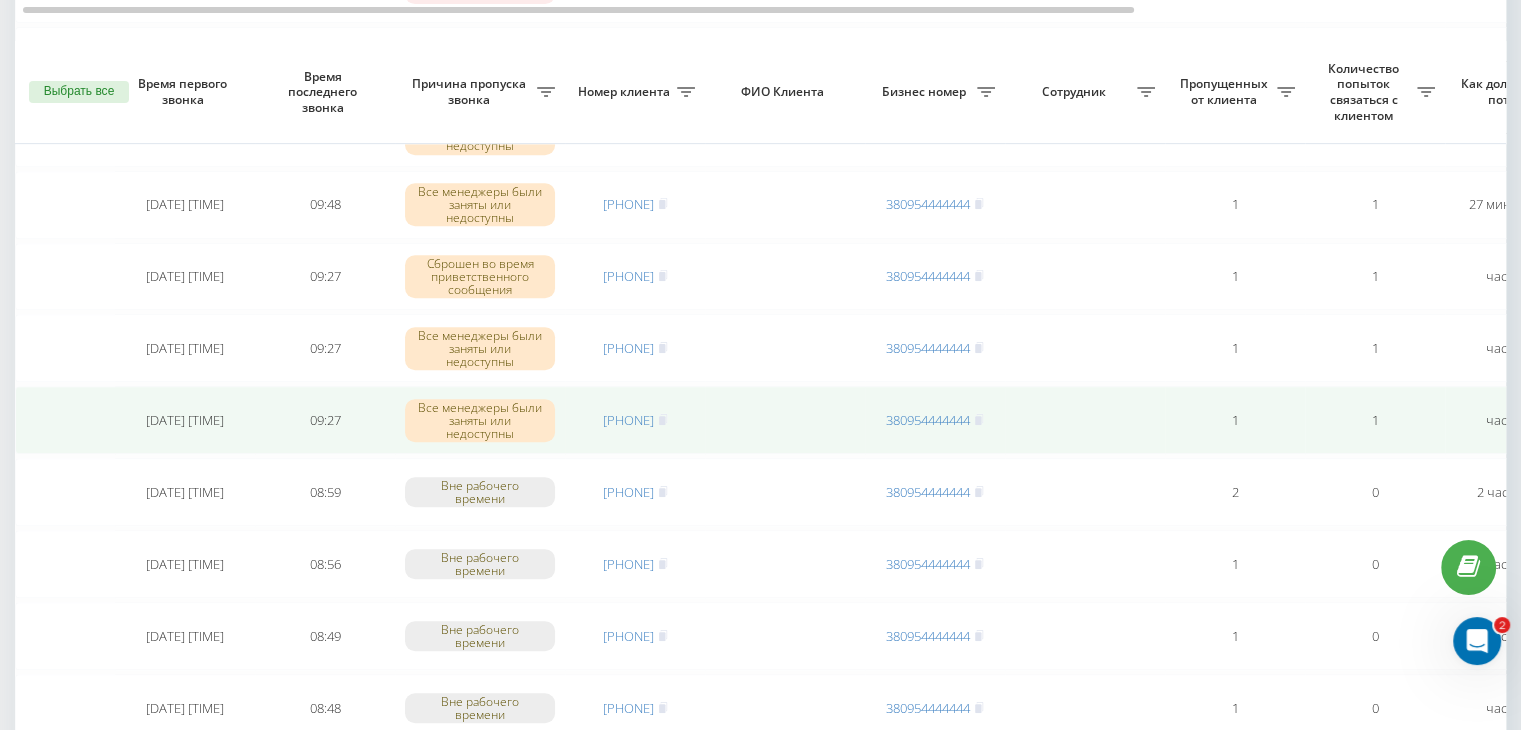scroll, scrollTop: 900, scrollLeft: 0, axis: vertical 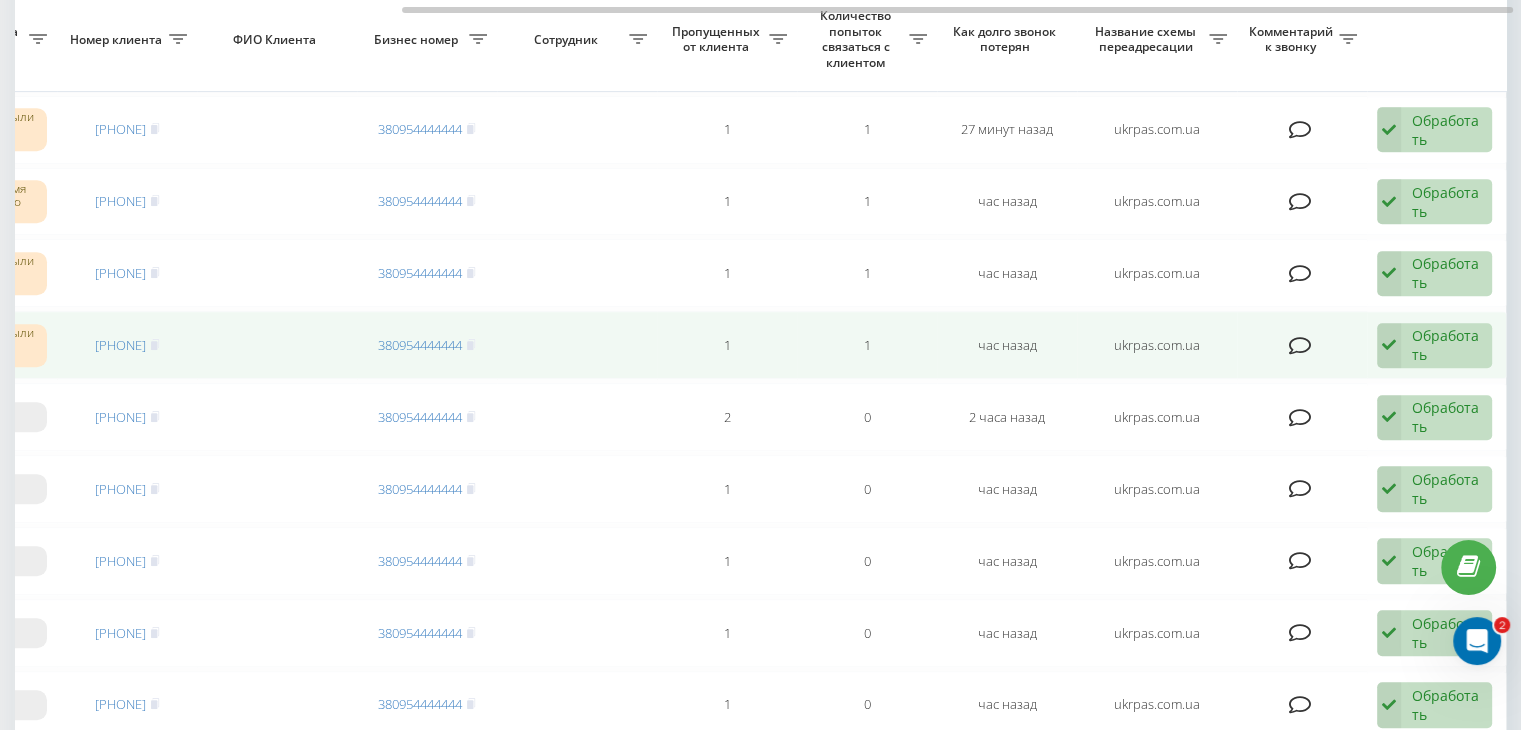 click on "Обработать" at bounding box center (1446, 345) 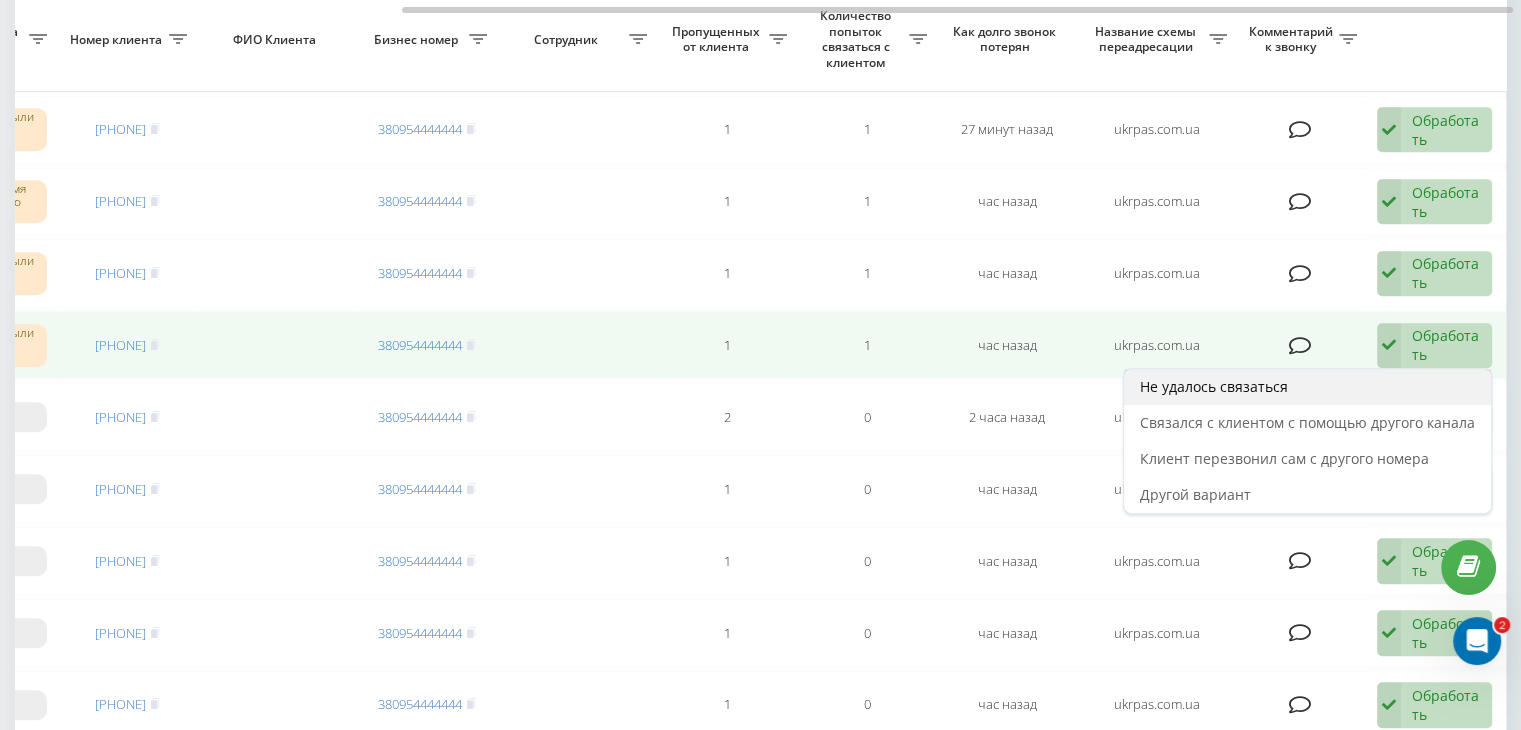 click on "Не удалось связаться" at bounding box center (1307, 387) 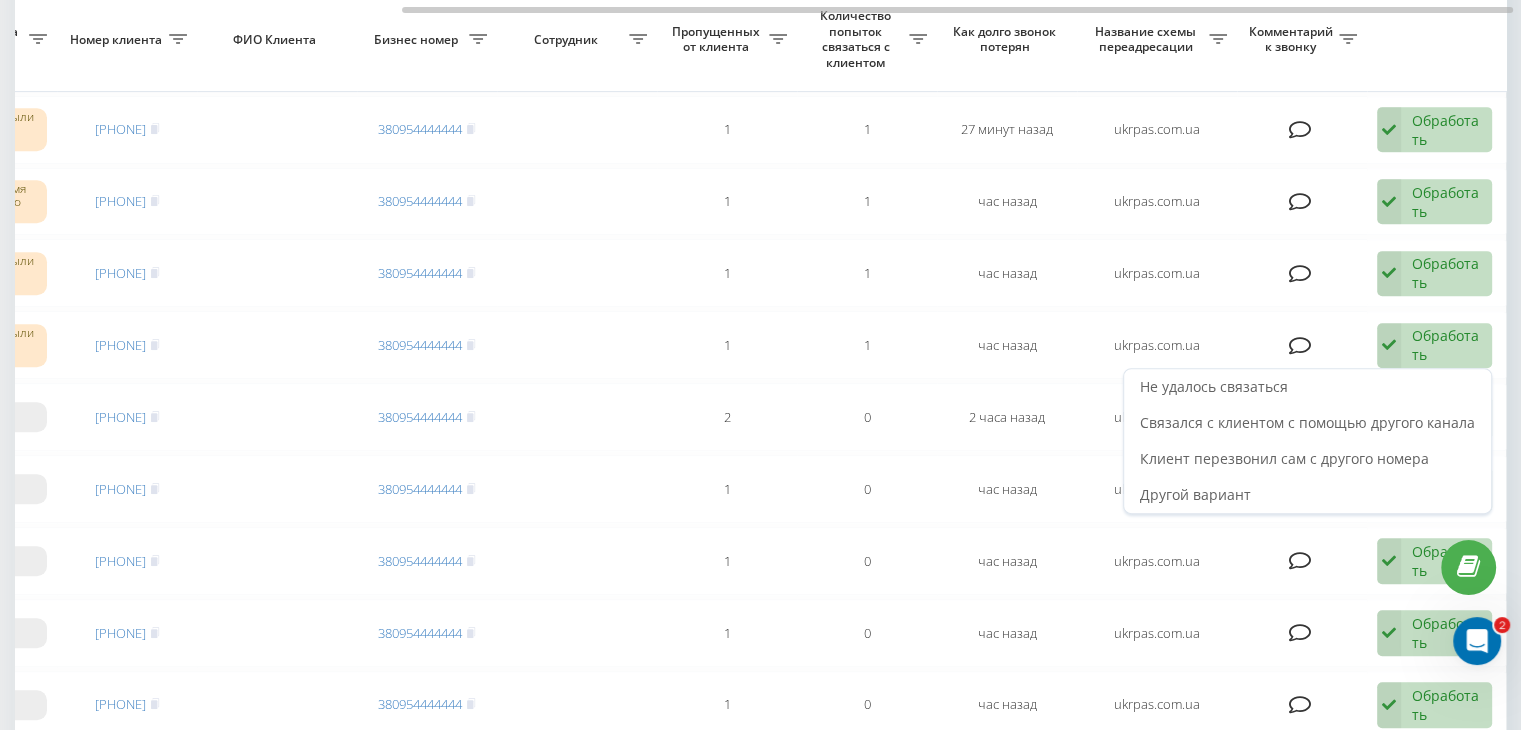 scroll, scrollTop: 0, scrollLeft: 0, axis: both 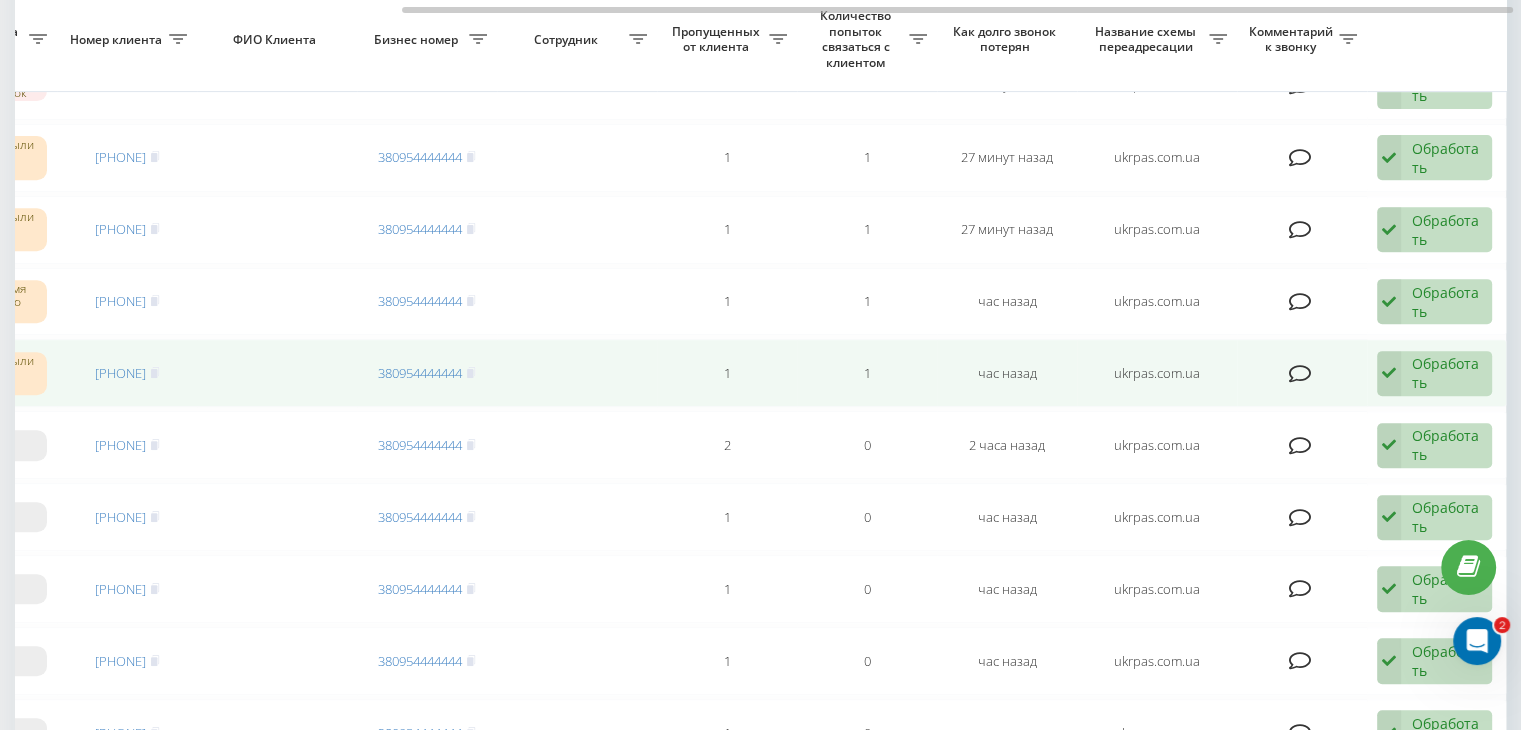 click on "Обработать Не удалось связаться Связался с клиентом с помощью другого канала Клиент перезвонил сам с другого номера Другой вариант" at bounding box center [1434, 374] 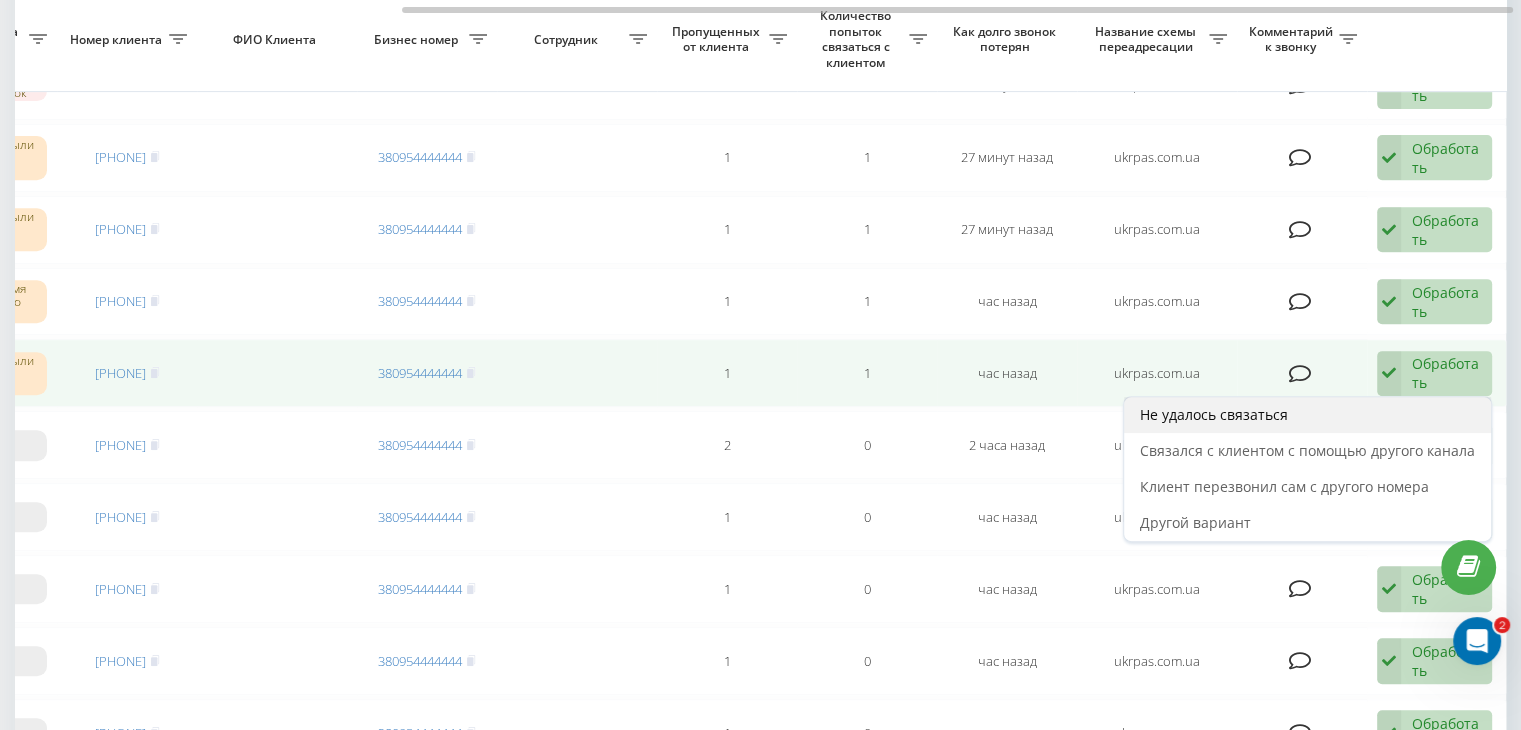 click on "Не удалось связаться" at bounding box center [1307, 415] 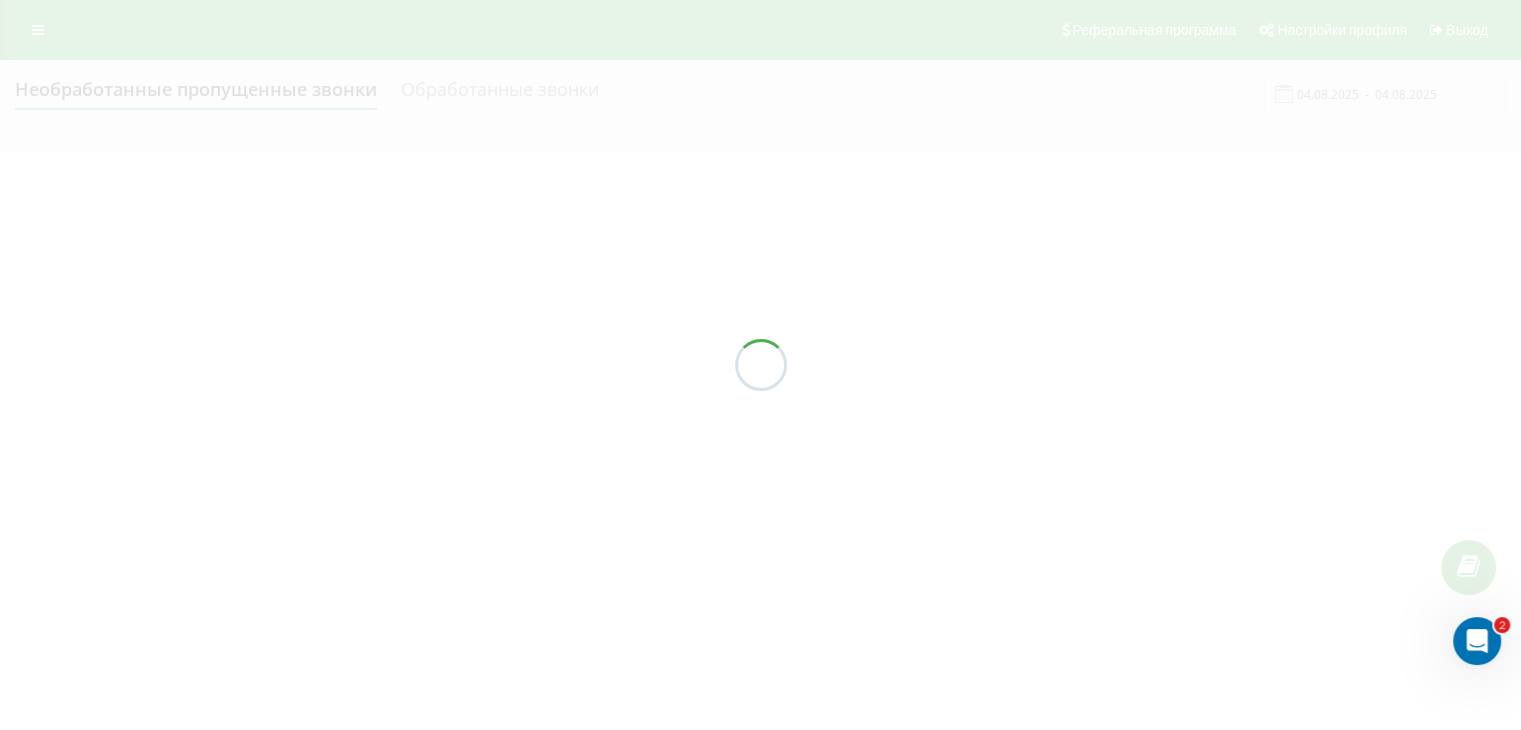 scroll, scrollTop: 0, scrollLeft: 0, axis: both 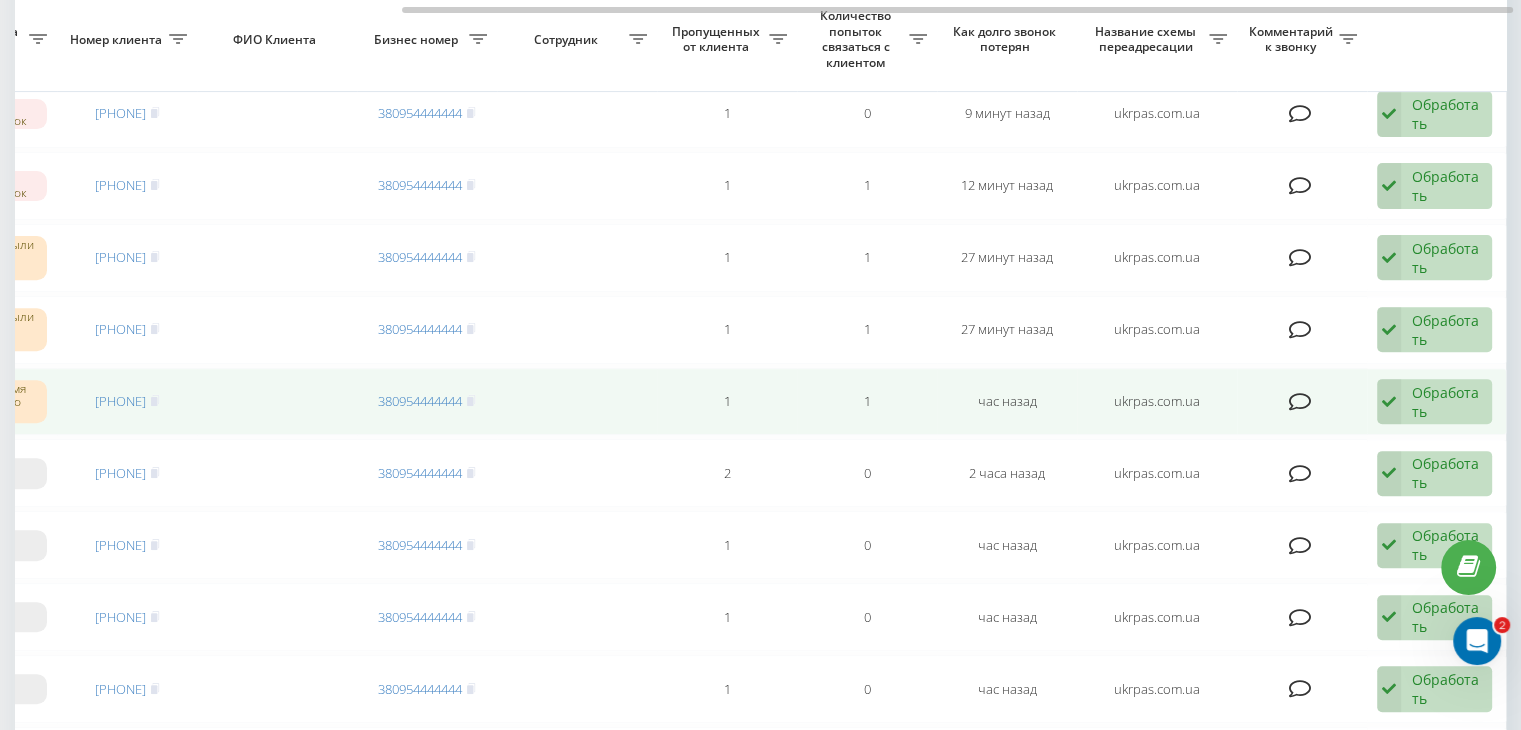click on "Обработать" at bounding box center [1446, 402] 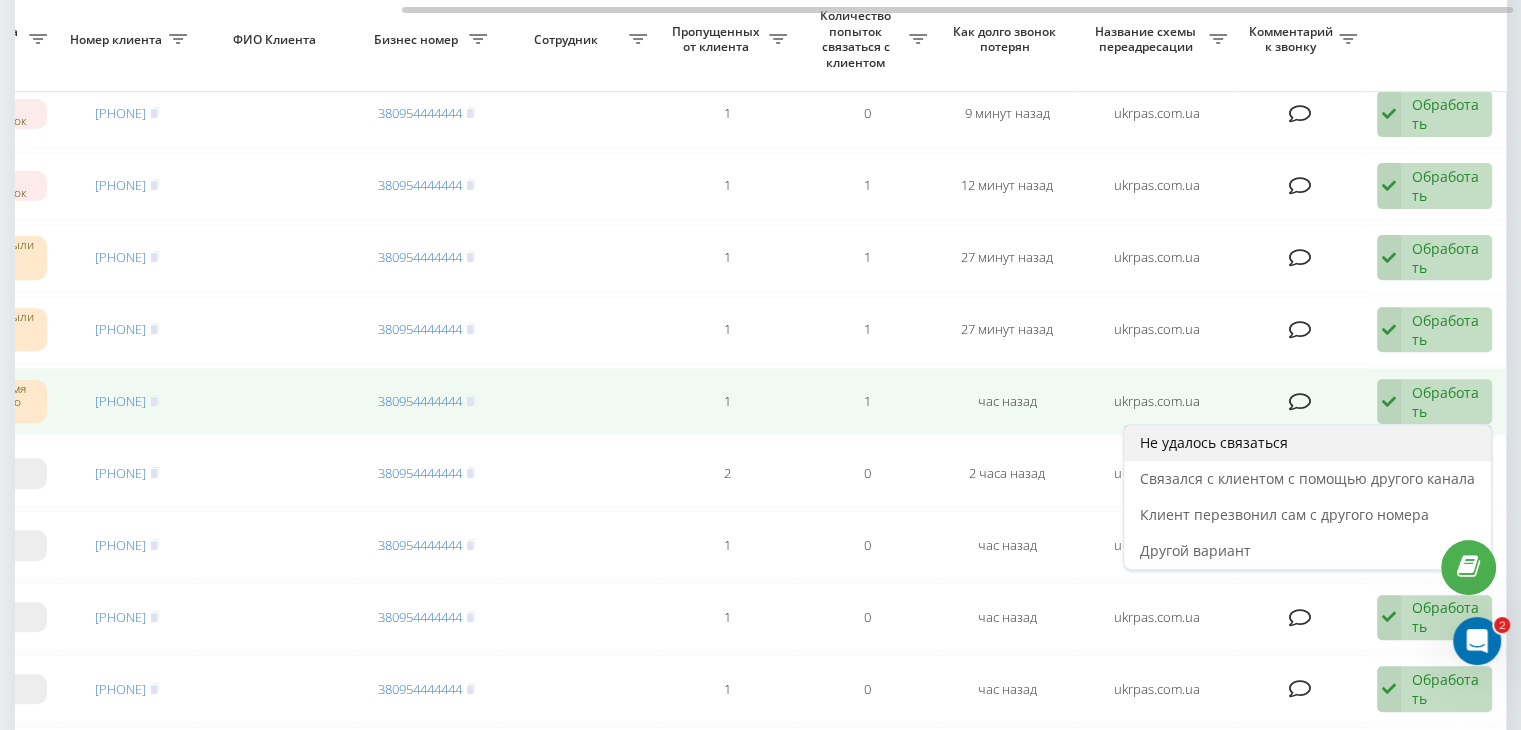 click on "Не удалось связаться" at bounding box center [1307, 443] 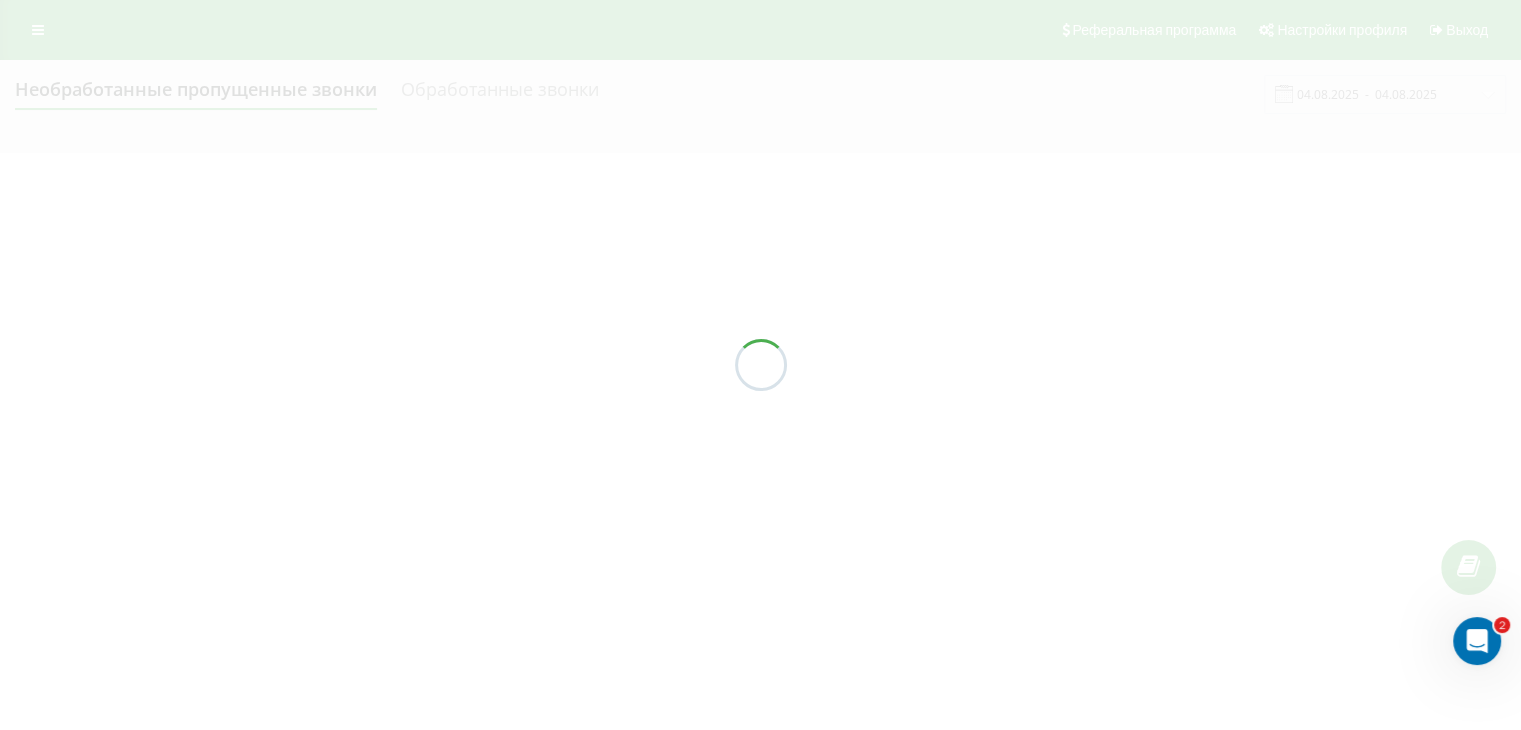 scroll, scrollTop: 0, scrollLeft: 0, axis: both 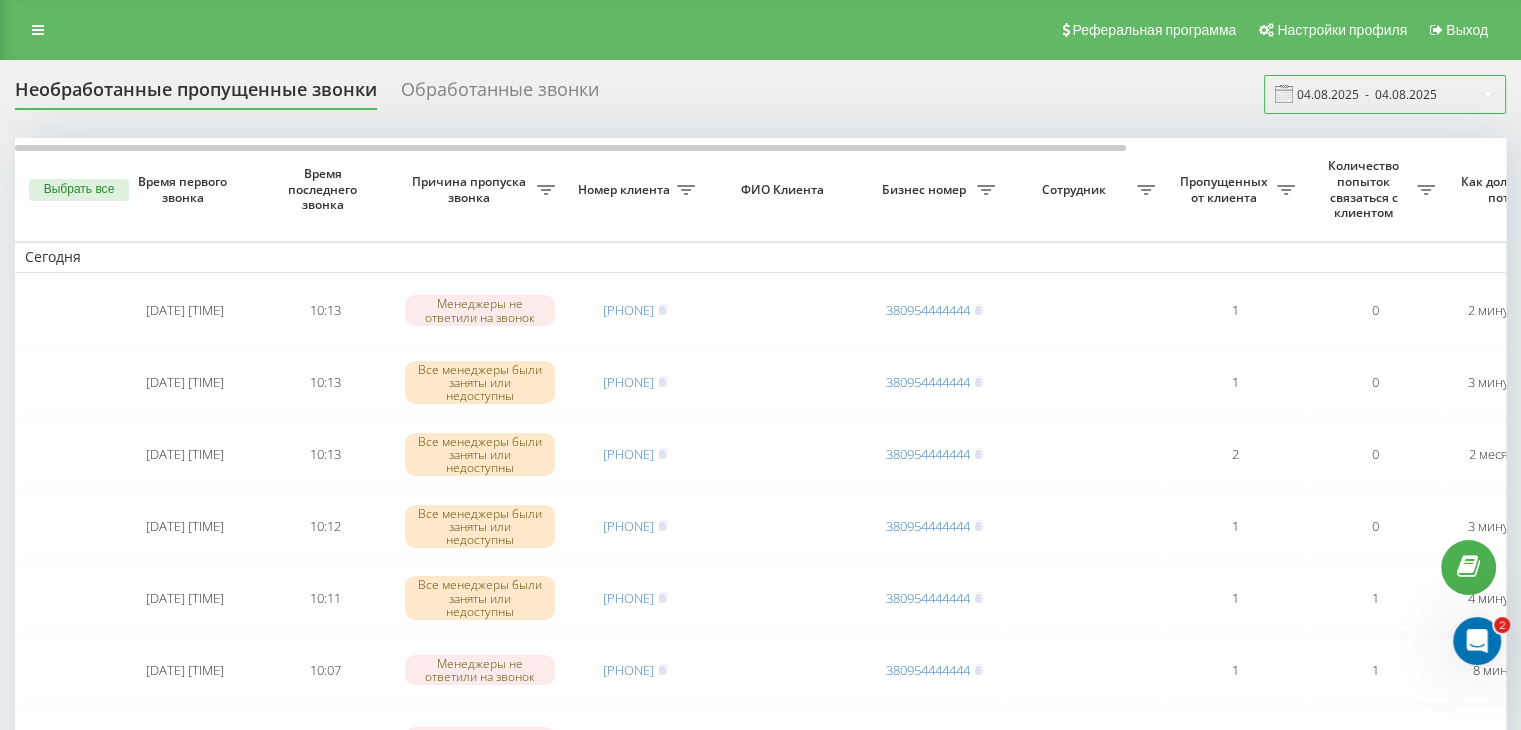 click on "04.08.2025  -  04.08.2025" at bounding box center [1385, 94] 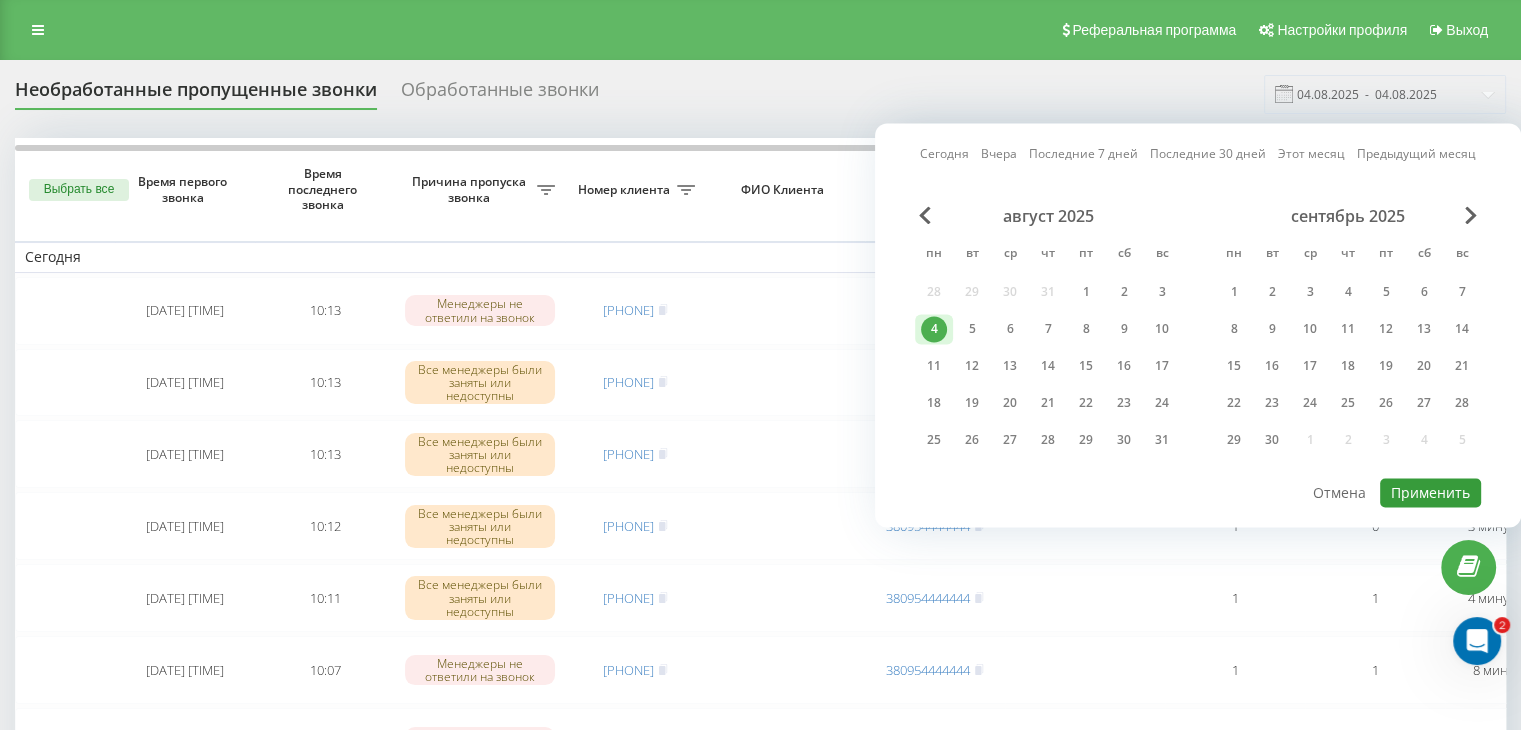 drag, startPoint x: 1458, startPoint y: 480, endPoint x: 1379, endPoint y: 508, distance: 83.81527 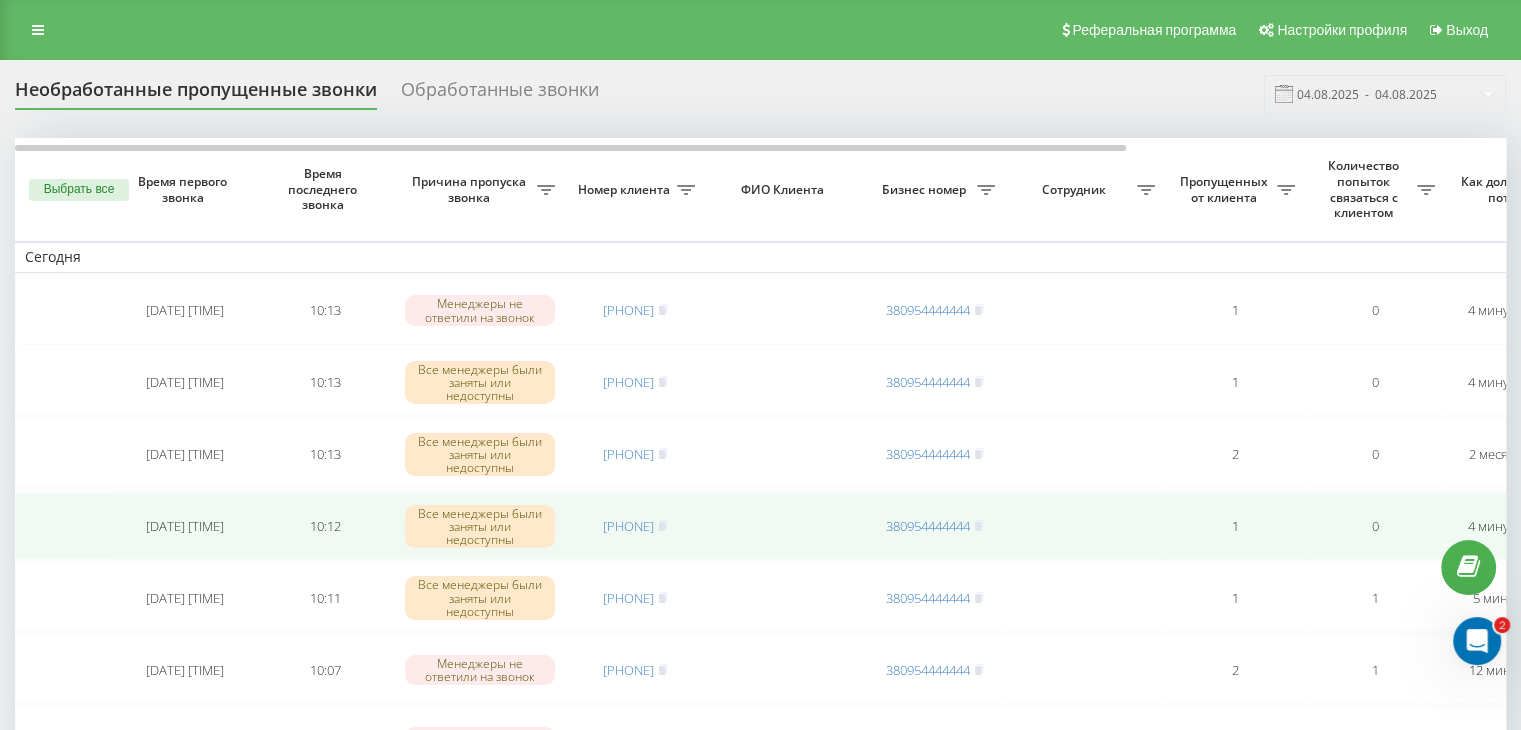 click 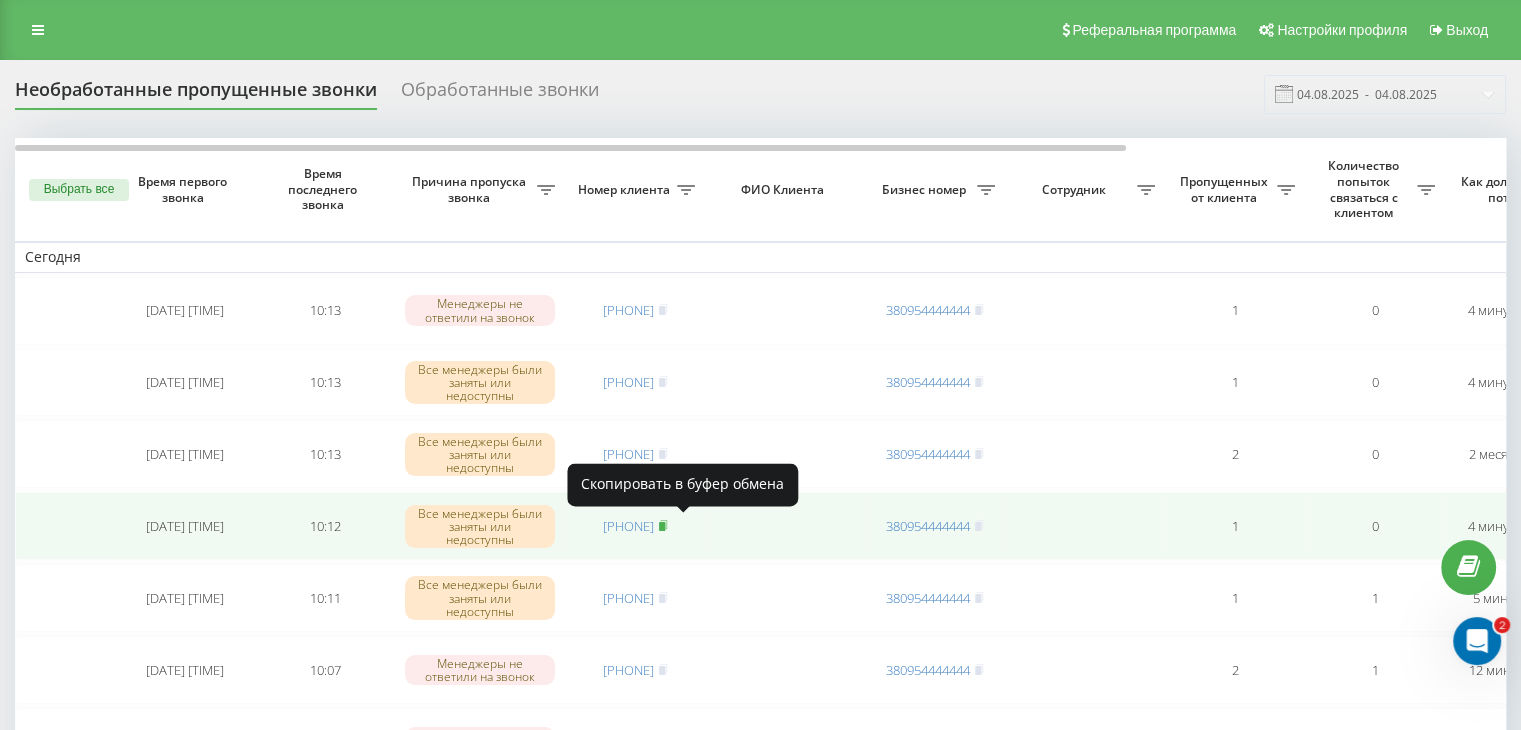 click 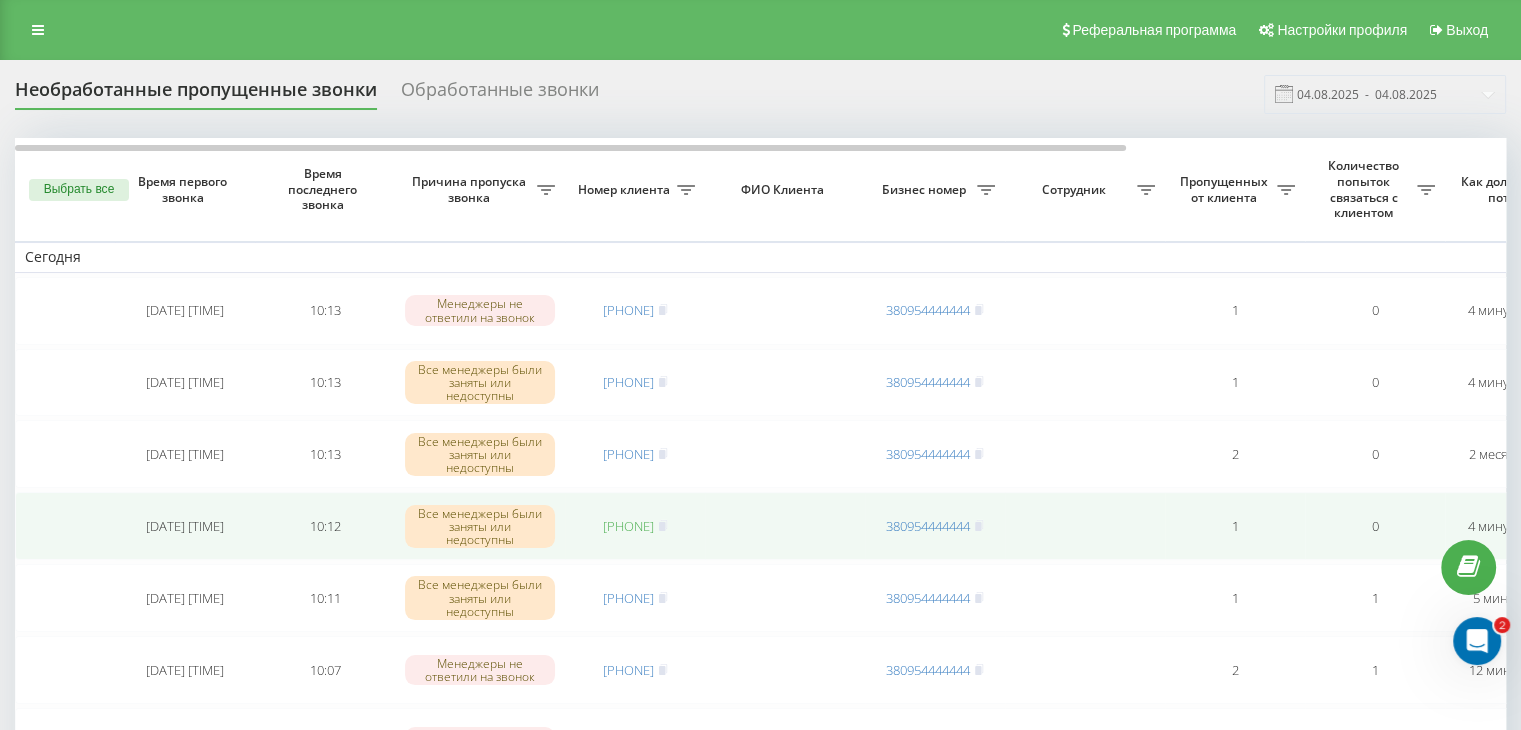 click on "[PHONE]" at bounding box center [628, 526] 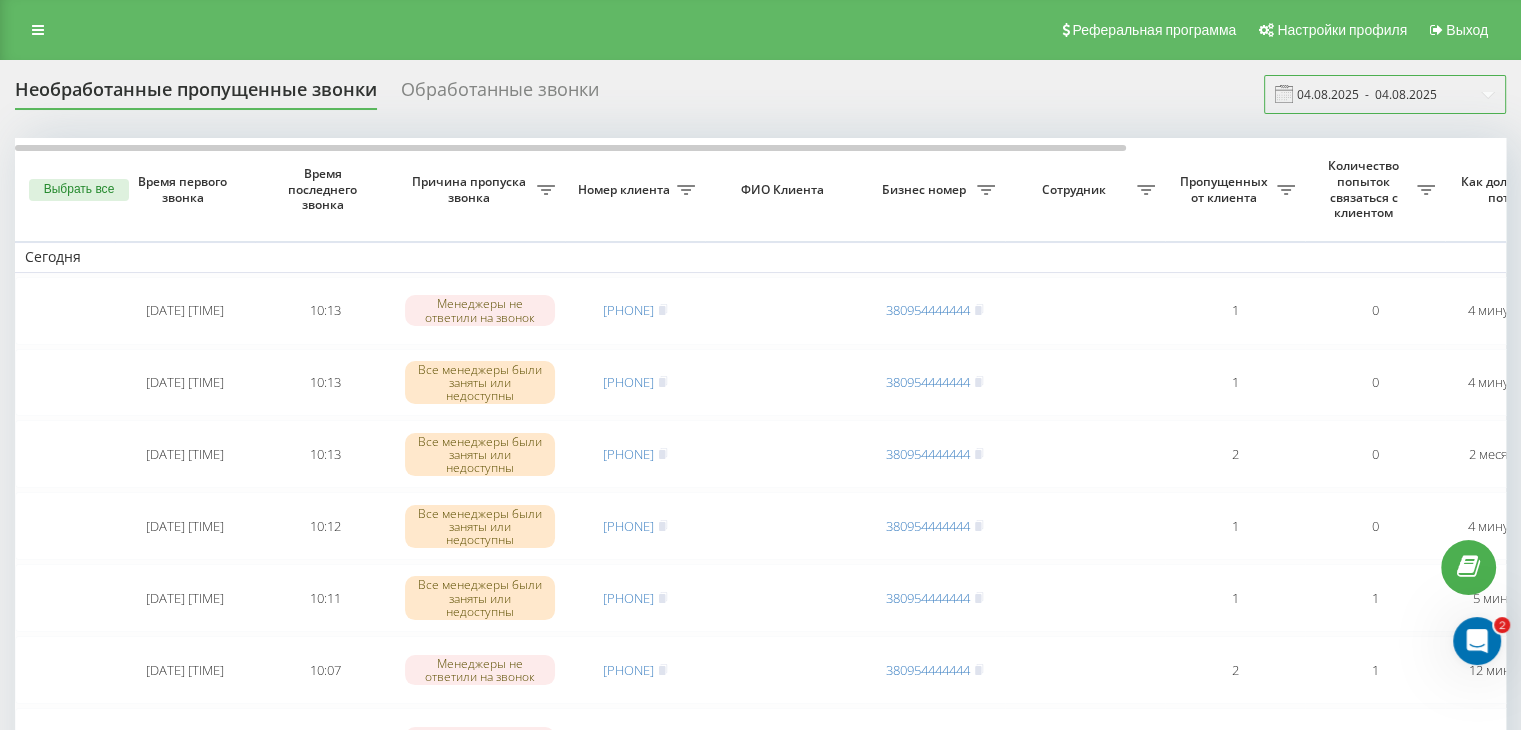 click on "04.08.2025  -  04.08.2025" at bounding box center (1385, 94) 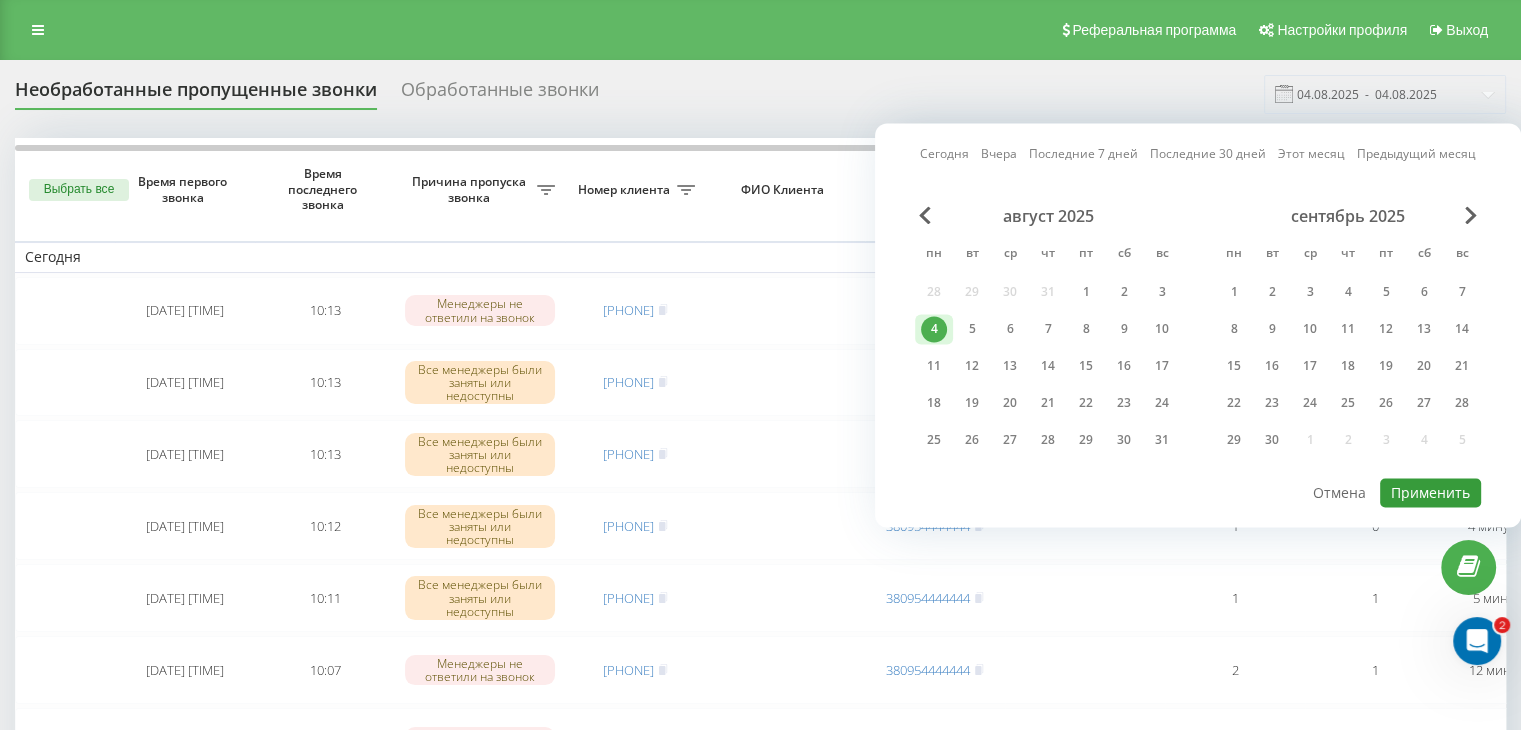 click on "Применить" at bounding box center [1430, 492] 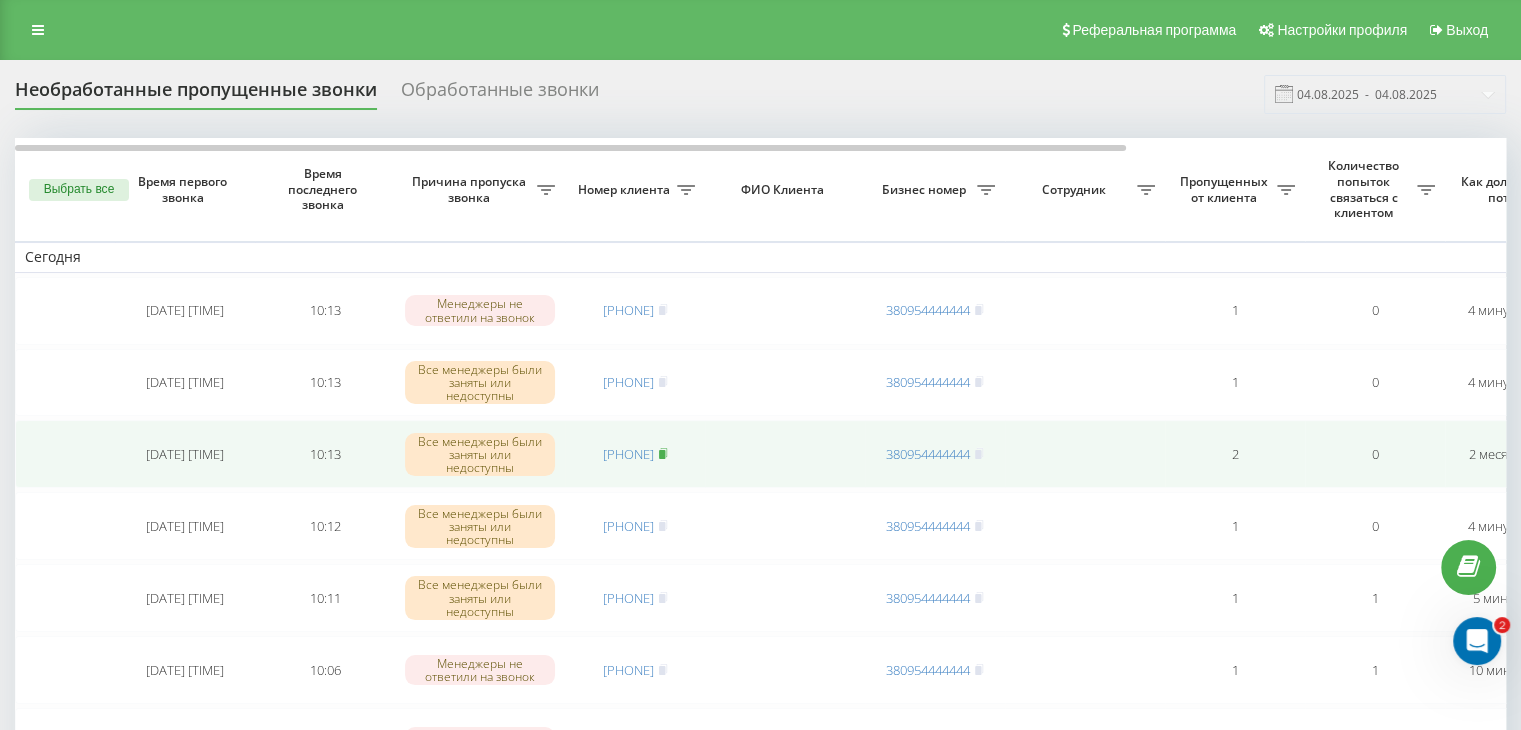 click 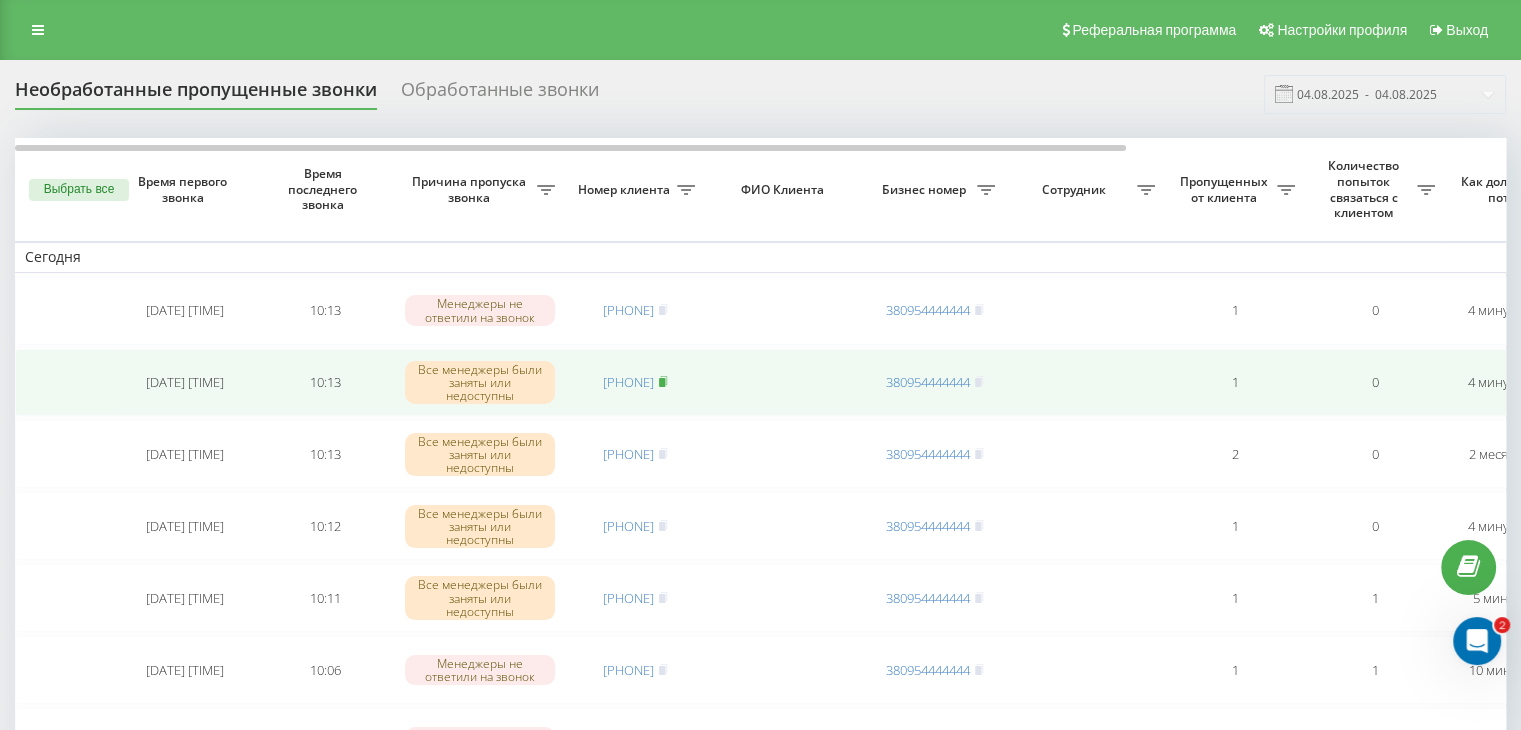 click 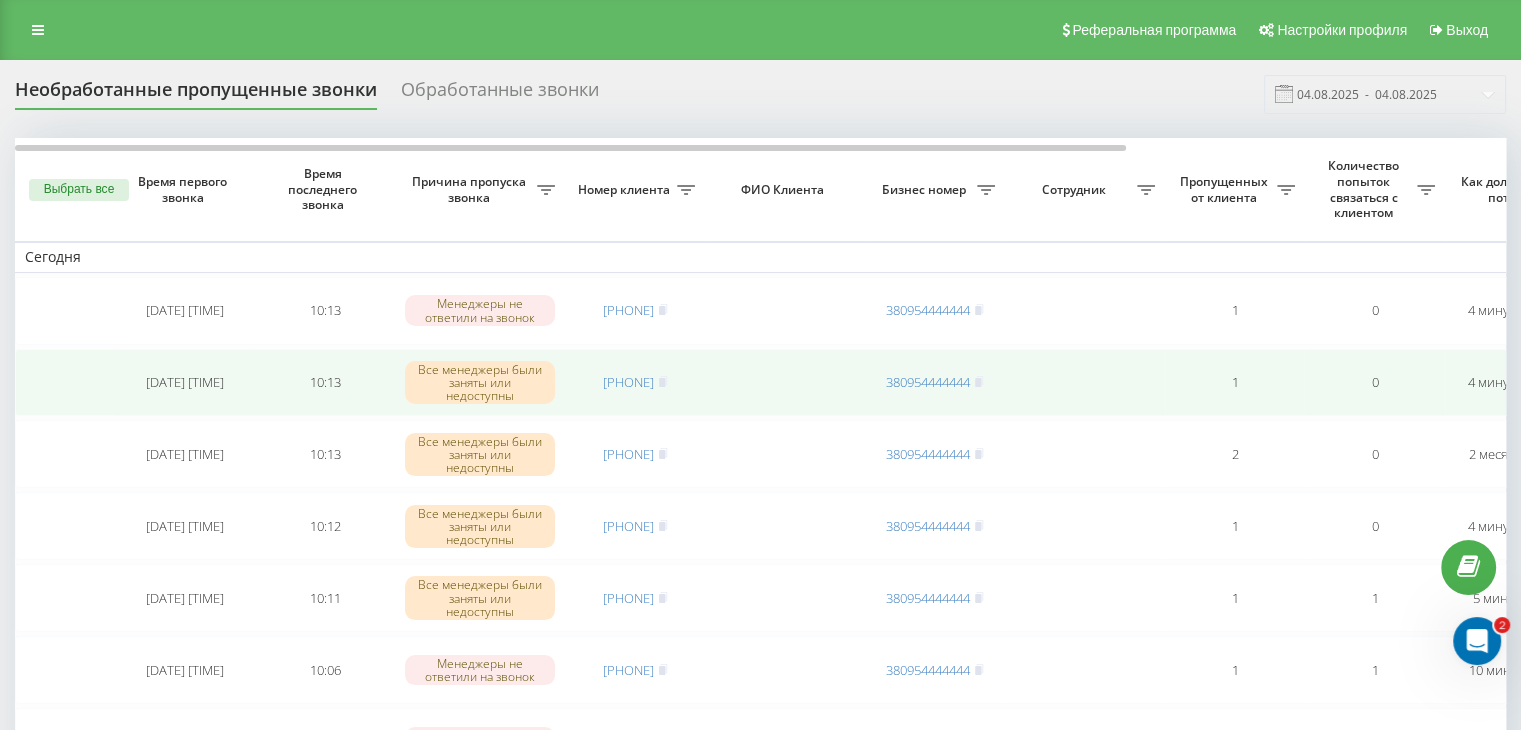 drag, startPoint x: 654, startPoint y: 380, endPoint x: 671, endPoint y: 413, distance: 37.12142 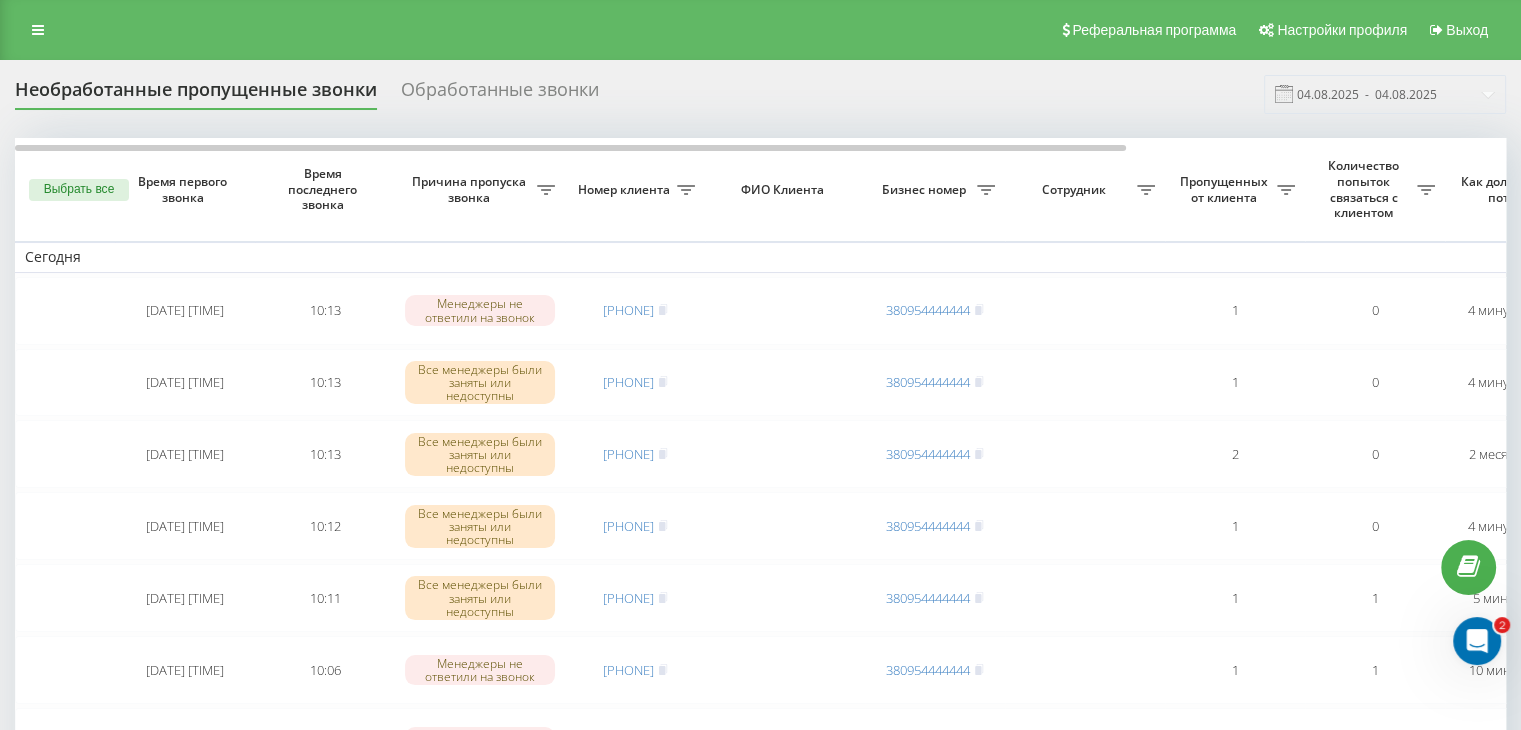 click on "Необработанные пропущенные звонки Обработанные звонки 04.08.2025  -  04.08.2025" at bounding box center [760, 94] 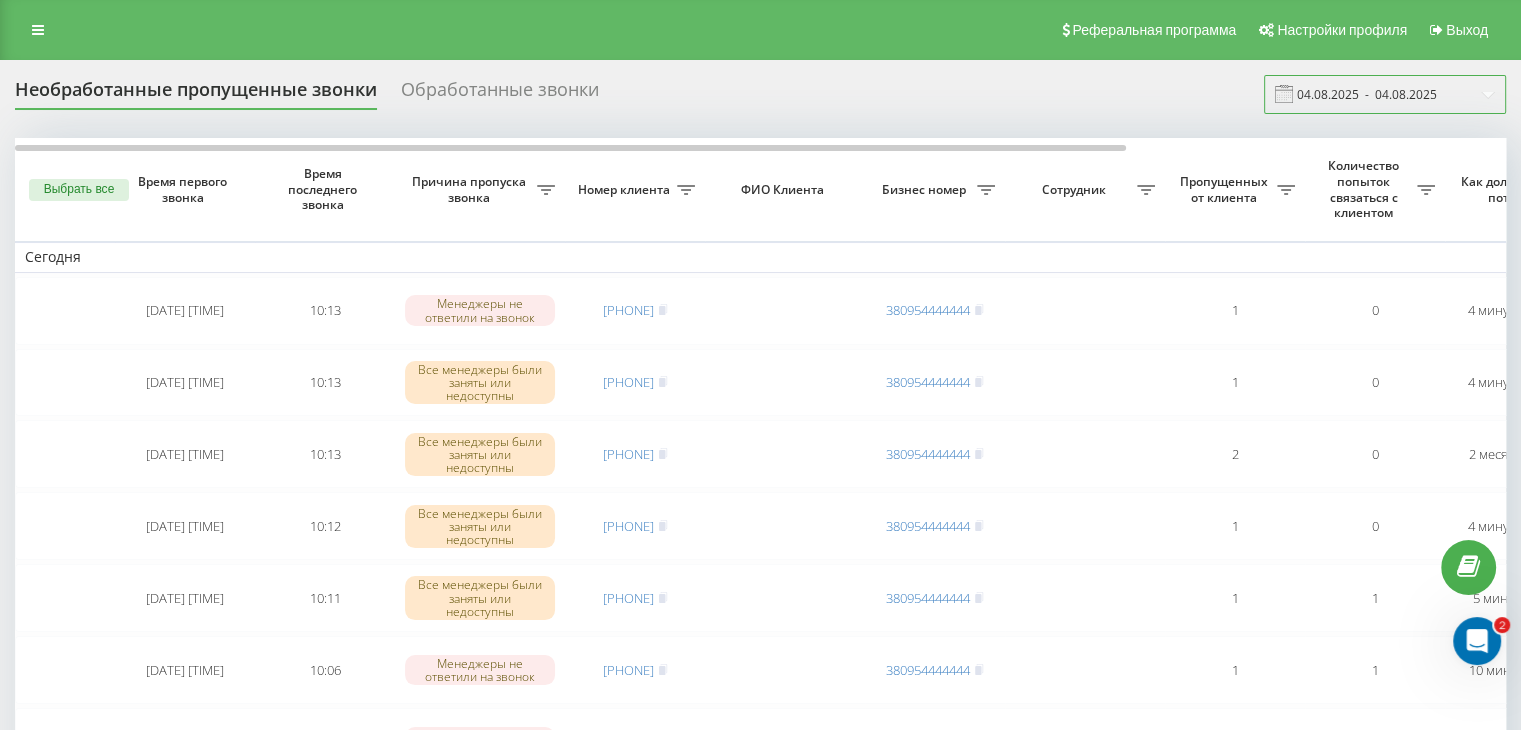 click on "04.08.2025  -  04.08.2025" at bounding box center (1385, 94) 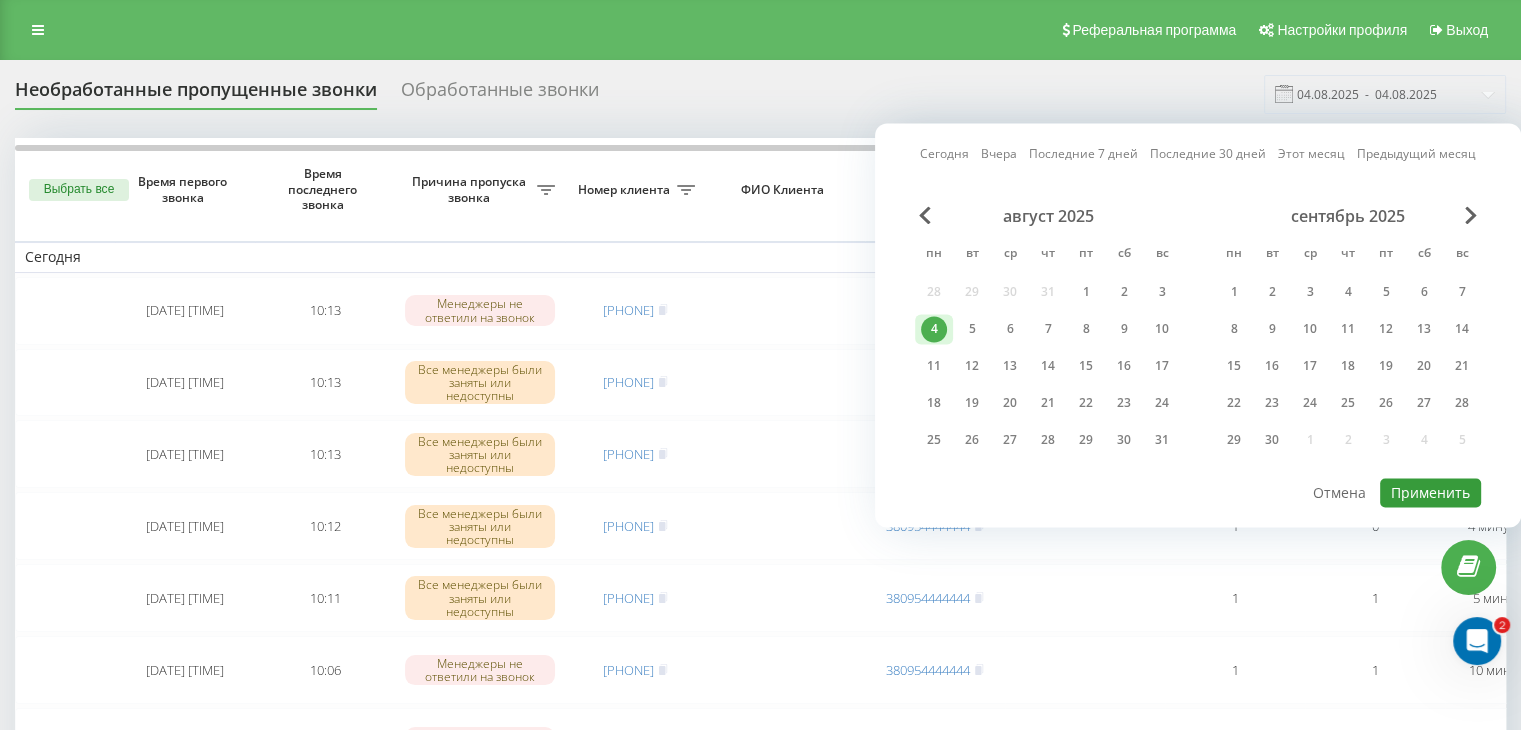 click on "Применить" at bounding box center (1430, 492) 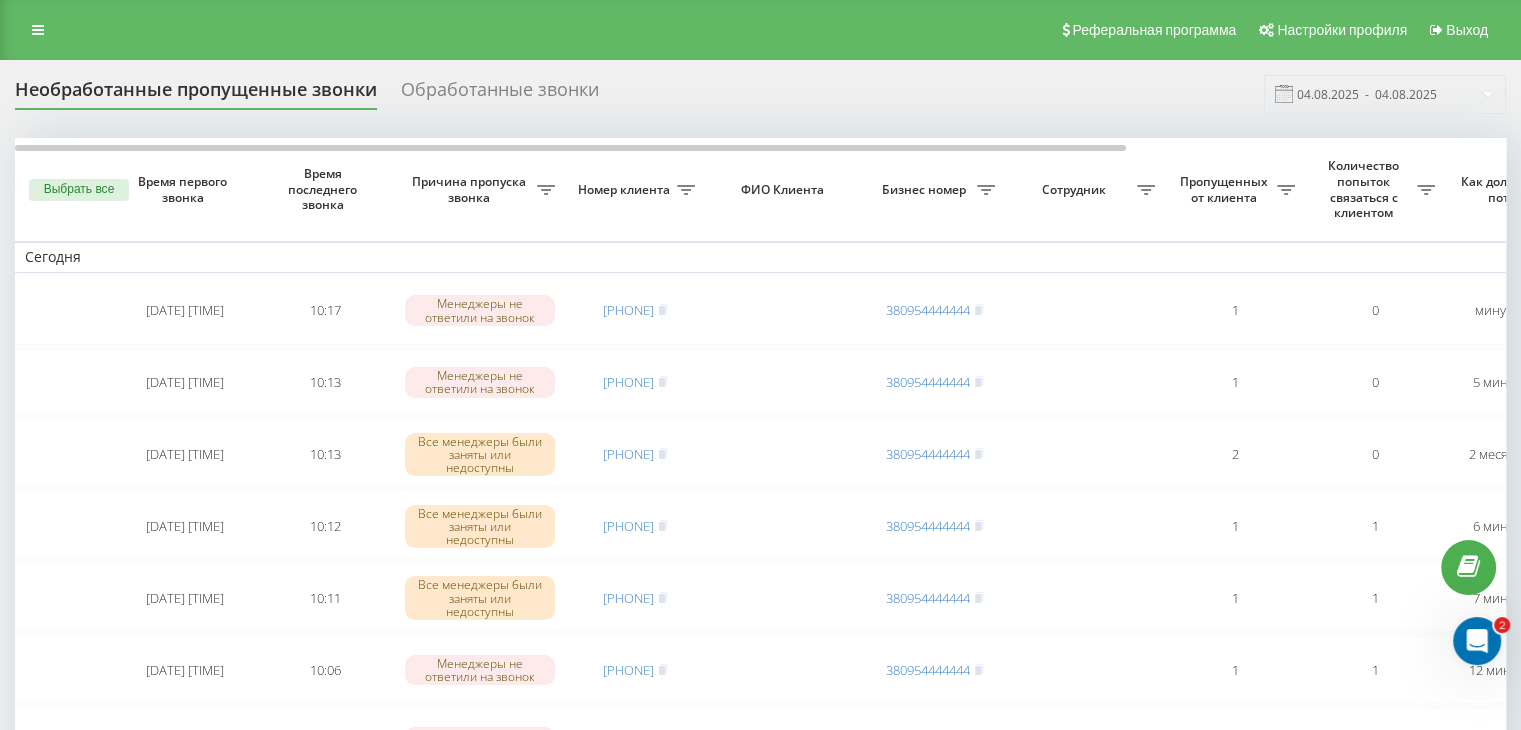 click on "Необработанные пропущенные звонки Обработанные звонки 04.08.2025  -  04.08.2025" at bounding box center (760, 94) 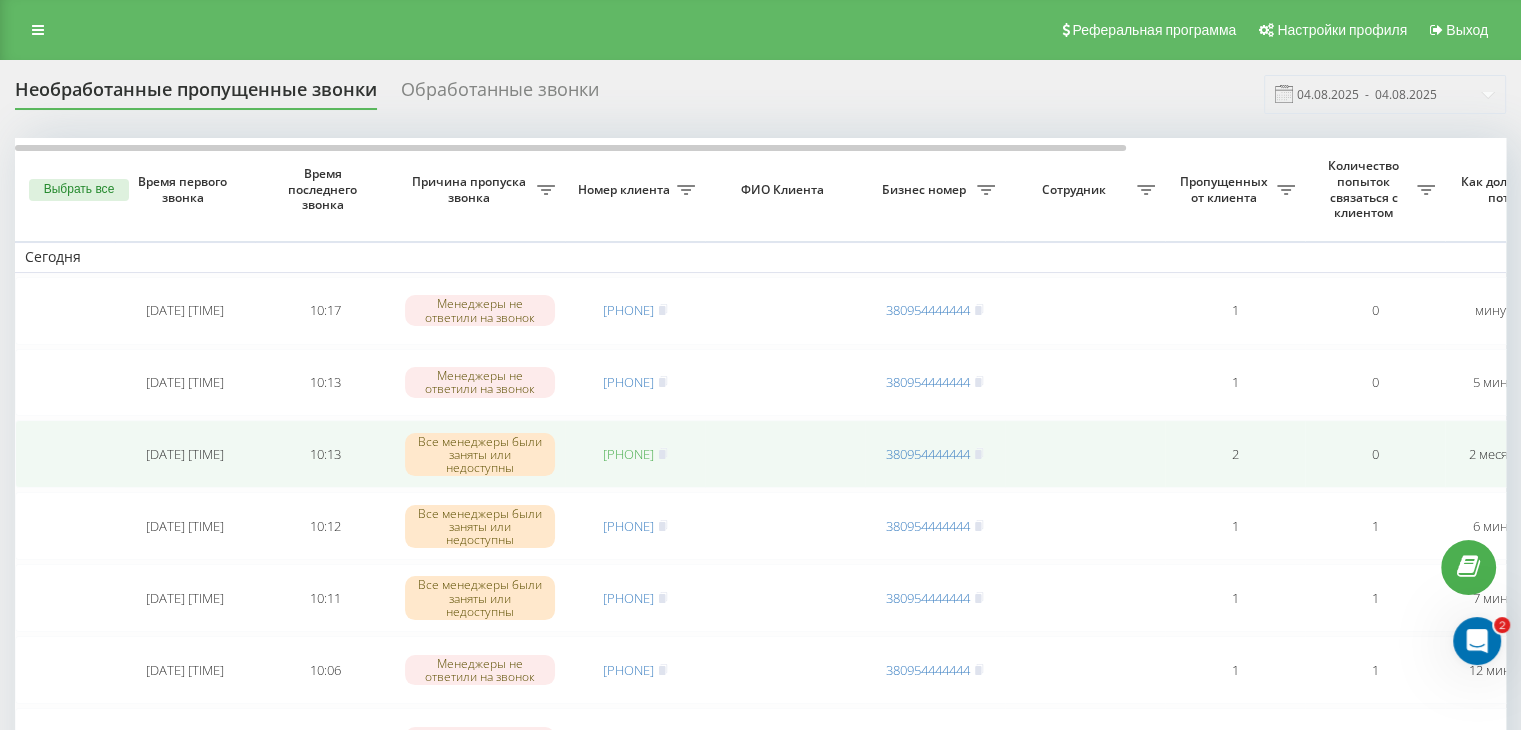 click on "[PHONE]" at bounding box center [628, 454] 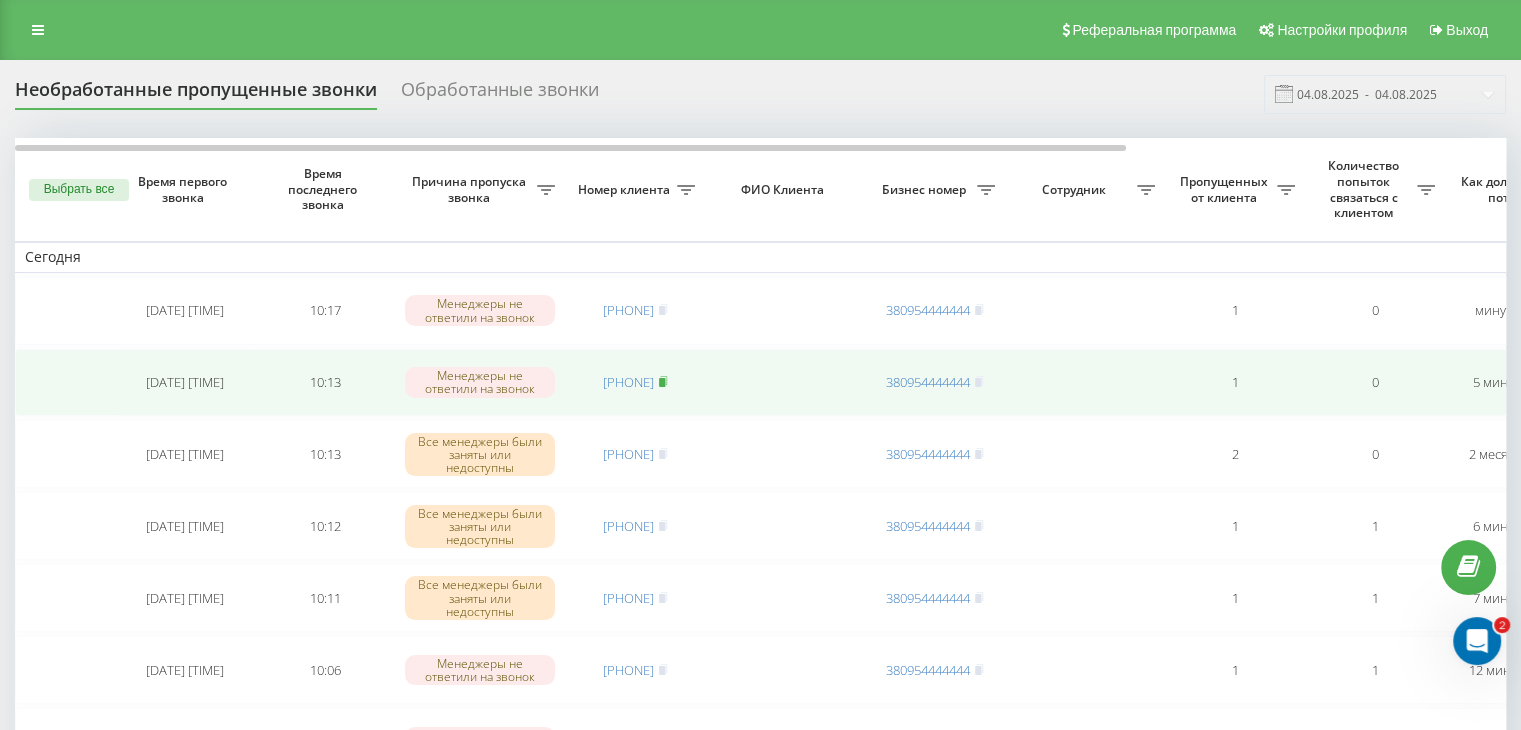 click 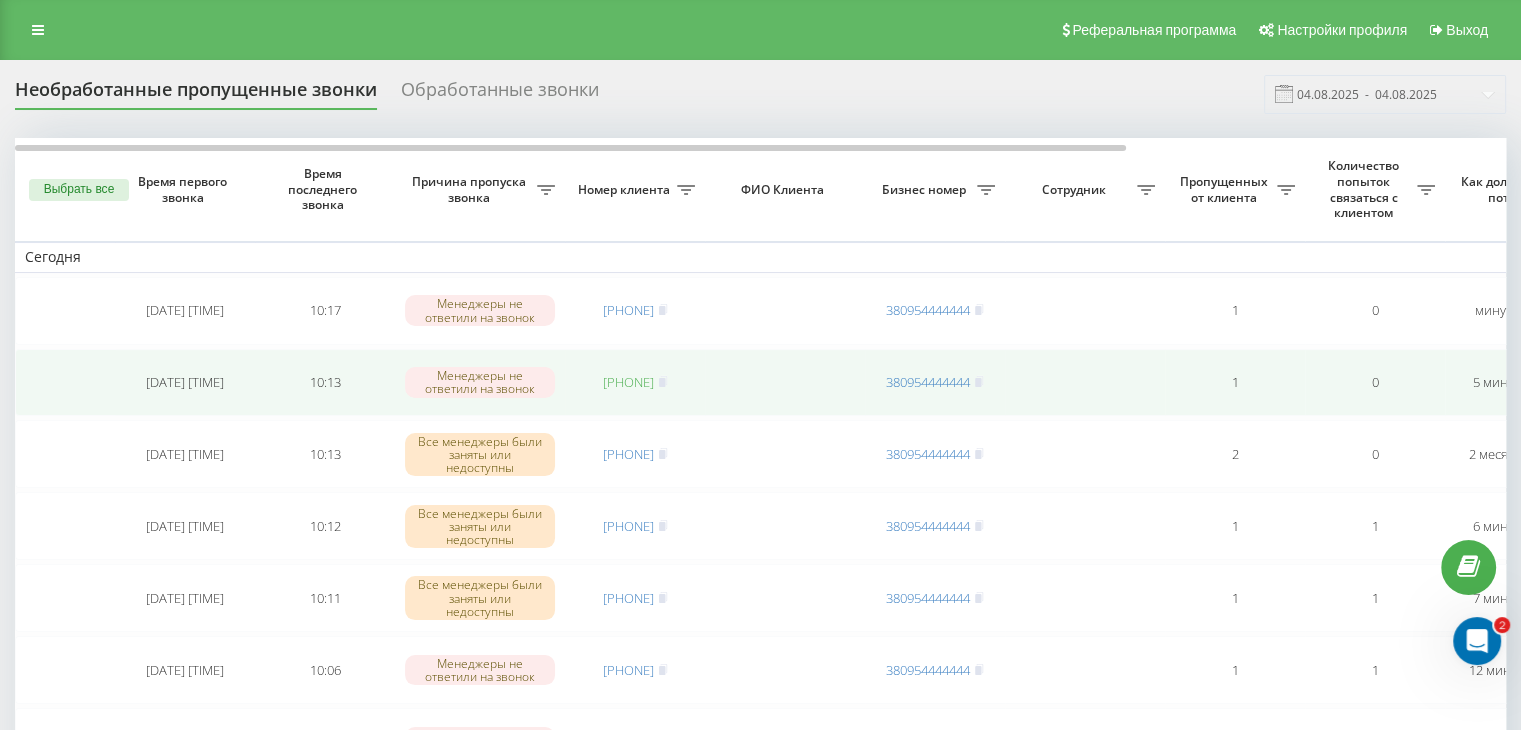 click on "[PHONE]" at bounding box center [628, 382] 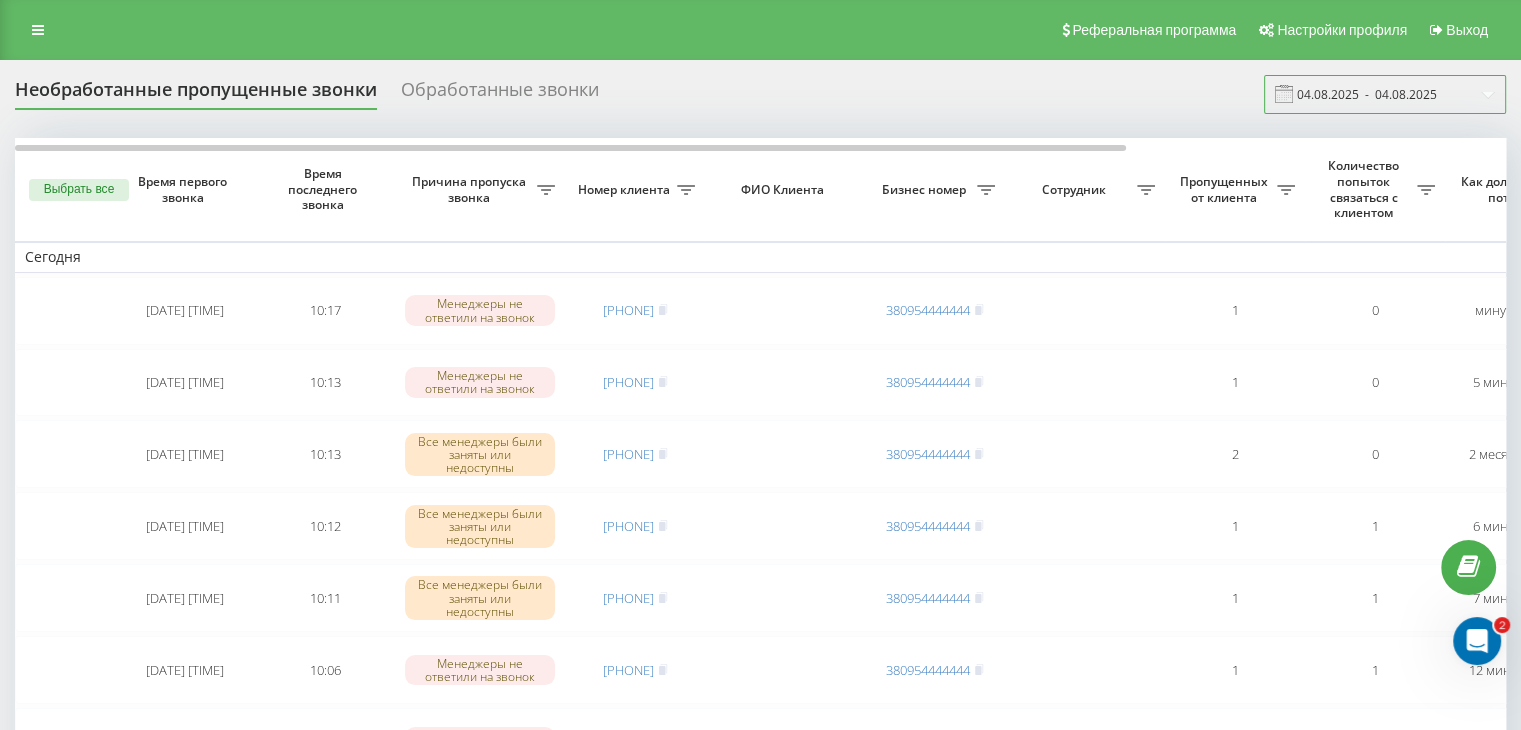 click on "04.08.2025  -  04.08.2025" at bounding box center (1385, 94) 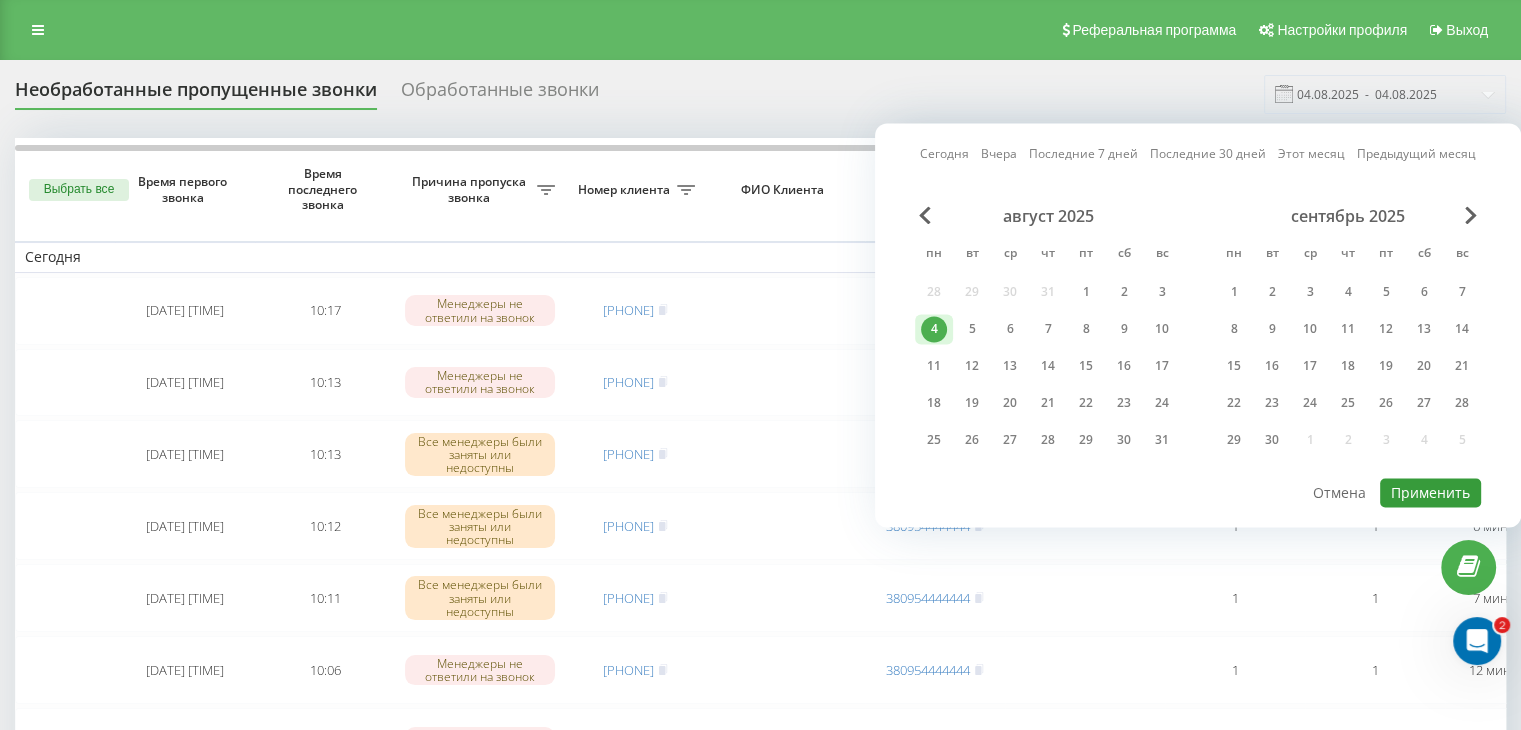click on "Применить" at bounding box center (1430, 492) 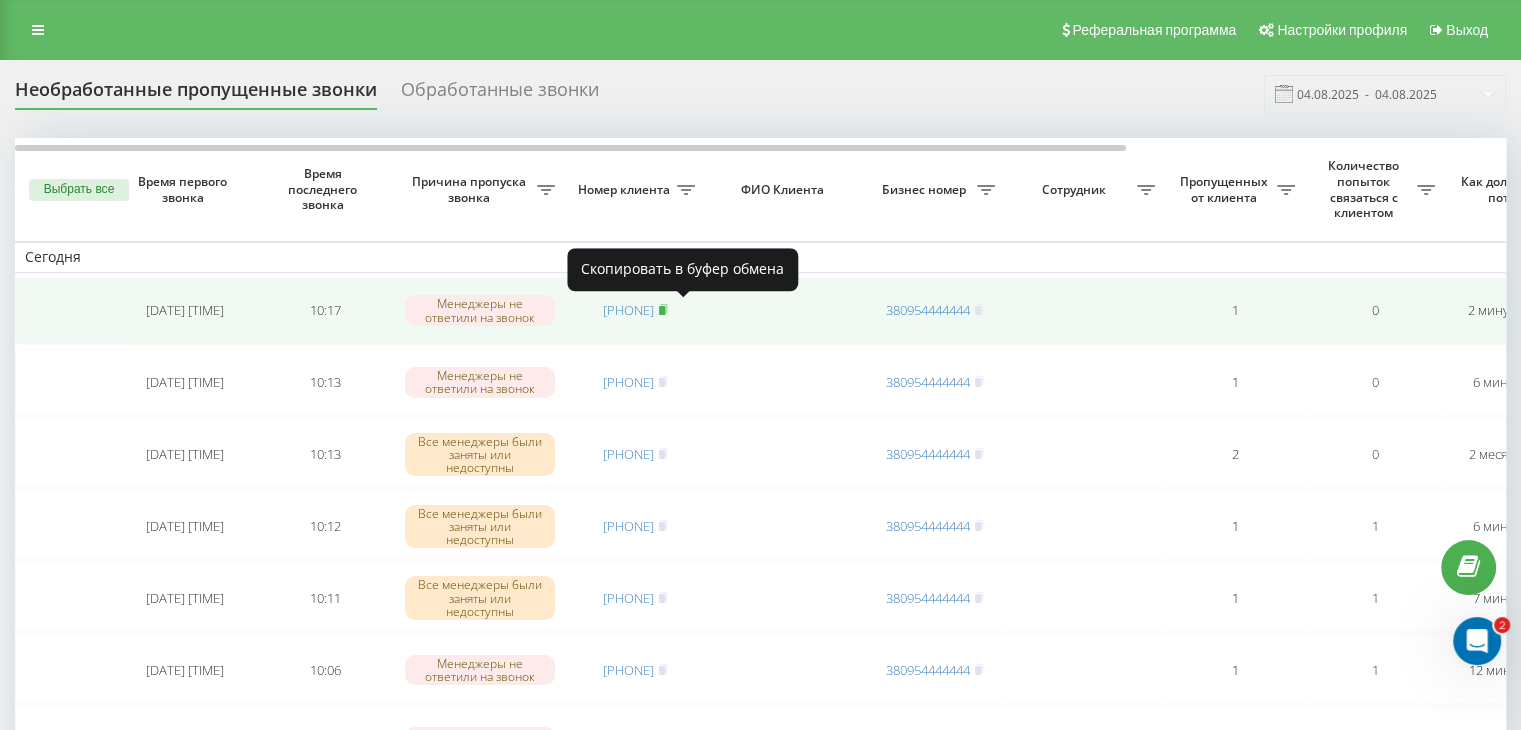 click 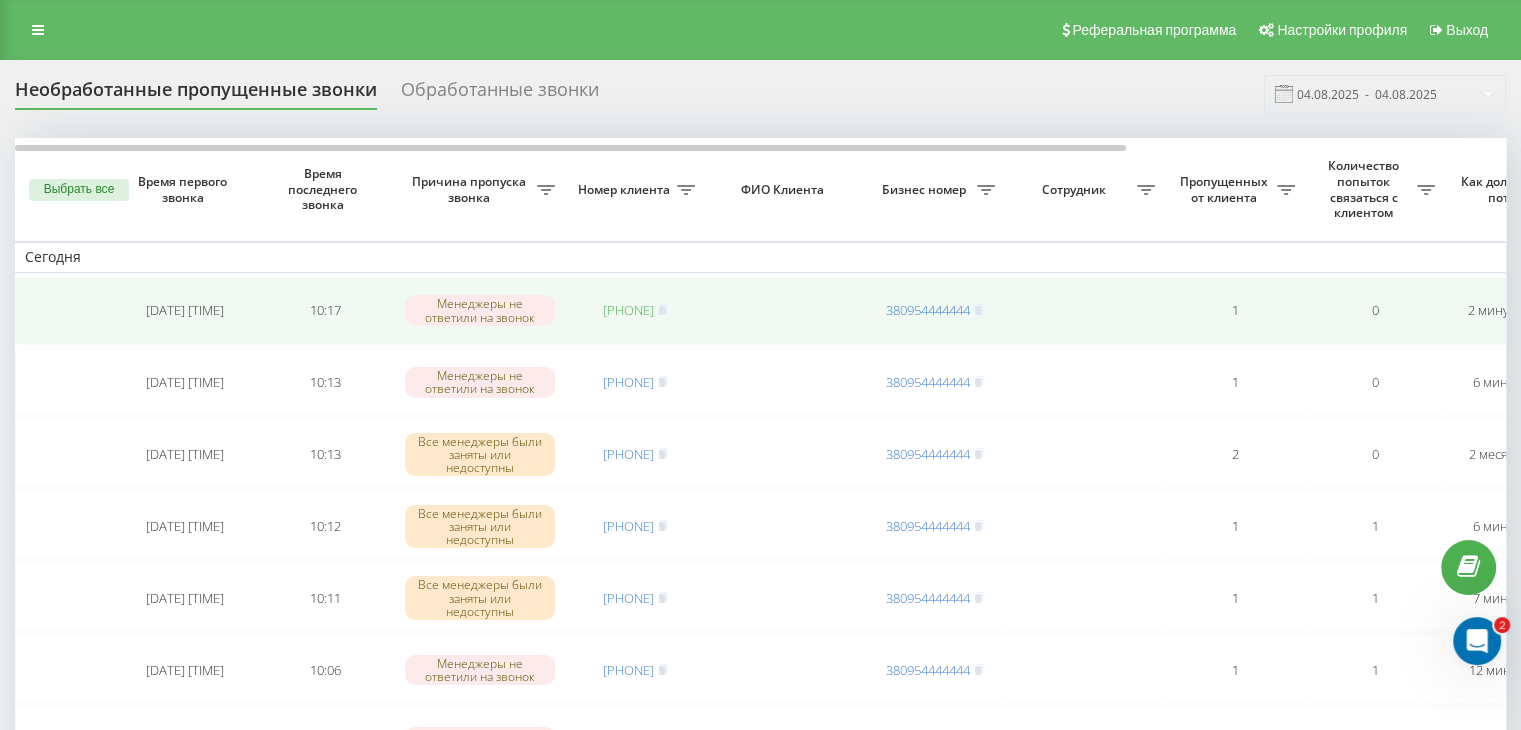 click on "[PHONE]" at bounding box center [628, 310] 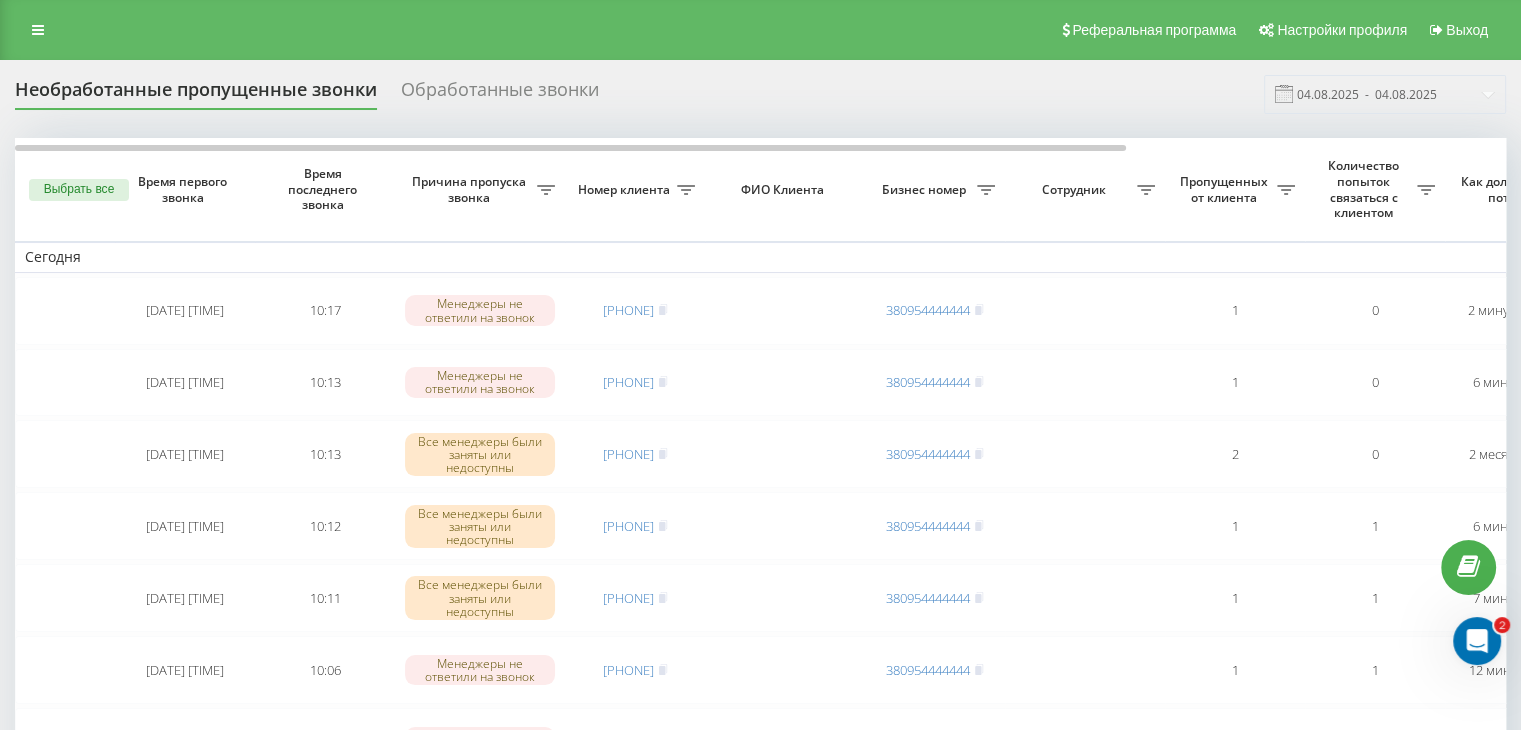 click on "Необработанные пропущенные звонки Обработанные звонки 04.08.2025  -  04.08.2025" at bounding box center (760, 94) 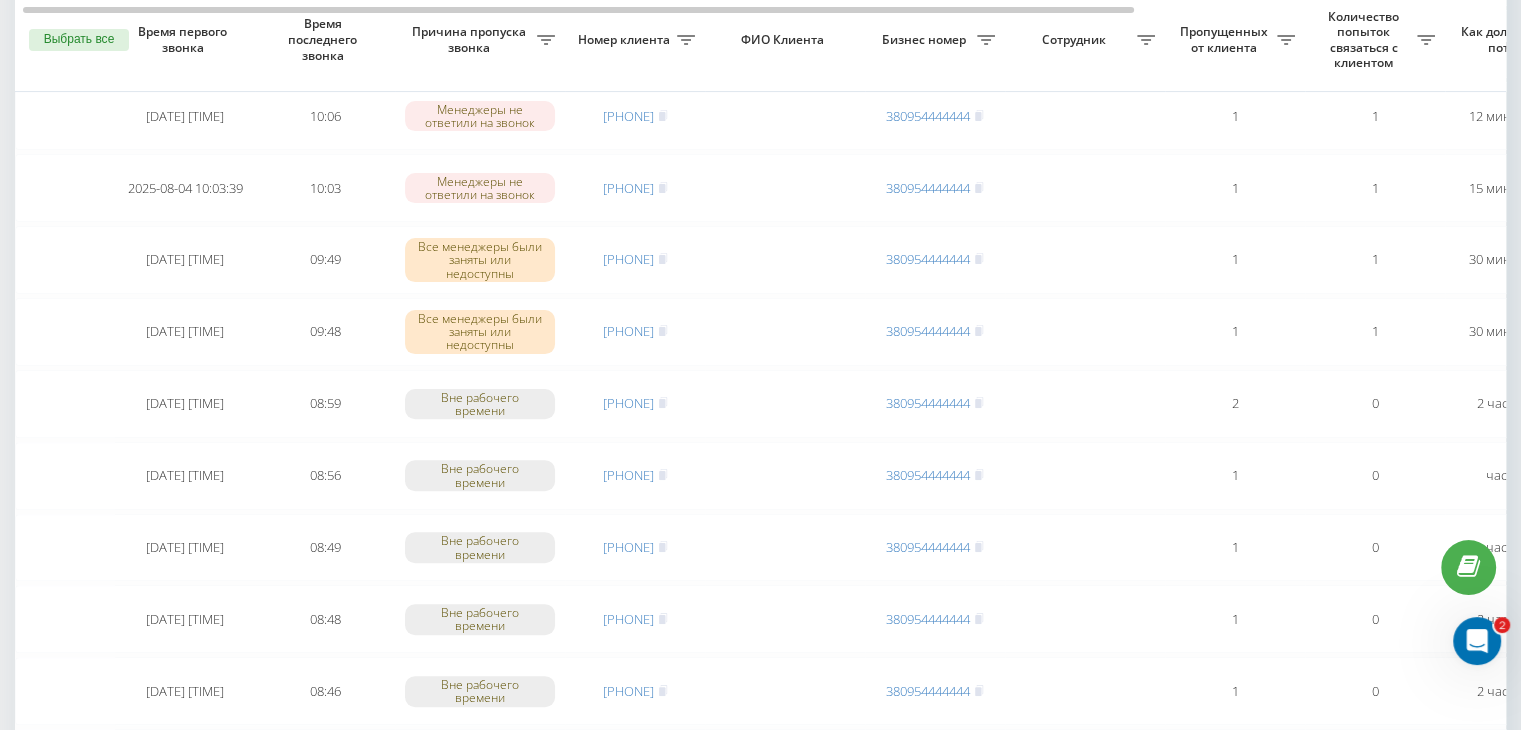 scroll, scrollTop: 600, scrollLeft: 0, axis: vertical 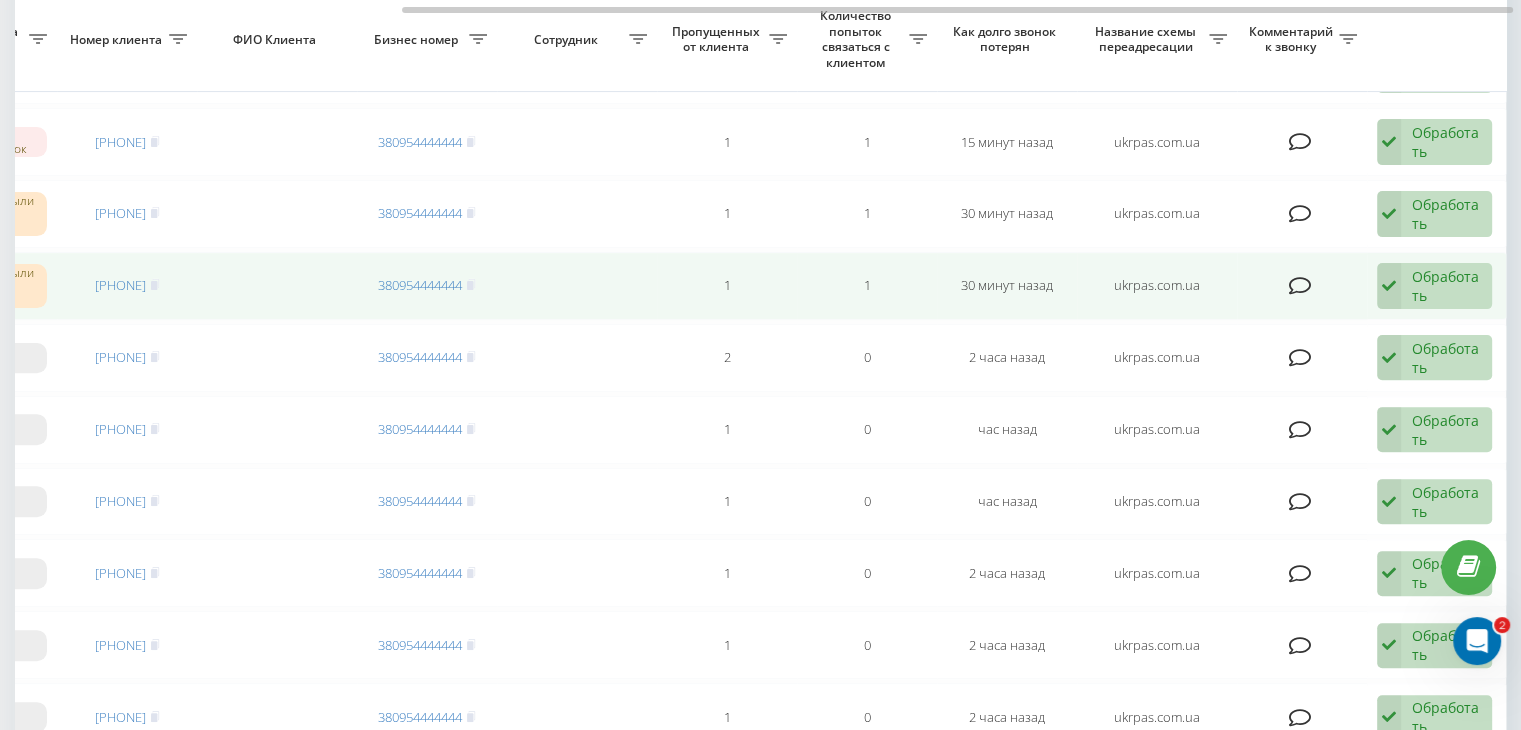 click on "Обработать Не удалось связаться Связался с клиентом с помощью другого канала Клиент перезвонил сам с другого номера Другой вариант" at bounding box center [1434, 286] 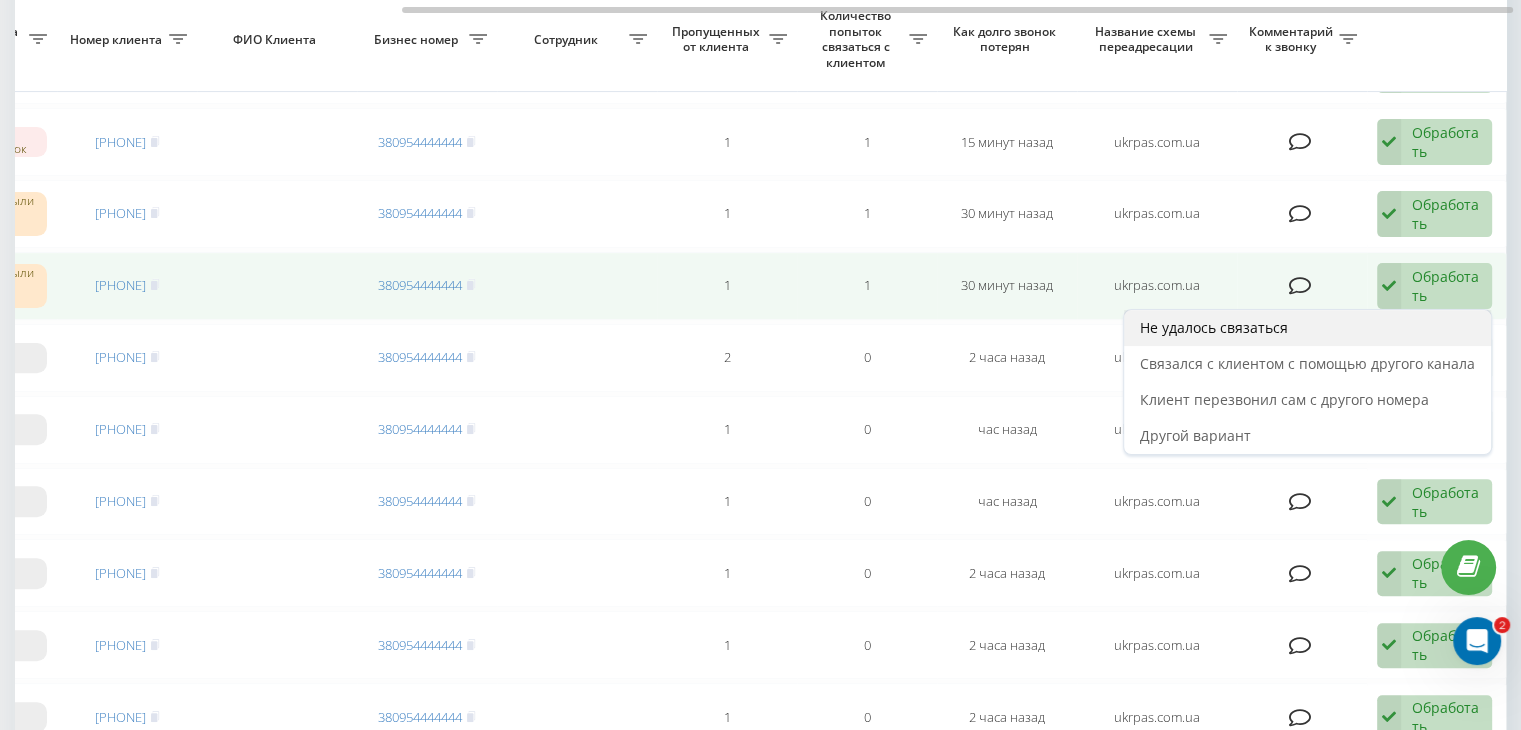 click on "Не удалось связаться" at bounding box center (1307, 328) 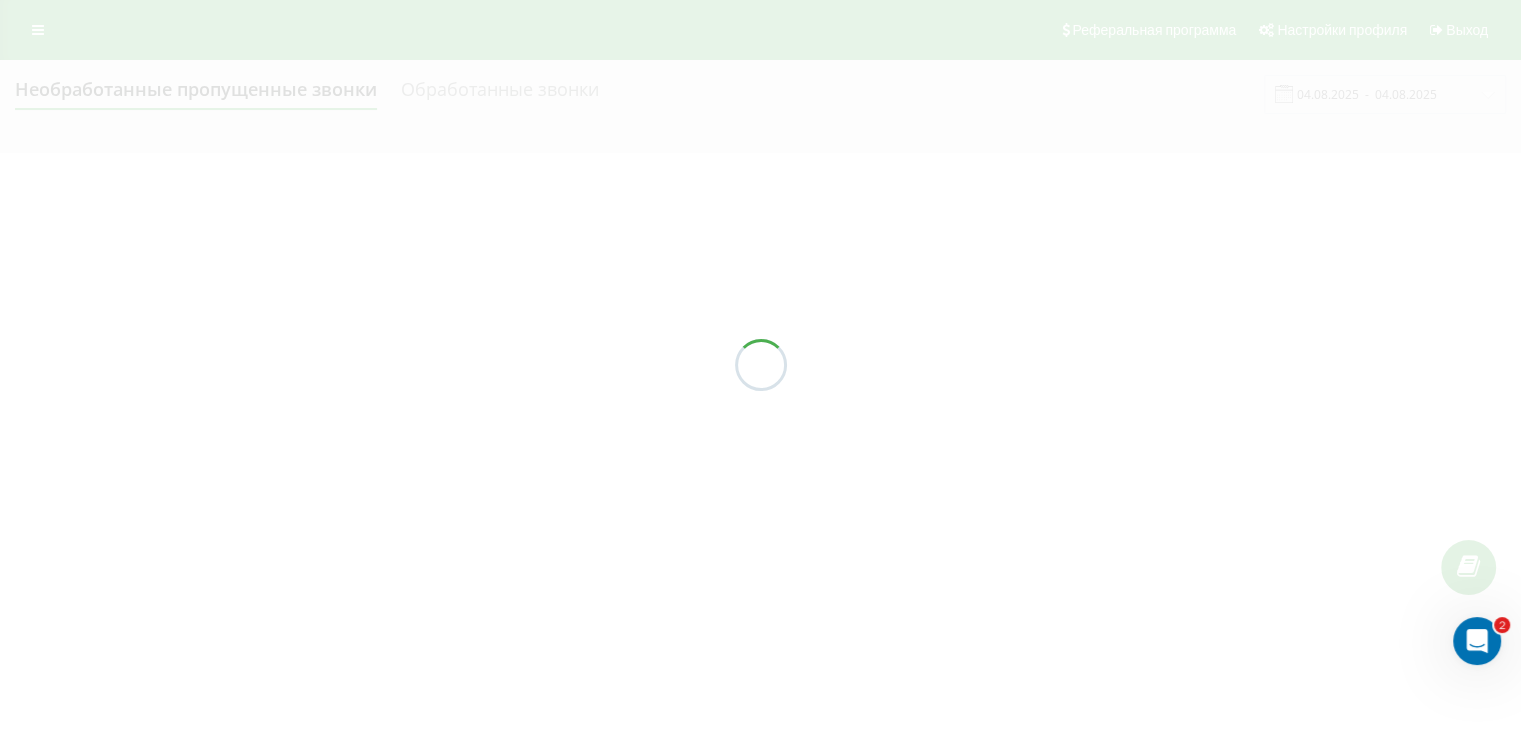 scroll, scrollTop: 0, scrollLeft: 0, axis: both 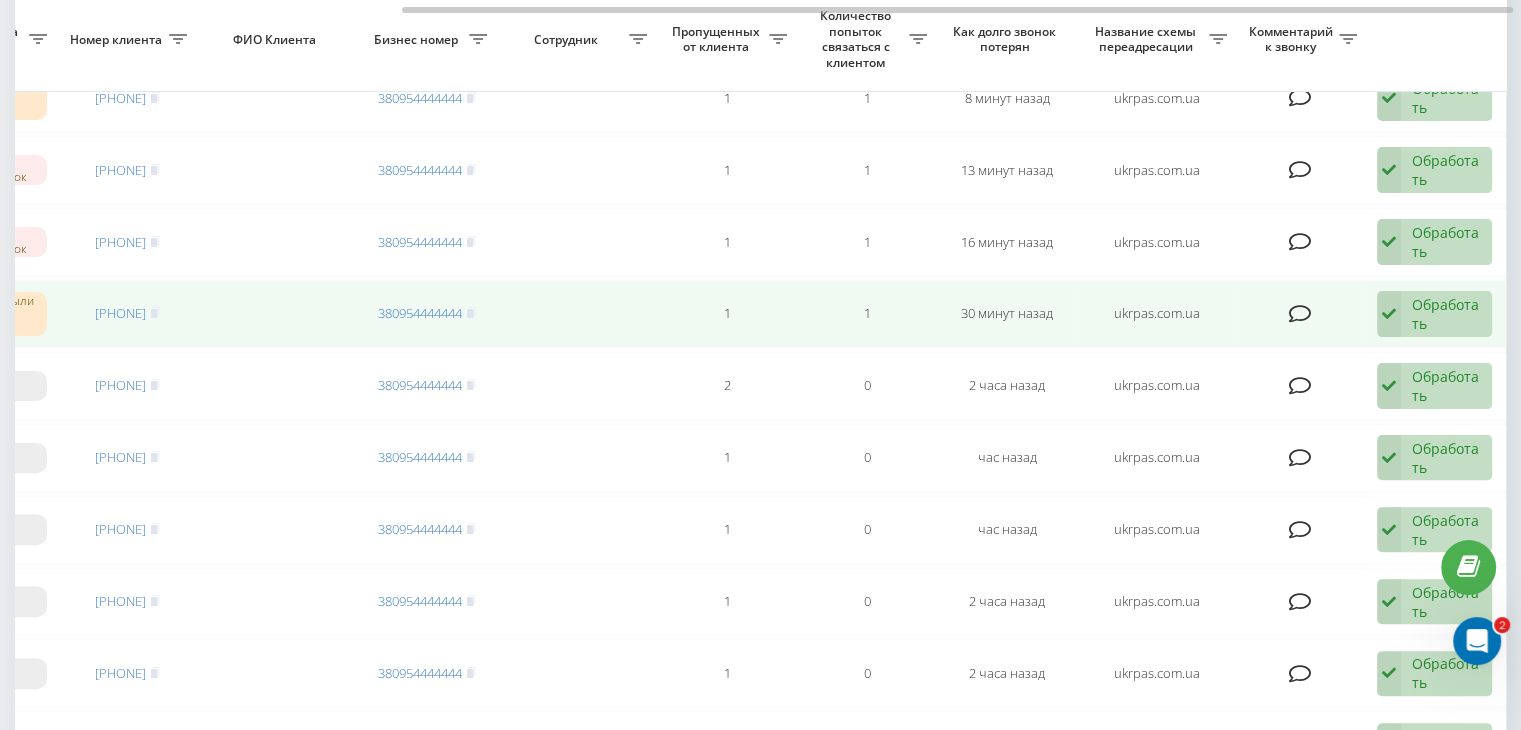 click on "Обработать" at bounding box center [1446, 314] 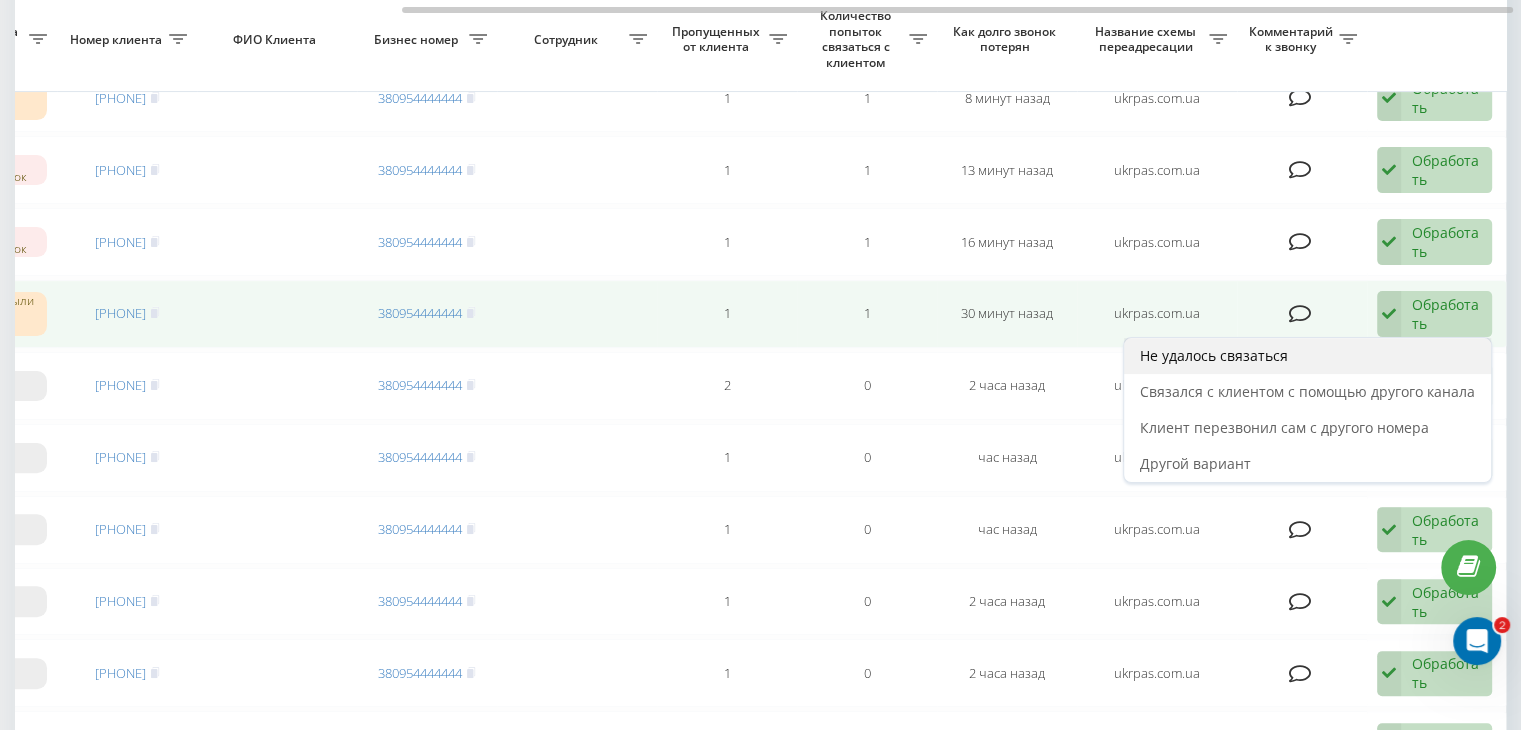 click on "Не удалось связаться" at bounding box center (1307, 356) 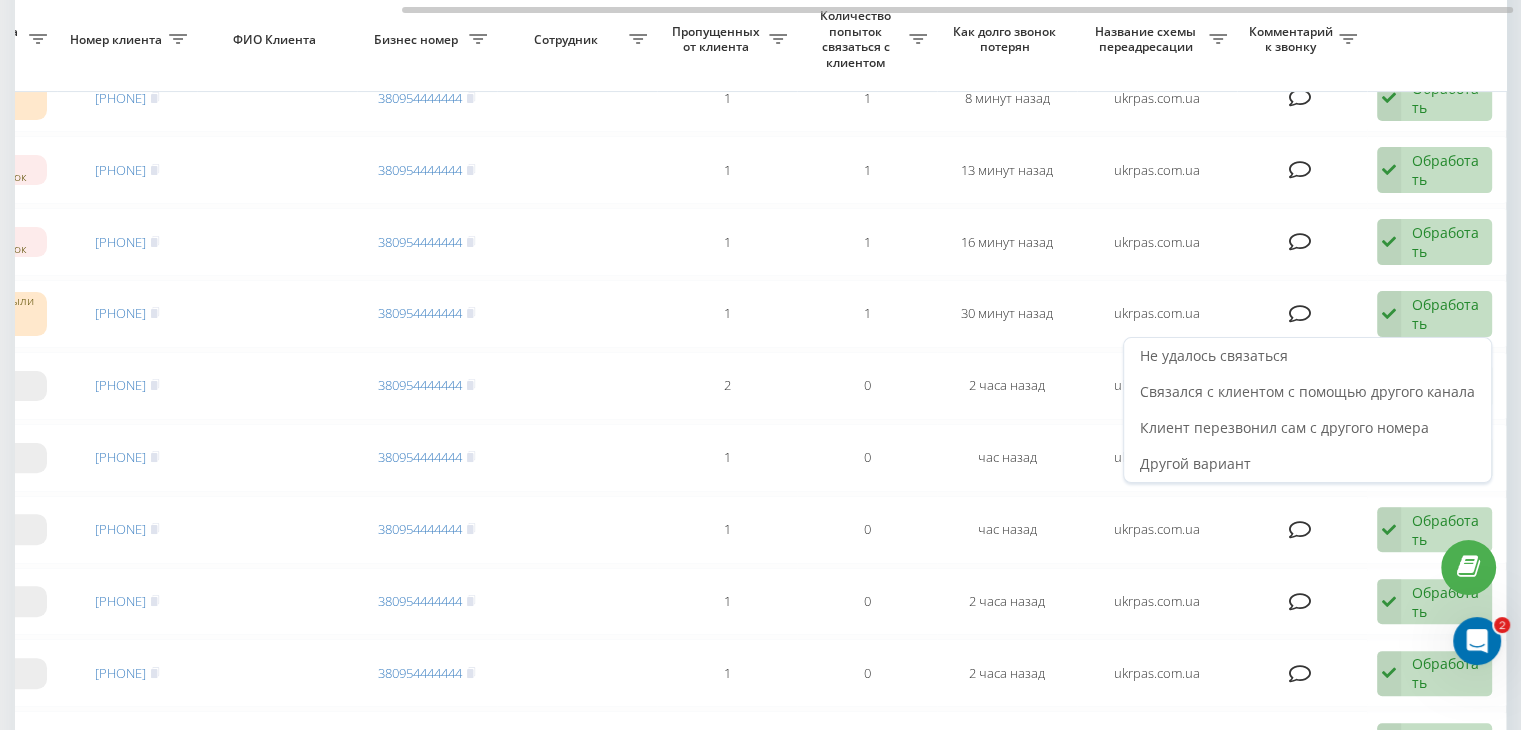 scroll, scrollTop: 0, scrollLeft: 0, axis: both 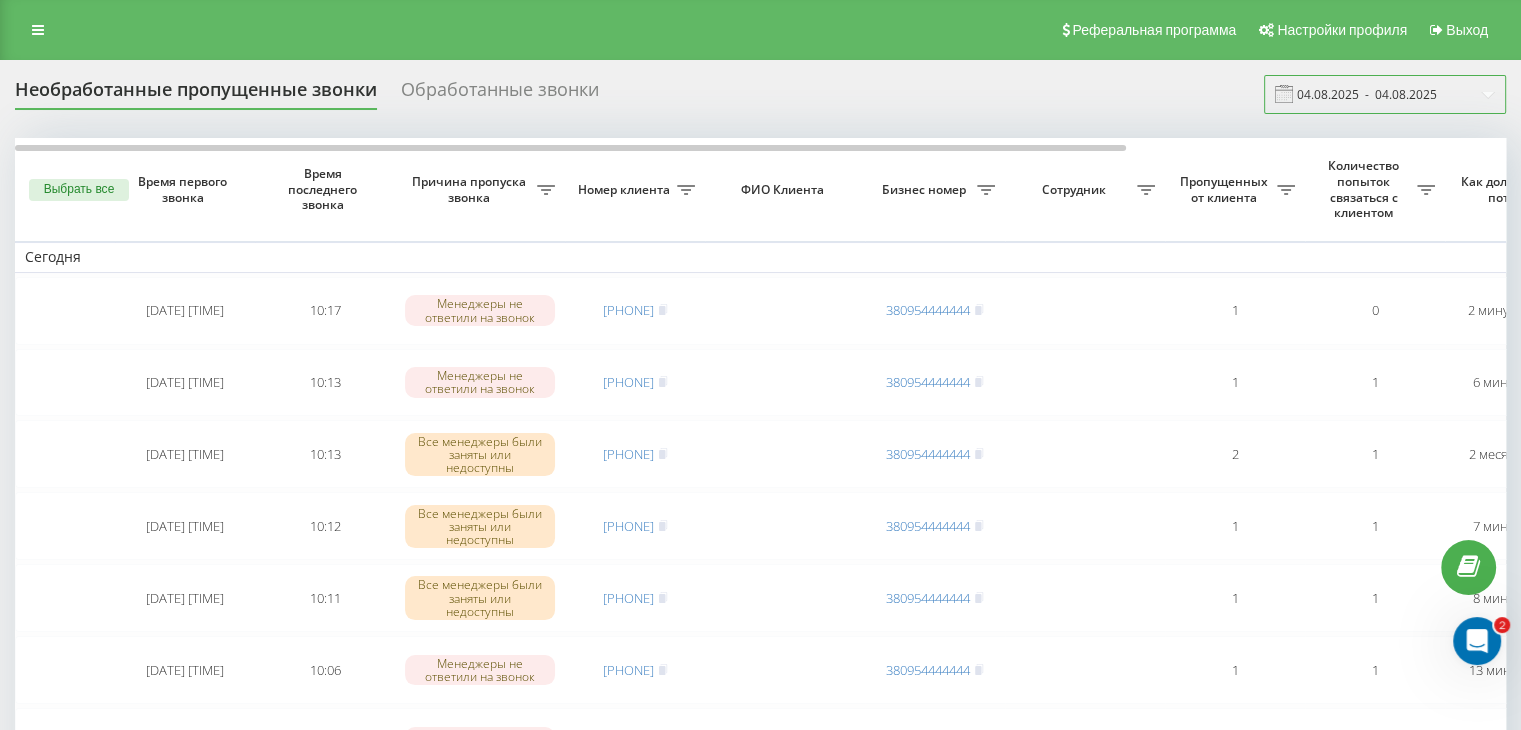 click on "04.08.2025  -  04.08.2025" at bounding box center (1385, 94) 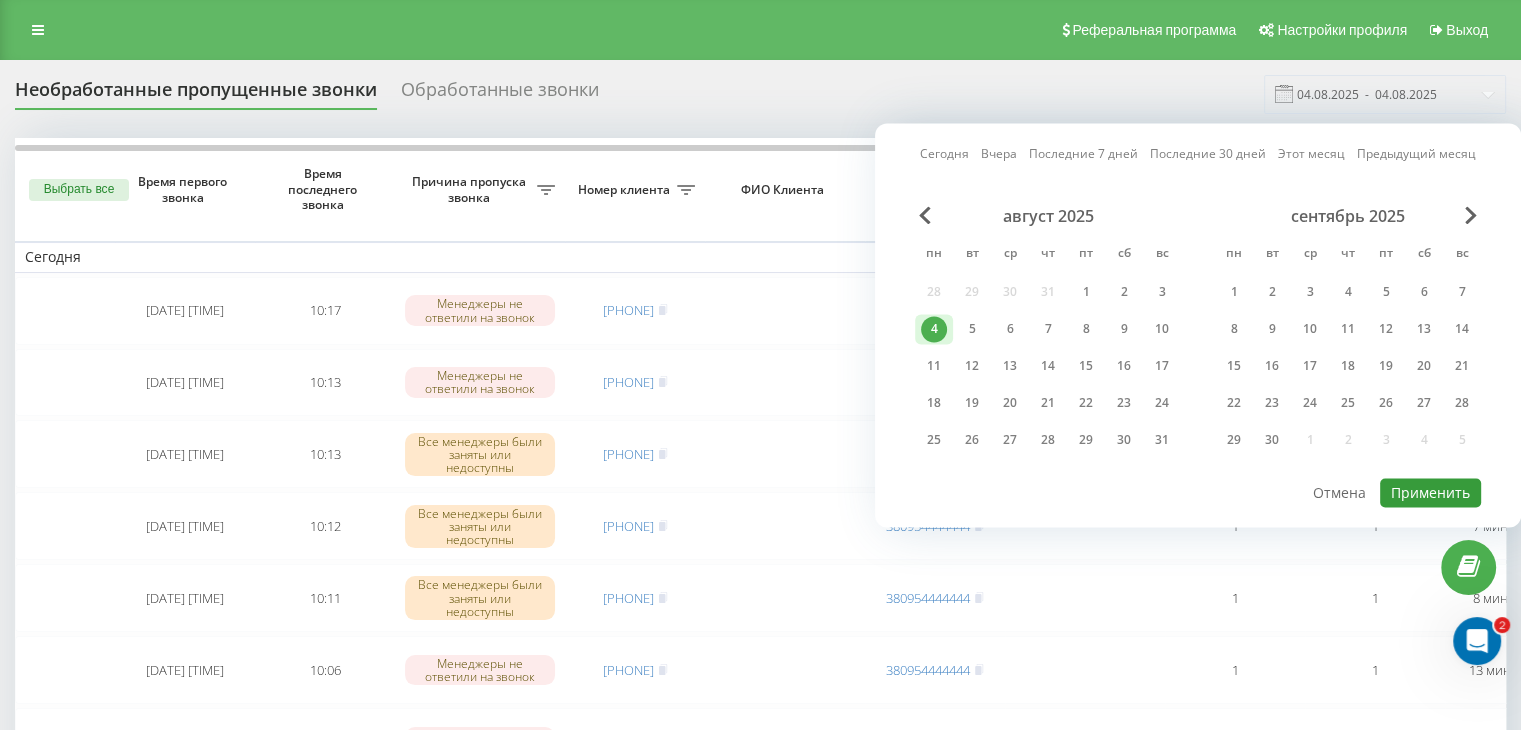 click on "Применить" at bounding box center (1430, 492) 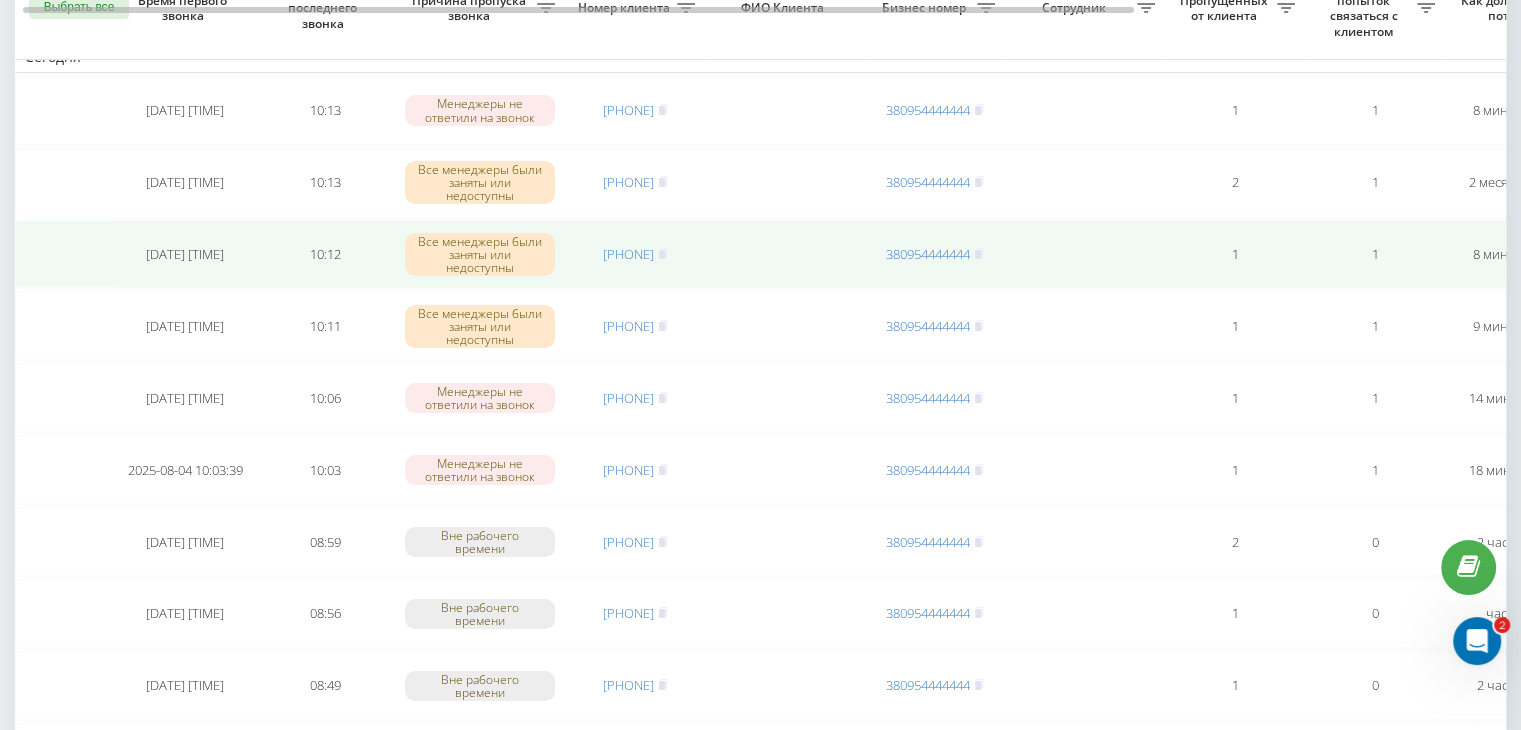 scroll, scrollTop: 0, scrollLeft: 0, axis: both 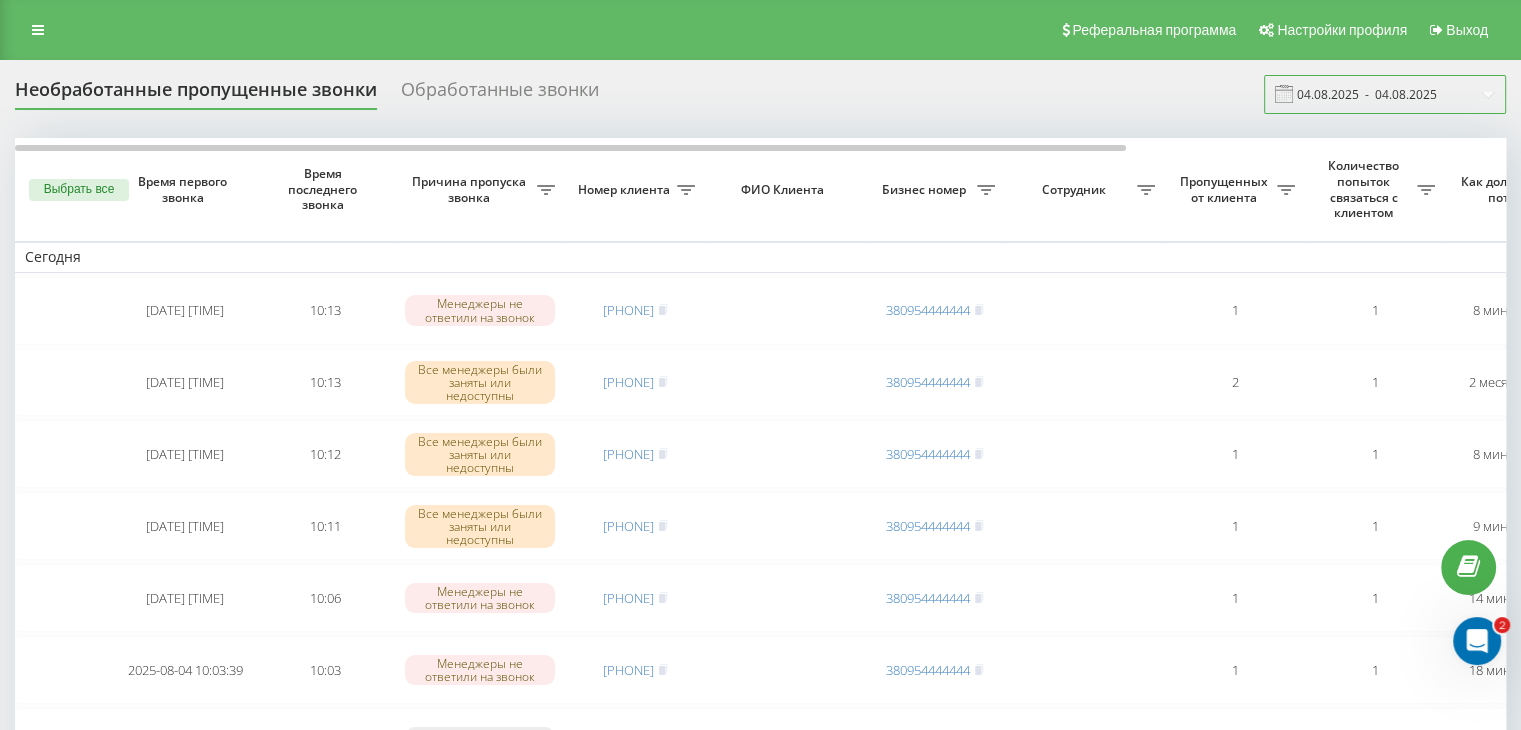 click on "04.08.2025  -  04.08.2025" at bounding box center [1385, 94] 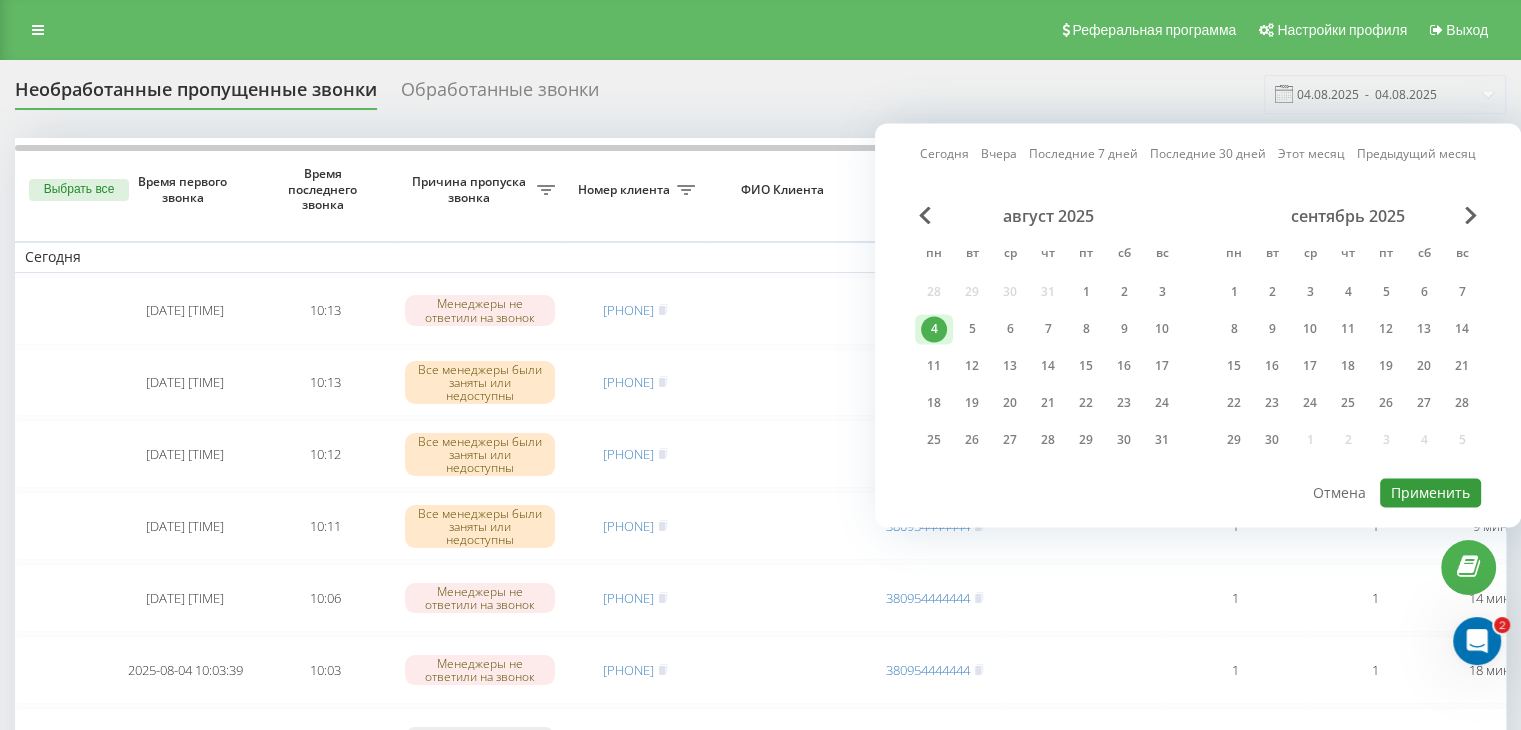 click on "Применить" at bounding box center [1430, 492] 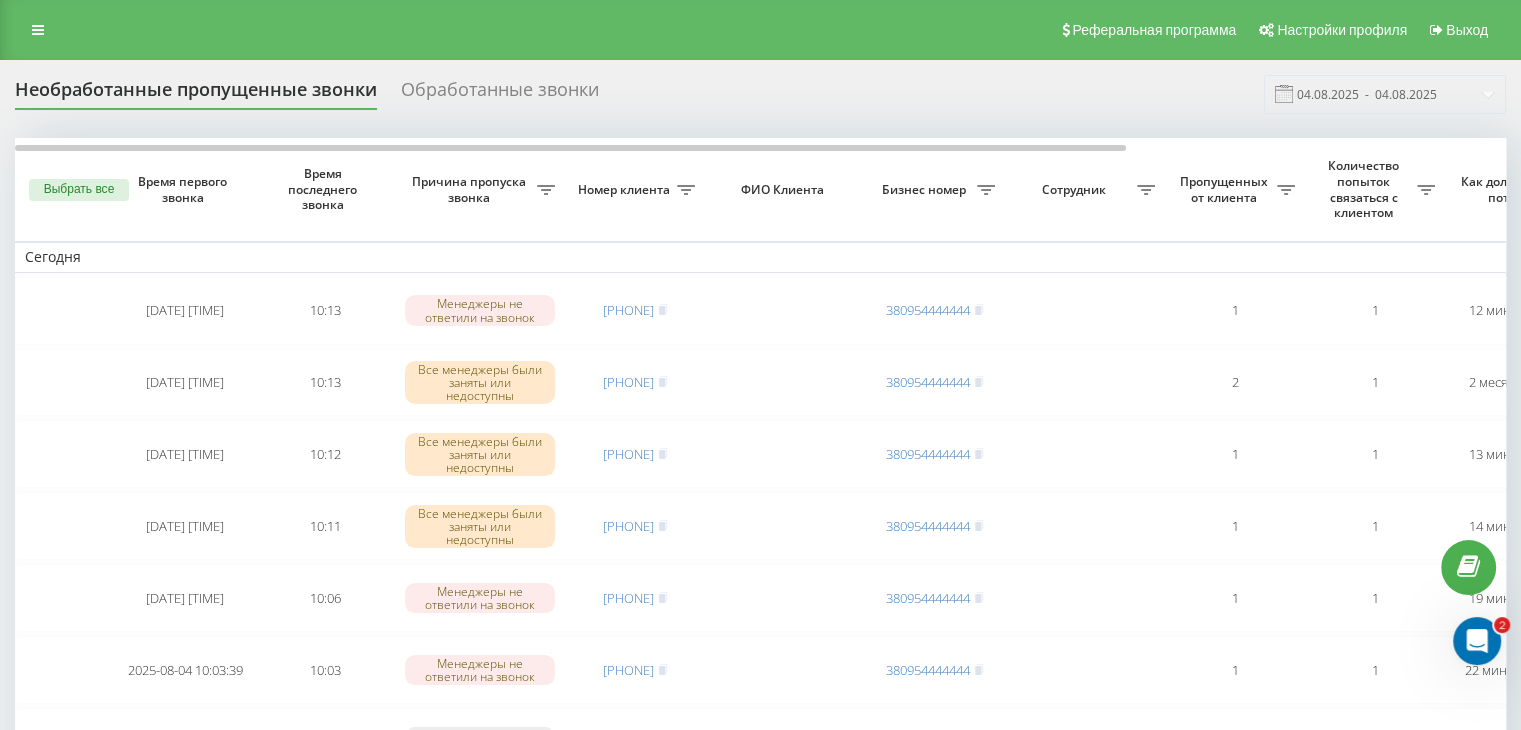 click on "Необработанные пропущенные звонки Обработанные звонки 04.08.2025  -  04.08.2025" at bounding box center (760, 94) 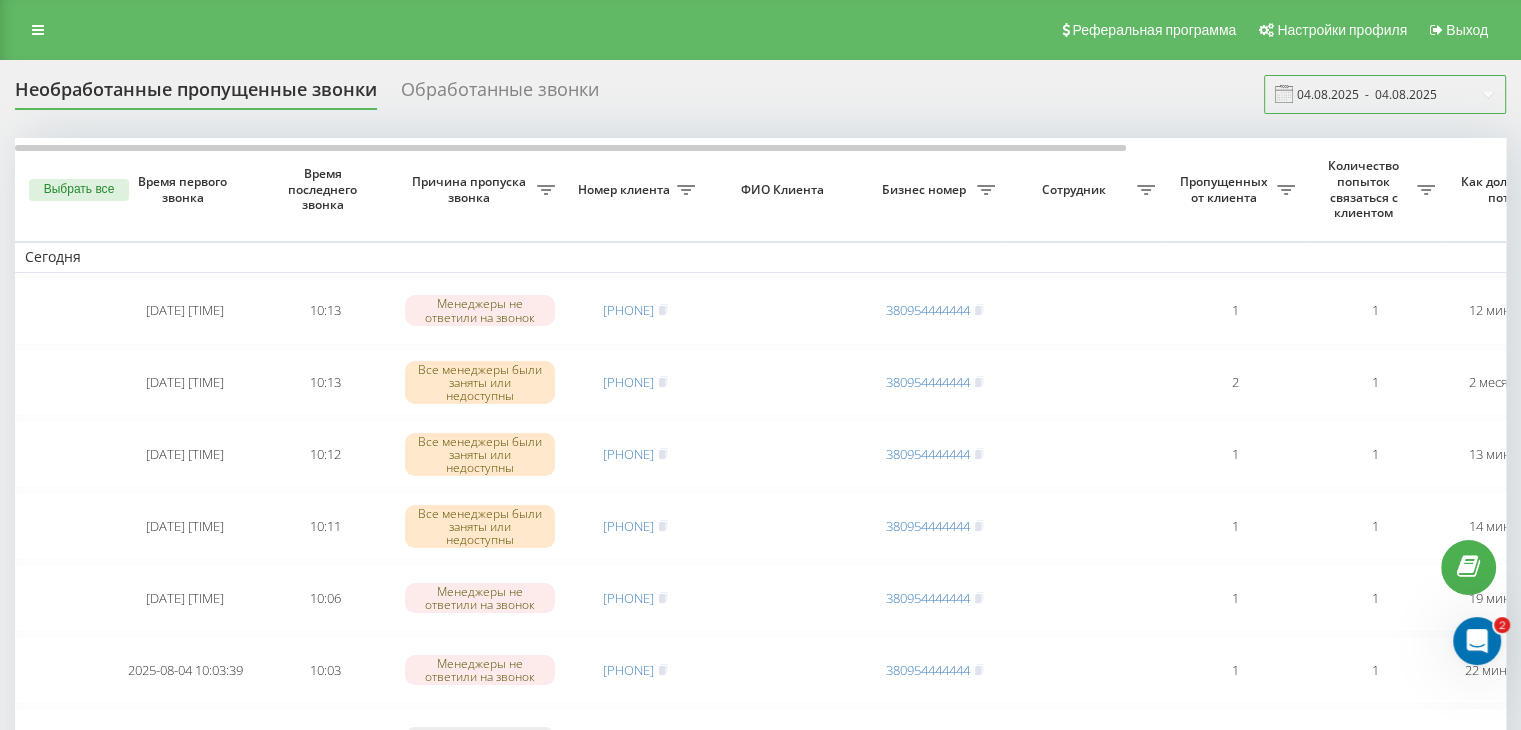 click on "04.08.2025  -  04.08.2025" at bounding box center [1385, 94] 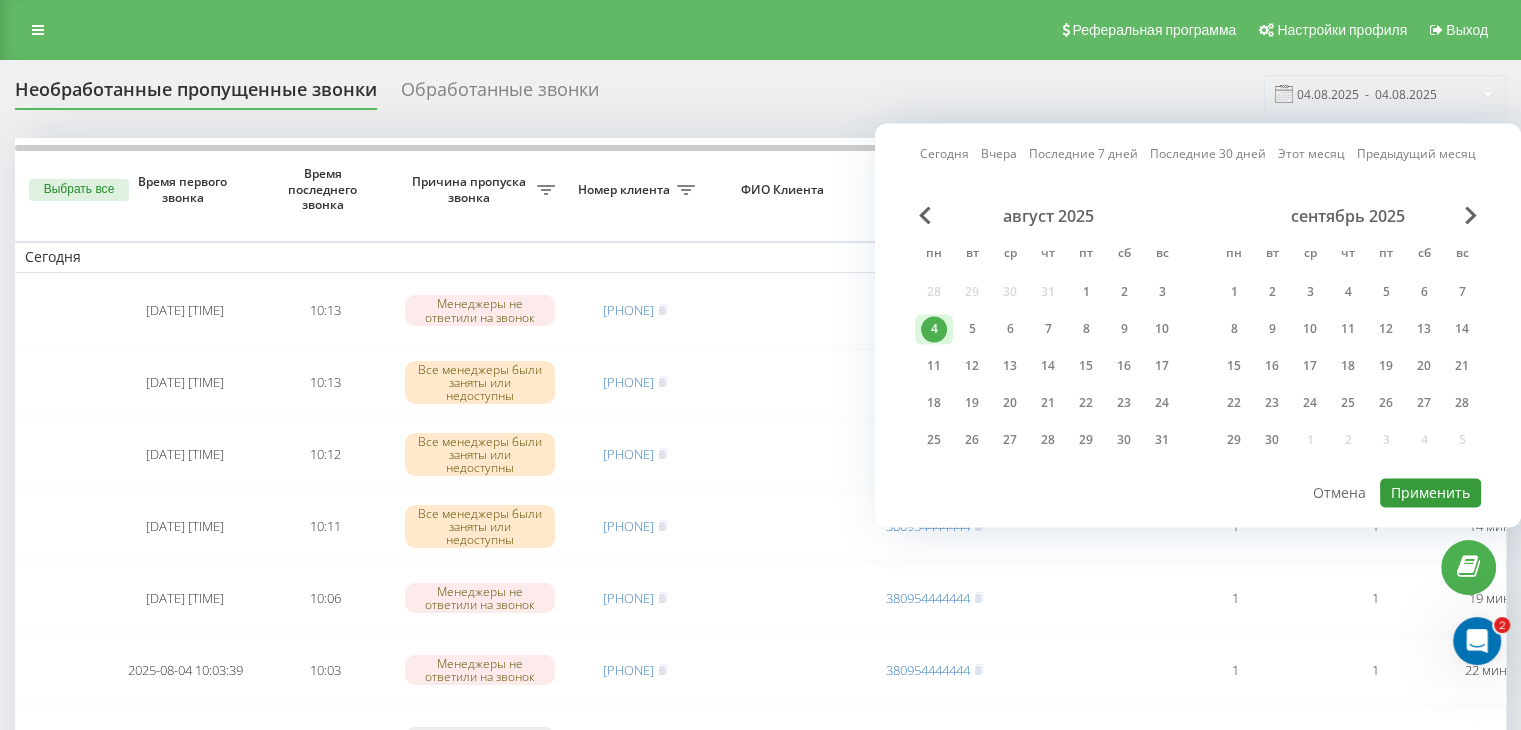 click on "Применить" at bounding box center (1430, 492) 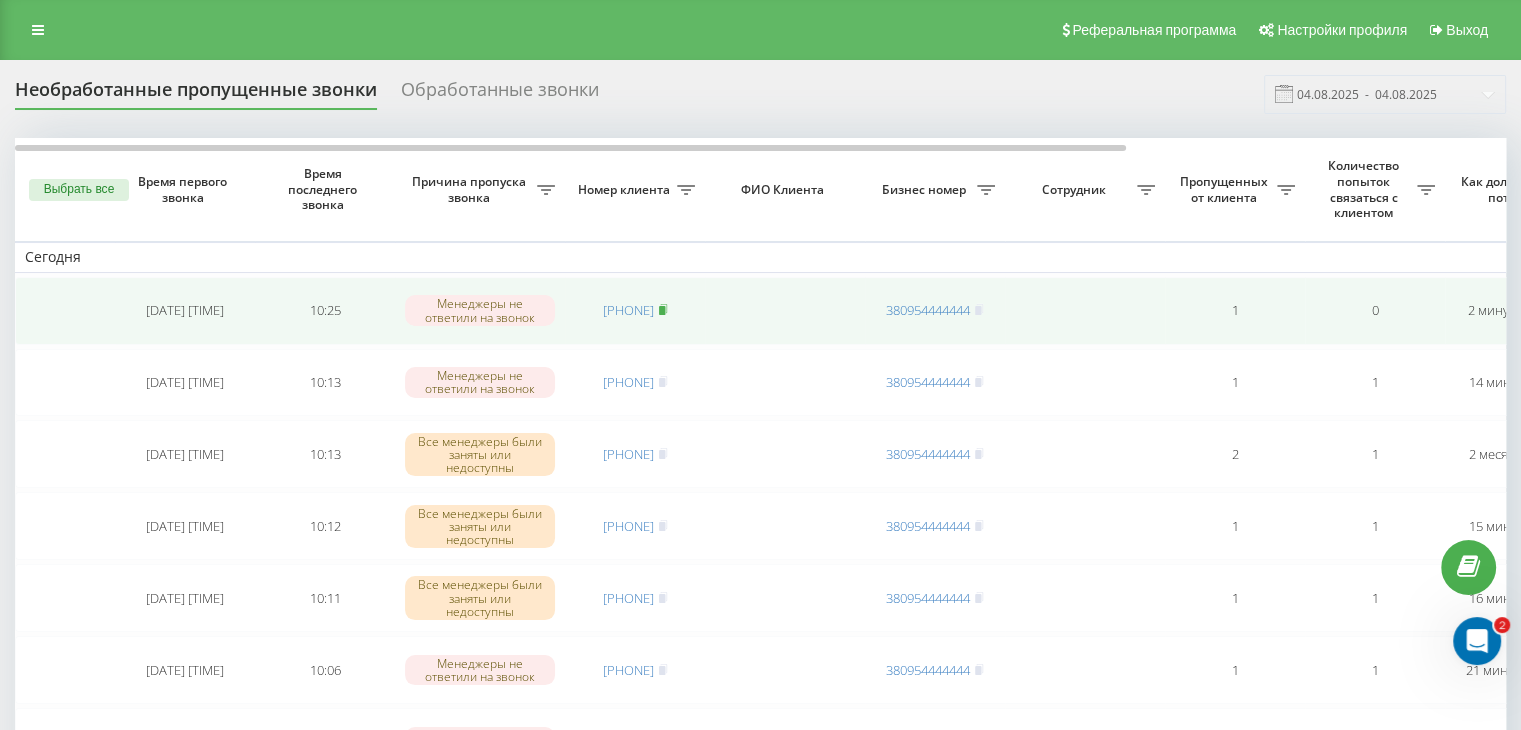 click 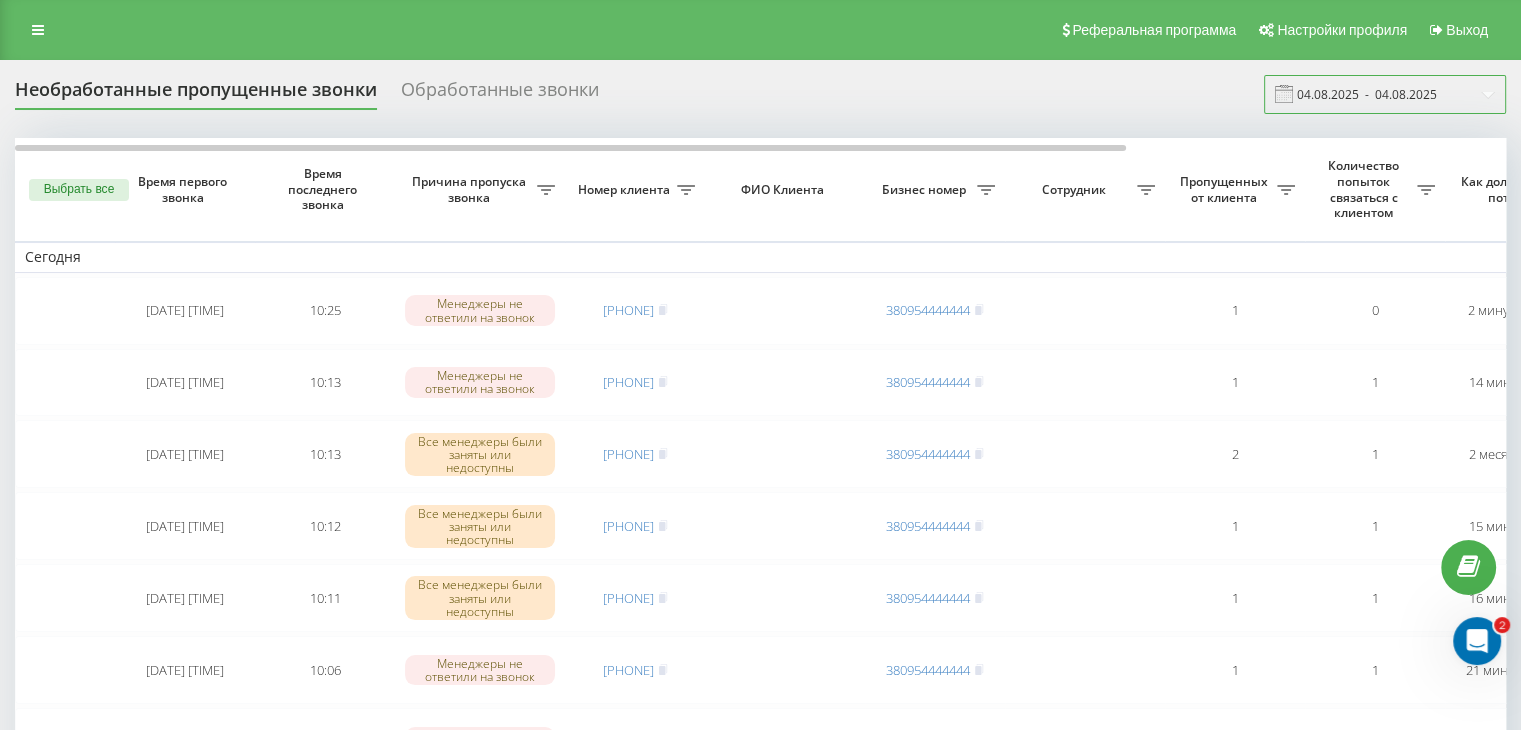 click on "04.08.2025  -  04.08.2025" at bounding box center [1385, 94] 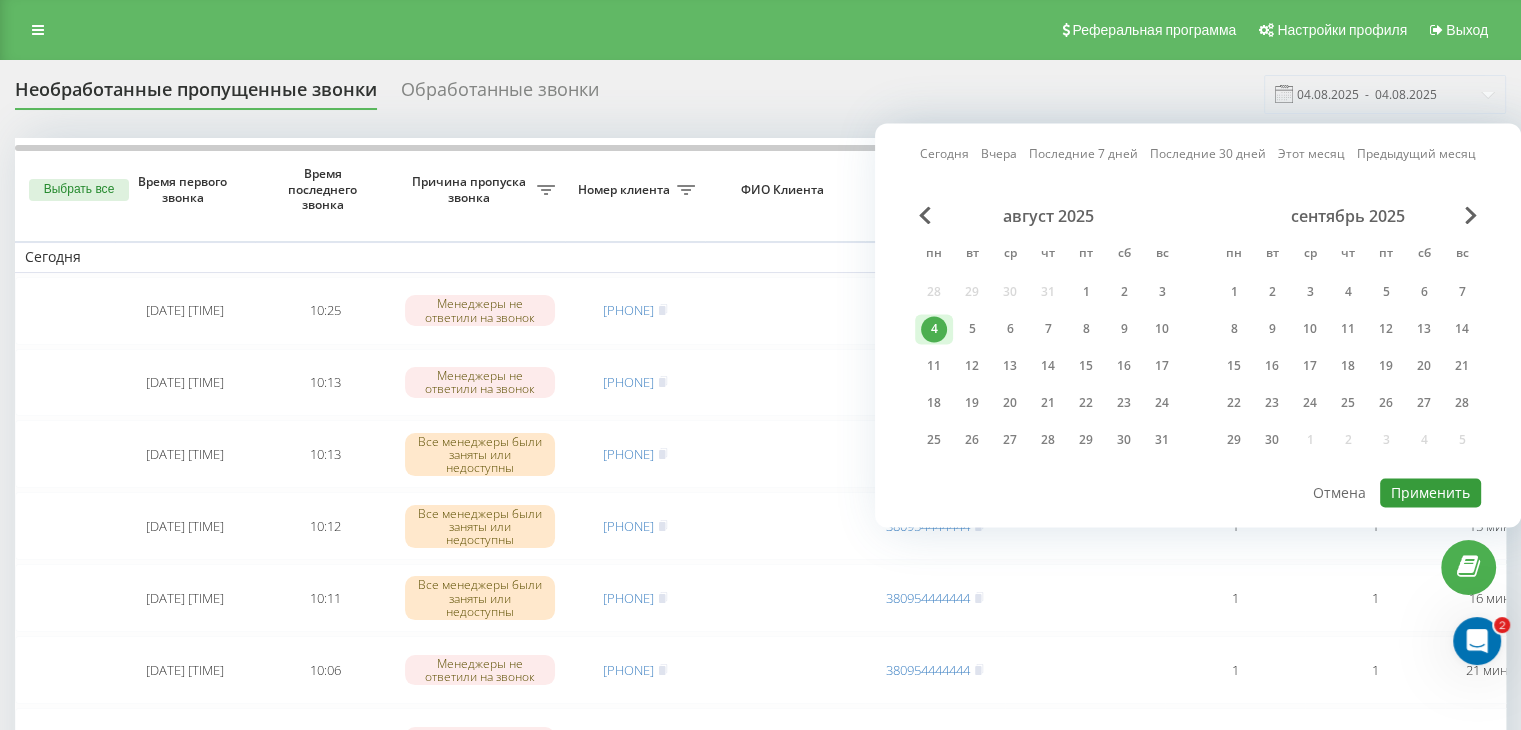 click on "Применить" at bounding box center (1430, 492) 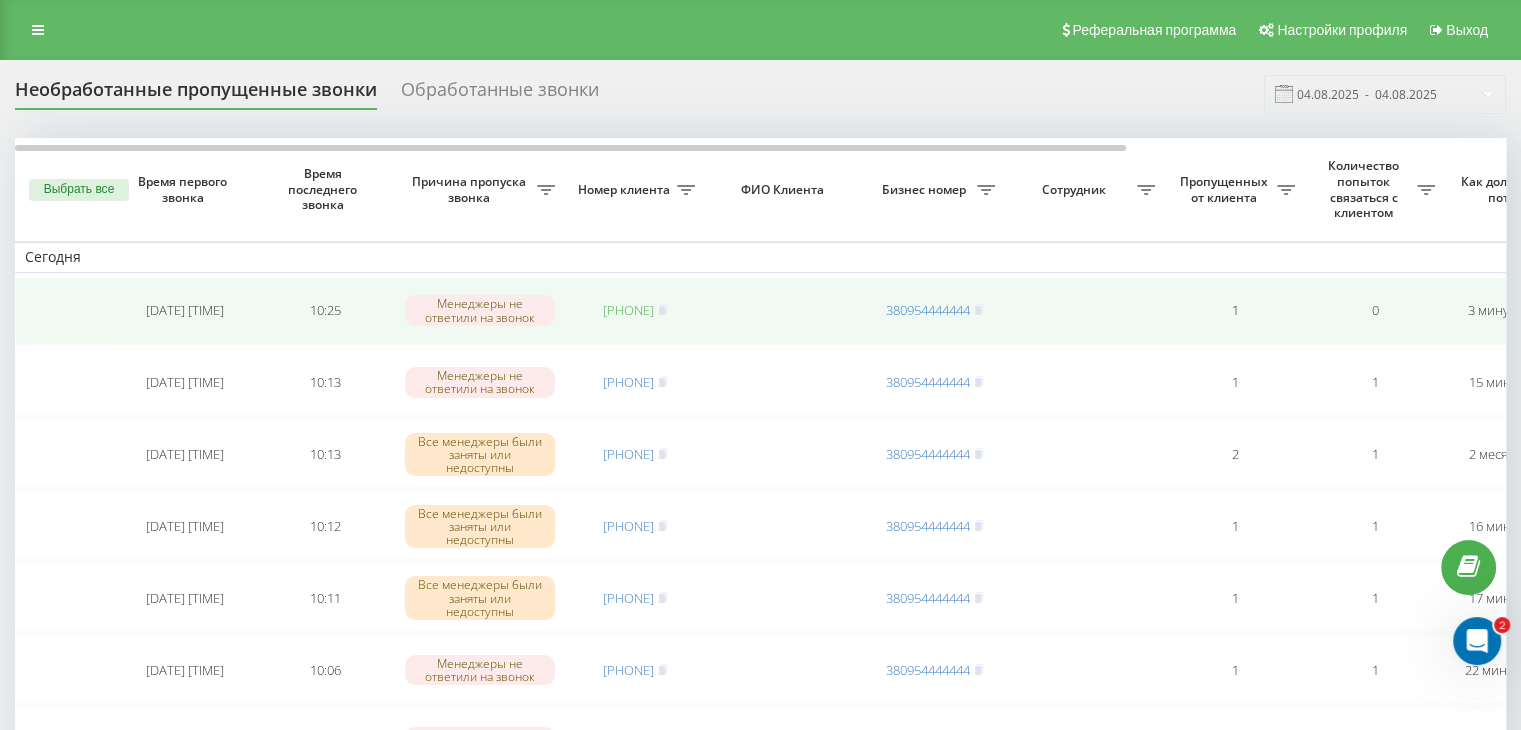 drag, startPoint x: 652, startPoint y: 309, endPoint x: 678, endPoint y: 320, distance: 28.231188 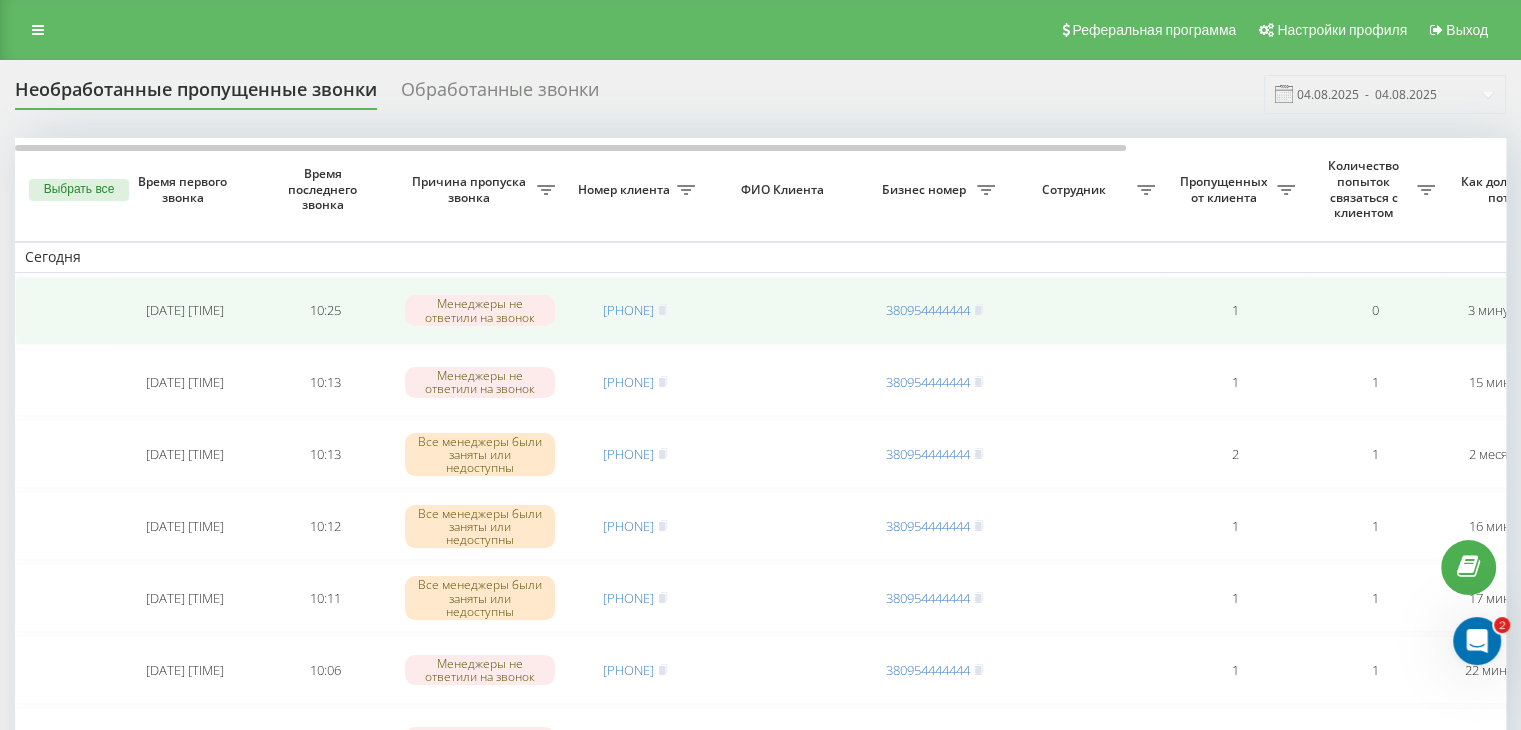 click on "[PHONE]" at bounding box center [628, 310] 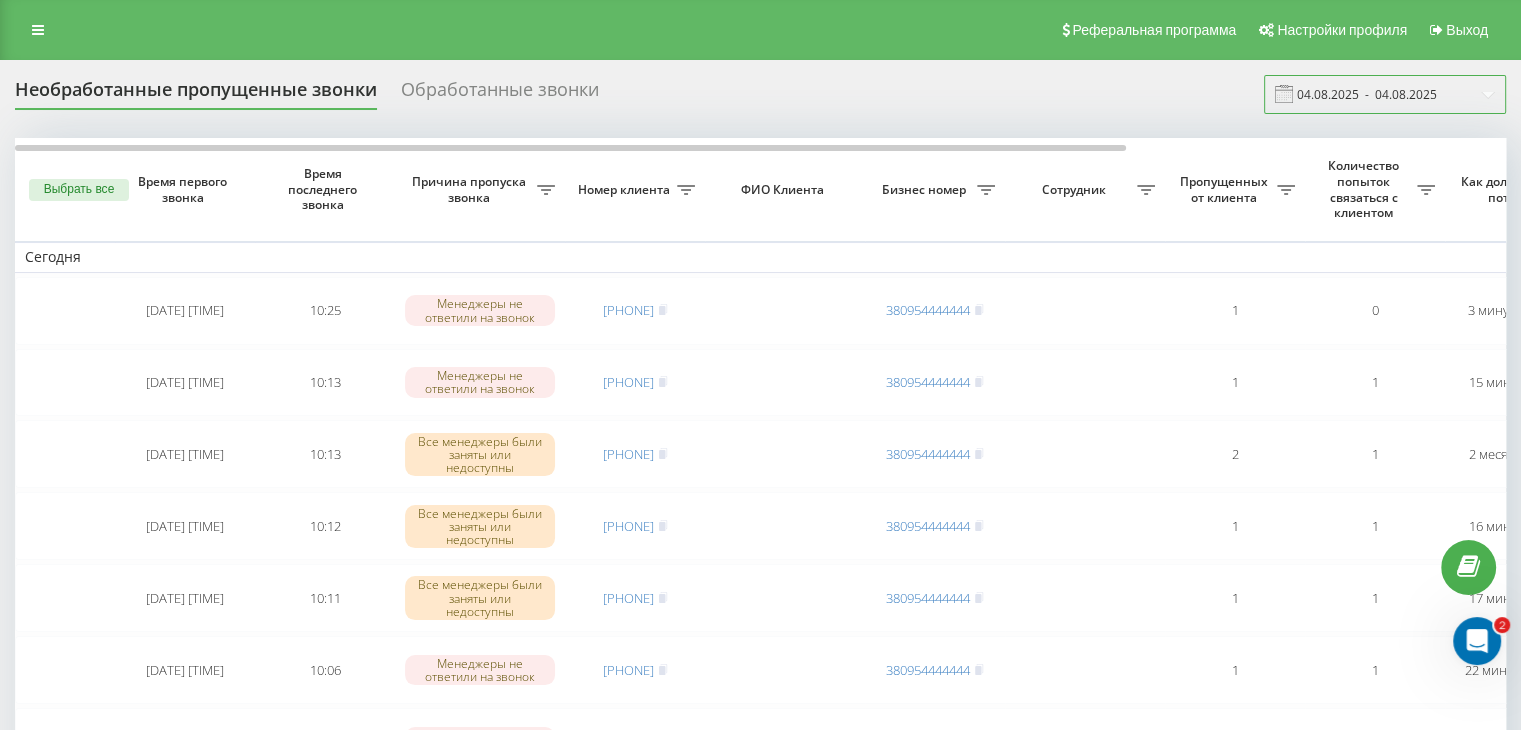 click on "04.08.2025  -  04.08.2025" at bounding box center [1385, 94] 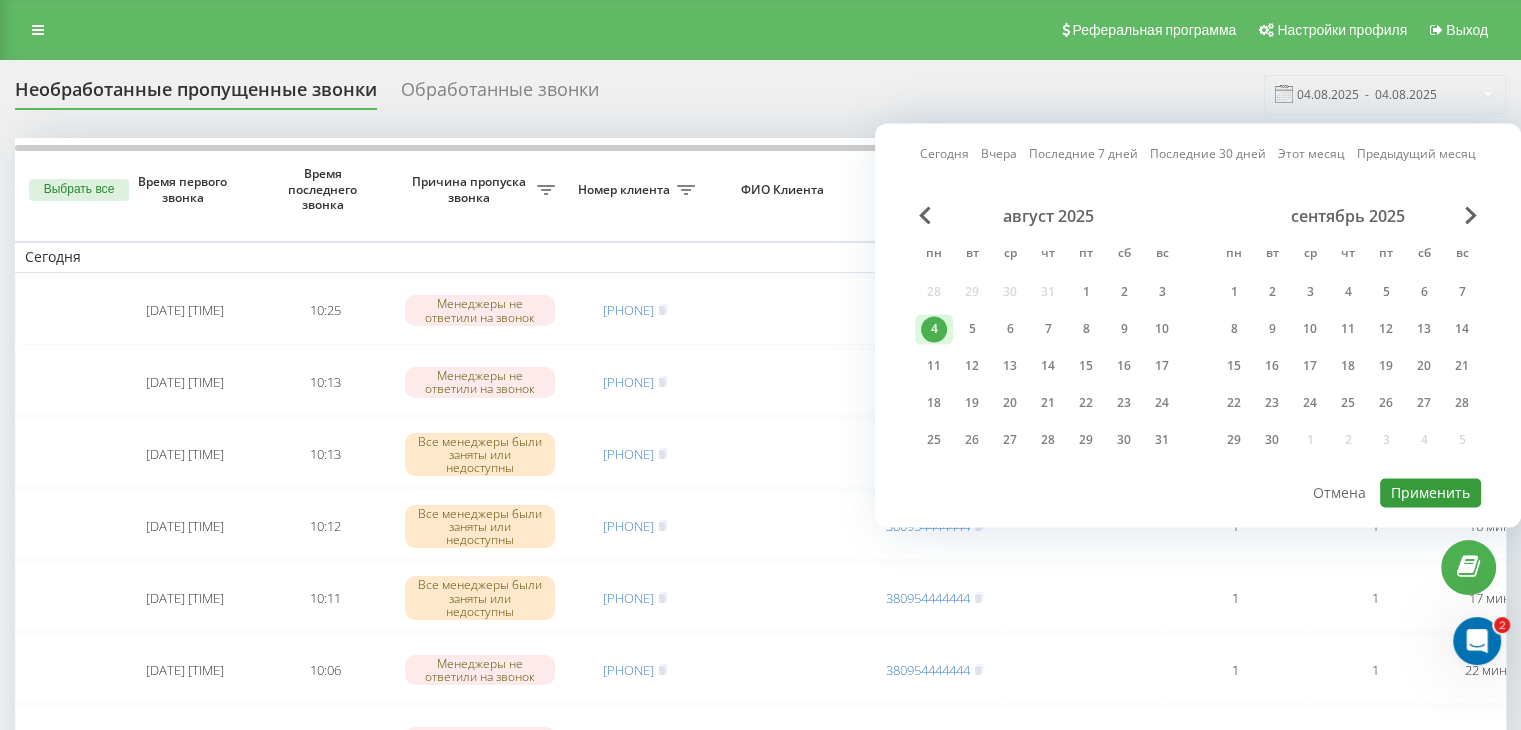 click on "Применить" at bounding box center [1430, 492] 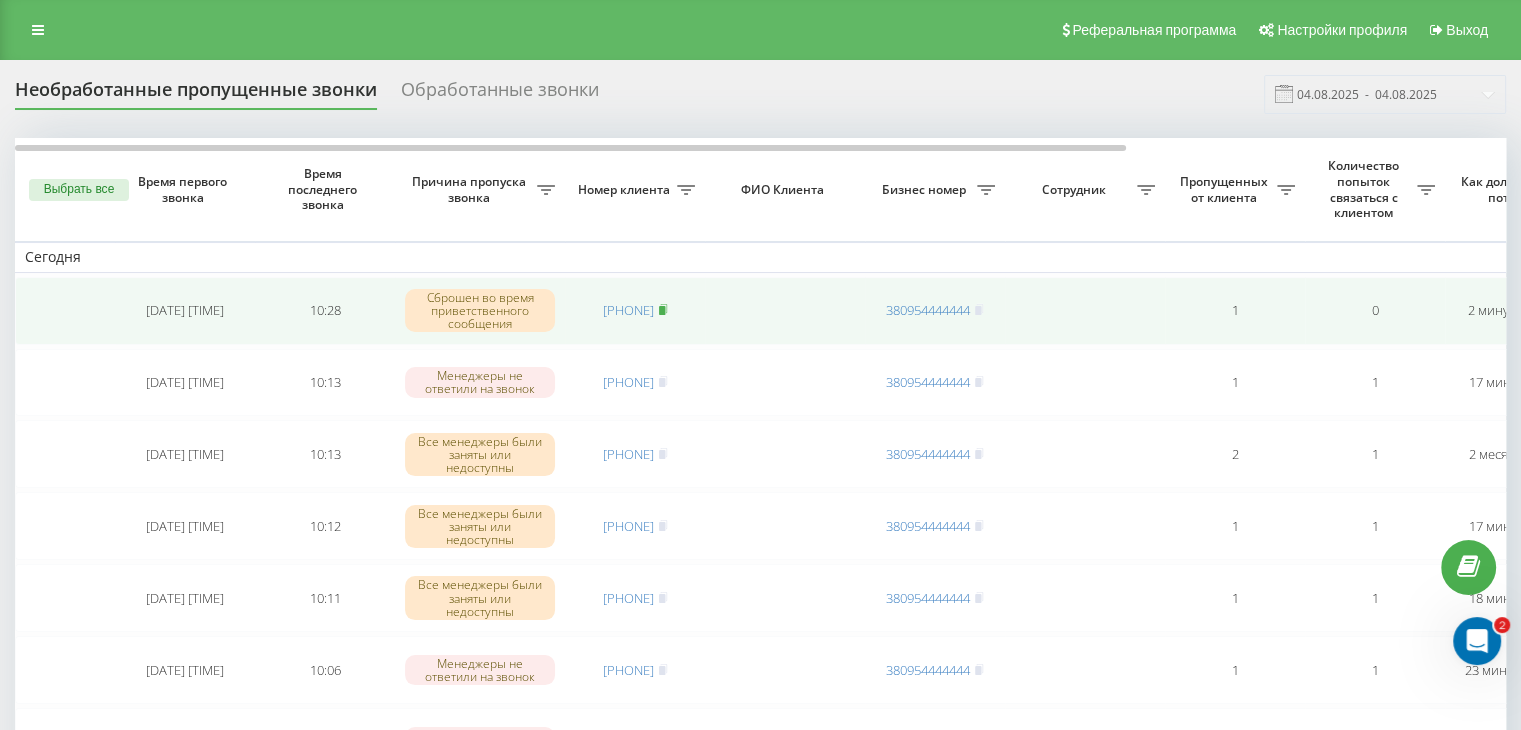 click 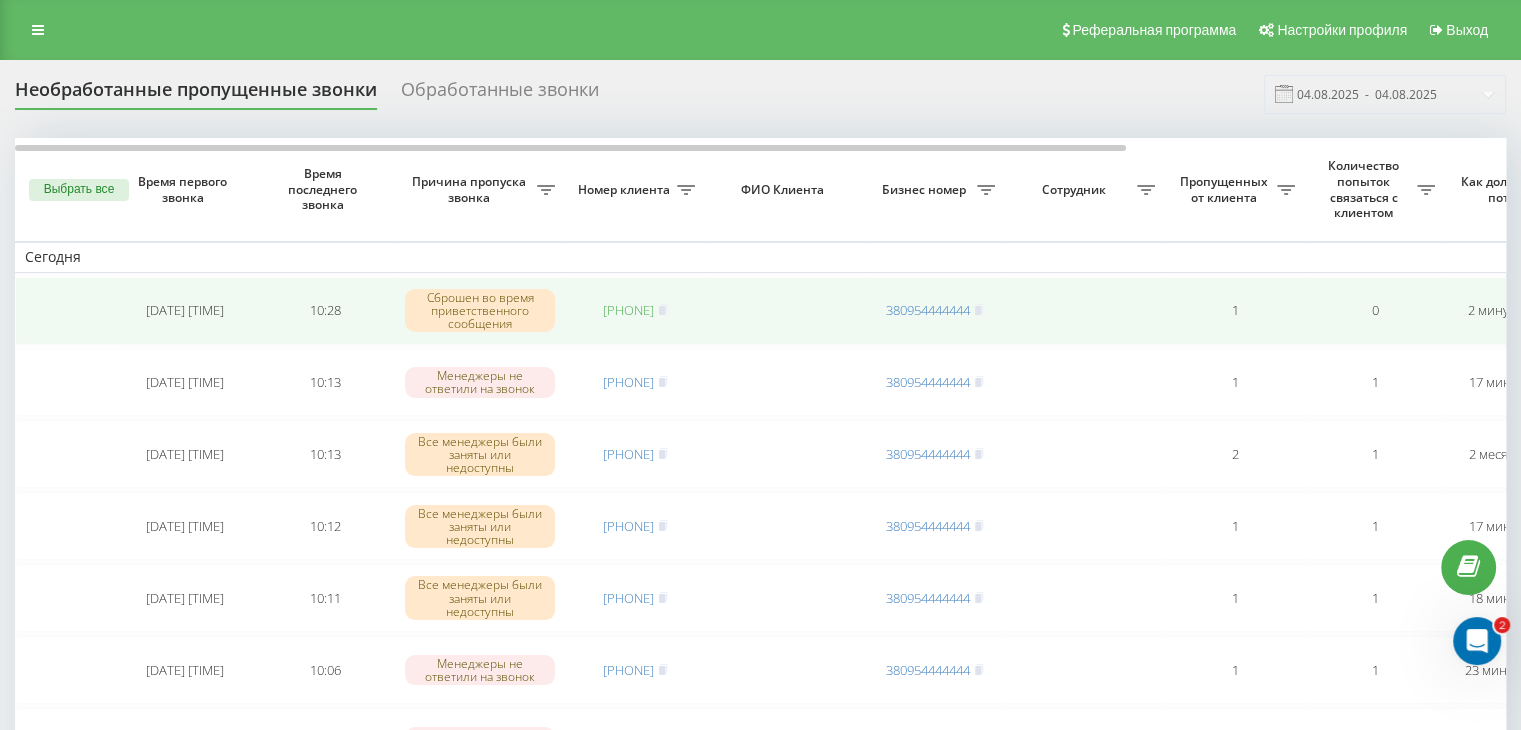 click on "[PHONE]" at bounding box center [628, 310] 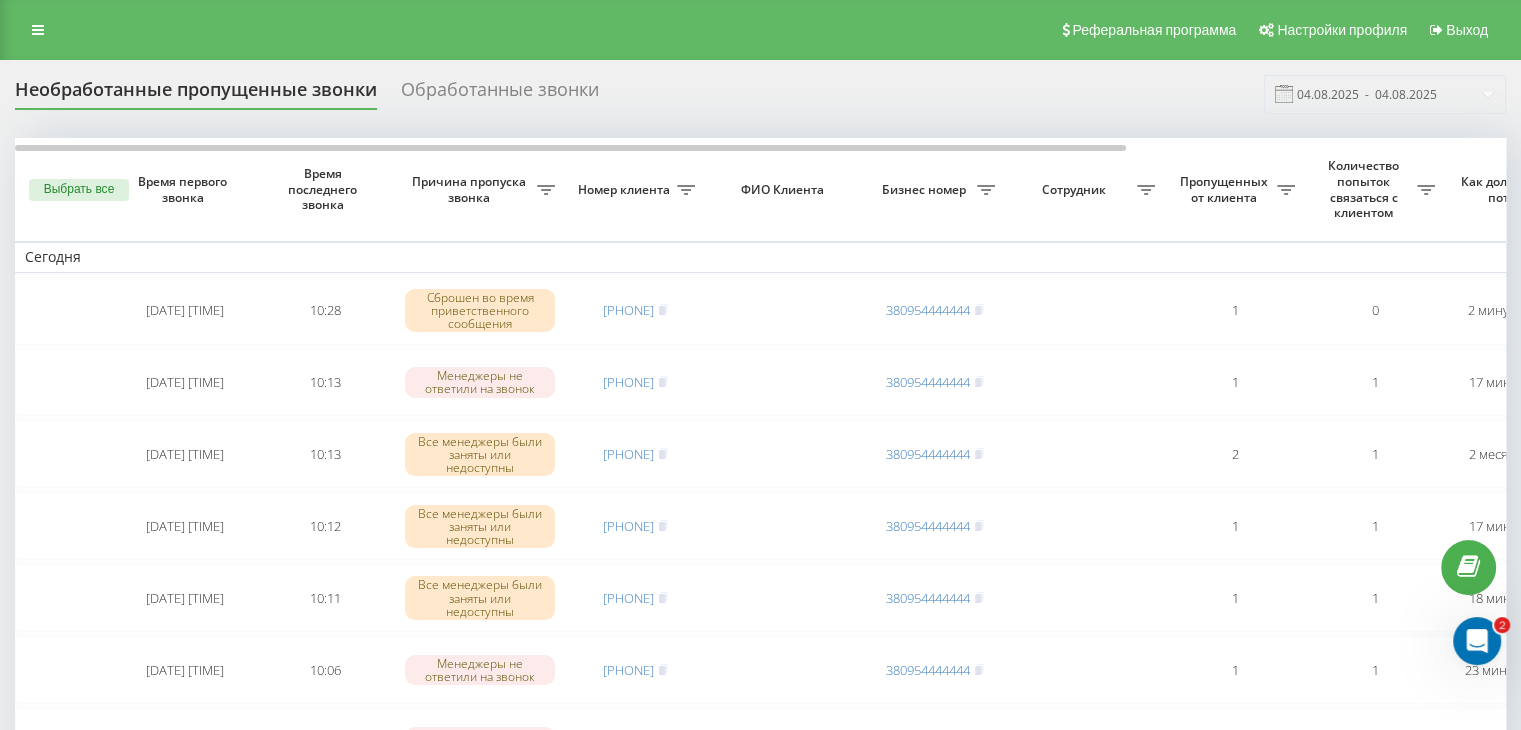 click on "Необработанные пропущенные звонки Обработанные звонки 04.08.2025  -  04.08.2025" at bounding box center [760, 94] 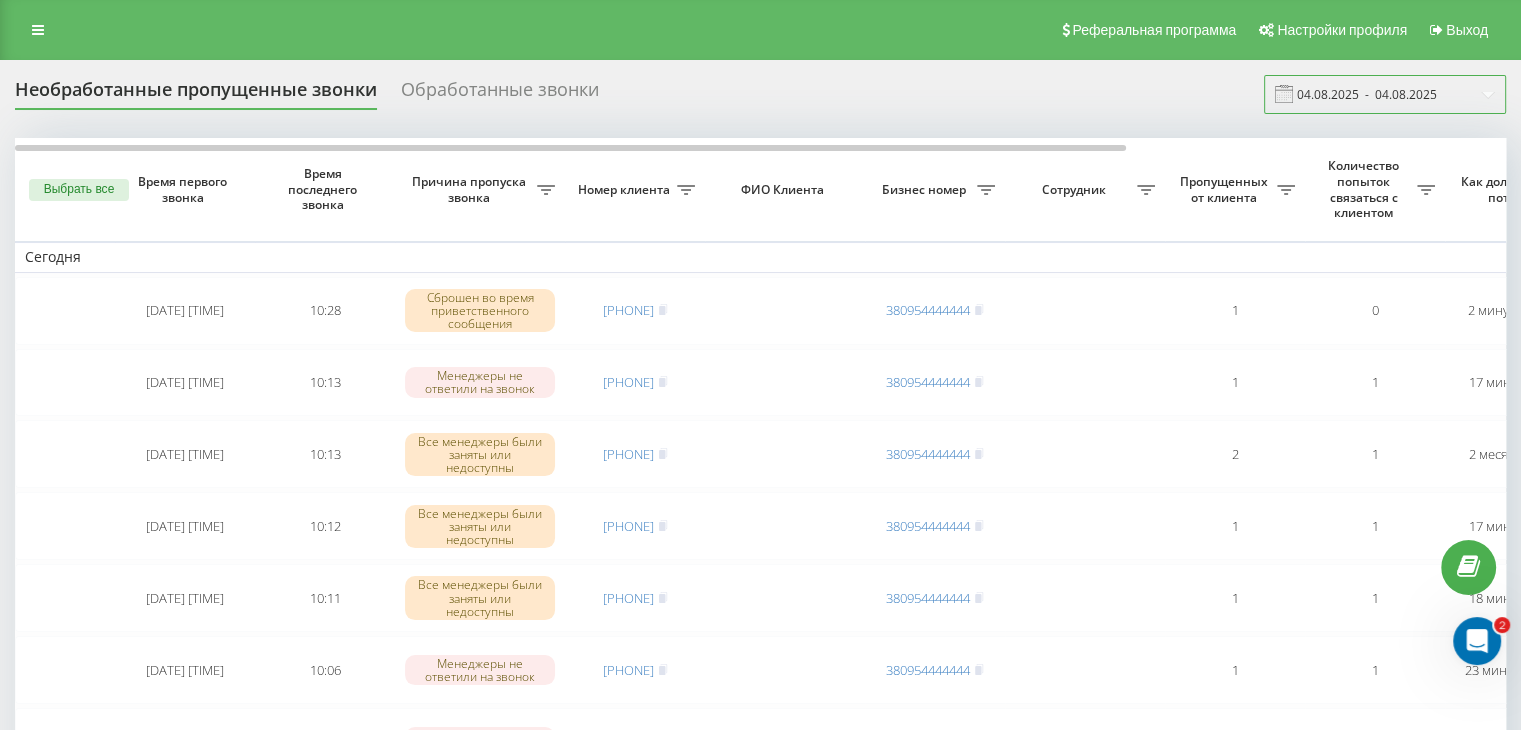click on "04.08.2025  -  04.08.2025" at bounding box center (1385, 94) 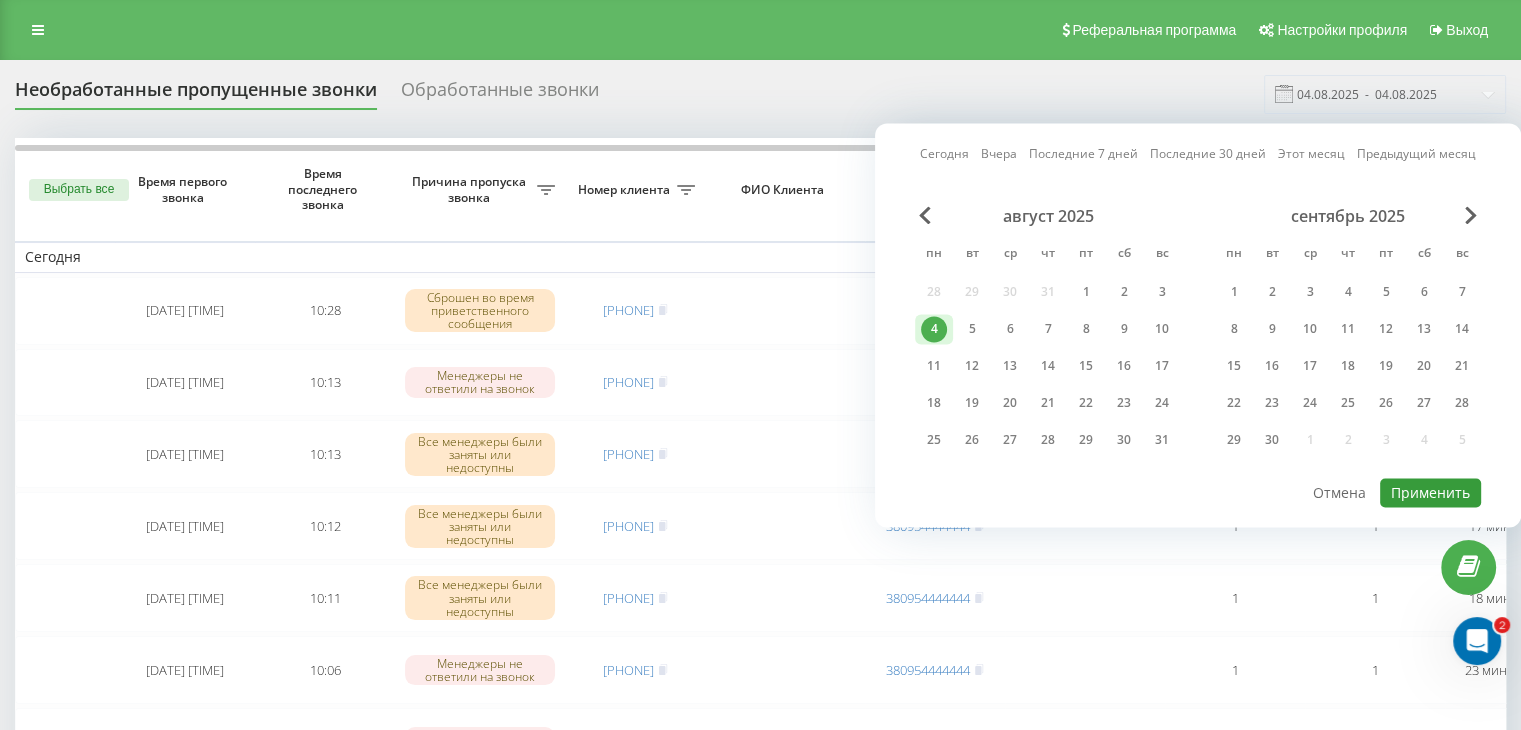 click on "Применить" at bounding box center [1430, 492] 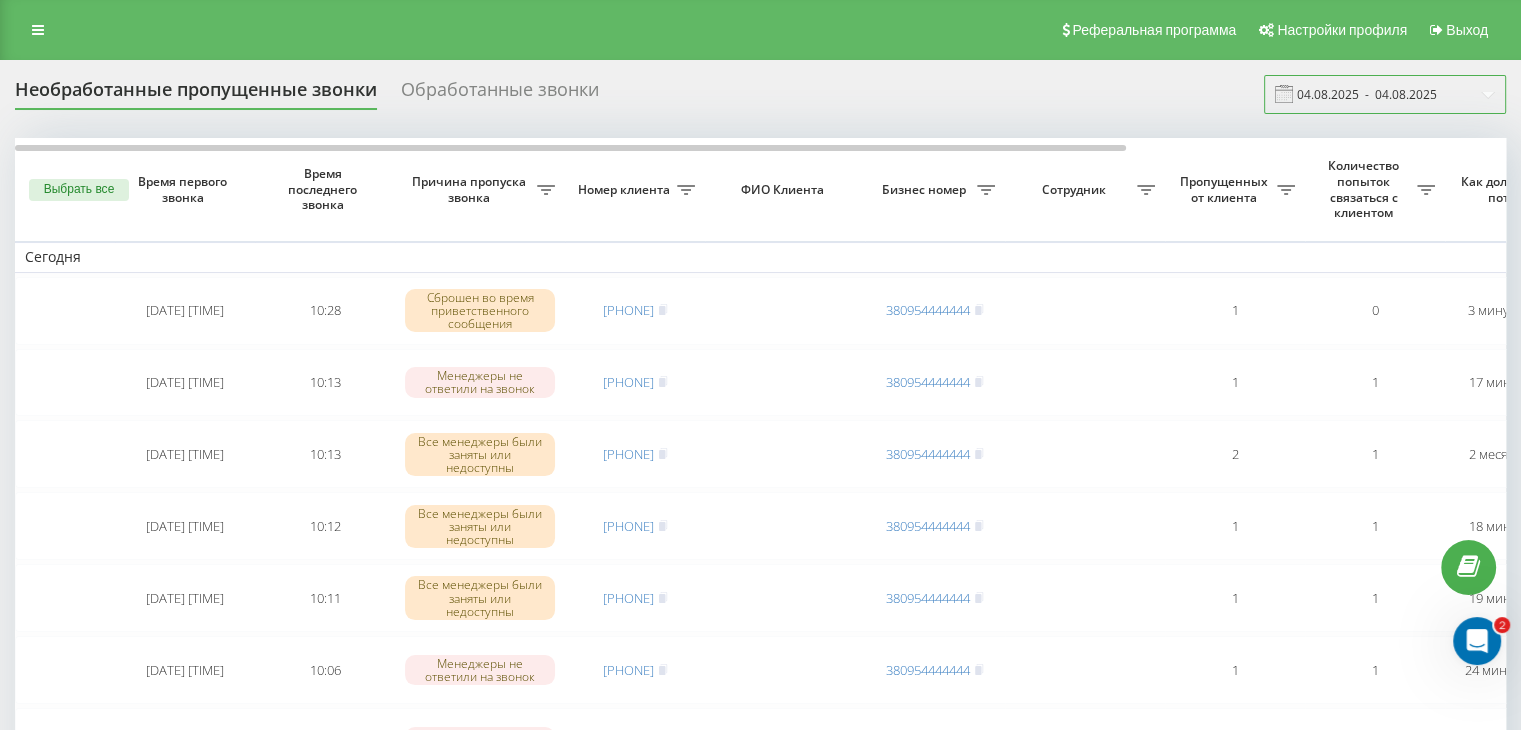click on "04.08.2025  -  04.08.2025" at bounding box center (1385, 94) 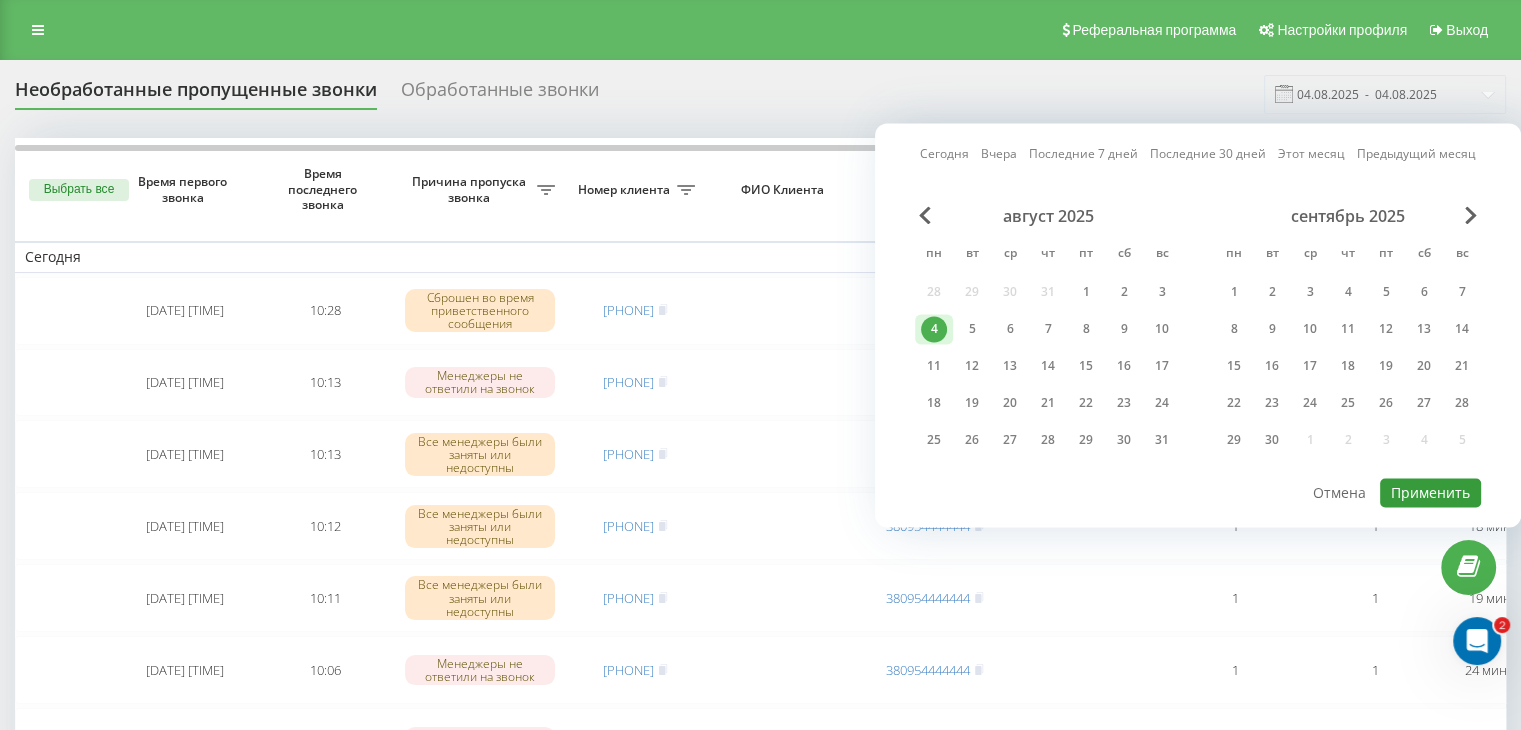 click on "Применить" at bounding box center (1430, 492) 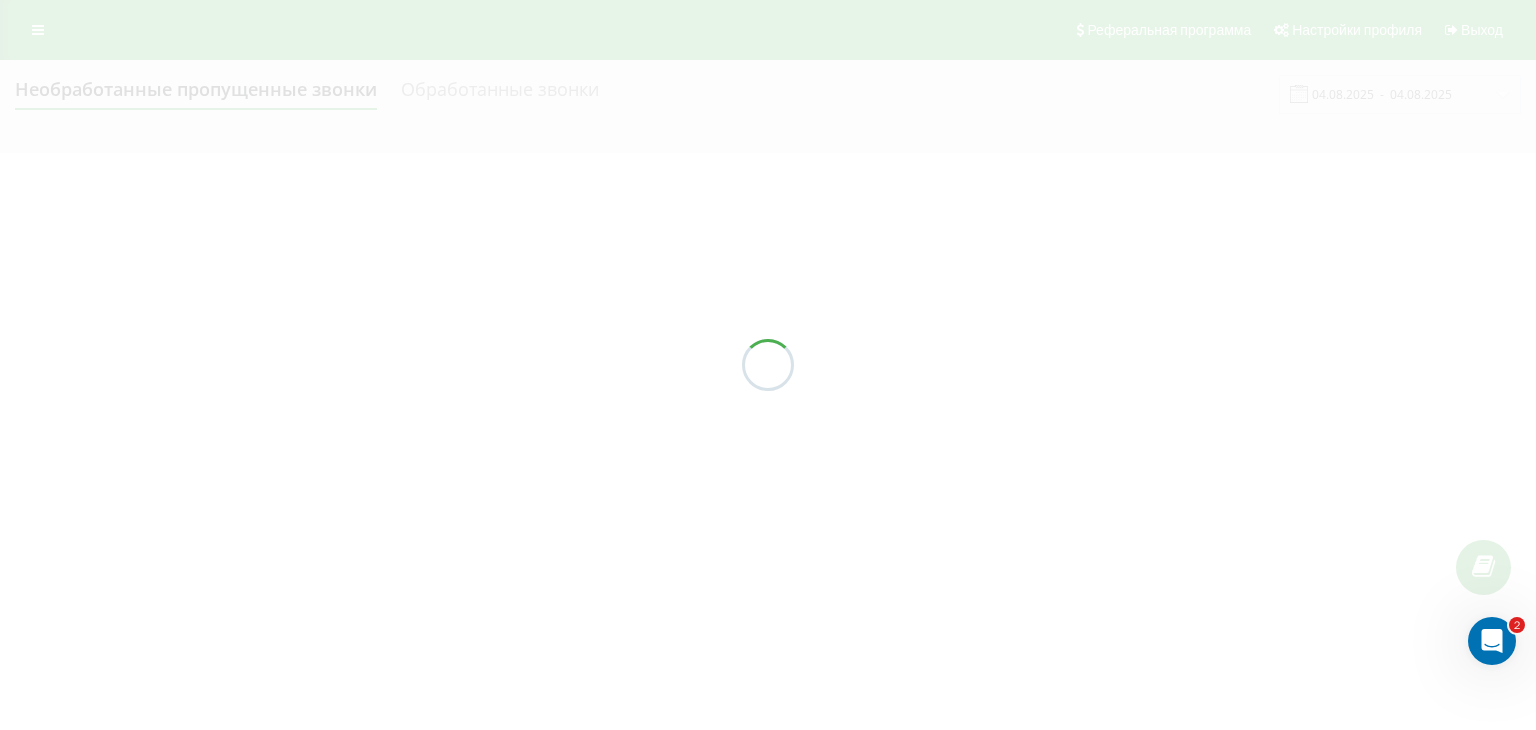 click at bounding box center (768, 365) 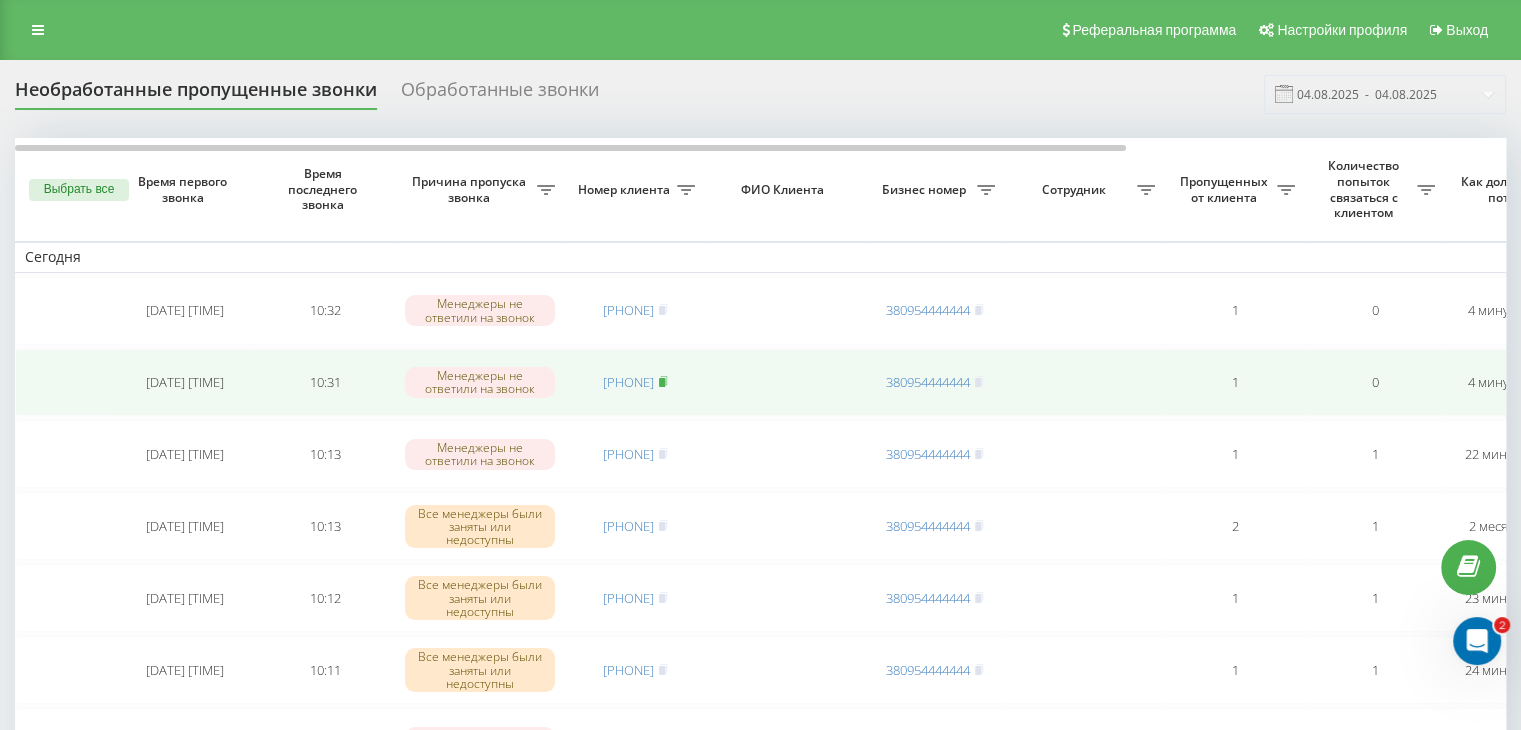 click 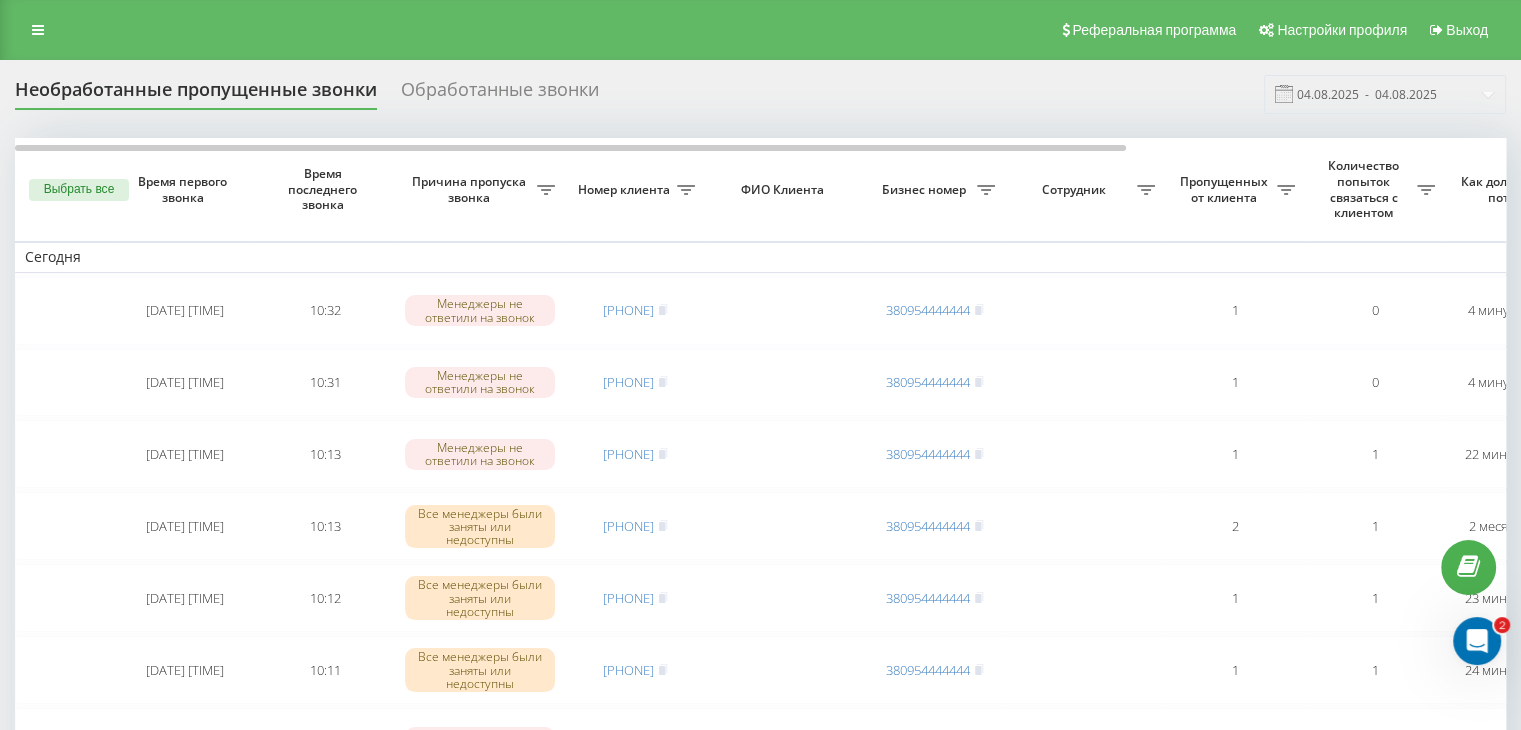 drag, startPoint x: 682, startPoint y: 92, endPoint x: 680, endPoint y: 102, distance: 10.198039 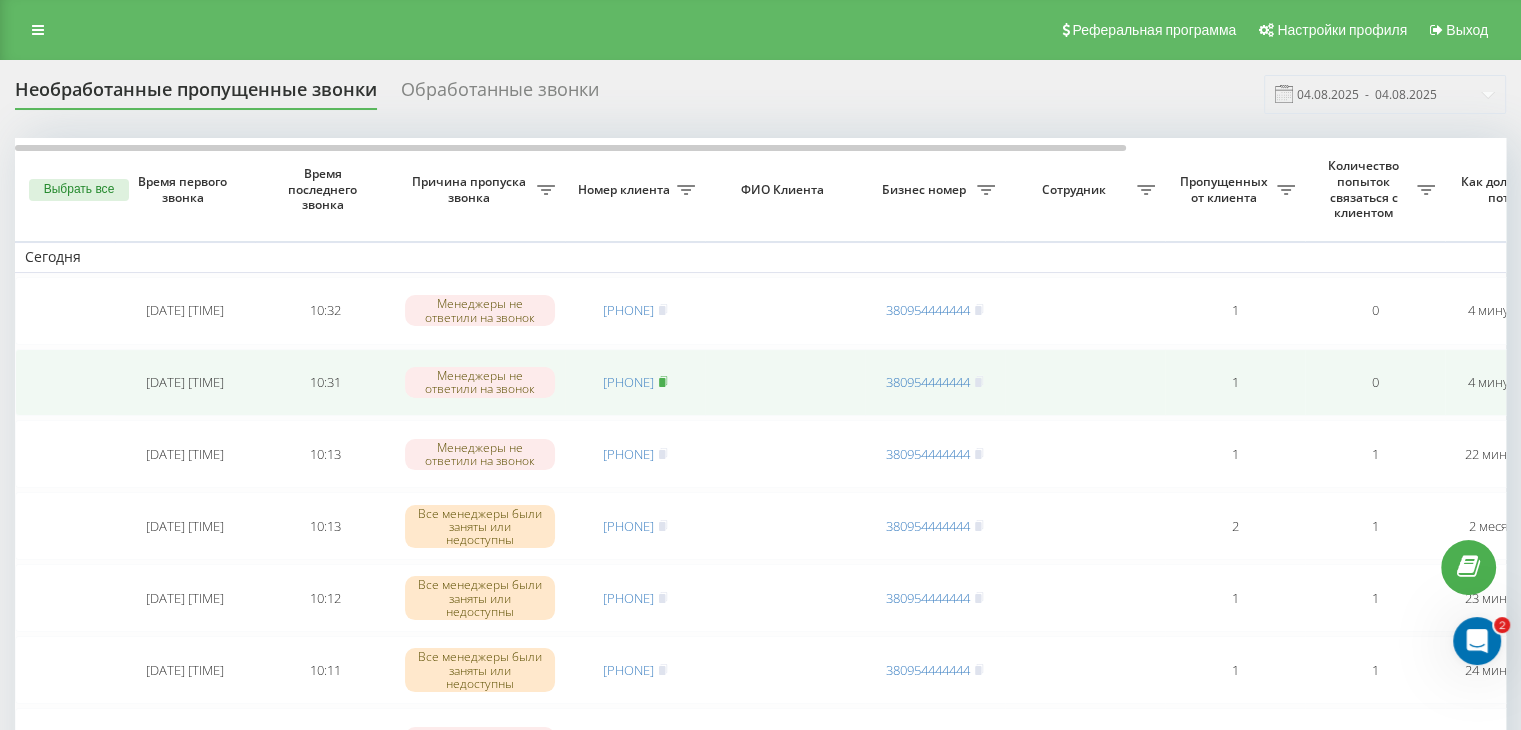 click 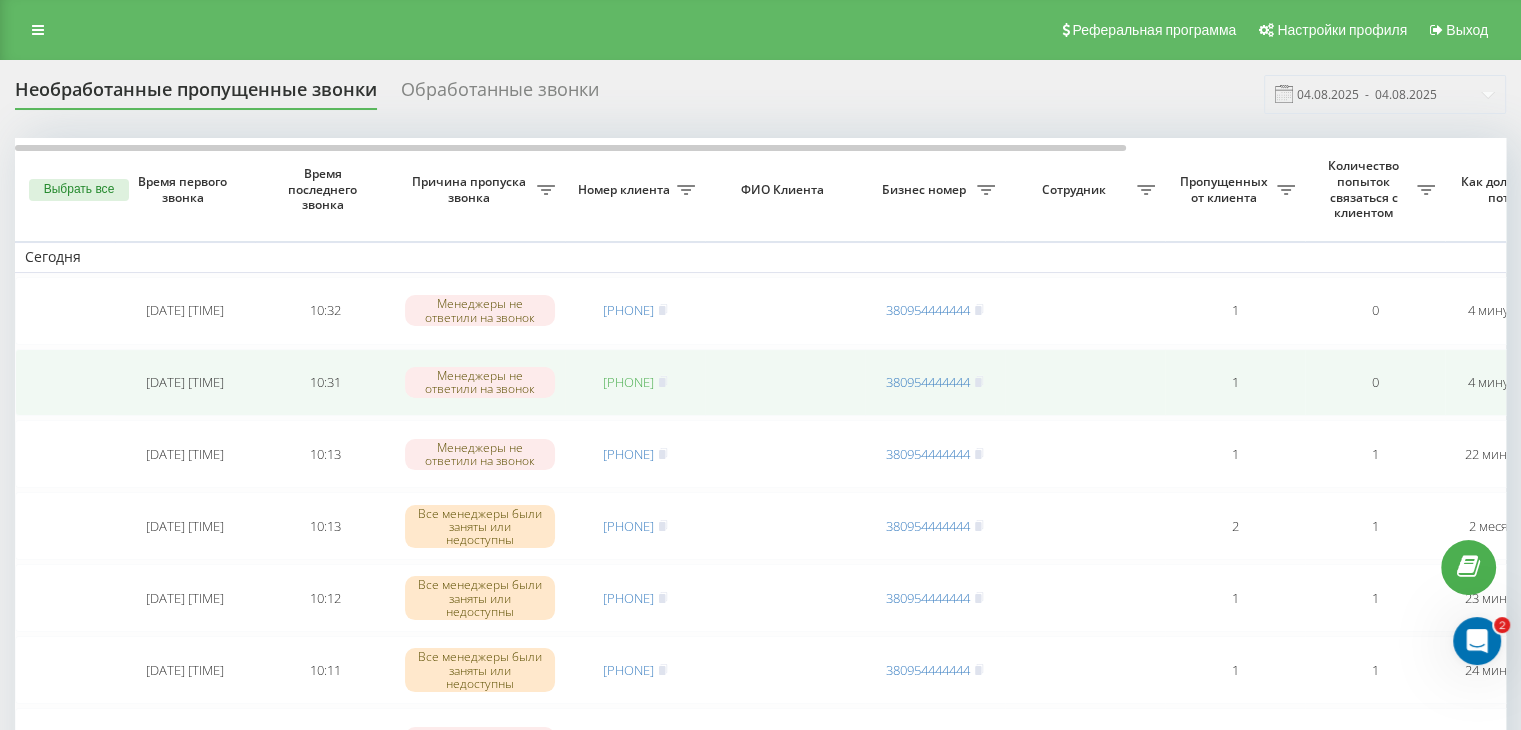 click on "[PHONE]" at bounding box center (628, 382) 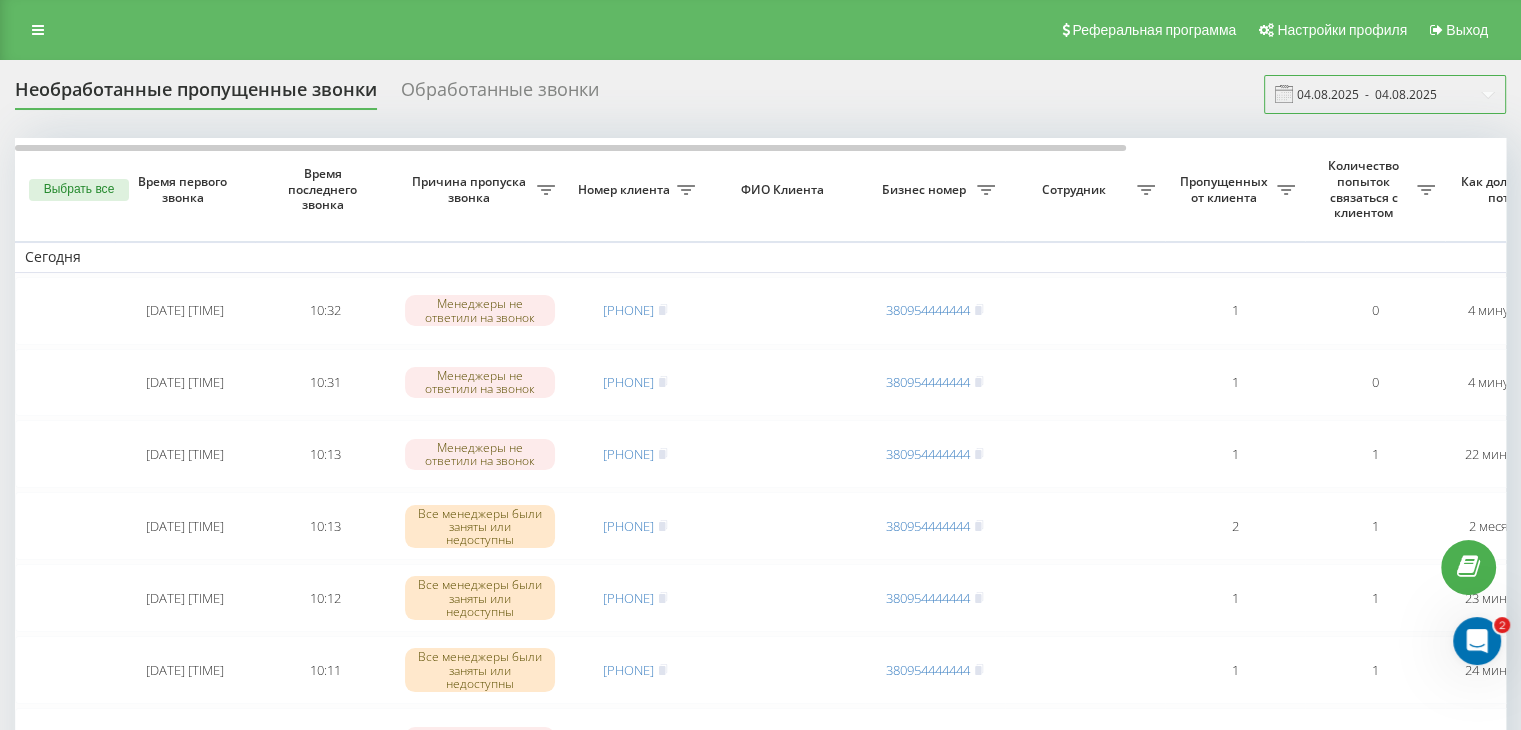 drag, startPoint x: 1364, startPoint y: 79, endPoint x: 1364, endPoint y: 103, distance: 24 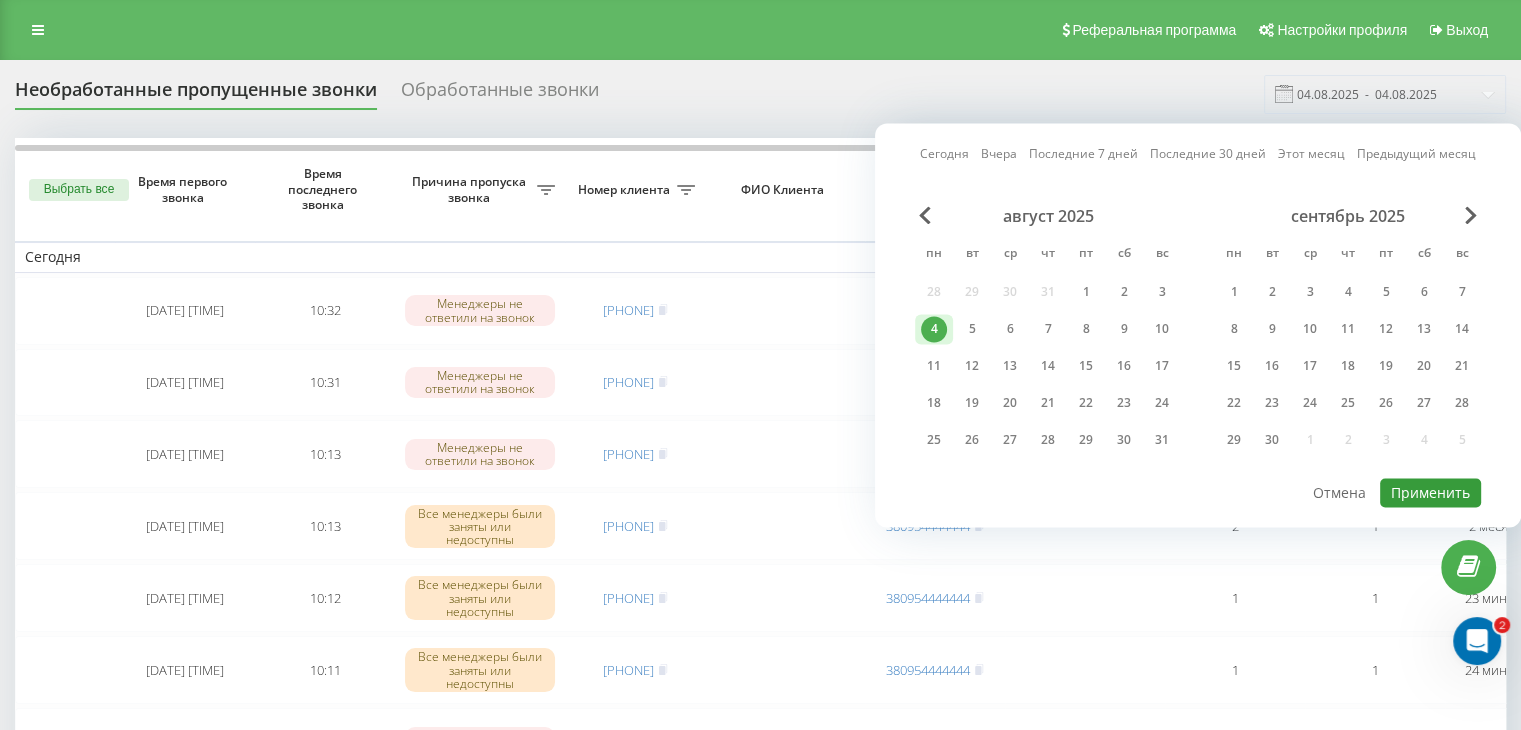 click on "Применить" at bounding box center [1430, 492] 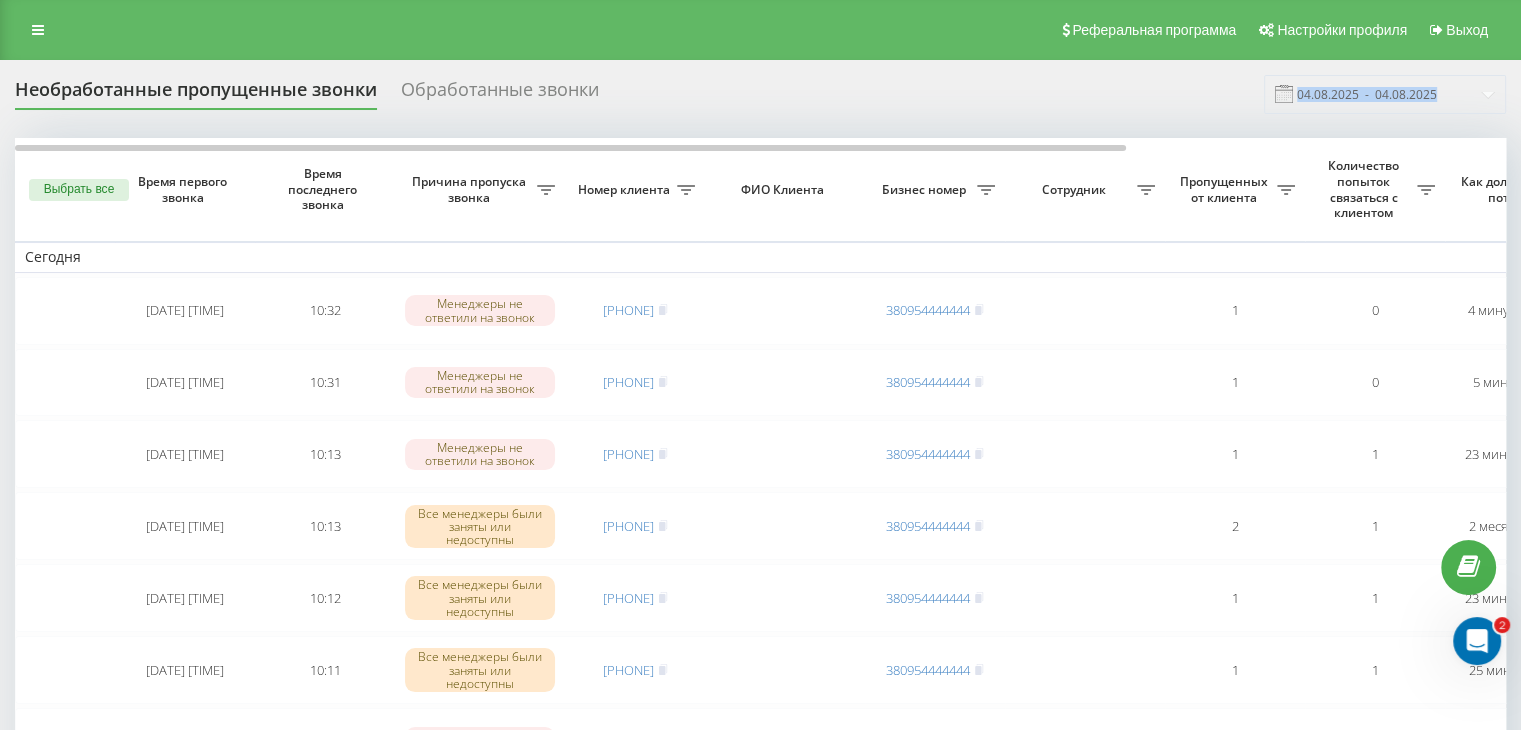click on "Необработанные пропущенные звонки Обработанные звонки 04.08.2025  -  04.08.2025 Выбрать все Время первого звонка Время последнего звонка Причина пропуска звонка Номер клиента ФИО Клиента Бизнес номер Сотрудник Пропущенных от клиента Количество попыток связаться с клиентом Как долго звонок потерян Название схемы переадресации Комментарий к звонку Сегодня 2025-08-04 10:32:14 10:32 Менеджеры не ответили на звонок [PHONE] [PHONE] 1 0 4 минуты назад ukrpas.com.ua Обработать Не удалось связаться Связался с клиентом с помощью другого канала Клиент перезвонил сам с другого номера 10:31 1 0" at bounding box center (760, 1183) 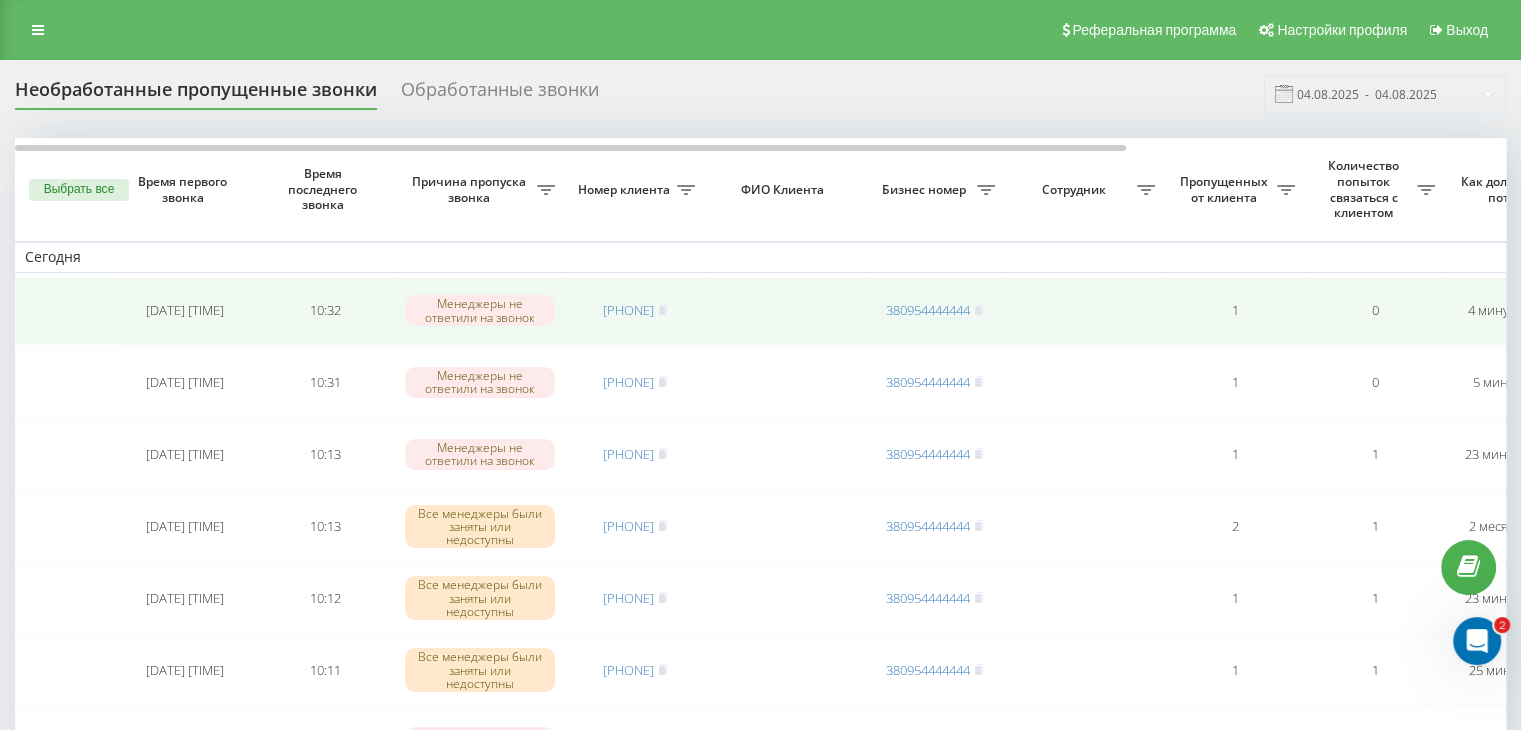click 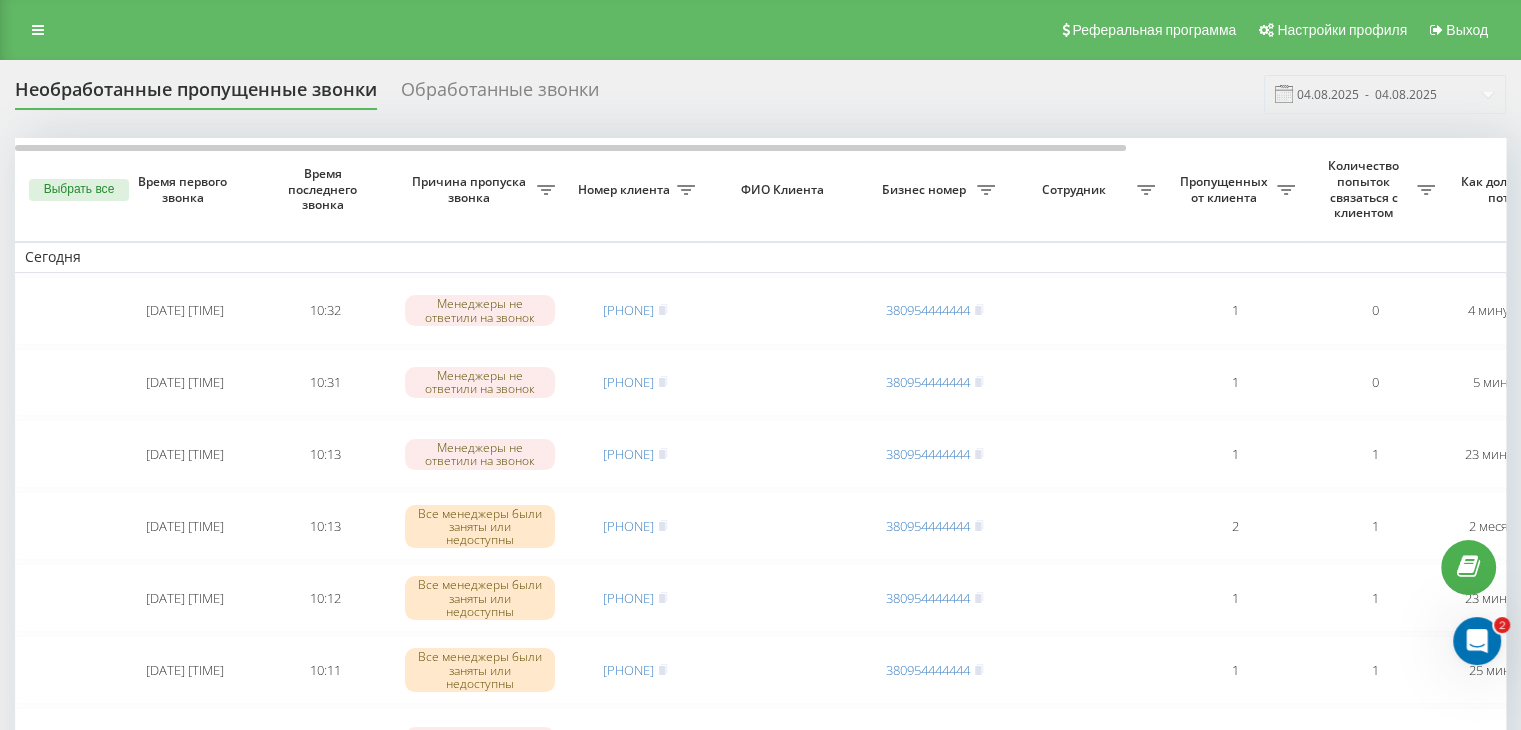 click on "Необработанные пропущенные звонки Обработанные звонки 04.08.2025  -  04.08.2025" at bounding box center [760, 94] 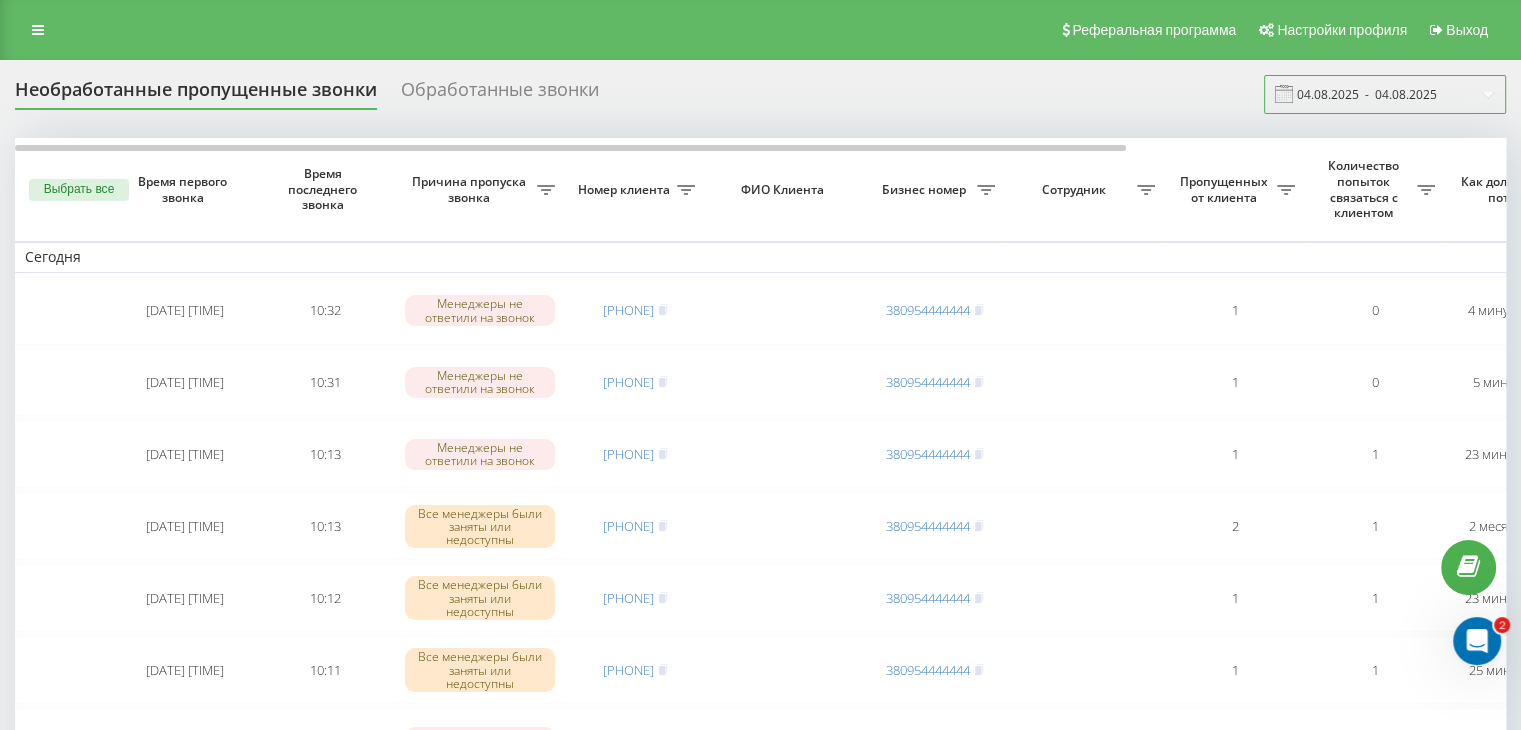 click on "04.08.2025  -  04.08.2025" at bounding box center [1385, 94] 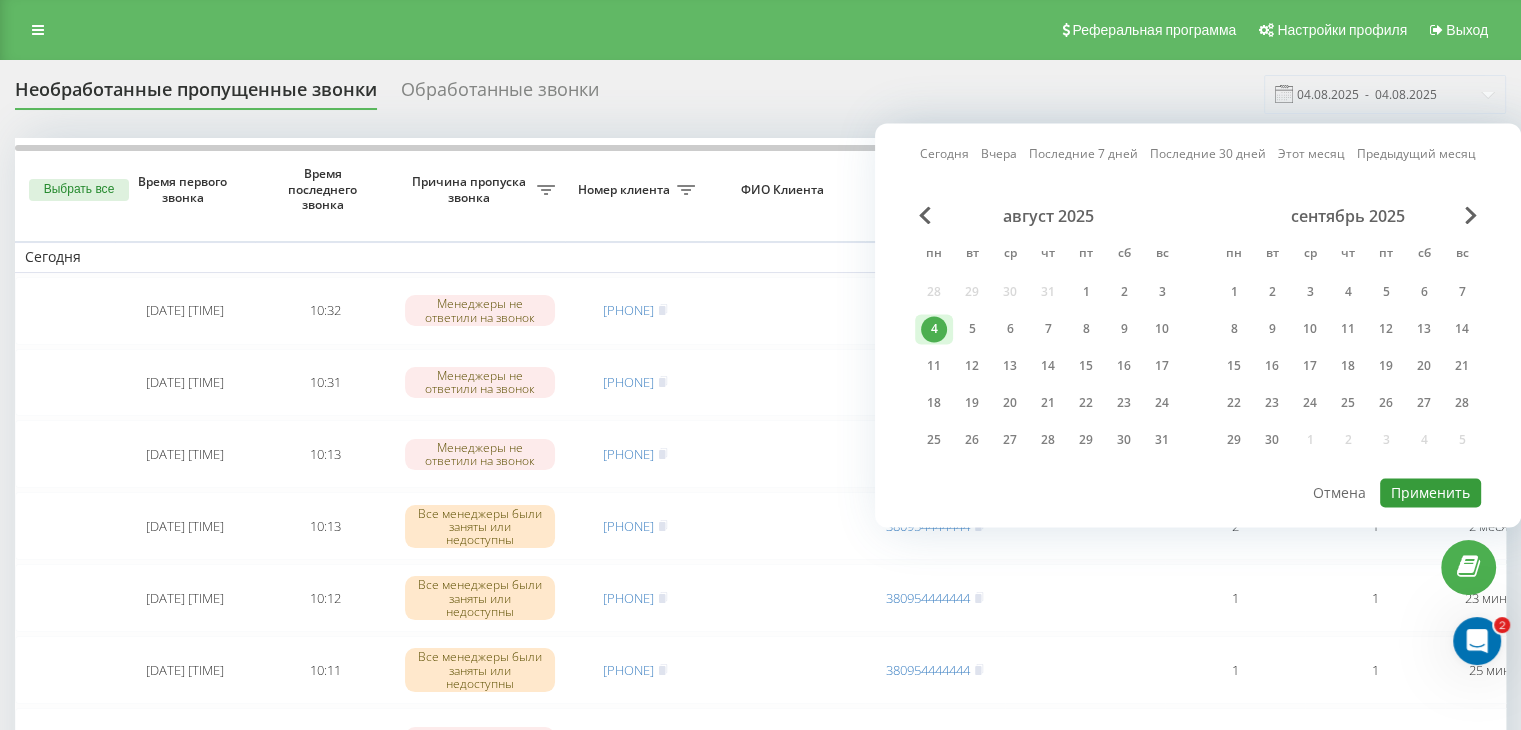 click on "Применить" at bounding box center [1430, 492] 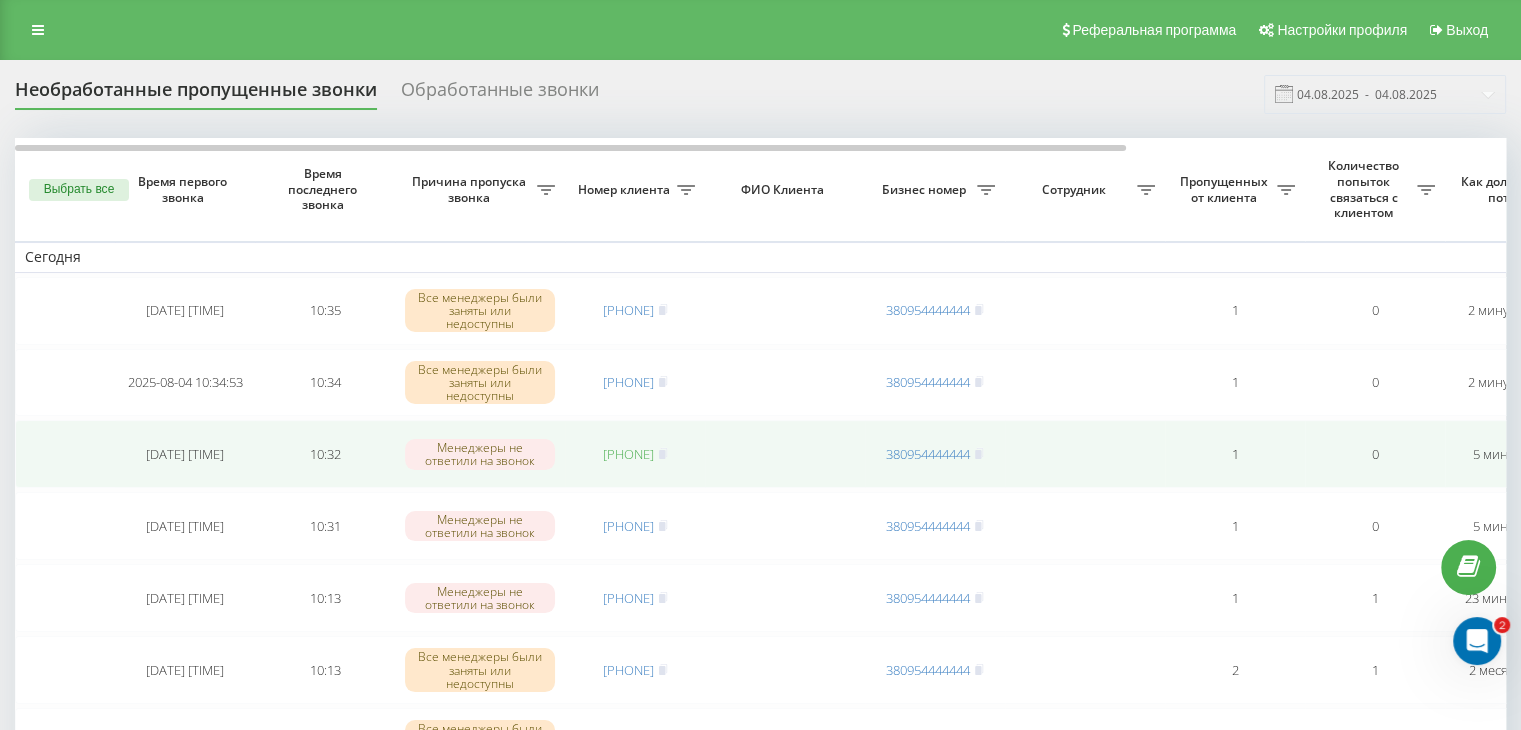 click on "[PHONE]" at bounding box center [628, 454] 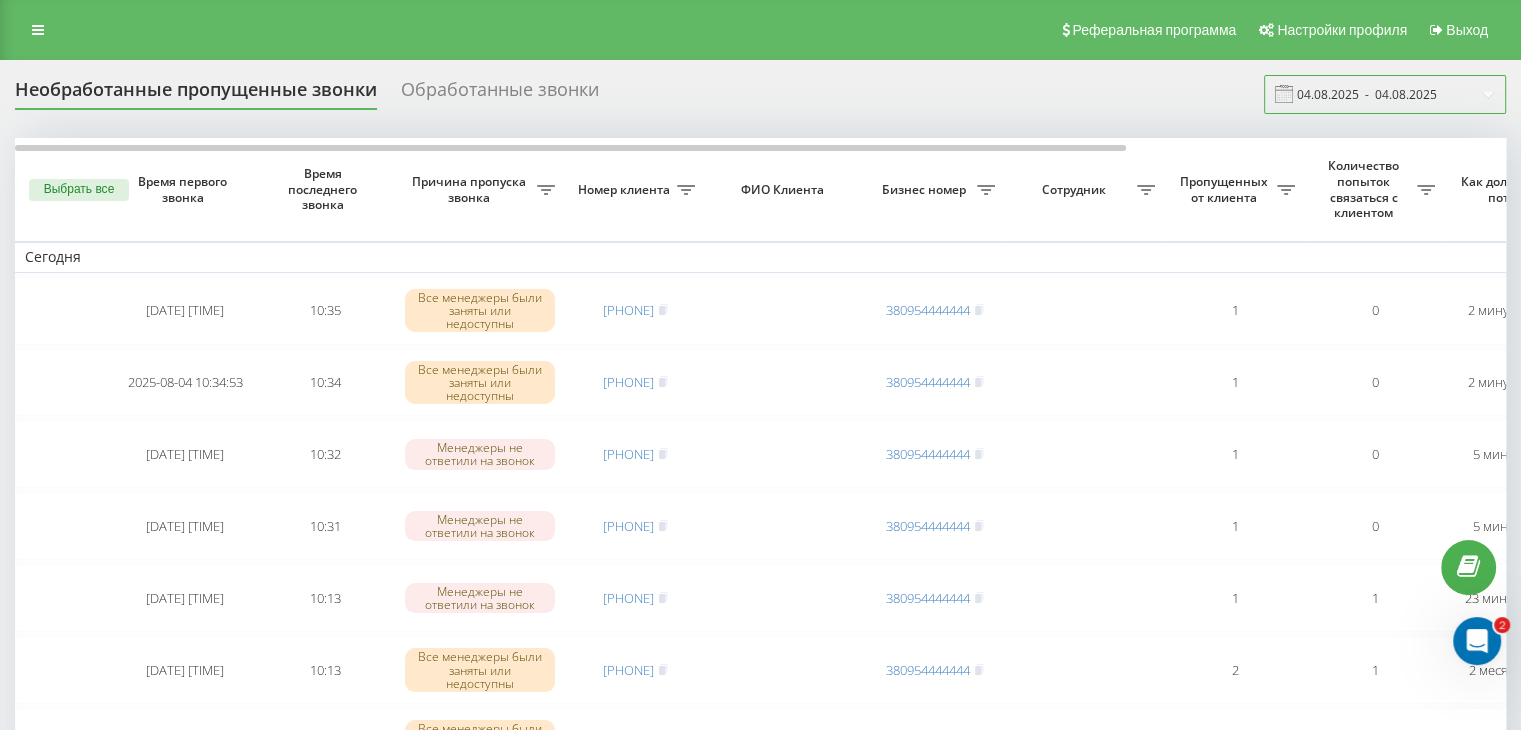 click on "04.08.2025  -  04.08.2025" at bounding box center [1385, 94] 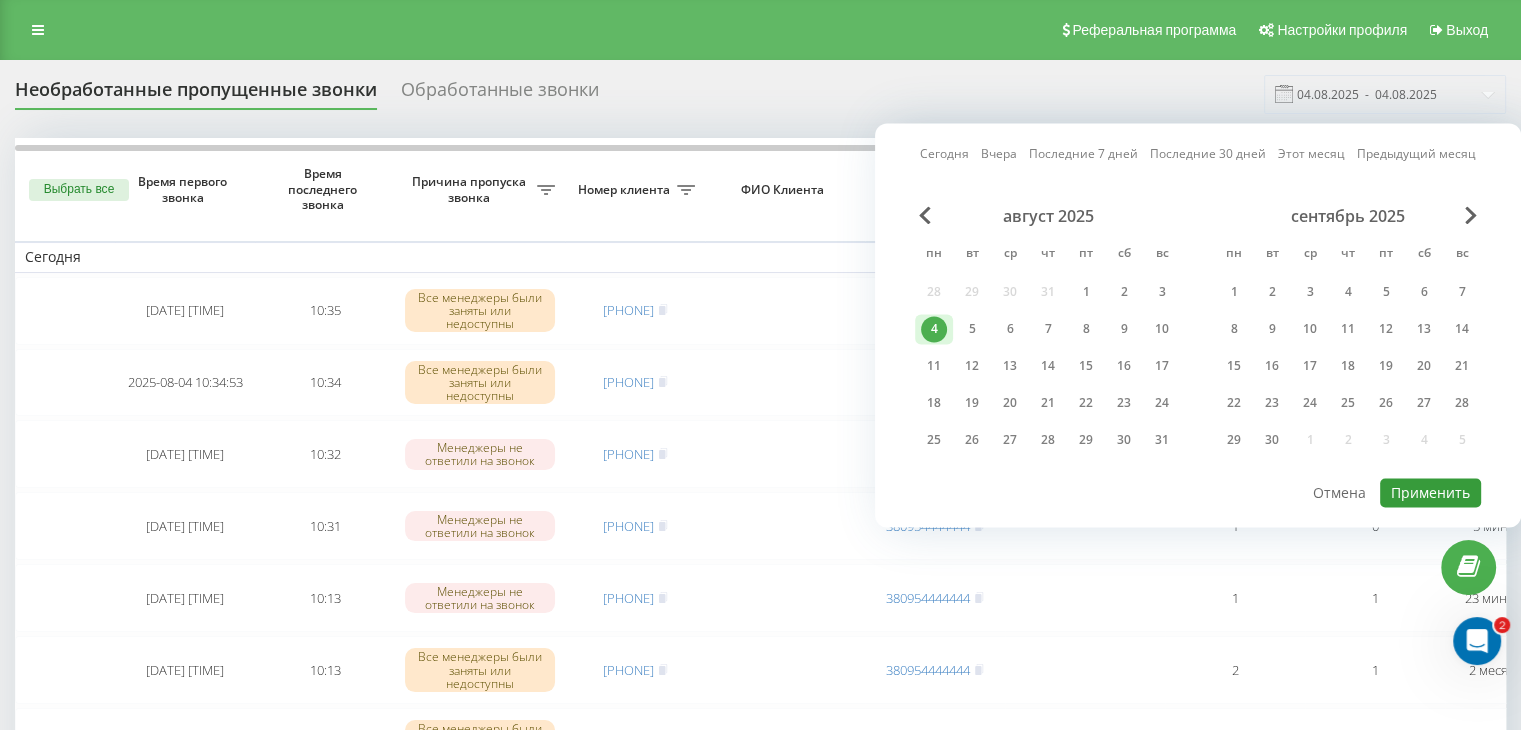 click on "Применить" at bounding box center (1430, 492) 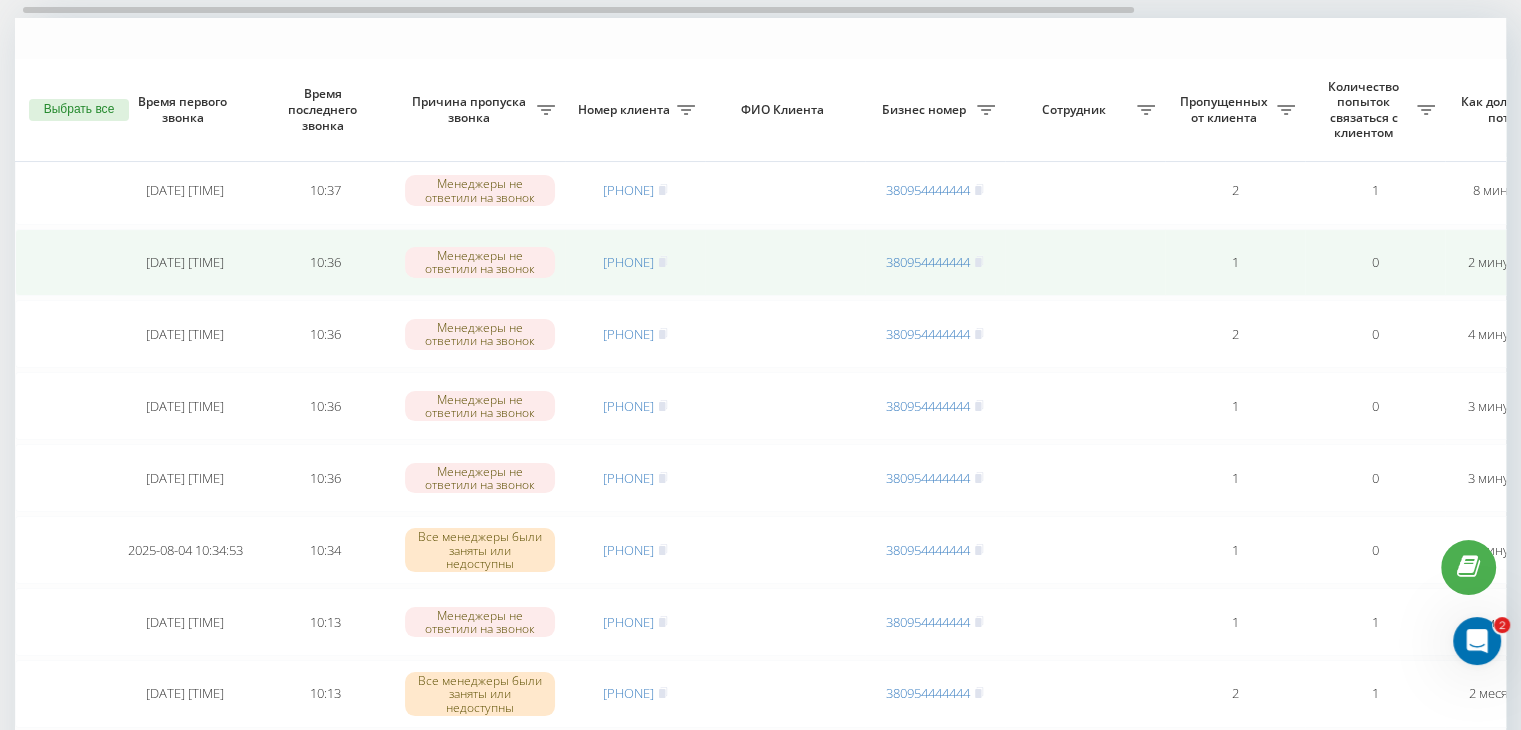 scroll, scrollTop: 200, scrollLeft: 0, axis: vertical 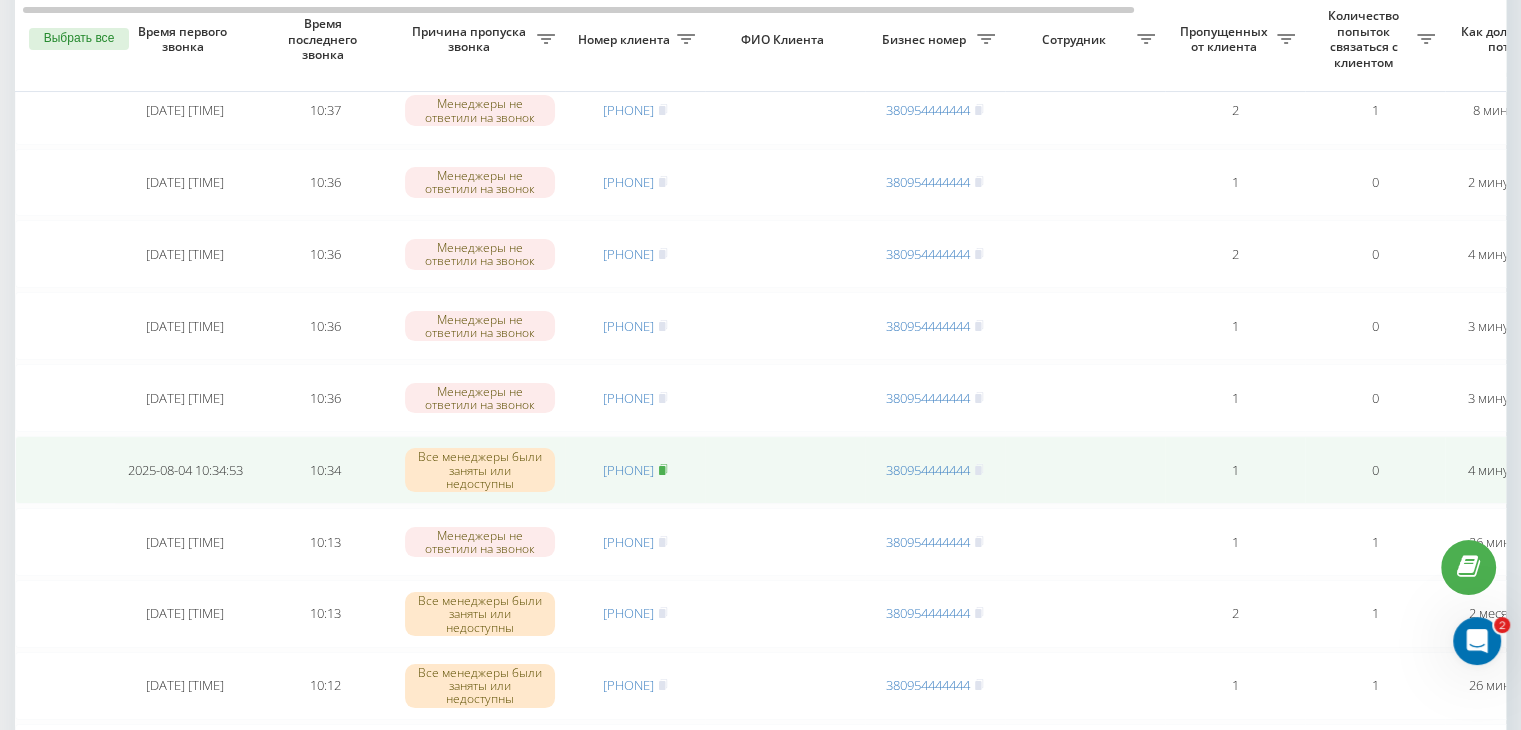 click at bounding box center [663, 470] 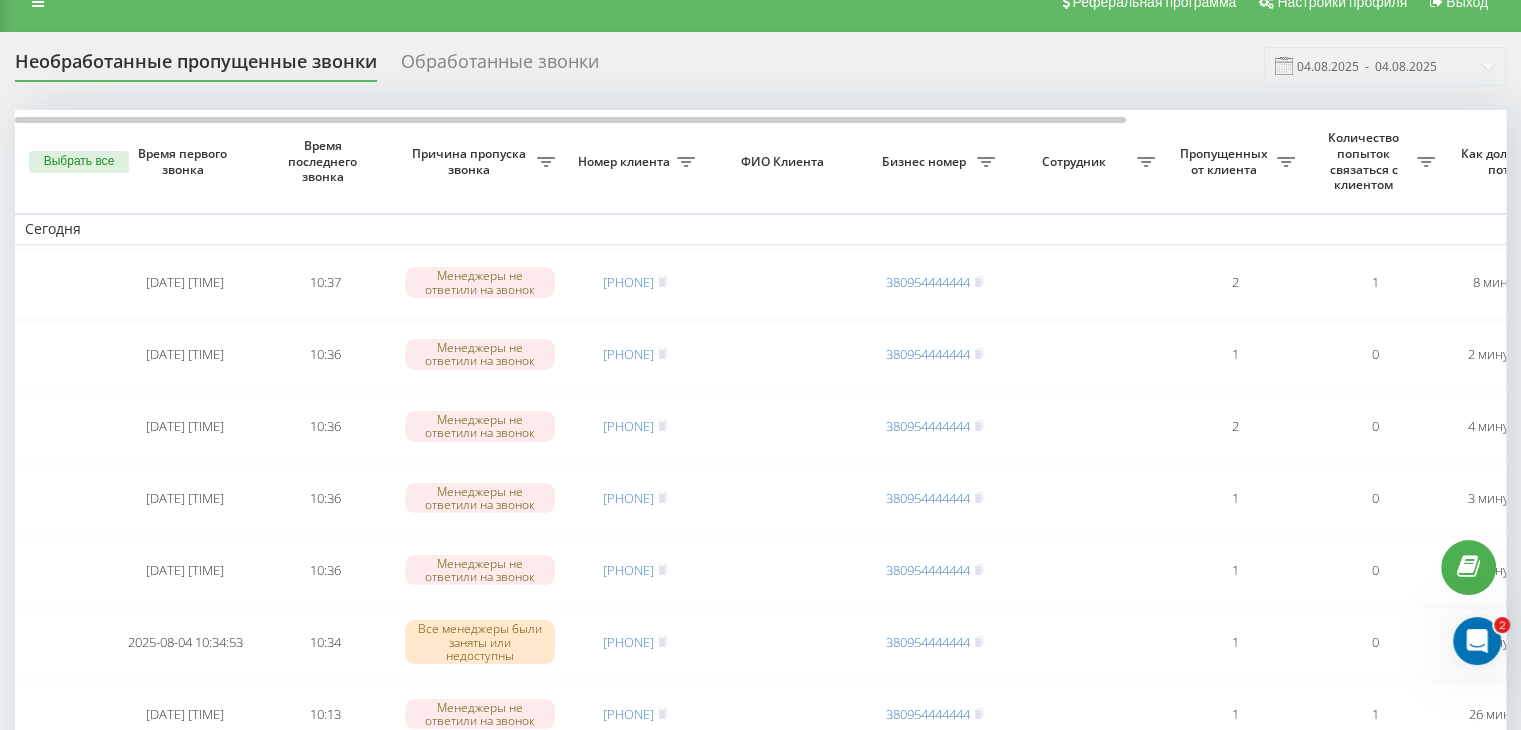 scroll, scrollTop: 0, scrollLeft: 0, axis: both 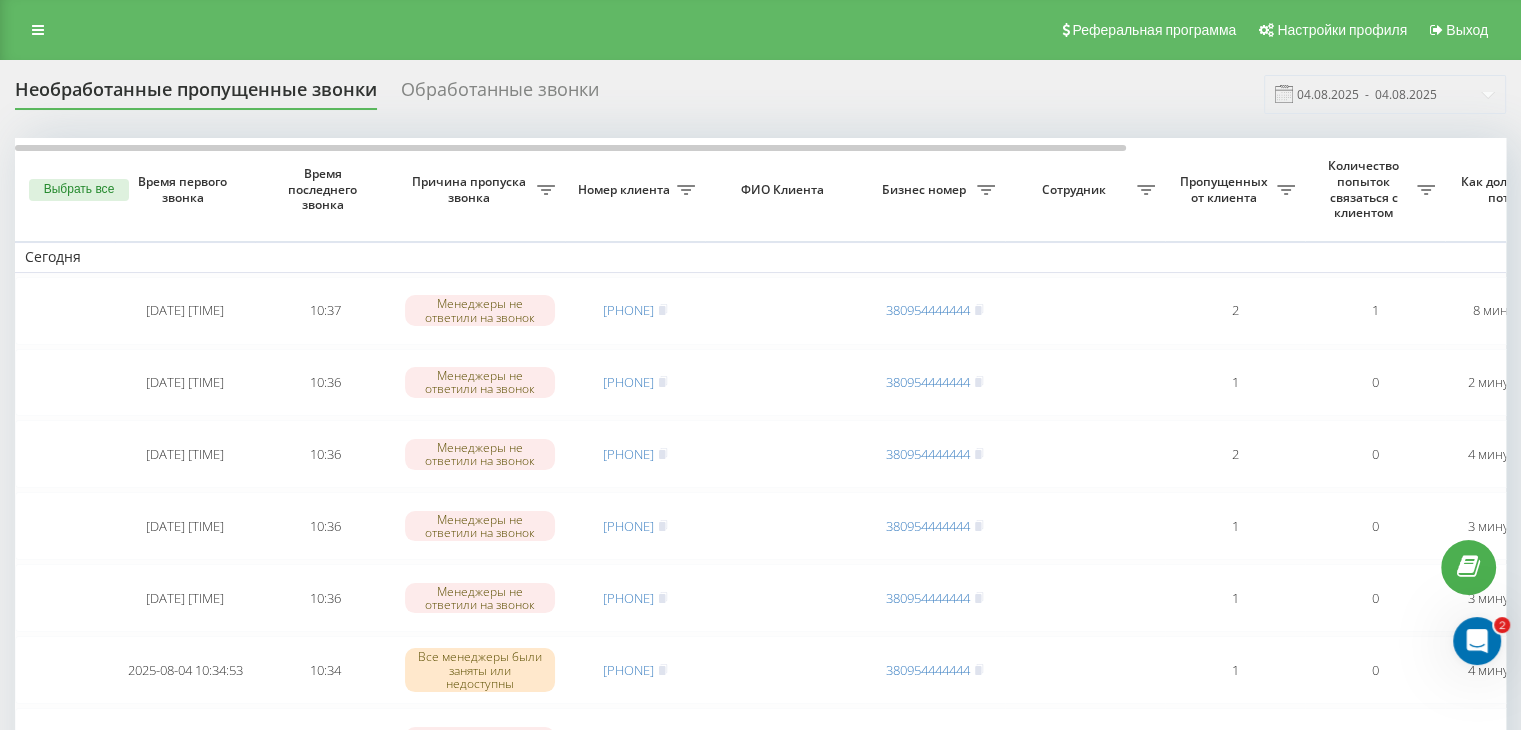 click on "Необработанные пропущенные звонки Обработанные звонки [DATE]  -  [DATE] Выбрать все Время первого звонка Время последнего звонка Причина пропуска звонка Номер клиента ФИО Клиента Бизнес номер Сотрудник Пропущенных от клиента Количество попыток связаться с клиентом Как долго звонок потерян Название схемы переадресации Комментарий к звонку Сегодня [DATE] [TIME] [TIME] Менеджеры не ответили на звонок [PHONE] [PHONE] 2 1 [TIME_AGO] ukrpas.com.ua Обработать Не удалось связаться Связался с клиентом с помощью другого канала Клиент перезвонил сам с другого номера [TIME] 1 0" at bounding box center (760, 1183) 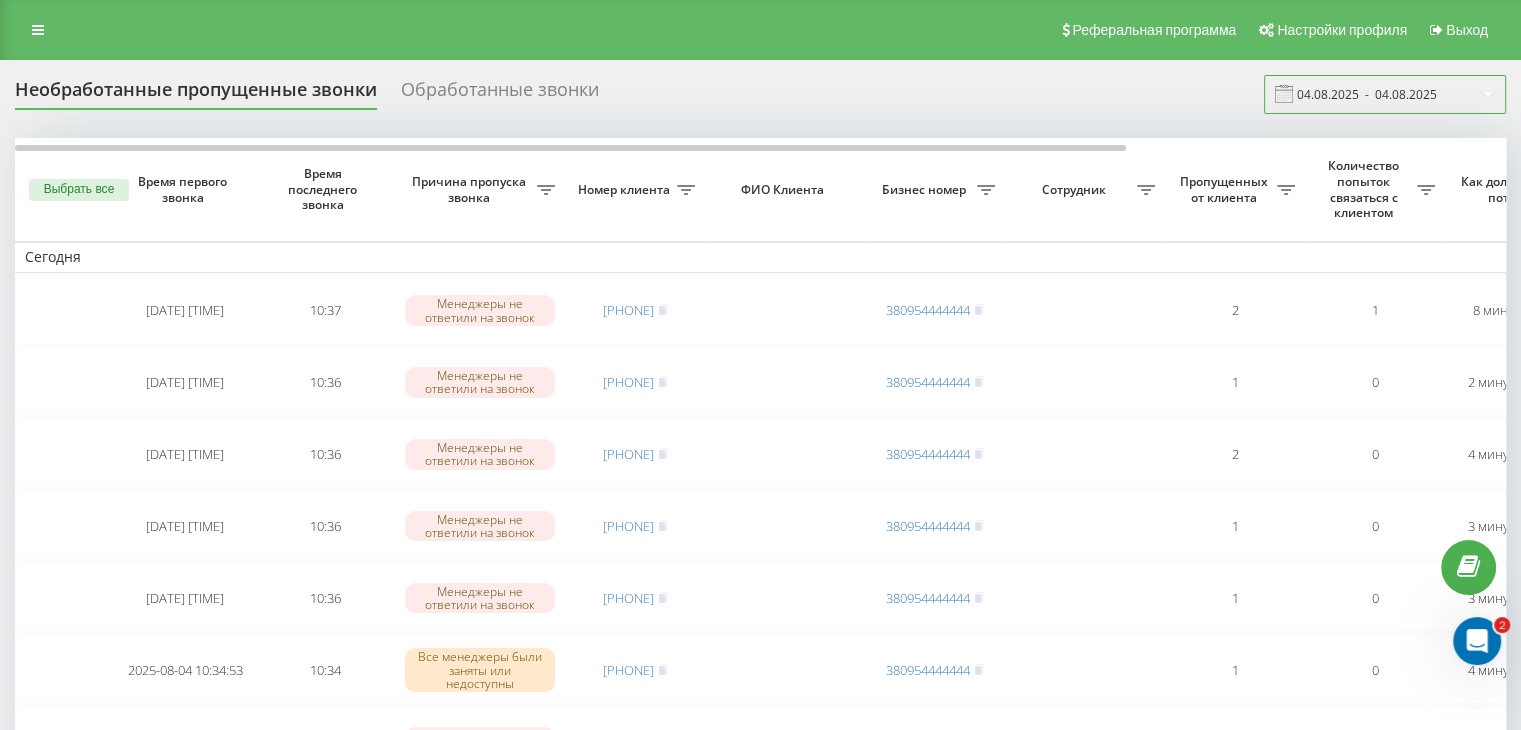 click on "04.08.2025  -  04.08.2025" at bounding box center (1385, 94) 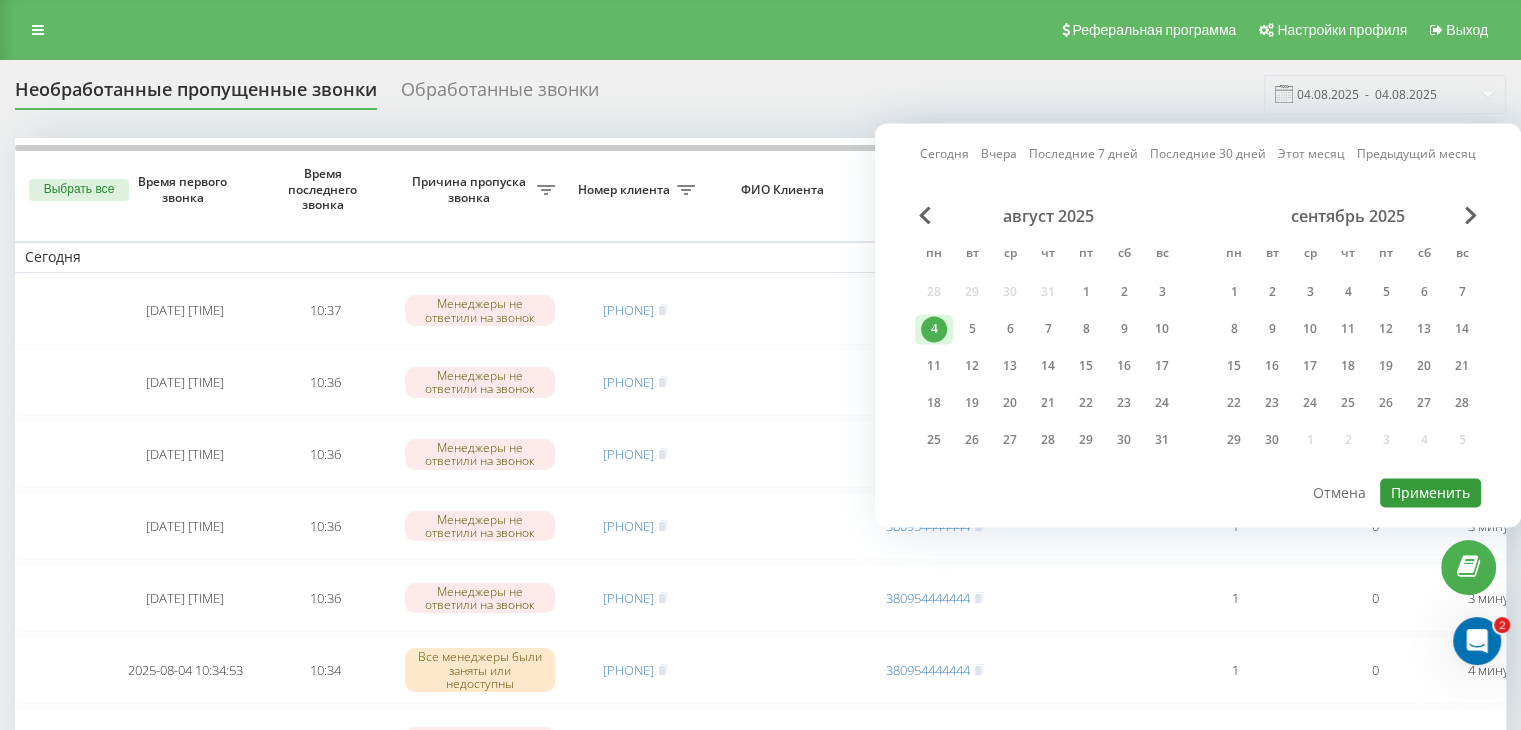 click on "Применить" at bounding box center (1430, 492) 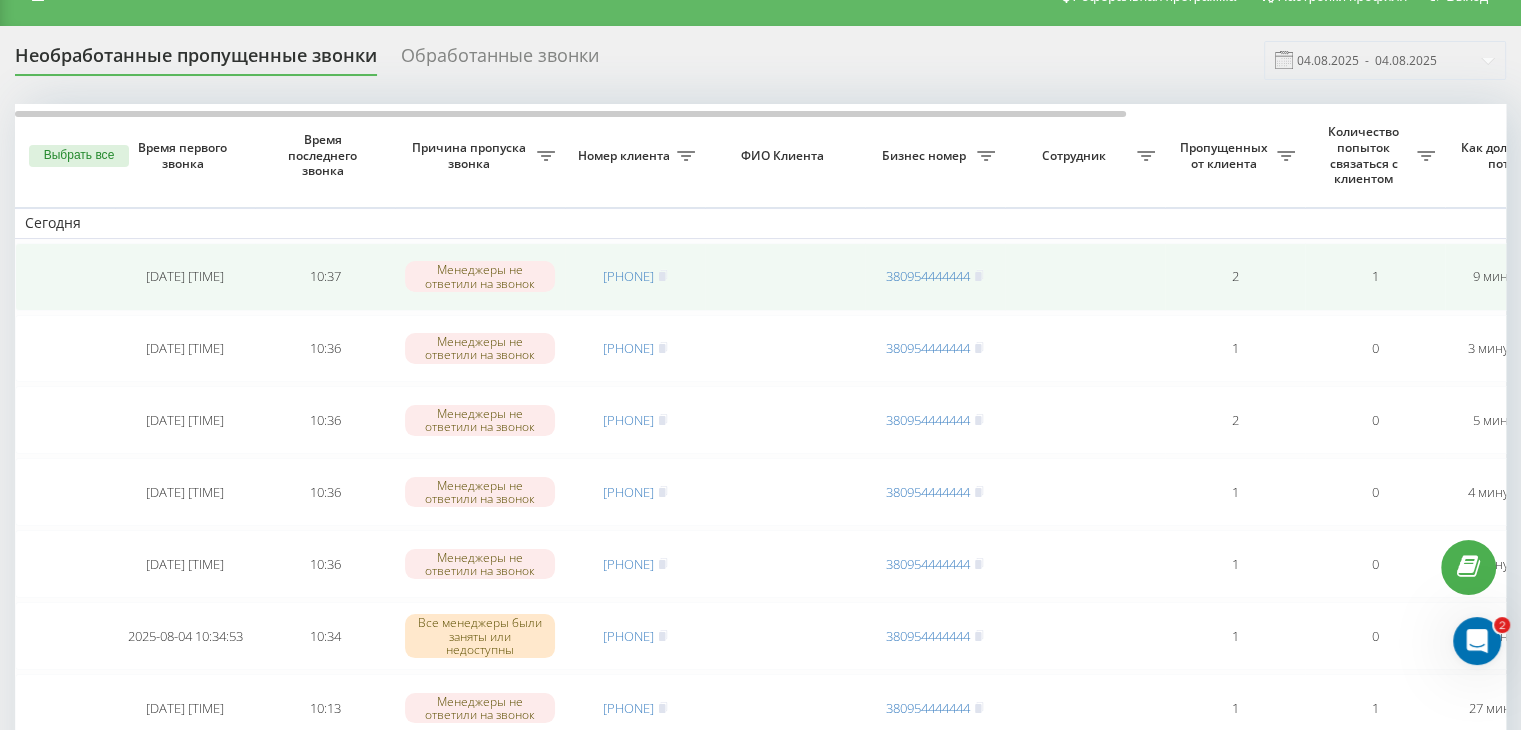scroll, scrollTop: 200, scrollLeft: 0, axis: vertical 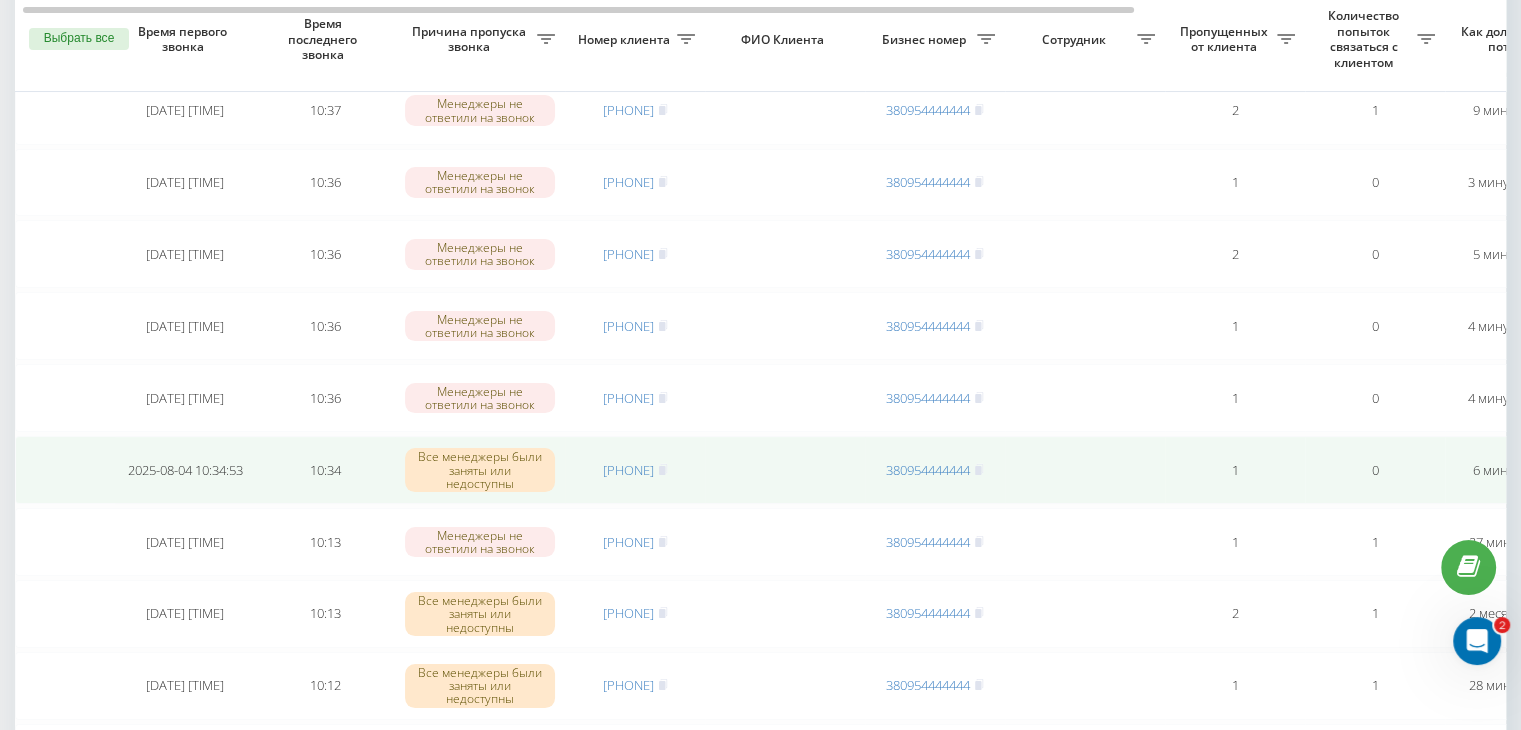 click on "[PHONE]" at bounding box center [635, 470] 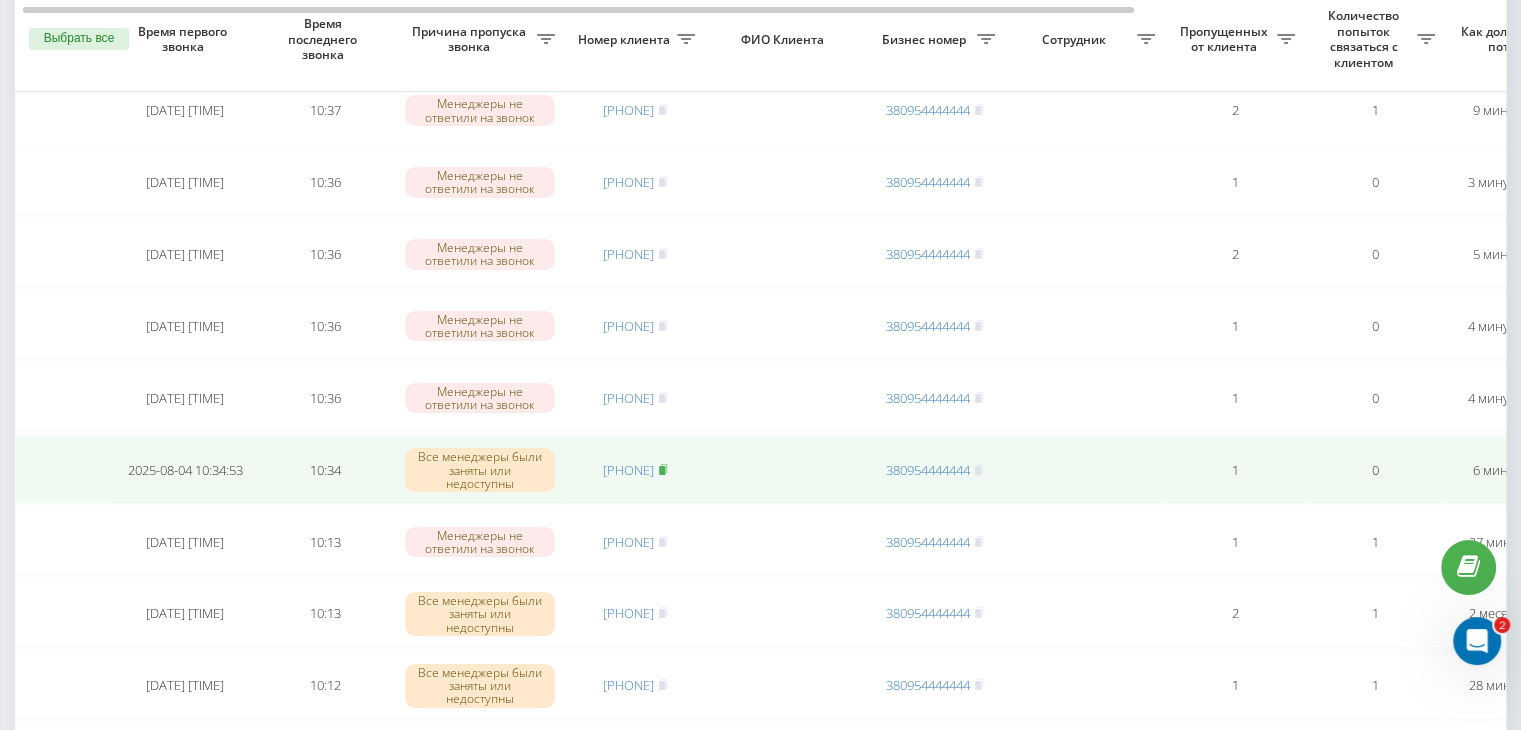 click 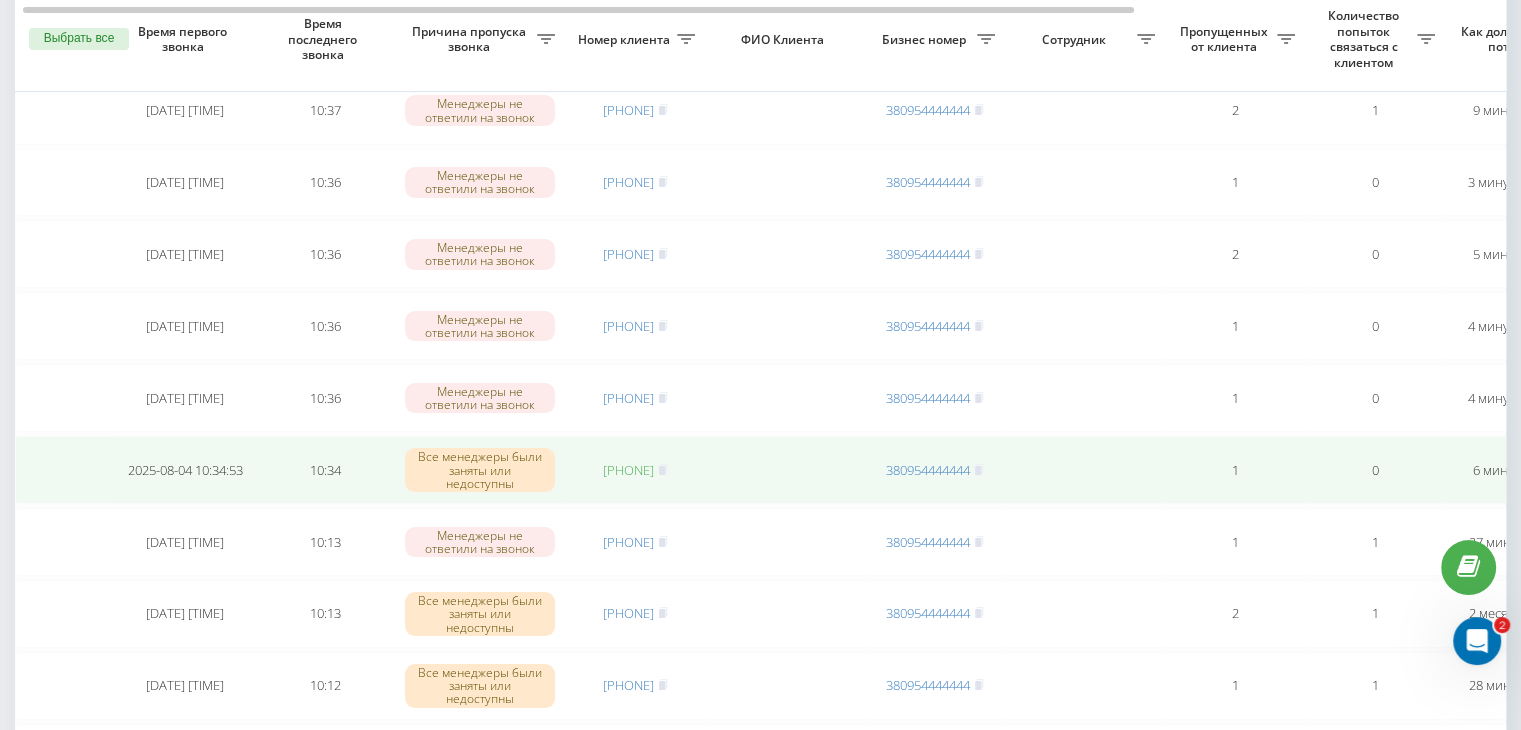 drag, startPoint x: 619, startPoint y: 461, endPoint x: 622, endPoint y: 471, distance: 10.440307 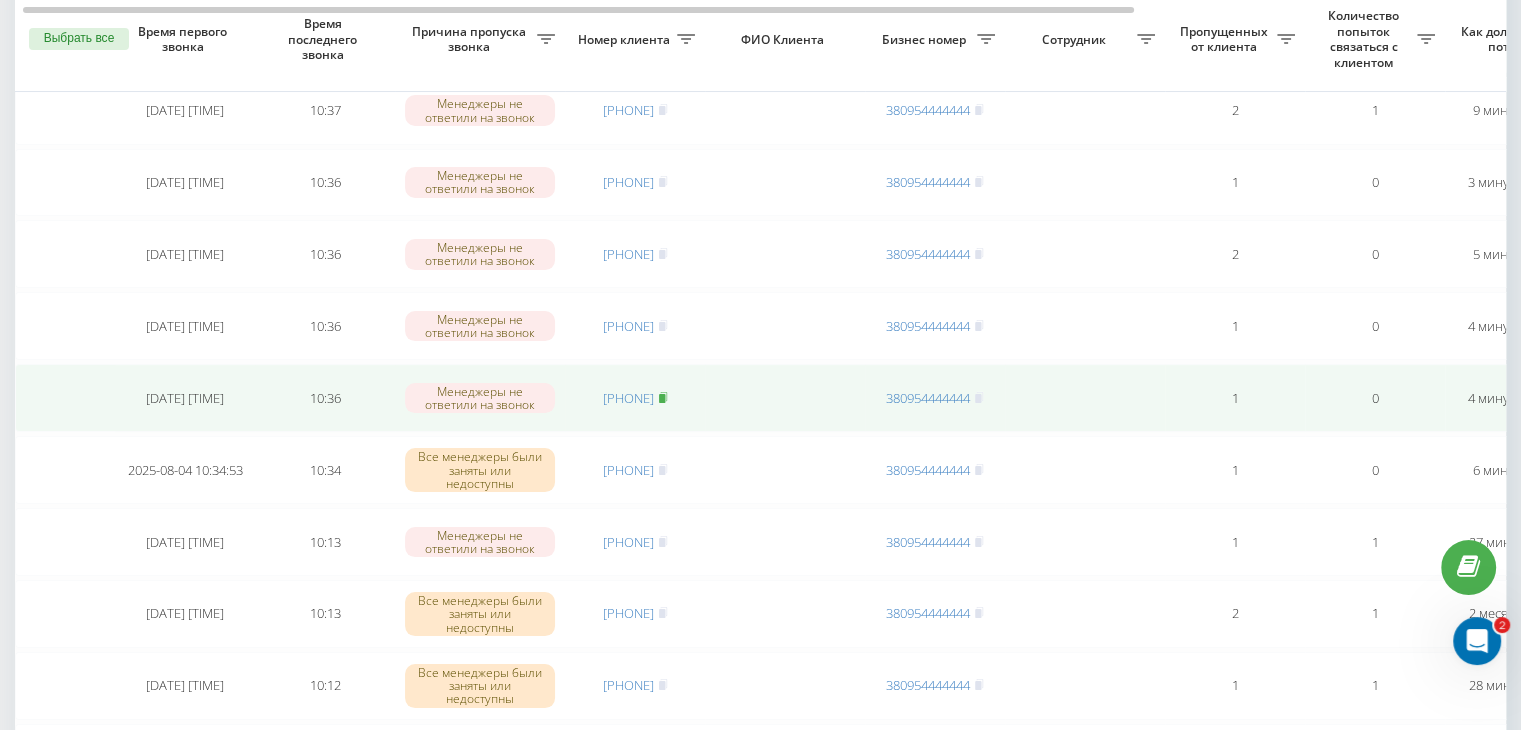 click 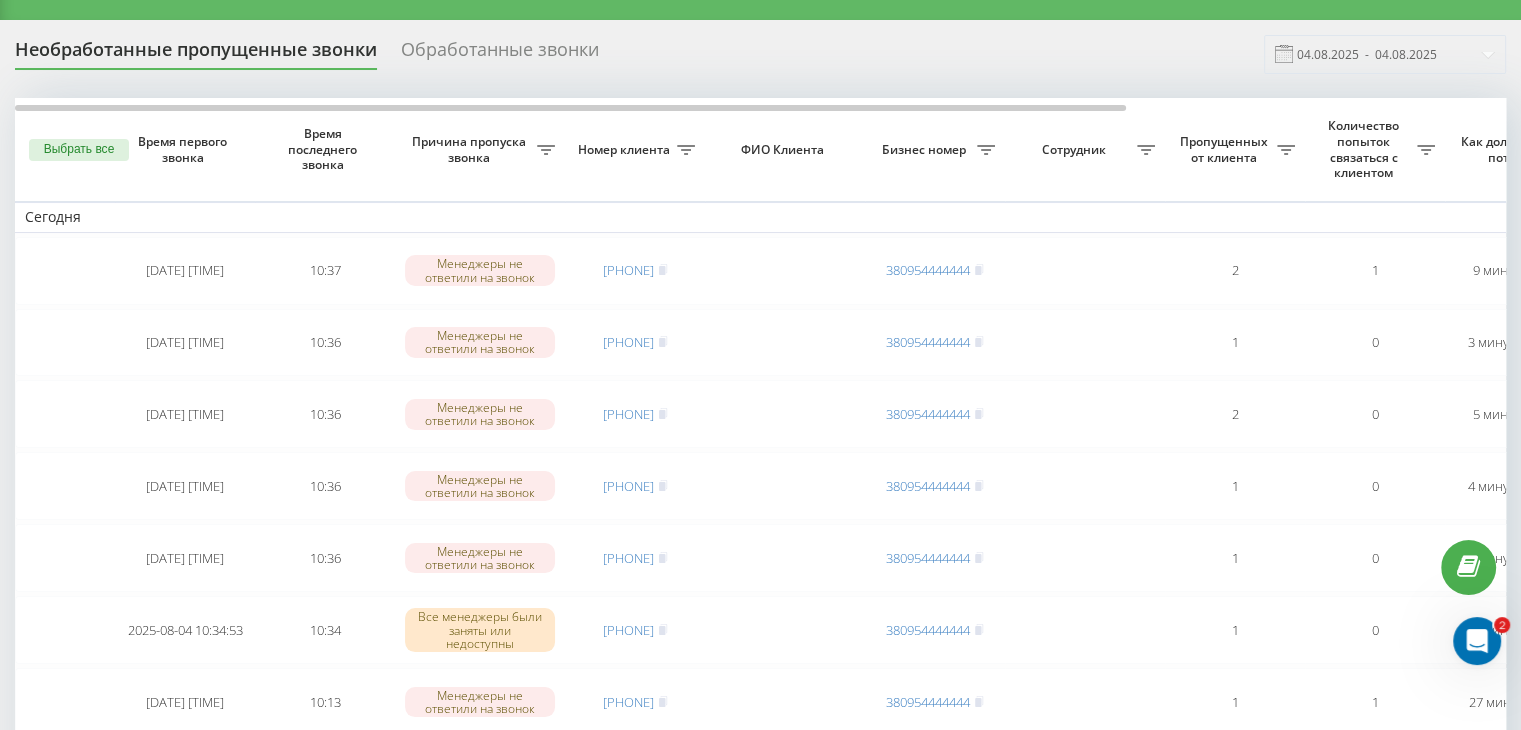 scroll, scrollTop: 0, scrollLeft: 0, axis: both 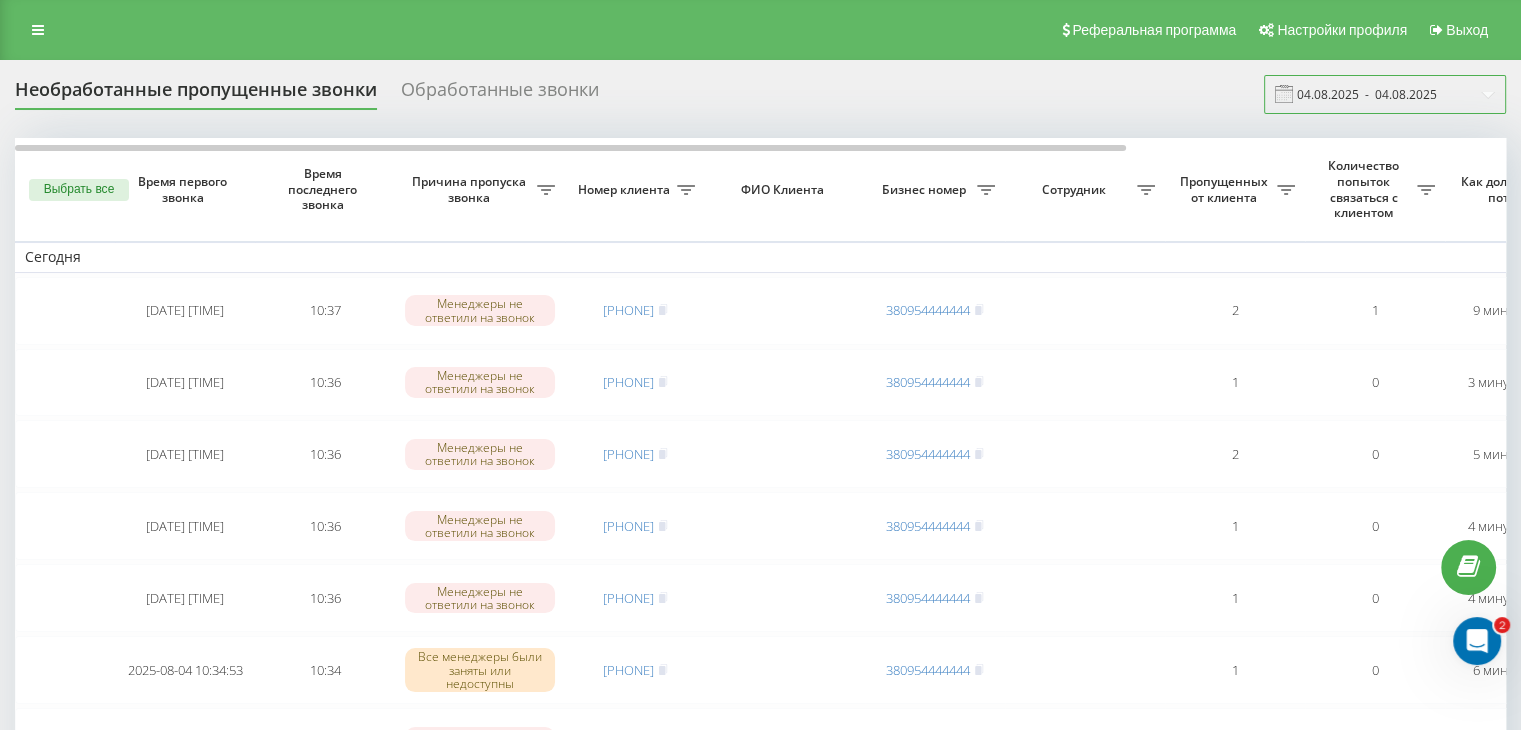 click on "04.08.2025  -  04.08.2025" at bounding box center [1385, 94] 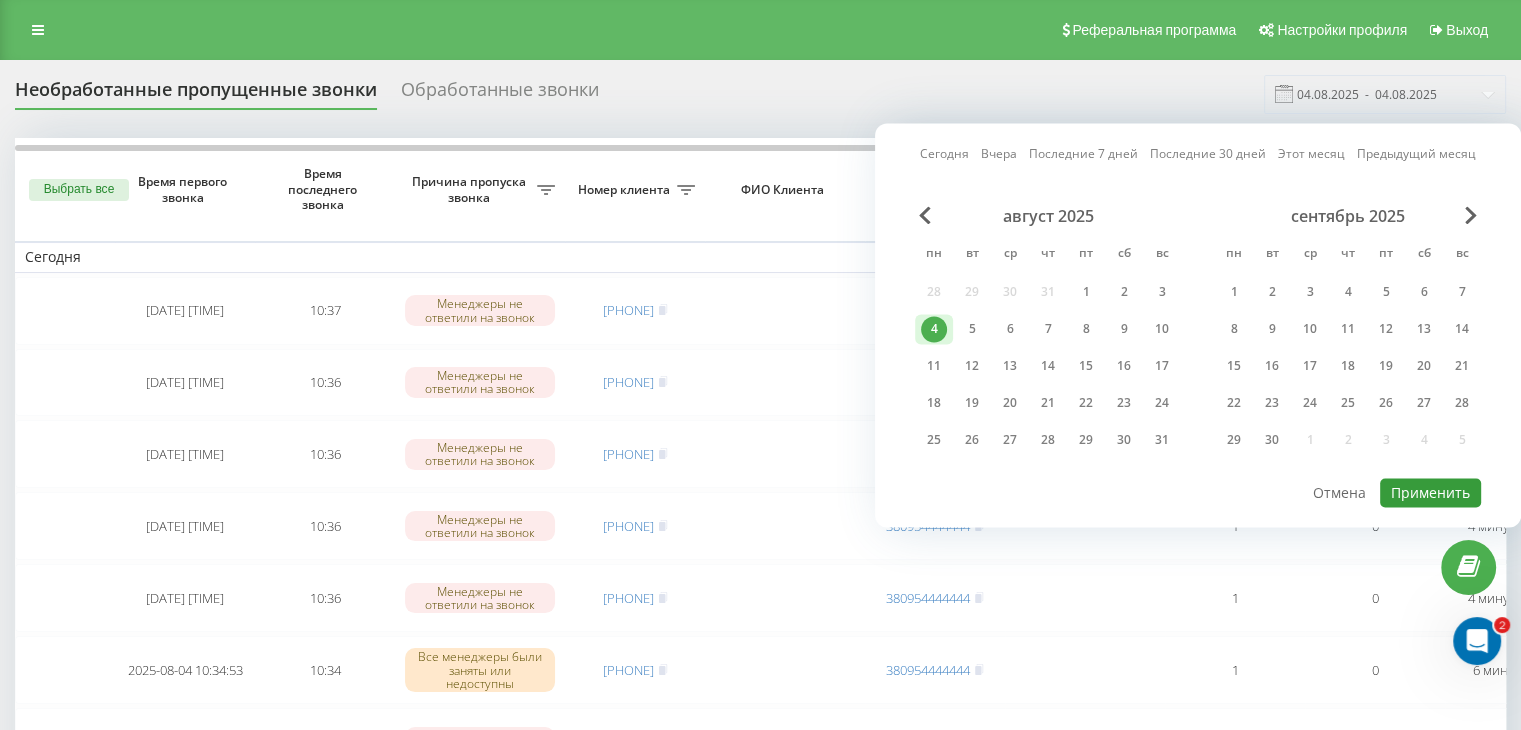 click on "Применить" at bounding box center (1430, 492) 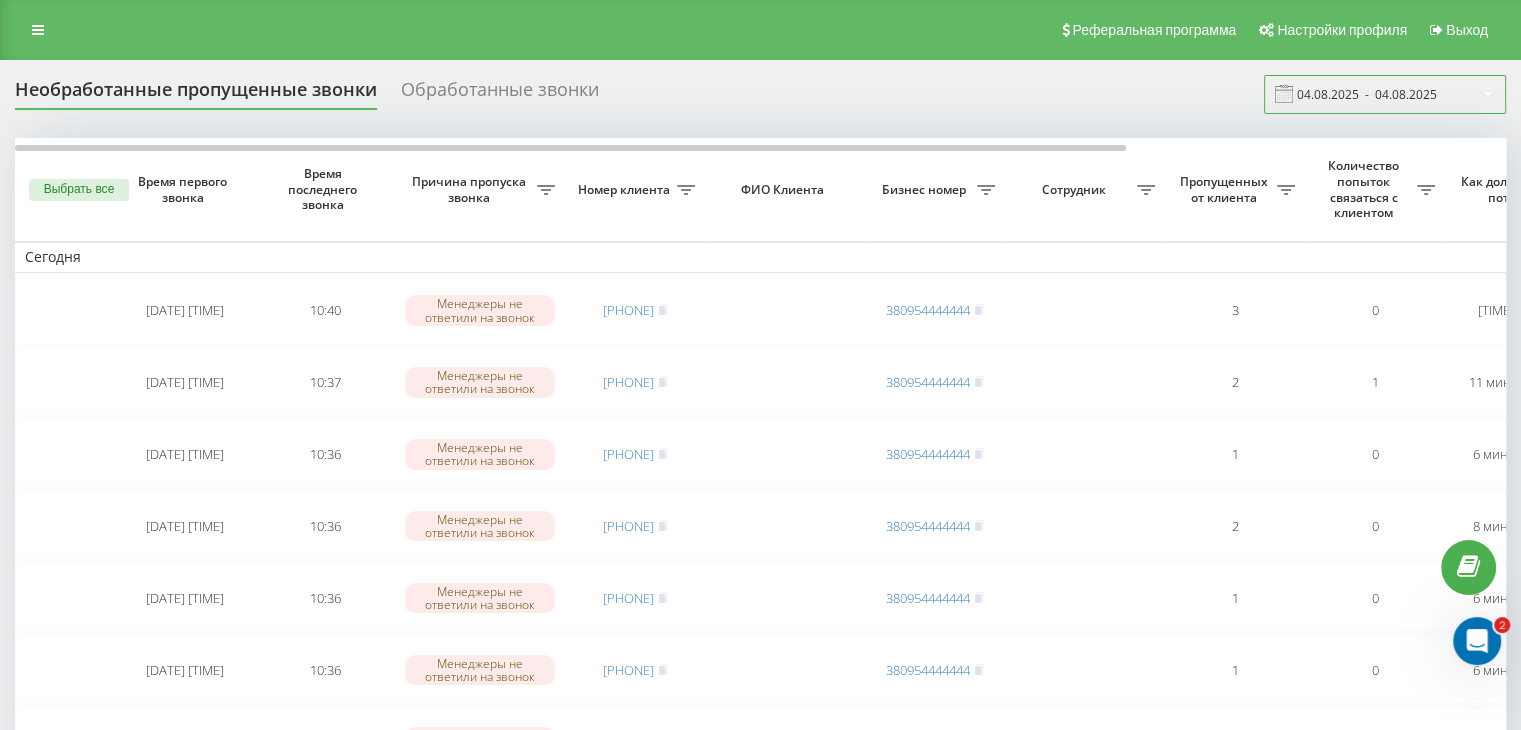 click on "04.08.2025  -  04.08.2025" at bounding box center (1385, 94) 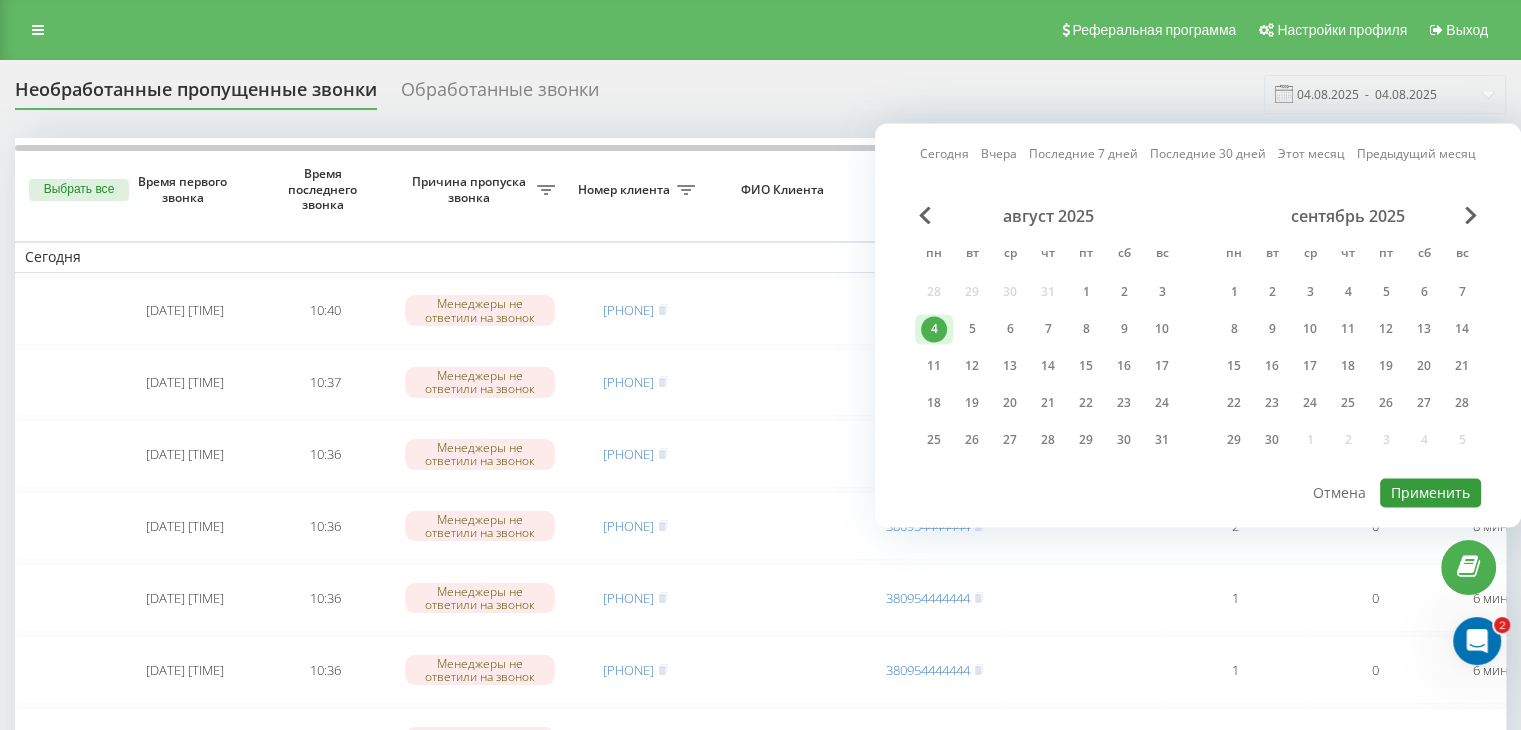 click on "Применить" at bounding box center (1430, 492) 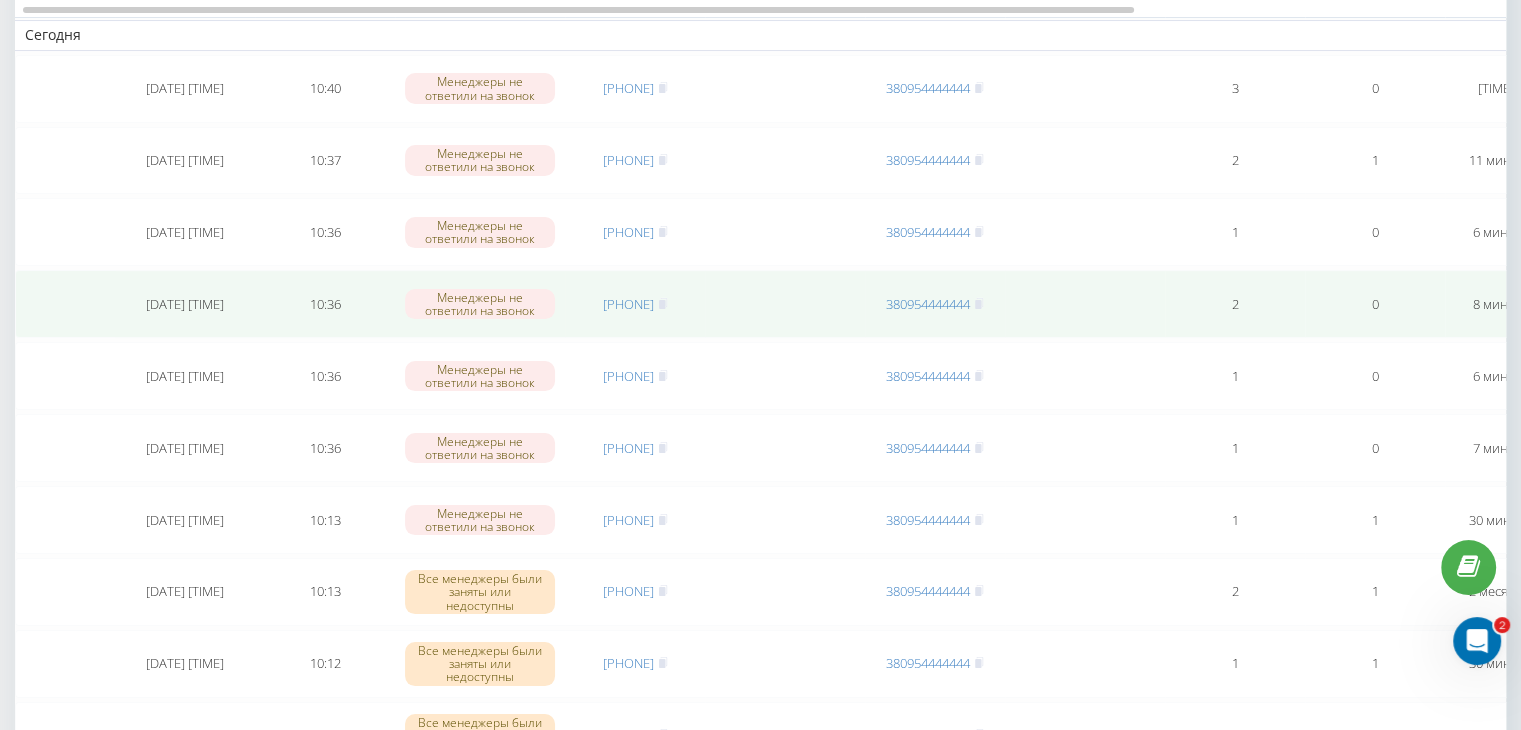 scroll, scrollTop: 300, scrollLeft: 0, axis: vertical 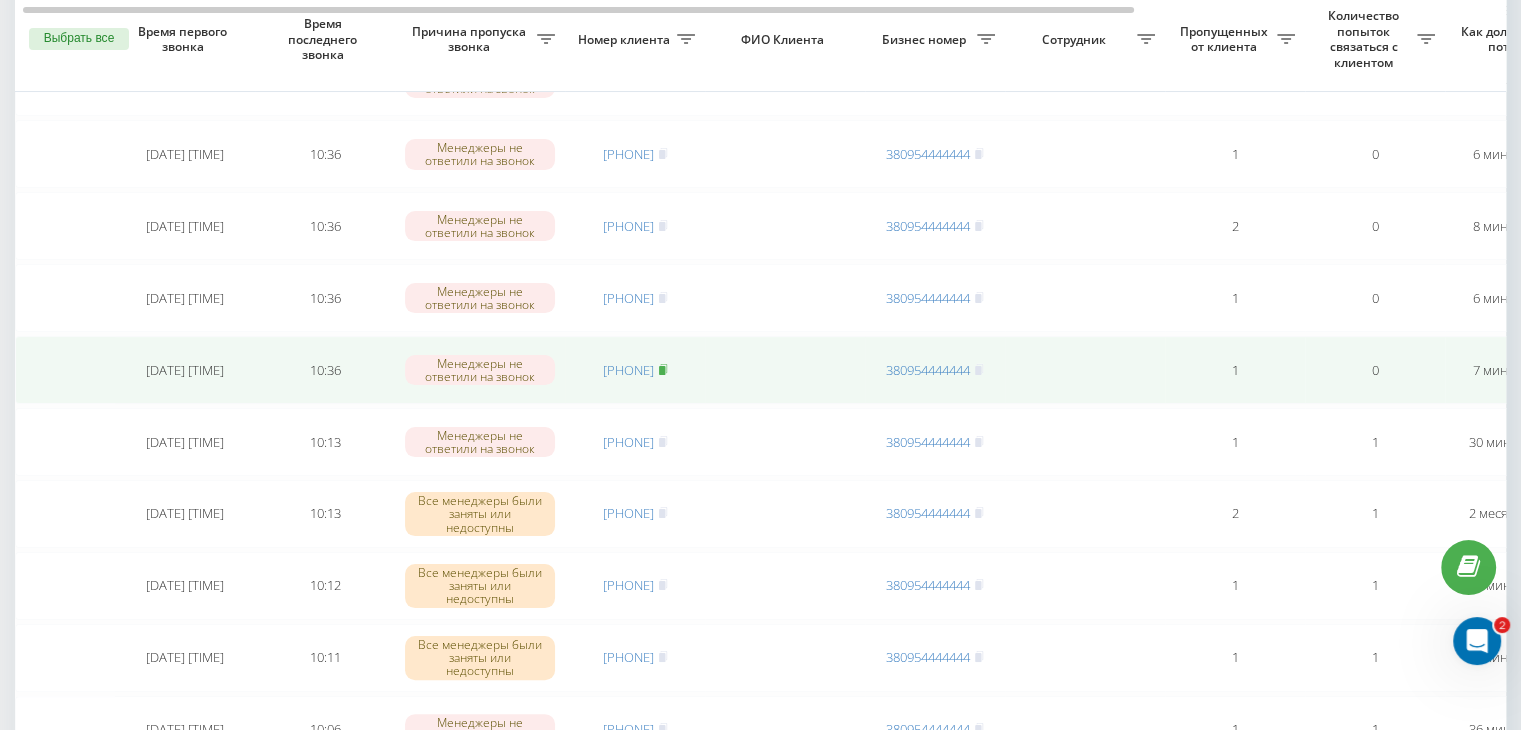 click 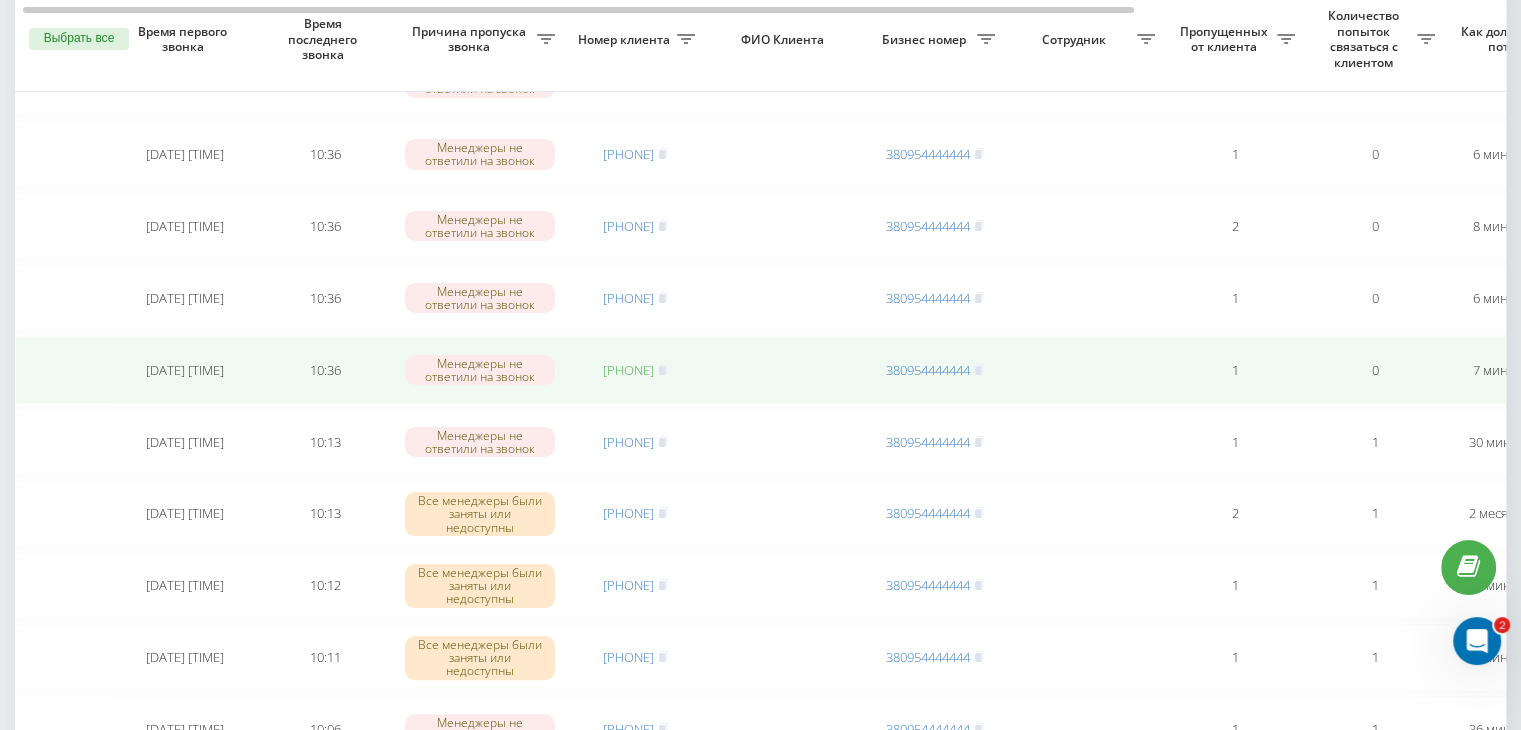 click on "[PHONE]" at bounding box center [628, 370] 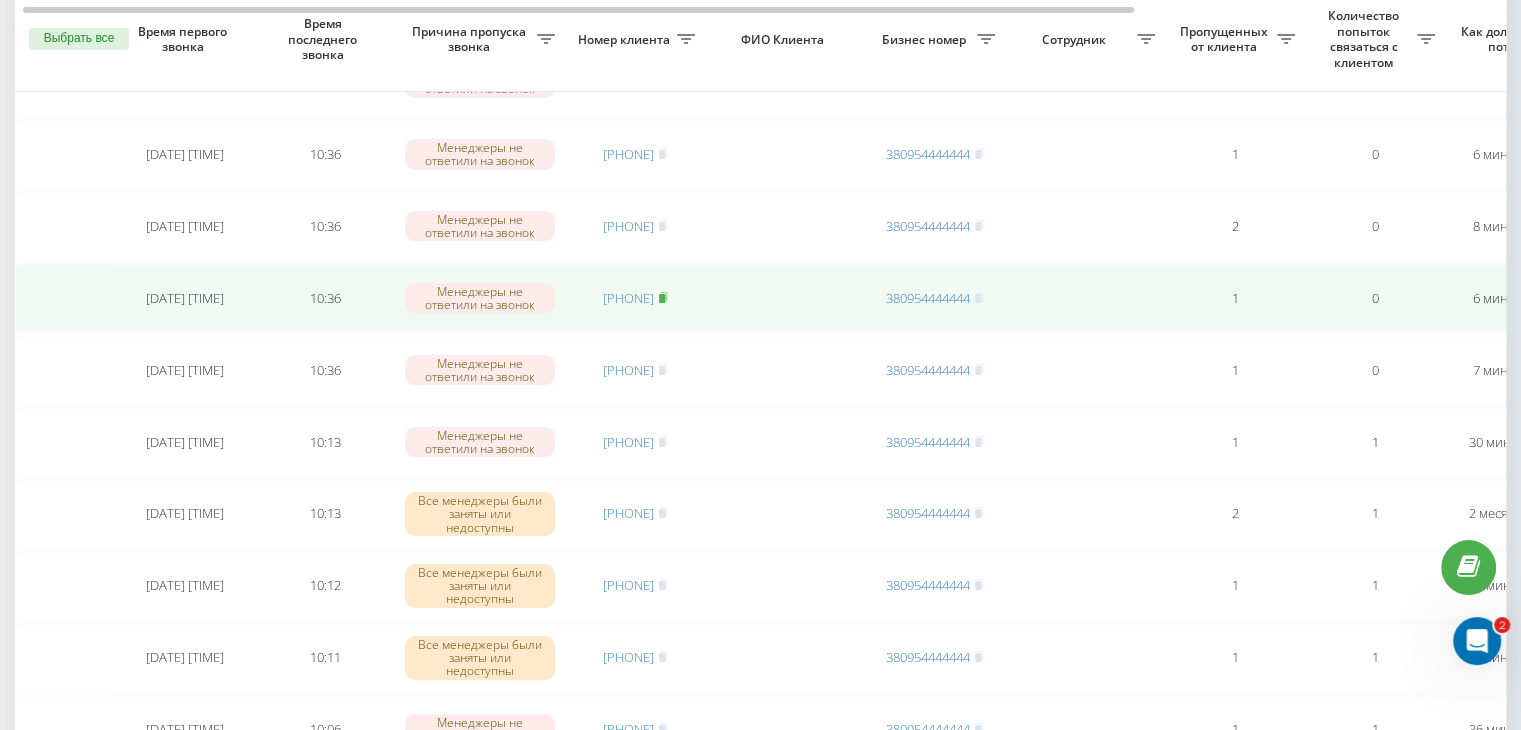 click 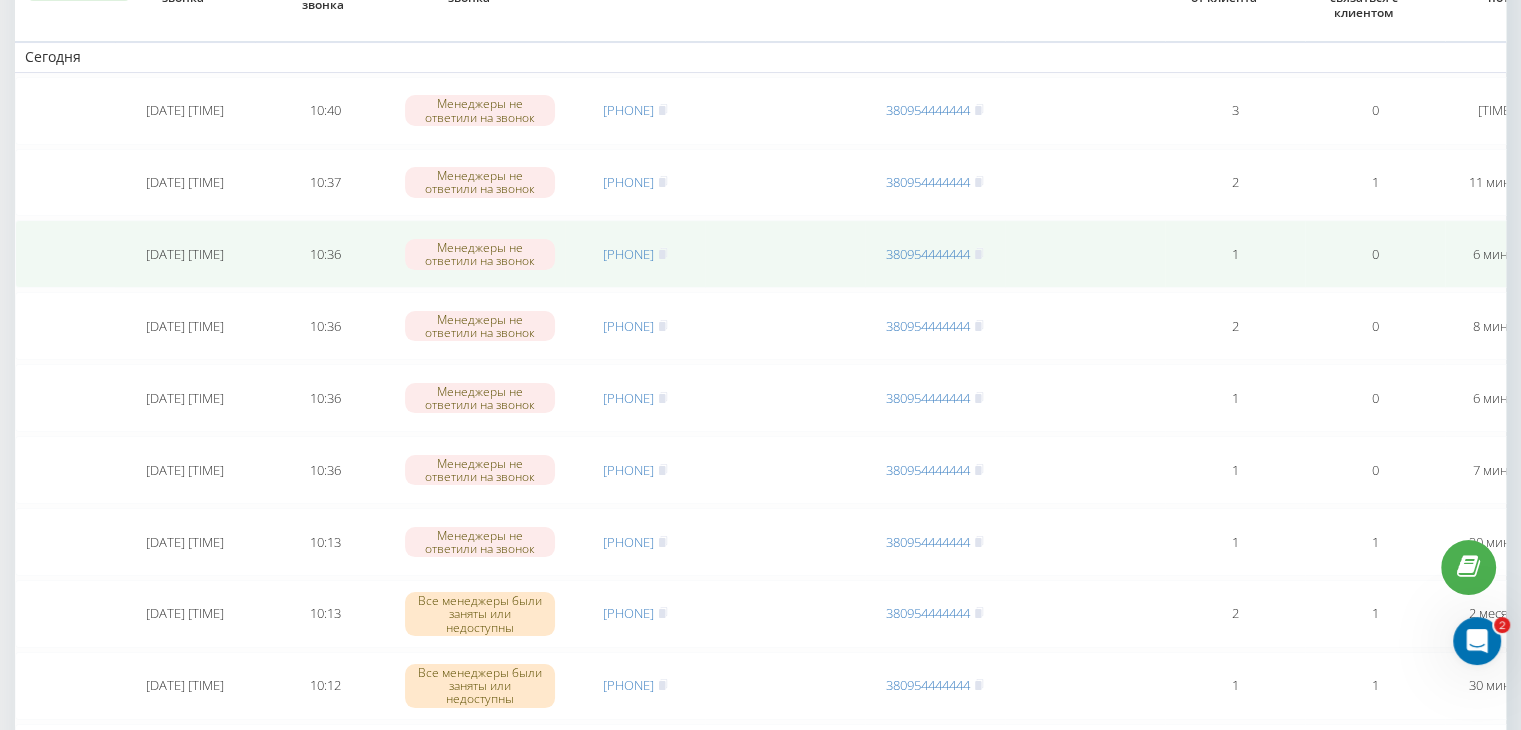 scroll, scrollTop: 0, scrollLeft: 0, axis: both 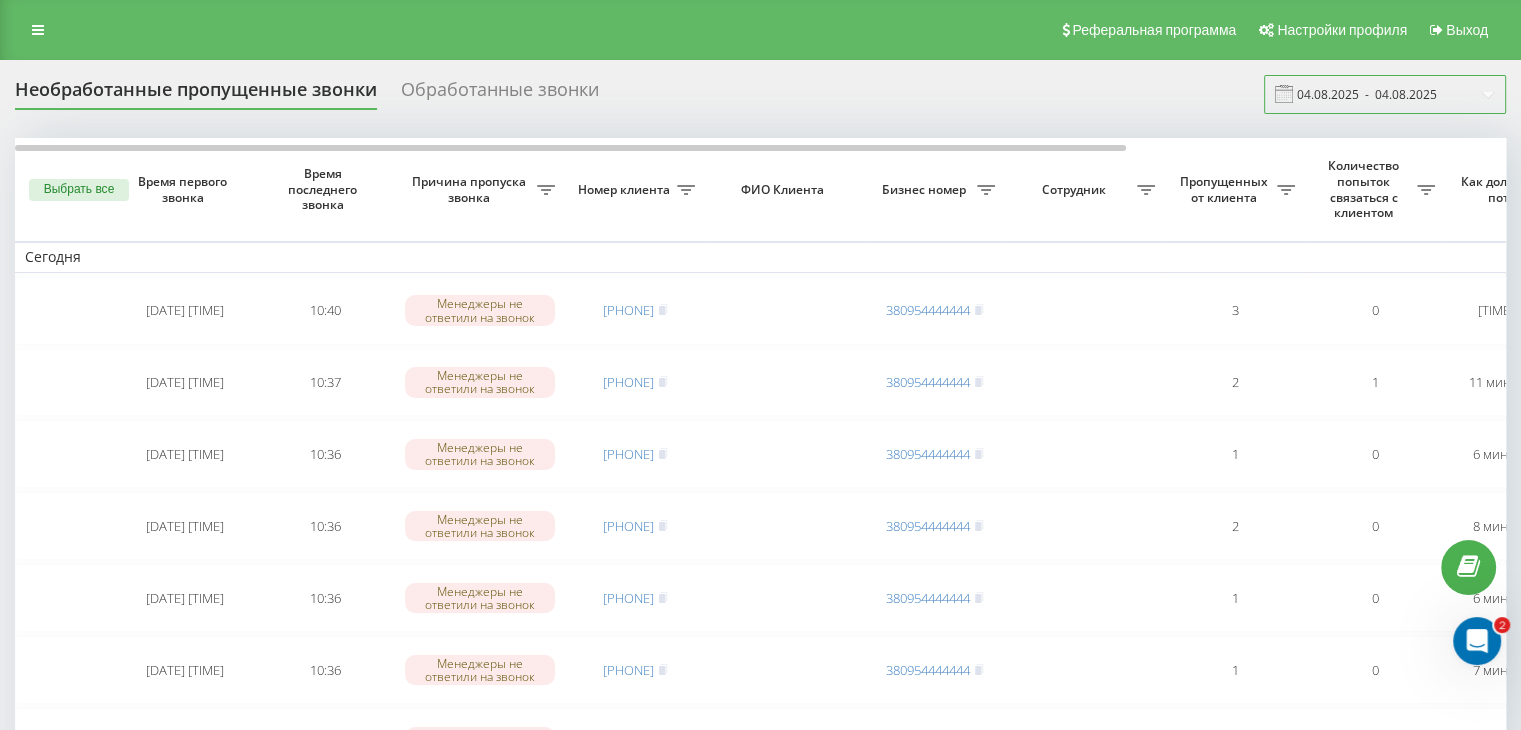 click on "04.08.2025  -  04.08.2025" at bounding box center [1385, 94] 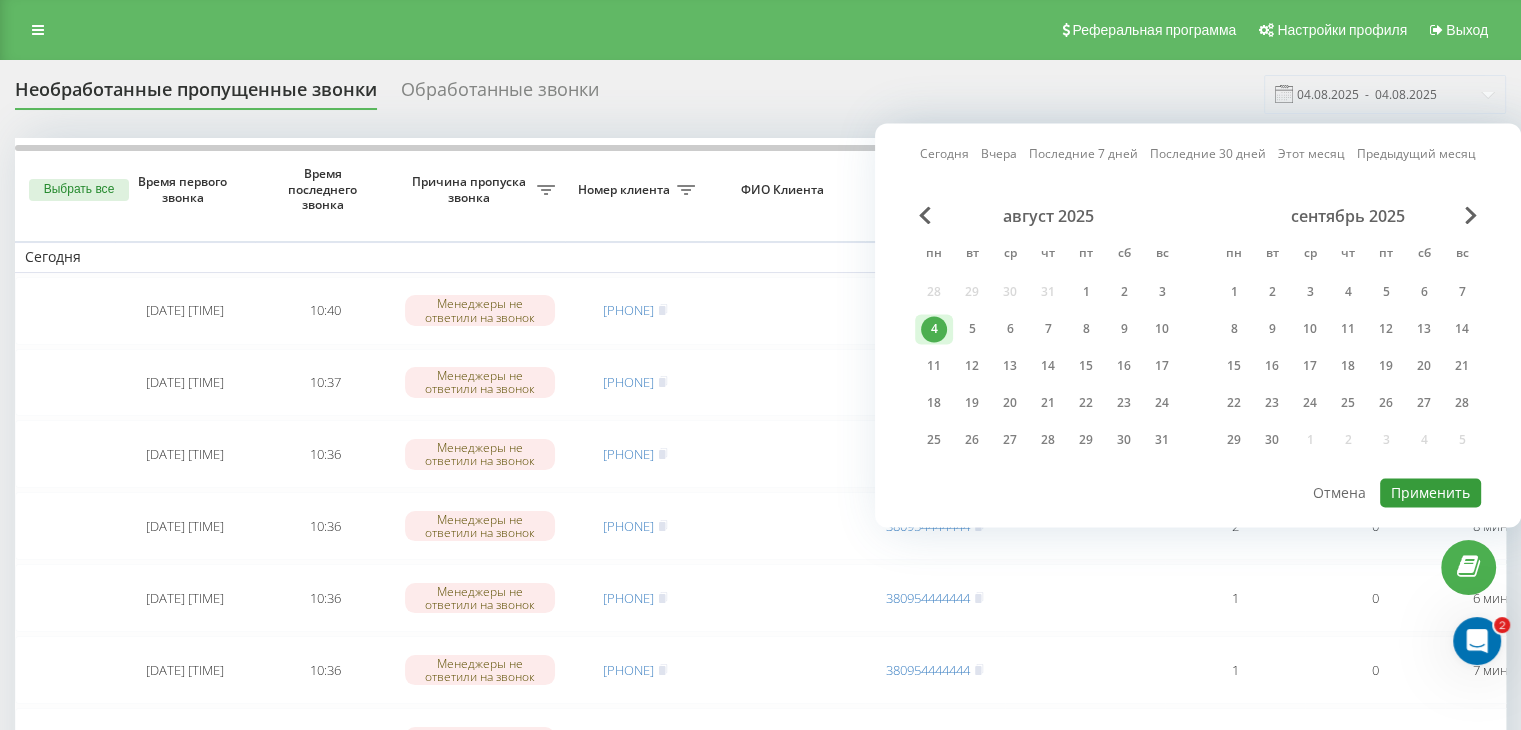 click on "Применить" at bounding box center [1430, 492] 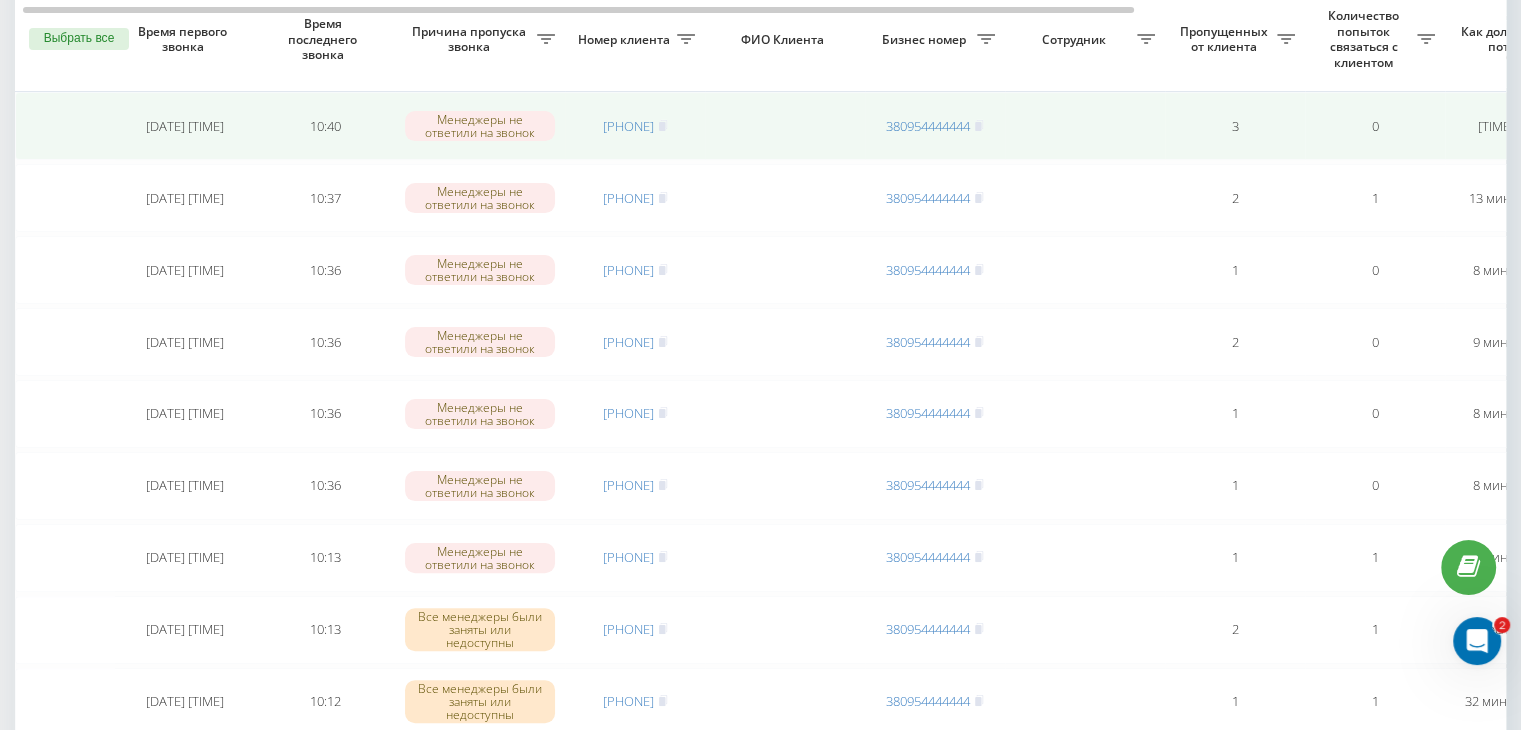 scroll, scrollTop: 0, scrollLeft: 0, axis: both 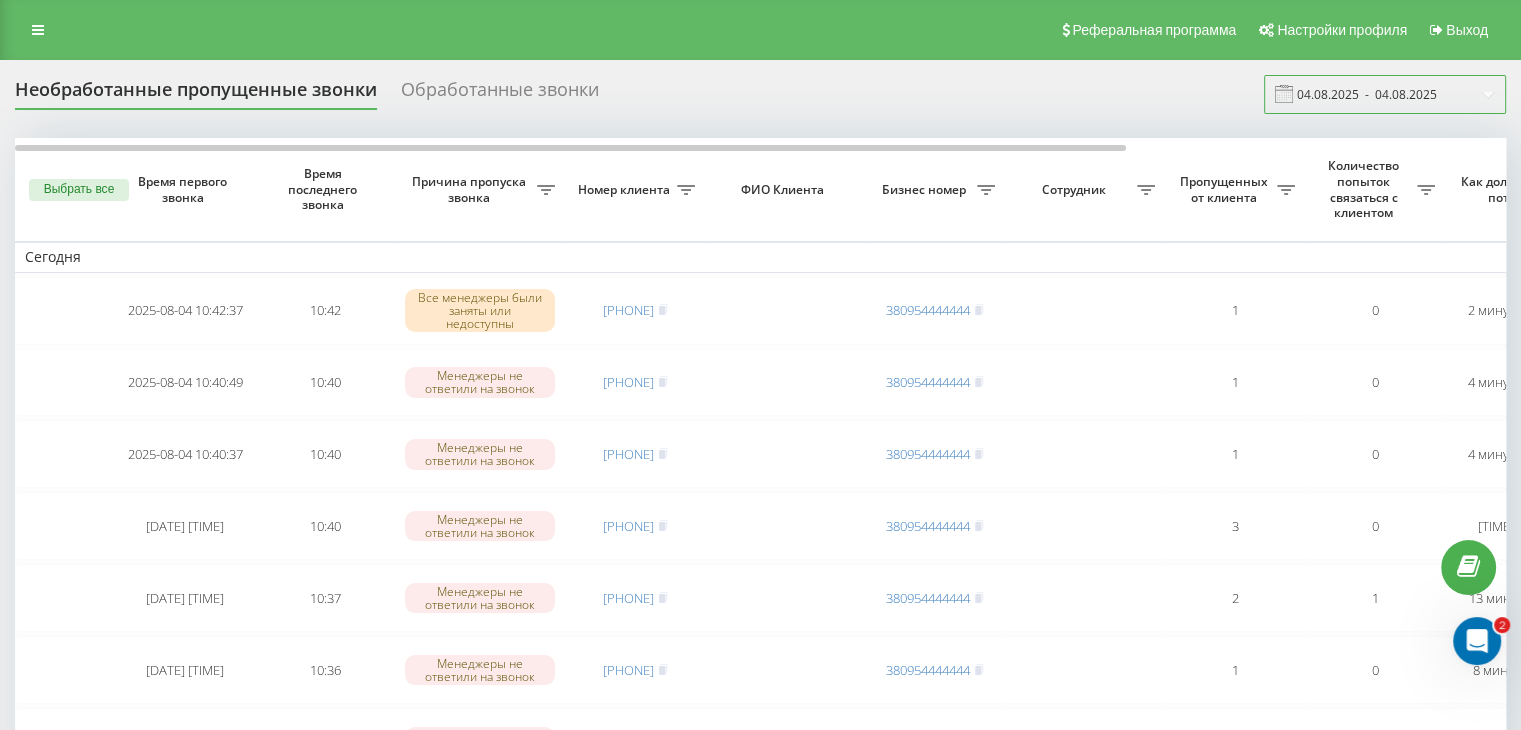 click on "04.08.2025  -  04.08.2025" at bounding box center (1385, 94) 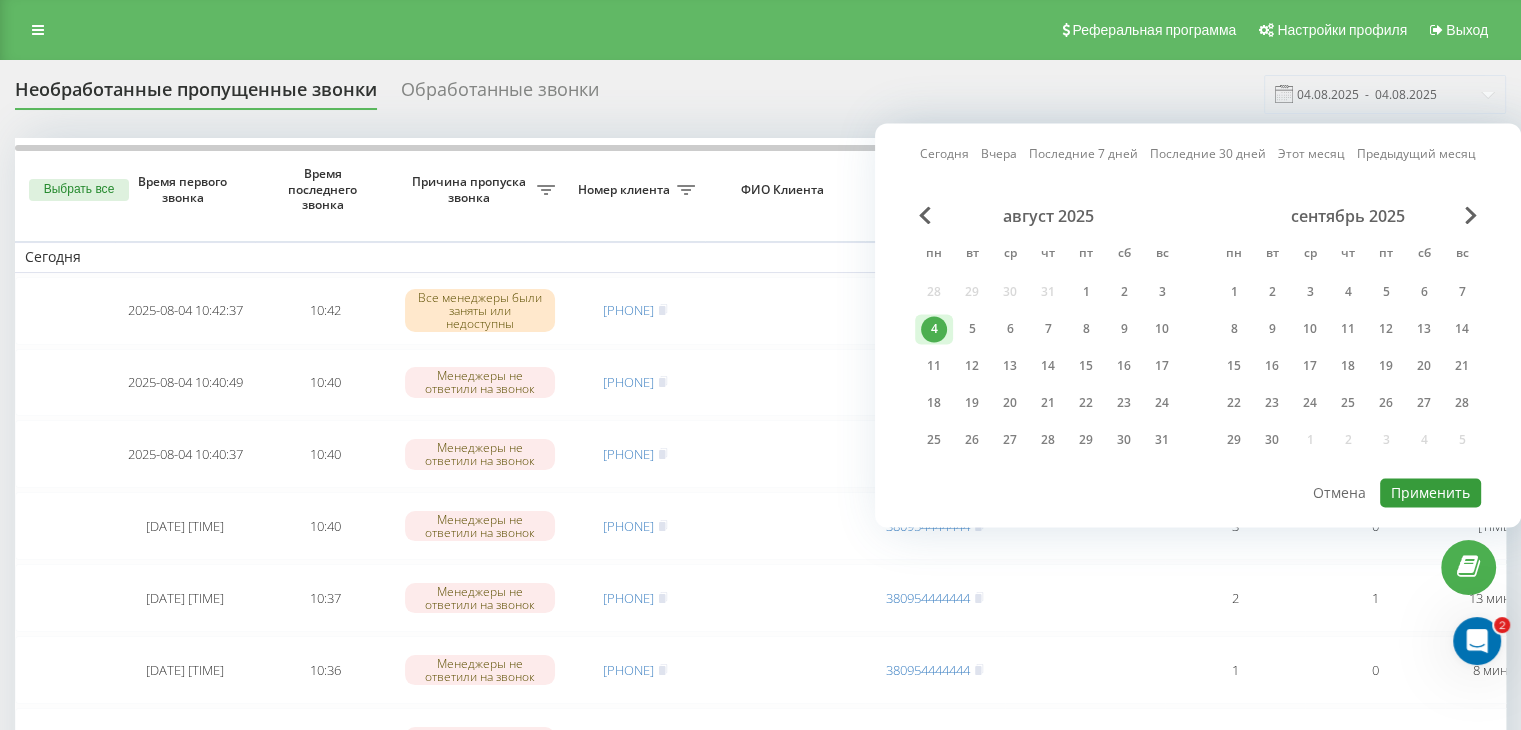 click on "Применить" at bounding box center [1430, 492] 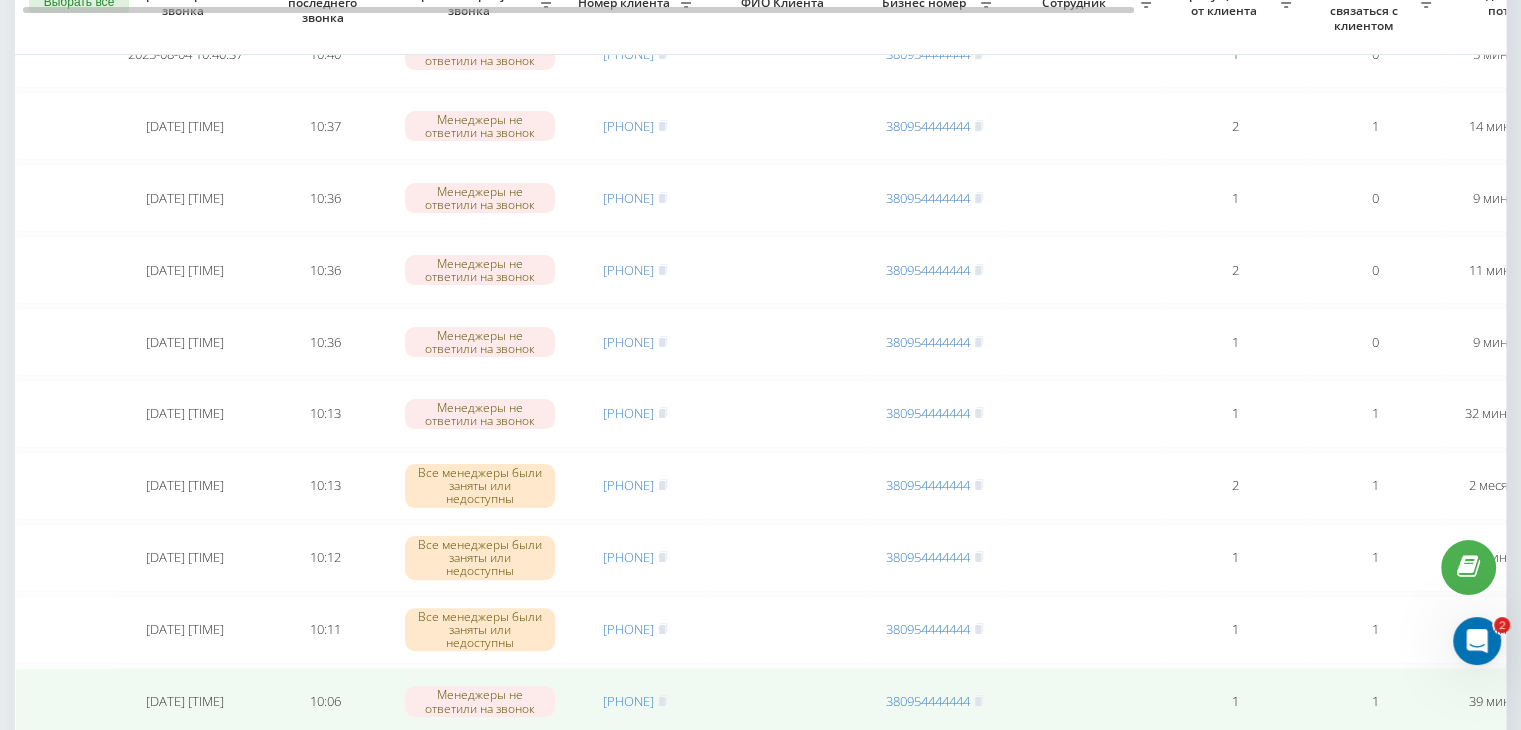 scroll, scrollTop: 300, scrollLeft: 0, axis: vertical 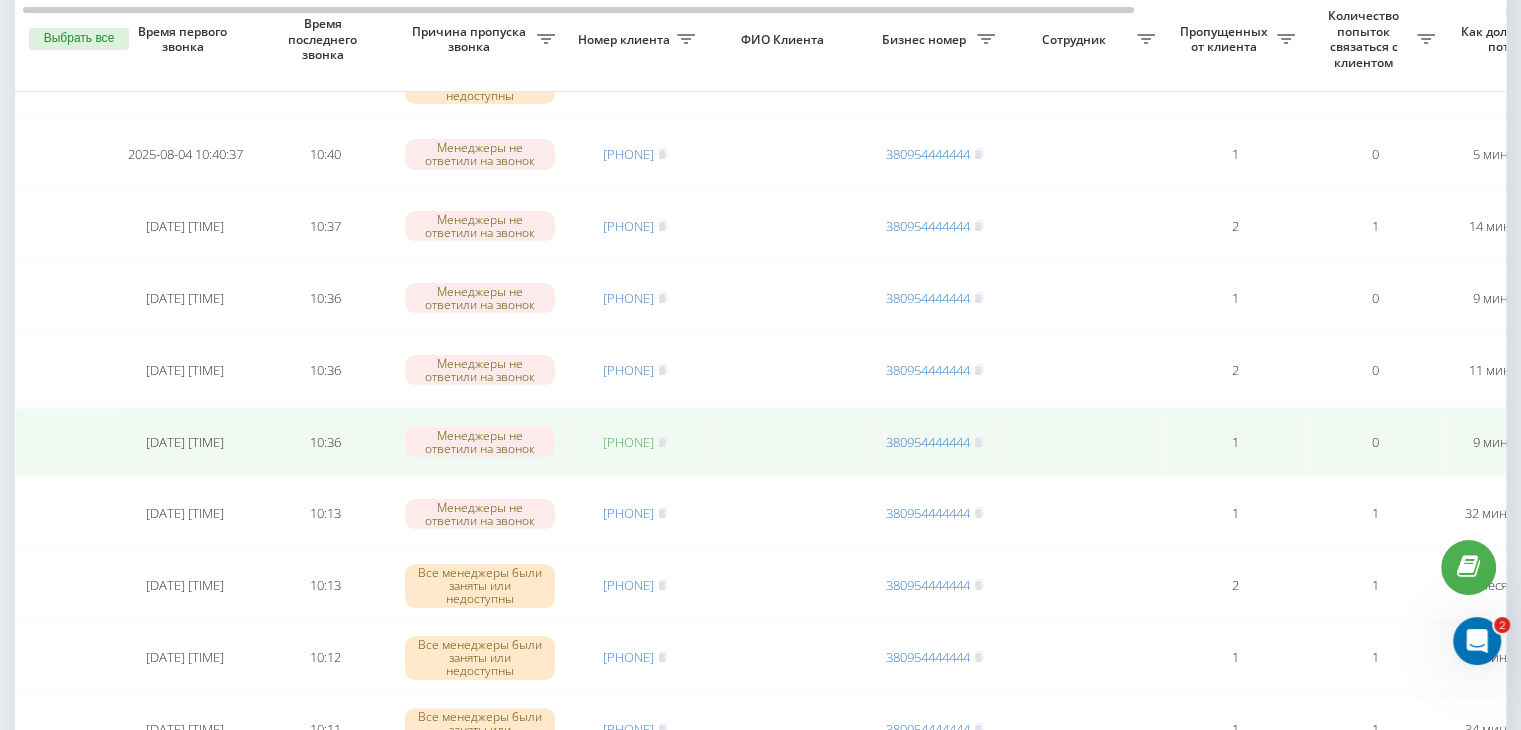 click on "[PHONE]" at bounding box center (628, 442) 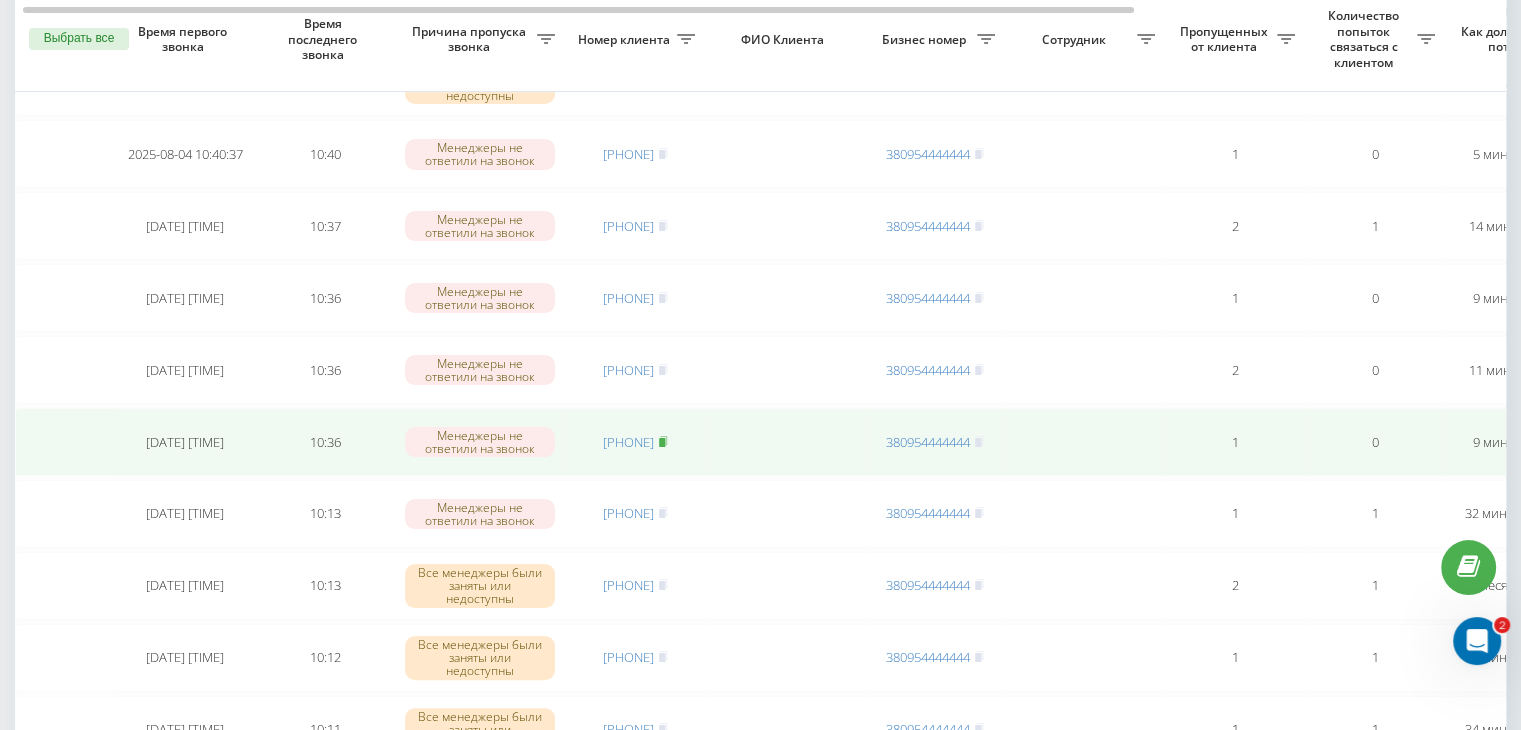 click on "[PHONE]" at bounding box center [635, 442] 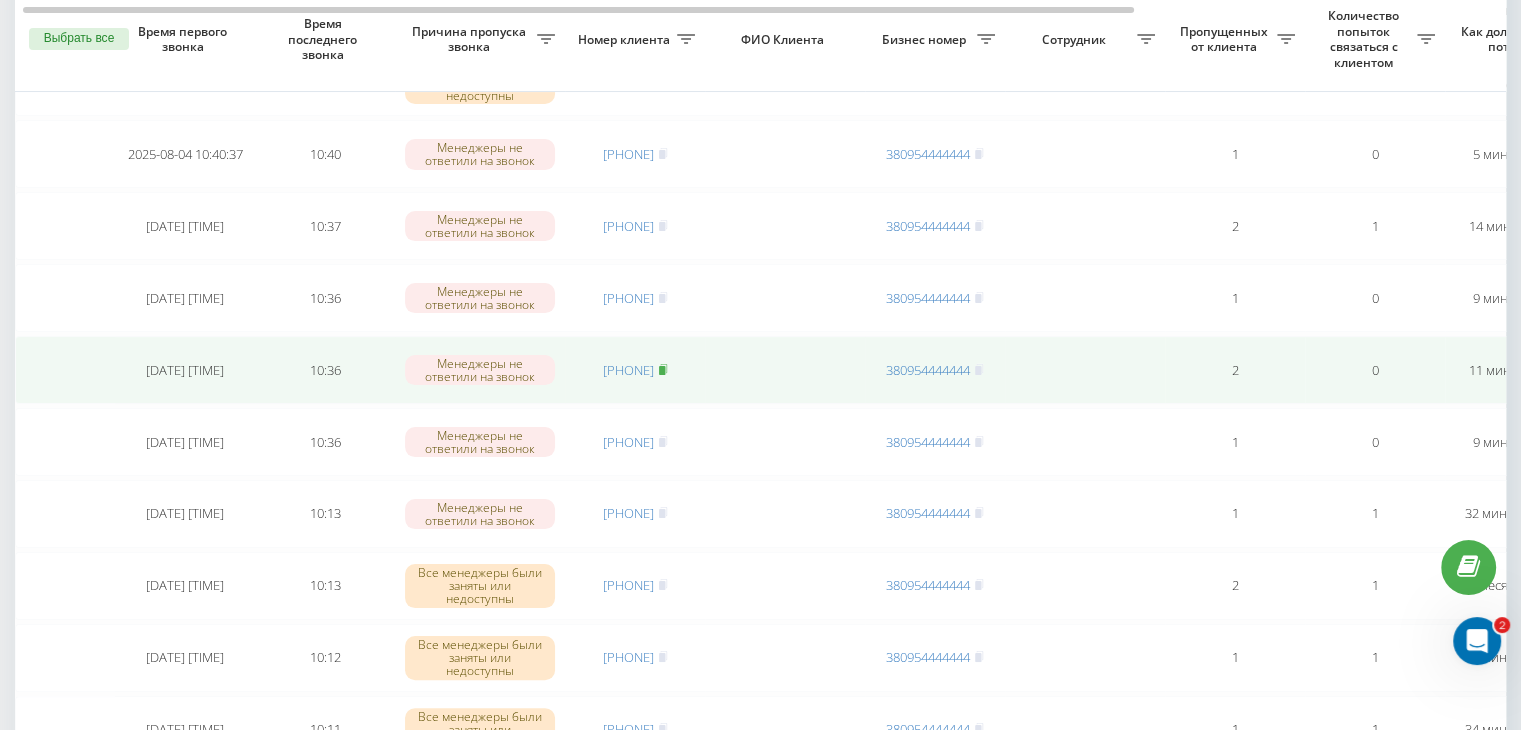 click 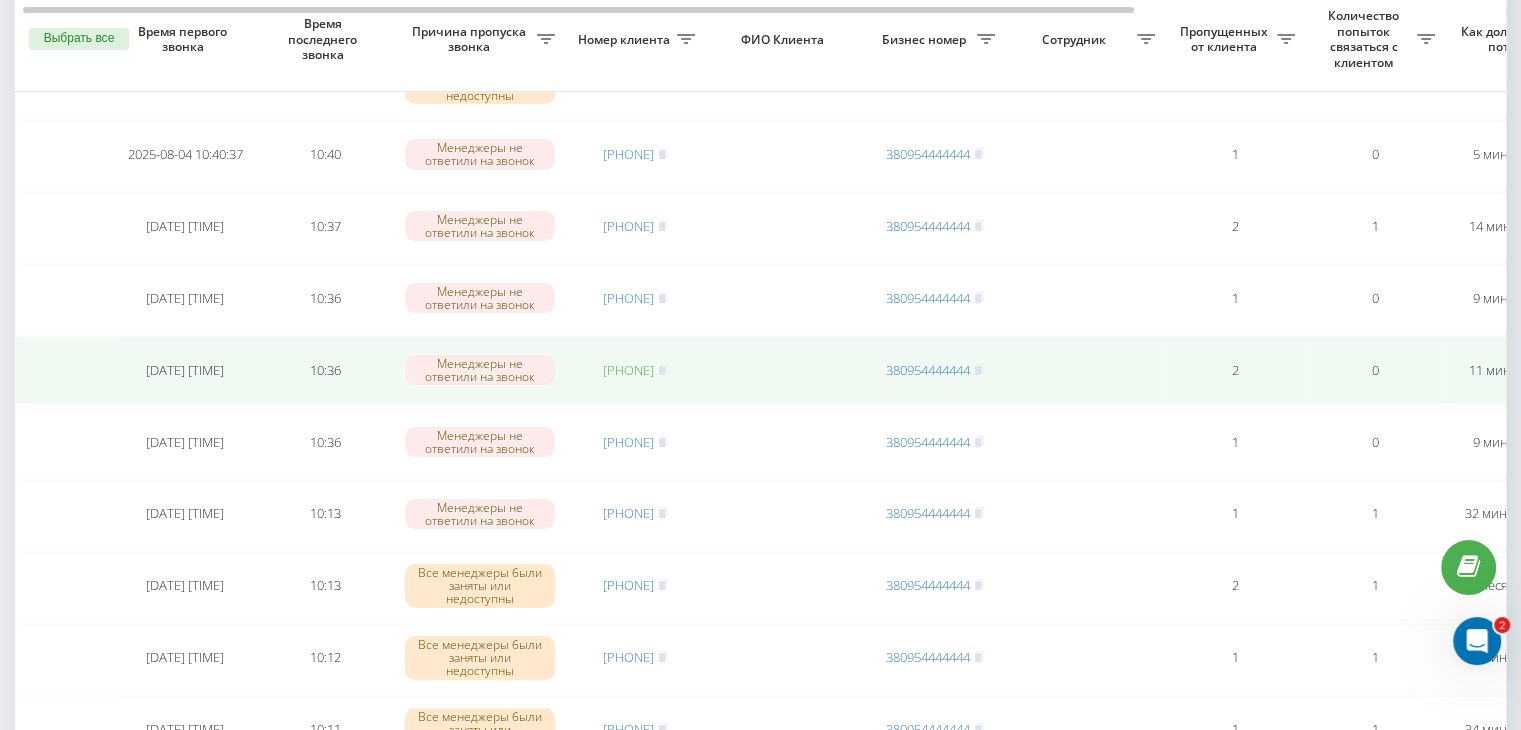 click on "[PHONE]" at bounding box center (628, 370) 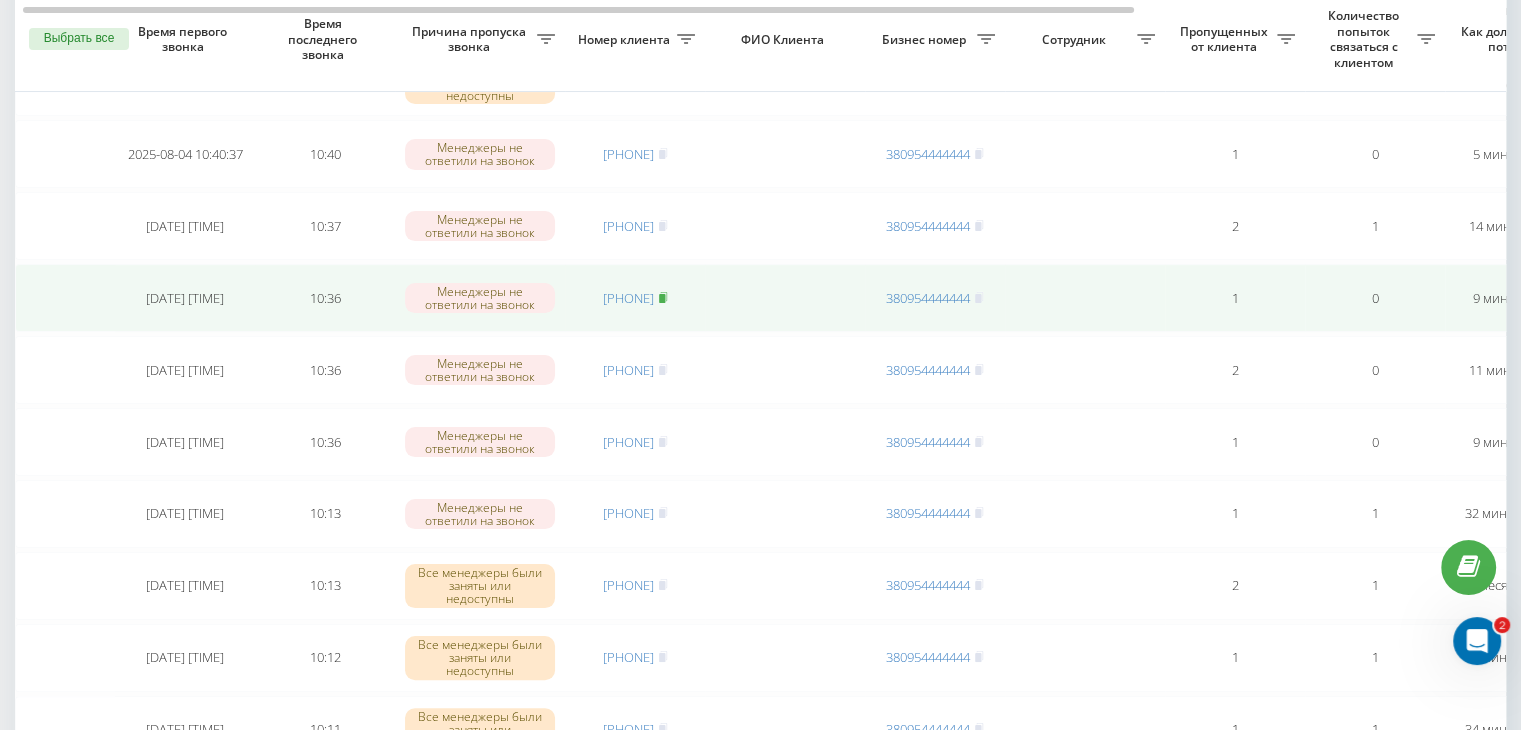 click 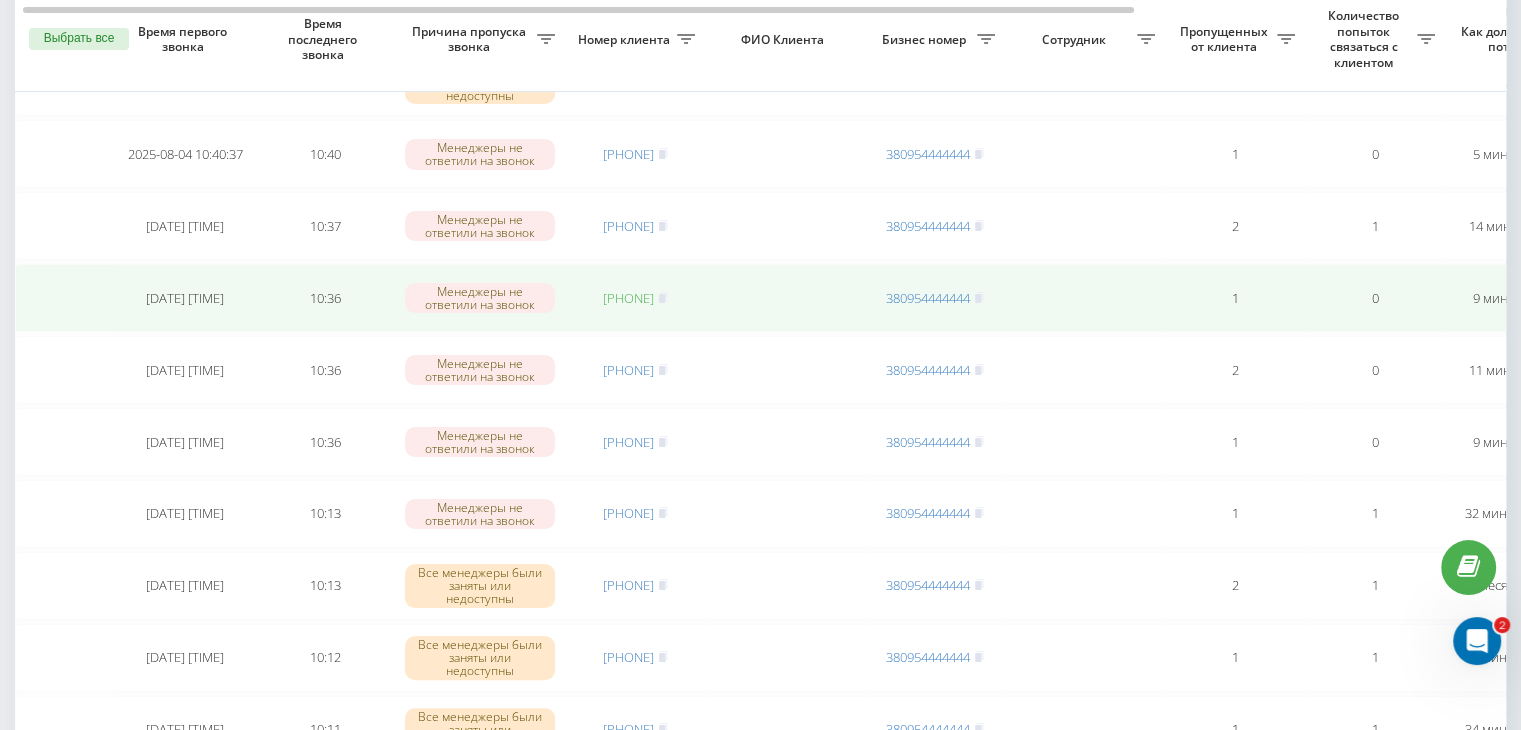 click on "[PHONE]" at bounding box center (628, 298) 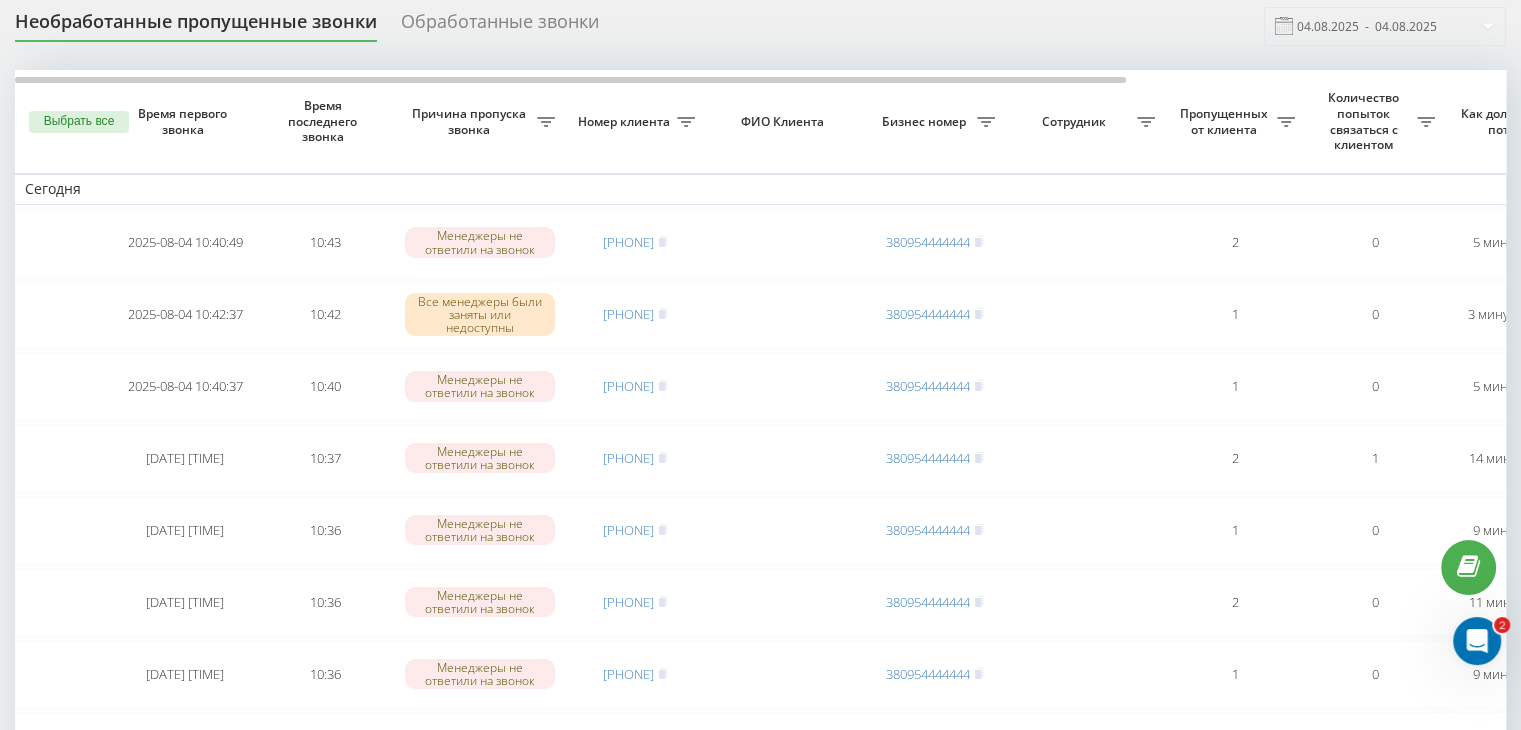scroll, scrollTop: 0, scrollLeft: 0, axis: both 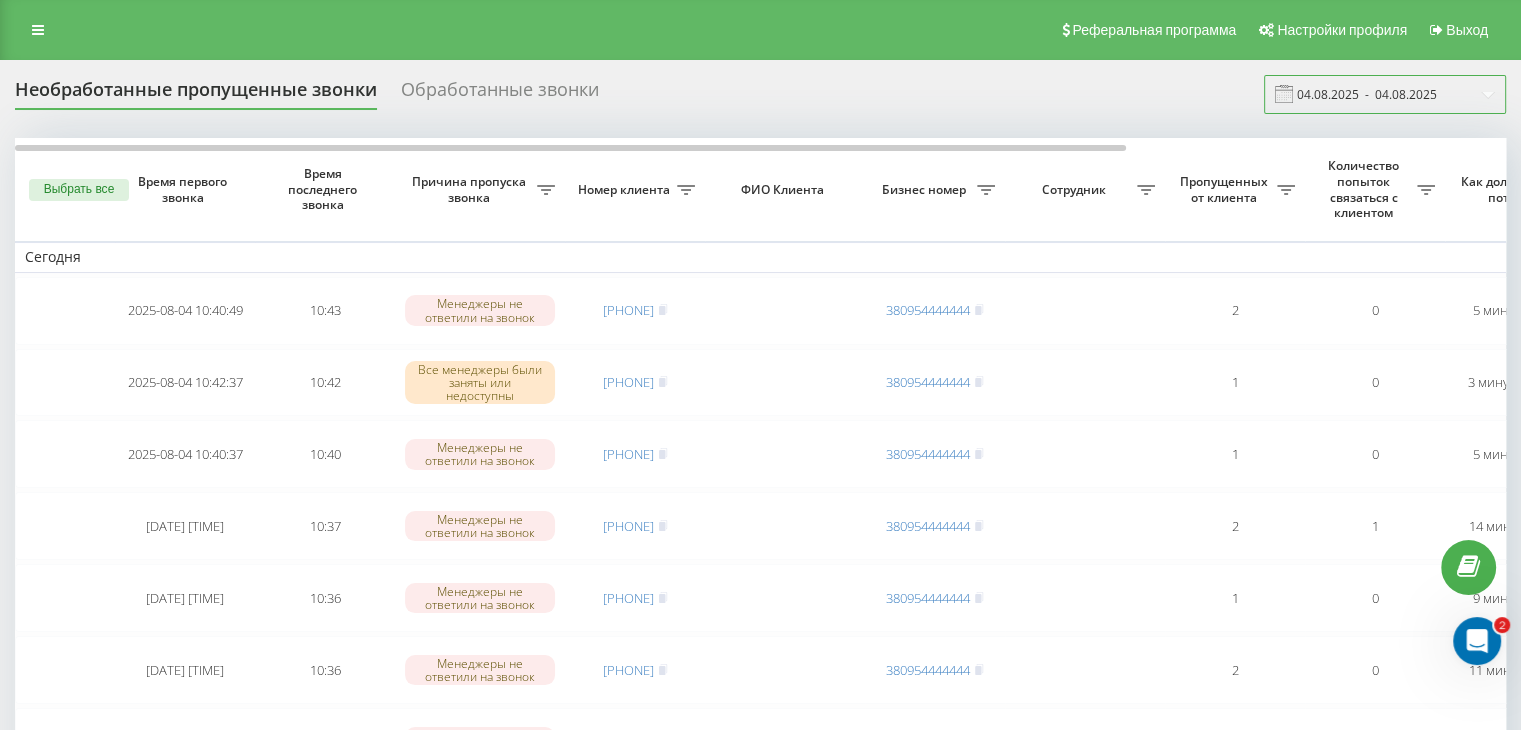click on "04.08.2025  -  04.08.2025" at bounding box center [1385, 94] 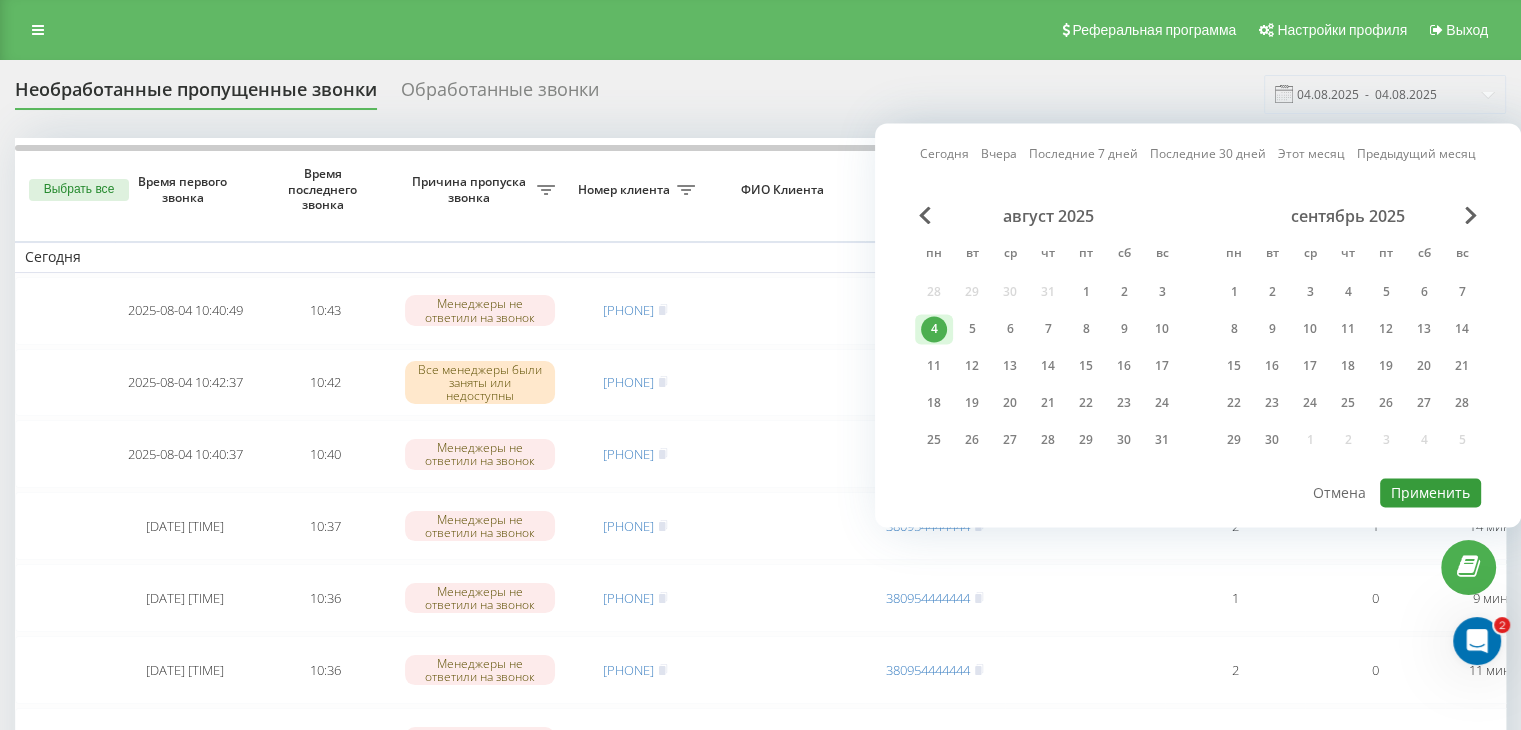 click on "Применить" at bounding box center [1430, 492] 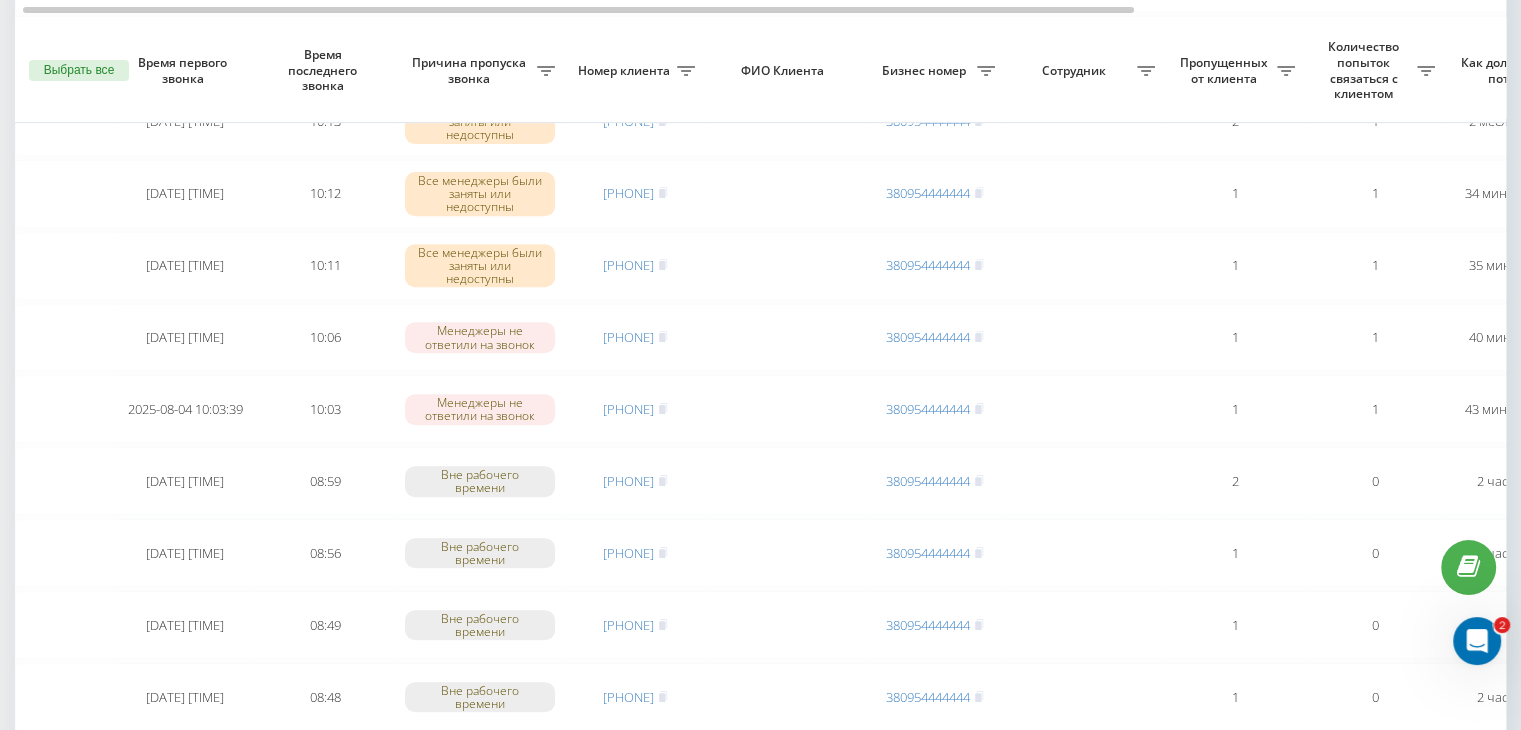 scroll, scrollTop: 800, scrollLeft: 0, axis: vertical 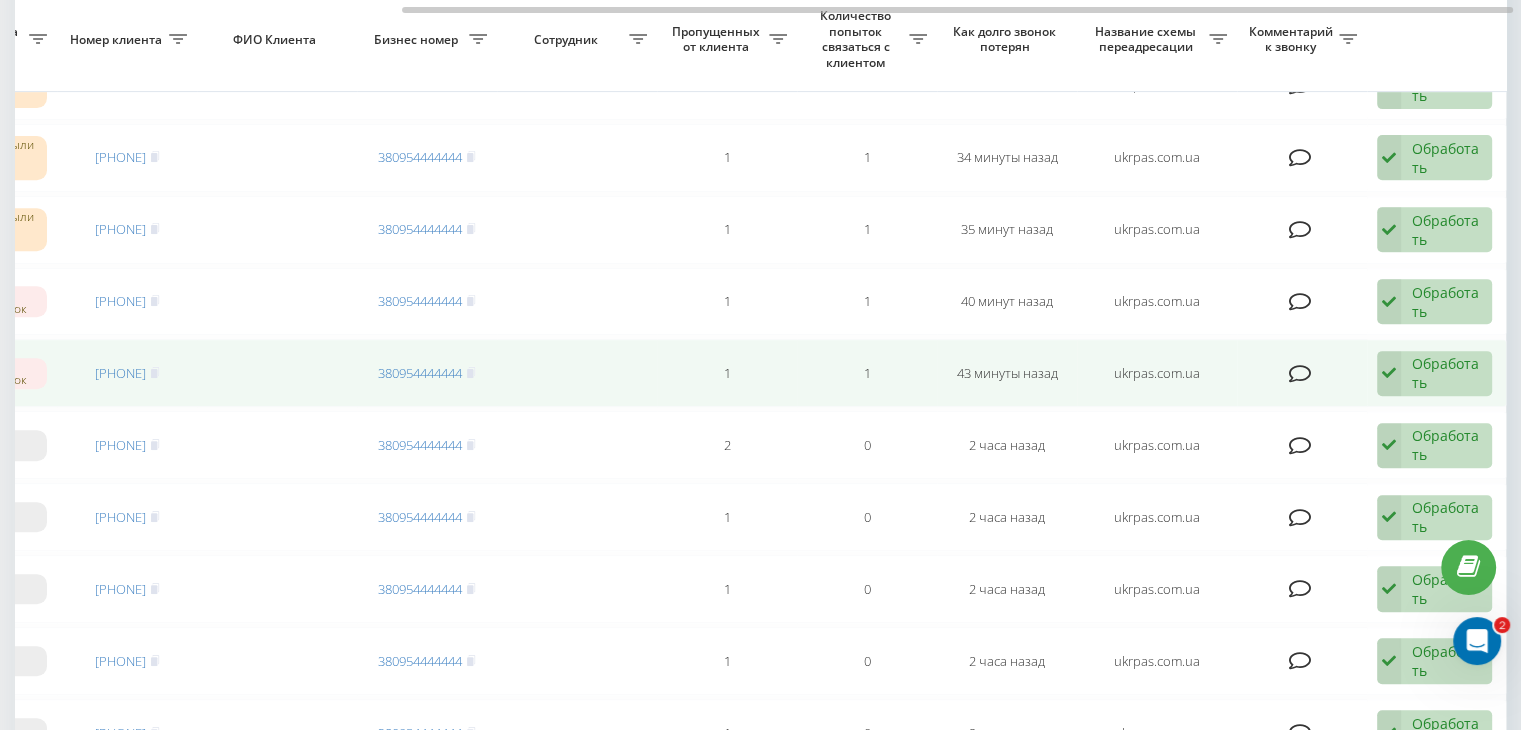 click on "Обработать Не удалось связаться Связался с клиентом с помощью другого канала Клиент перезвонил сам с другого номера Другой вариант" at bounding box center (1434, 374) 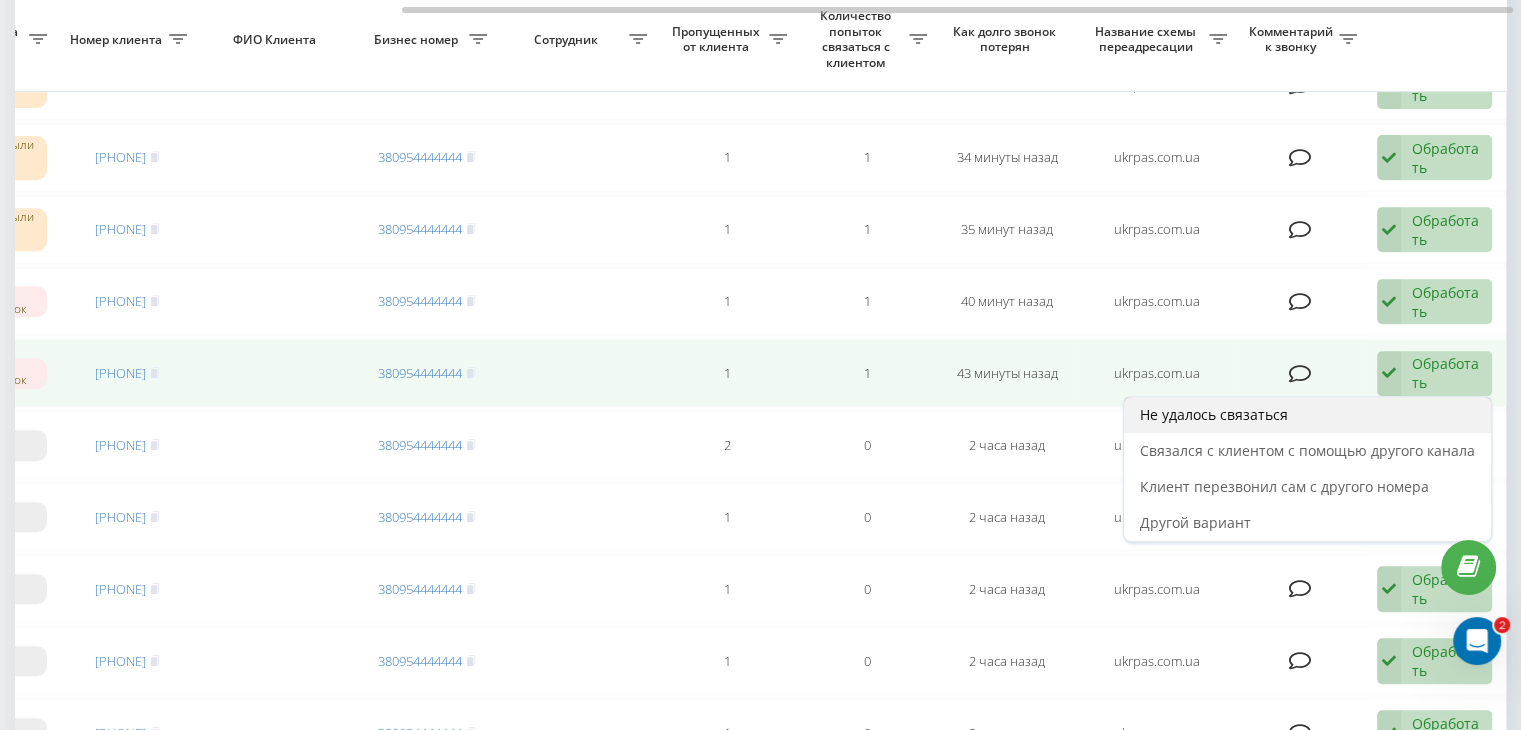 click on "Не удалось связаться" at bounding box center (1307, 415) 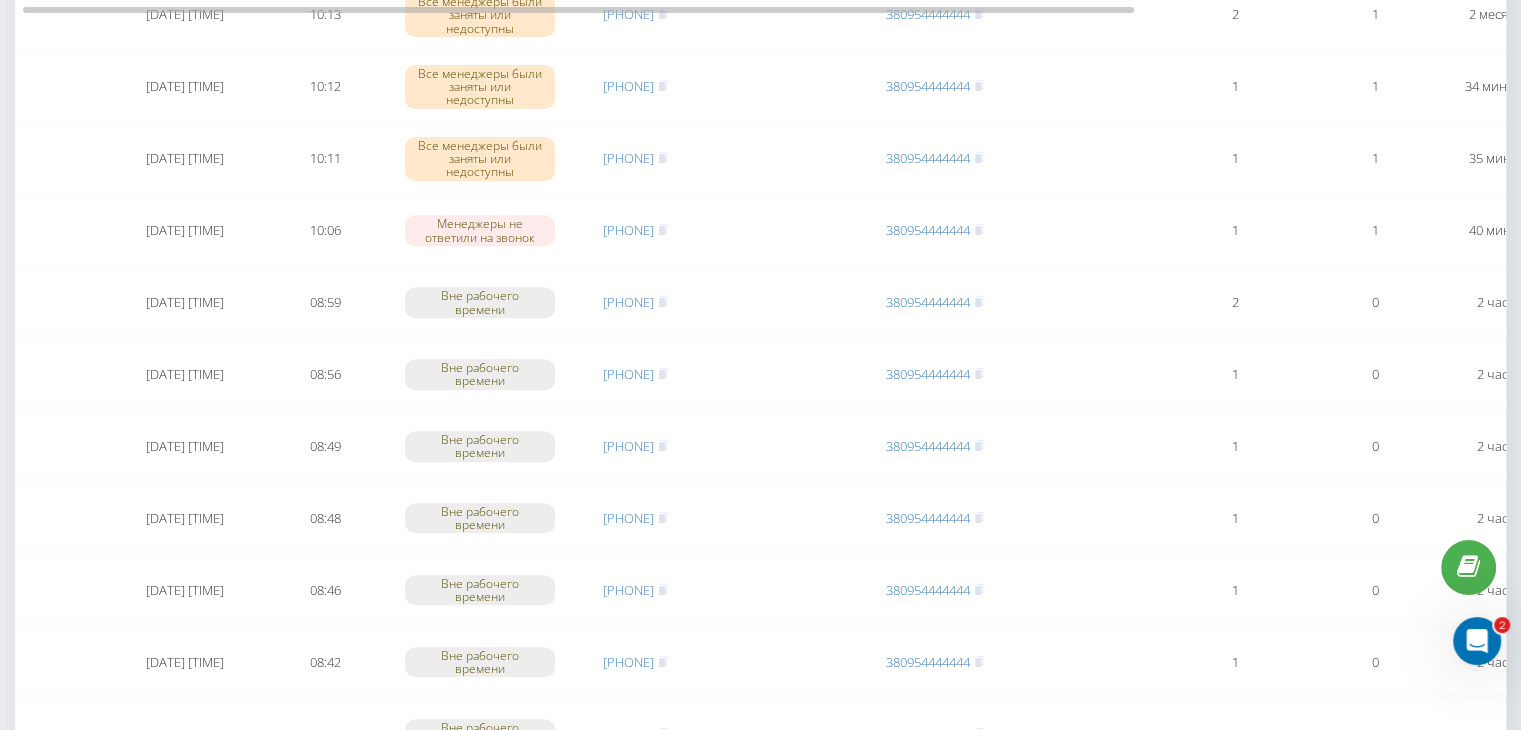 scroll, scrollTop: 700, scrollLeft: 0, axis: vertical 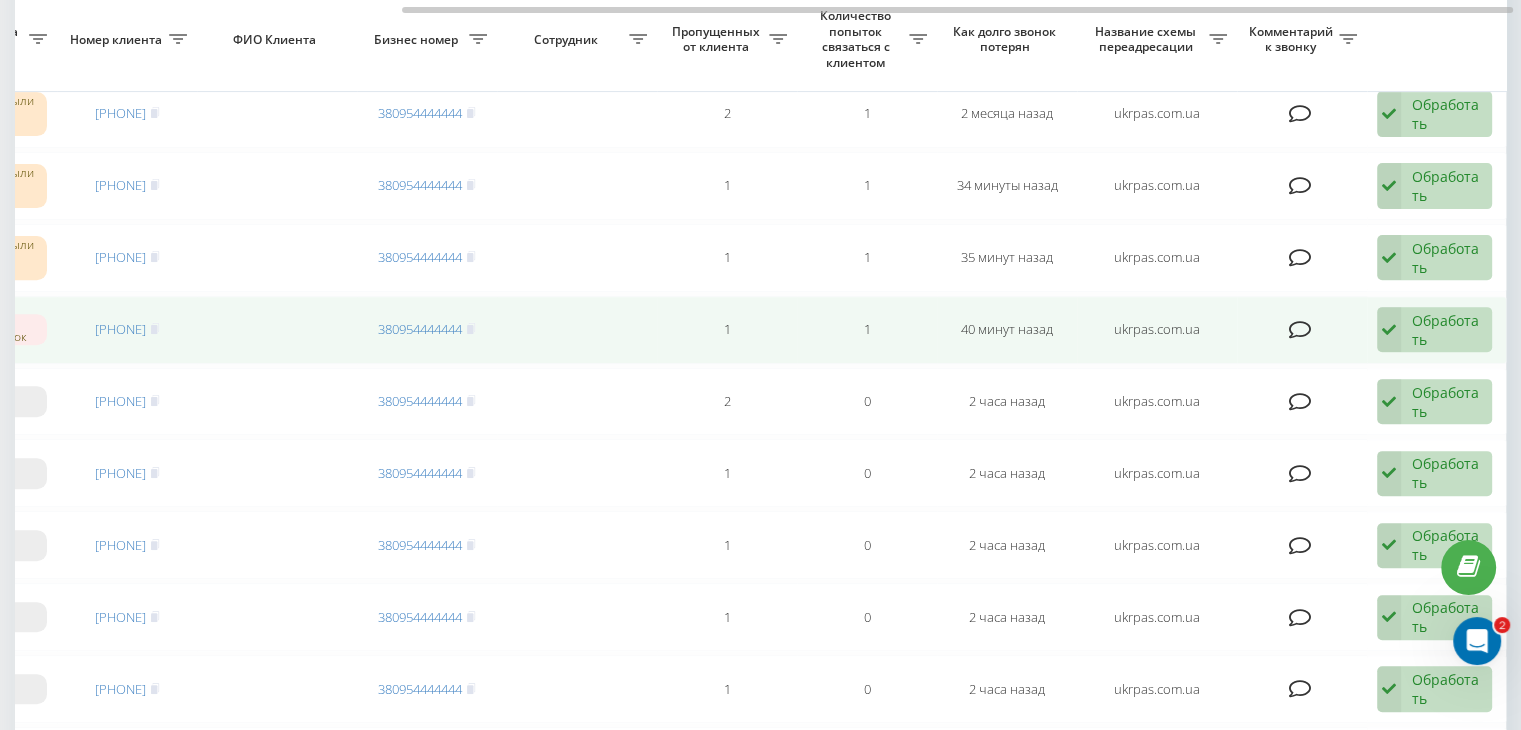click on "Обработать Не удалось связаться Связался с клиентом с помощью другого канала Клиент перезвонил сам с другого номера Другой вариант" at bounding box center (1434, 330) 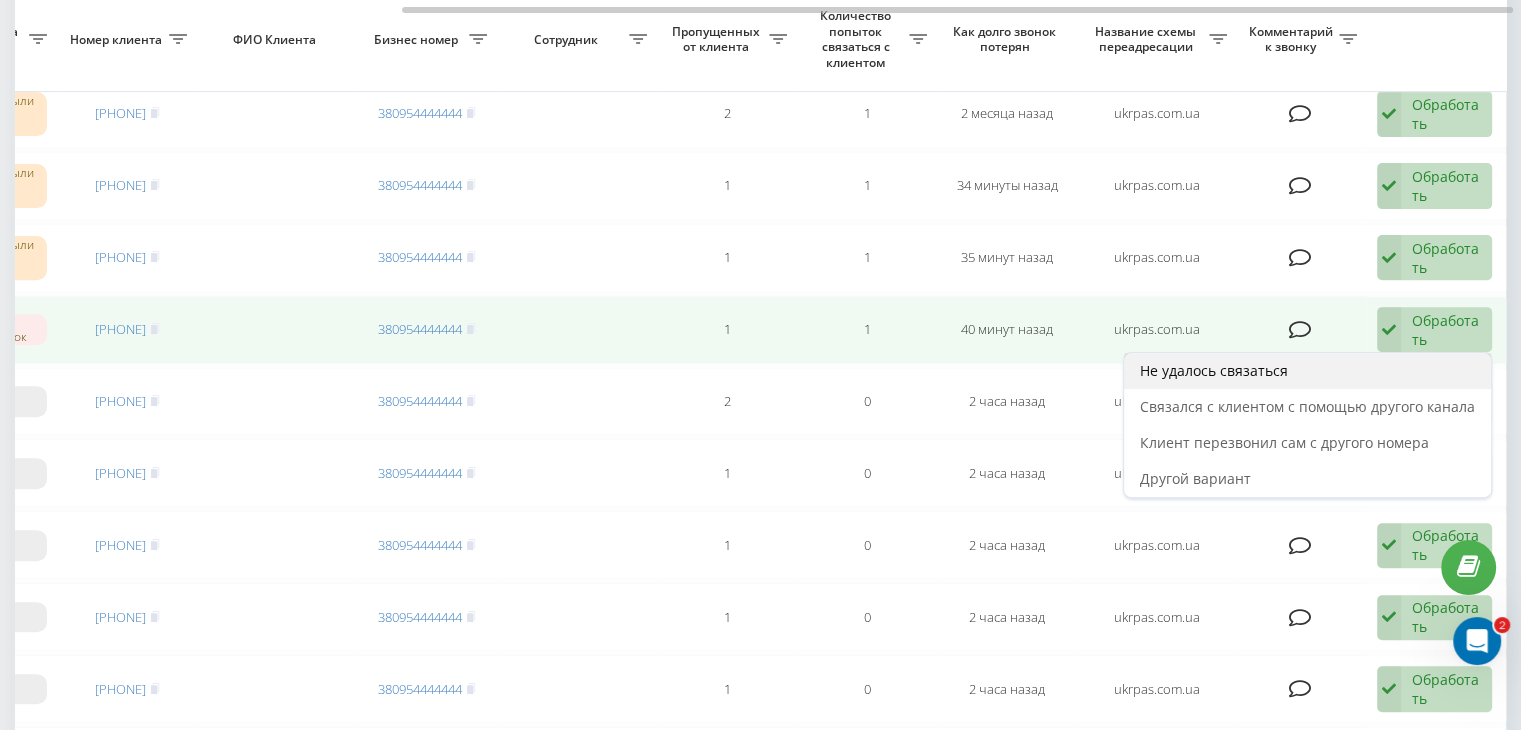 click on "Не удалось связаться" at bounding box center [1307, 371] 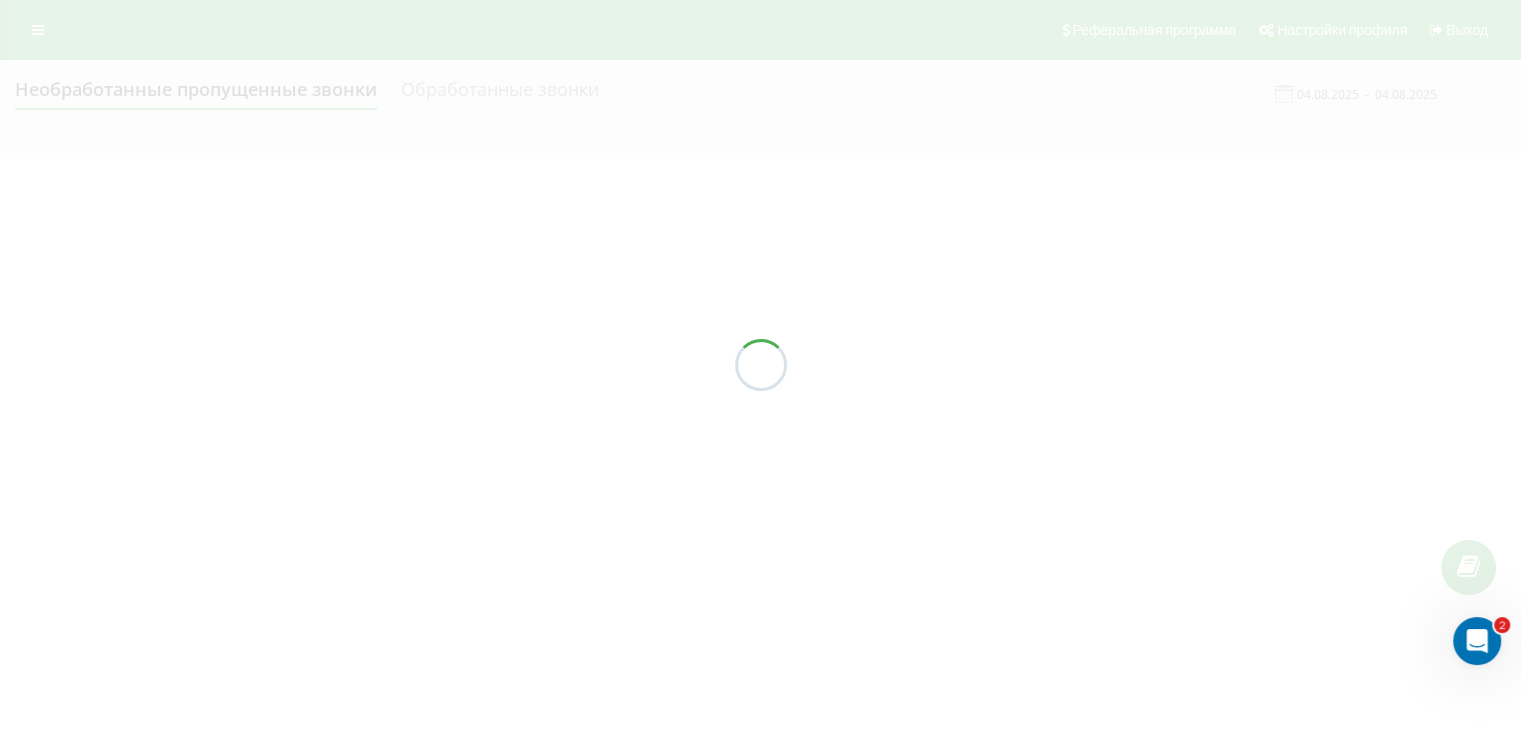 scroll, scrollTop: 0, scrollLeft: 0, axis: both 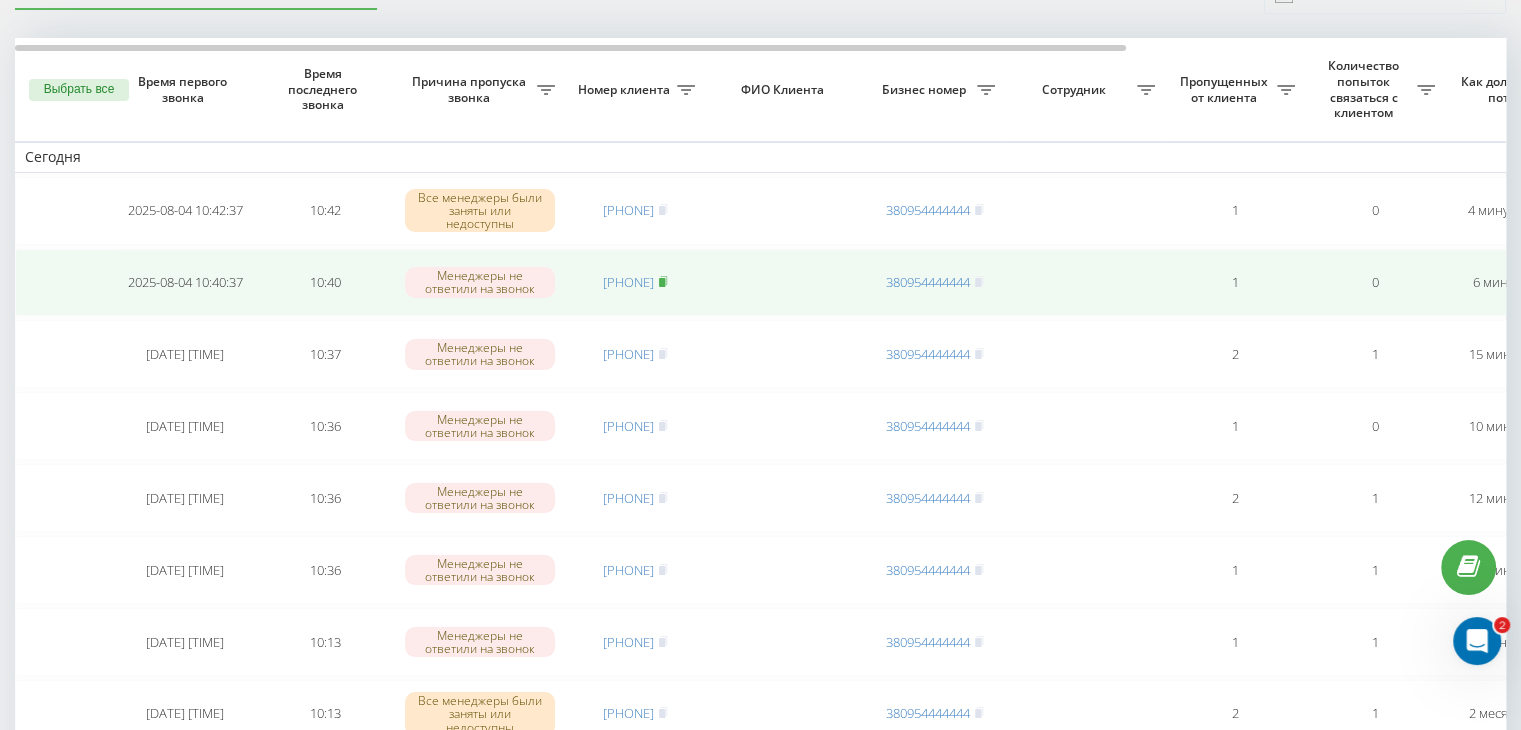 click 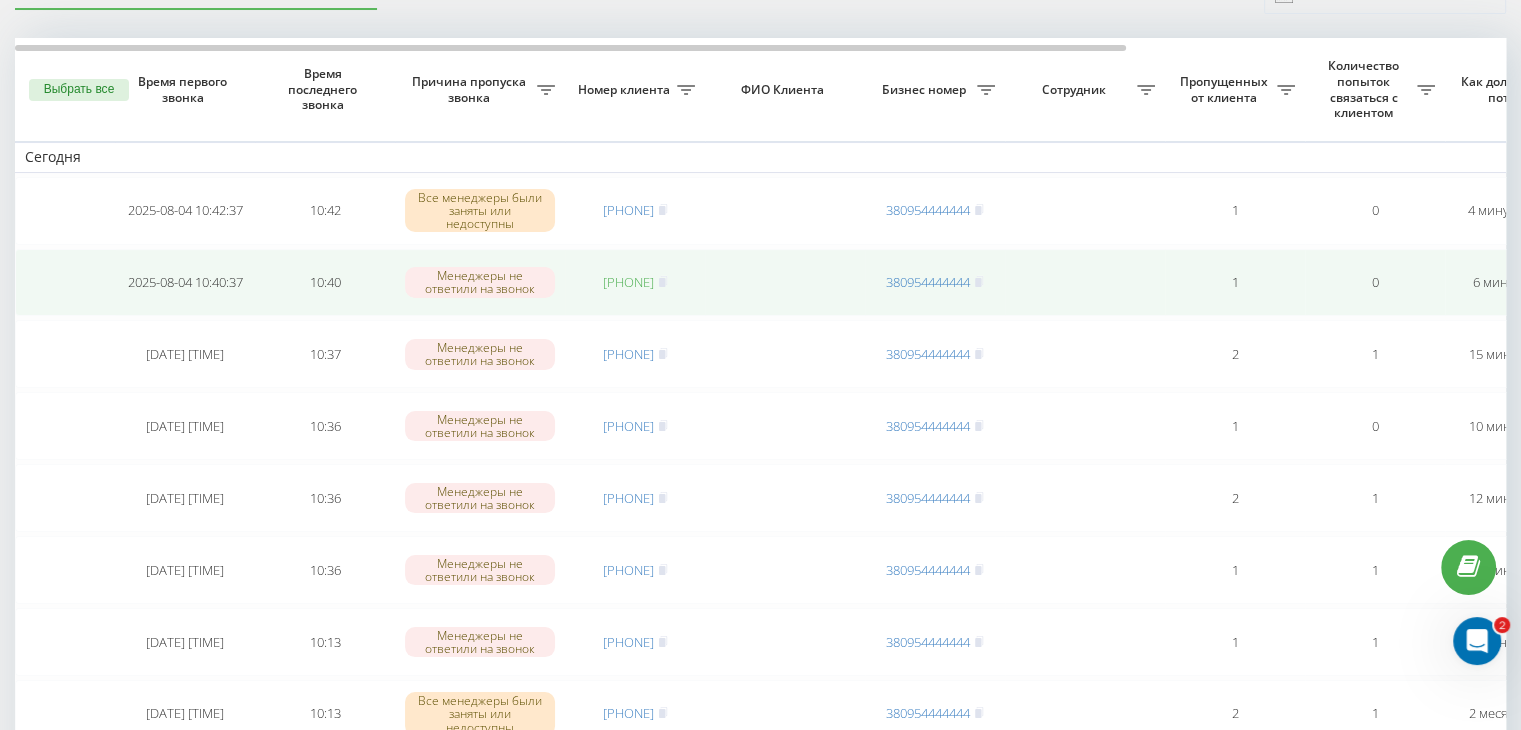 click on "[PHONE]" at bounding box center (628, 282) 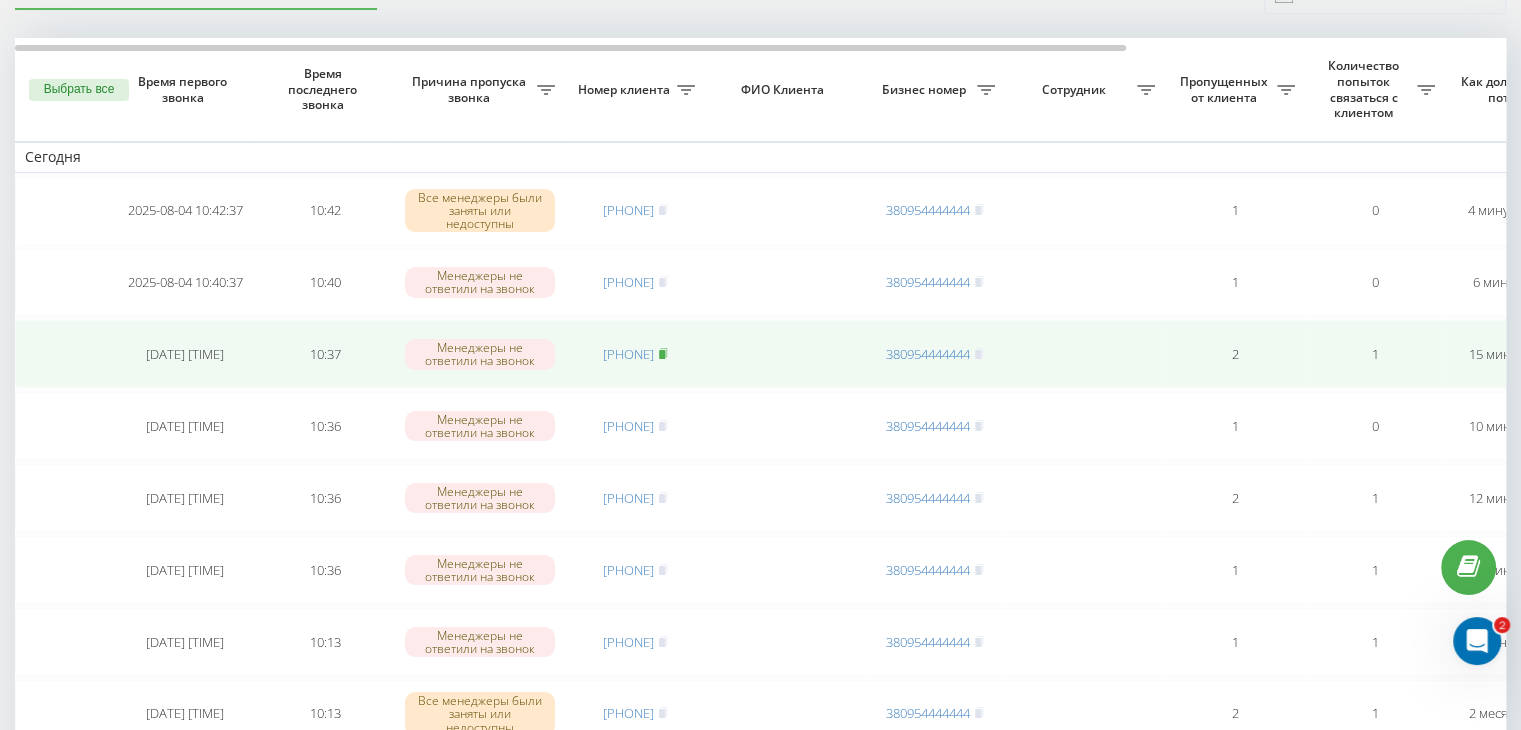 click 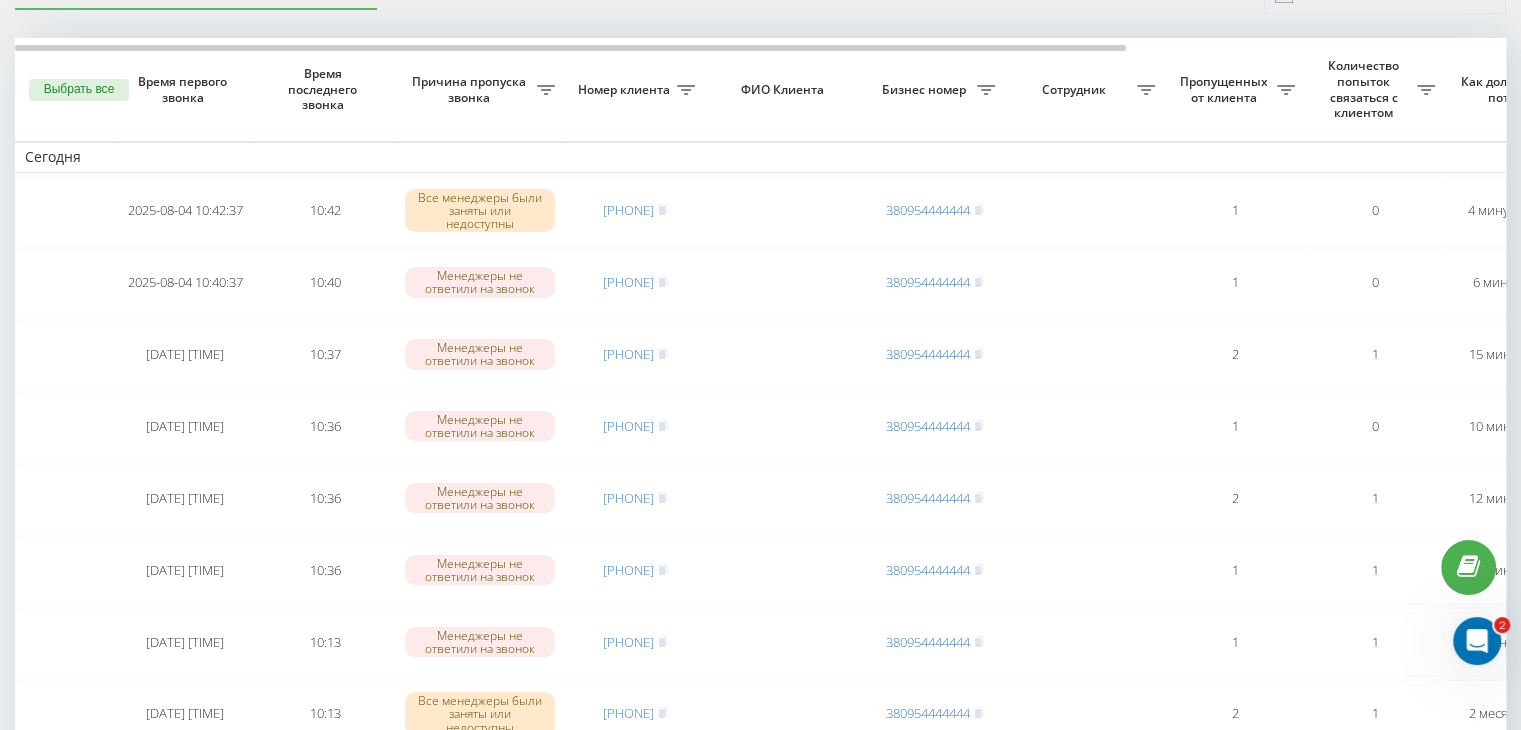 click on "Необработанные пропущенные звонки Обработанные звонки 04.08.2025  -  04.08.2025 Выбрать все Время первого звонка Время последнего звонка Причина пропуска звонка Номер клиента ФИО Клиента Бизнес номер Сотрудник Пропущенных от клиента Количество попыток связаться с клиентом Как долго звонок потерян Название схемы переадресации Комментарий к звонку Сегодня 2025-08-04 10:42:37 10:42 Все менеджеры были заняты или недоступны [PHONE] [PHONE] 1 0 4 минуты назад ukrpas.com.ua Обработать Не удалось связаться Связался с клиентом с помощью другого канала Другой вариант 2025-08-04 10:40:37 10:40 1 0 10:37 2" at bounding box center [760, 1083] 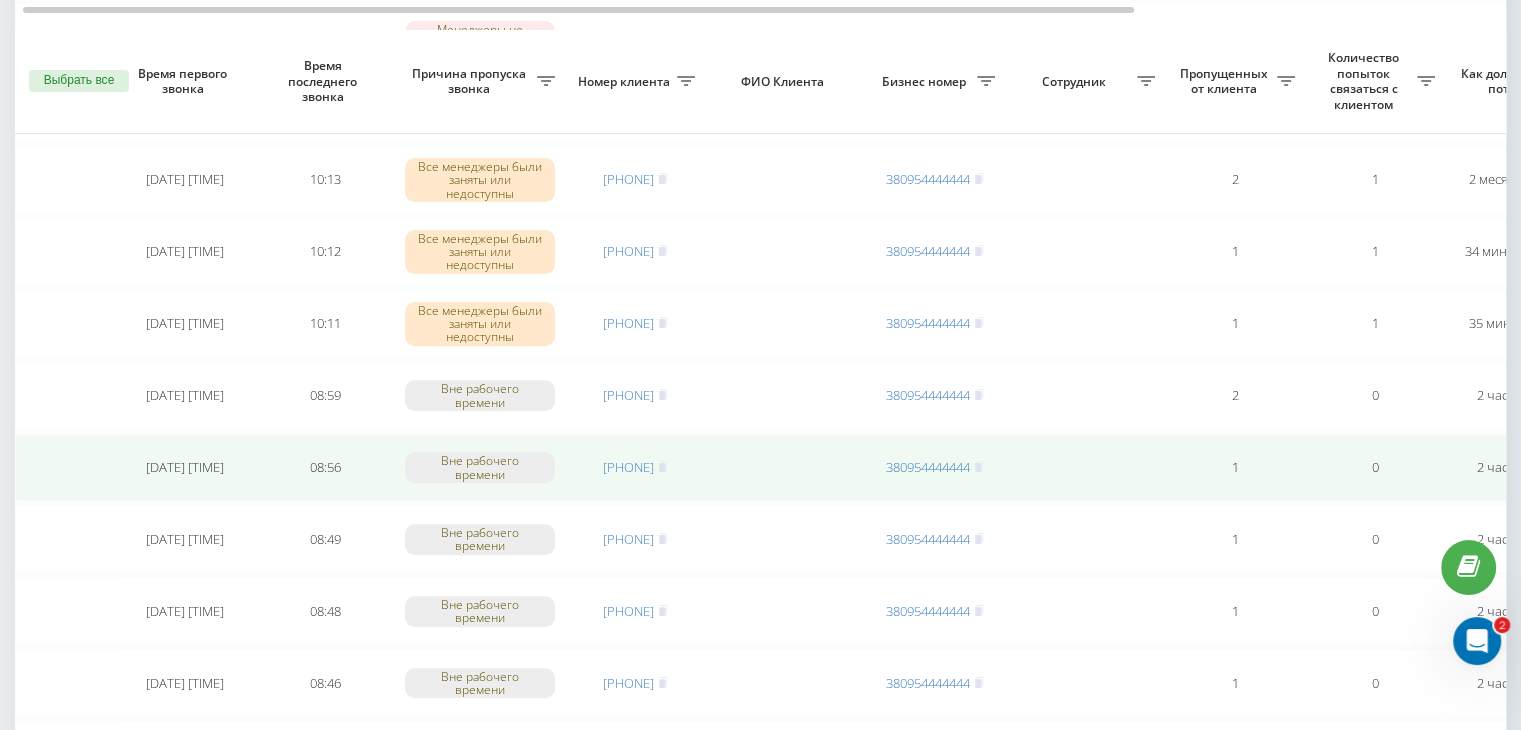 scroll, scrollTop: 600, scrollLeft: 0, axis: vertical 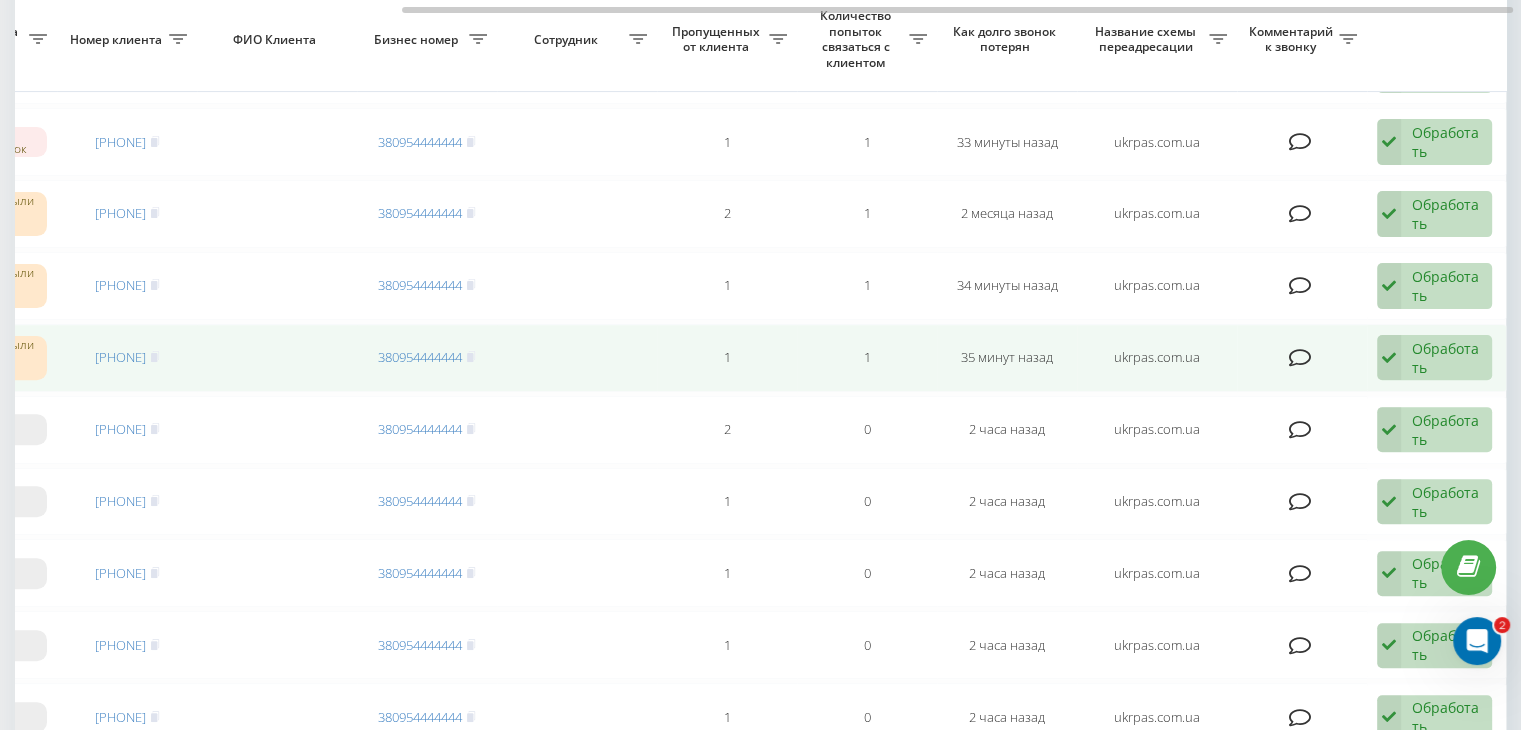 click on "Обработать" at bounding box center (1446, 358) 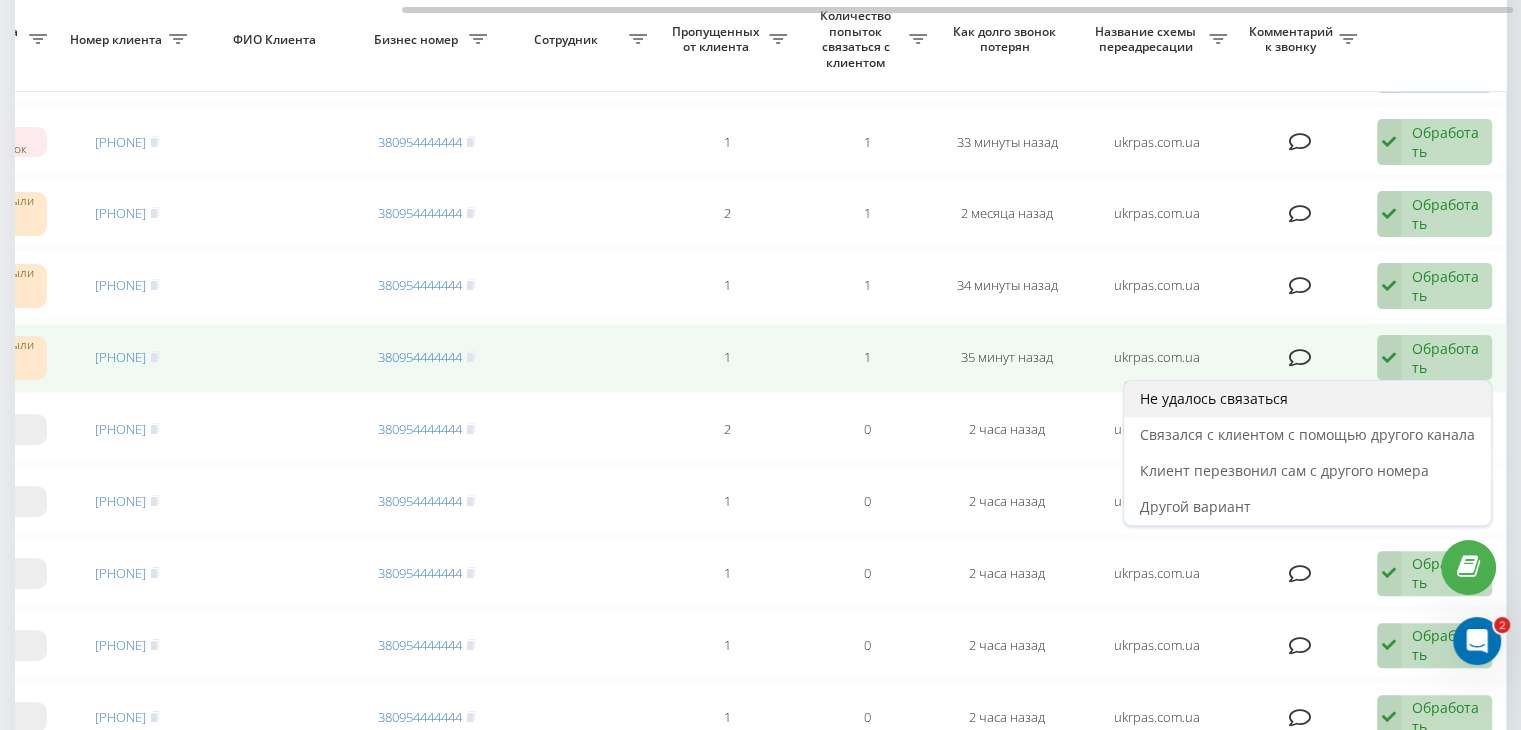 click on "Не удалось связаться" at bounding box center [1307, 399] 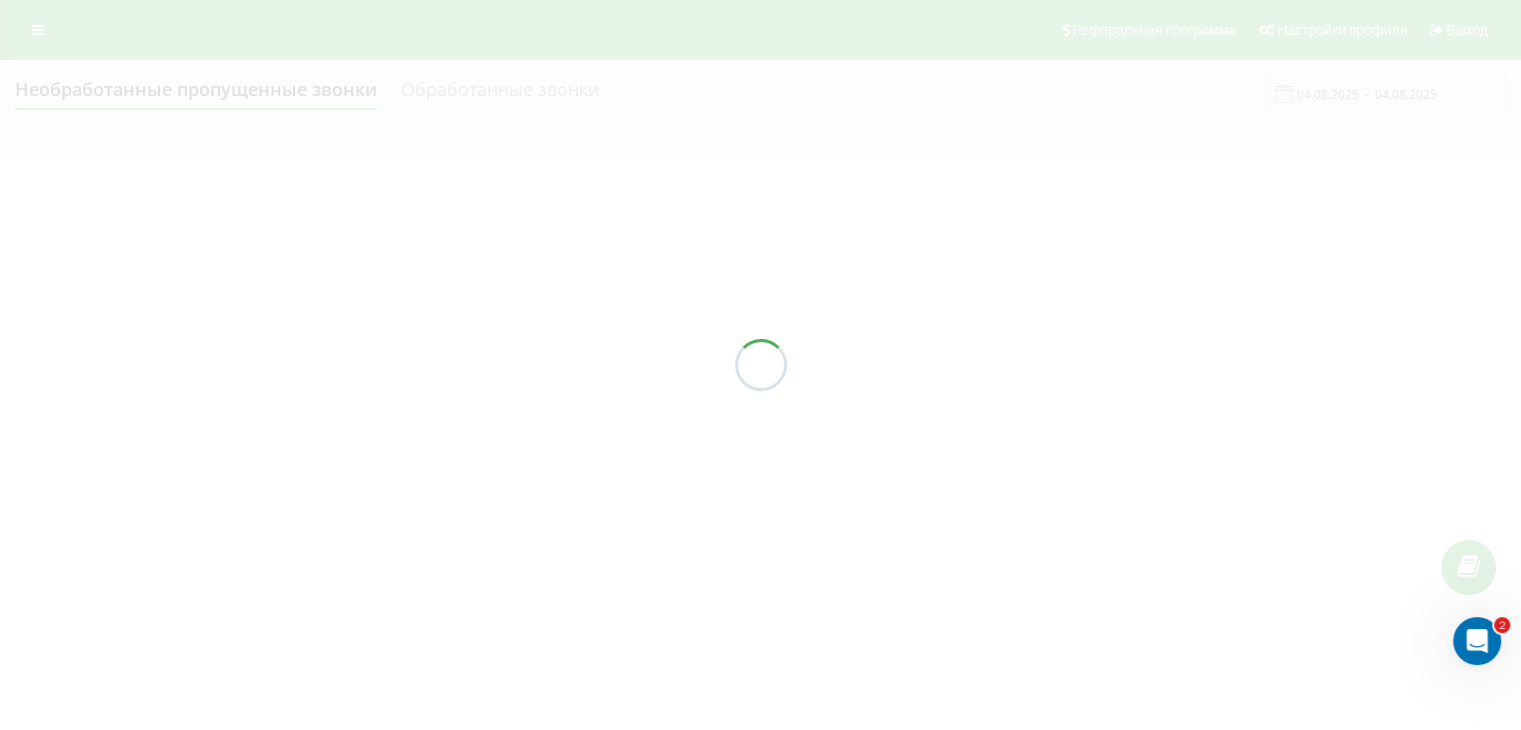 scroll, scrollTop: 0, scrollLeft: 0, axis: both 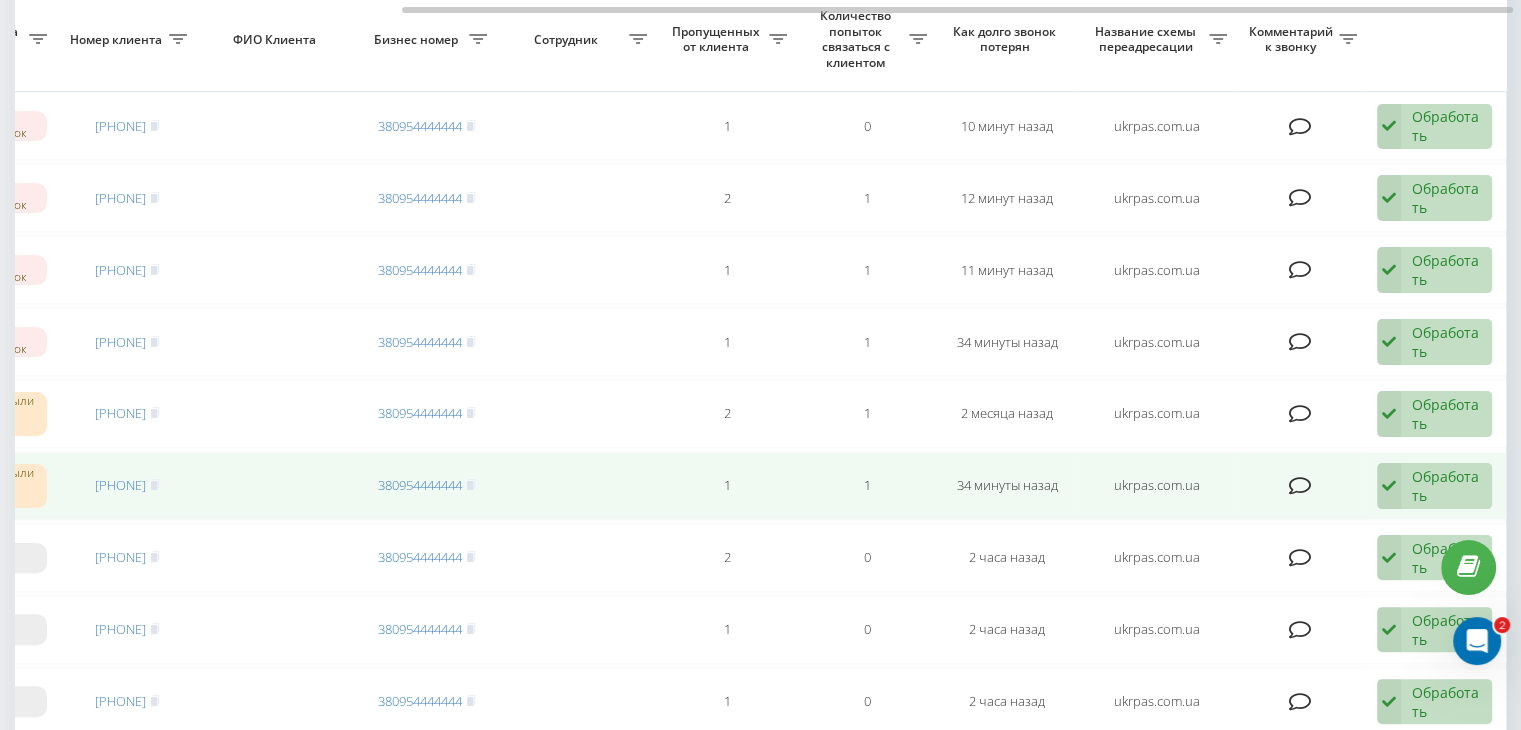 click on "Обработать Не удалось связаться Связался с клиентом с помощью другого канала Клиент перезвонил сам с другого номера Другой вариант" at bounding box center (1434, 486) 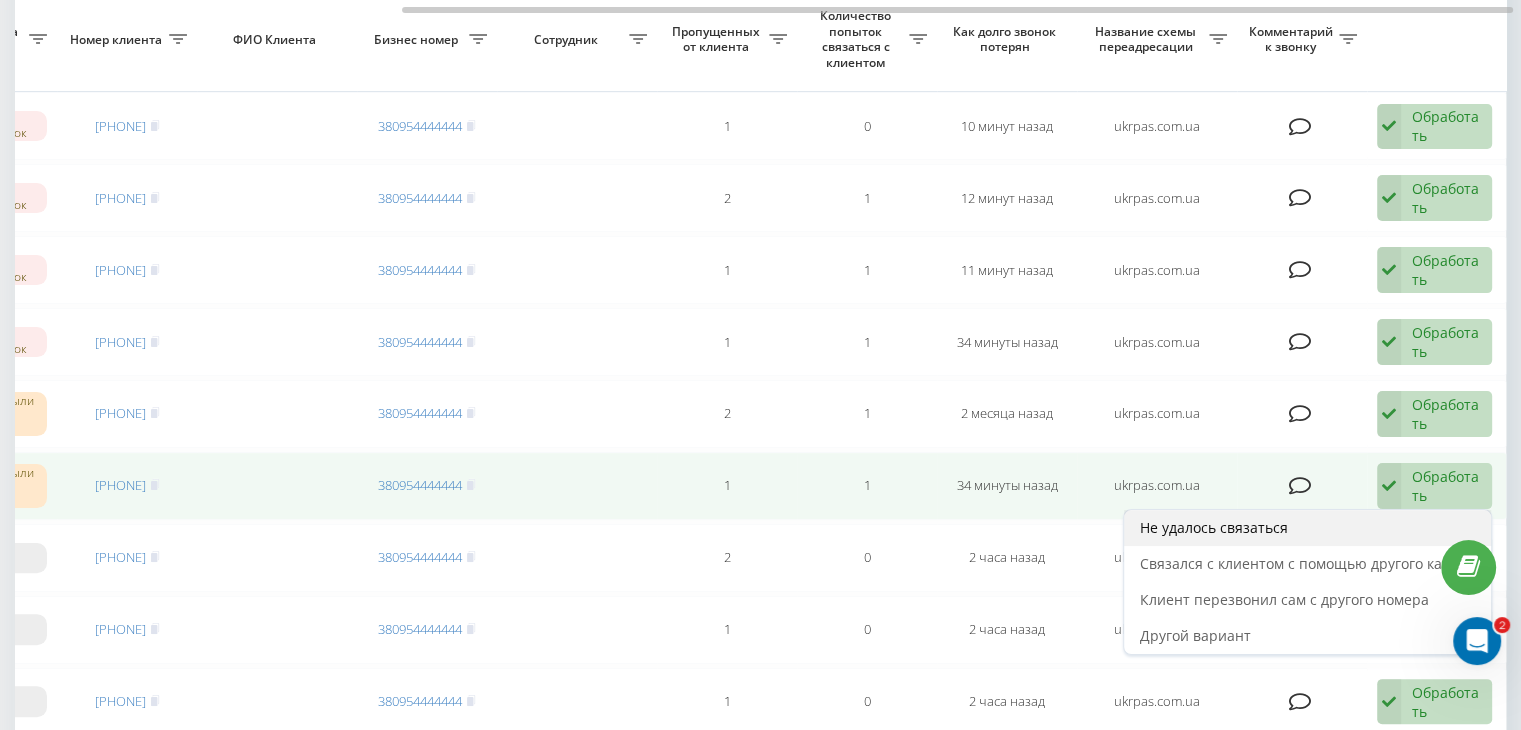 click on "Не удалось связаться" at bounding box center (1307, 528) 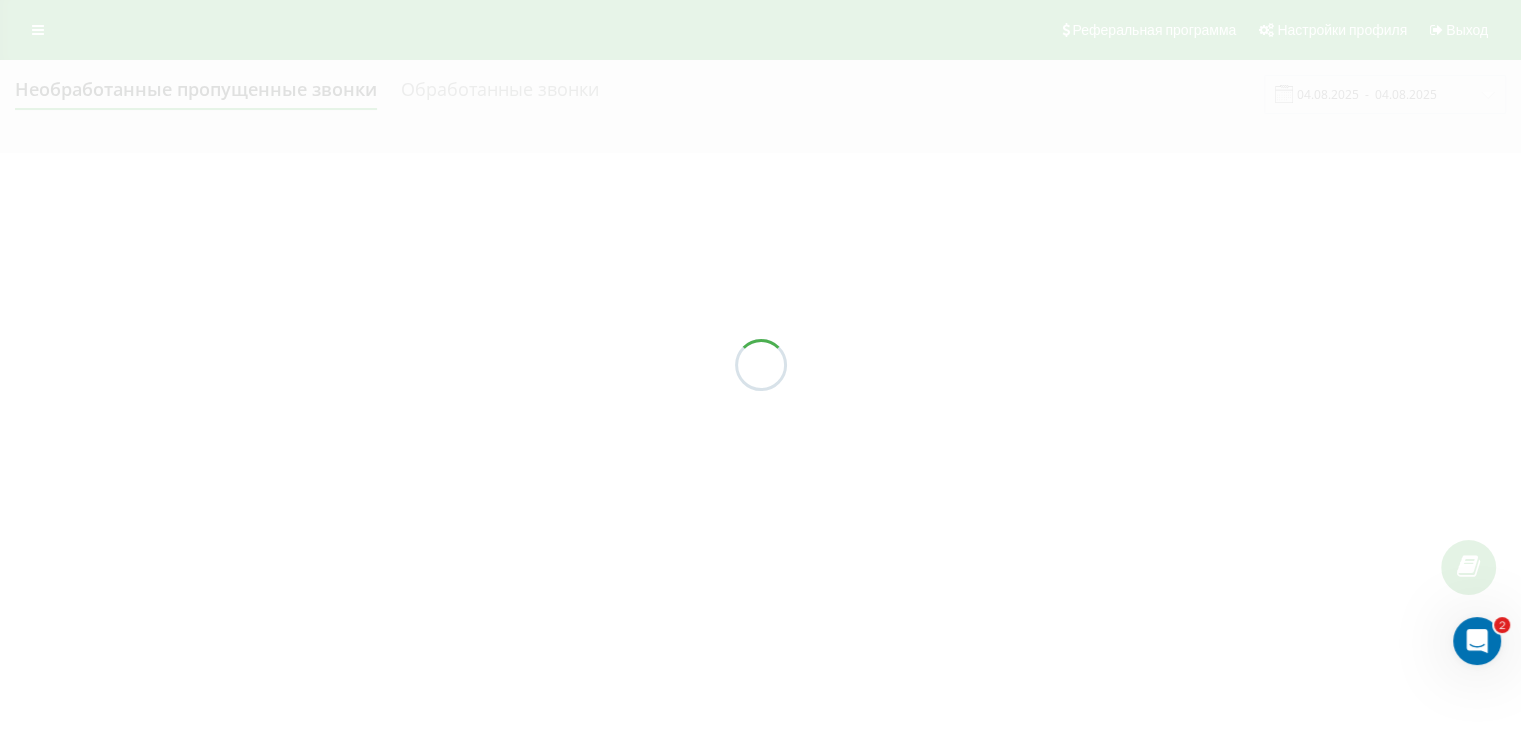 scroll, scrollTop: 0, scrollLeft: 0, axis: both 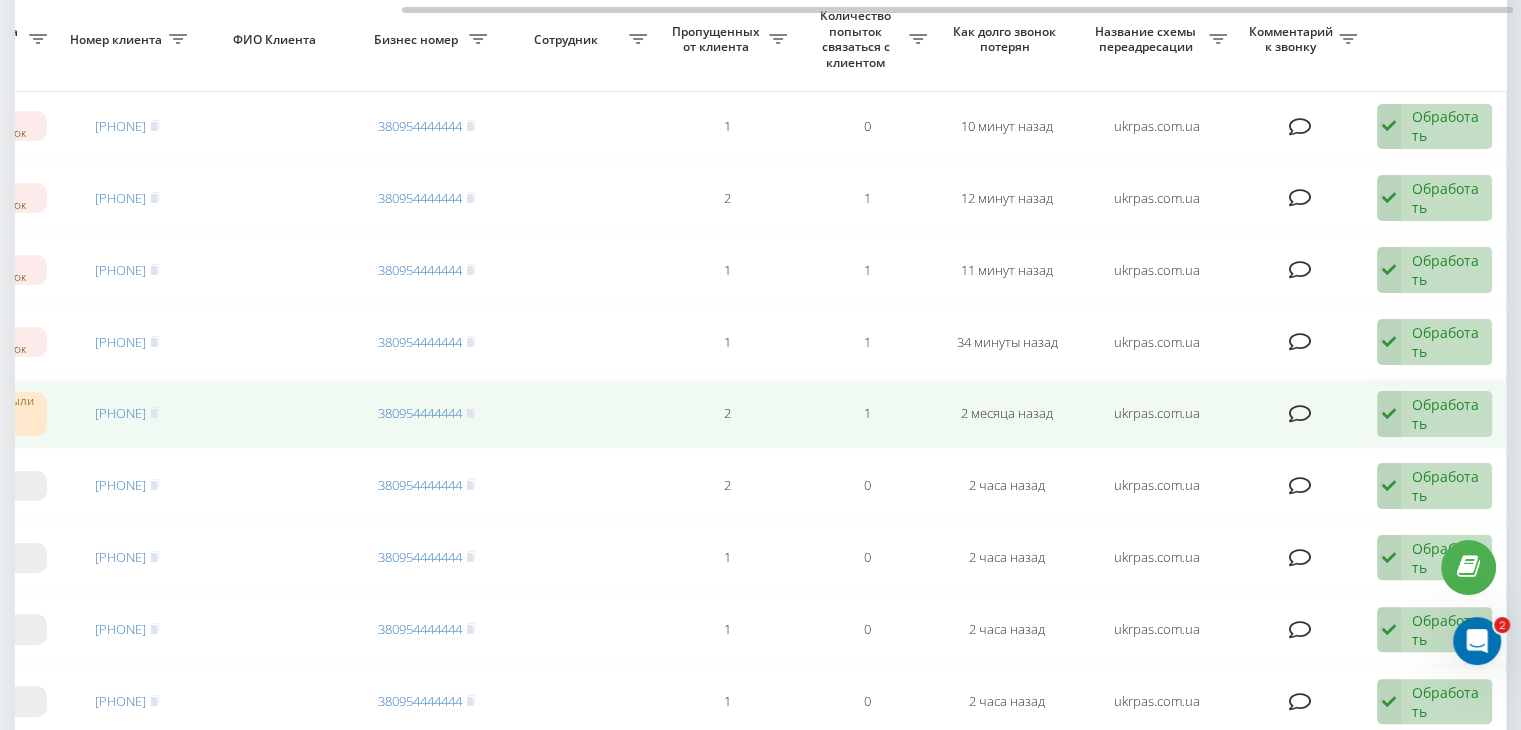 click on "Обработать" at bounding box center (1446, 414) 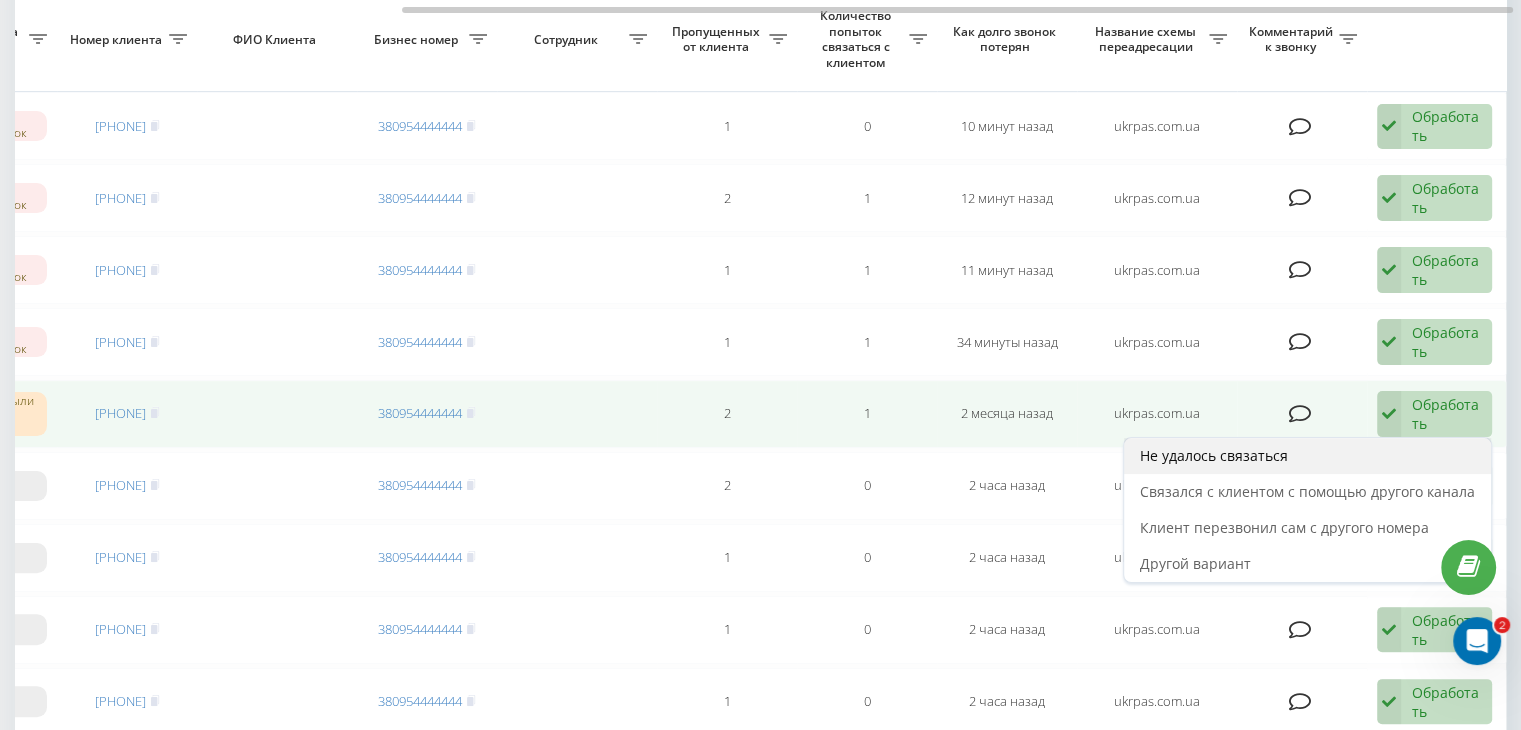 click on "Не удалось связаться" at bounding box center (1307, 456) 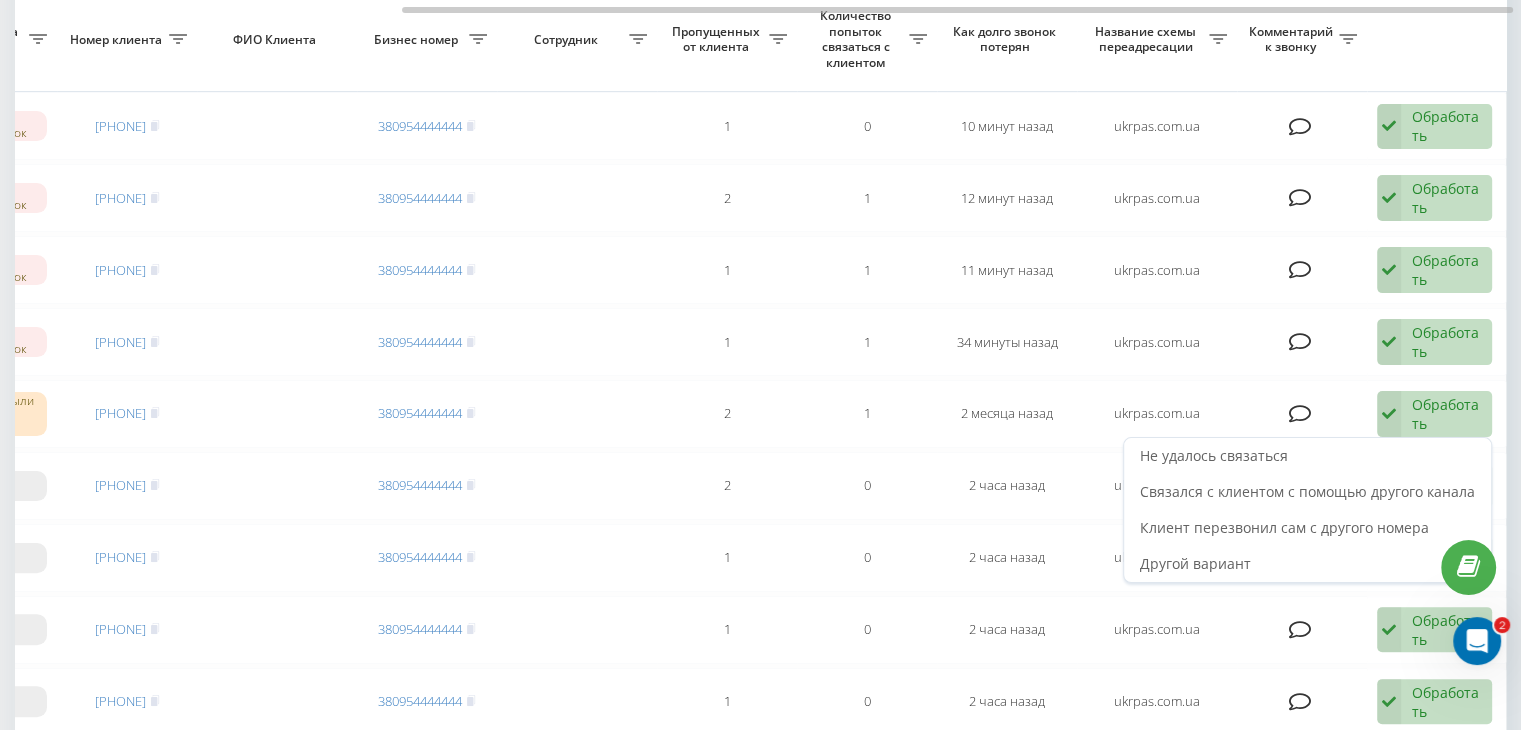 scroll, scrollTop: 0, scrollLeft: 0, axis: both 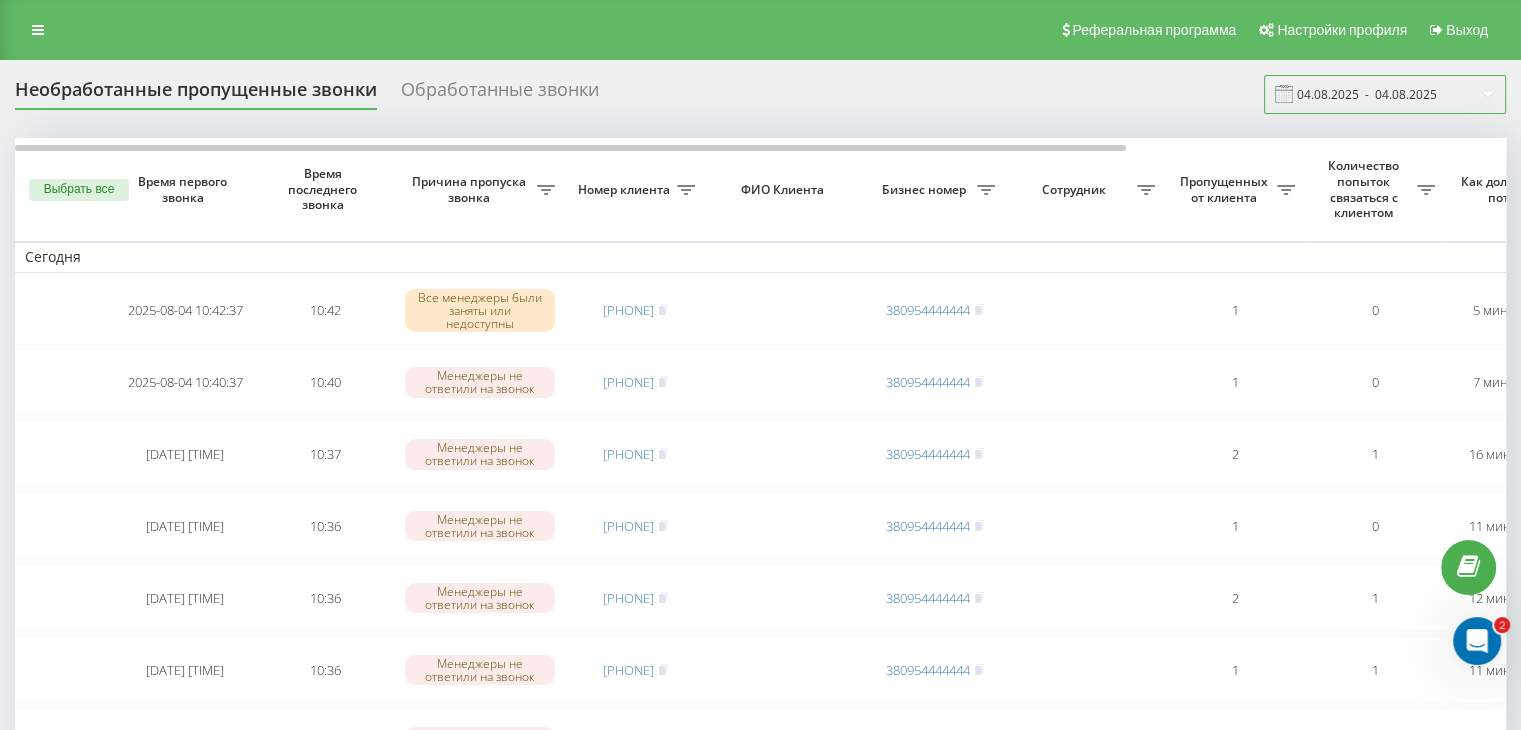 click on "04.08.2025  -  04.08.2025" at bounding box center (1385, 94) 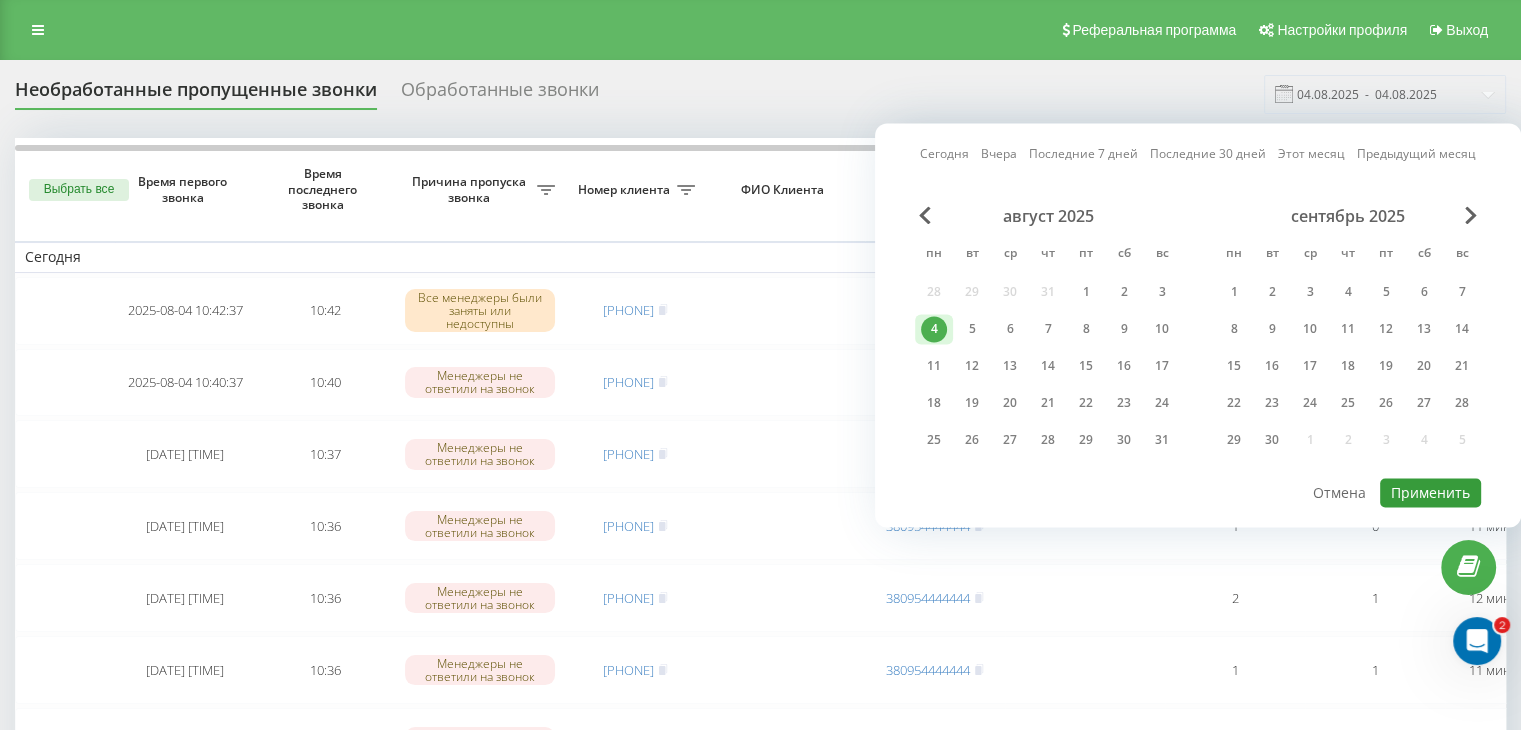 click on "Применить" at bounding box center (1430, 492) 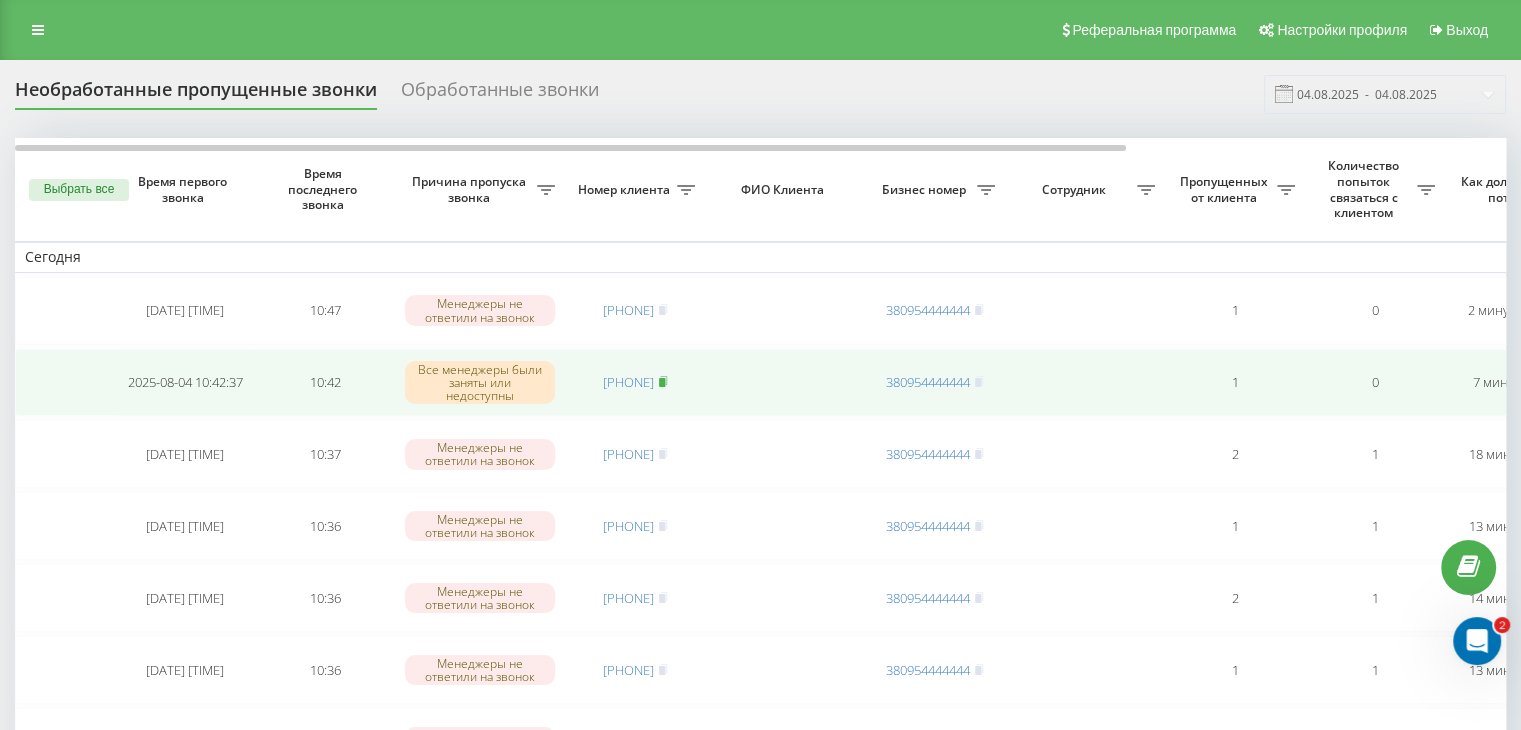 click 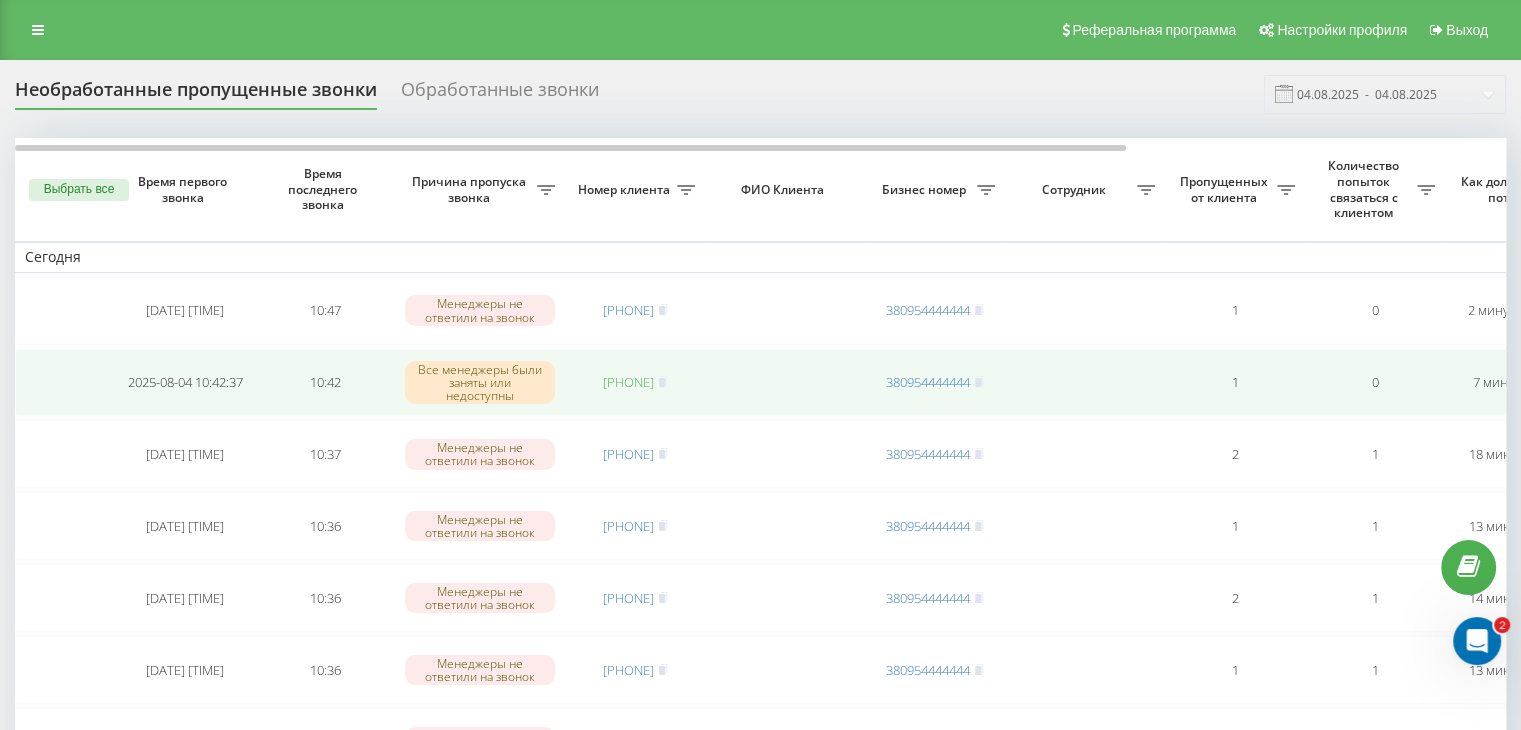 click on "[PHONE]" at bounding box center [628, 382] 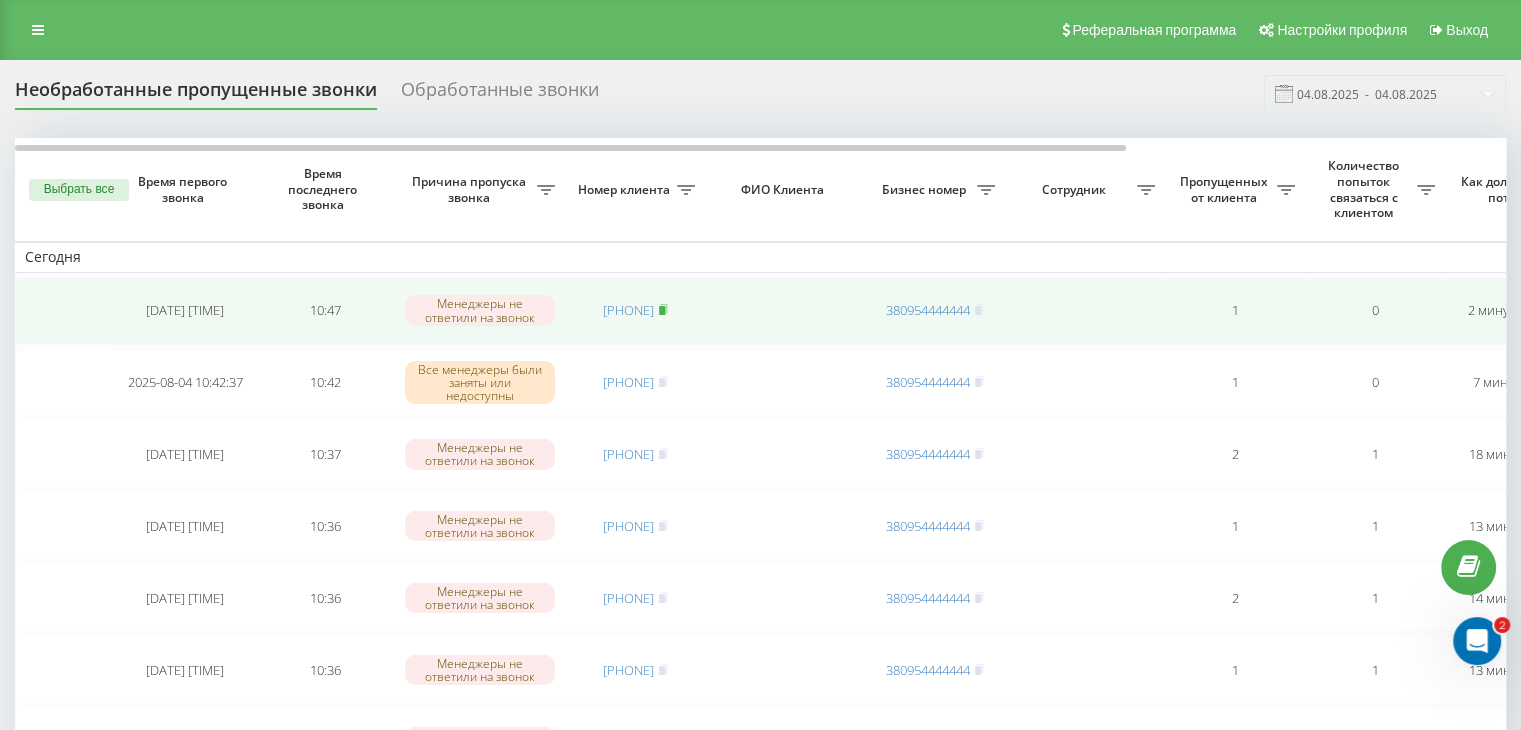 click 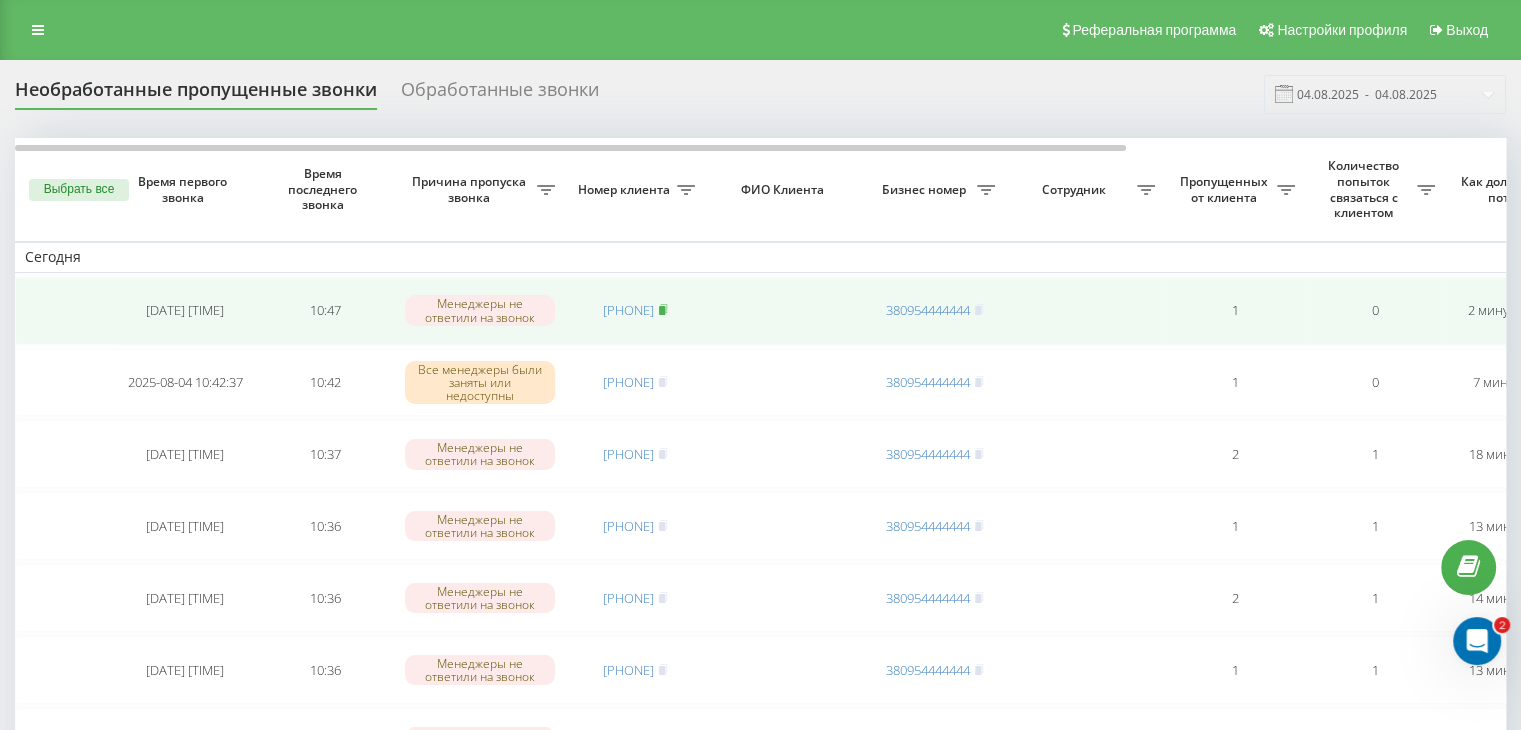 click 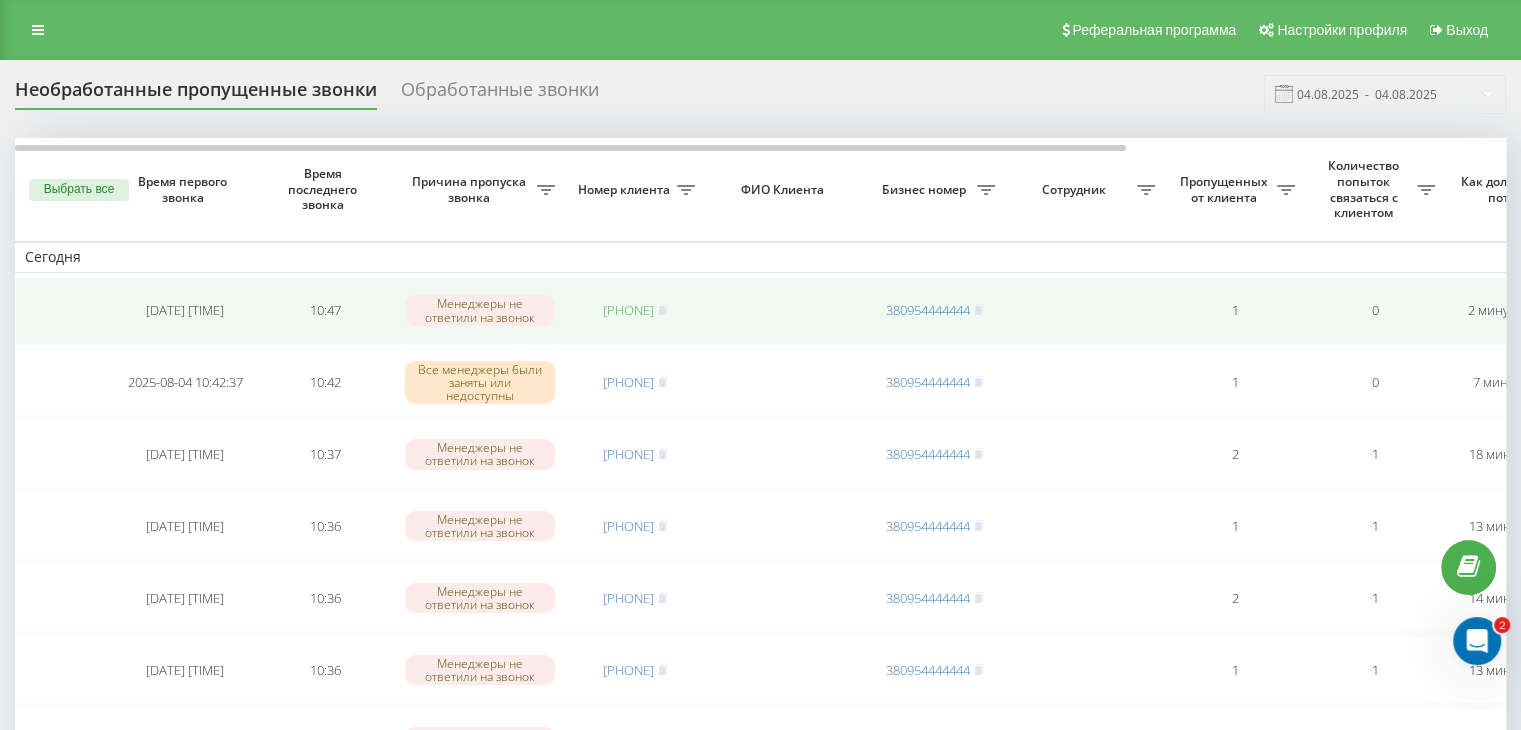click on "[PHONE]" at bounding box center [628, 310] 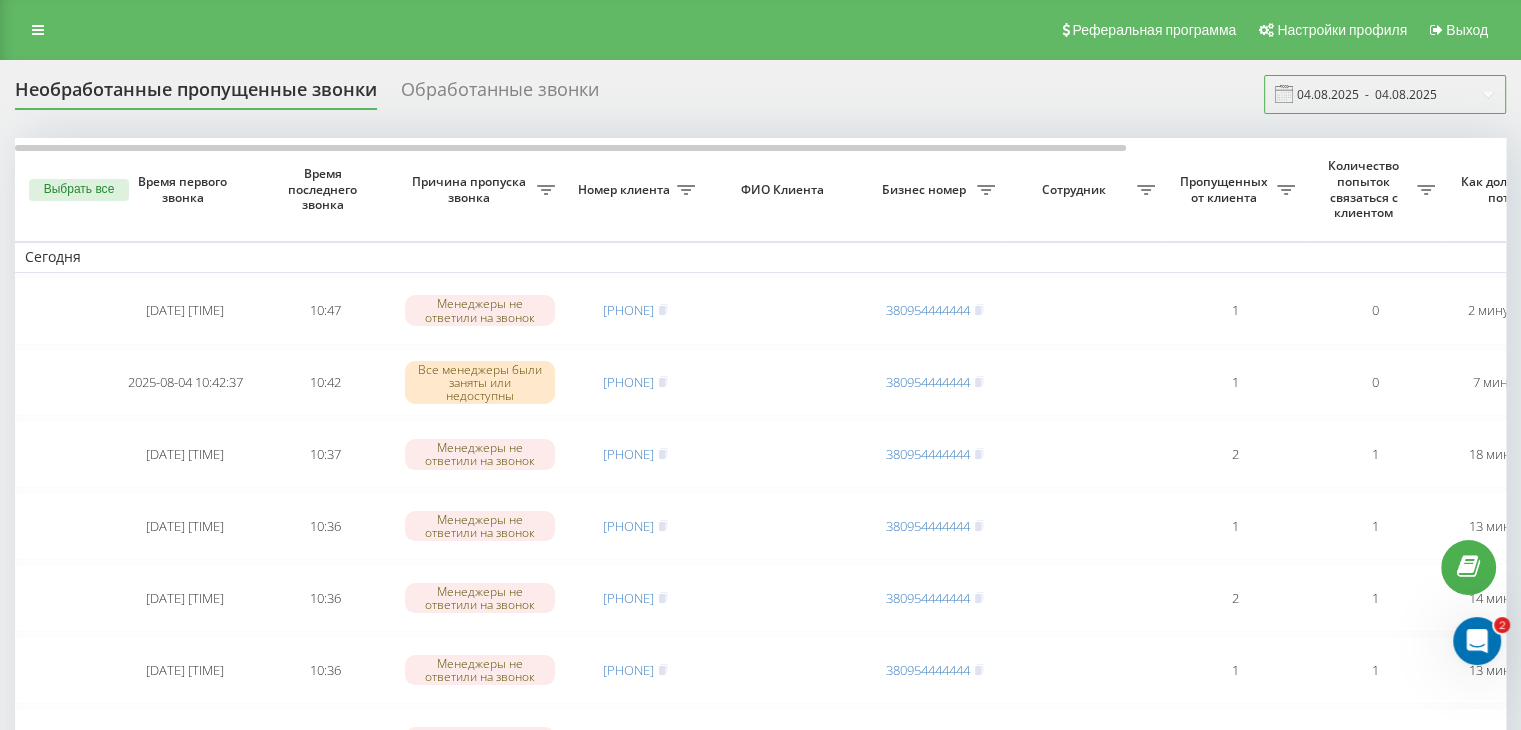 click on "04.08.2025  -  04.08.2025" at bounding box center (1385, 94) 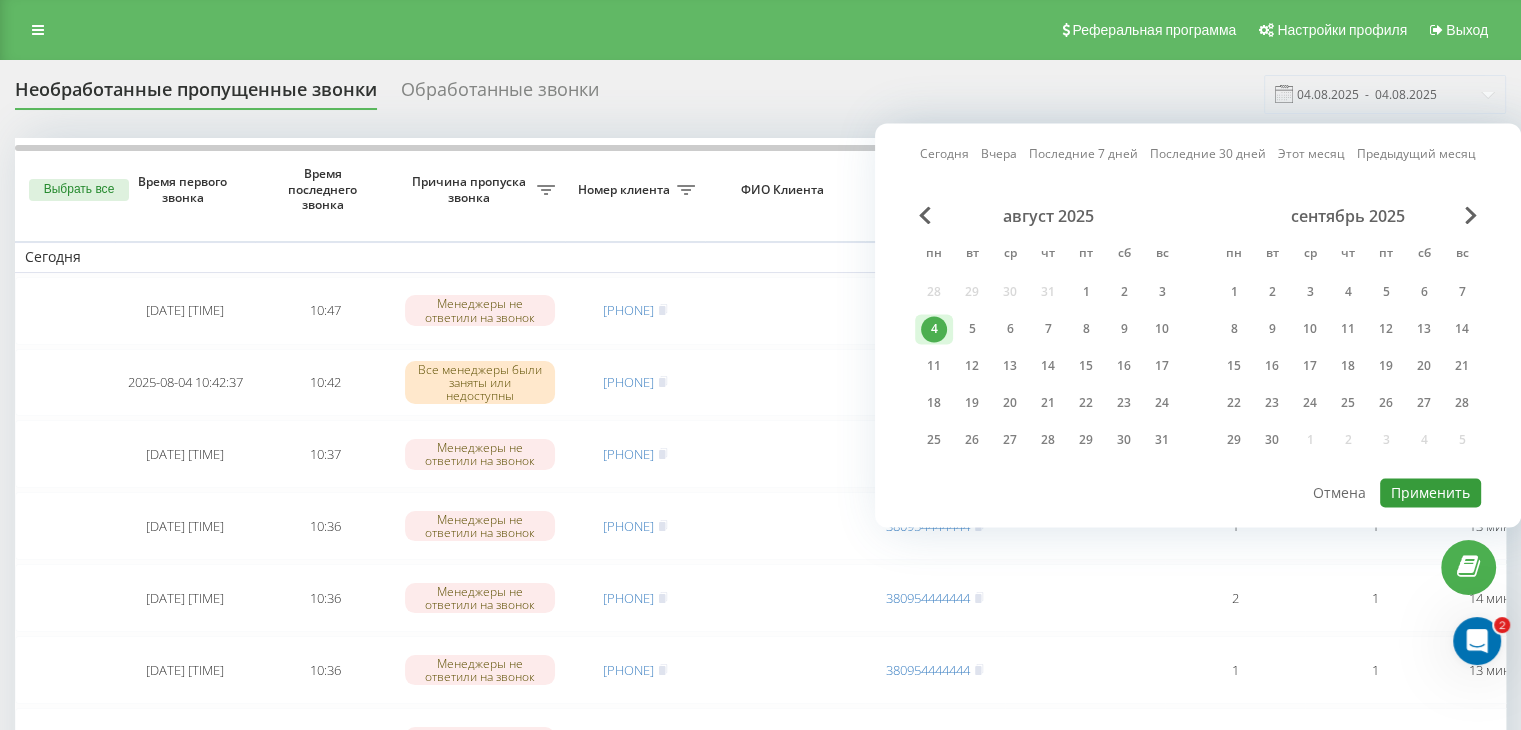 click on "Применить" at bounding box center [1430, 492] 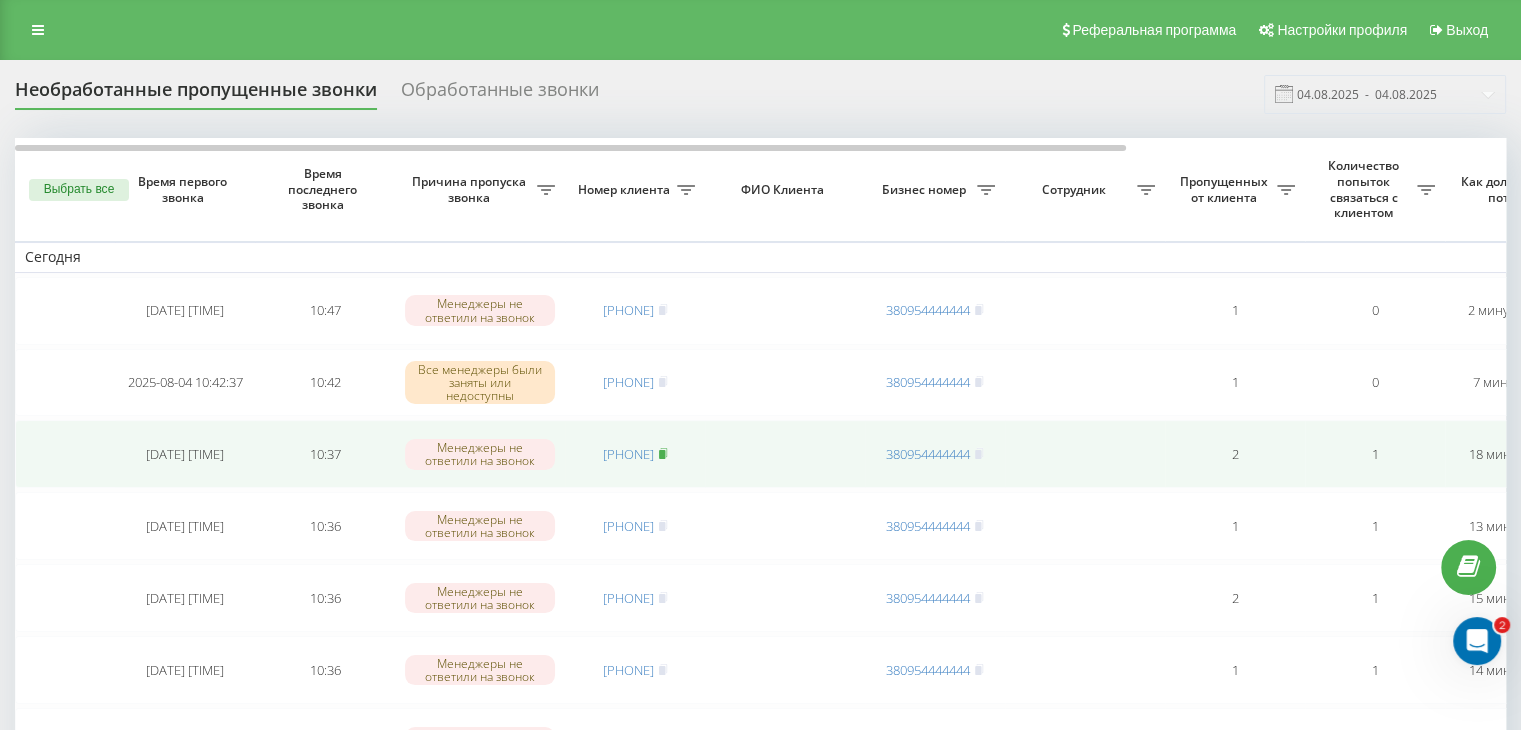 click 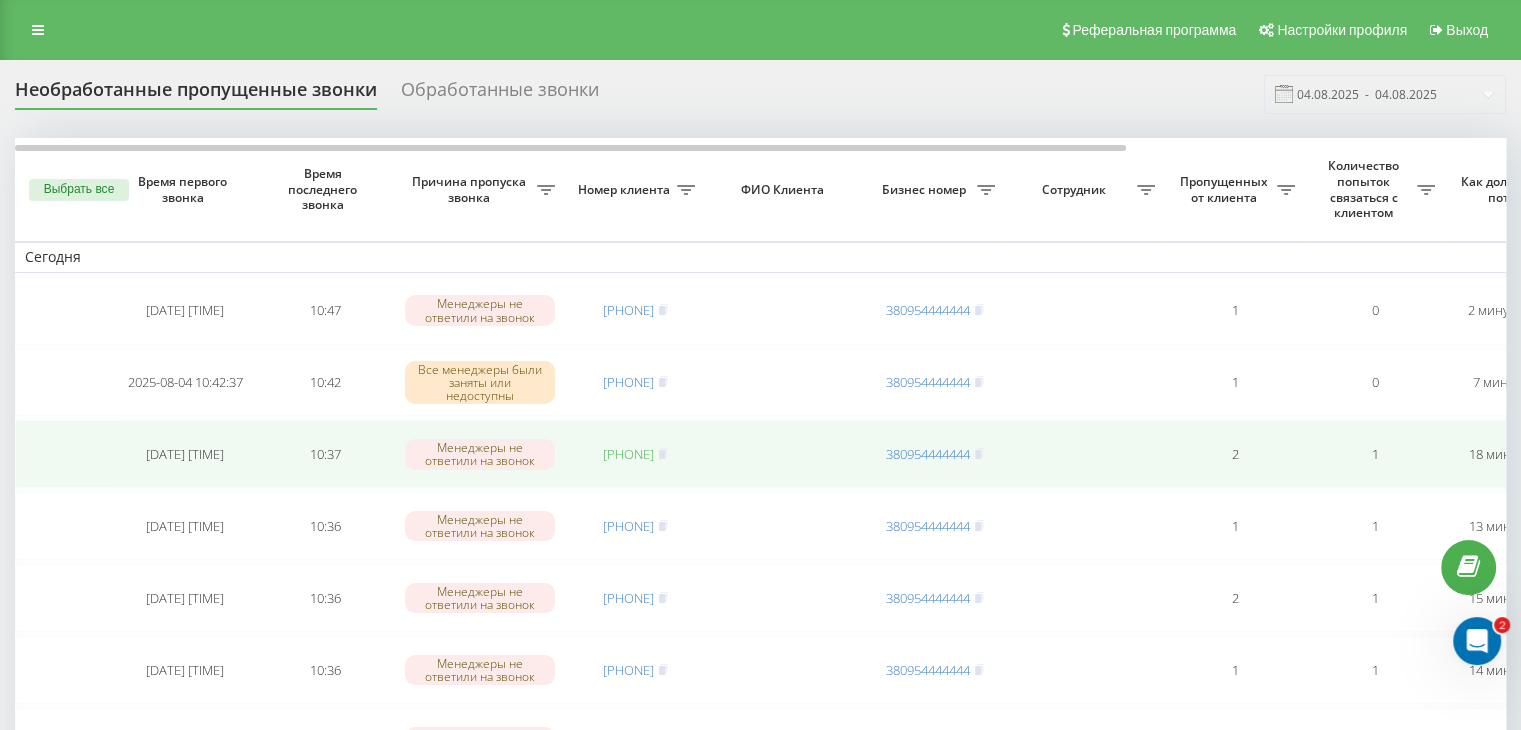 click on "[PHONE]" at bounding box center [628, 454] 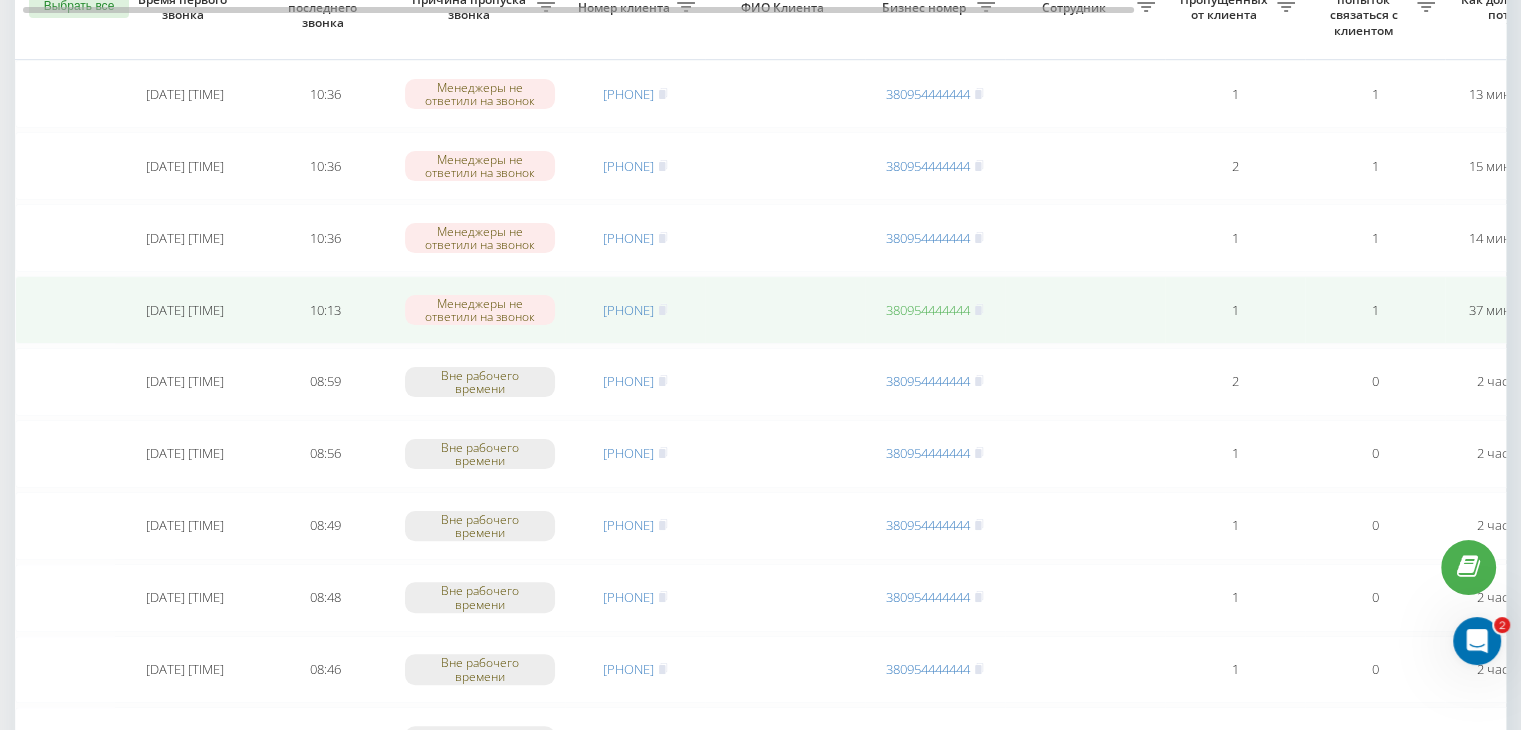 scroll, scrollTop: 400, scrollLeft: 0, axis: vertical 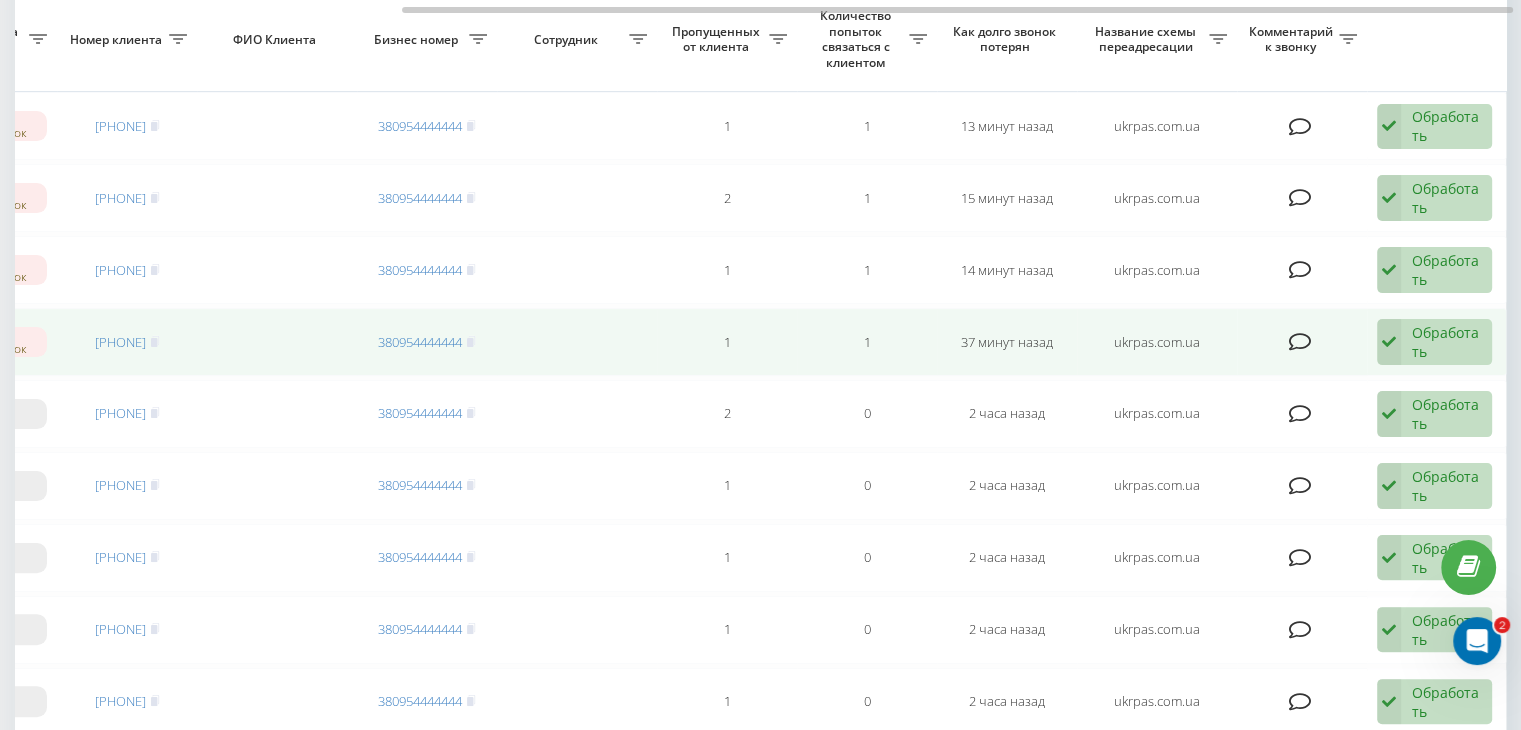 click on "Обработать" at bounding box center [1446, 342] 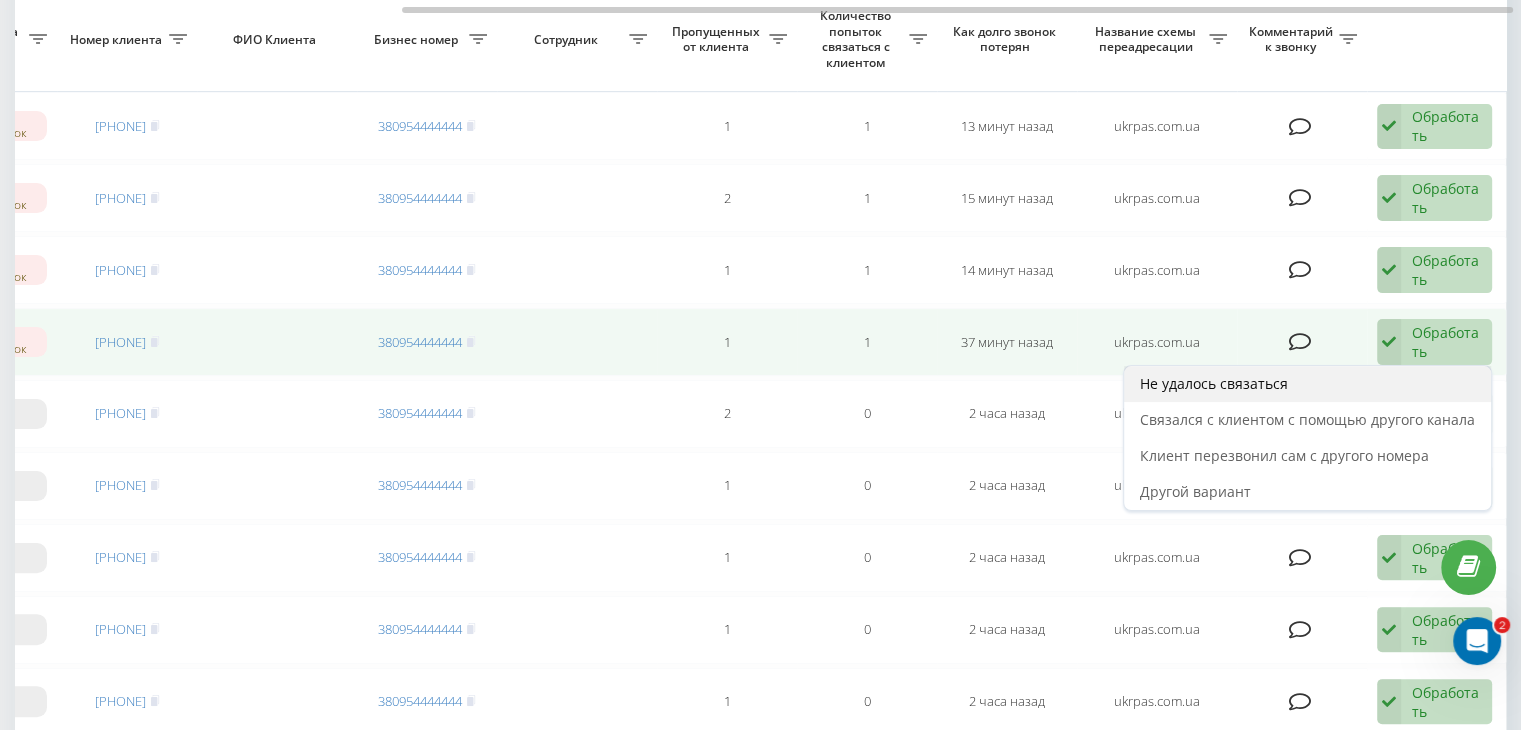 click on "Не удалось связаться" at bounding box center [1307, 384] 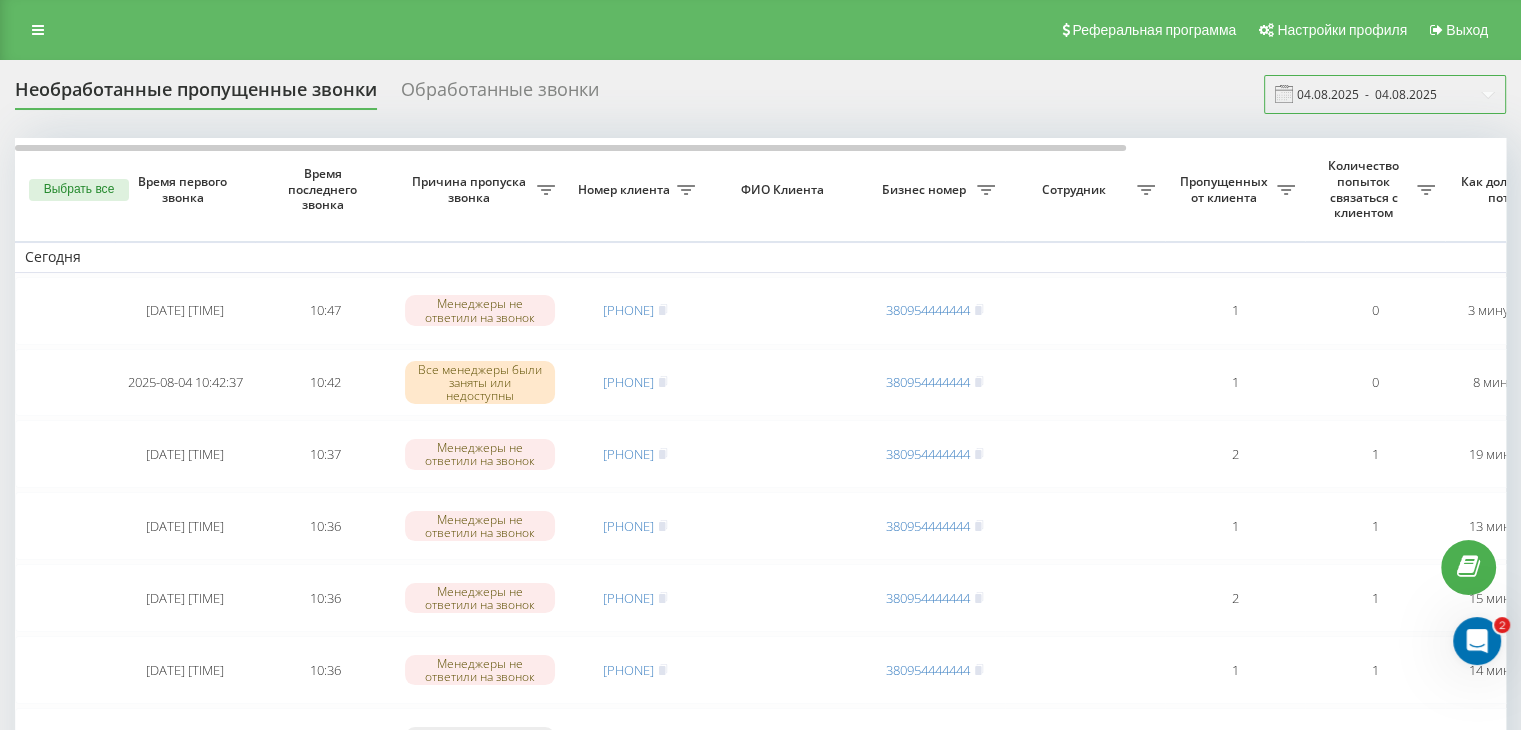click on "04.08.2025  -  04.08.2025" at bounding box center [1385, 94] 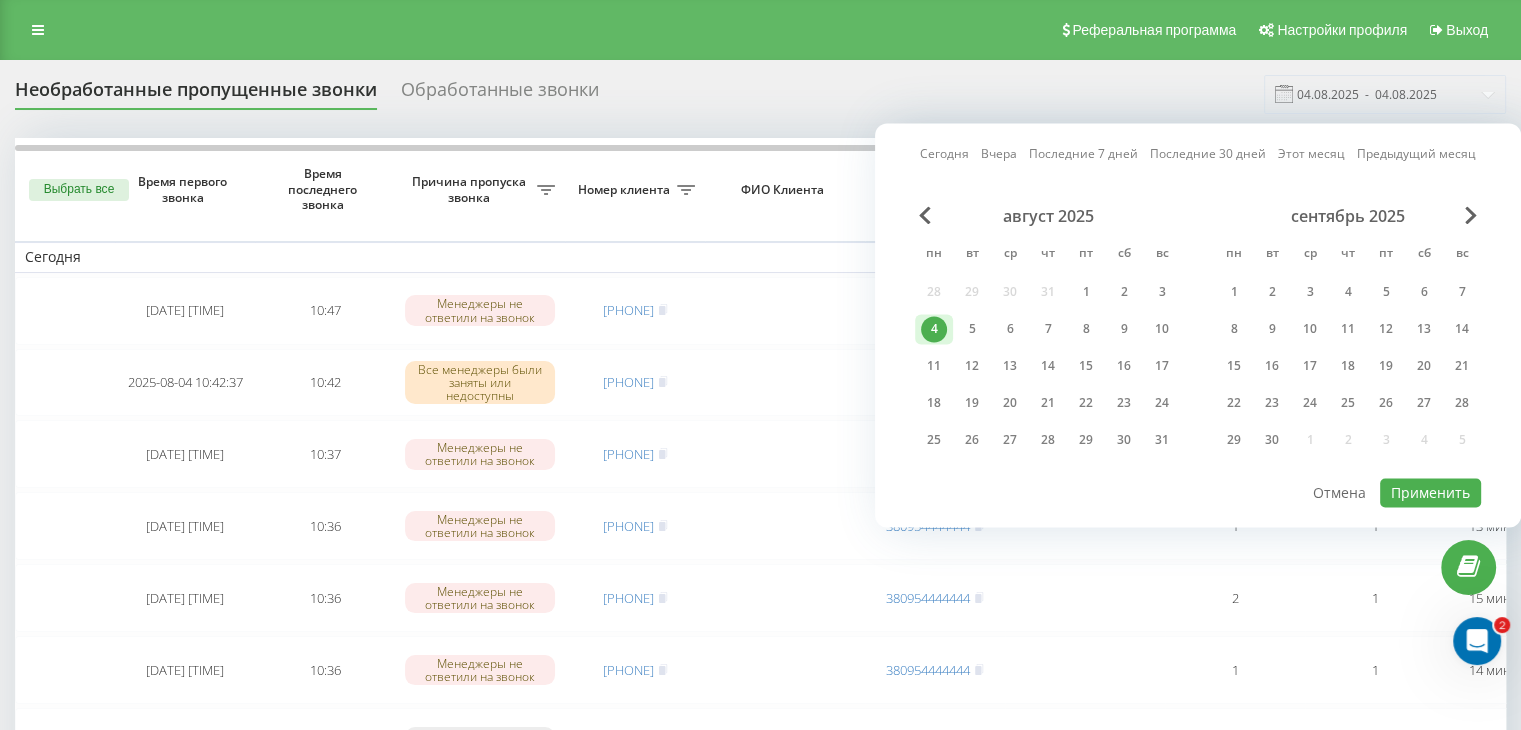 click on "август 2025 пн вт ср чт пт сб вс 28 29 30 31 1 2 3 4 5 6 7 8 9 10 11 12 13 14 15 16 17 18 19 20 21 22 23 24 25 26 27 28 29 30 31 сентябрь 2025 пн вт ср чт пт сб вс 1 2 3 4 5 6 7 8 9 10 11 12 13 14 15 16 17 18 19 20 21 22 23 24 25 26 27 28 29 30 1 2 3 4 5" at bounding box center [1198, 341] 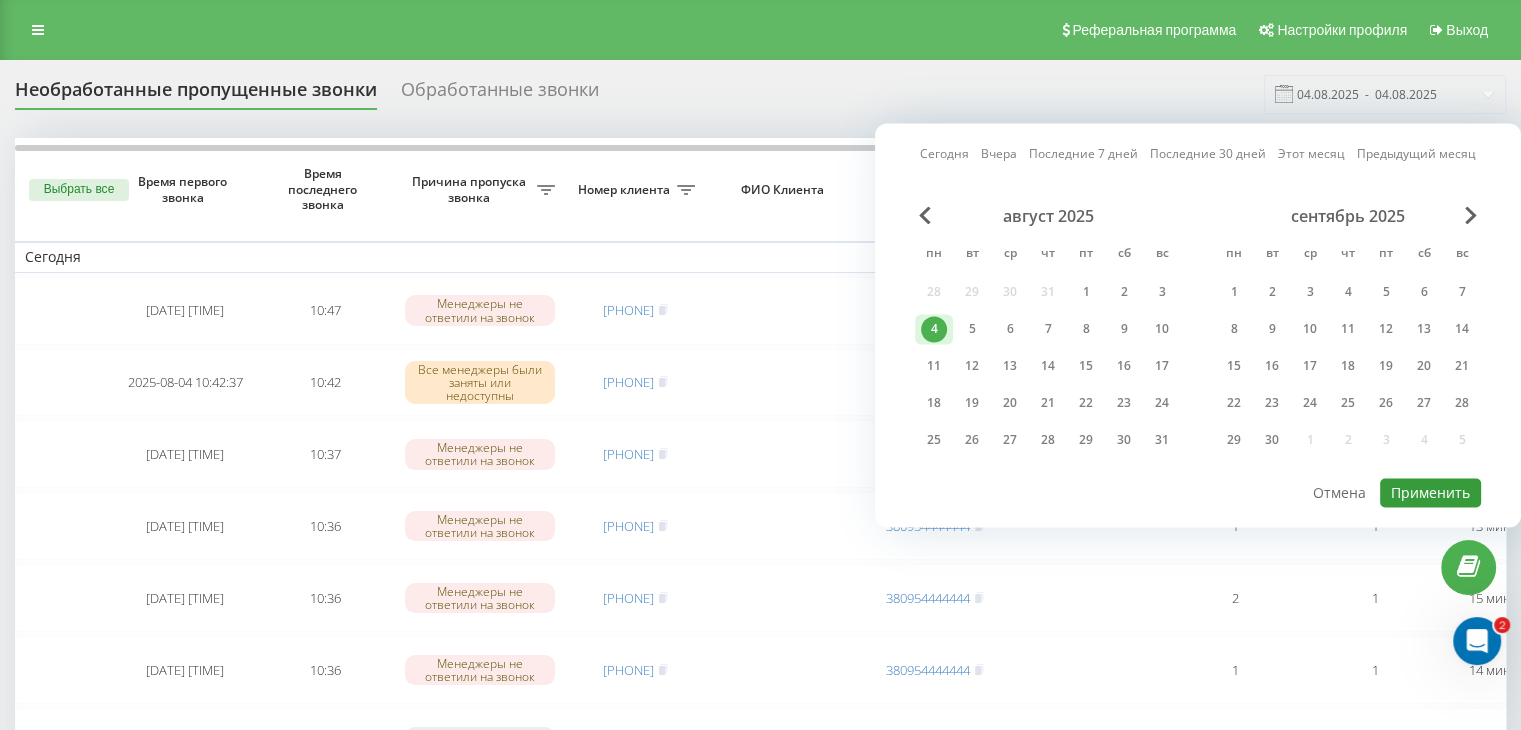 click on "Применить" at bounding box center [1430, 492] 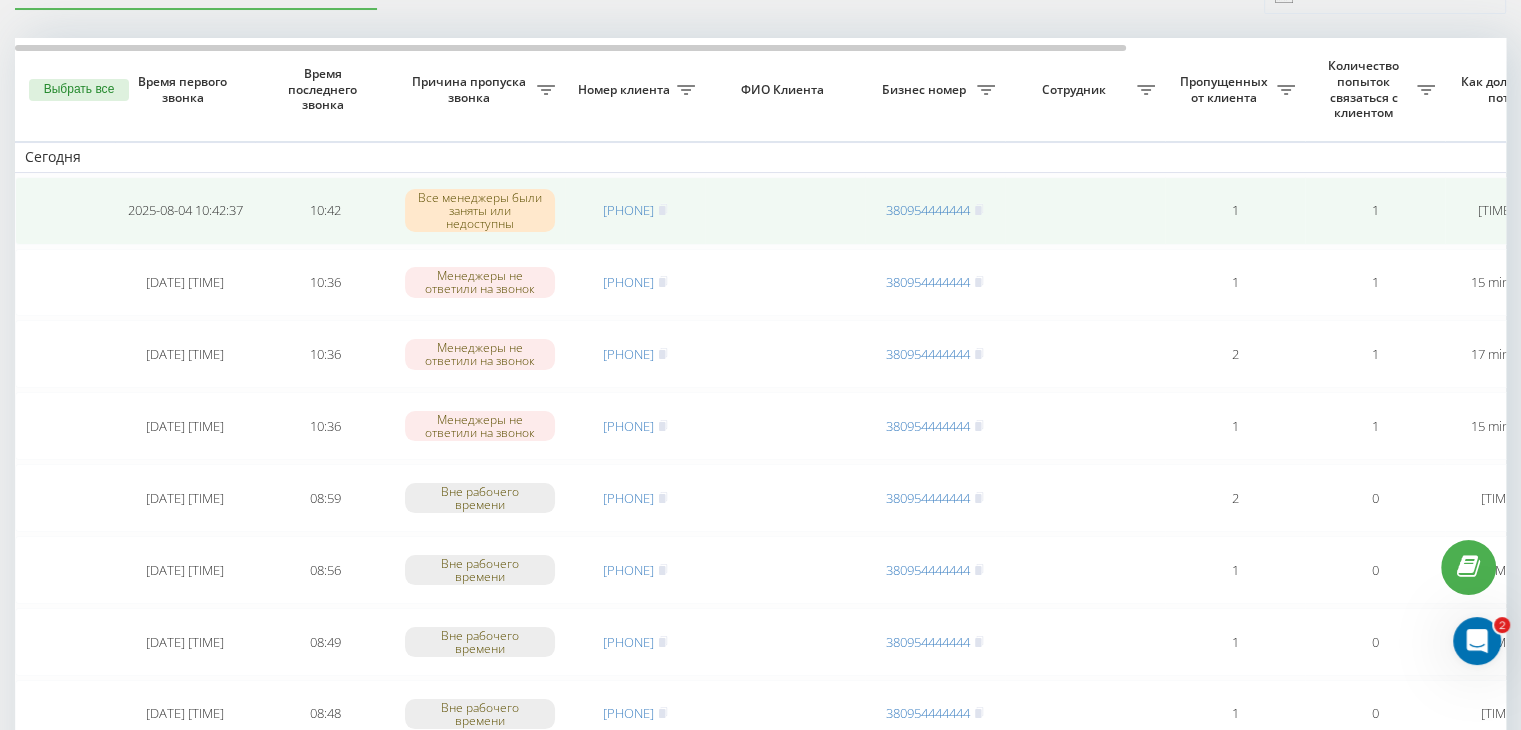 scroll, scrollTop: 0, scrollLeft: 0, axis: both 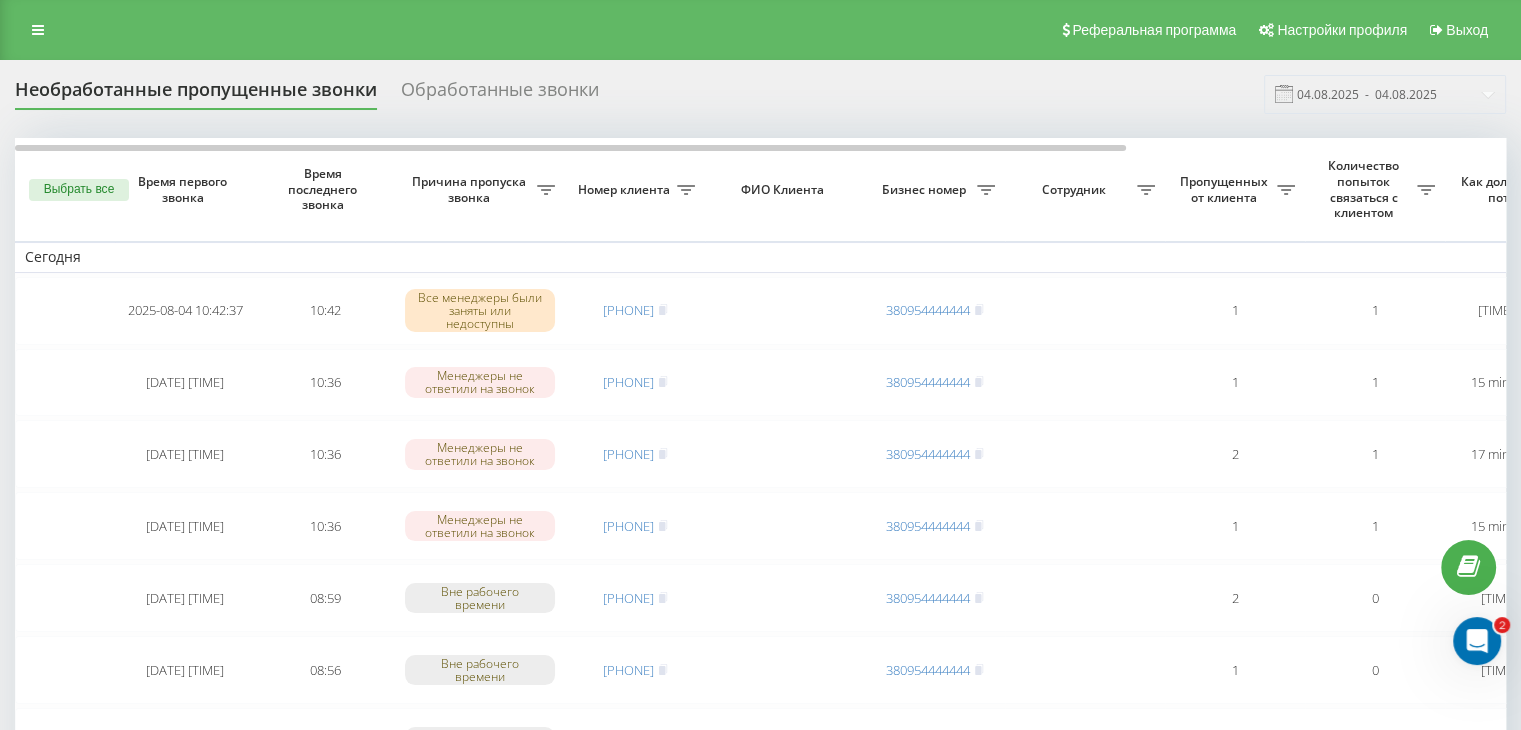 drag, startPoint x: 660, startPoint y: 102, endPoint x: 688, endPoint y: 101, distance: 28.01785 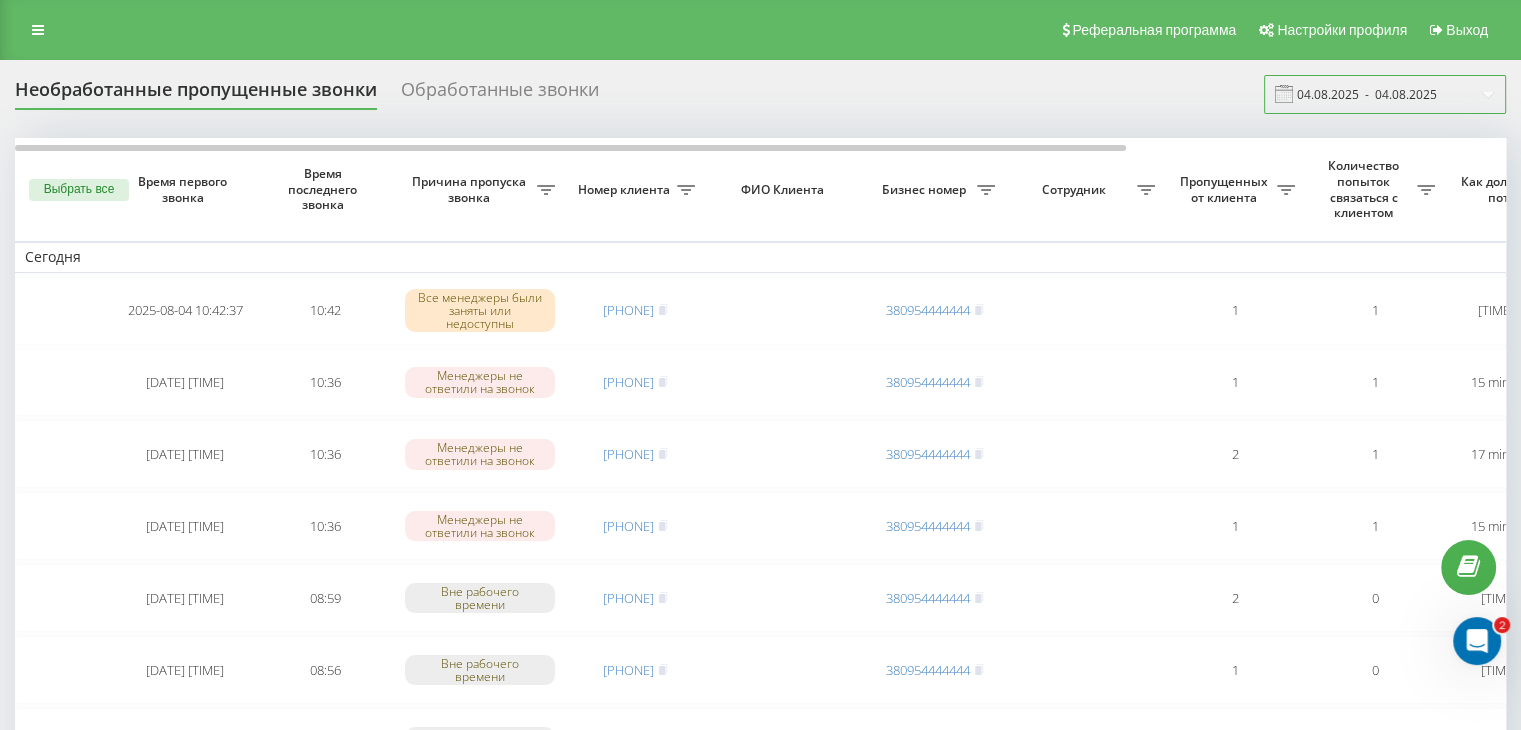 click on "04.08.2025  -  04.08.2025" at bounding box center [1385, 94] 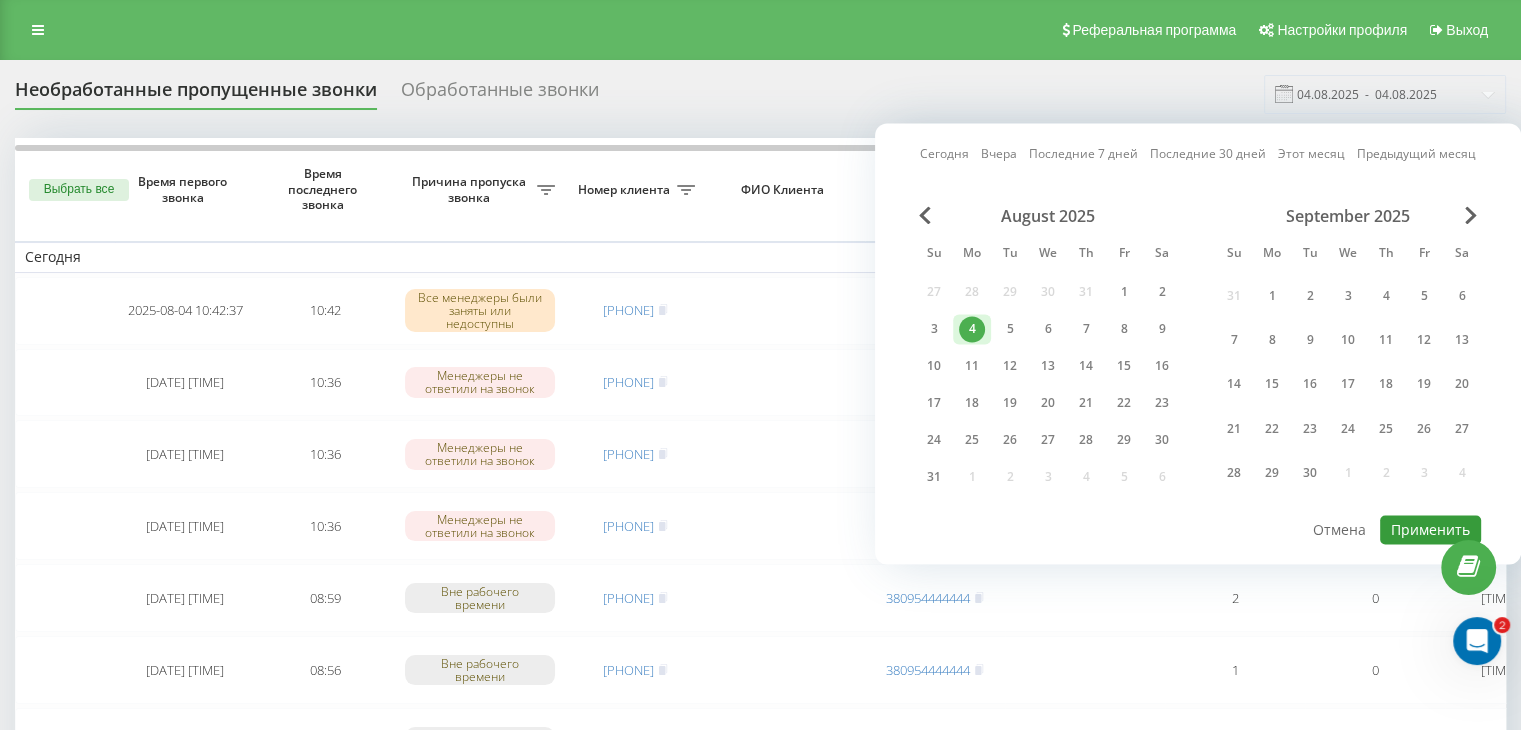 click on "Применить" at bounding box center [1430, 529] 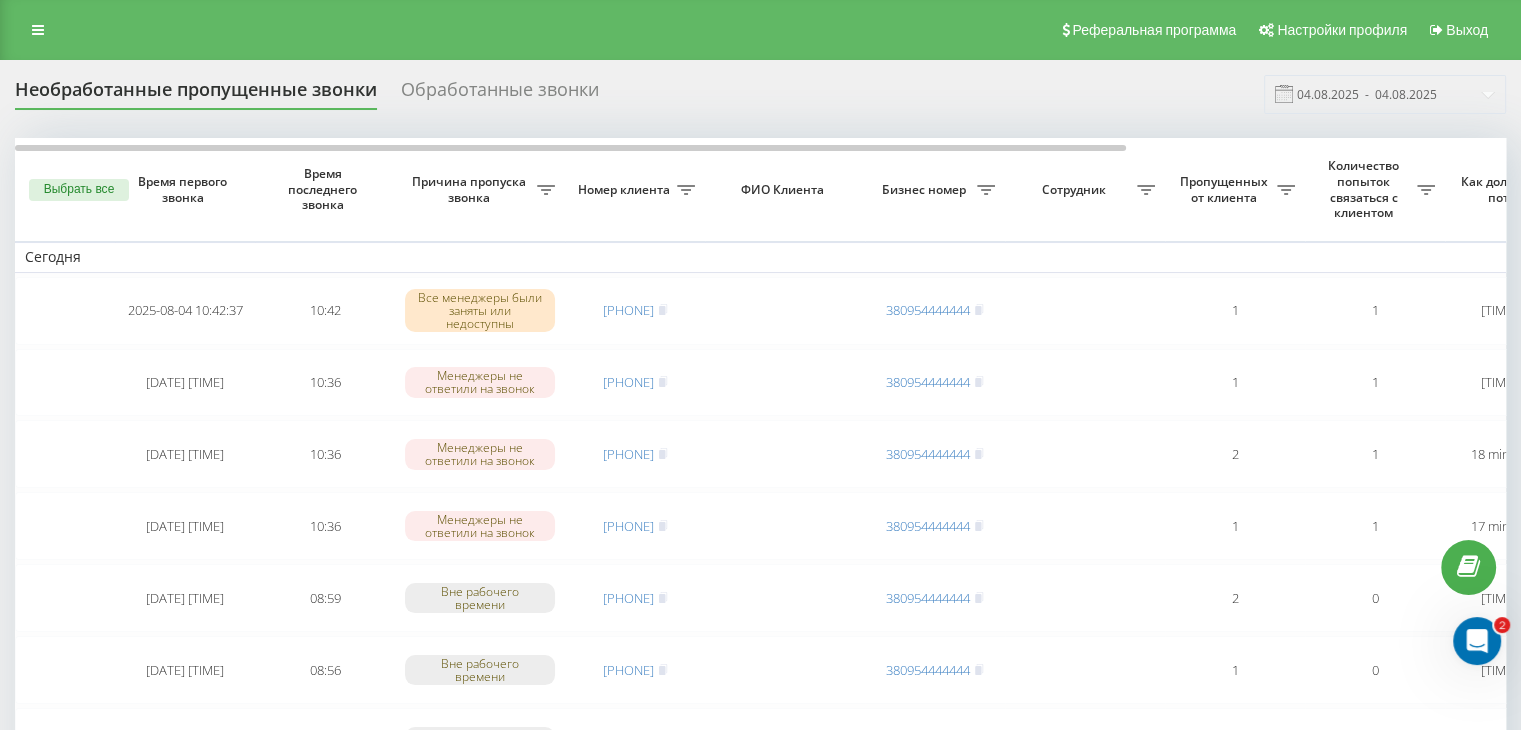 drag, startPoint x: 660, startPoint y: 84, endPoint x: 899, endPoint y: 65, distance: 239.75404 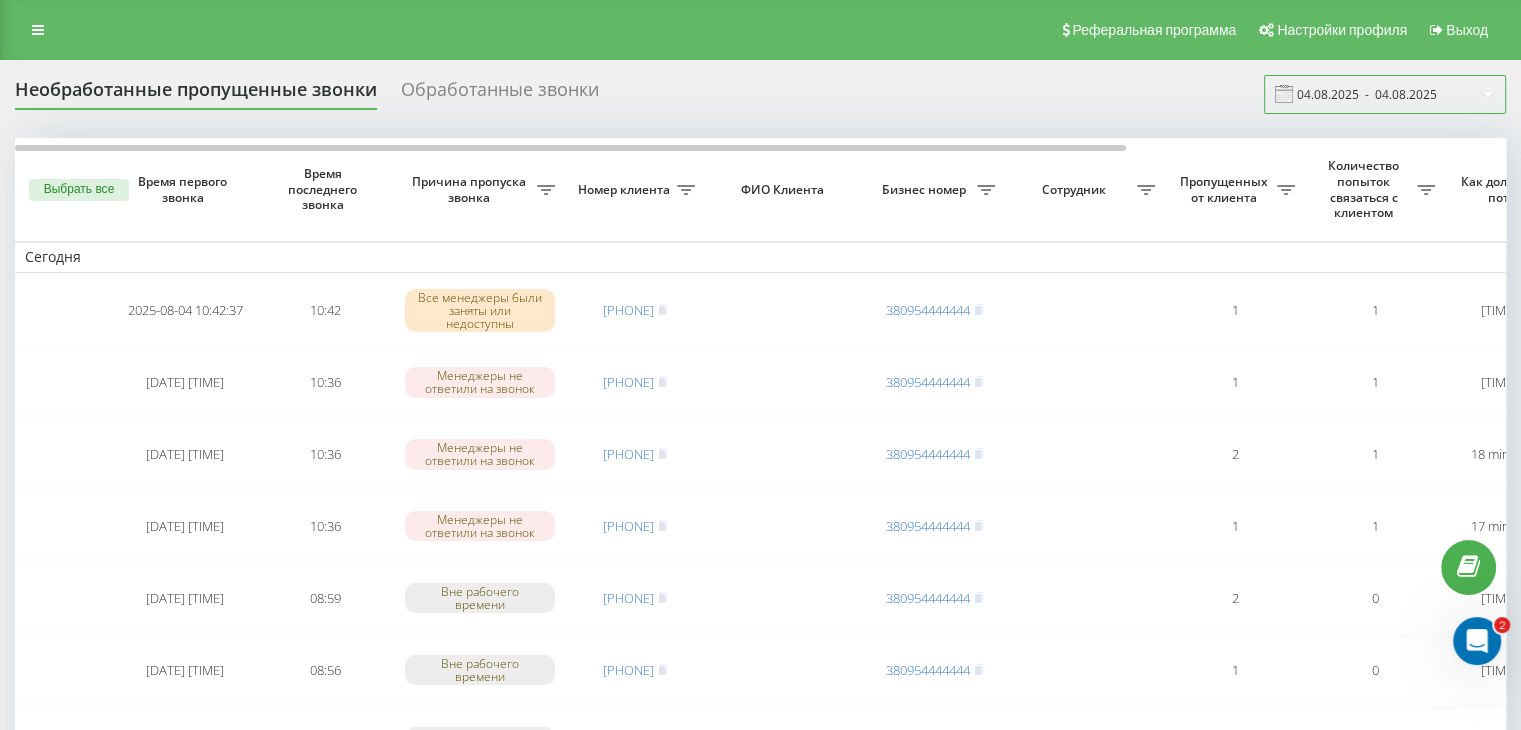click on "04.08.2025  -  04.08.2025" at bounding box center [1385, 94] 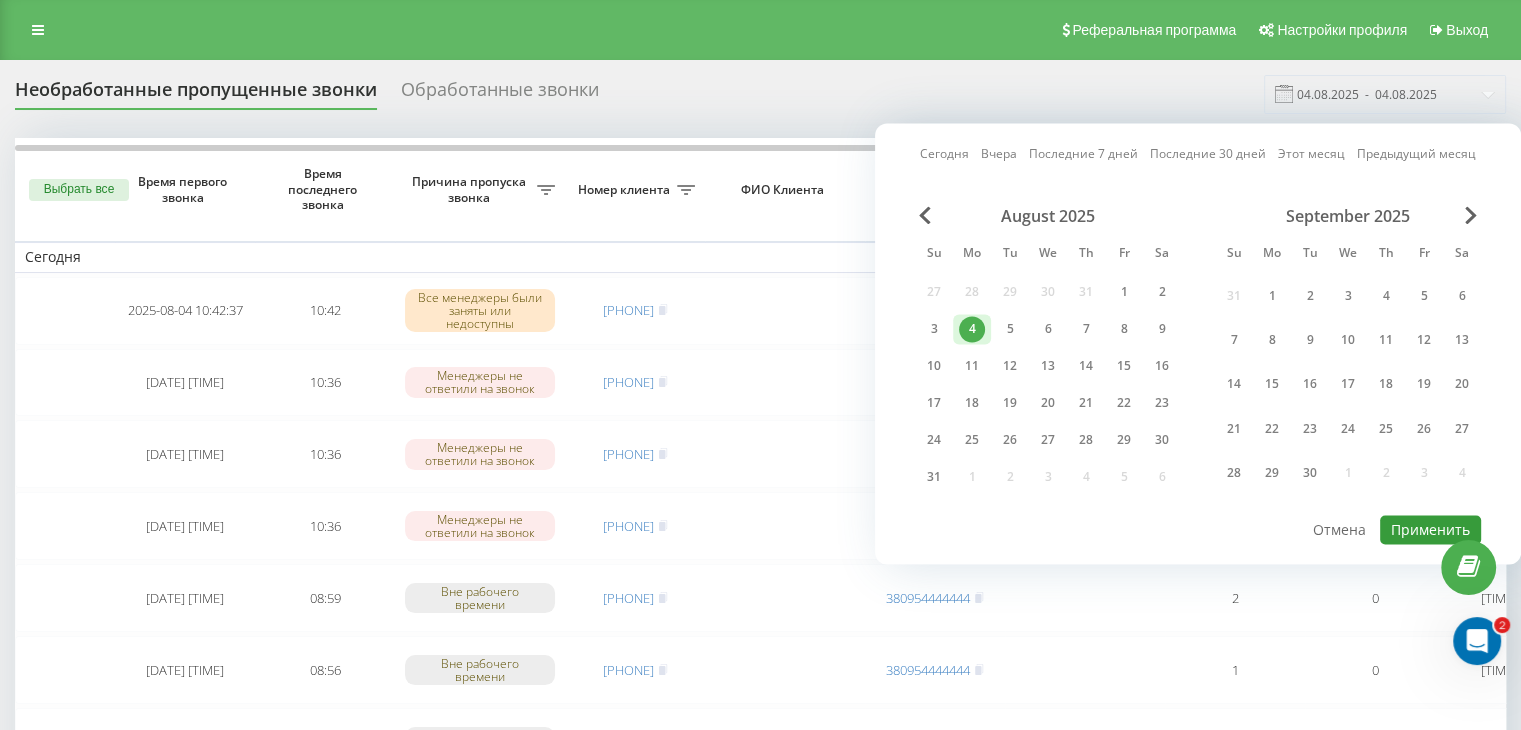 click on "Применить" at bounding box center (1430, 529) 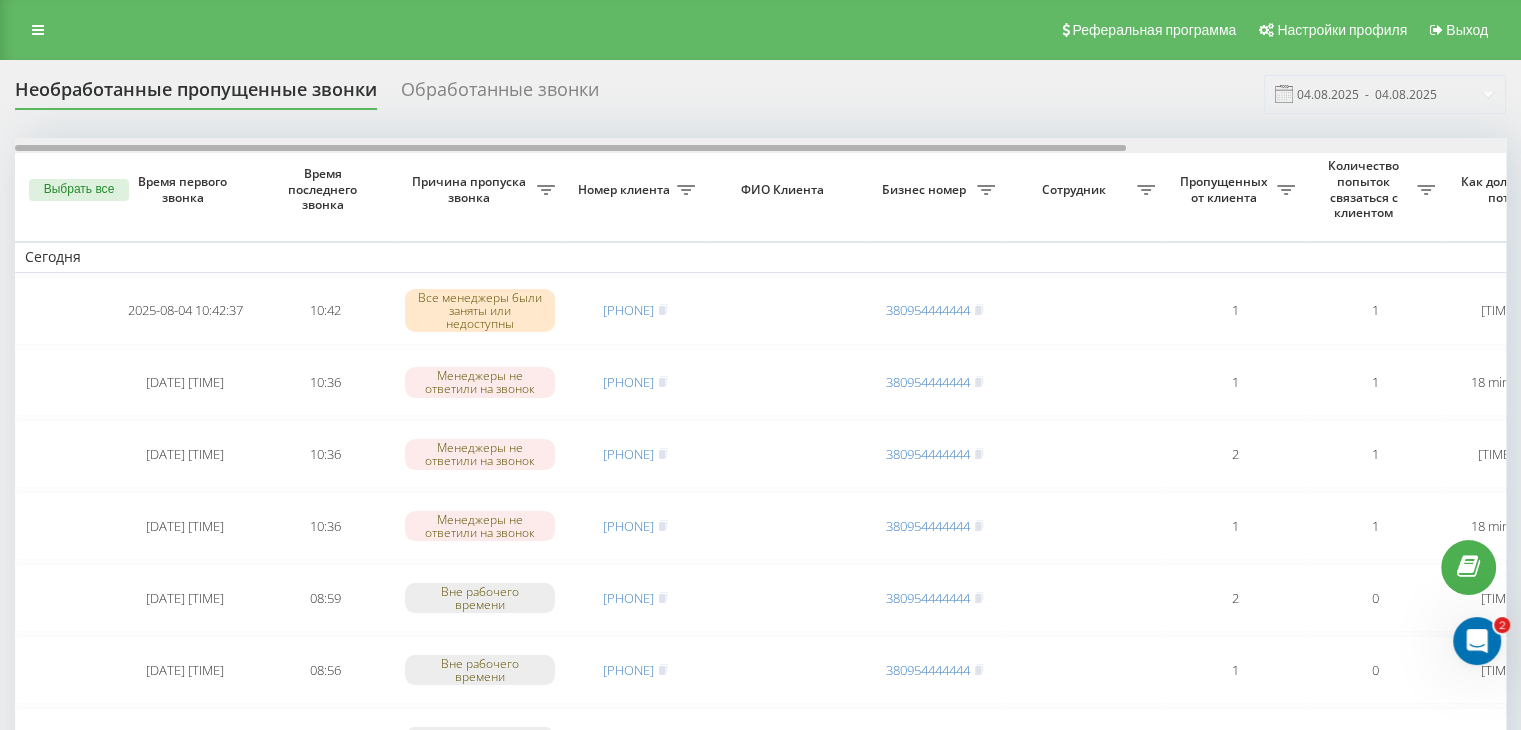 drag, startPoint x: 661, startPoint y: 107, endPoint x: 980, endPoint y: 147, distance: 321.49805 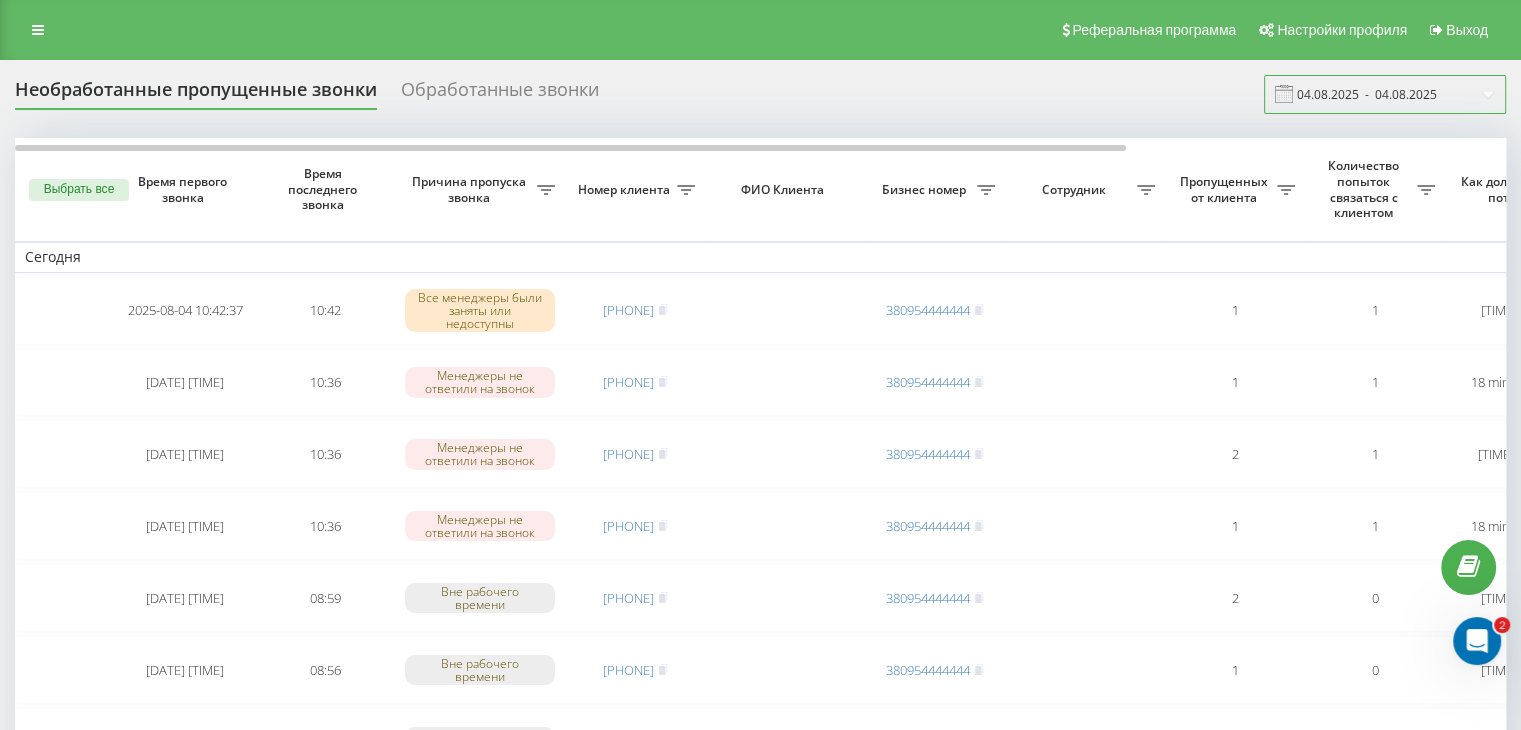 click on "04.08.2025  -  04.08.2025" at bounding box center (1385, 94) 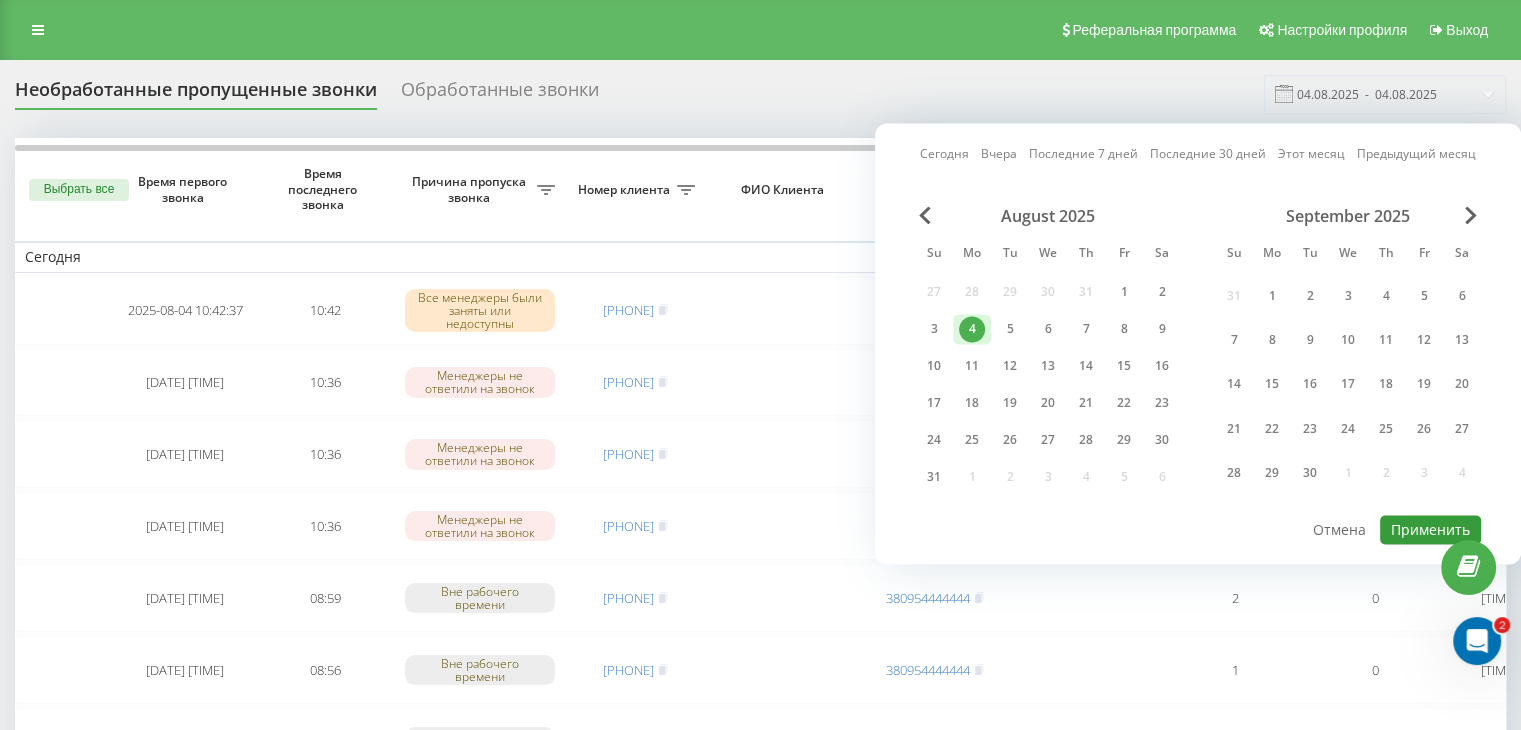 drag, startPoint x: 1423, startPoint y: 522, endPoint x: 1379, endPoint y: 523, distance: 44.011364 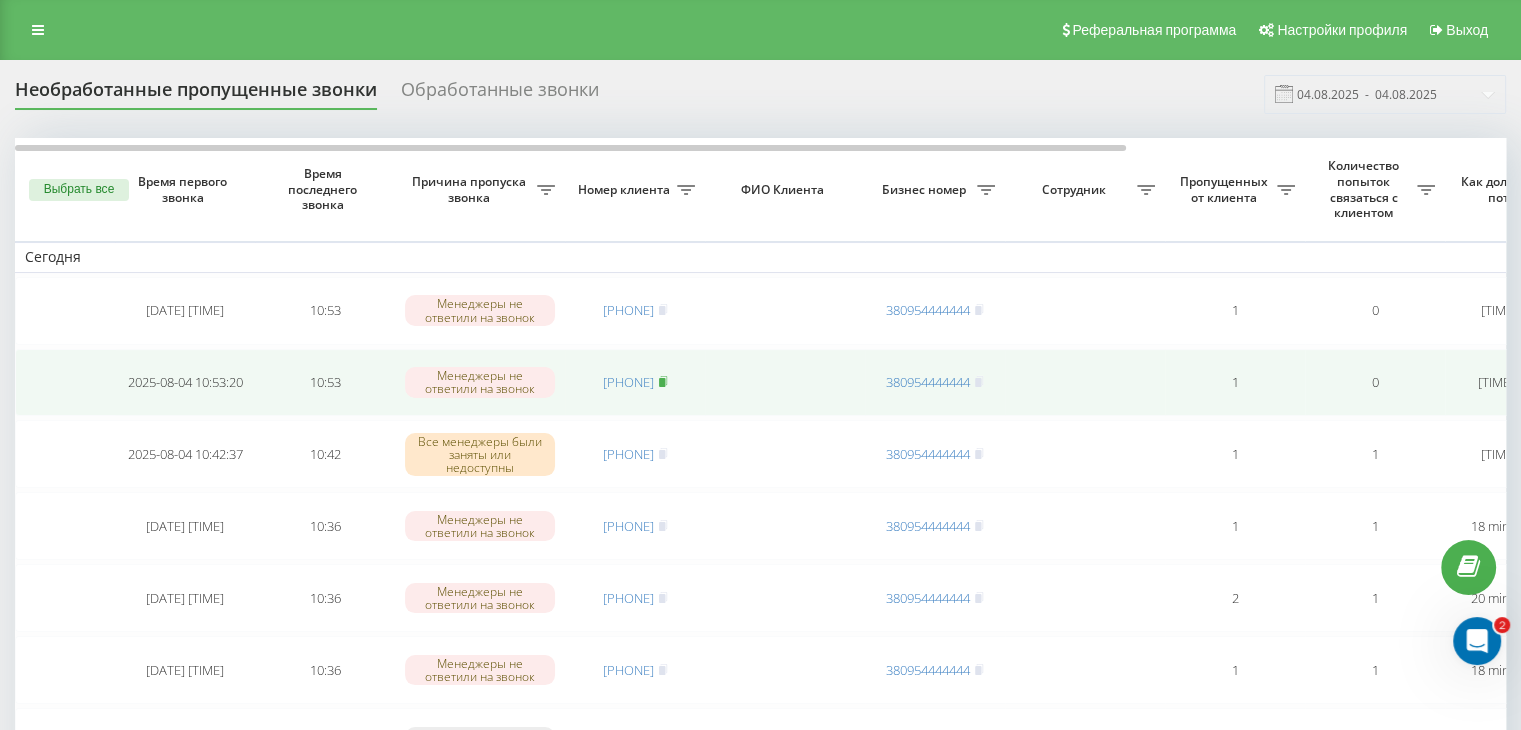 click 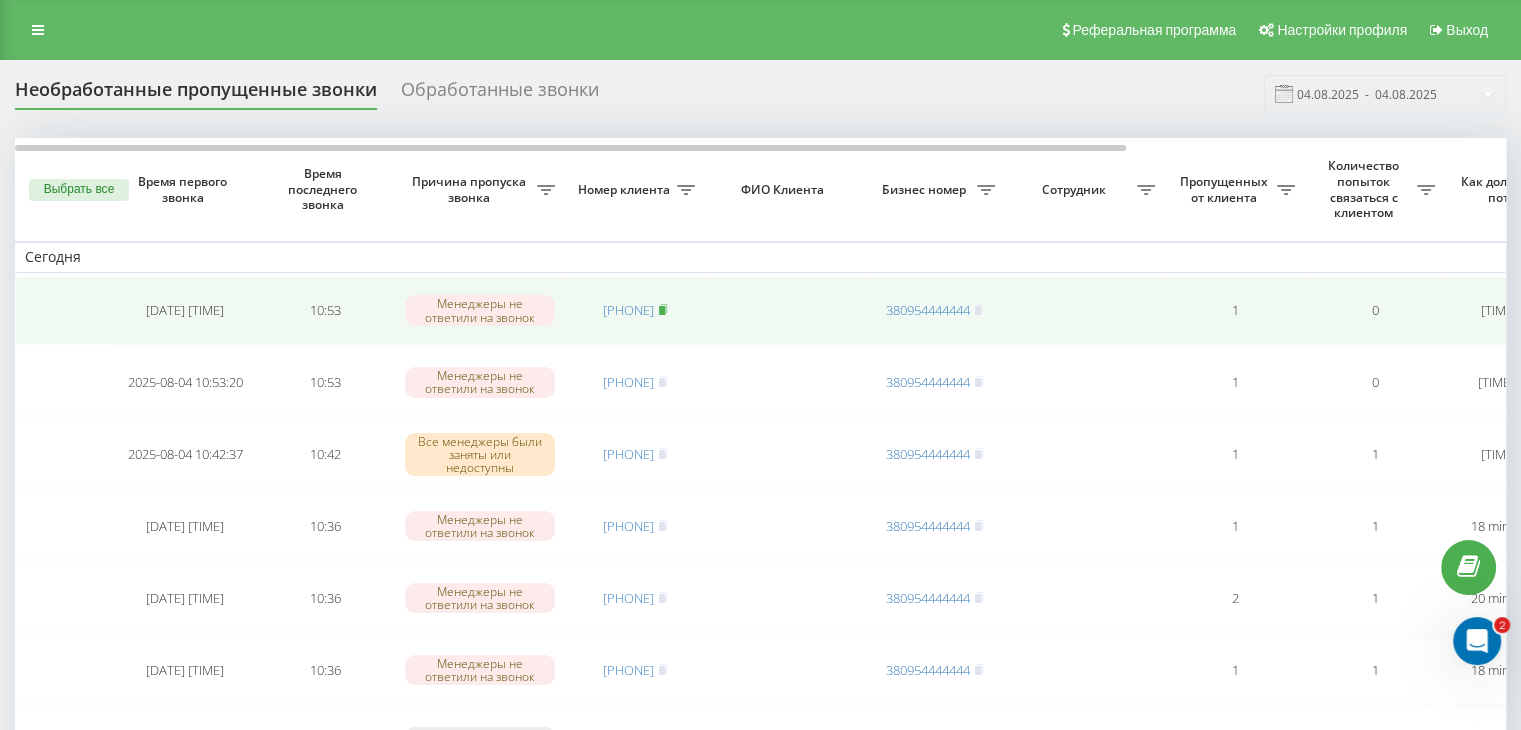 click 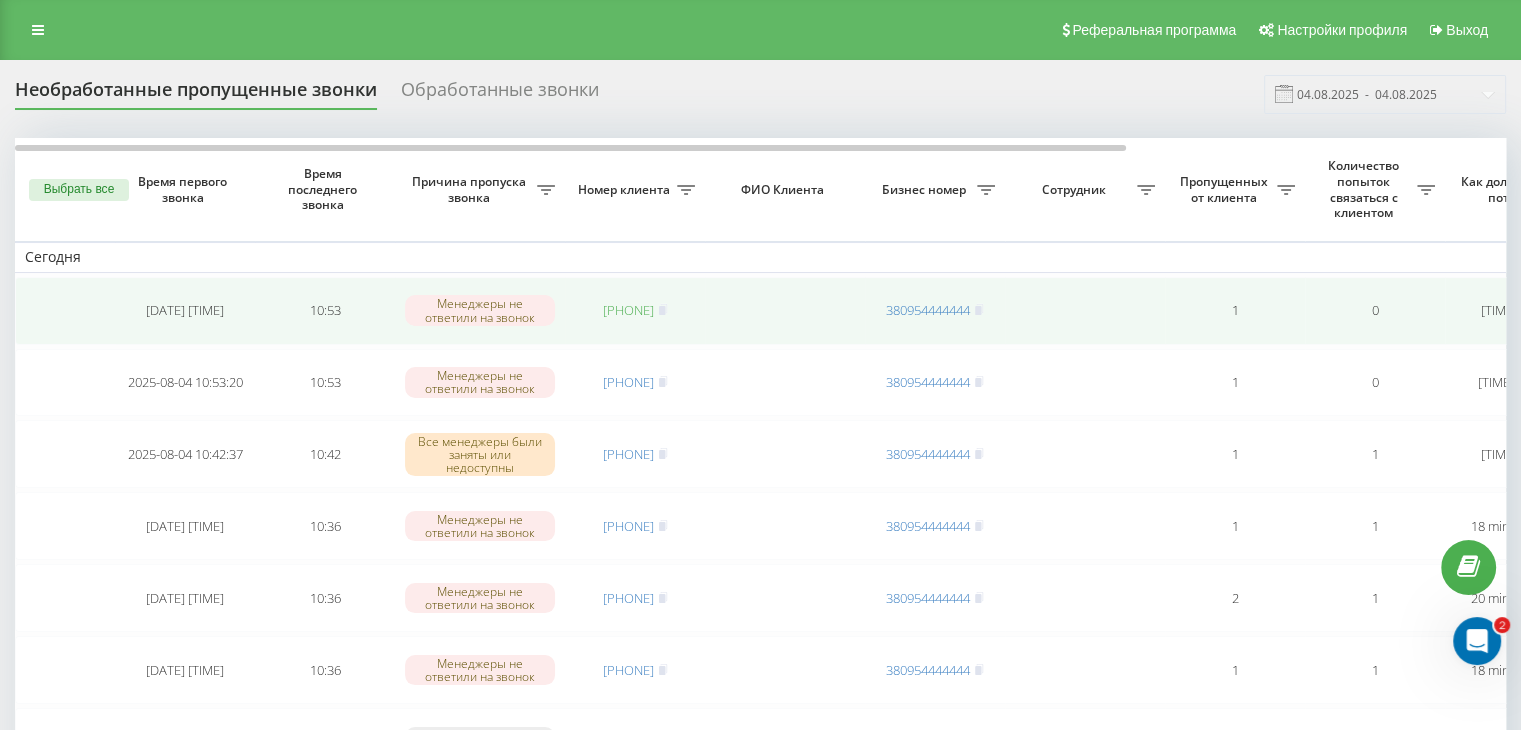 click on "[PHONE]" at bounding box center [628, 310] 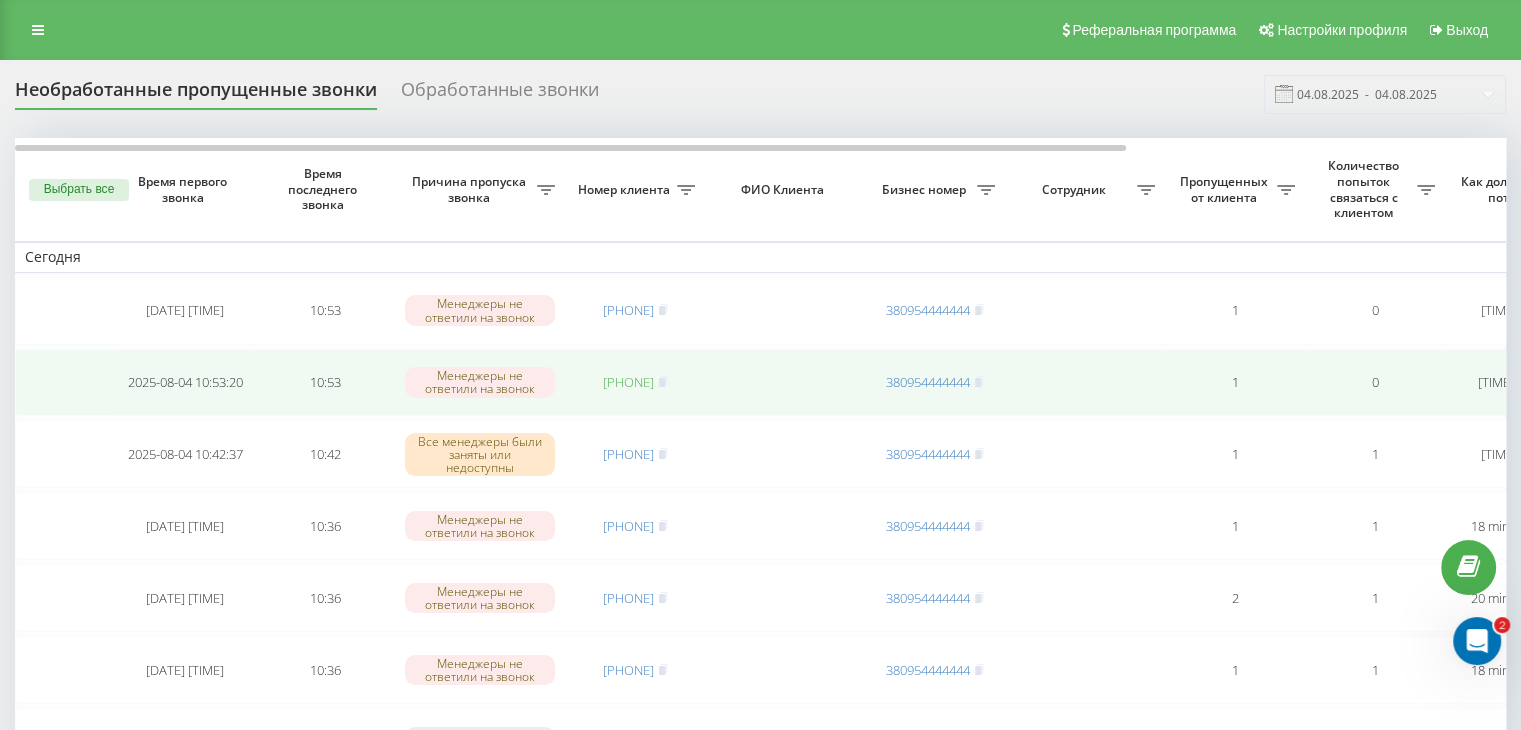 click on "[PHONE]" at bounding box center [628, 382] 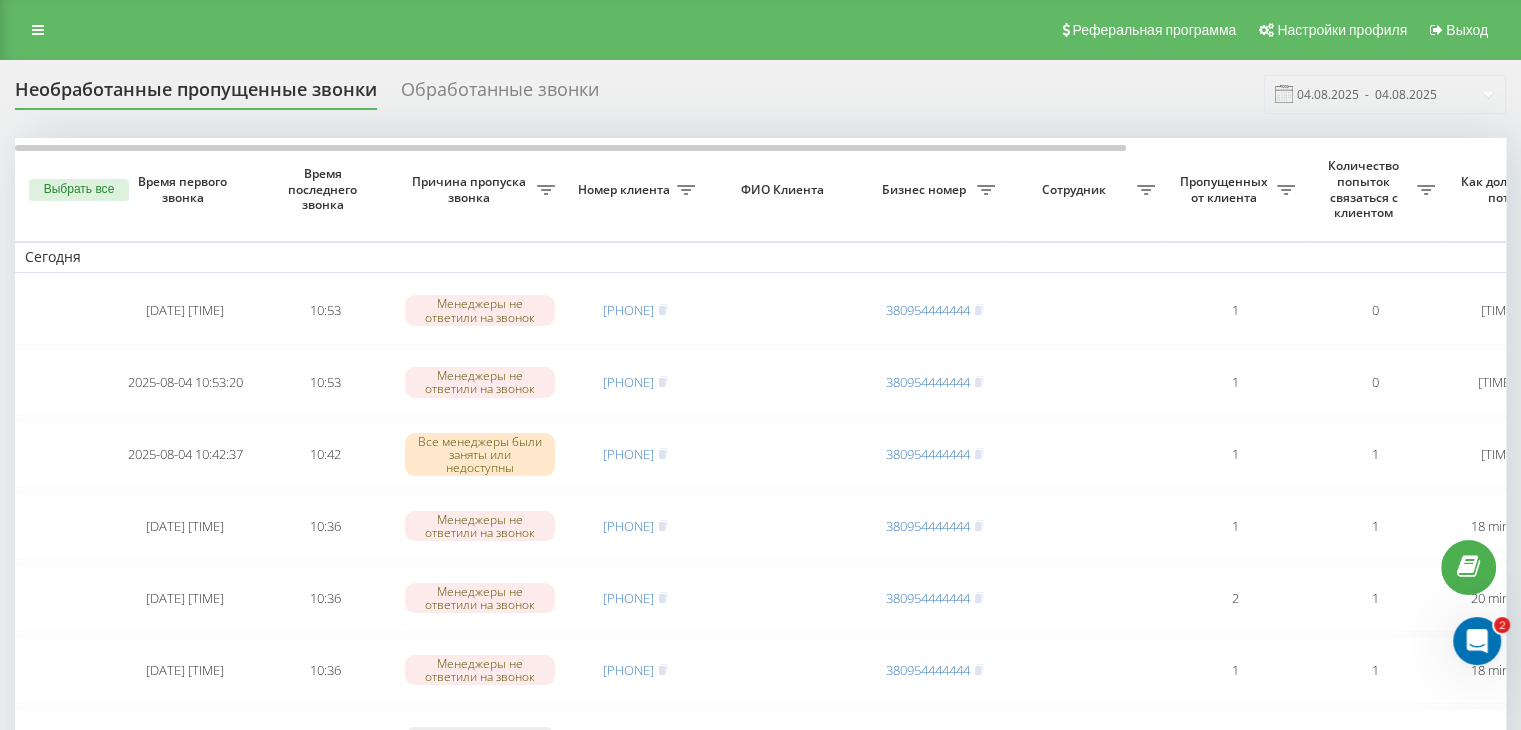click on "Необработанные пропущенные звонки Обработанные звонки 04.08.2025  -  04.08.2025" at bounding box center [760, 94] 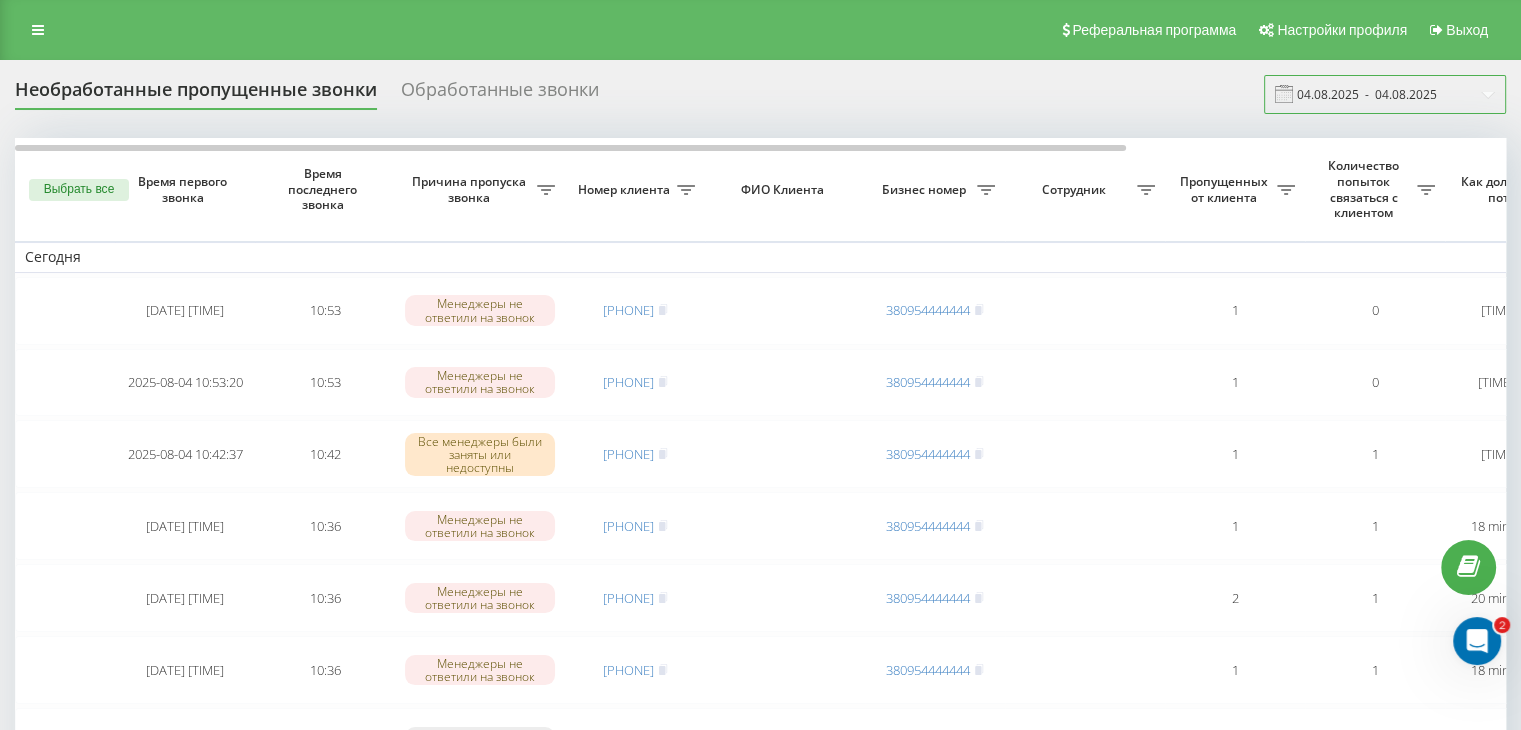 click on "04.08.2025  -  04.08.2025" at bounding box center [1385, 94] 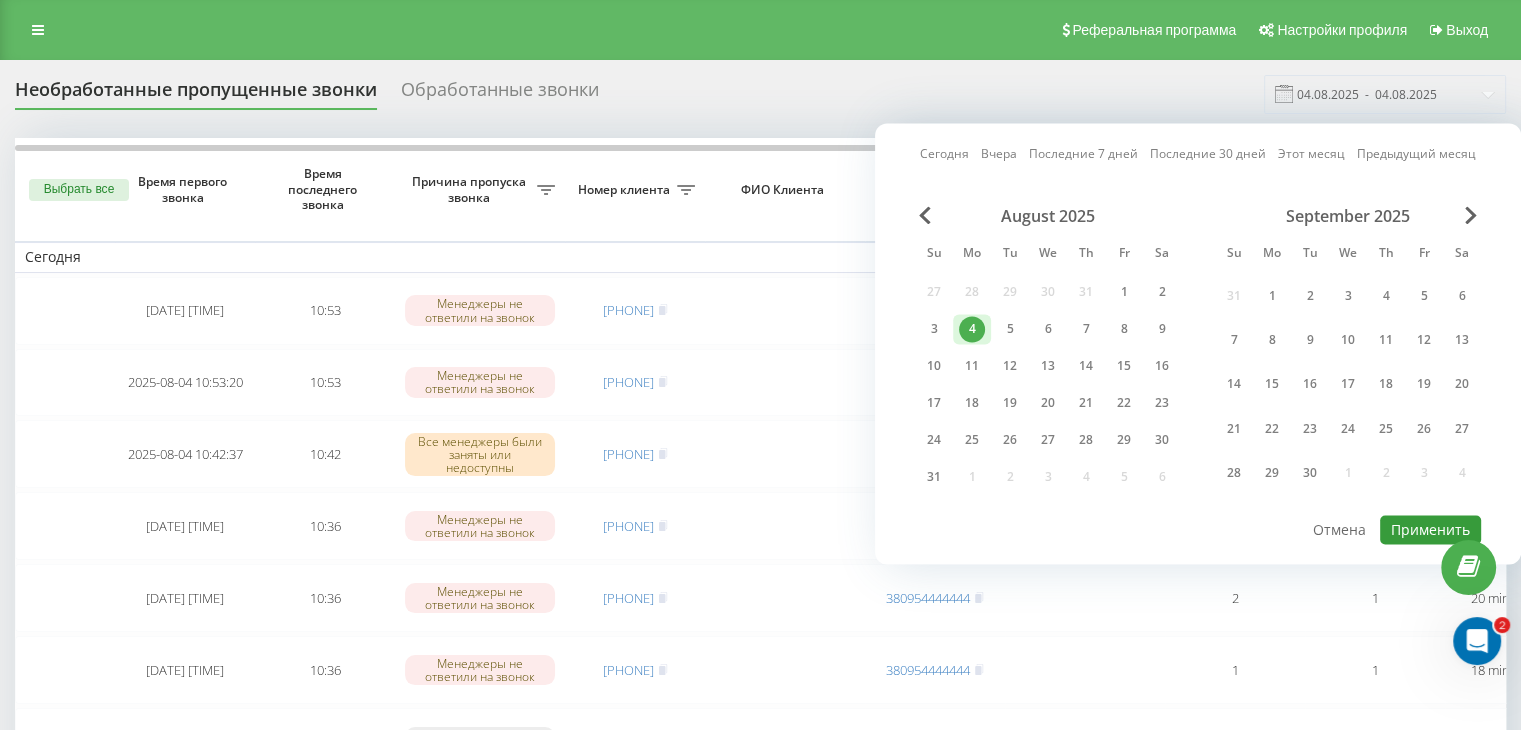 drag, startPoint x: 1417, startPoint y: 518, endPoint x: 1369, endPoint y: 507, distance: 49.24429 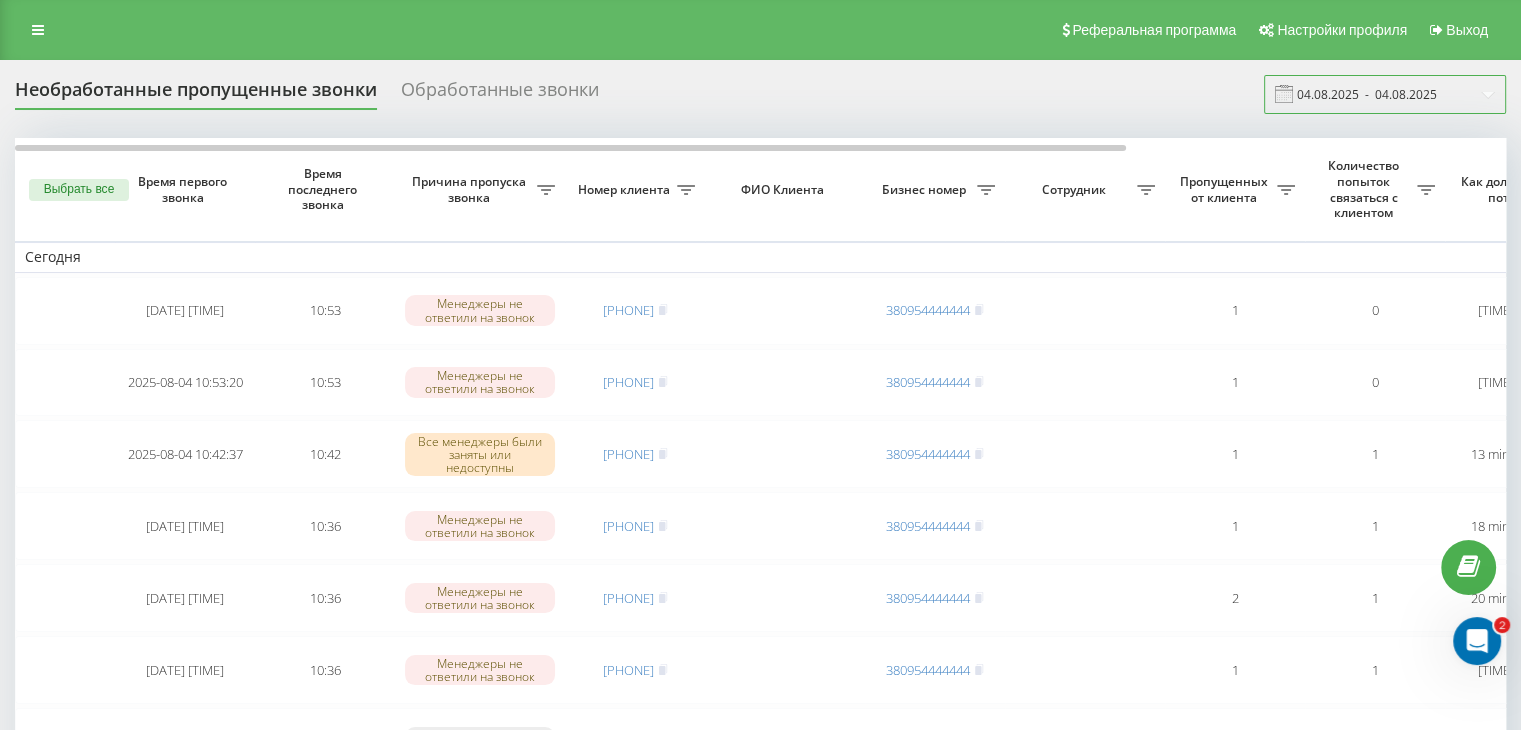 click on "04.08.2025  -  04.08.2025" at bounding box center [1385, 94] 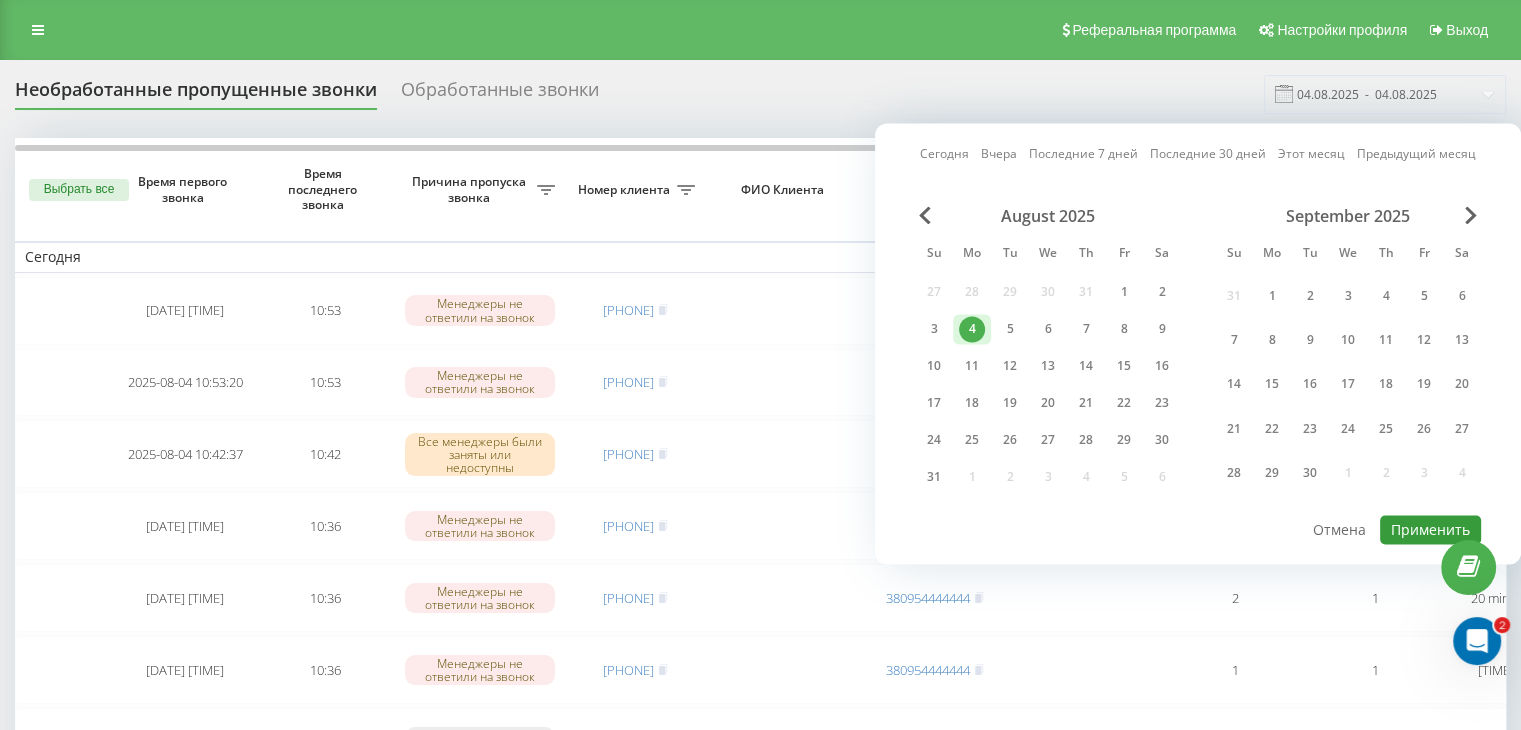click on "Применить" at bounding box center [1430, 529] 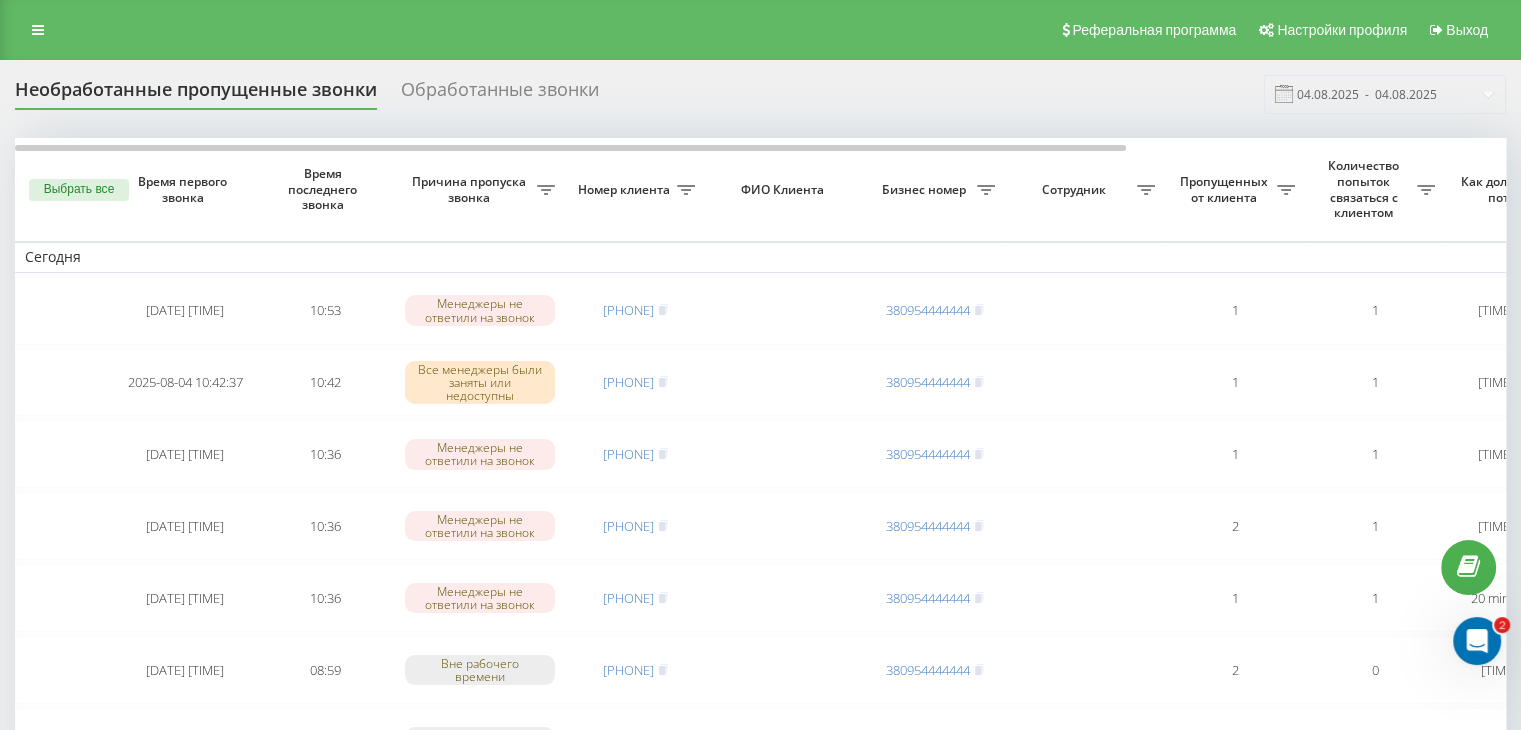 drag, startPoint x: 1383, startPoint y: 70, endPoint x: 1381, endPoint y: 124, distance: 54.037025 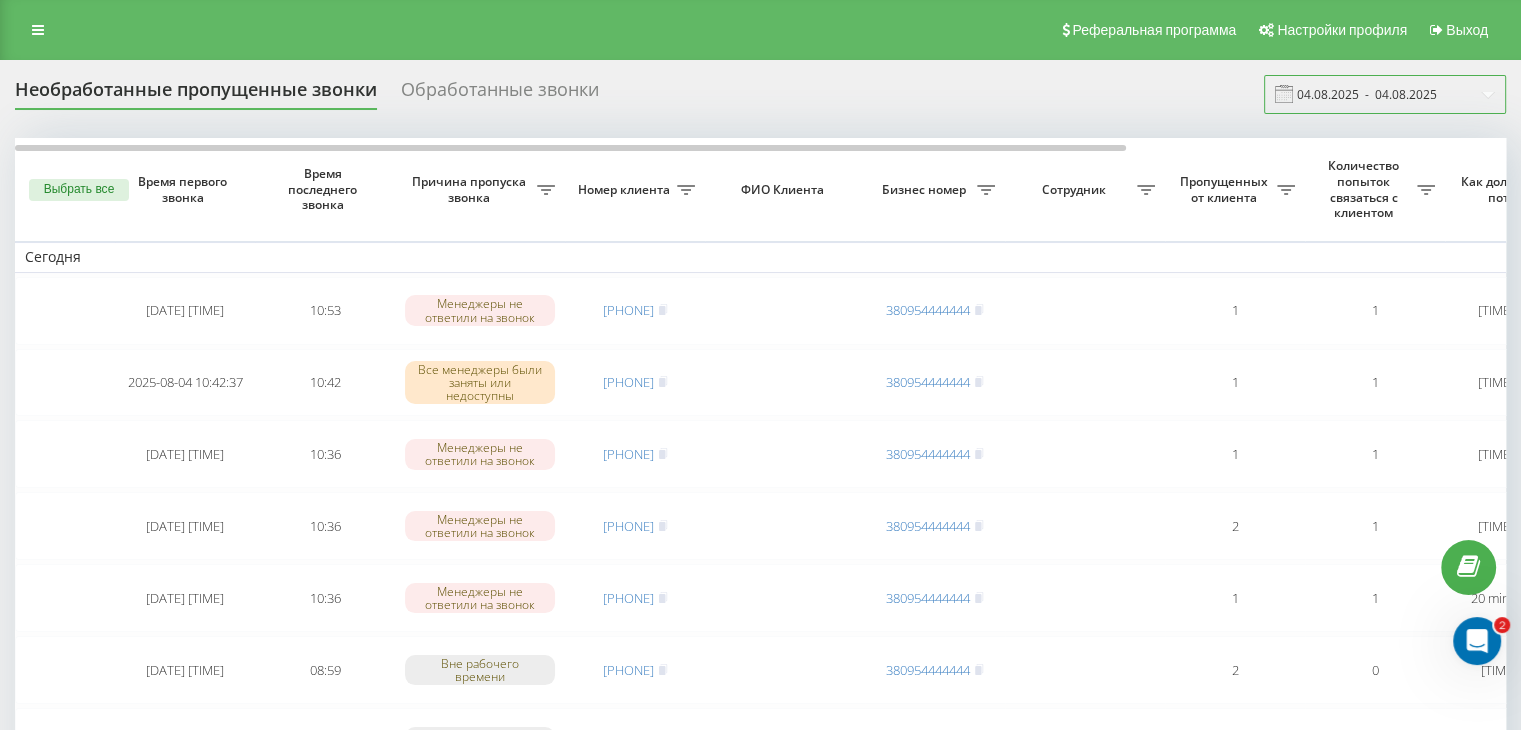 click on "04.08.2025  -  04.08.2025" at bounding box center (1385, 94) 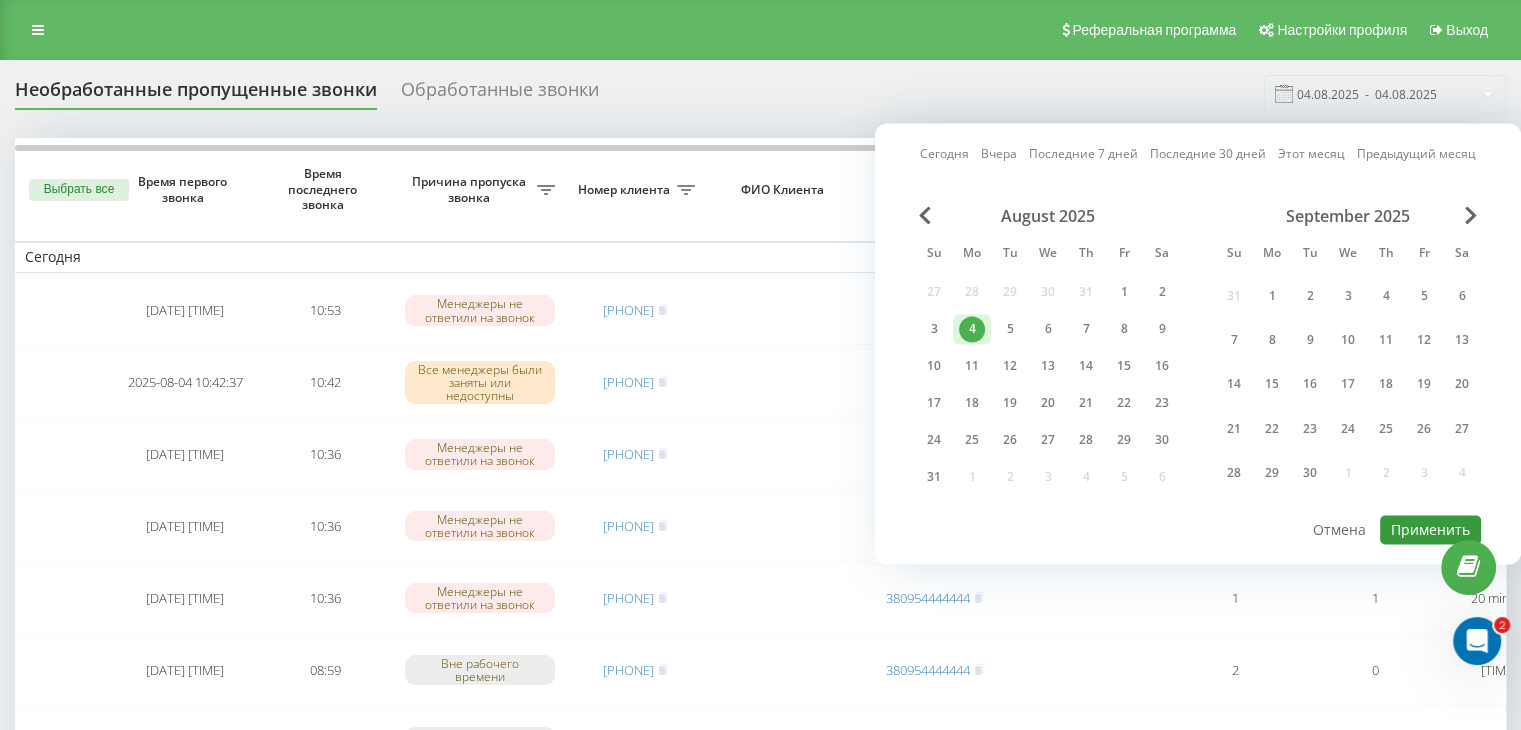 click on "Применить" at bounding box center (1430, 529) 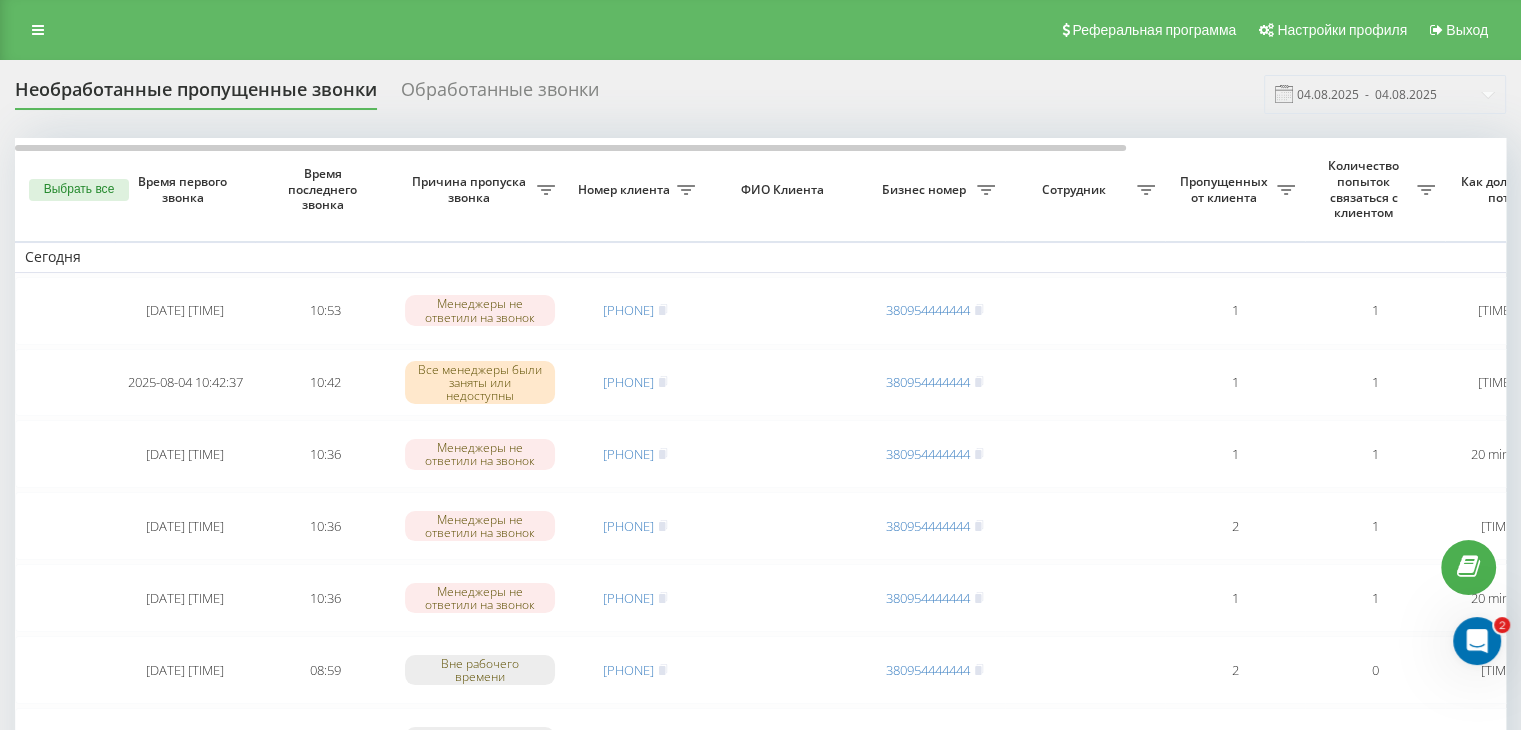 click on "Необработанные пропущенные звонки Обработанные звонки 04.08.2025  -  04.08.2025" at bounding box center (760, 94) 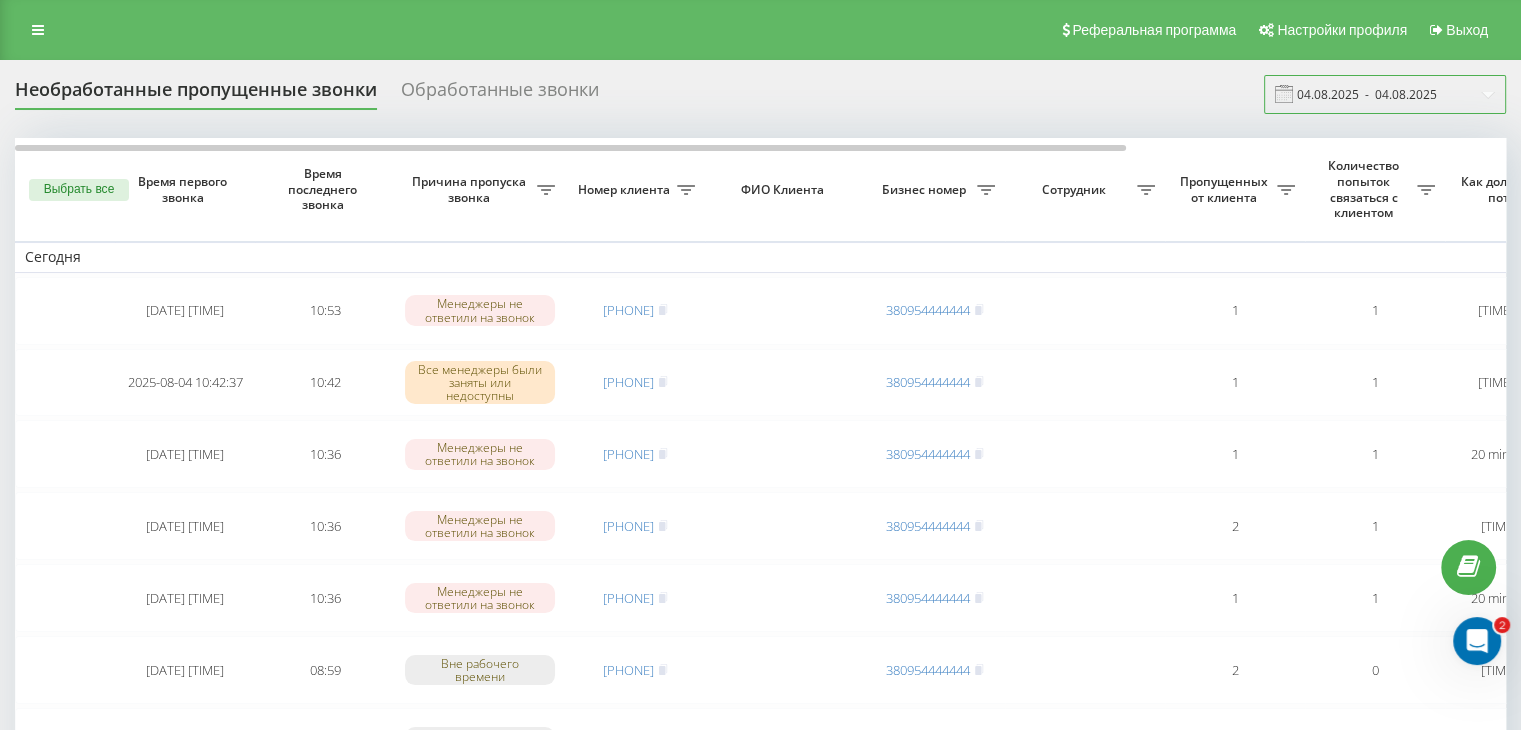 click on "04.08.2025  -  04.08.2025" at bounding box center [1385, 94] 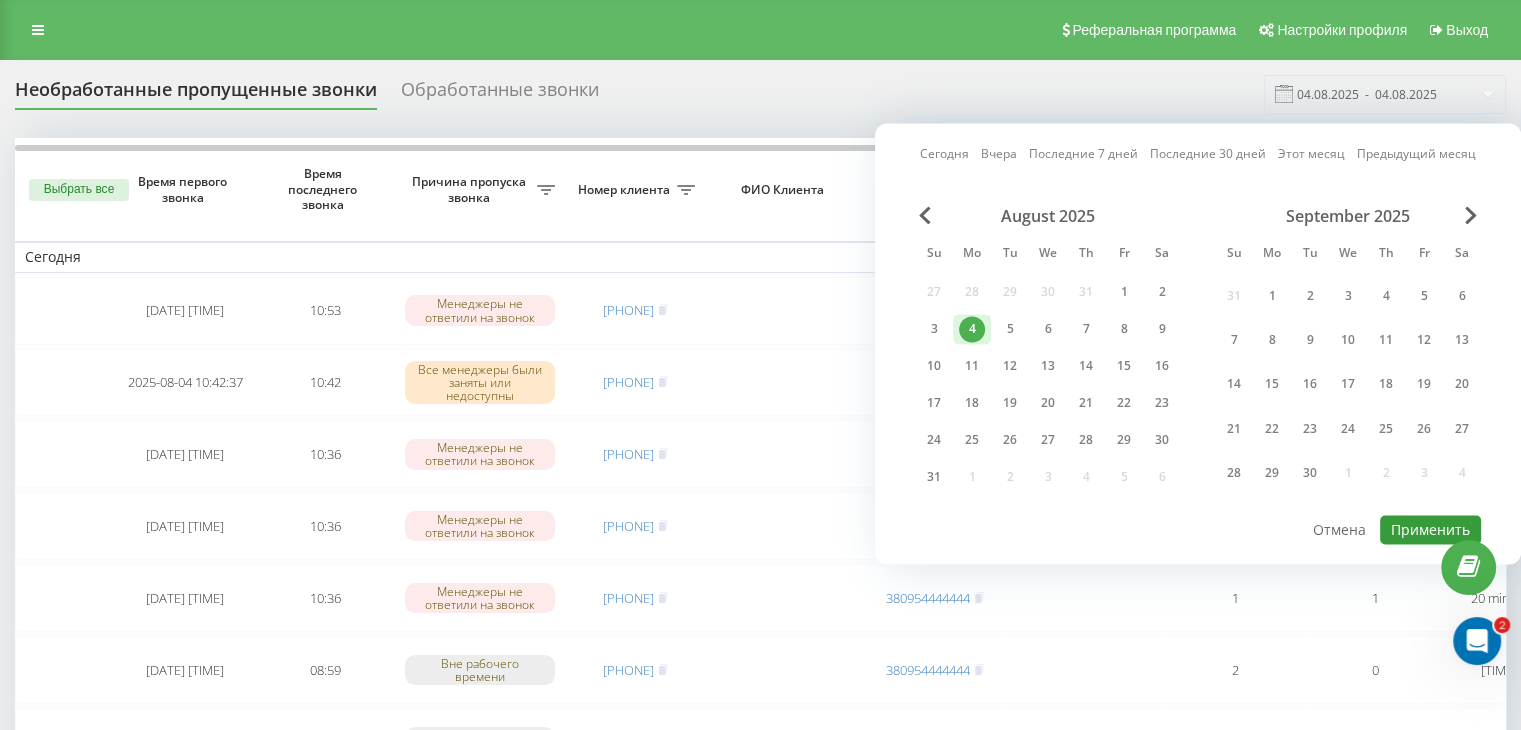 click on "Применить" at bounding box center [1430, 529] 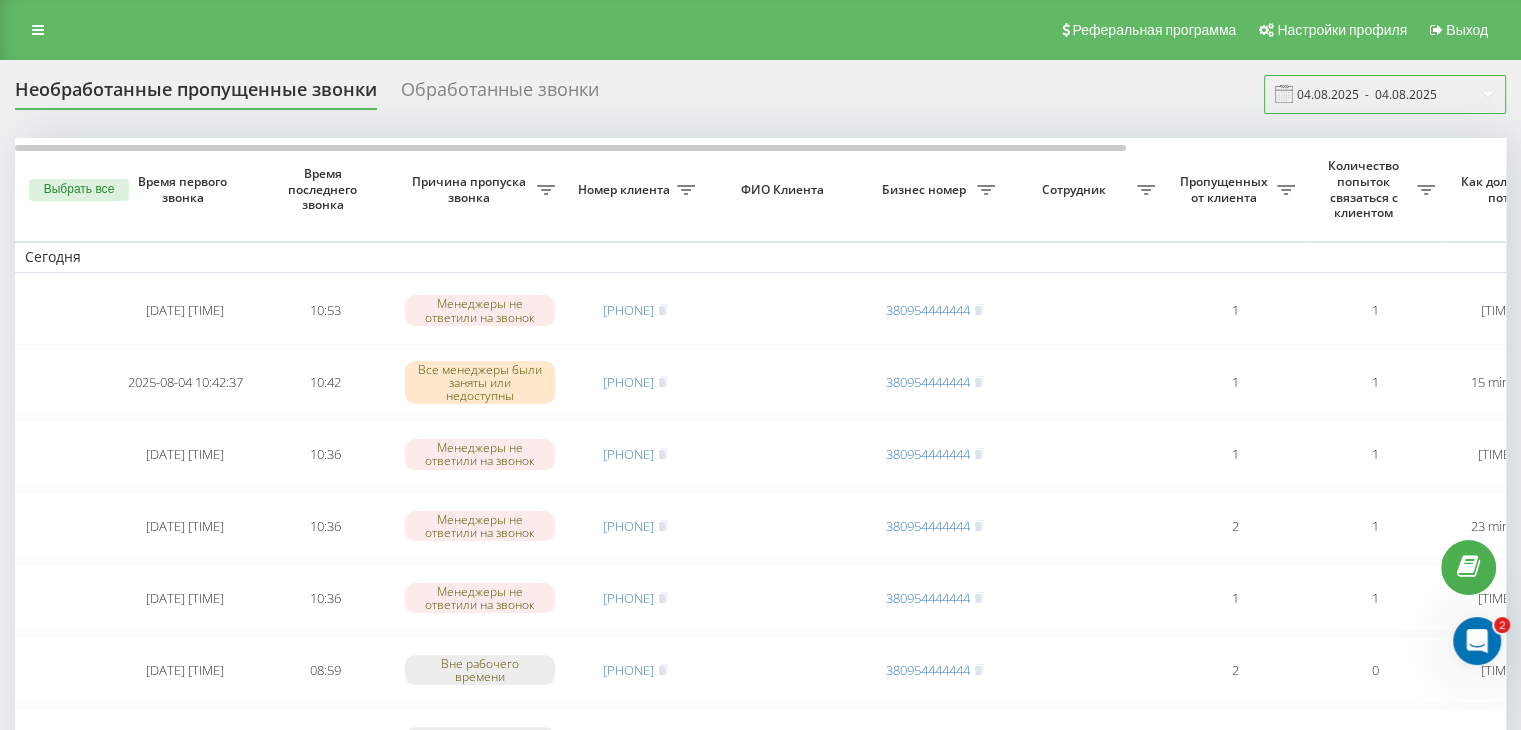 click on "04.08.2025  -  04.08.2025" at bounding box center (1385, 94) 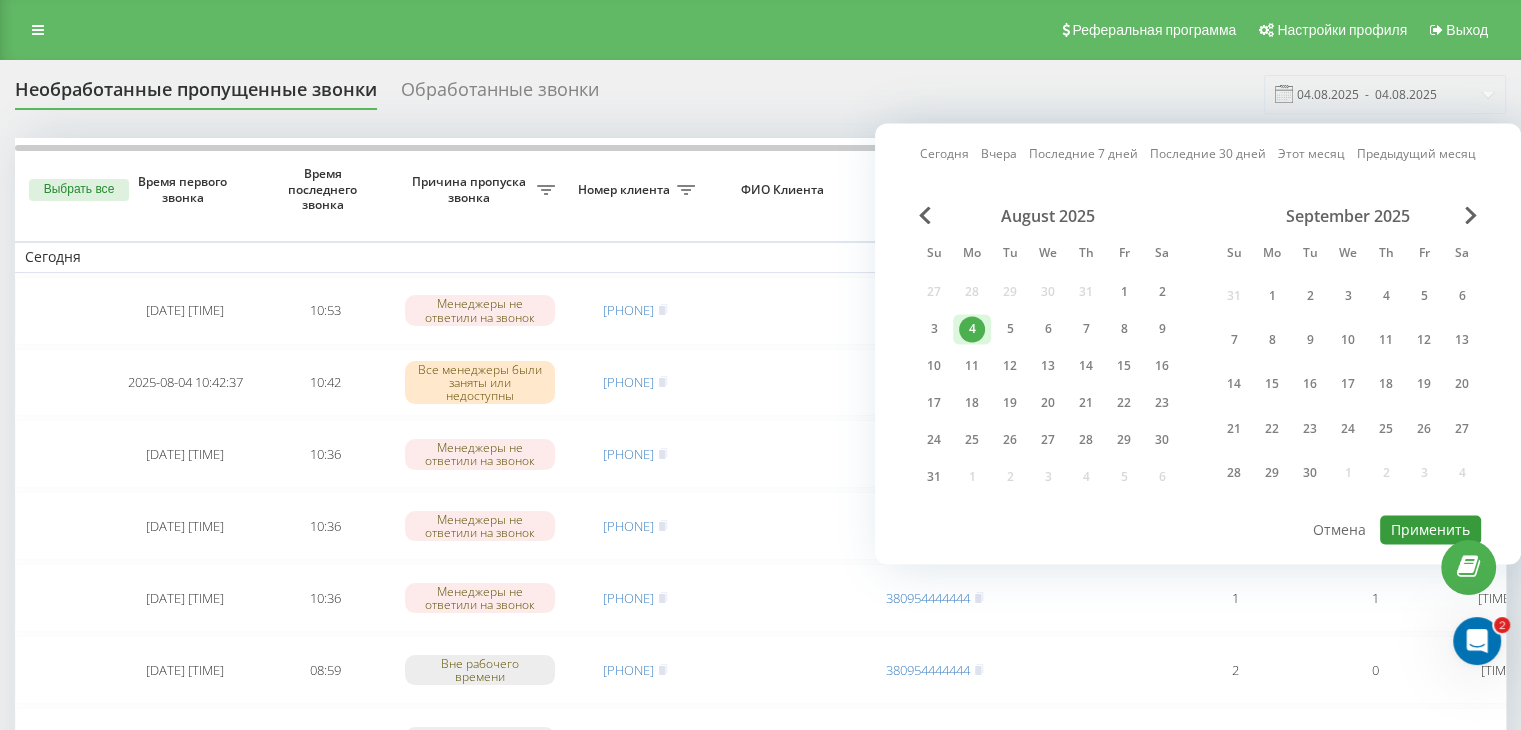 click on "Применить" at bounding box center (1430, 529) 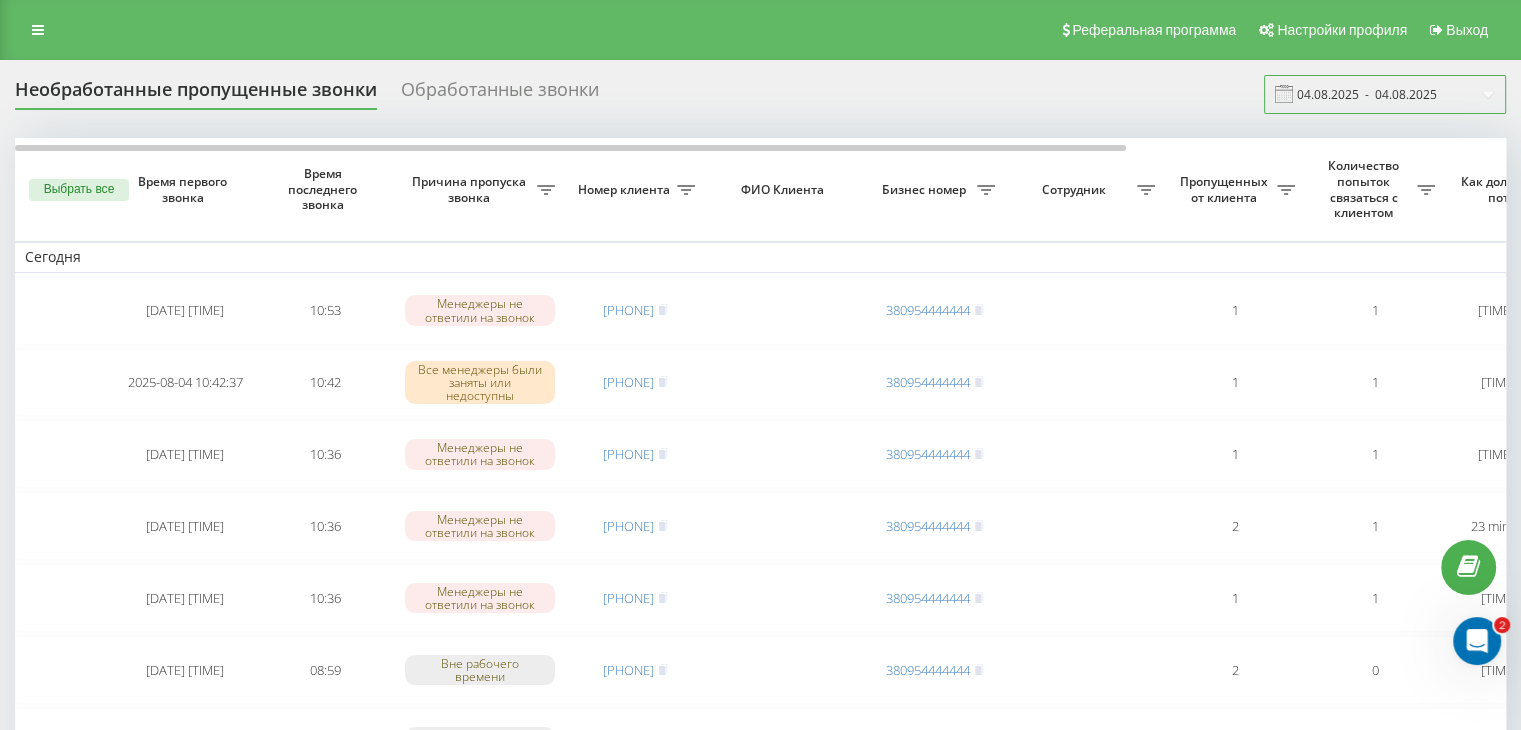 drag, startPoint x: 1452, startPoint y: 110, endPoint x: 1436, endPoint y: 131, distance: 26.400757 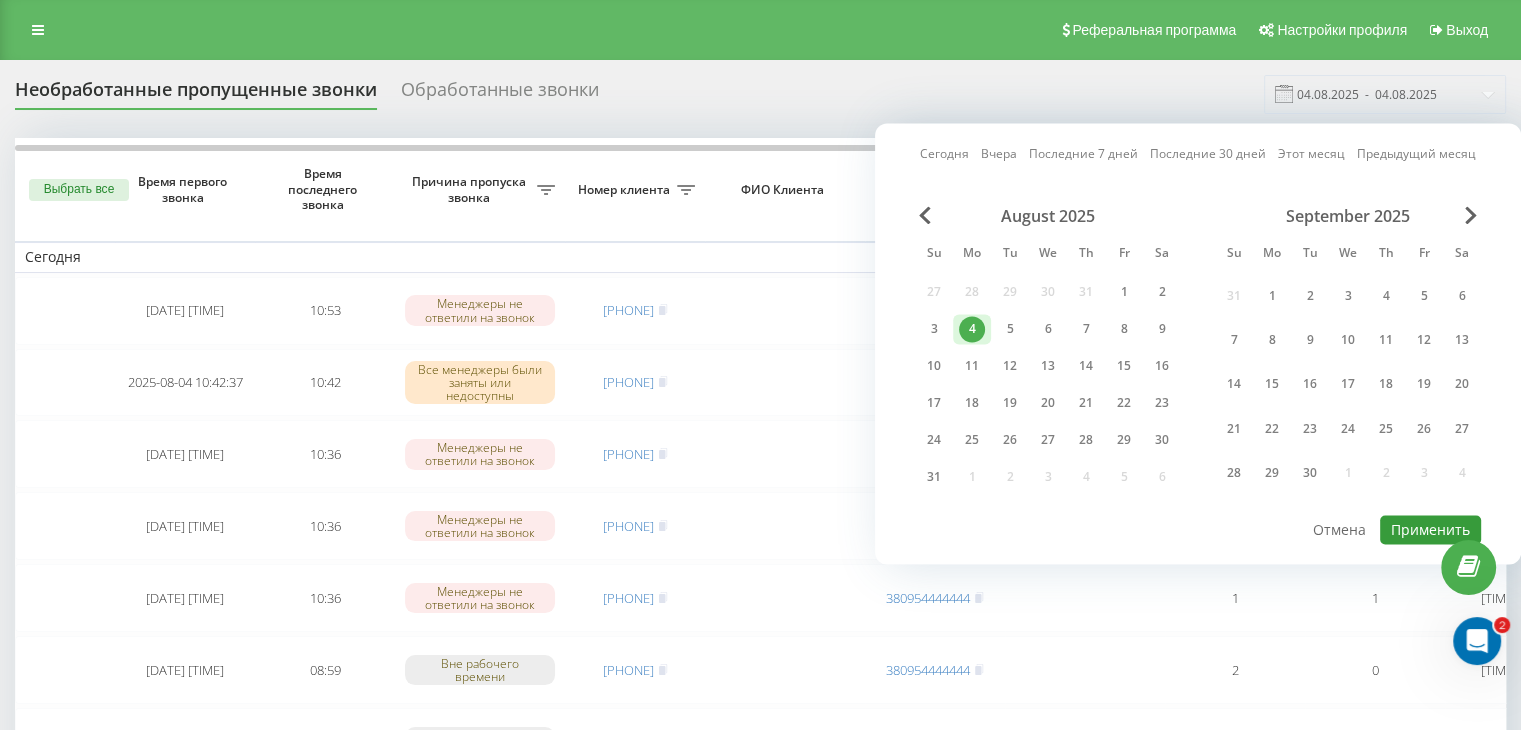 click on "Применить" at bounding box center [1430, 529] 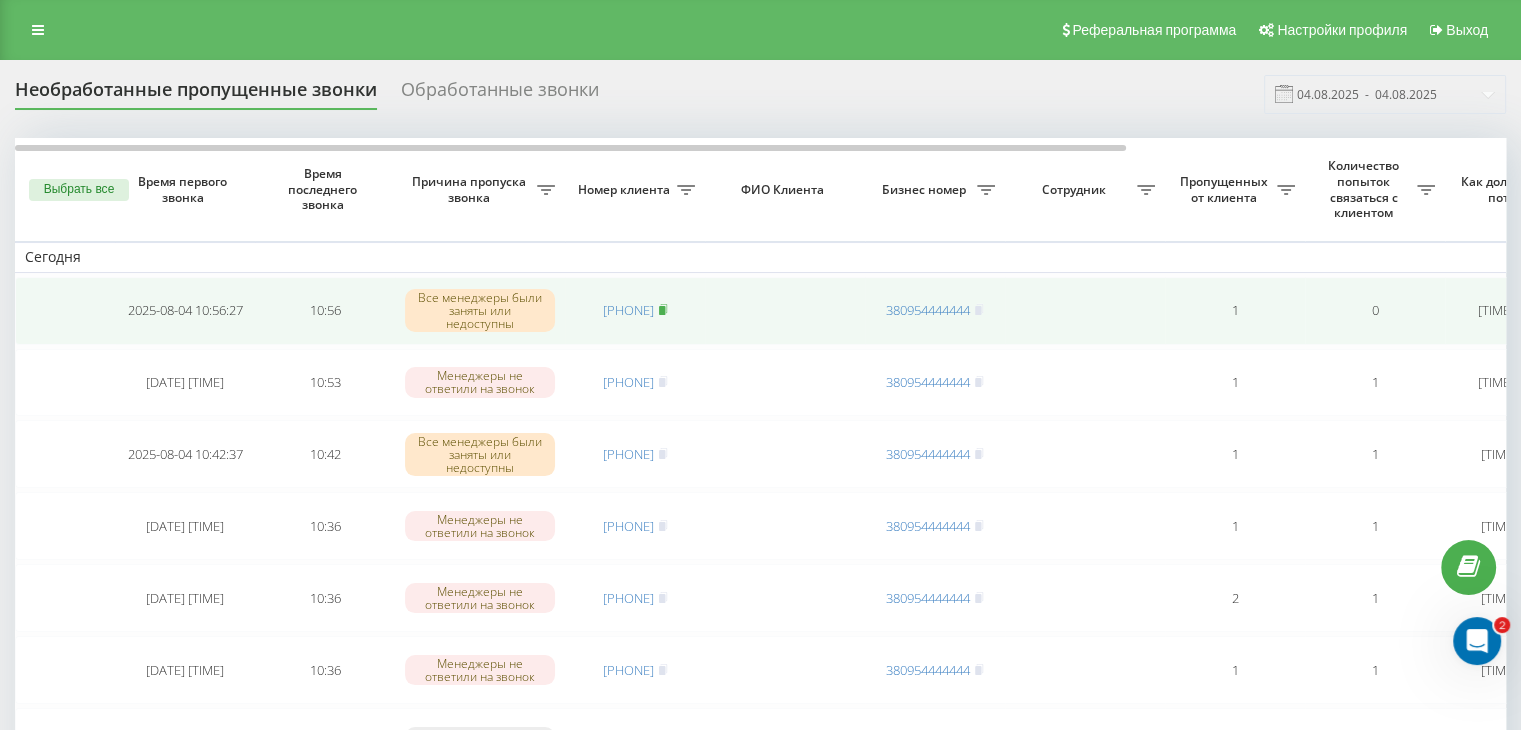 click 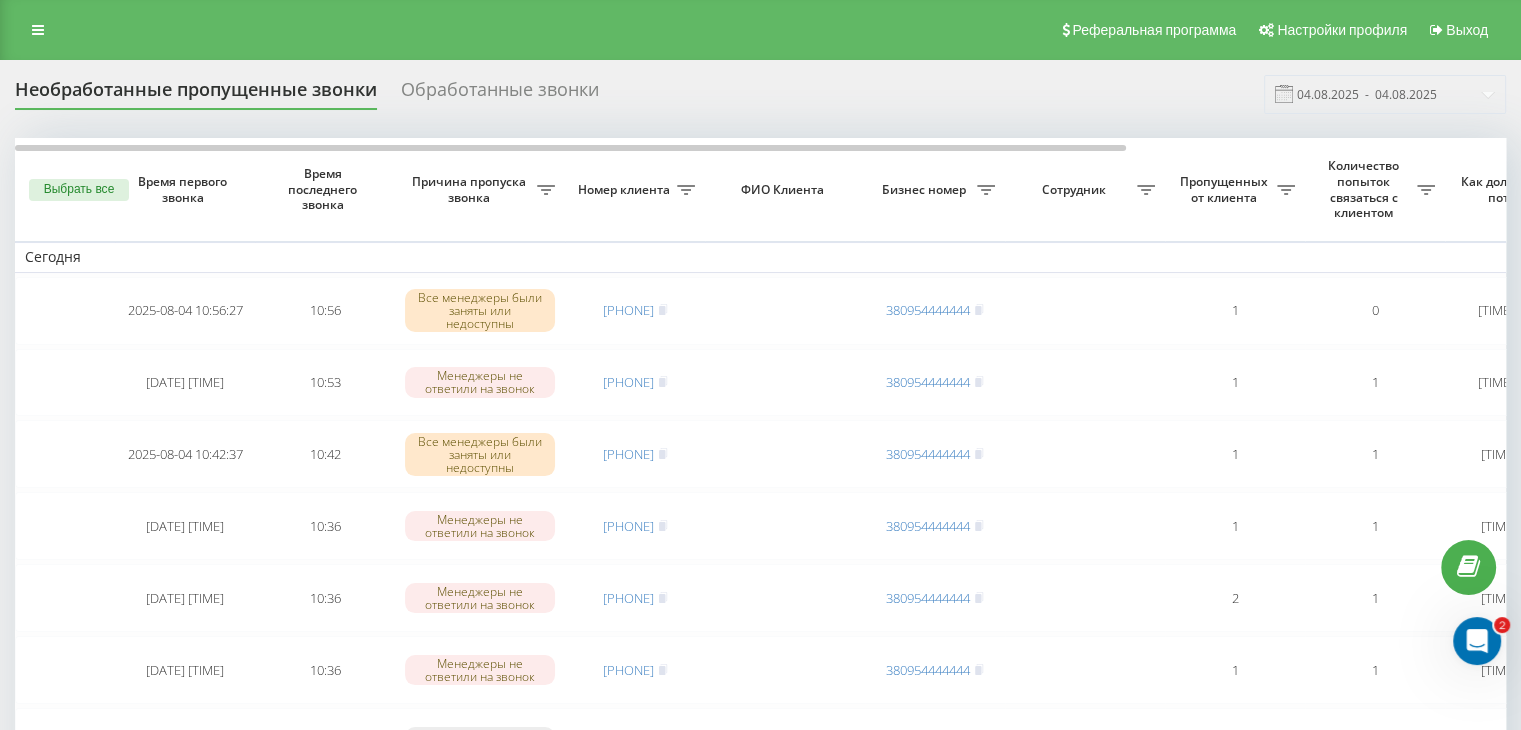 click on "Необработанные пропущенные звонки Обработанные звонки 04.08.2025  -  04.08.2025" at bounding box center [760, 94] 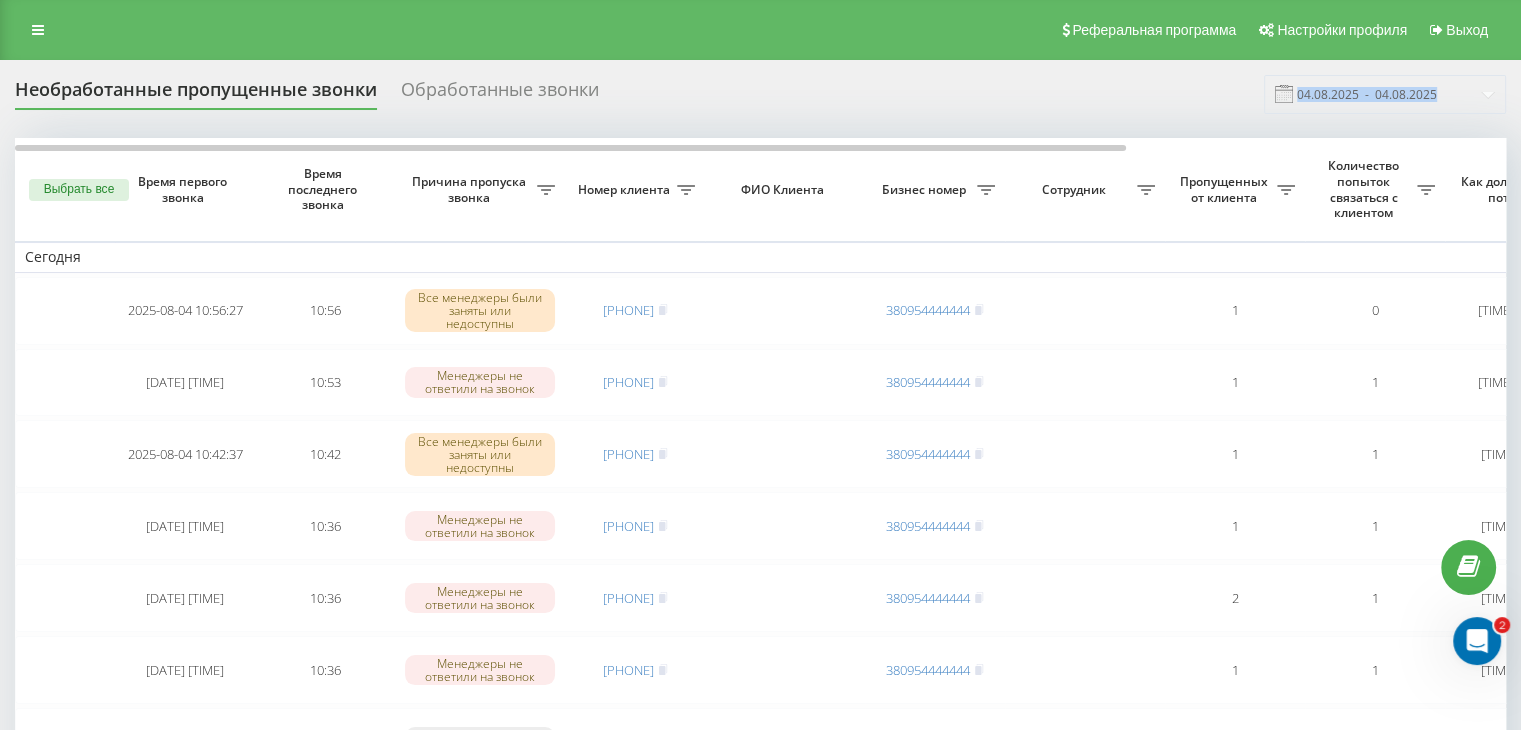 click on "Необработанные пропущенные звонки Обработанные звонки 04.08.2025  -  04.08.2025 Выбрать все Время первого звонка Время последнего звонка Причина пропуска звонка Номер клиента ФИО Клиента Бизнес номер Сотрудник Пропущенных от клиента Количество попыток связаться с клиентом Как долго звонок потерян Название схемы переадресации Комментарий к звонку Сегодня 2025-08-04 10:56:27 10:56 Все менеджеры были заняты или недоступны [PHONE] [PHONE] 1 0 2 minutes ago ukrpas.com.ua Обработать Не удалось связаться Связался с клиентом с помощью другого канала Клиент перезвонил сам с другого номера 10:53" at bounding box center (760, 1183) 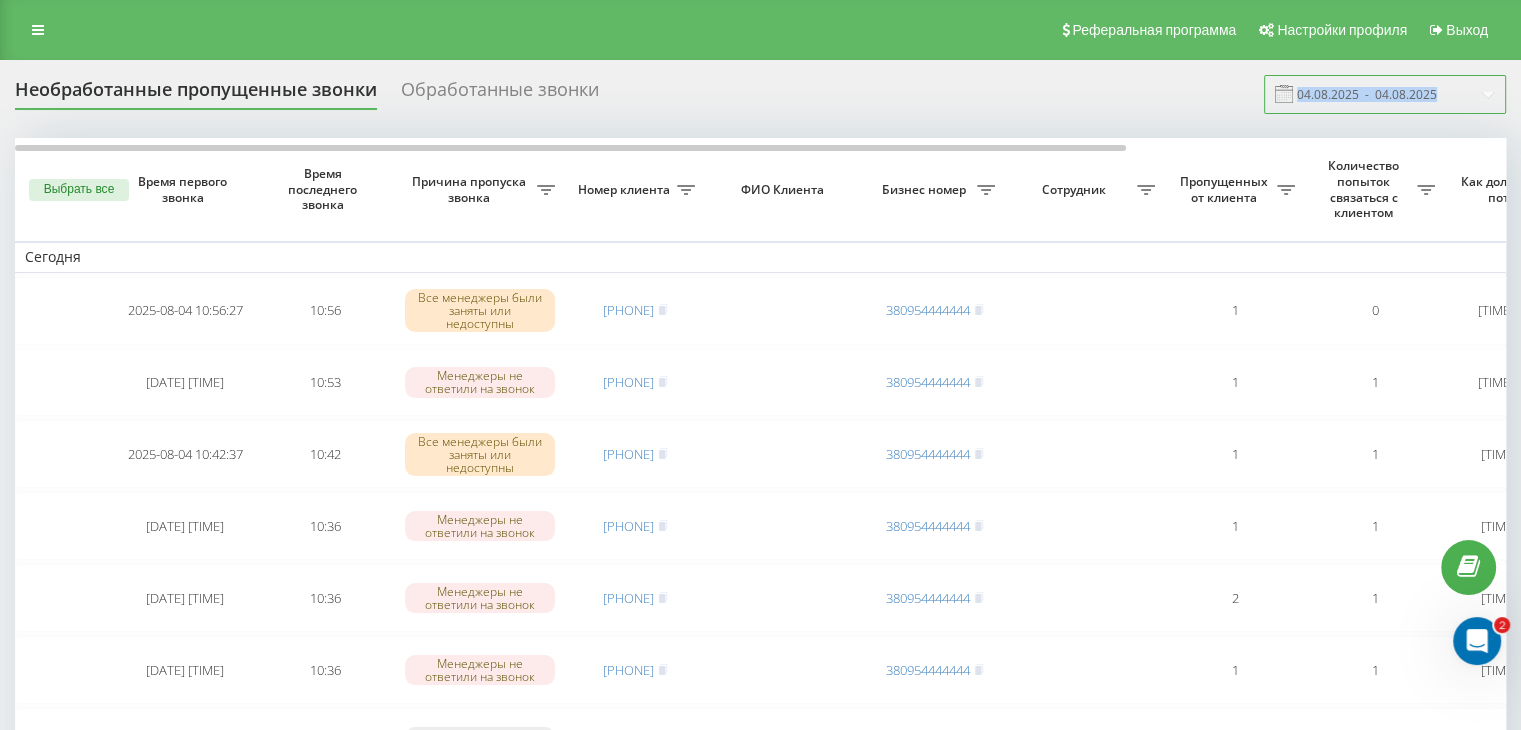 click on "04.08.2025  -  04.08.2025" at bounding box center (1385, 94) 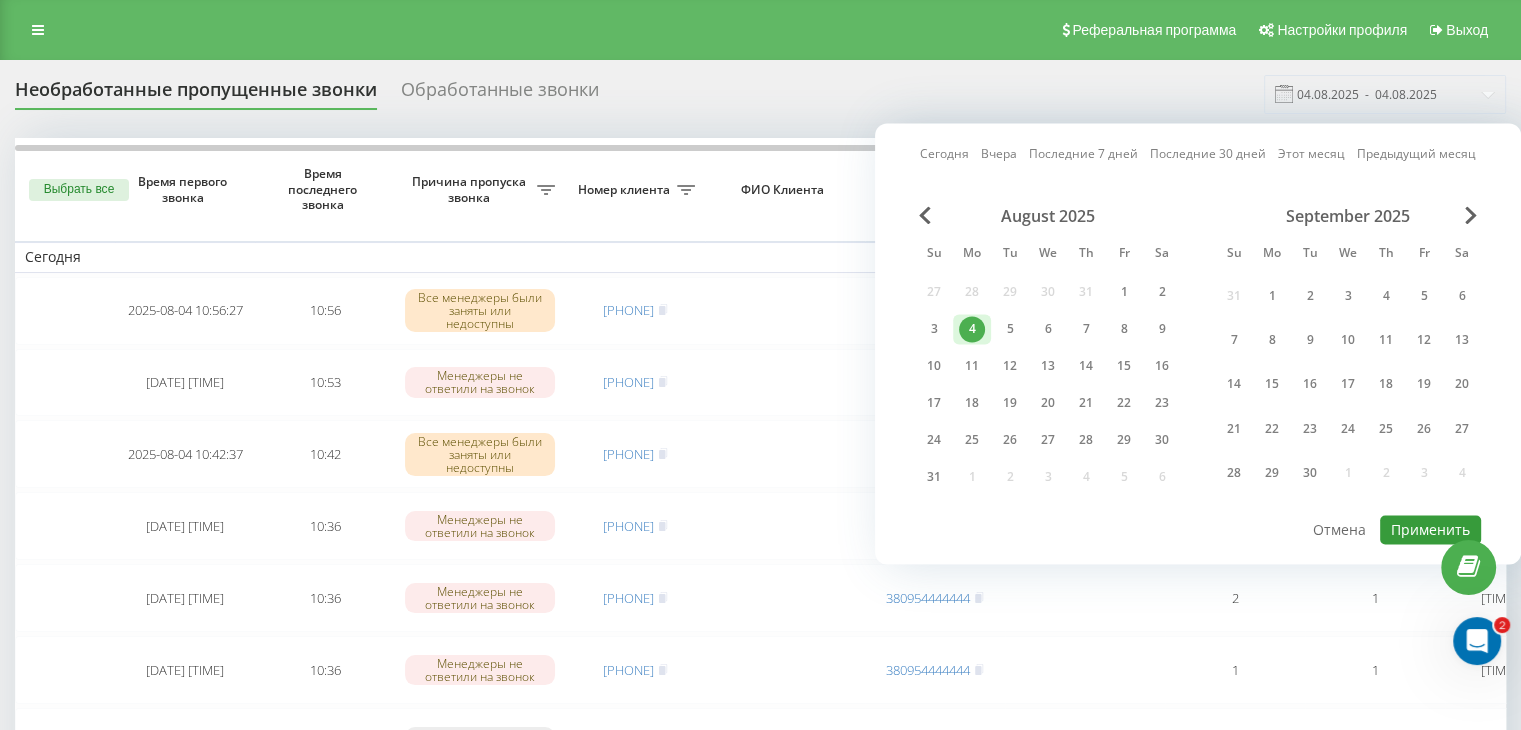 click on "Применить" at bounding box center [1430, 529] 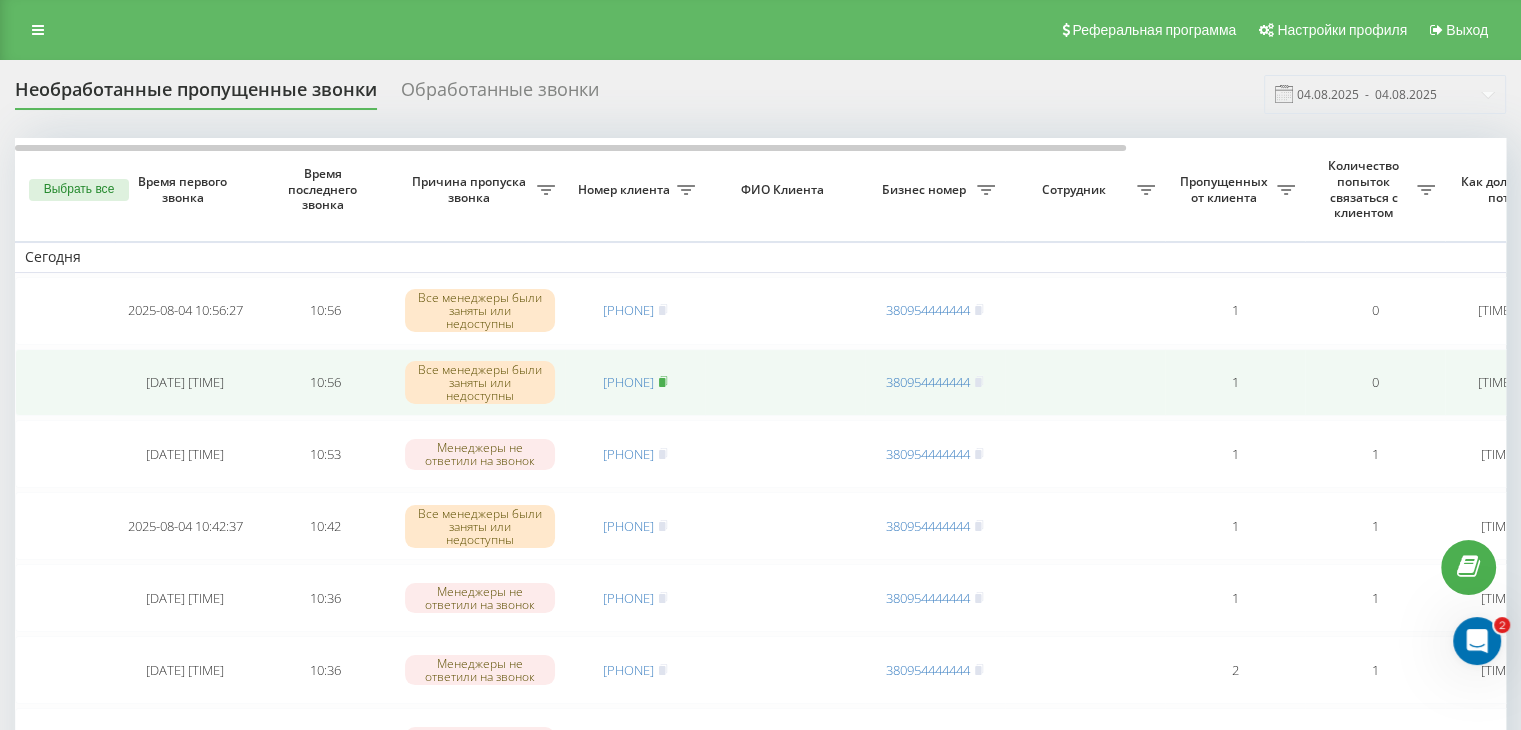 click 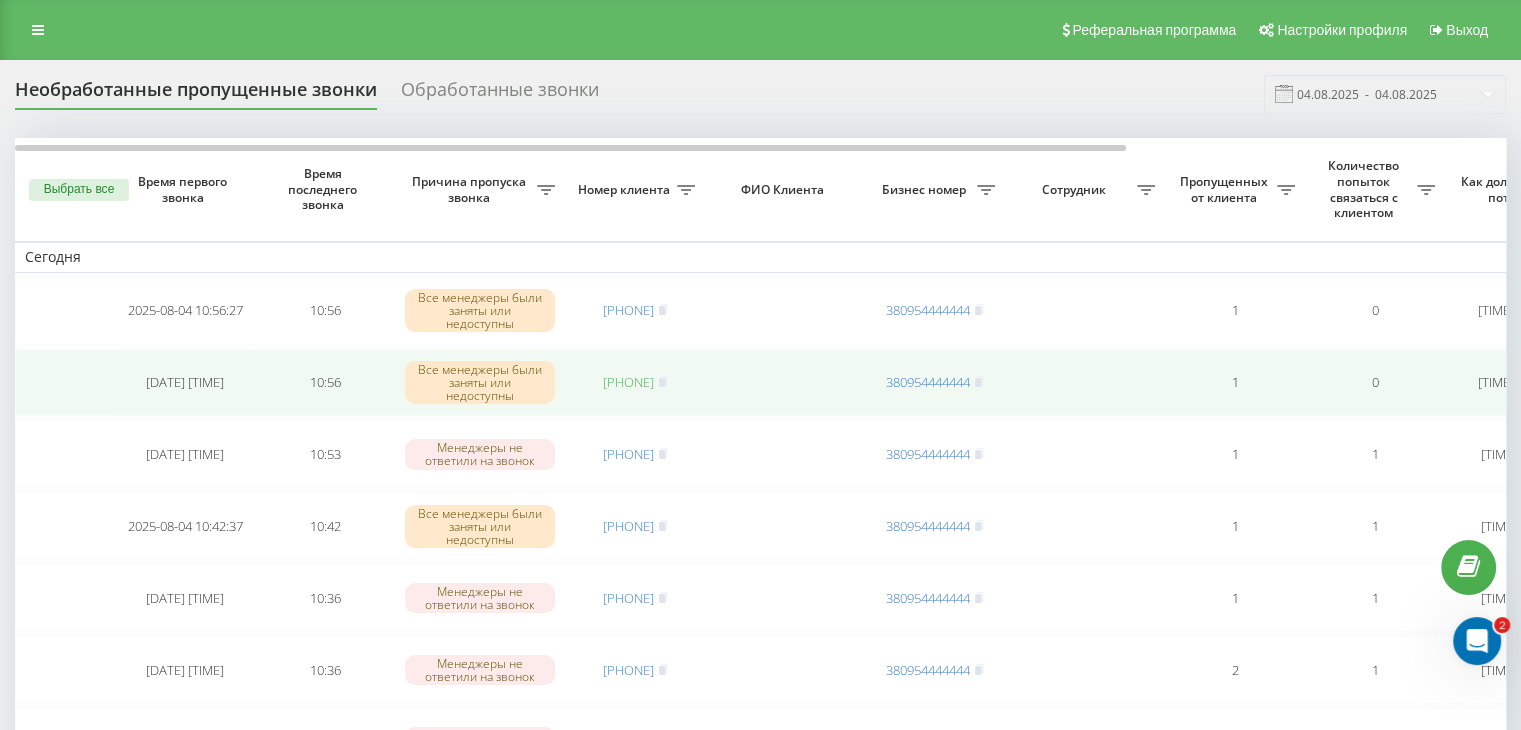 click on "[PHONE]" at bounding box center [628, 382] 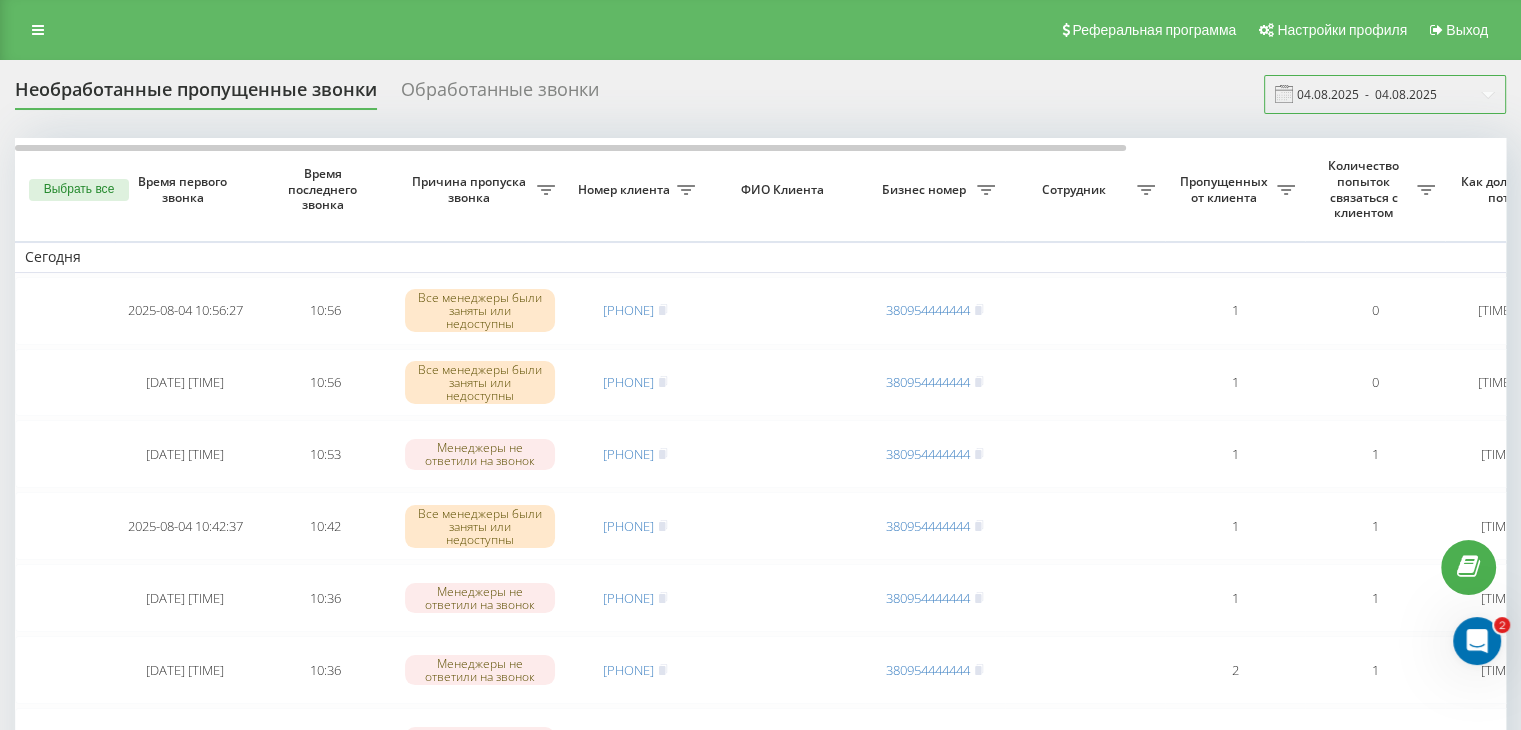 click on "04.08.2025  -  04.08.2025" at bounding box center [1385, 94] 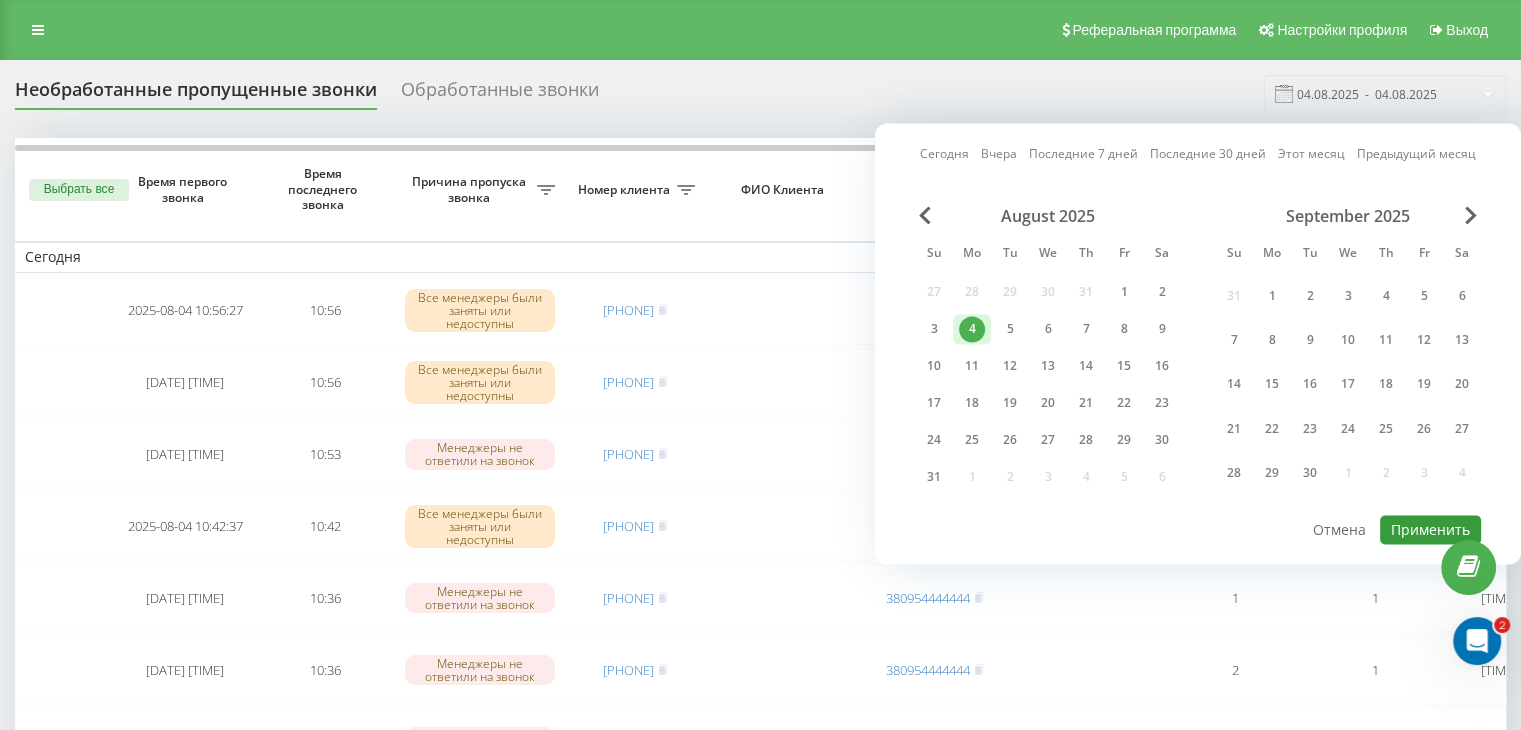 click on "Применить" at bounding box center (1430, 529) 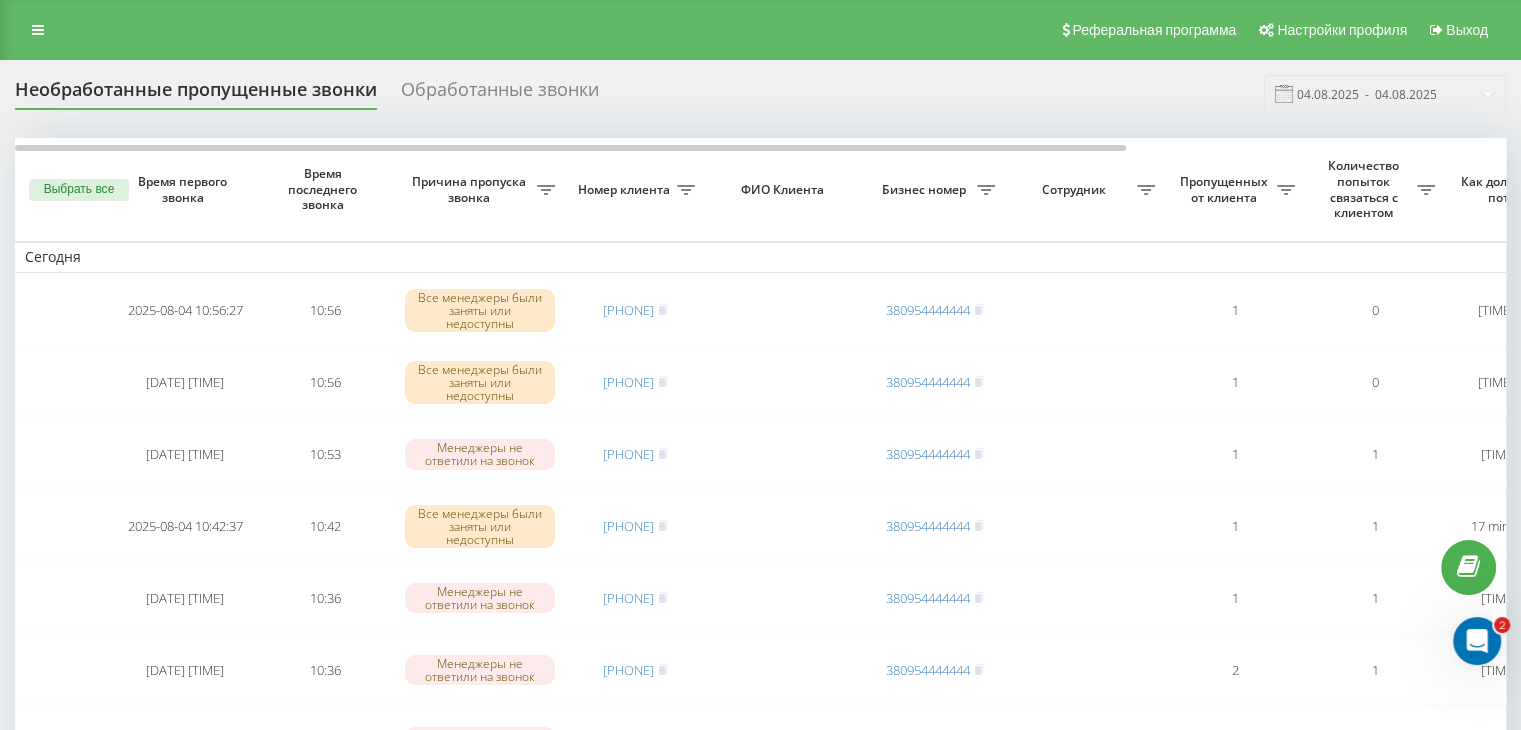 click on "Необработанные пропущенные звонки Обработанные звонки 04.08.2025  -  04.08.2025" at bounding box center (760, 94) 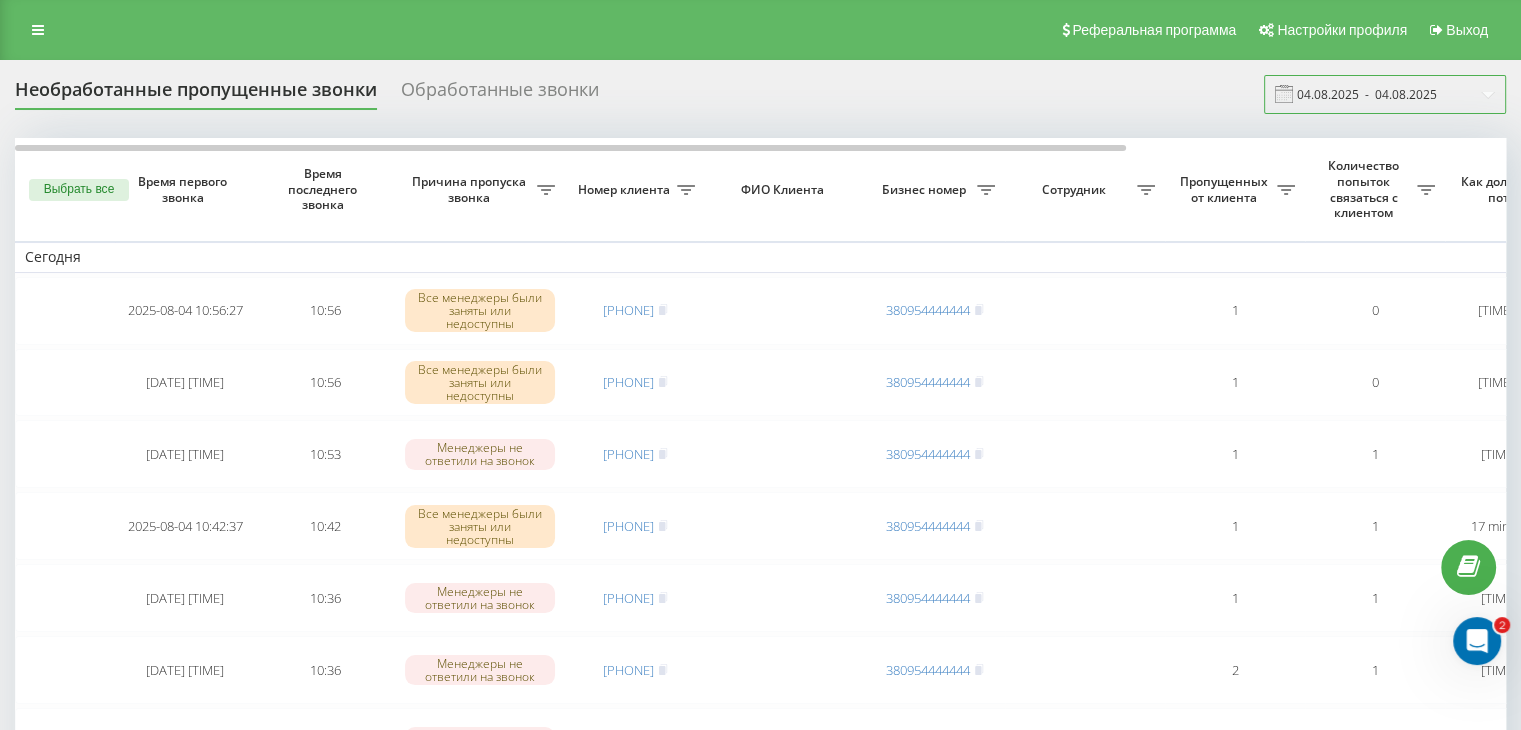click on "04.08.2025  -  04.08.2025" at bounding box center [1385, 94] 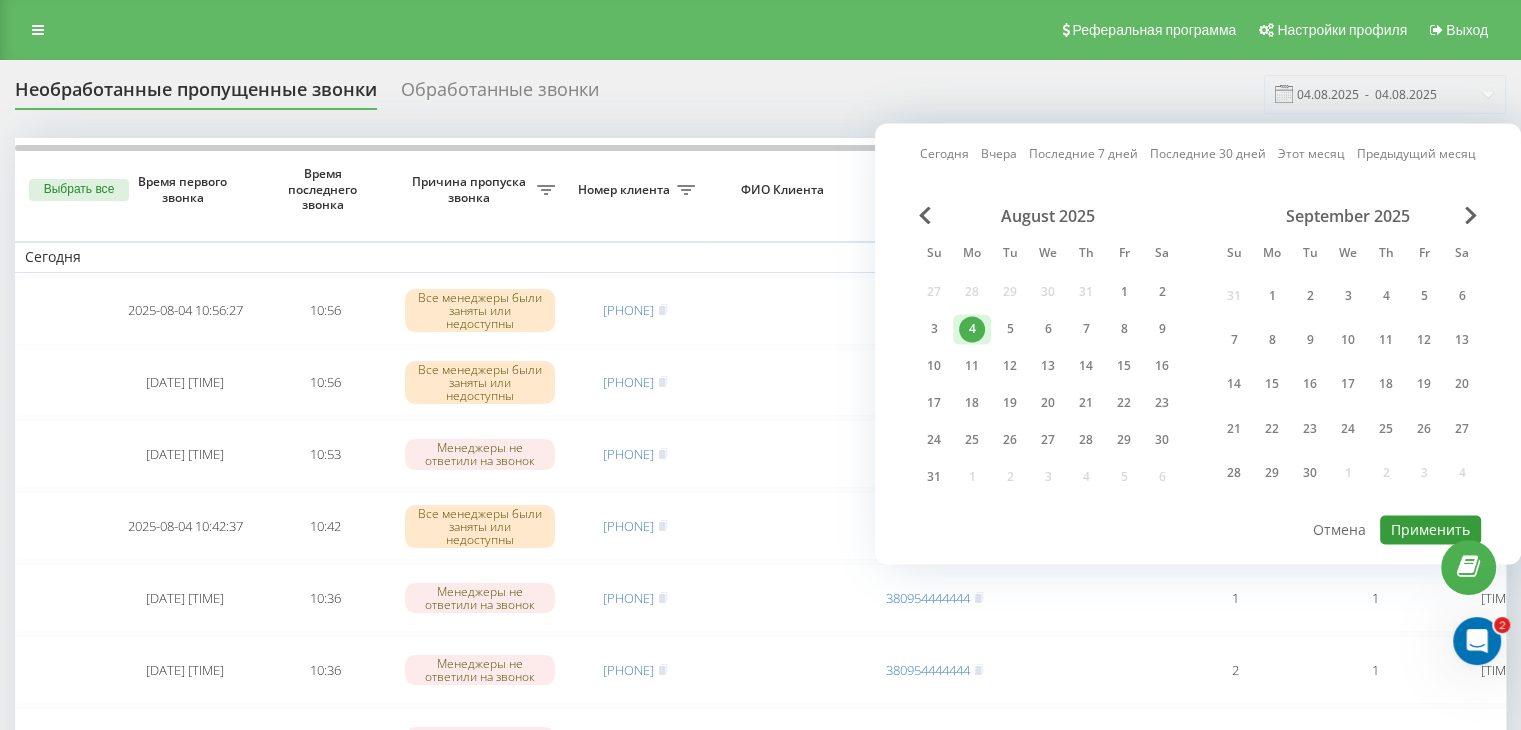 click on "Применить" at bounding box center [1430, 529] 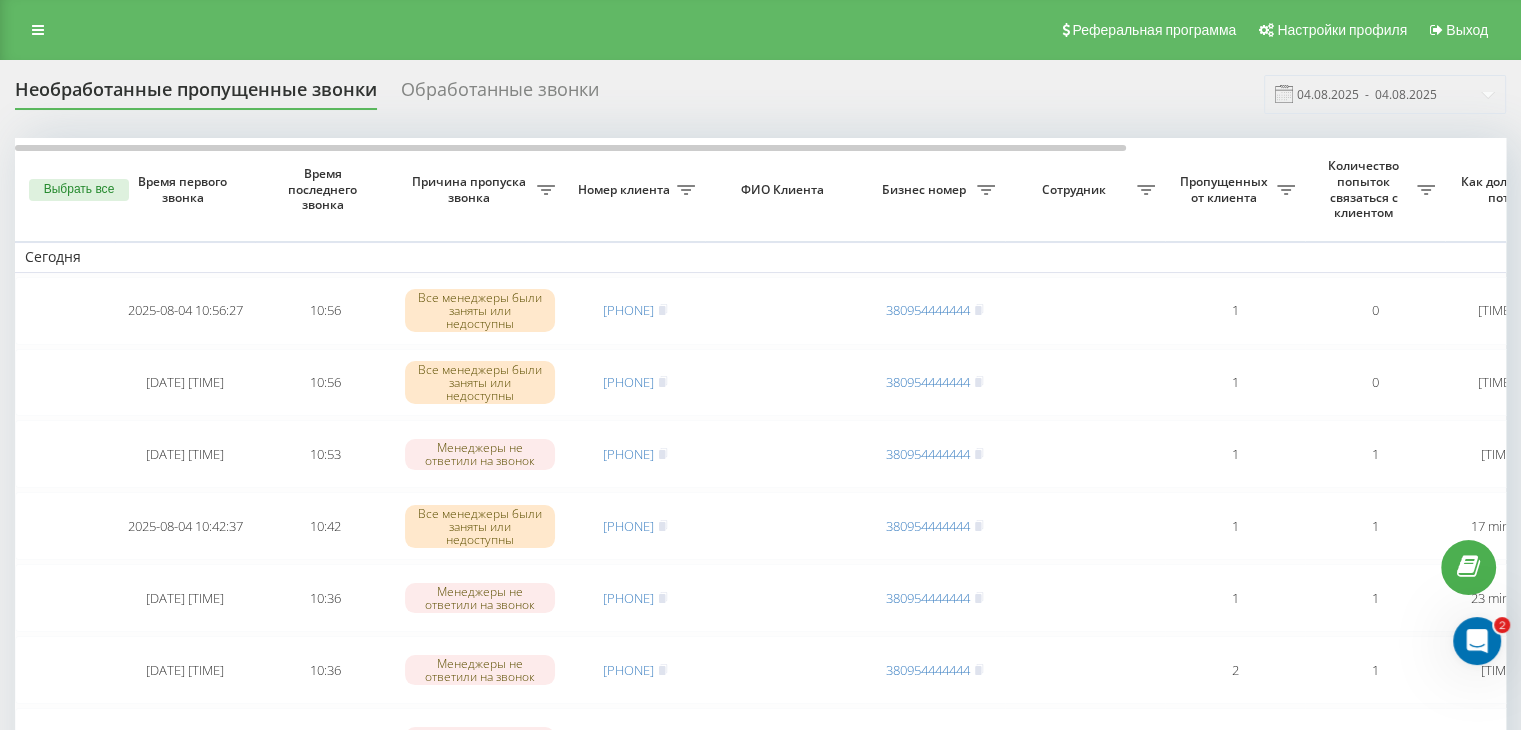 click on "Необработанные пропущенные звонки Обработанные звонки 04.08.2025  -  04.08.2025 Выбрать все Время первого звонка Время последнего звонка Причина пропуска звонка Номер клиента ФИО Клиента Бизнес номер Сотрудник Пропущенных от клиента Количество попыток связаться с клиентом Как долго звонок потерян Название схемы переадресации Комментарий к звонку Сегодня 2025-08-04 10:56:27 10:56 Все менеджеры были заняты или недоступны [PHONE] [PHONE] 1 0 3 minutes ago ukrpas.com.ua Обработать Не удалось связаться Связался с клиентом с помощью другого канала Клиент перезвонил сам с другого номера 10:56" at bounding box center [760, 1223] 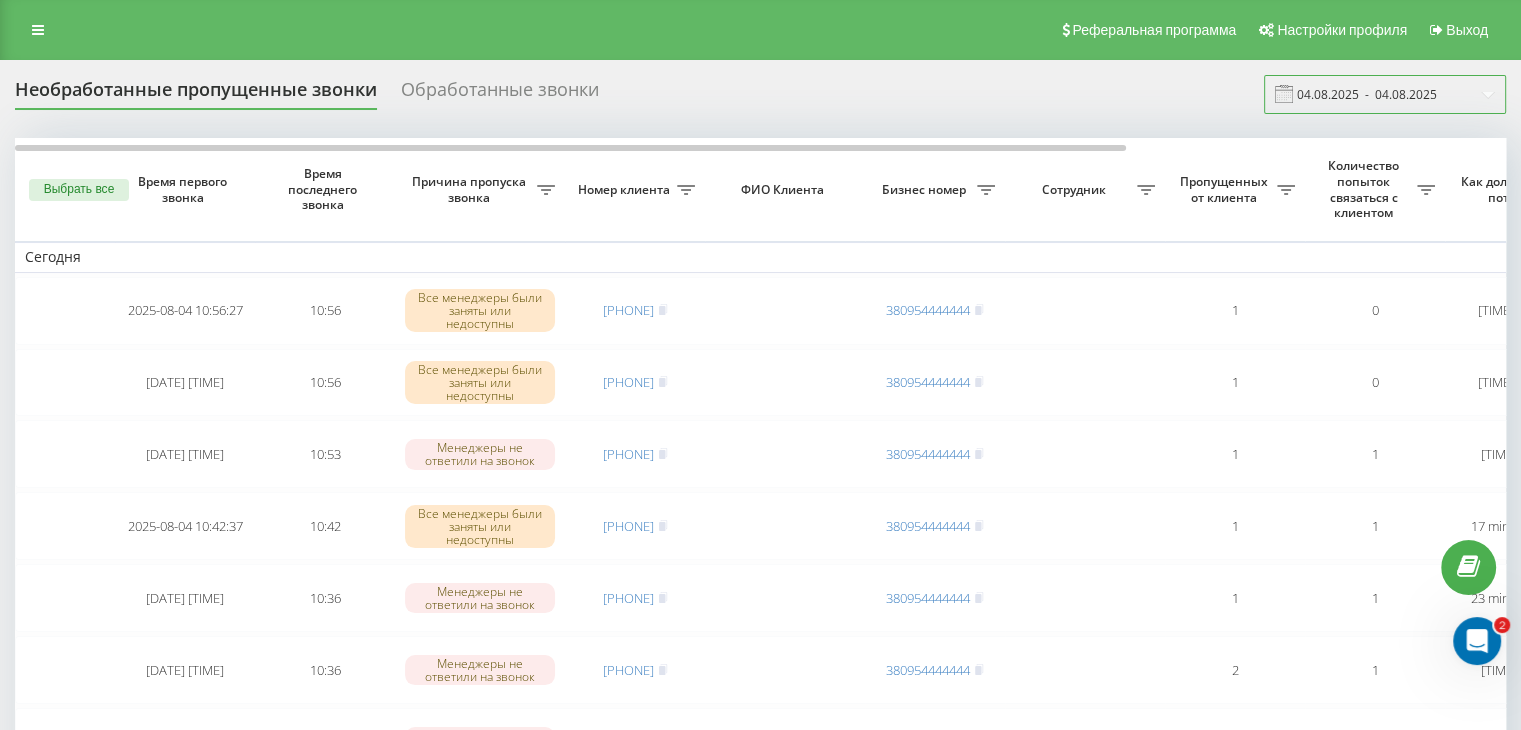 click on "04.08.2025  -  04.08.2025" at bounding box center (1385, 94) 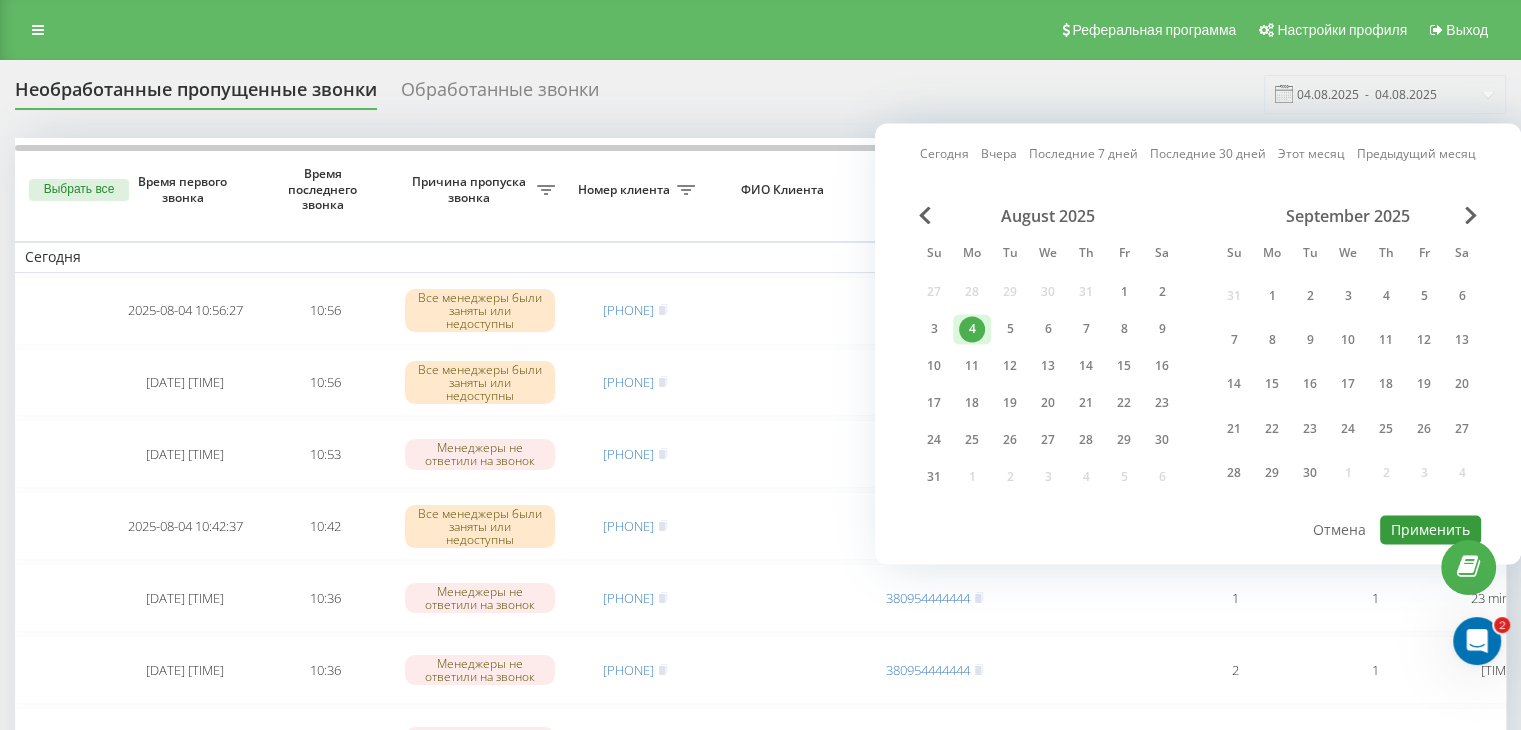click on "Применить" at bounding box center [1430, 529] 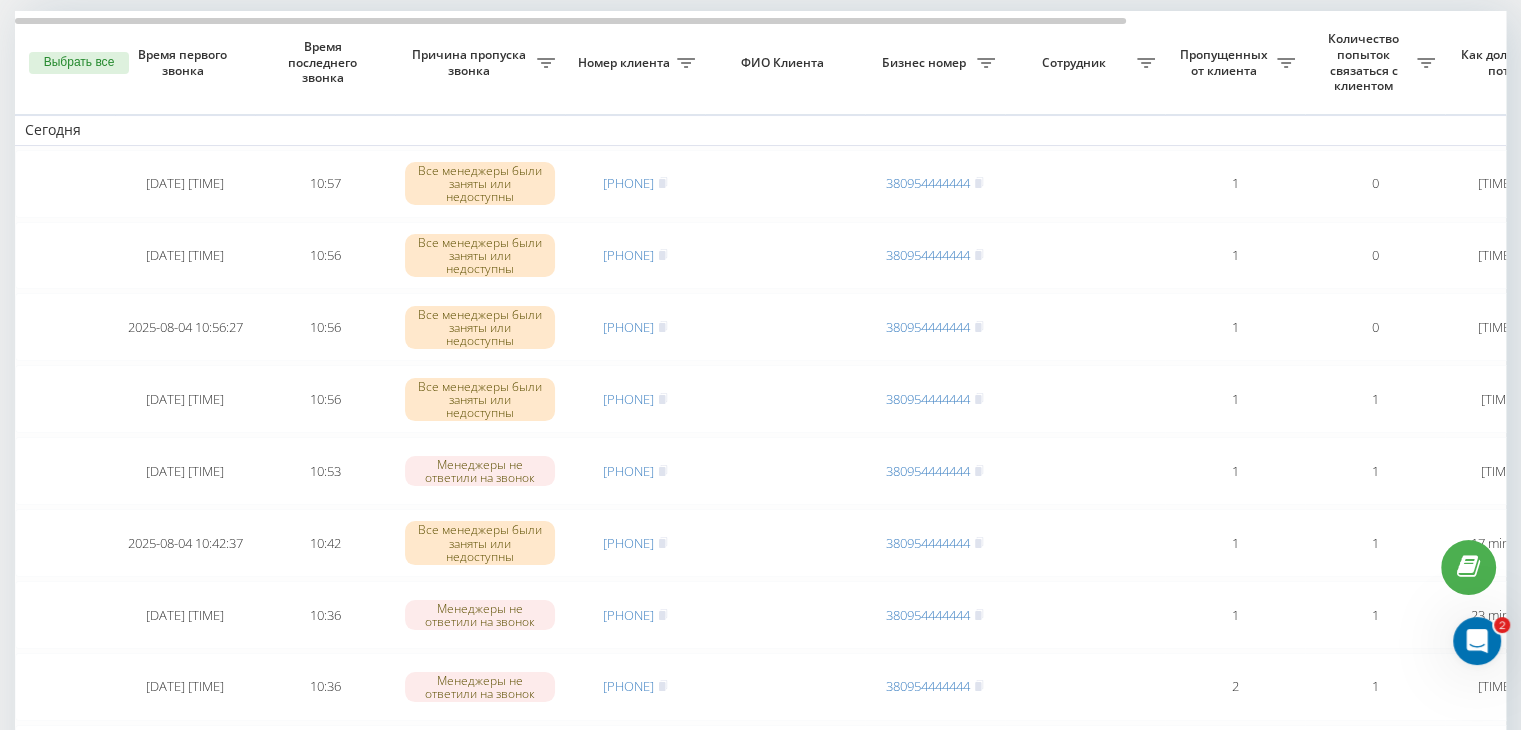 scroll, scrollTop: 0, scrollLeft: 0, axis: both 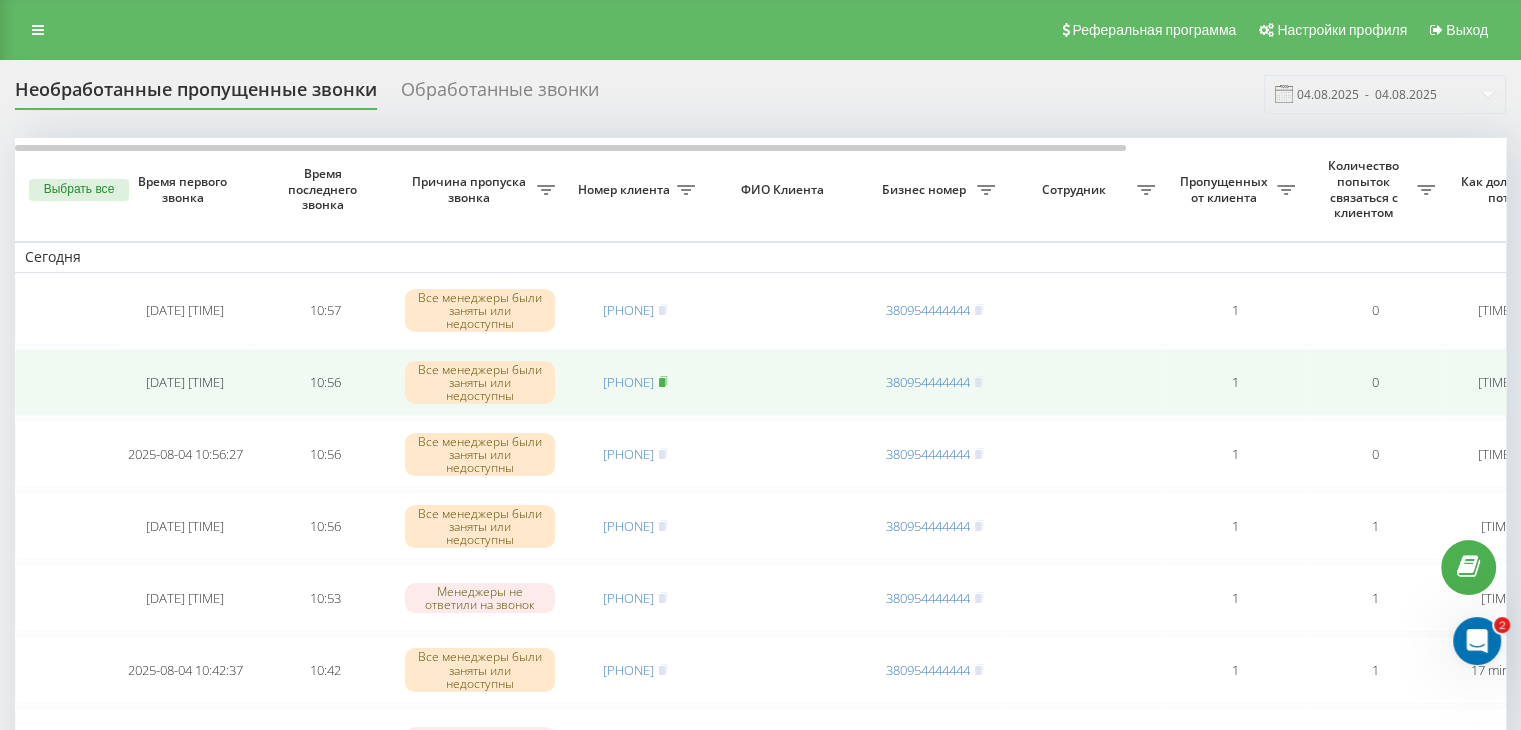 click 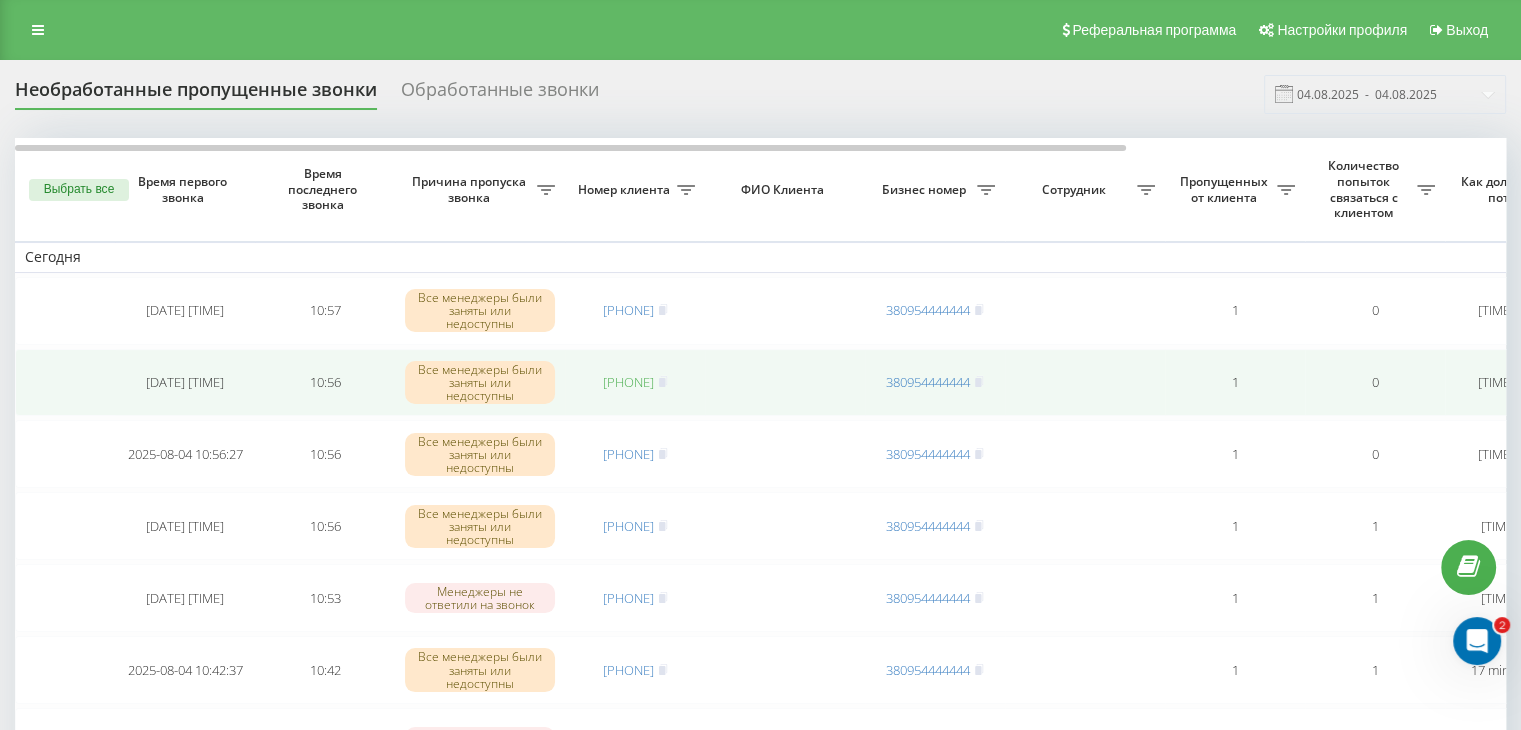 click on "[PHONE]" at bounding box center (628, 382) 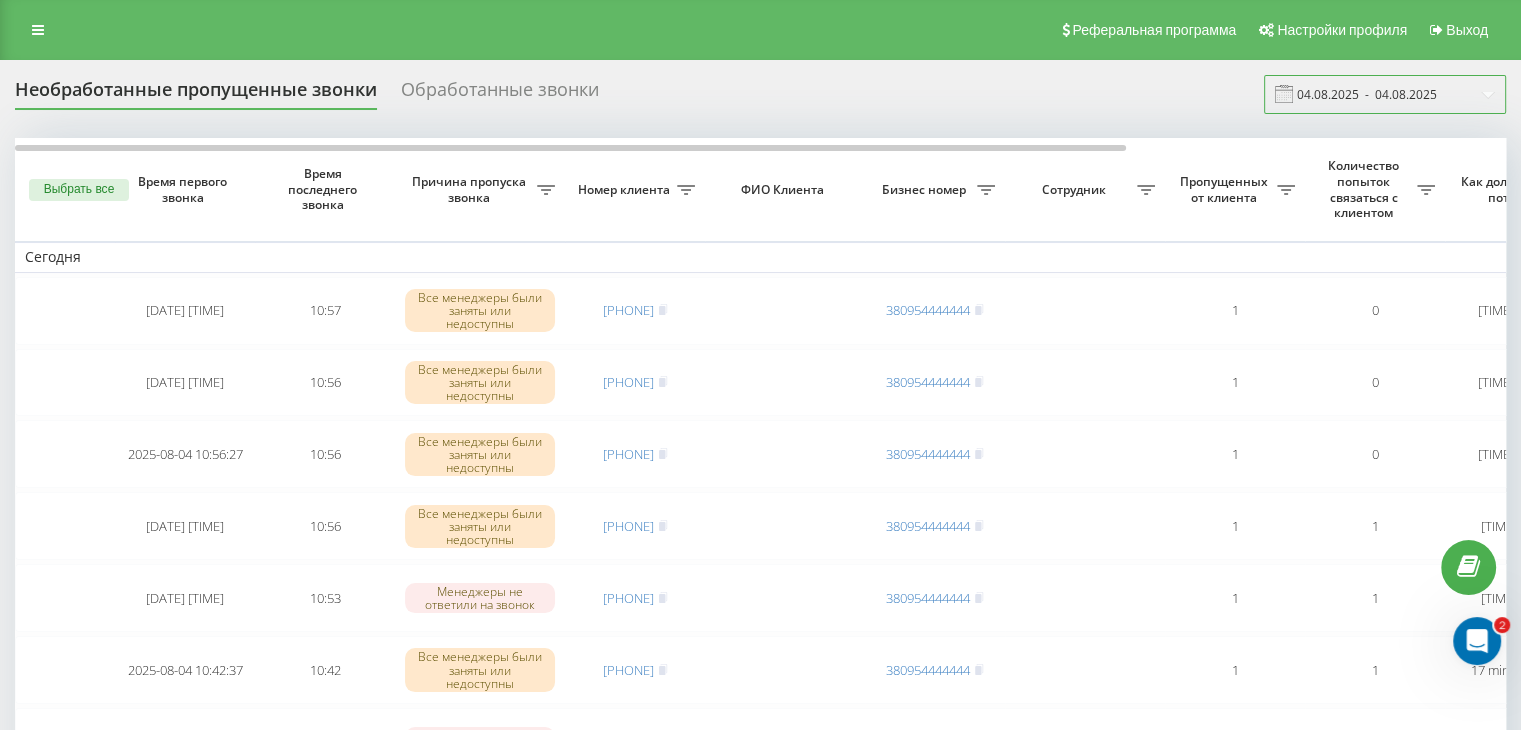 click on "04.08.2025  -  04.08.2025" at bounding box center (1385, 94) 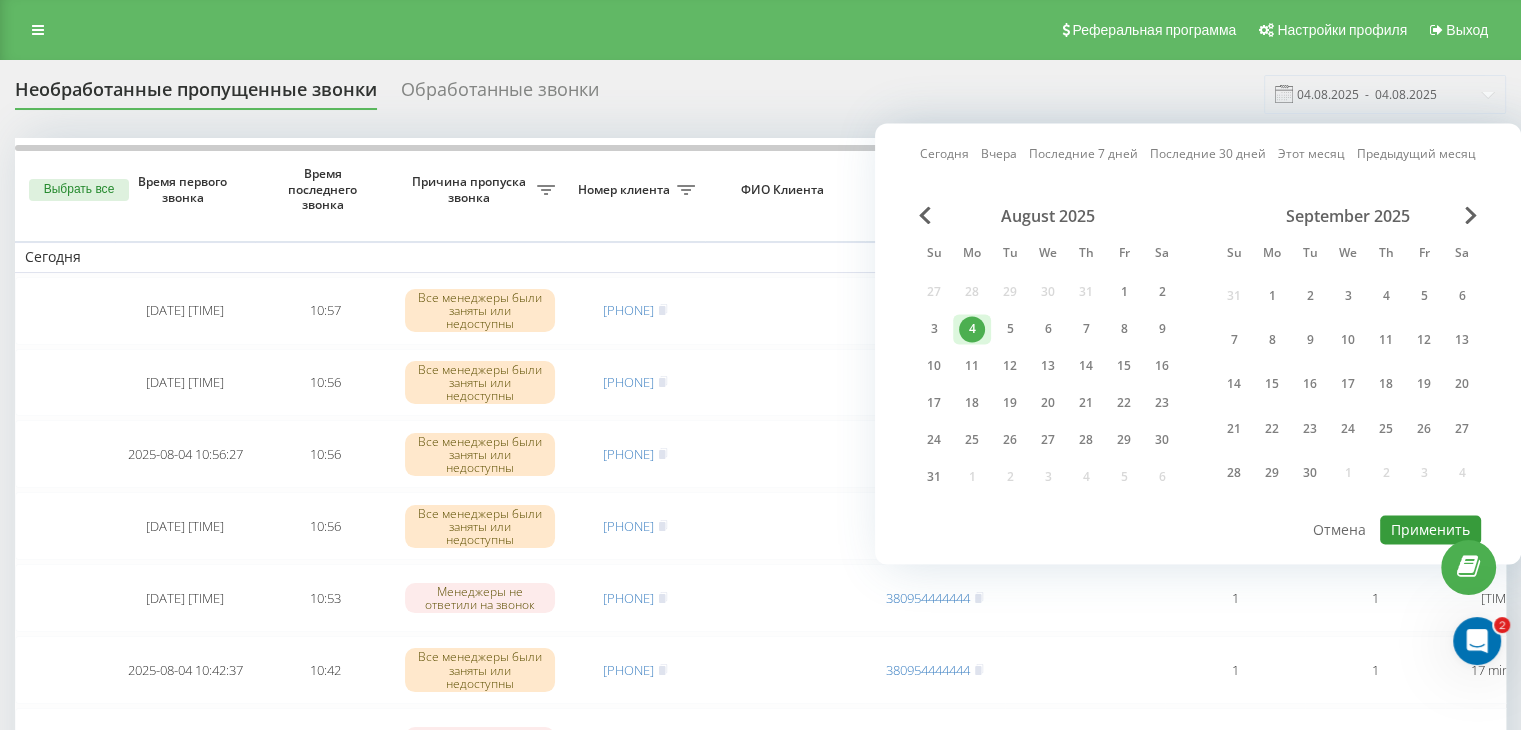 drag, startPoint x: 1393, startPoint y: 535, endPoint x: 1208, endPoint y: 630, distance: 207.96634 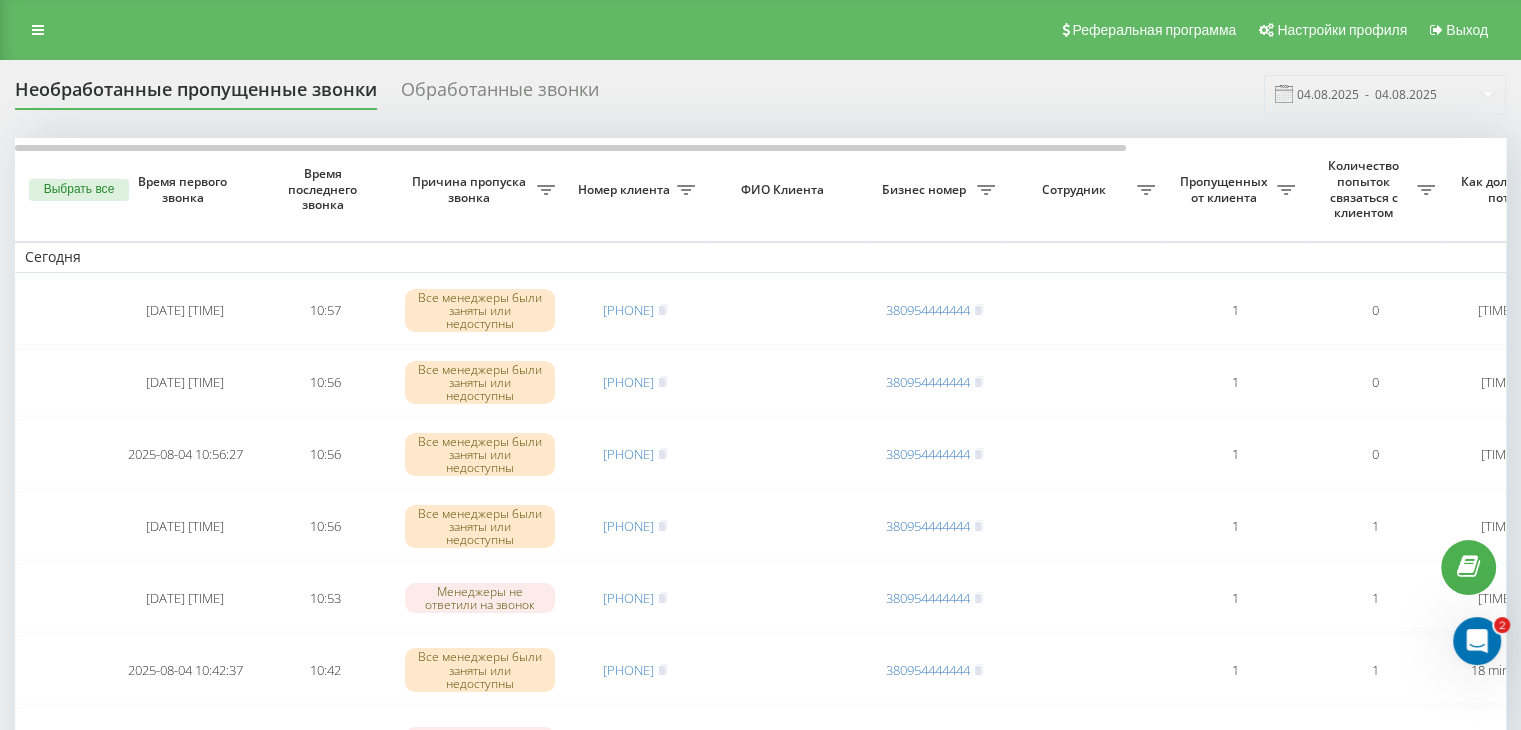 click on "Необработанные пропущенные звонки Обработанные звонки [DATE]  -  [DATE] Выбрать все Время первого звонка Время последнего звонка Причина пропуска звонка Номер клиента ФИО Клиента Бизнес номер Сотрудник Пропущенных от клиента Количество попыток связаться с клиентом Как долго звонок потерян Название схемы переадресации Комментарий к звонку Сегодня [DATE] [TIME] [TIME] Все менеджеры были заняты или недоступны [PHONE] [PHONE] 1 0 [TIME_AGO] ukrpas.com.ua Обработать Не удалось связаться Связался с клиентом с помощью другого канала Клиент перезвонил сам с другого номера [TIME]" at bounding box center [760, 1183] 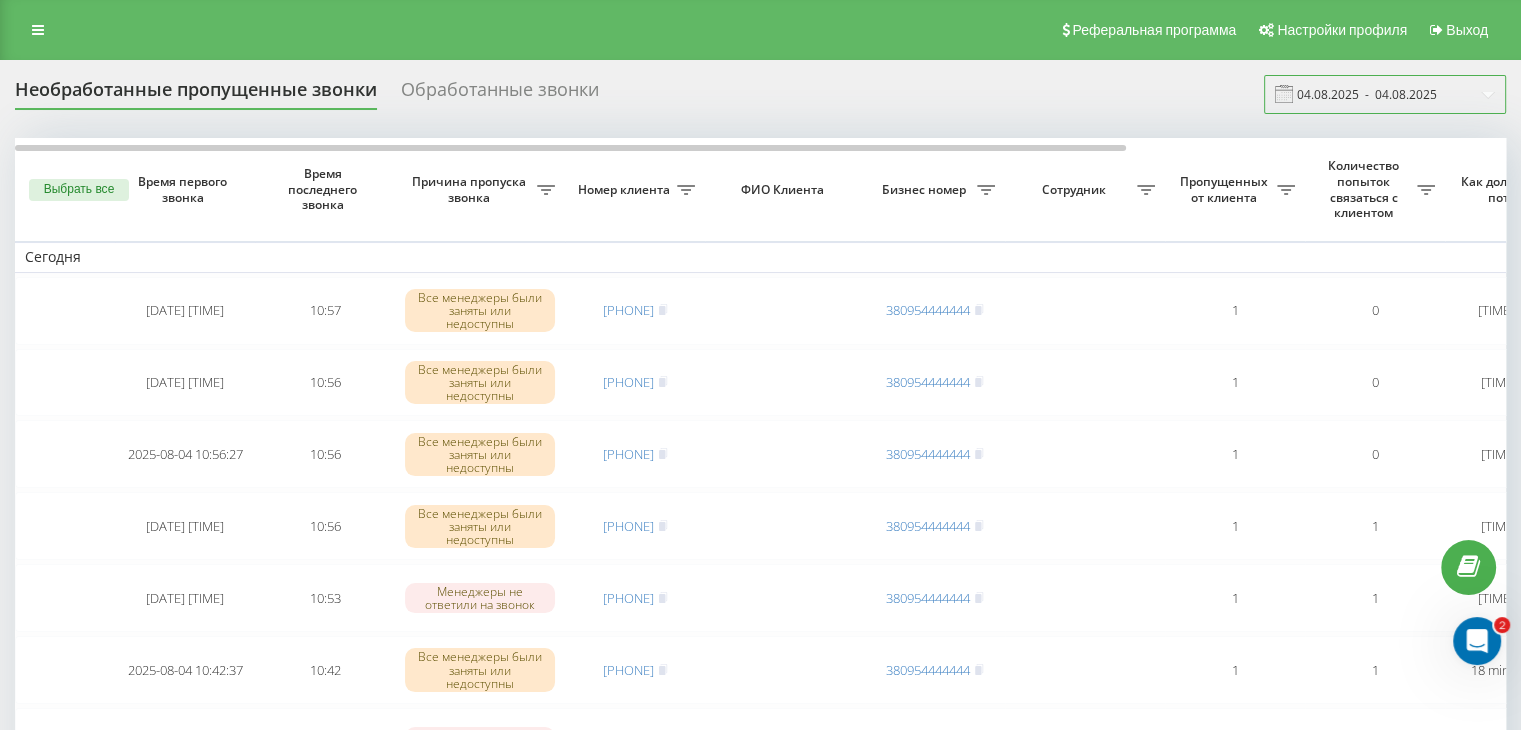 click on "04.08.2025  -  04.08.2025" at bounding box center [1385, 94] 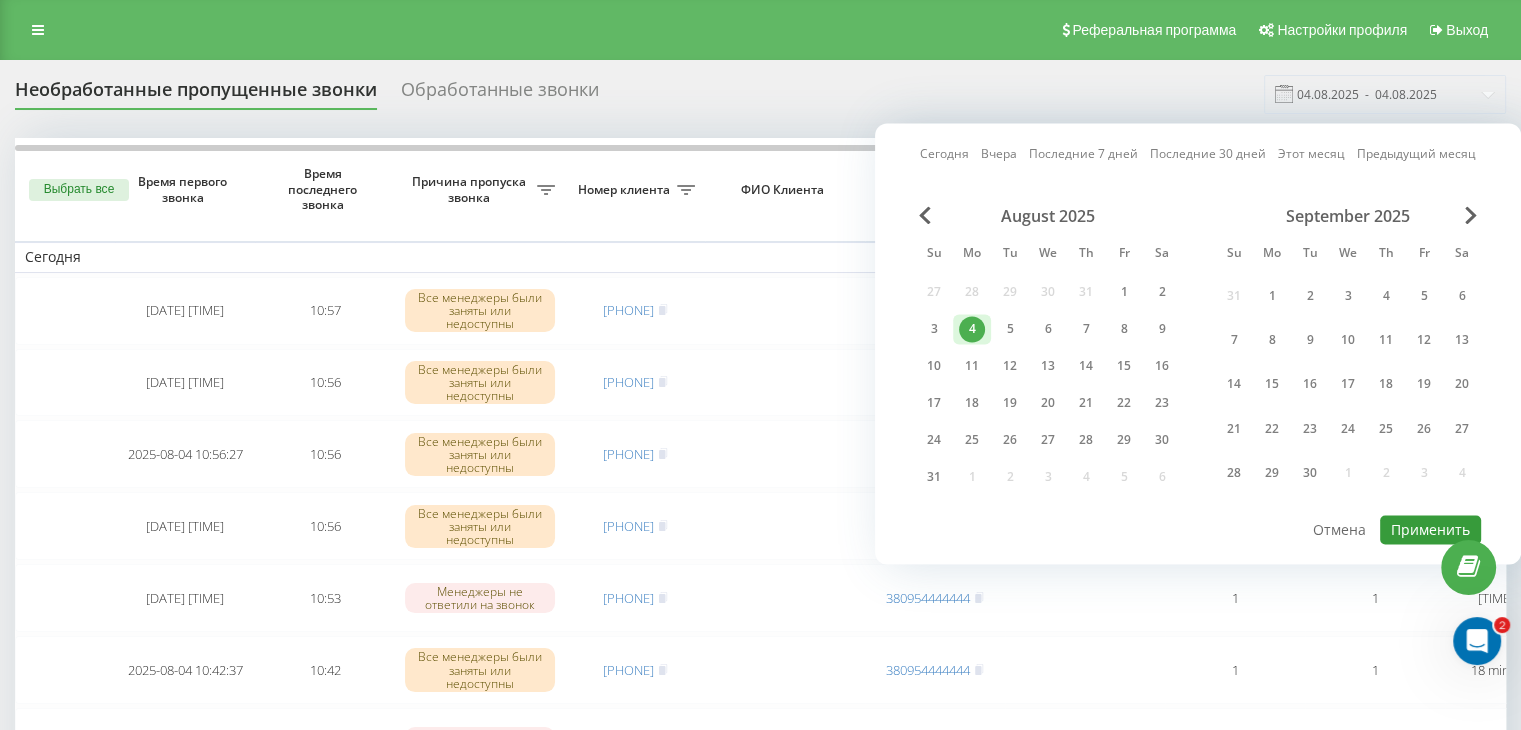click on "Применить" at bounding box center [1430, 529] 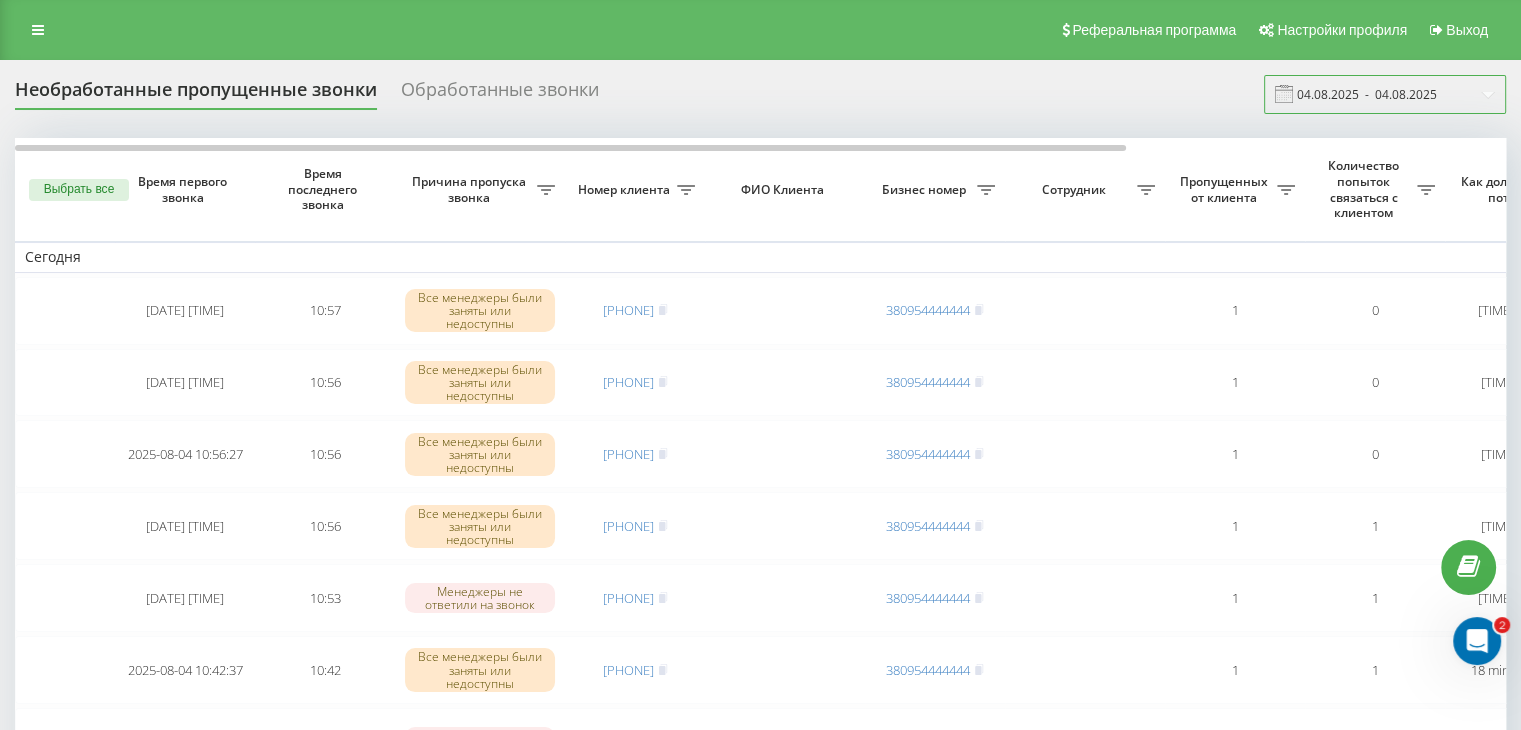 click on "04.08.2025  -  04.08.2025" at bounding box center (1385, 94) 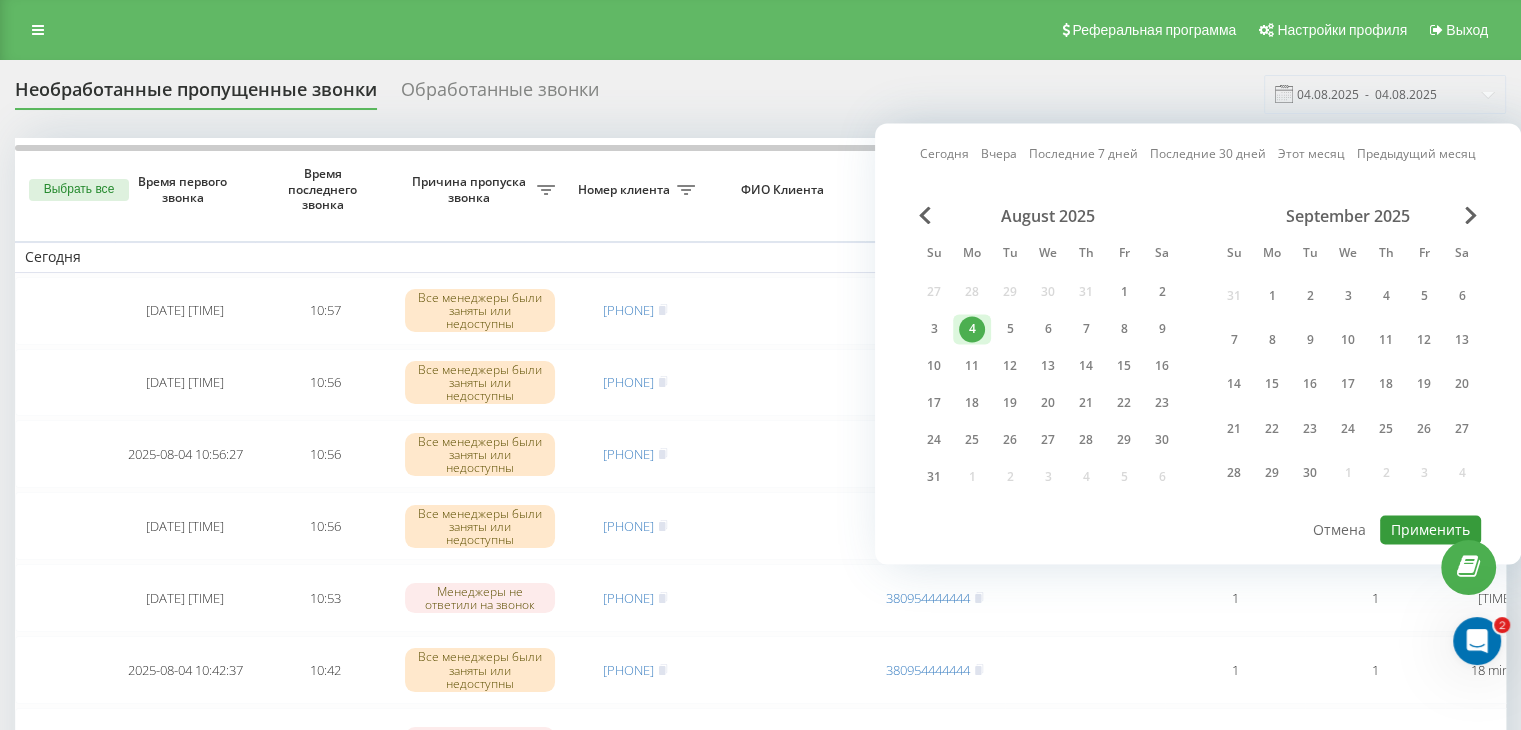 click on "Применить" at bounding box center (1430, 529) 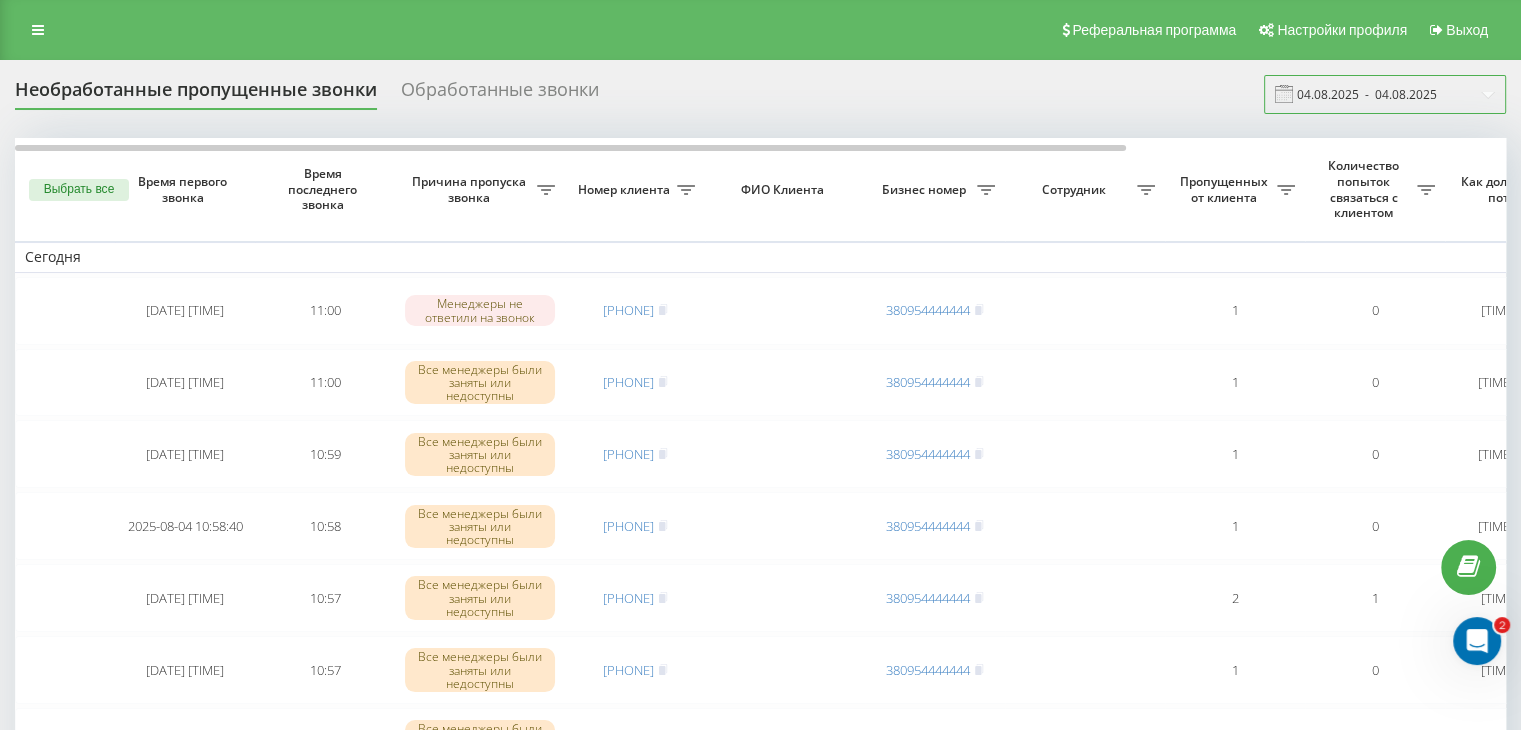click on "04.08.2025  -  04.08.2025" at bounding box center [1385, 94] 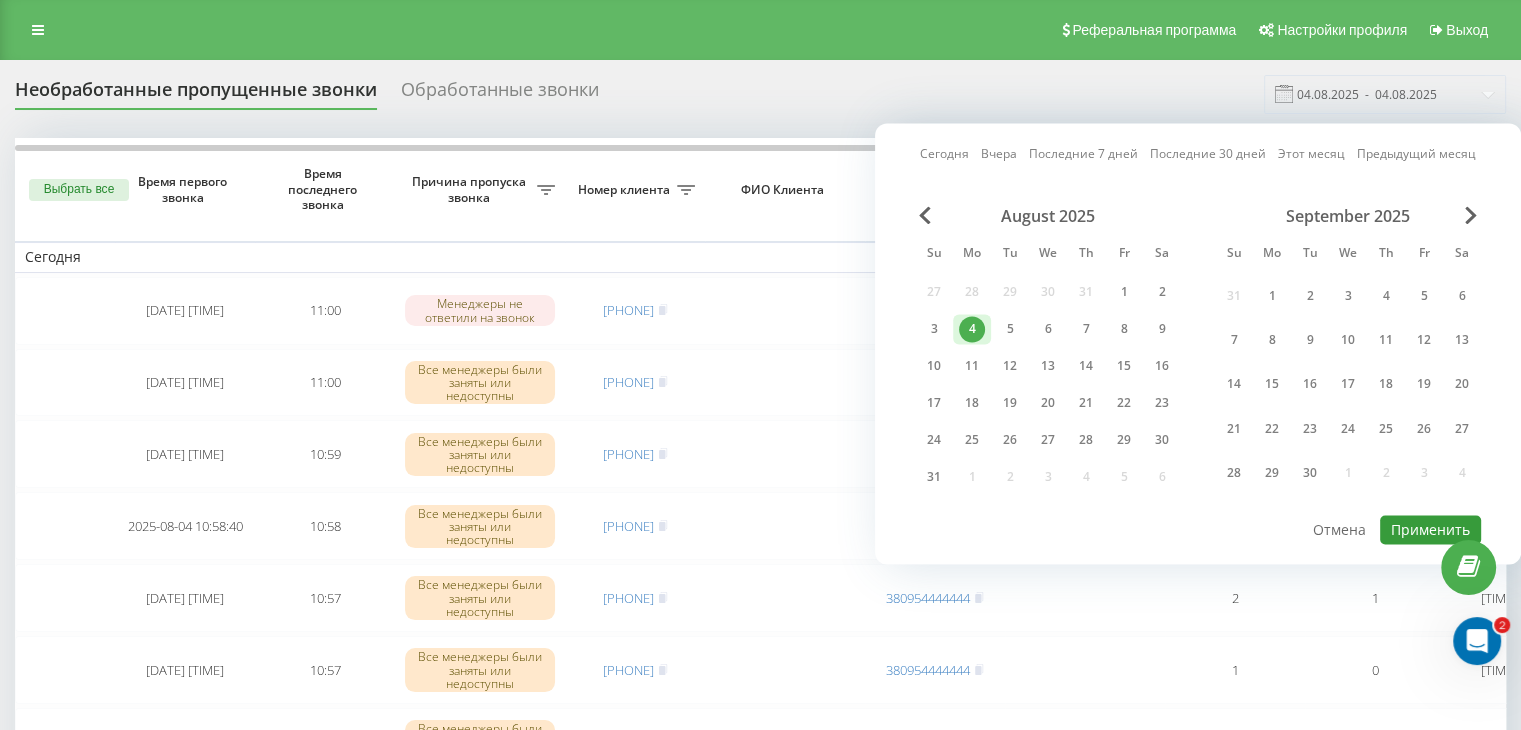 click on "Применить" at bounding box center (1430, 529) 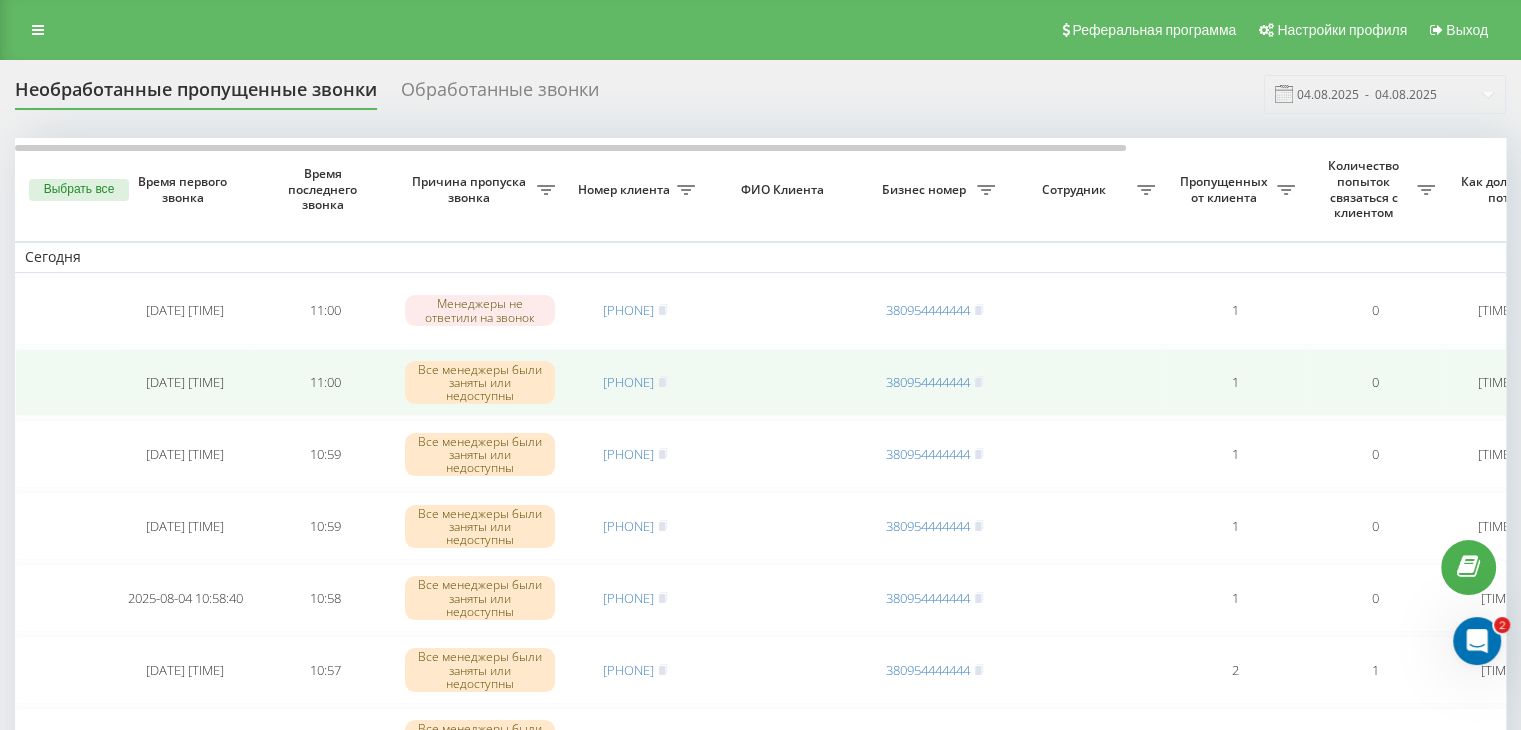 scroll, scrollTop: 300, scrollLeft: 0, axis: vertical 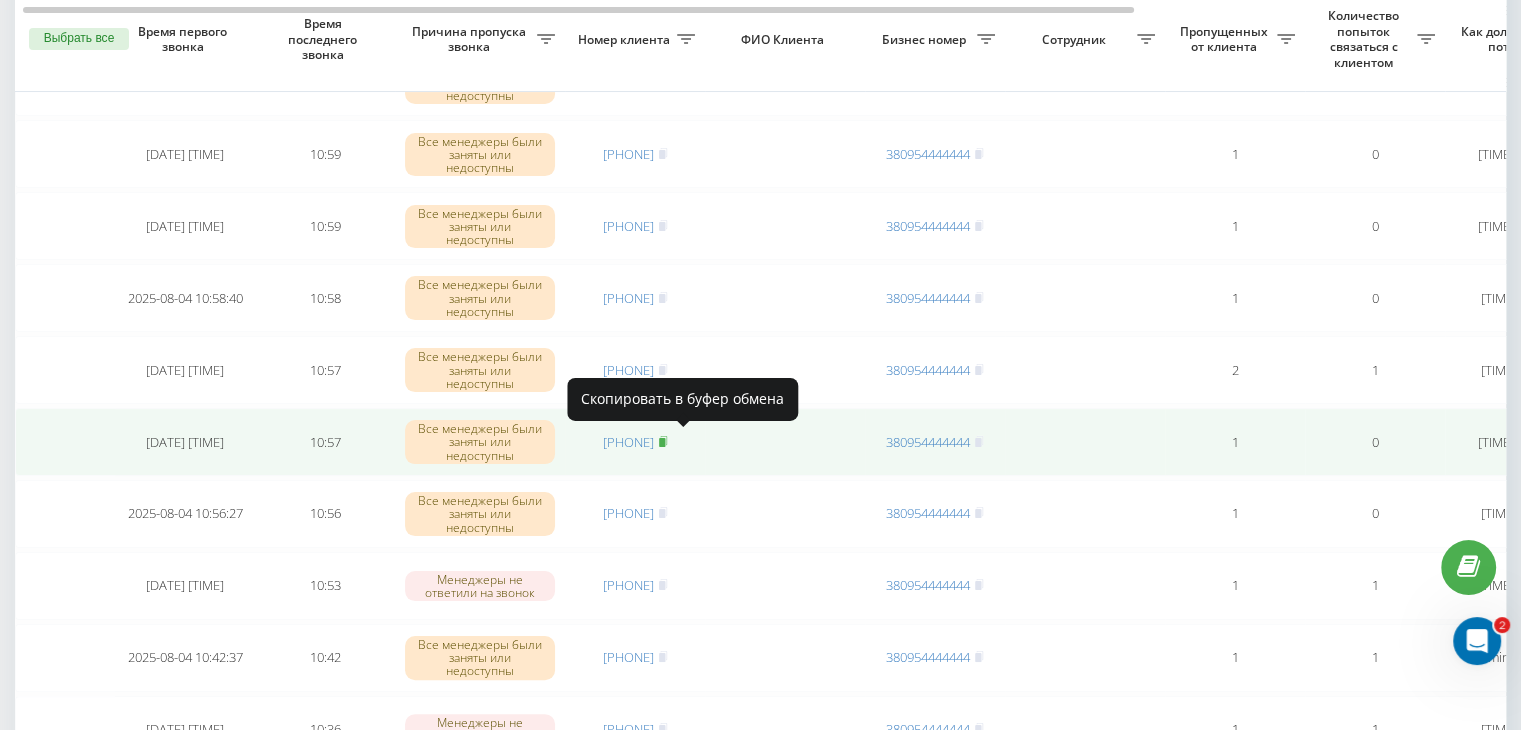 click 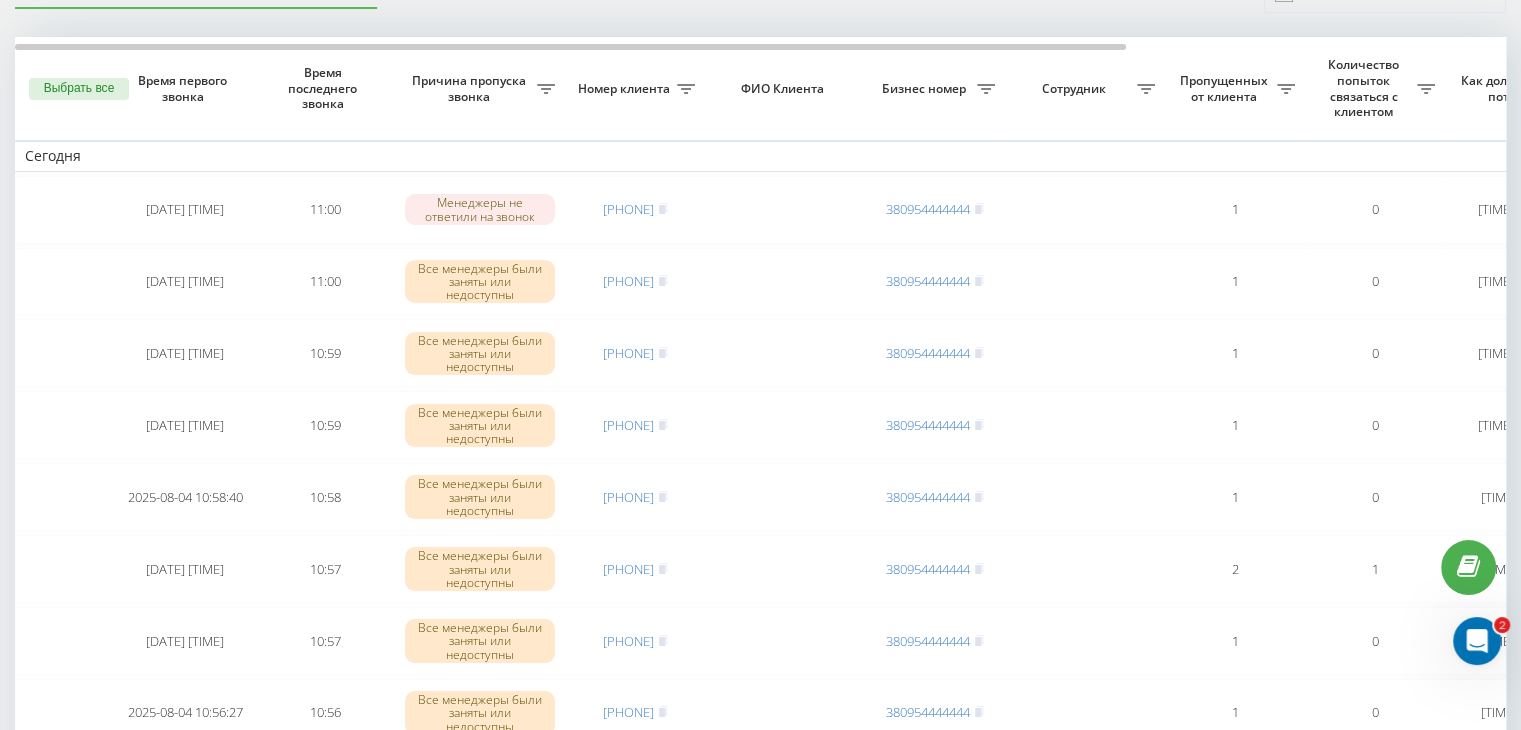 scroll, scrollTop: 0, scrollLeft: 0, axis: both 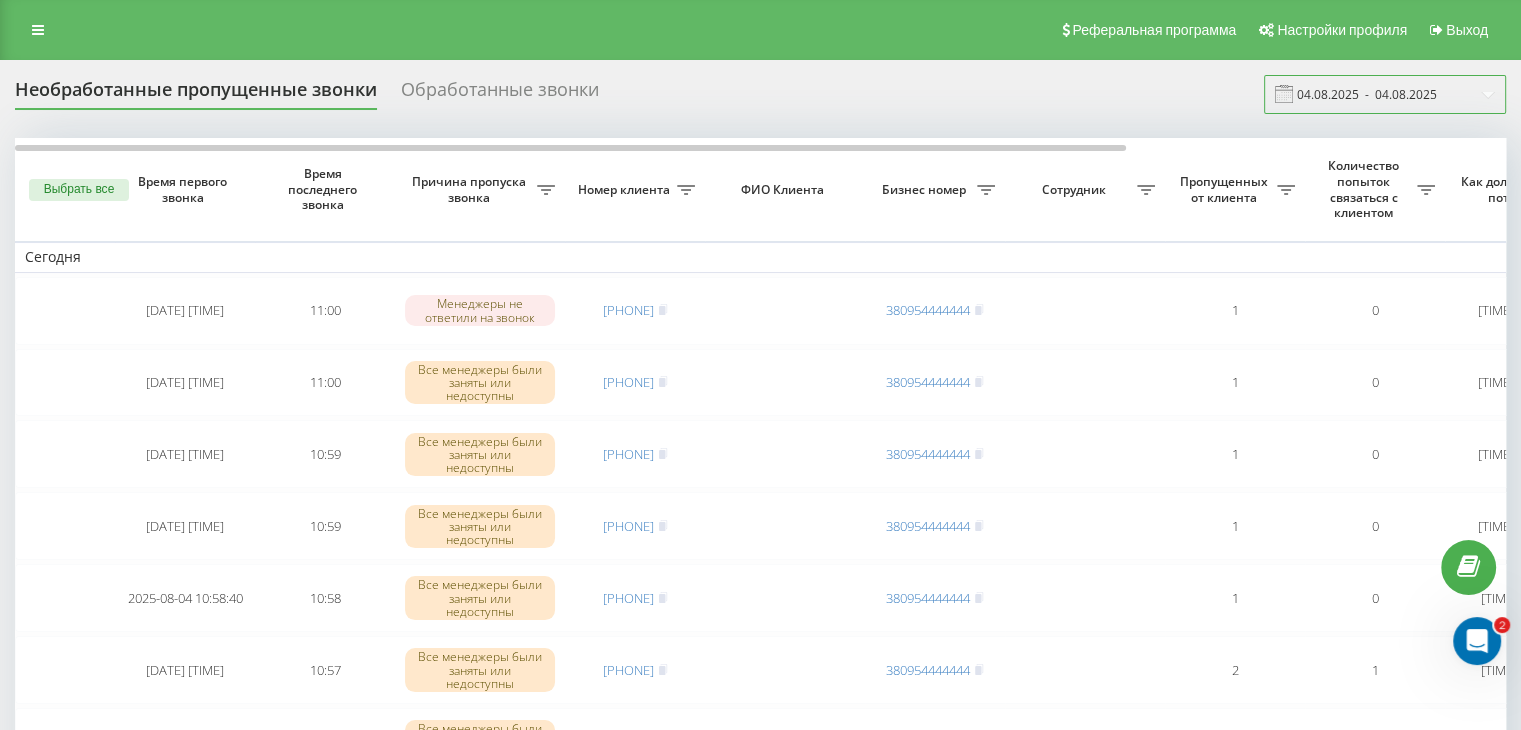 click on "04.08.2025  -  04.08.2025" at bounding box center (1385, 94) 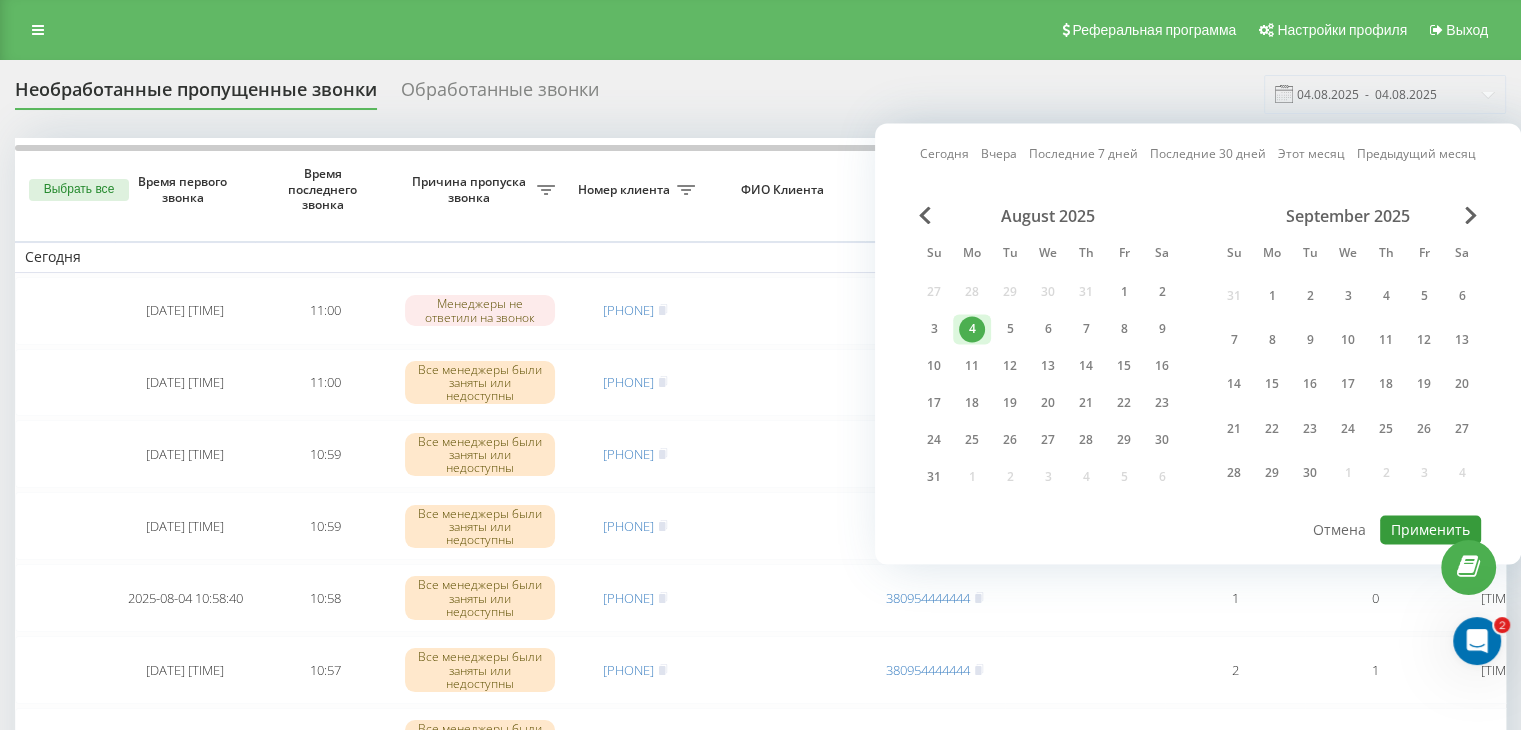 click on "Применить" at bounding box center [1430, 529] 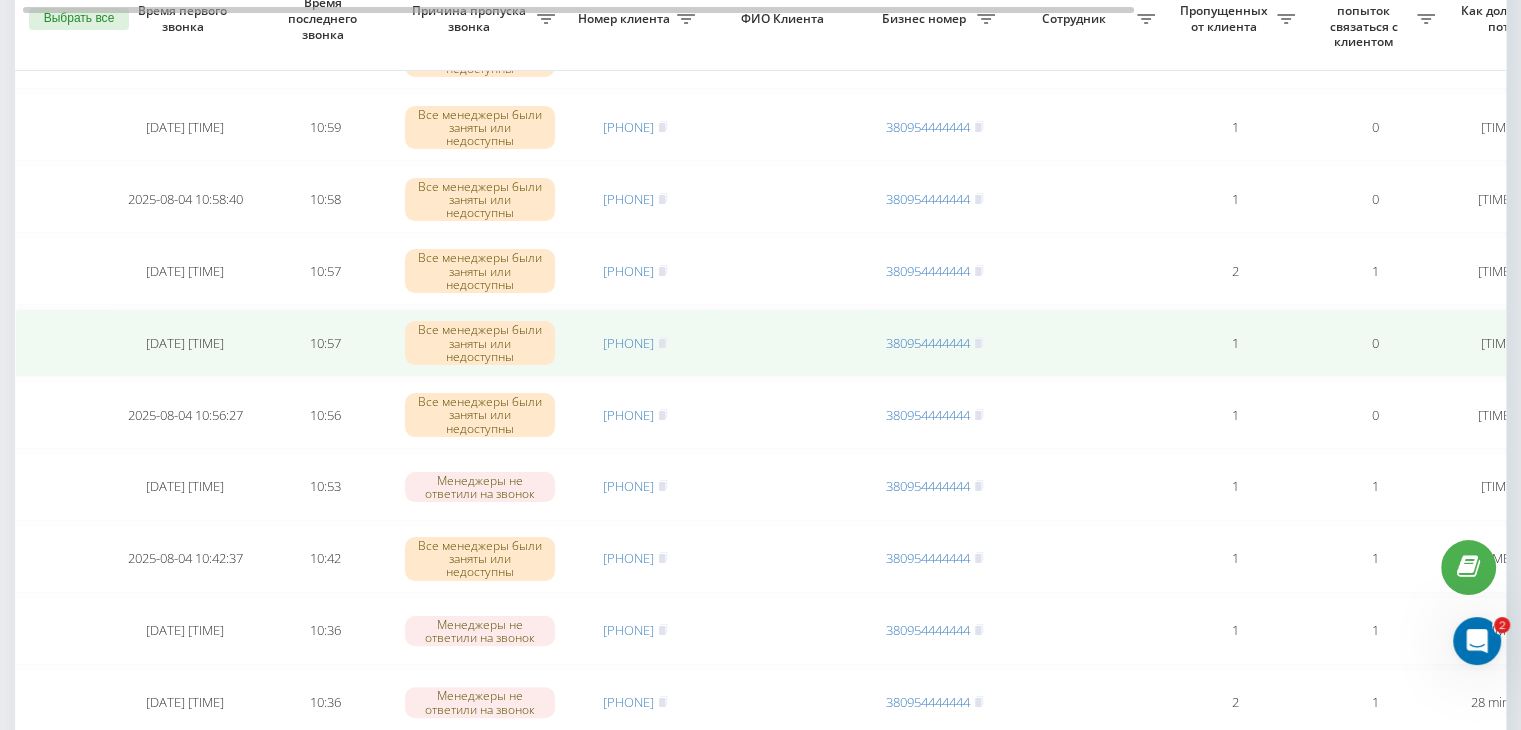 scroll, scrollTop: 300, scrollLeft: 0, axis: vertical 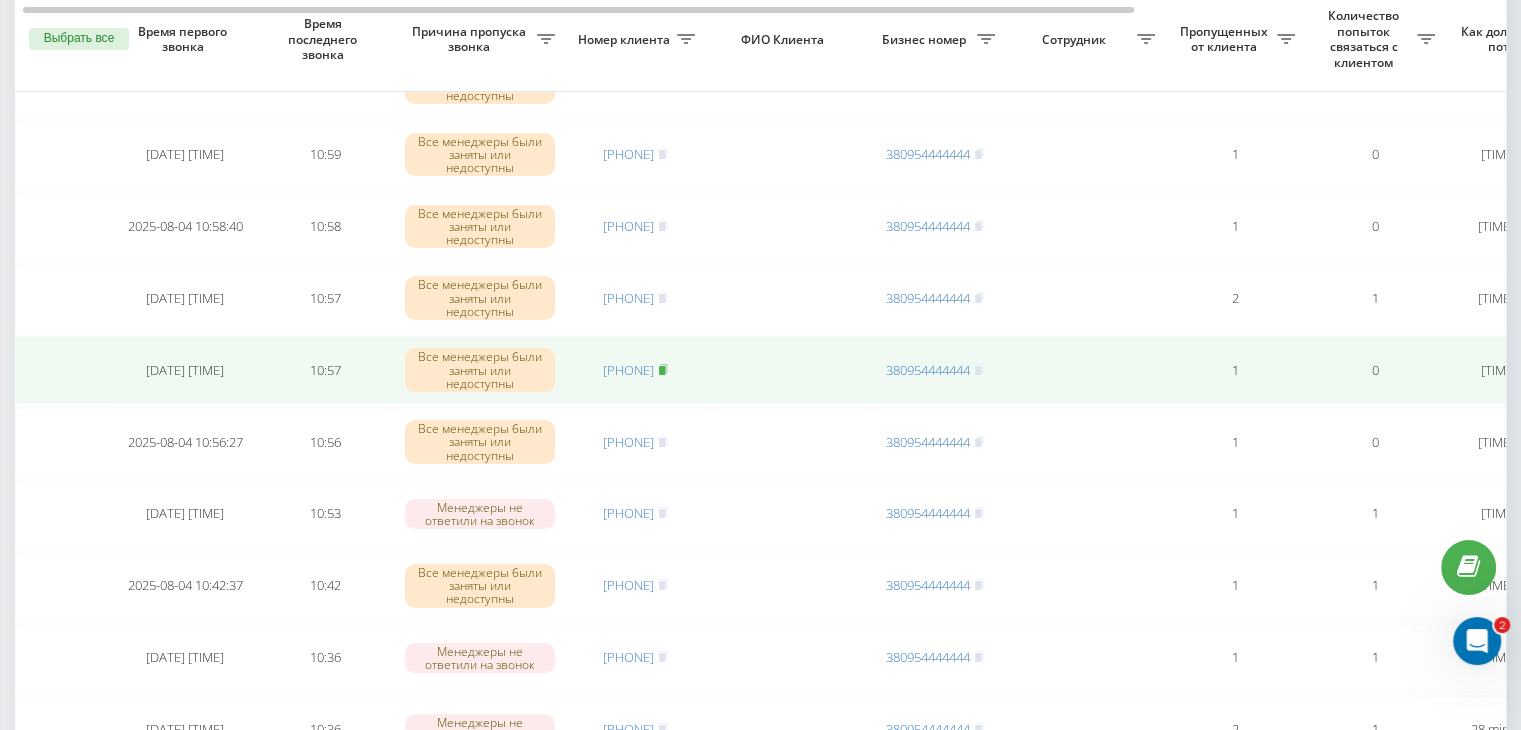 click 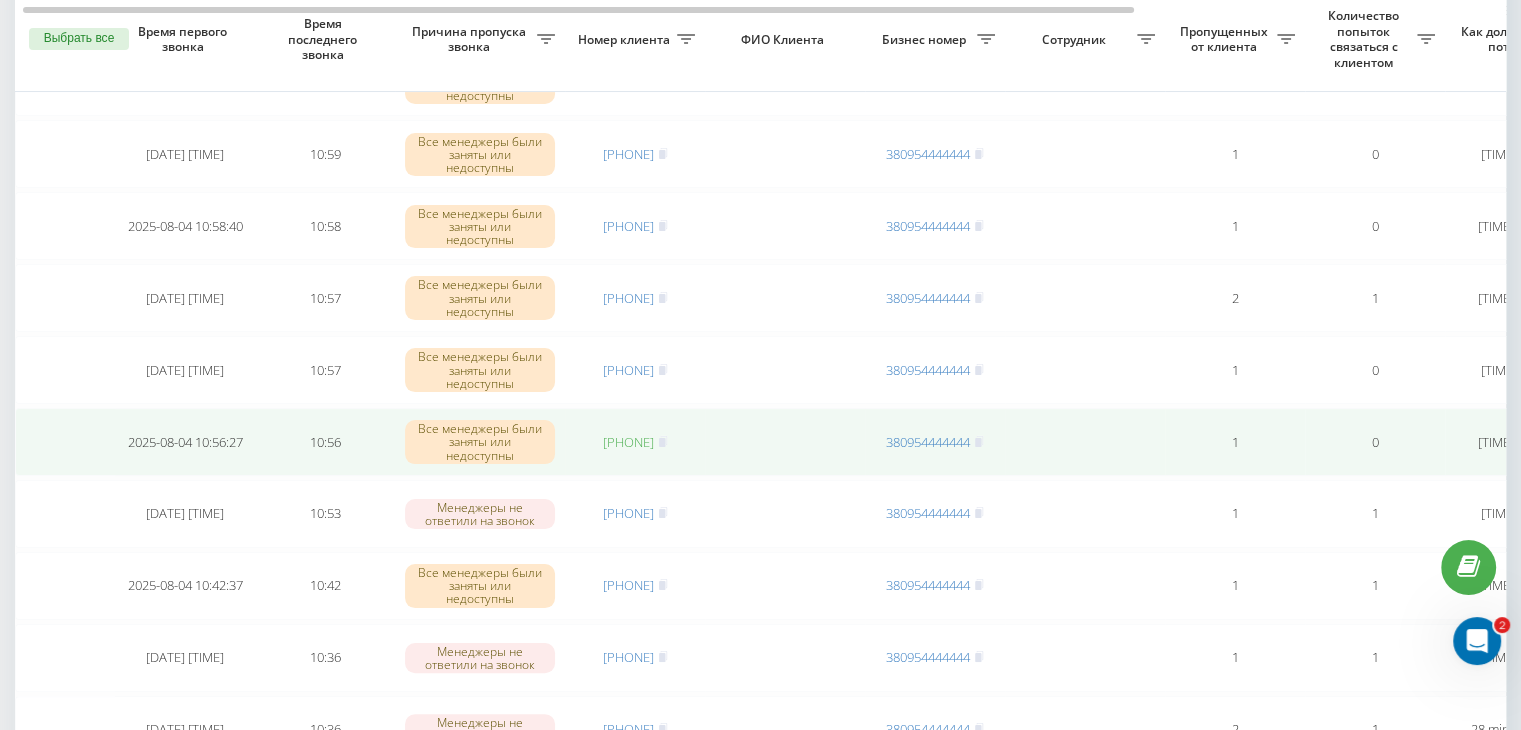 click on "[PHONE]" at bounding box center [628, 442] 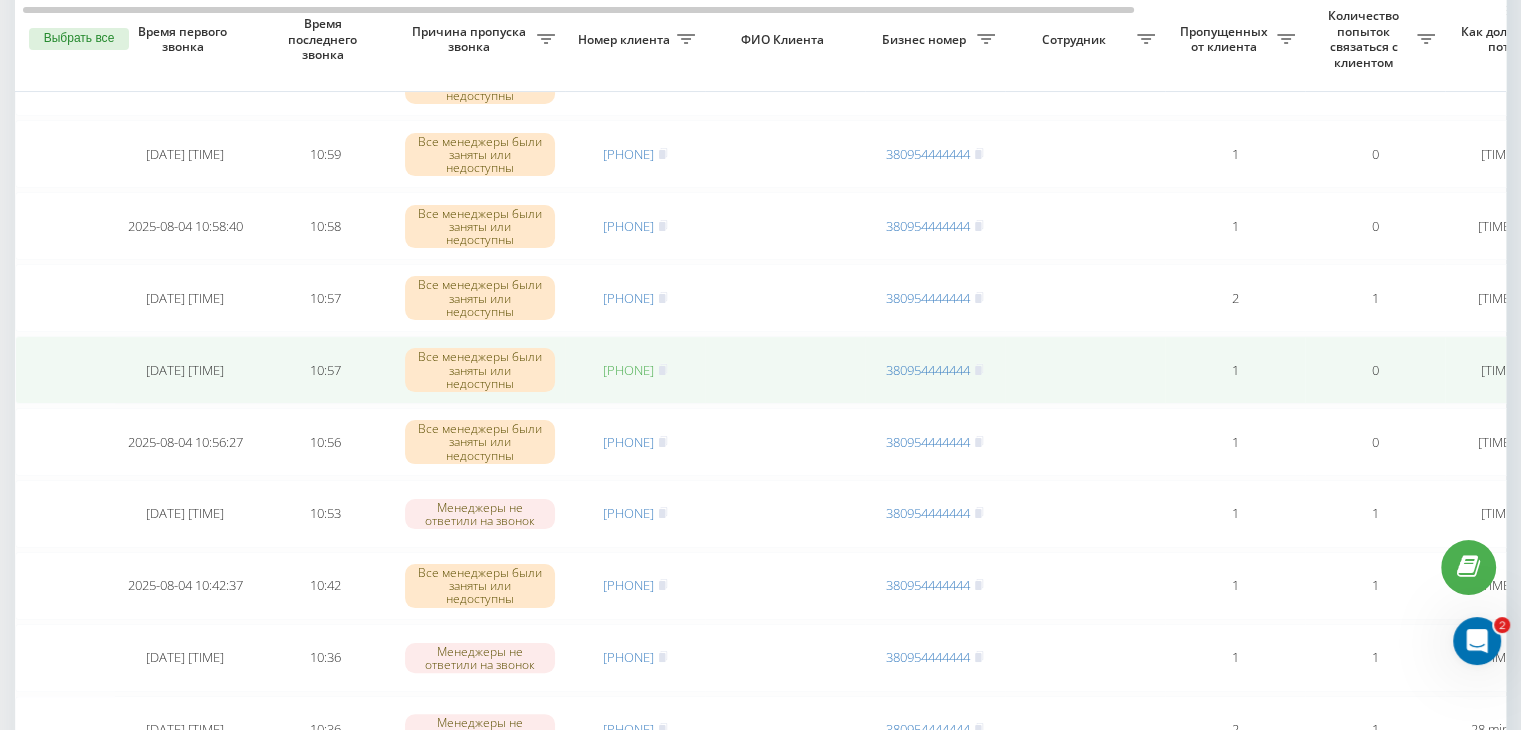 click on "[PHONE]" at bounding box center [628, 370] 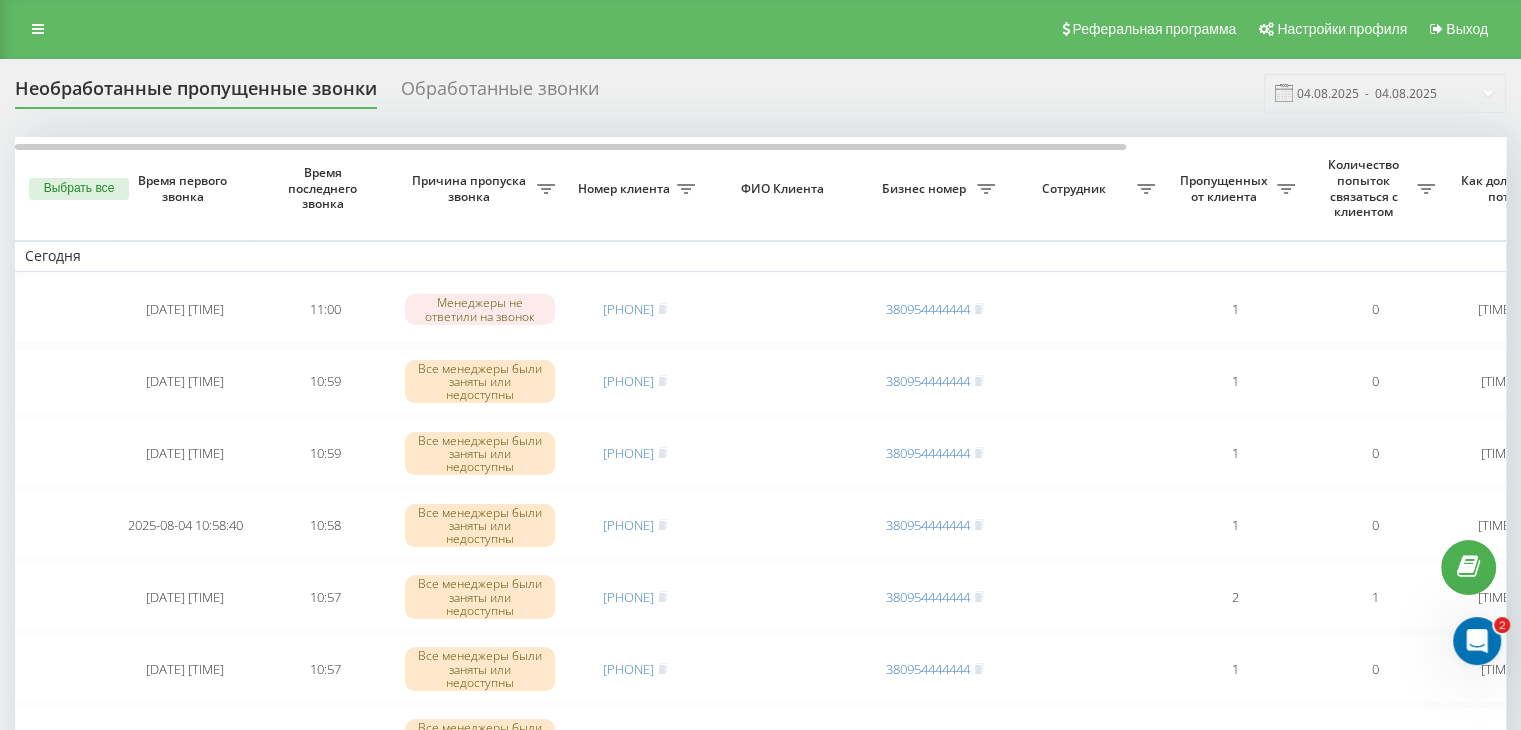 scroll, scrollTop: 0, scrollLeft: 0, axis: both 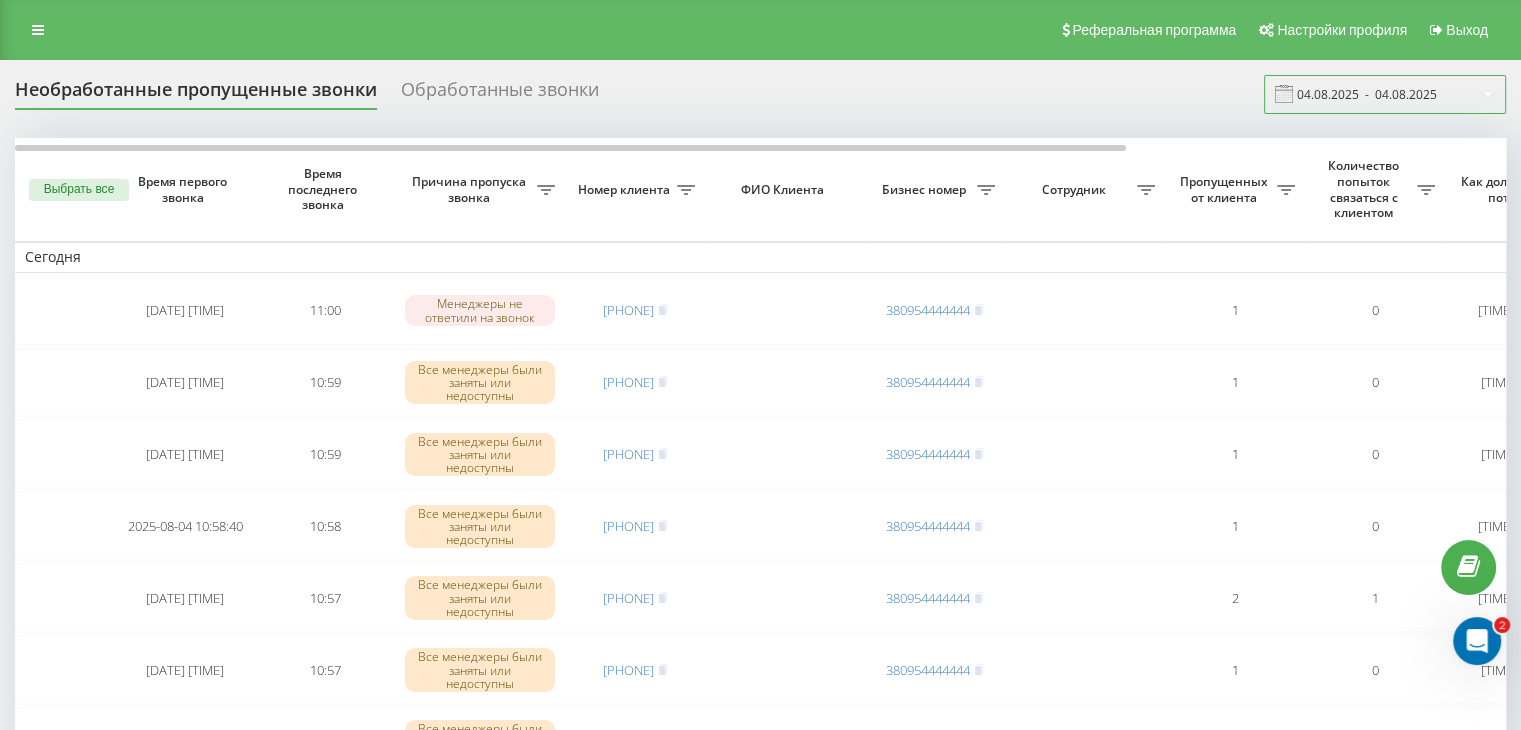 click on "04.08.2025  -  04.08.2025" at bounding box center (1385, 94) 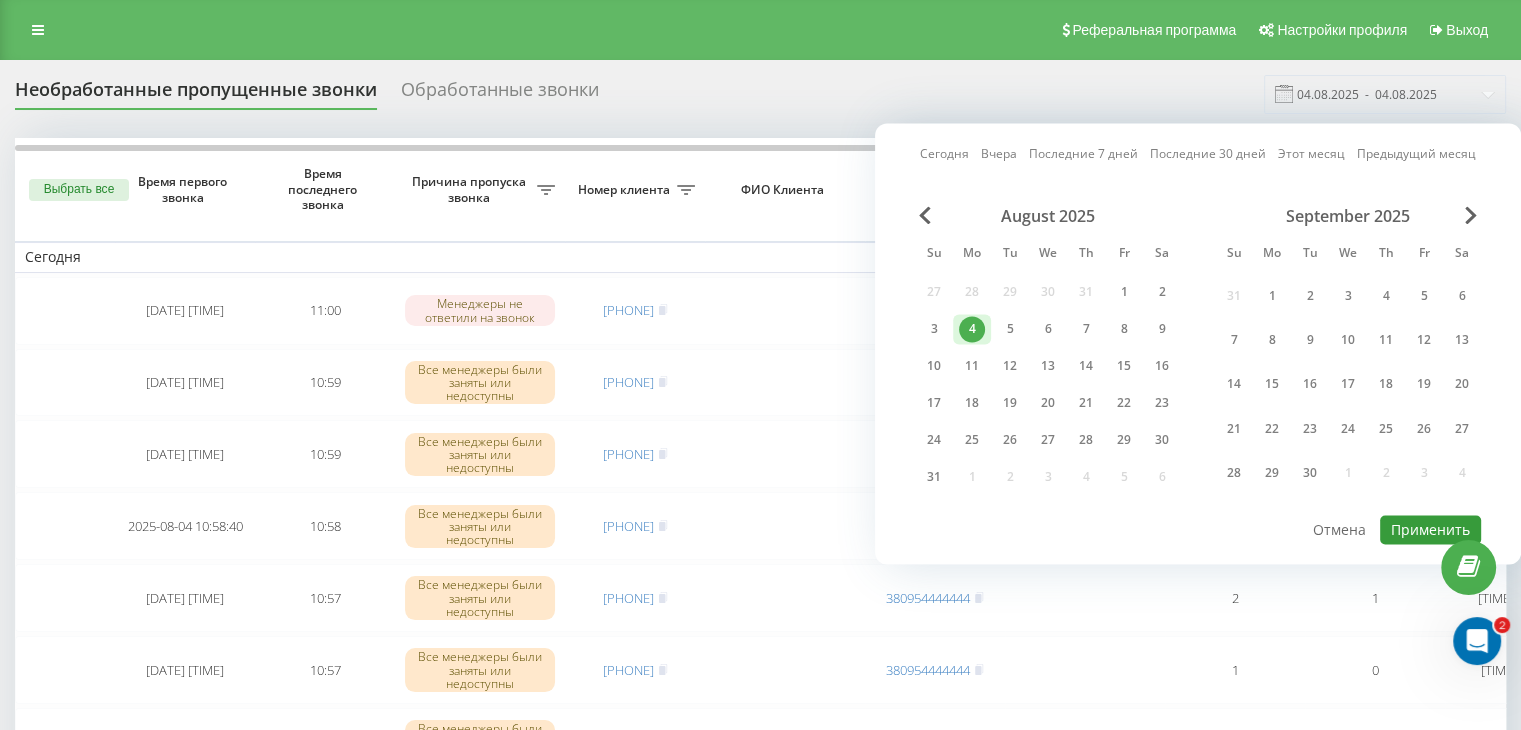click on "Применить" at bounding box center (1430, 529) 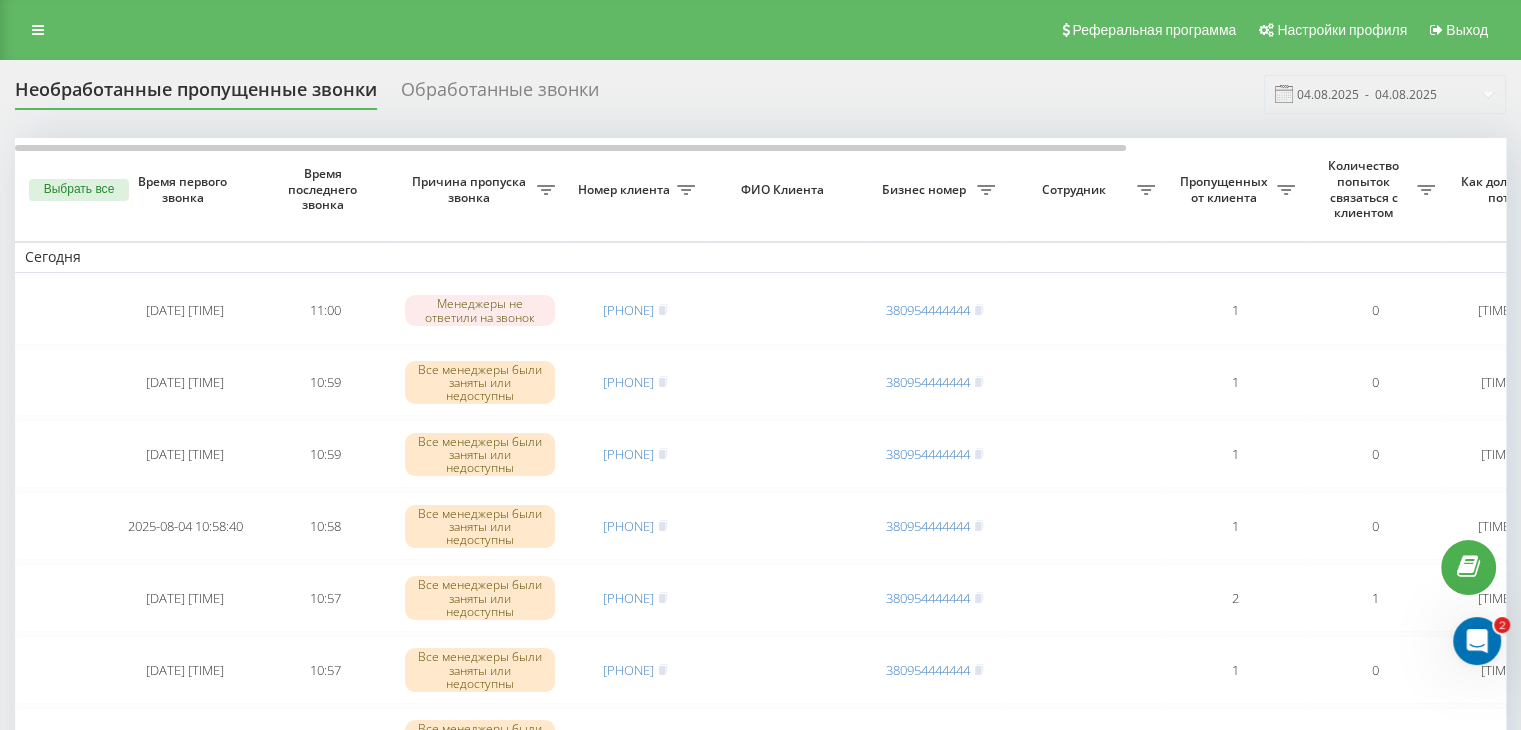 click on "Необработанные пропущенные звонки Обработанные звонки 04.08.2025  -  04.08.2025" at bounding box center [760, 94] 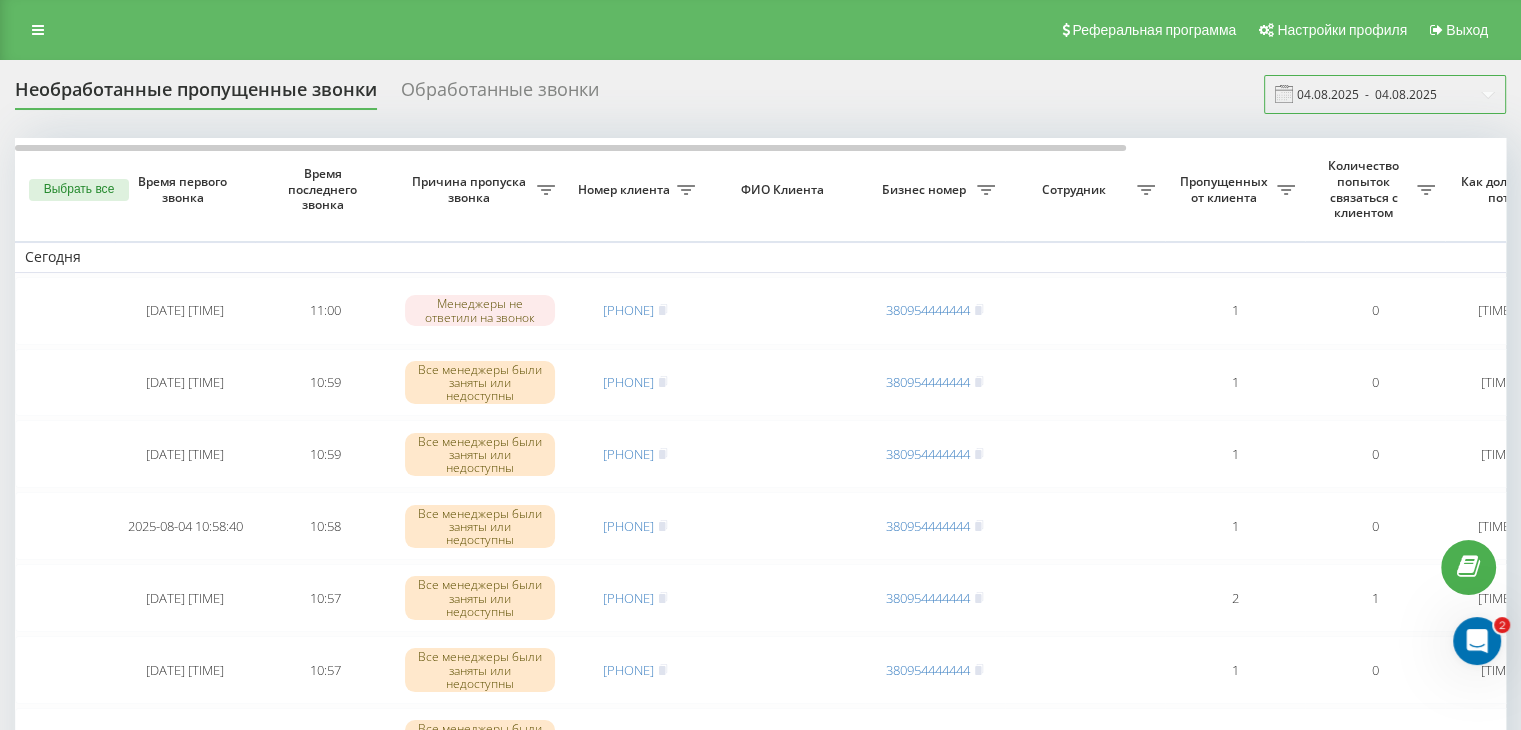 click on "04.08.2025  -  04.08.2025" at bounding box center (1385, 94) 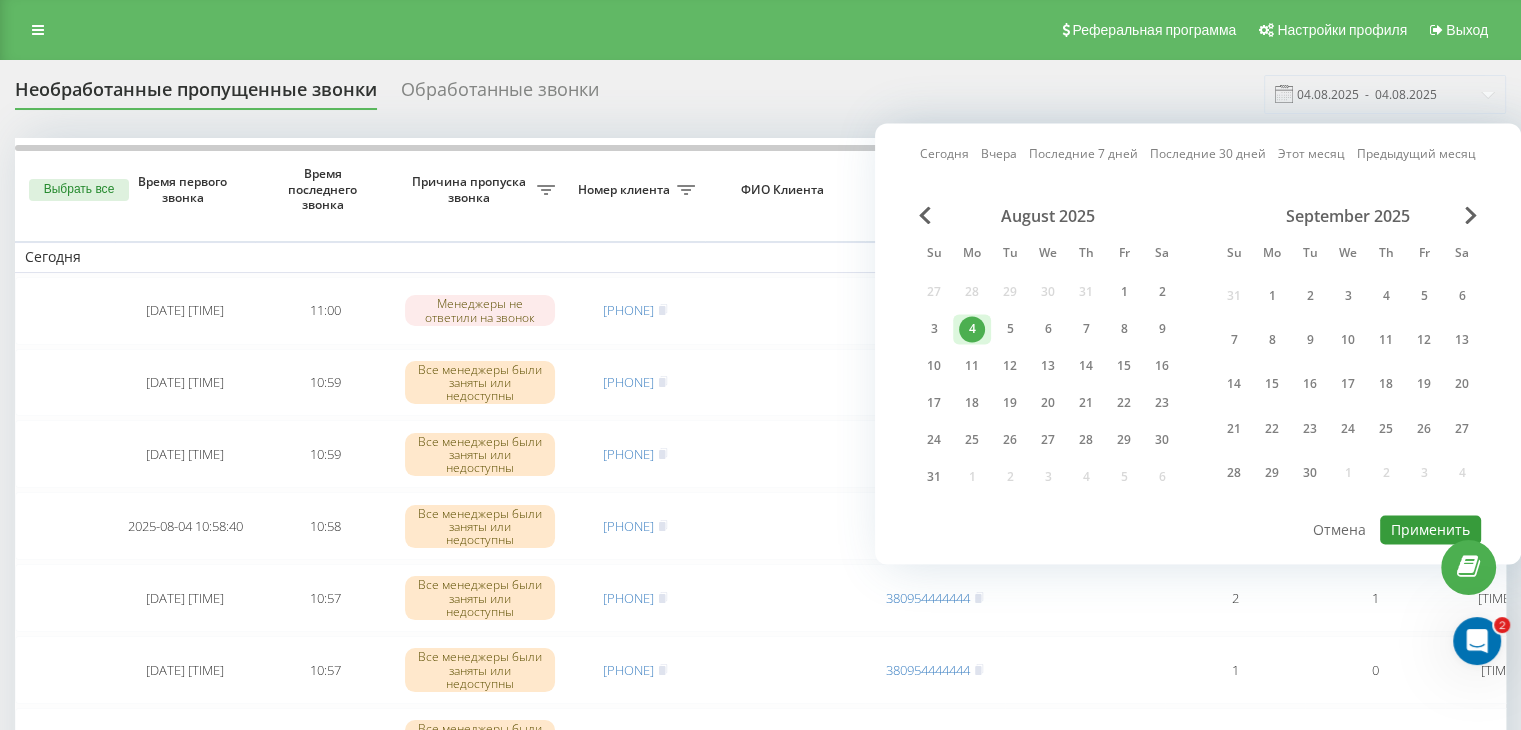 click on "Применить" at bounding box center (1430, 529) 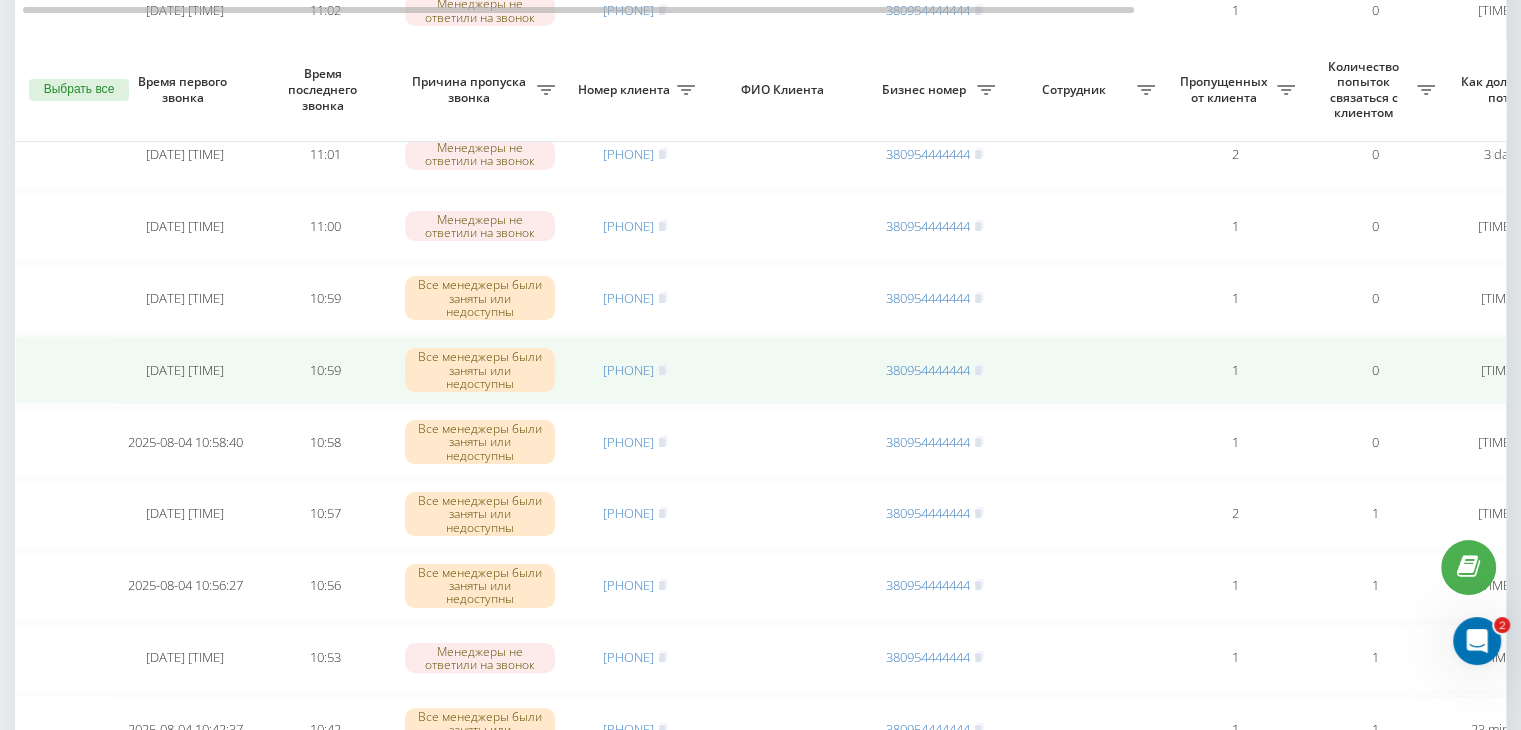 scroll, scrollTop: 400, scrollLeft: 0, axis: vertical 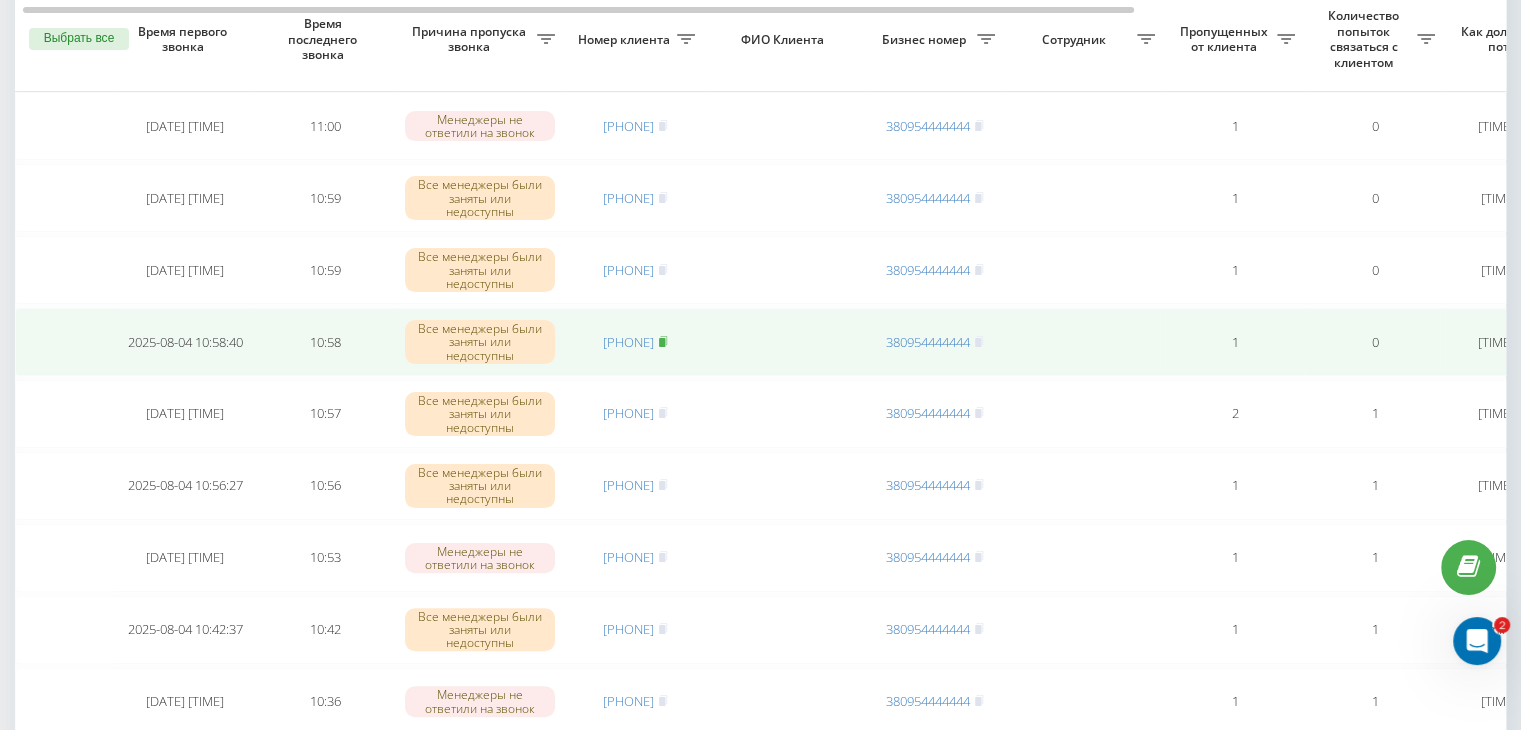 click 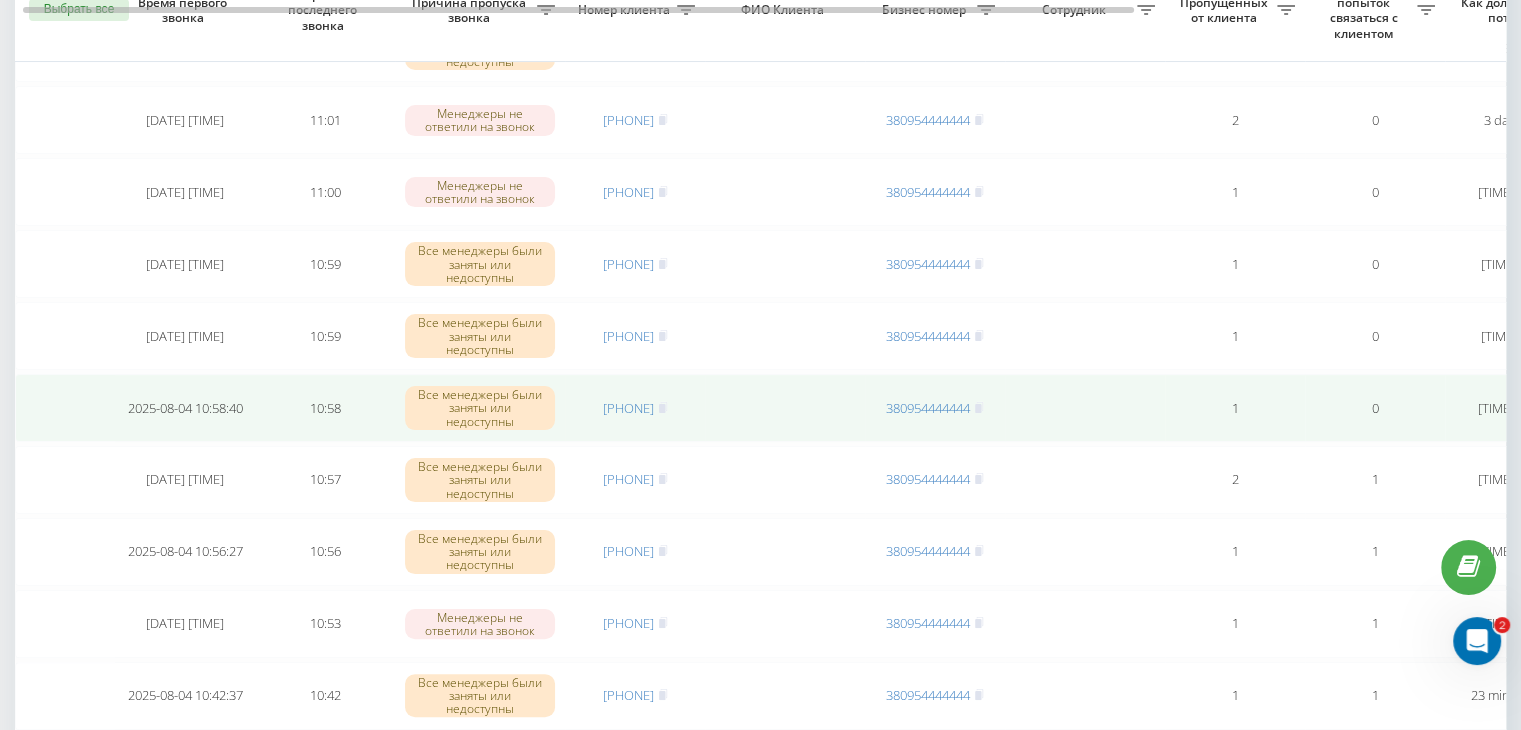scroll, scrollTop: 300, scrollLeft: 0, axis: vertical 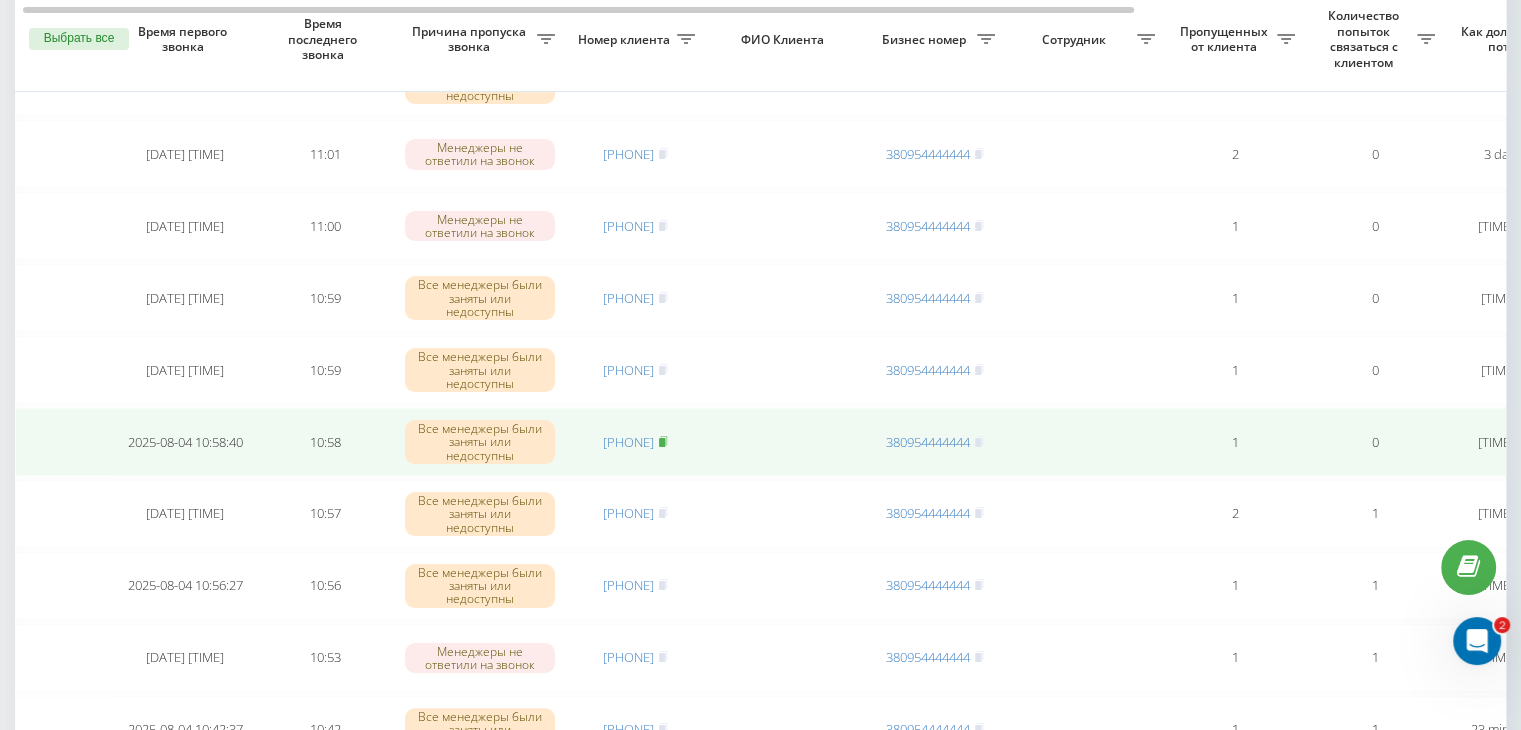 click 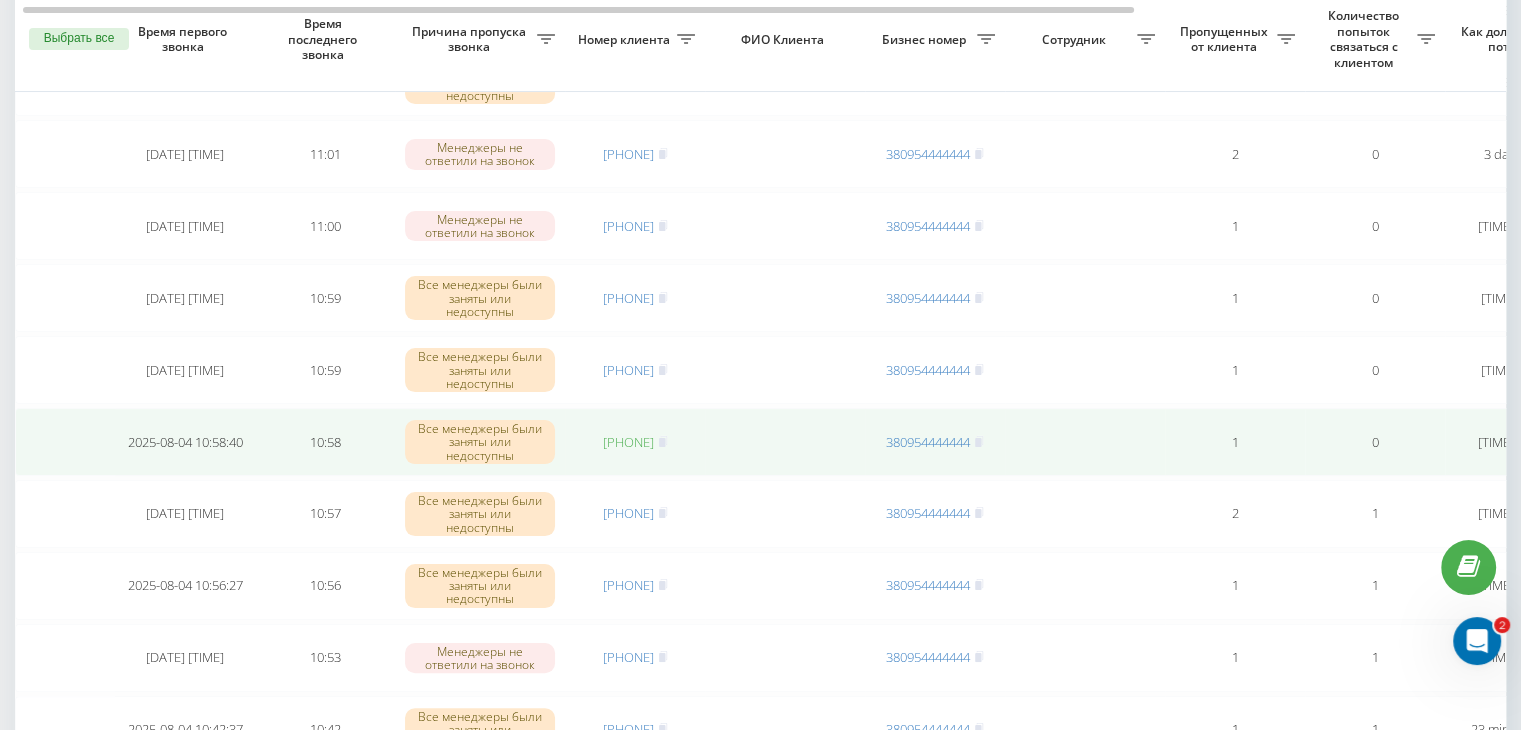 click on "[PHONE]" at bounding box center [628, 442] 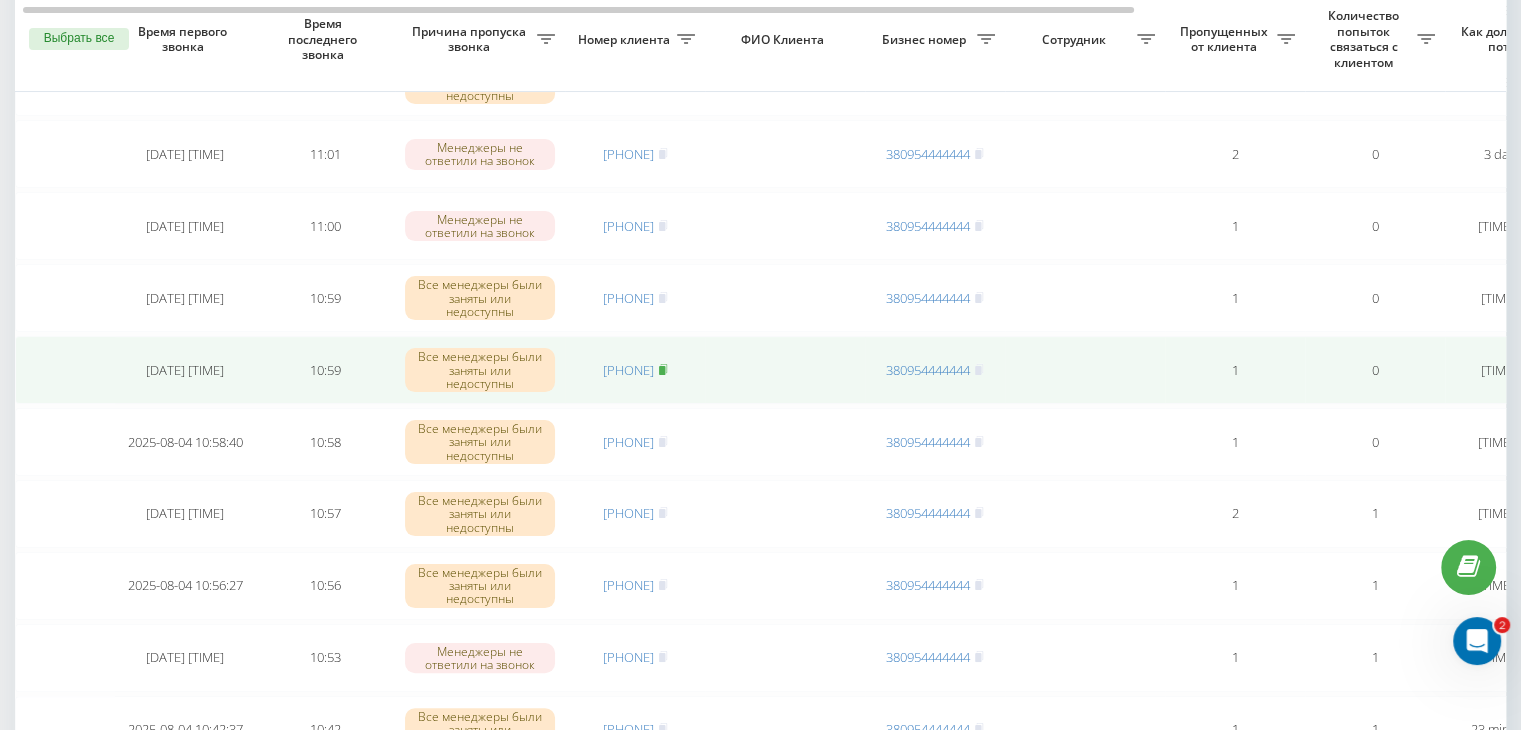 click 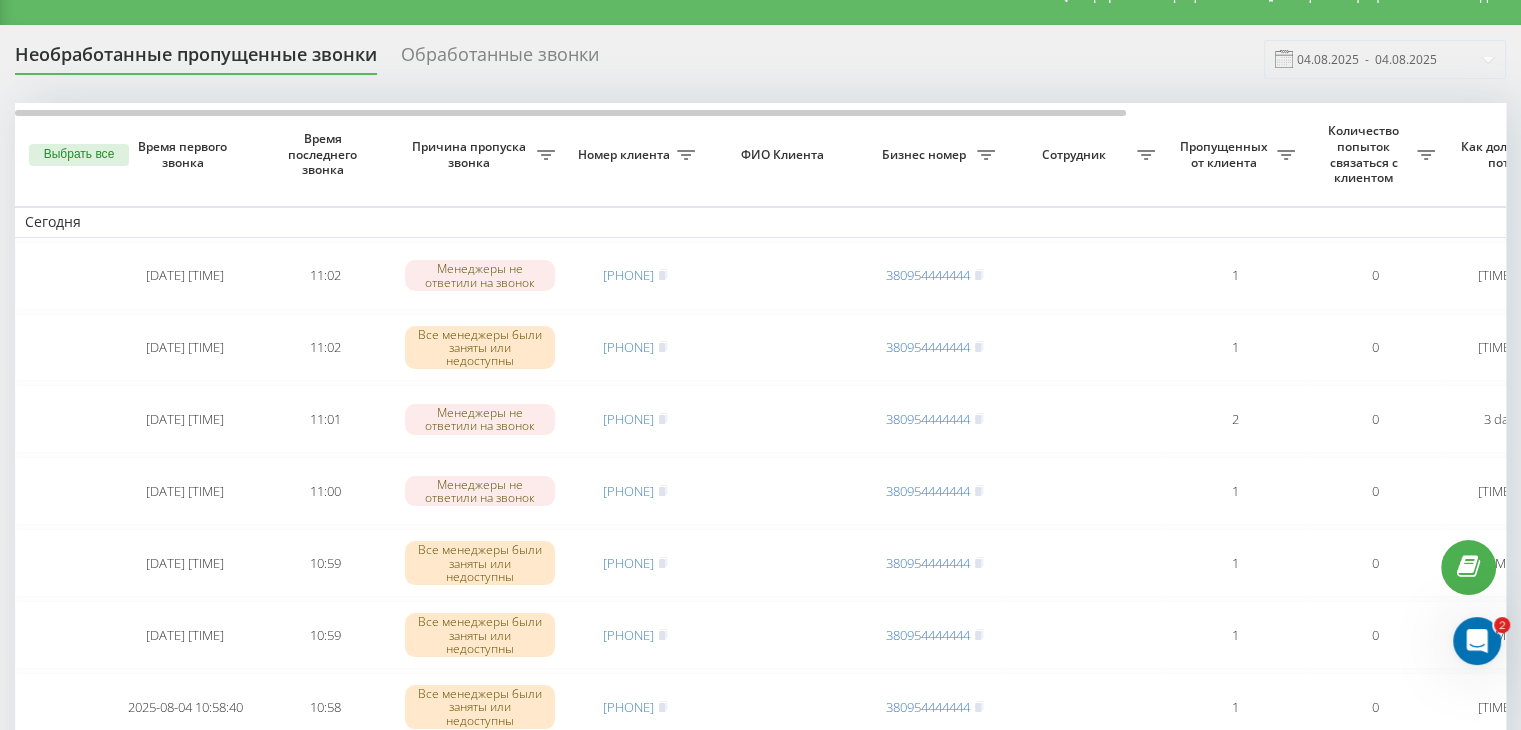 scroll, scrollTop: 0, scrollLeft: 0, axis: both 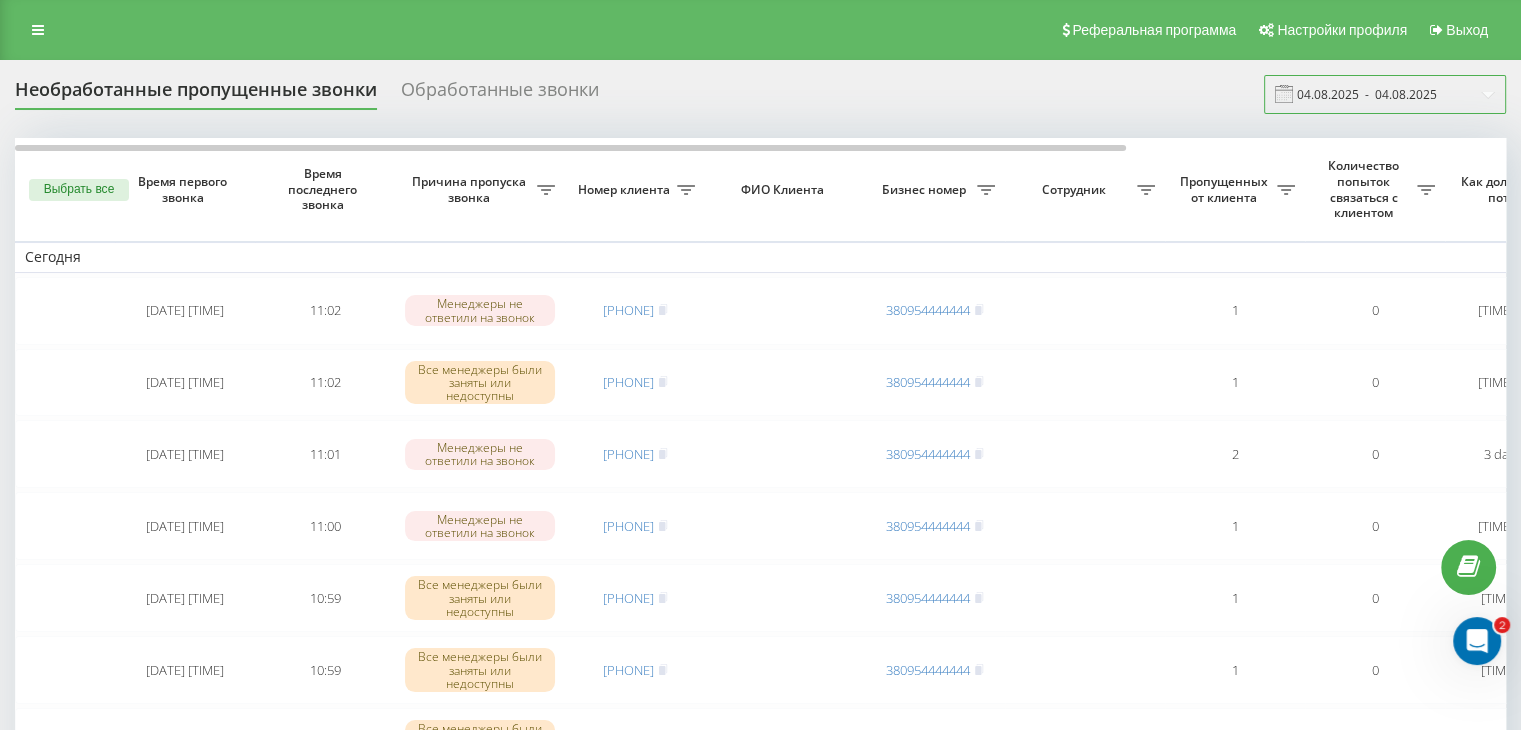click on "04.08.2025  -  04.08.2025" at bounding box center (1385, 94) 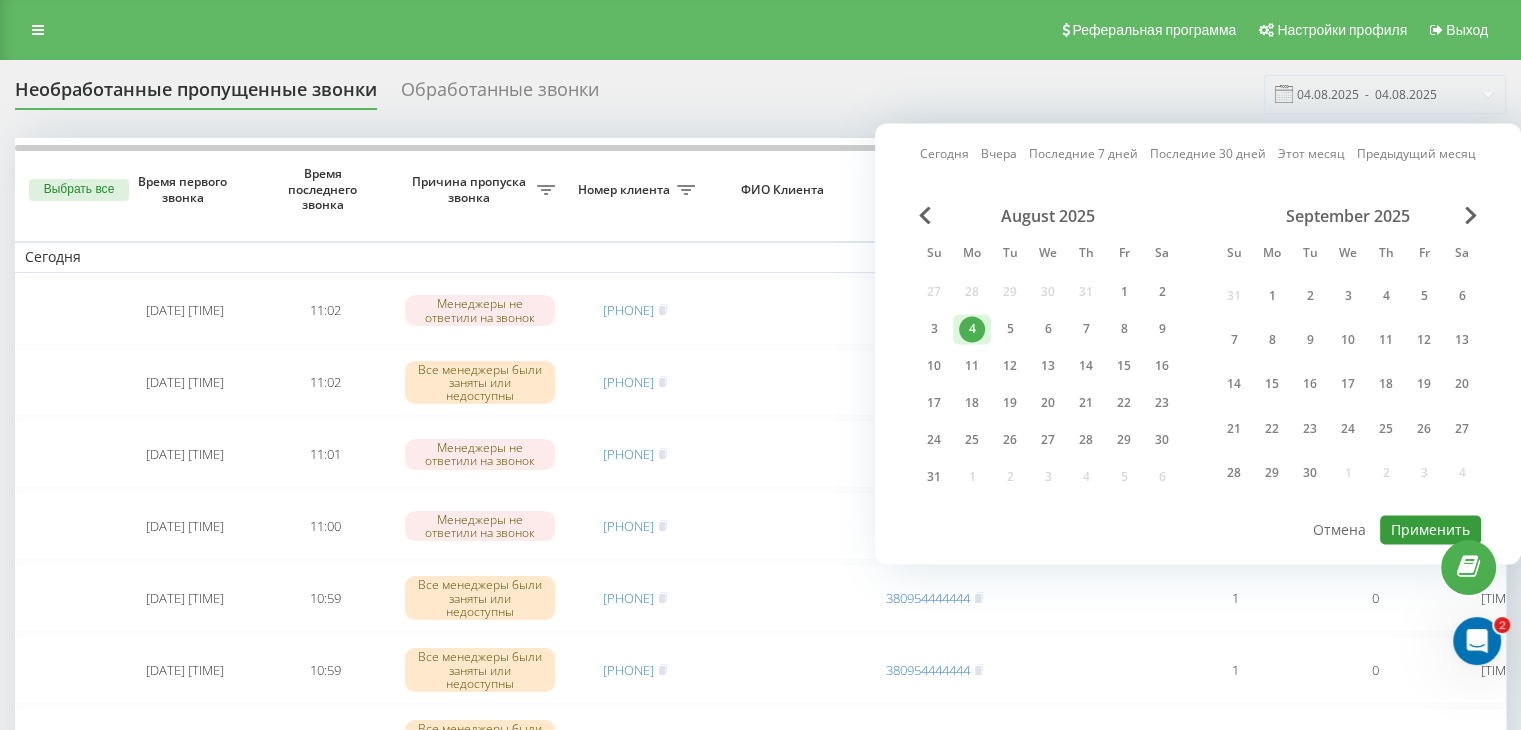 click on "Применить" at bounding box center [1430, 529] 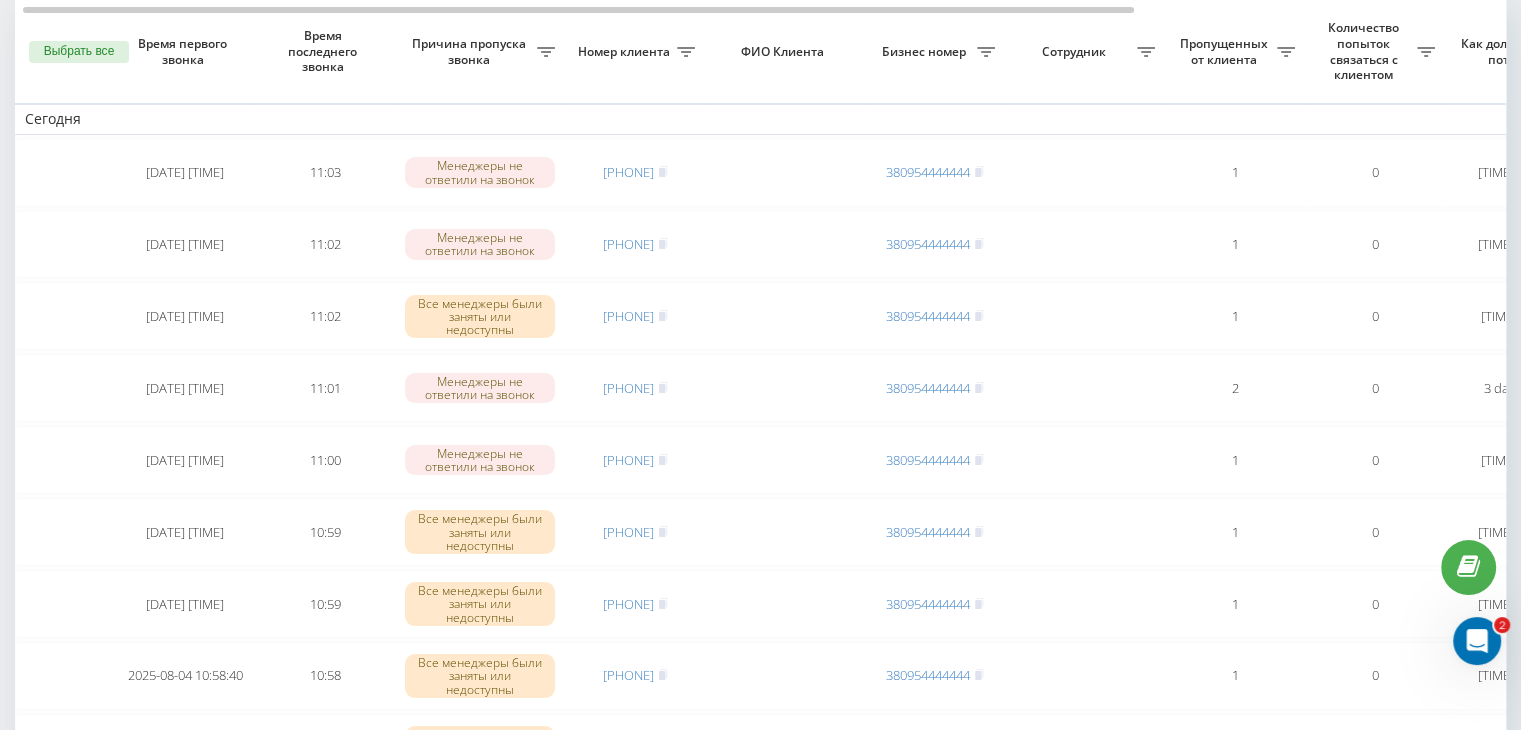 scroll, scrollTop: 200, scrollLeft: 0, axis: vertical 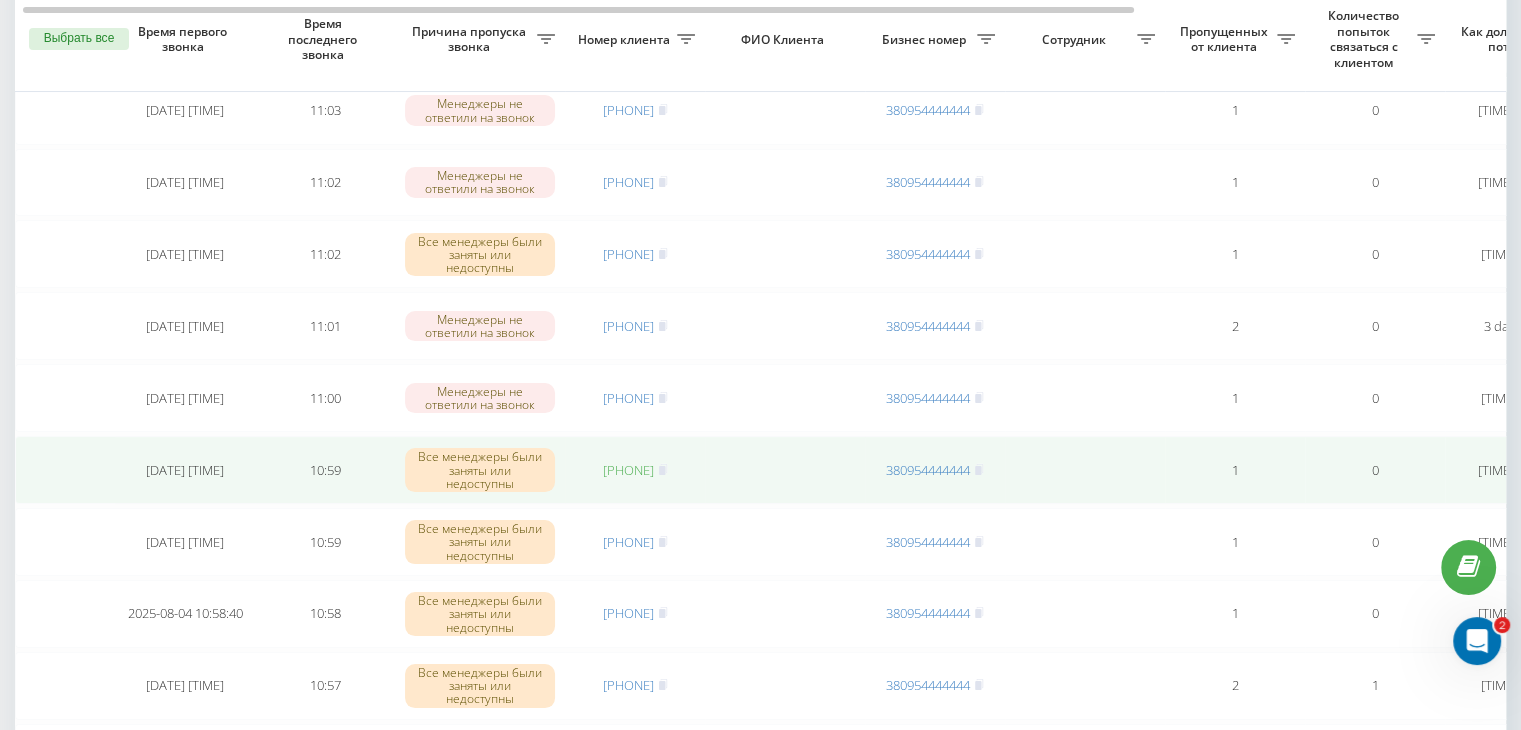 click on "[PHONE]" at bounding box center [628, 470] 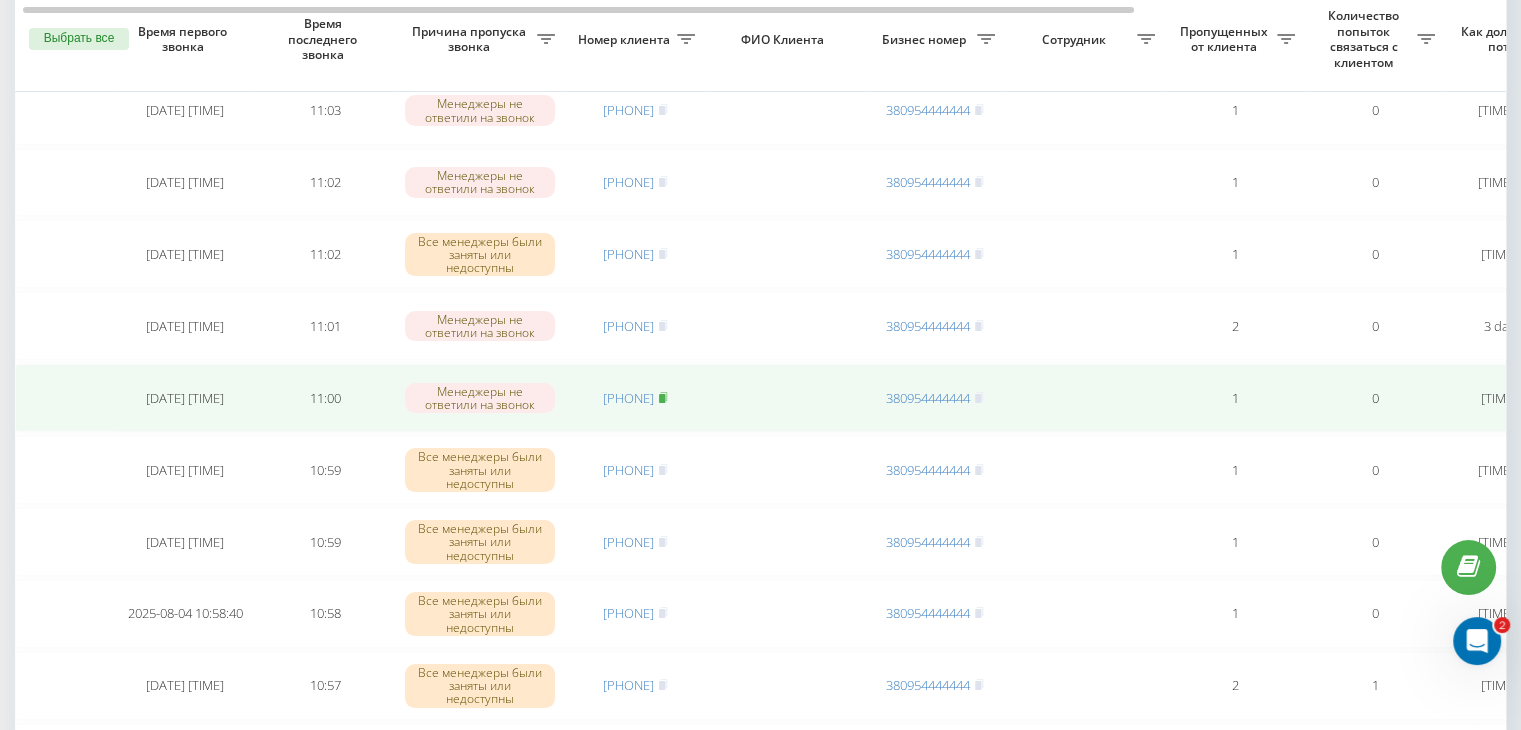 click 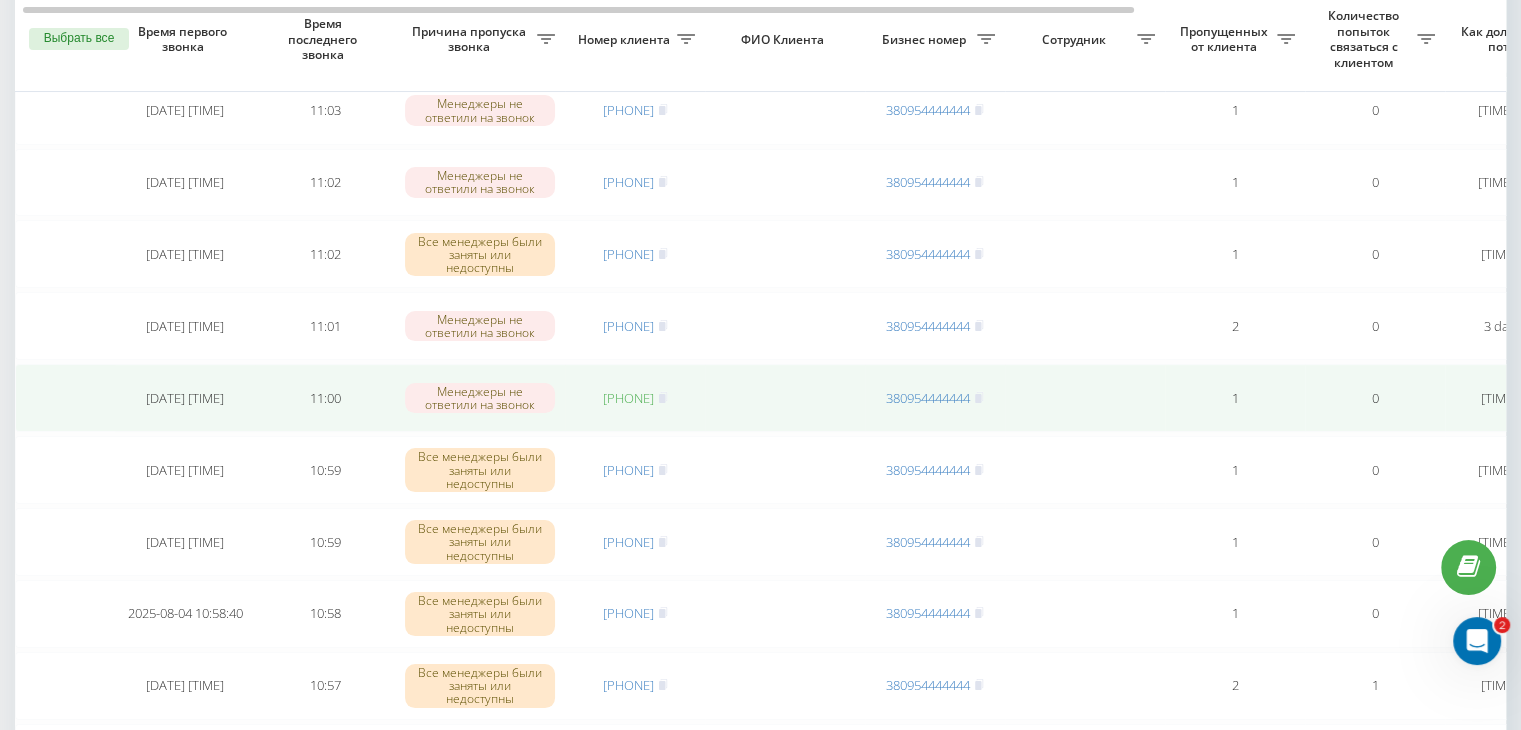 click on "[PHONE]" at bounding box center [628, 398] 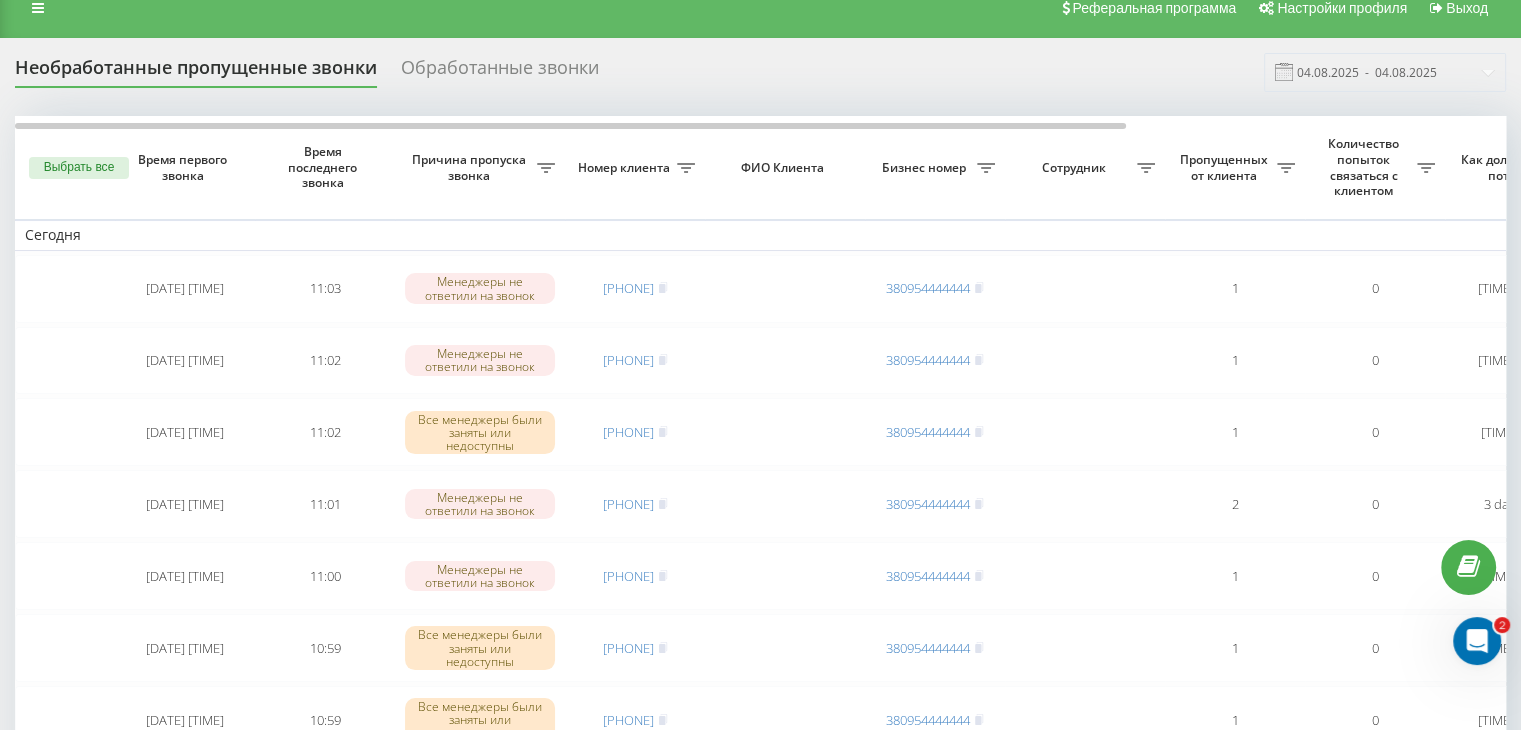 scroll, scrollTop: 0, scrollLeft: 0, axis: both 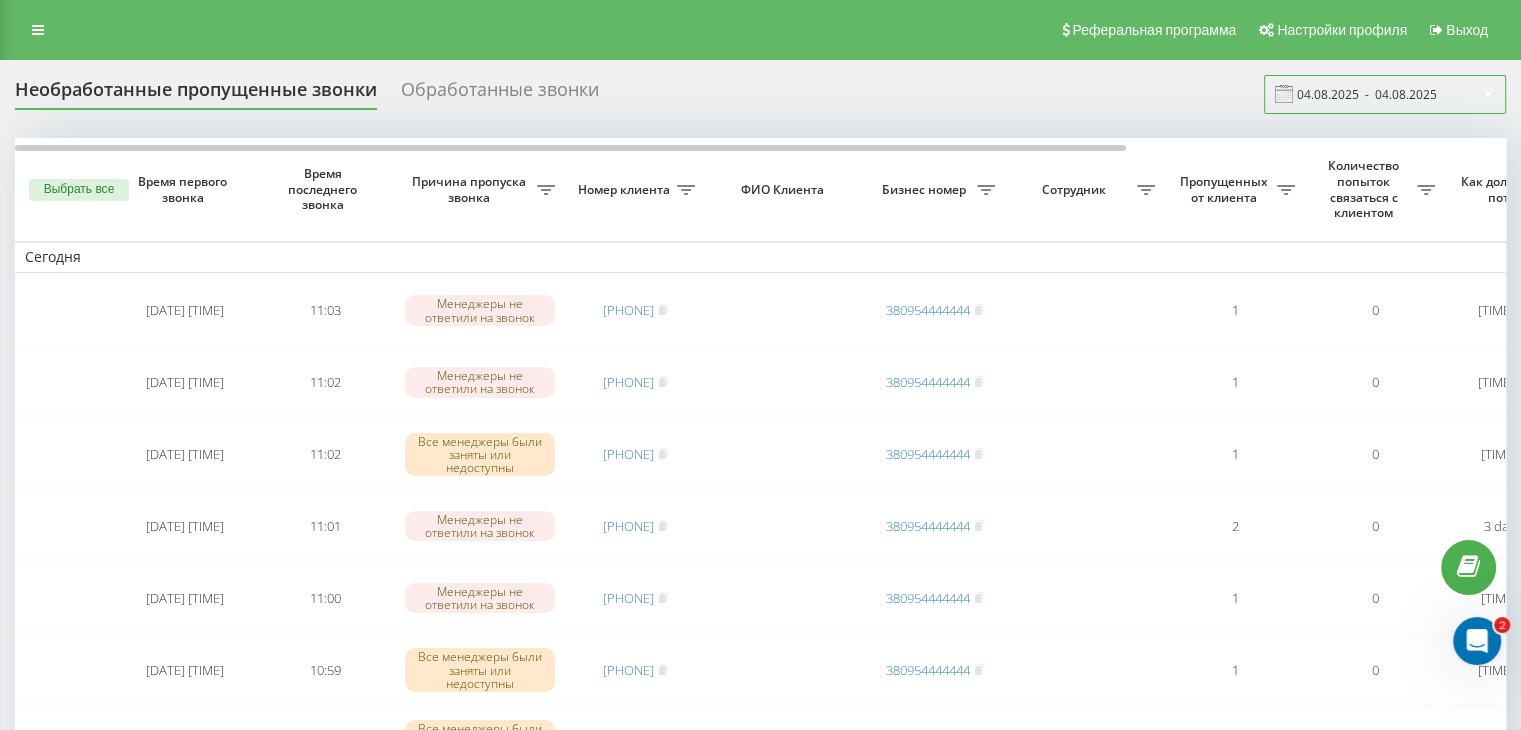 click on "04.08.2025  -  04.08.2025" at bounding box center [1385, 94] 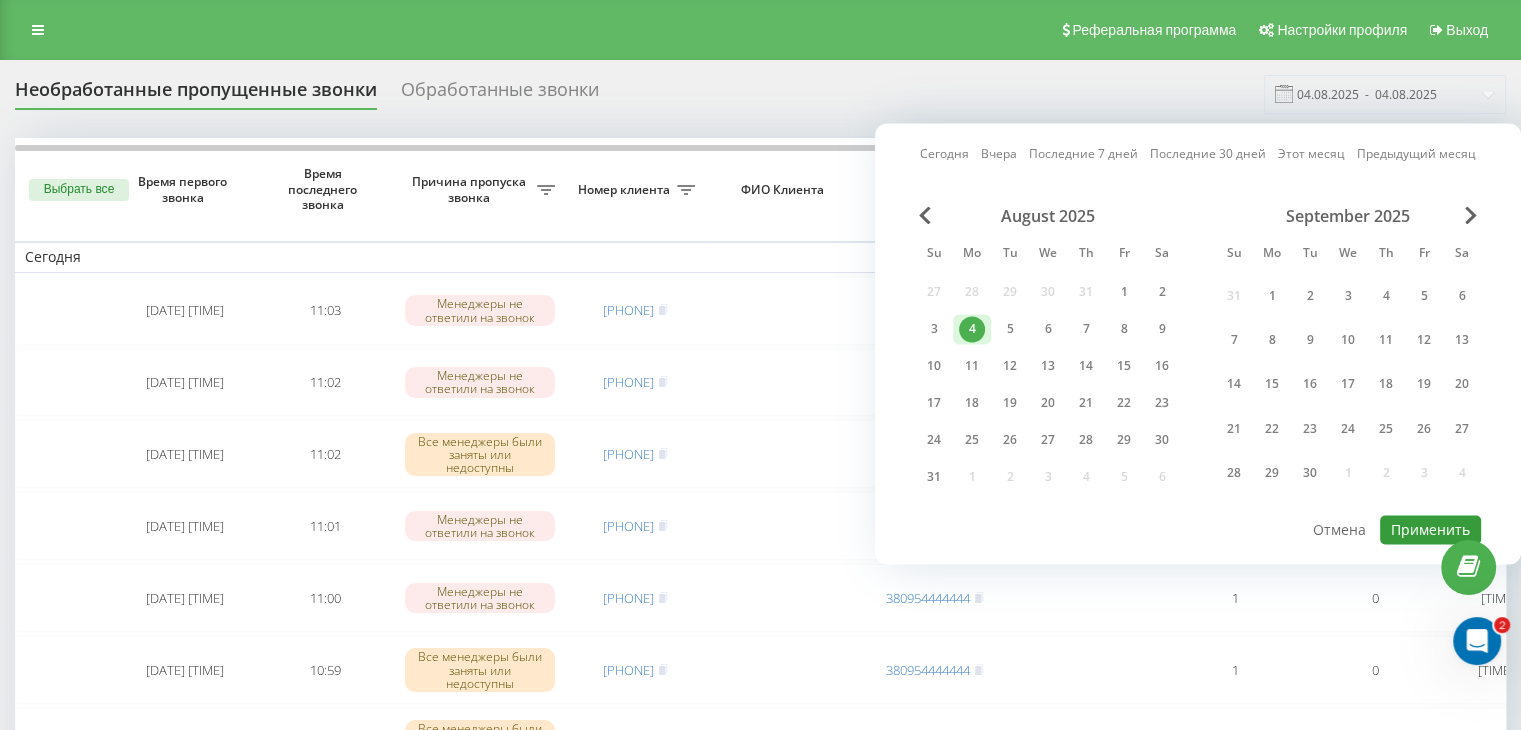click on "Применить" at bounding box center (1430, 529) 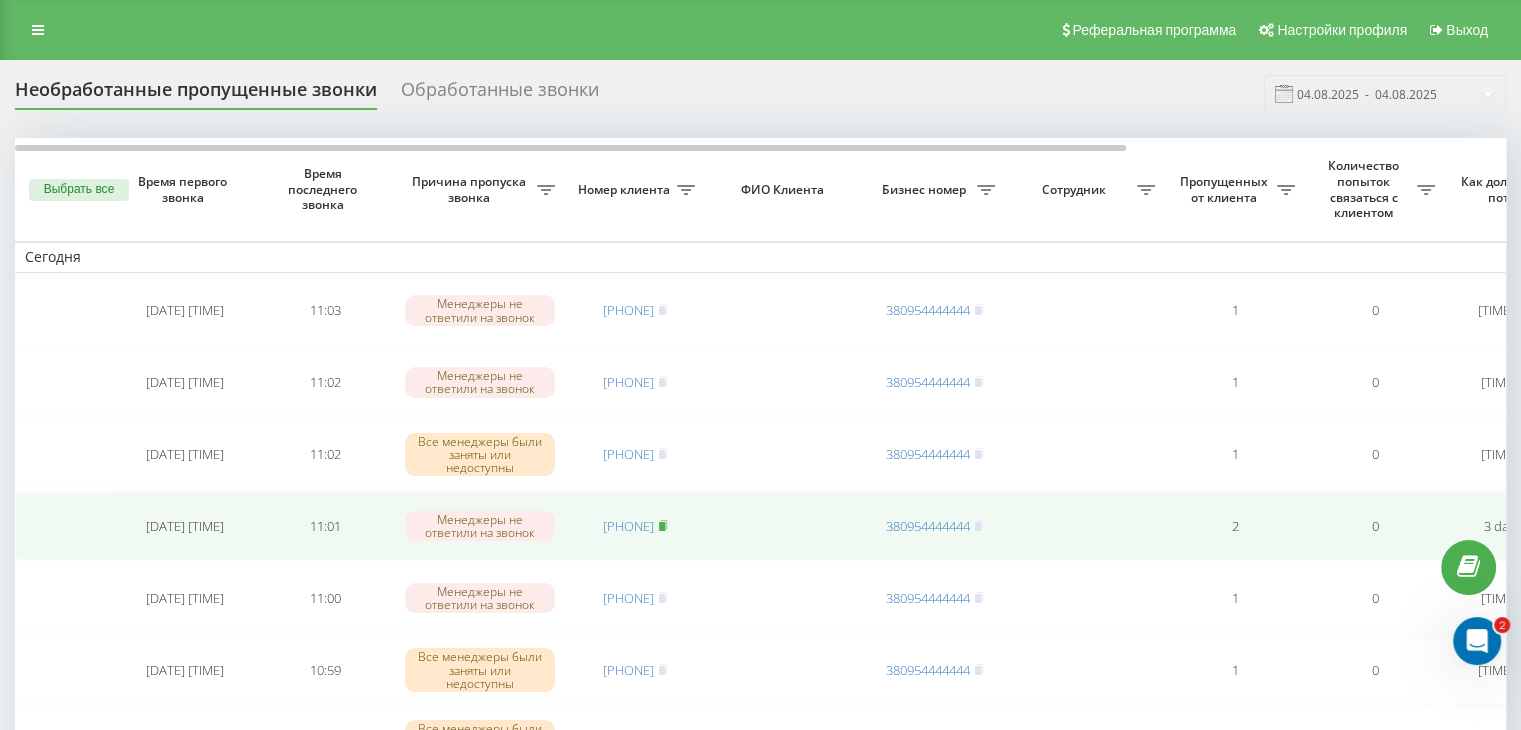 click 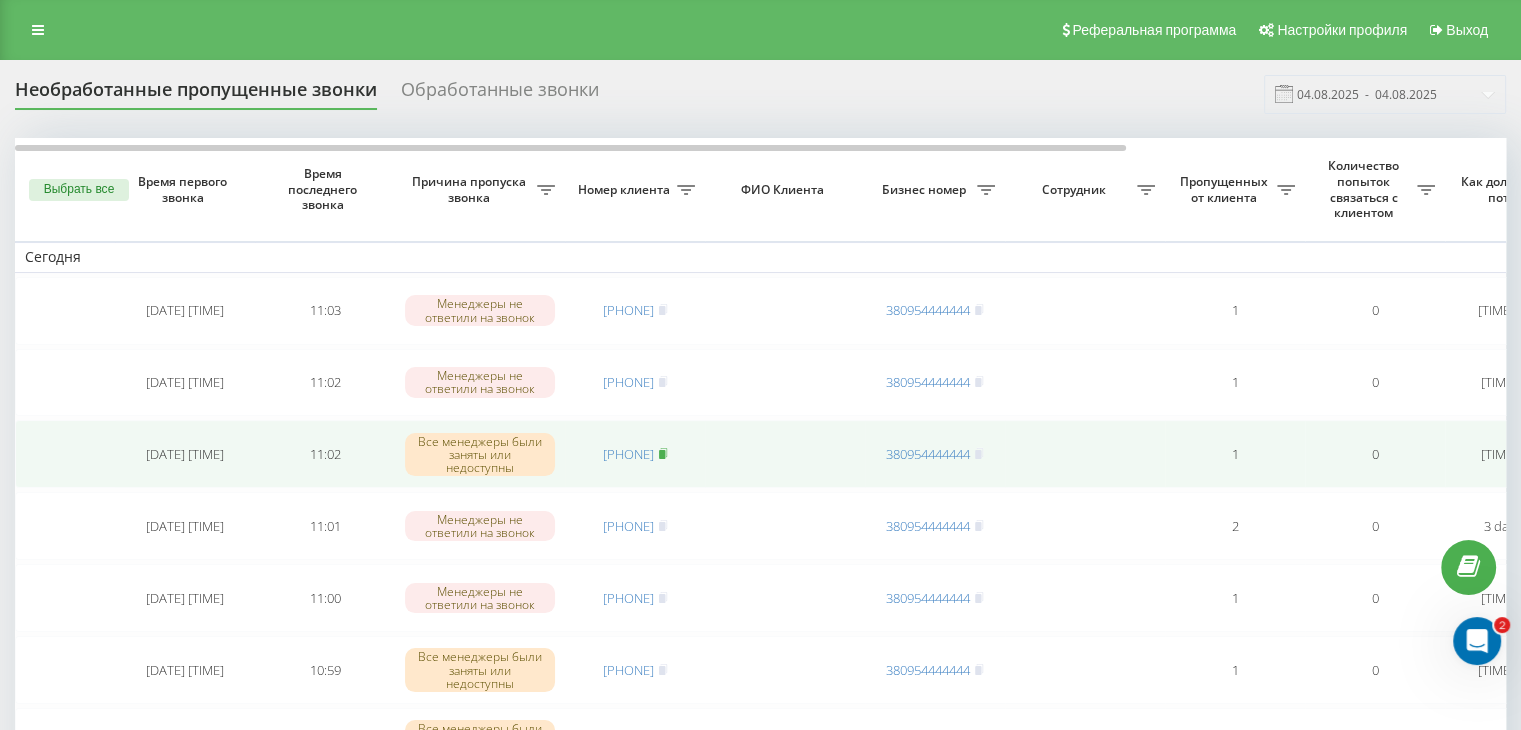 click 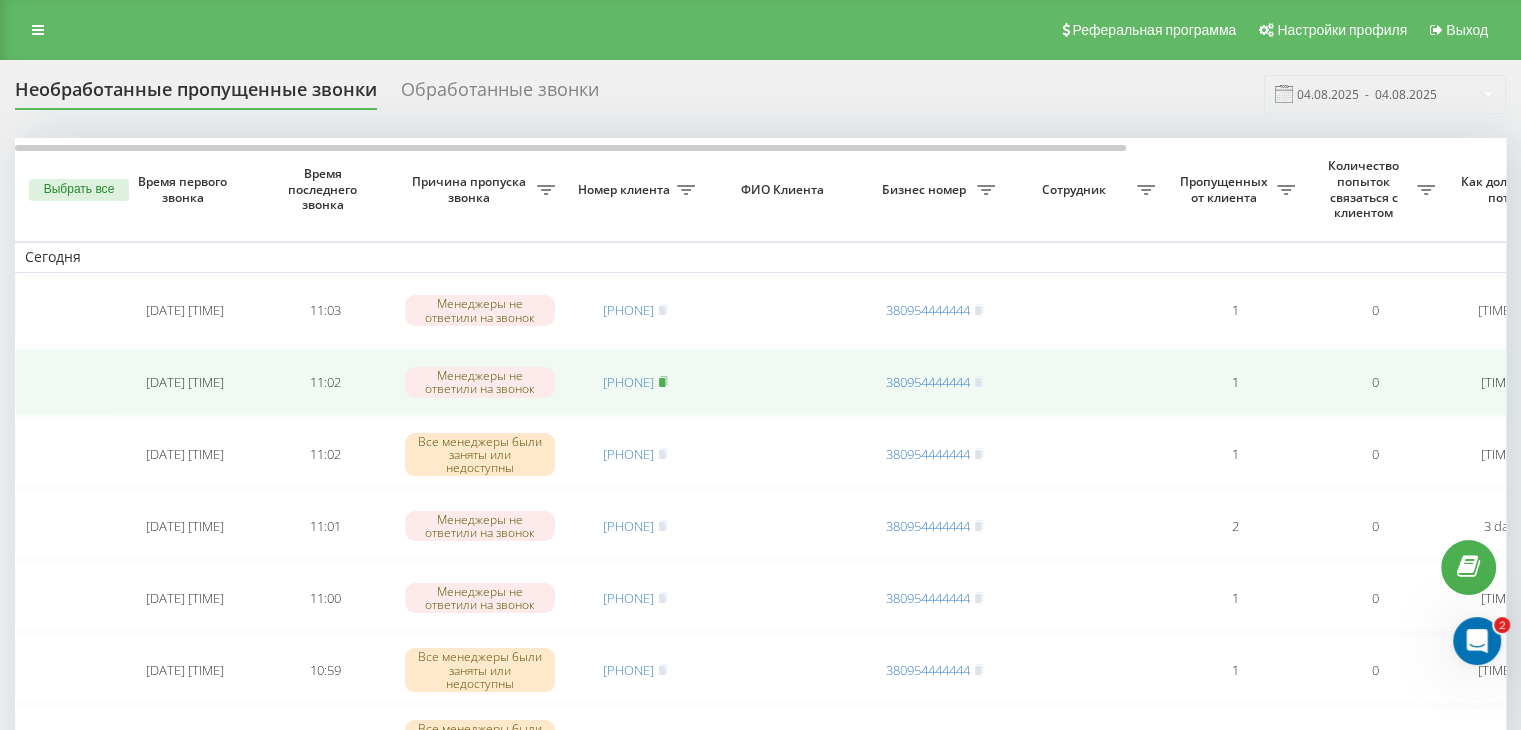 click 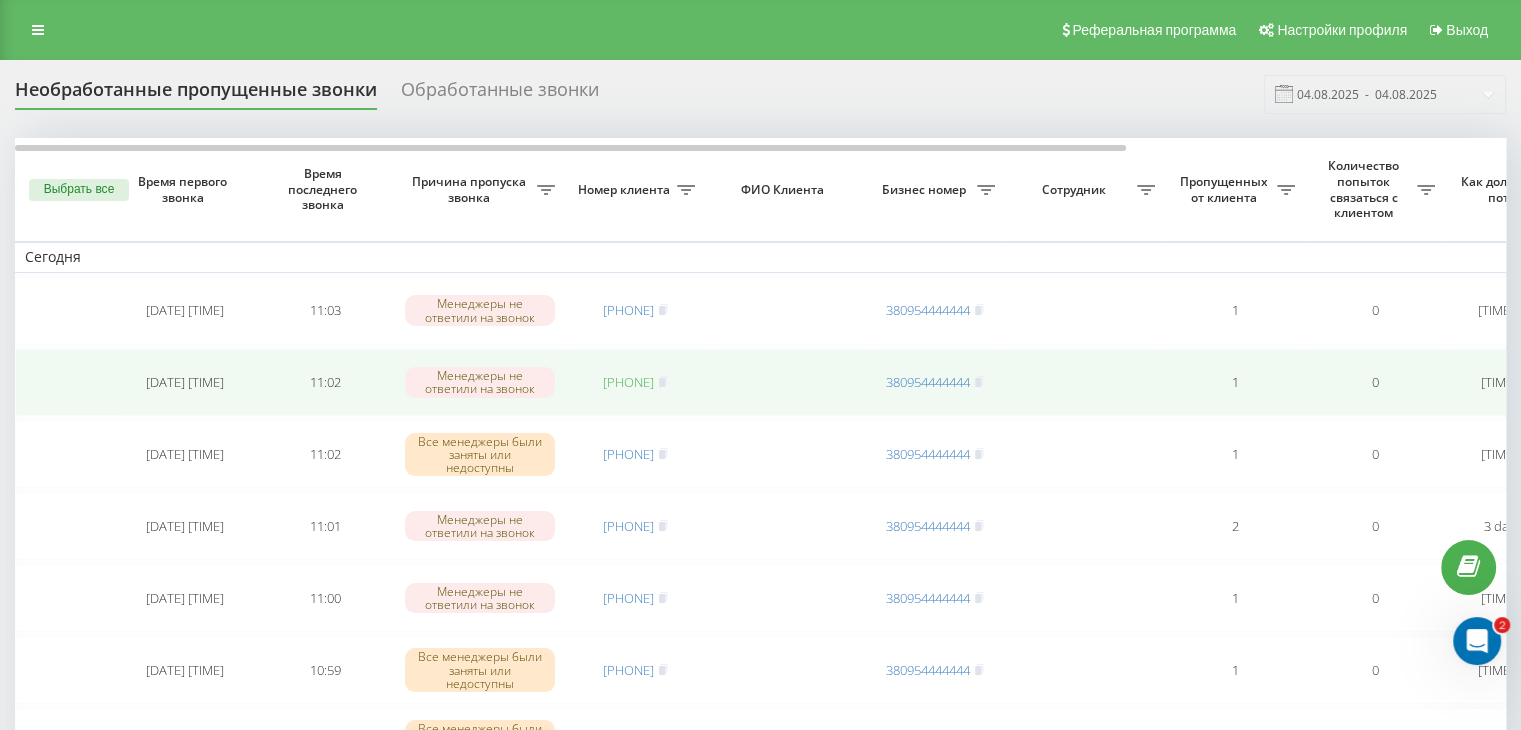 click on "[PHONE]" at bounding box center (628, 382) 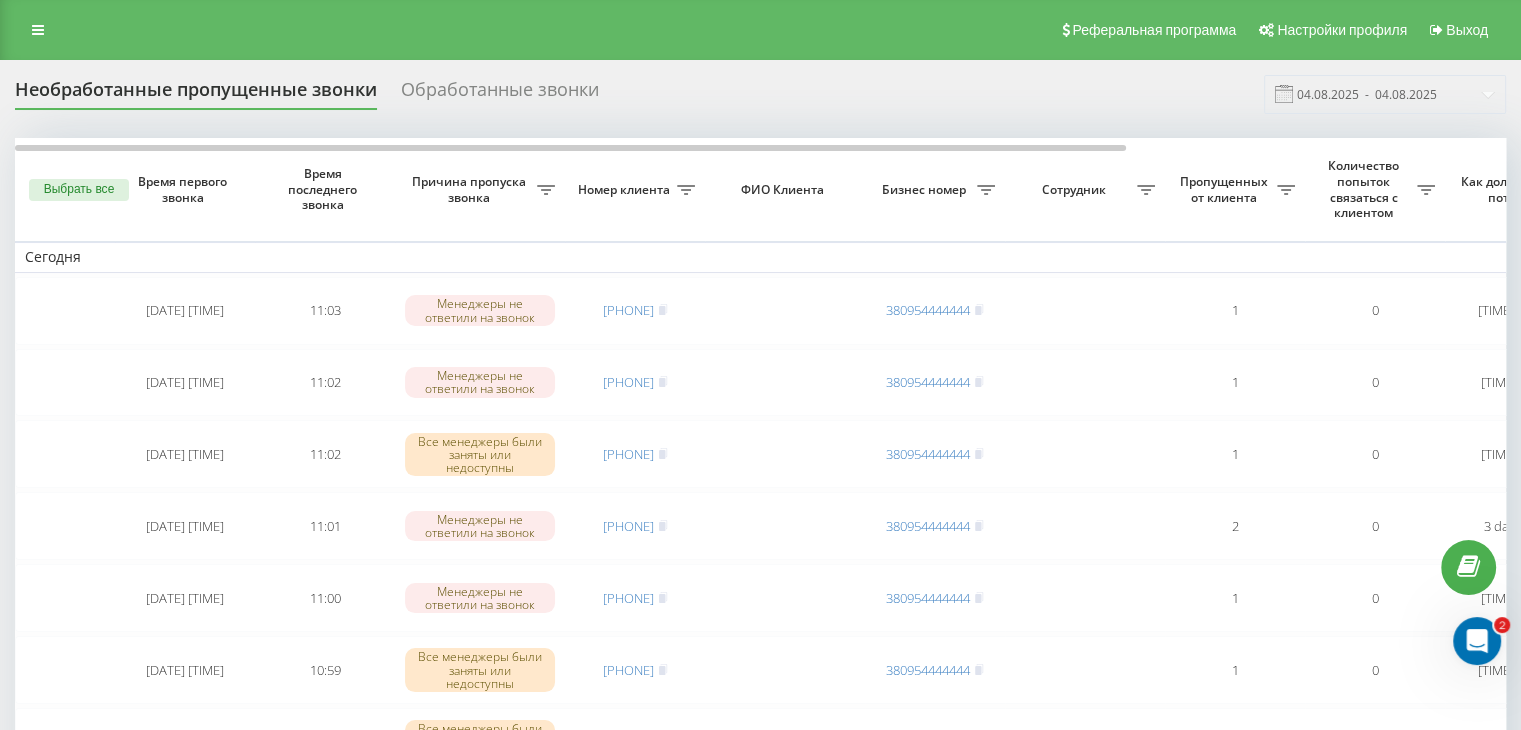 click on "Необработанные пропущенные звонки Обработанные звонки 04.08.2025  -  04.08.2025" at bounding box center (760, 94) 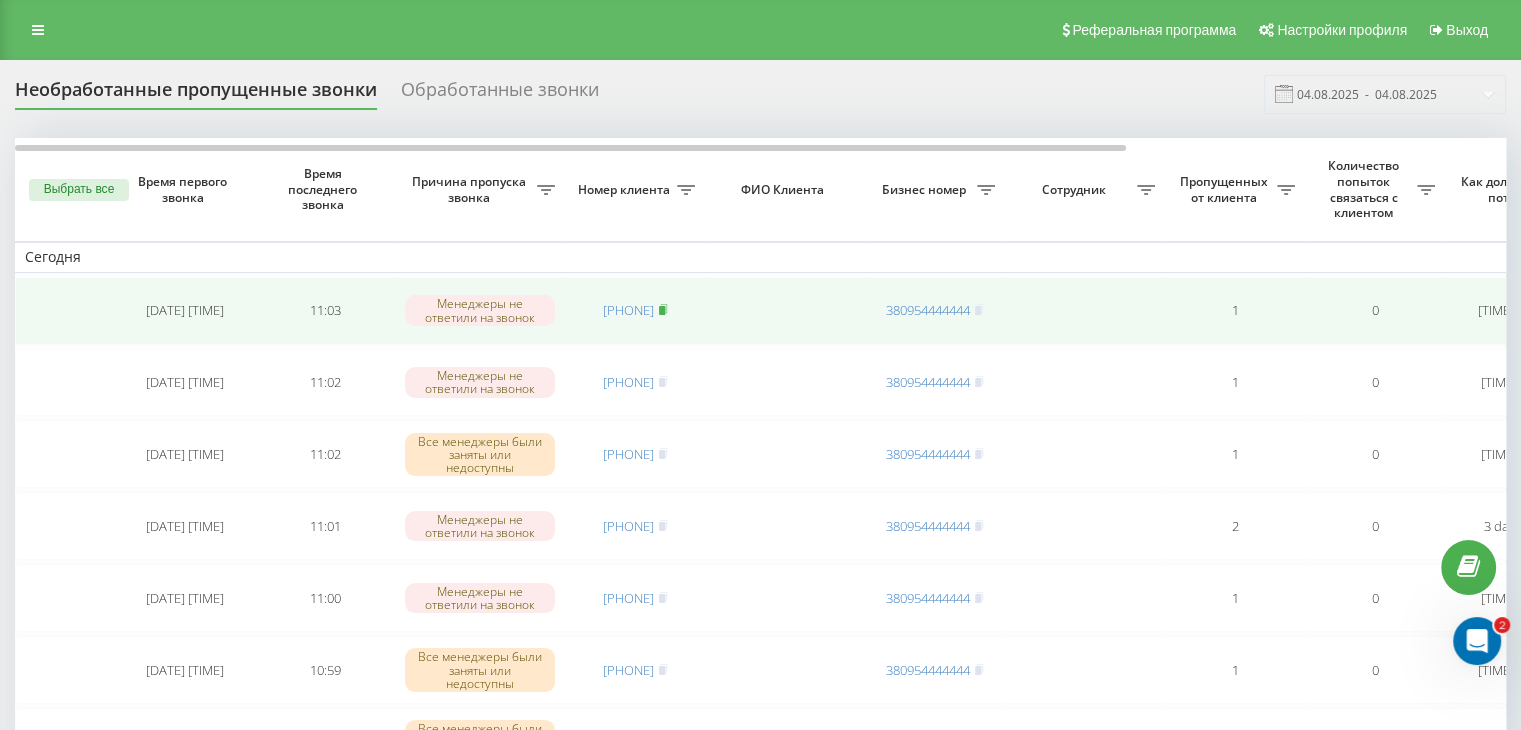 click 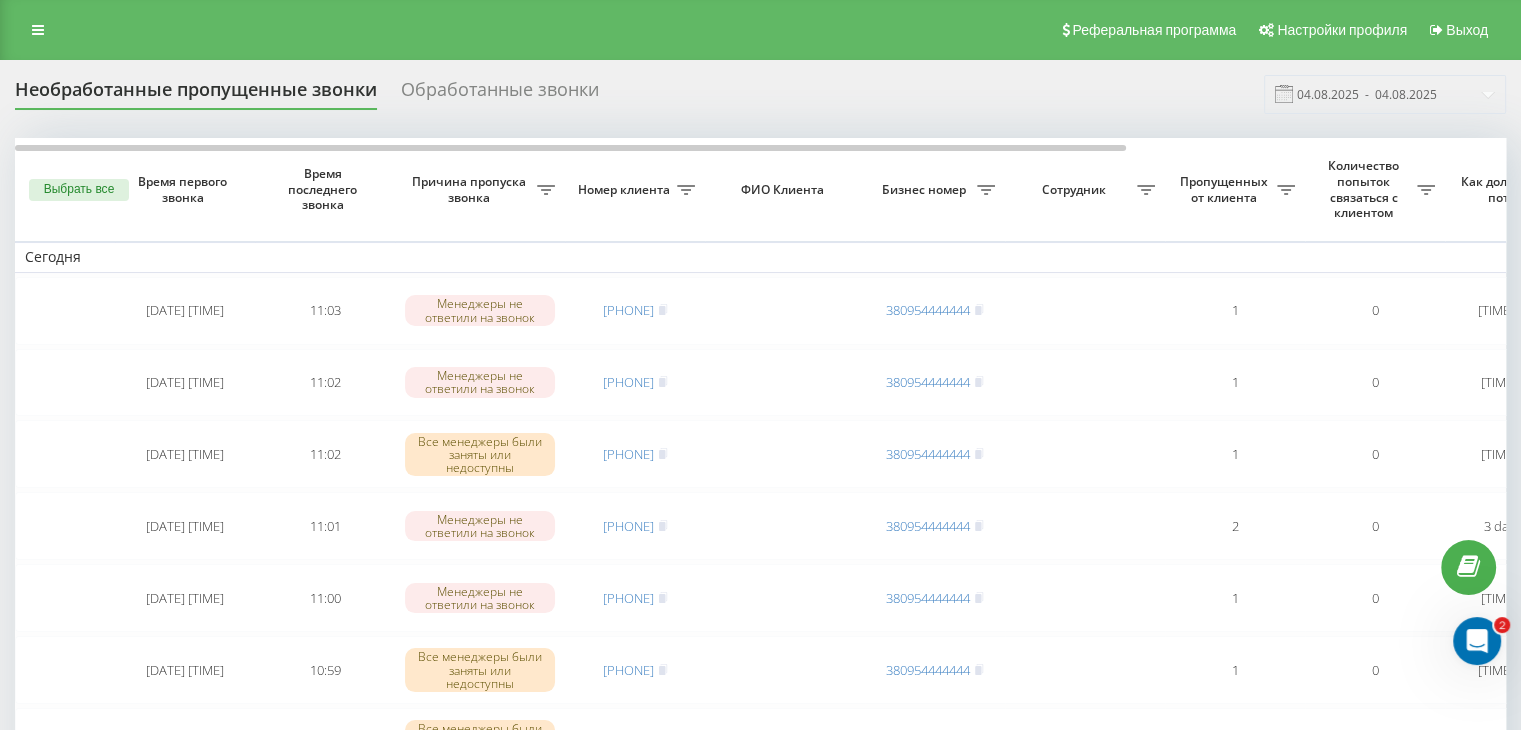 click on "Необработанные пропущенные звонки Обработанные звонки 04.08.2025  -  04.08.2025" at bounding box center (760, 94) 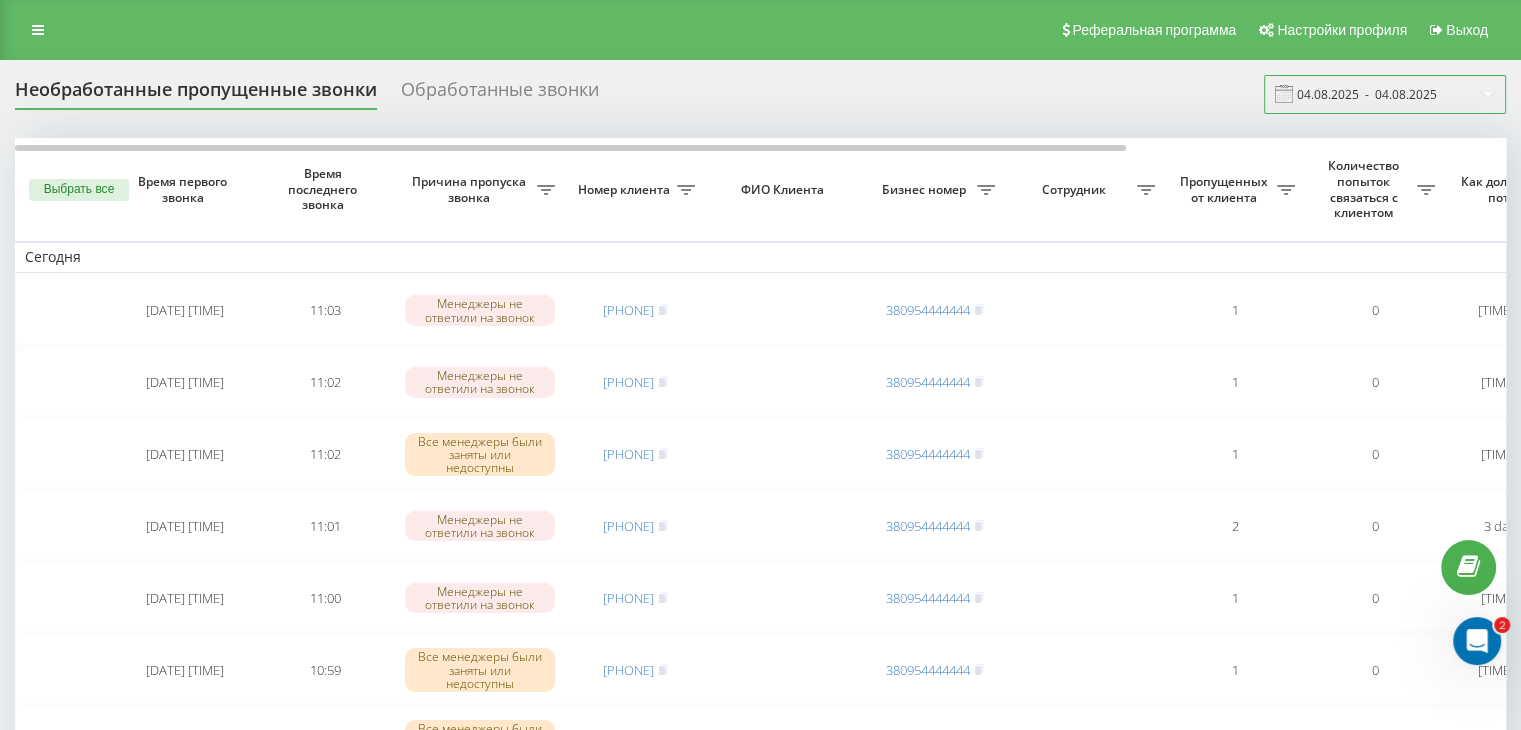 click on "04.08.2025  -  04.08.2025" at bounding box center [1385, 94] 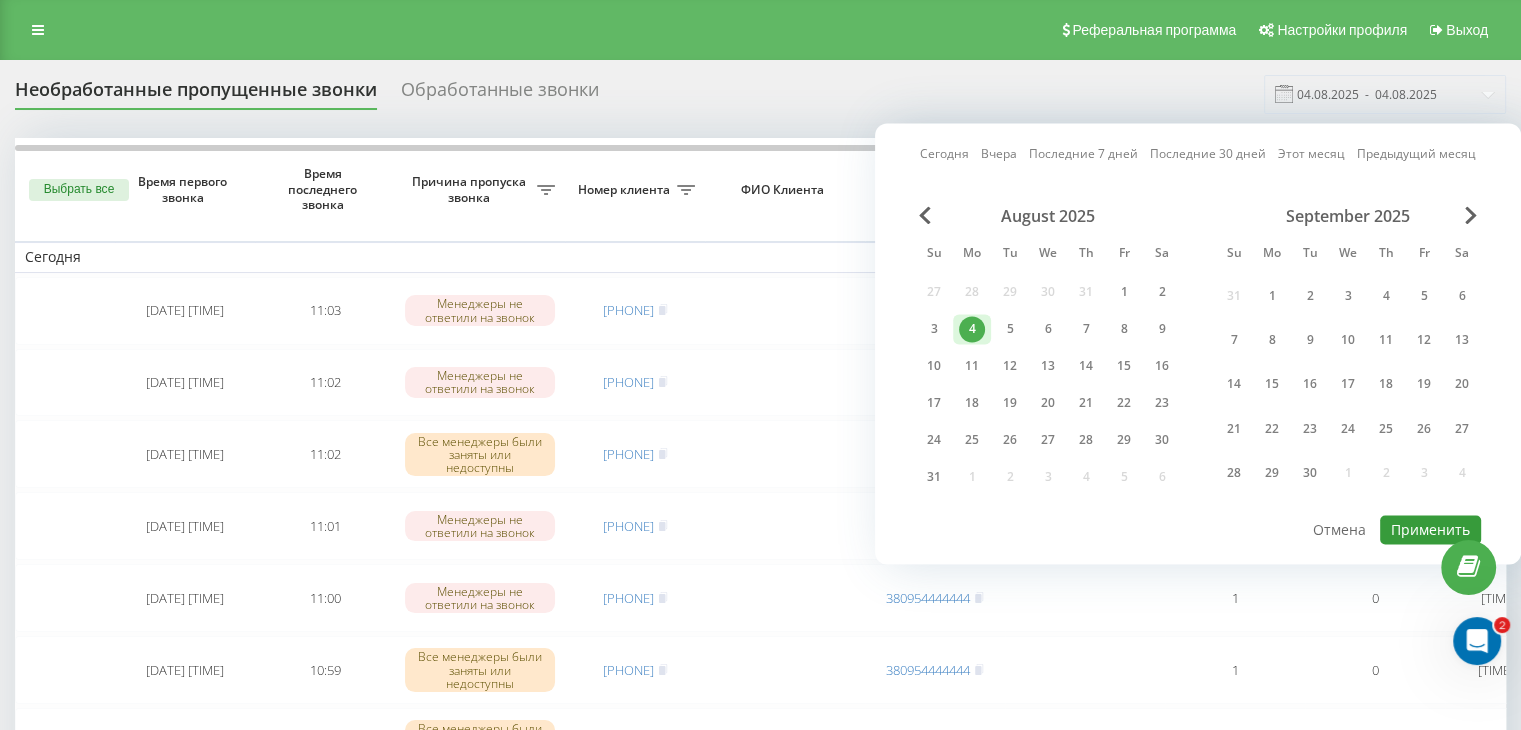 click on "Применить" at bounding box center [1430, 529] 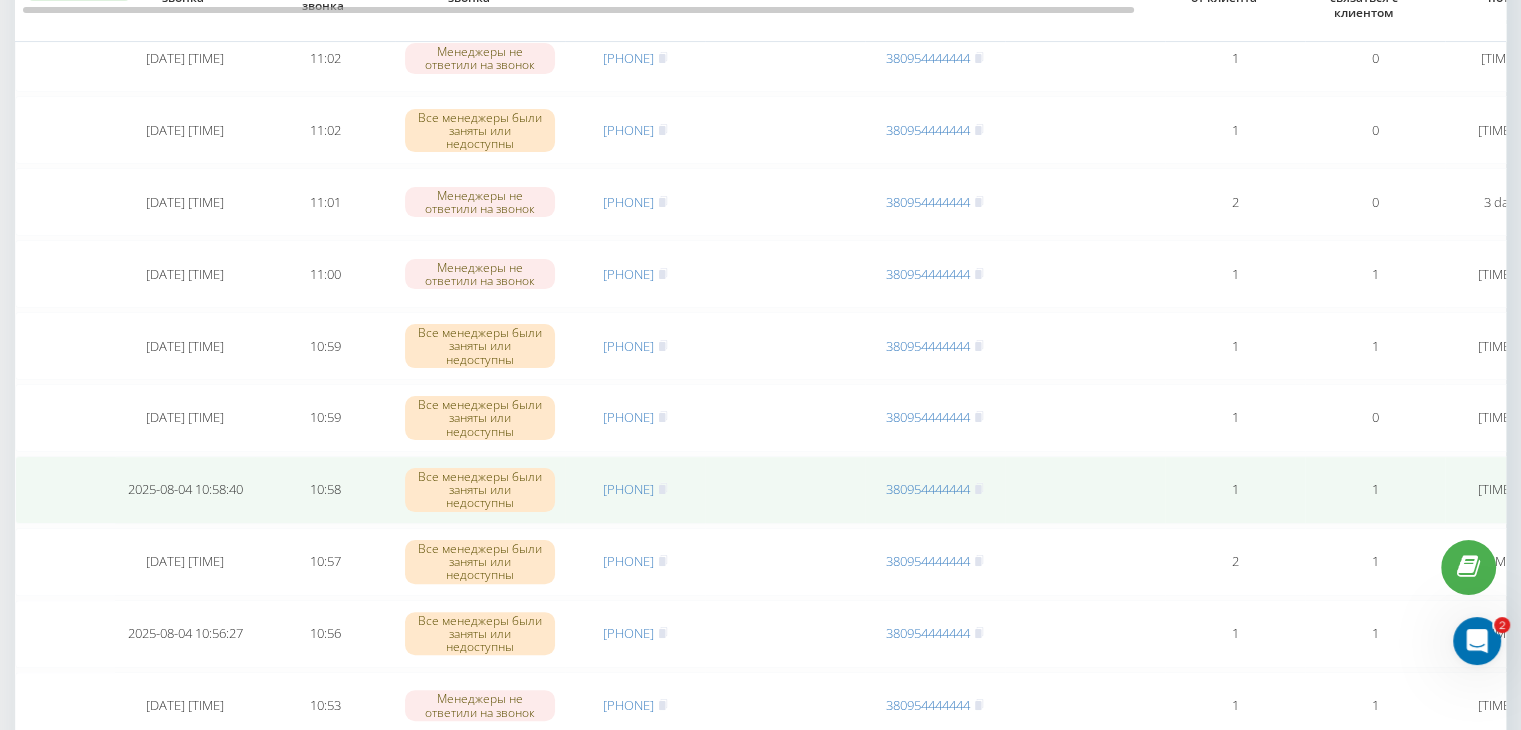 scroll, scrollTop: 400, scrollLeft: 0, axis: vertical 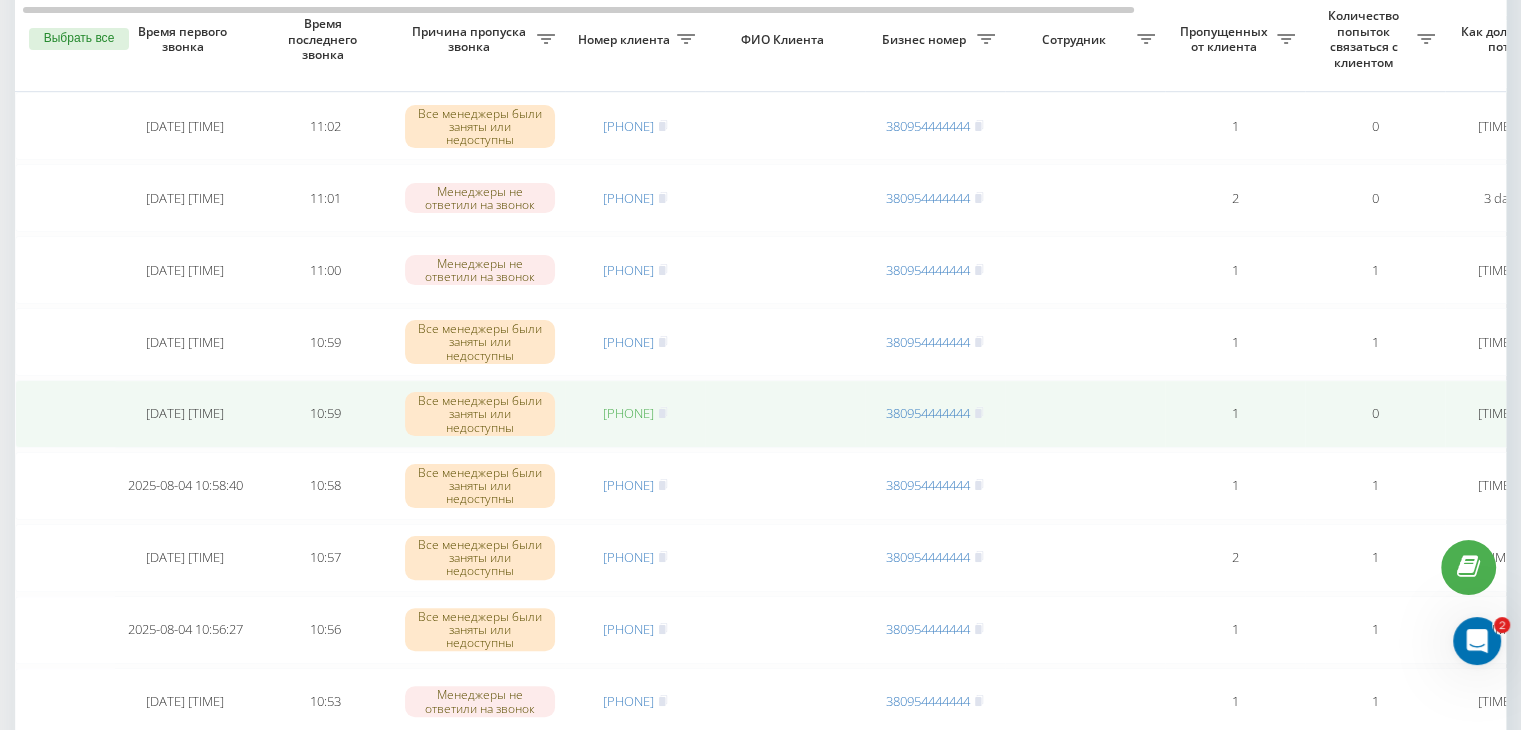 click on "[PHONE]" at bounding box center [628, 413] 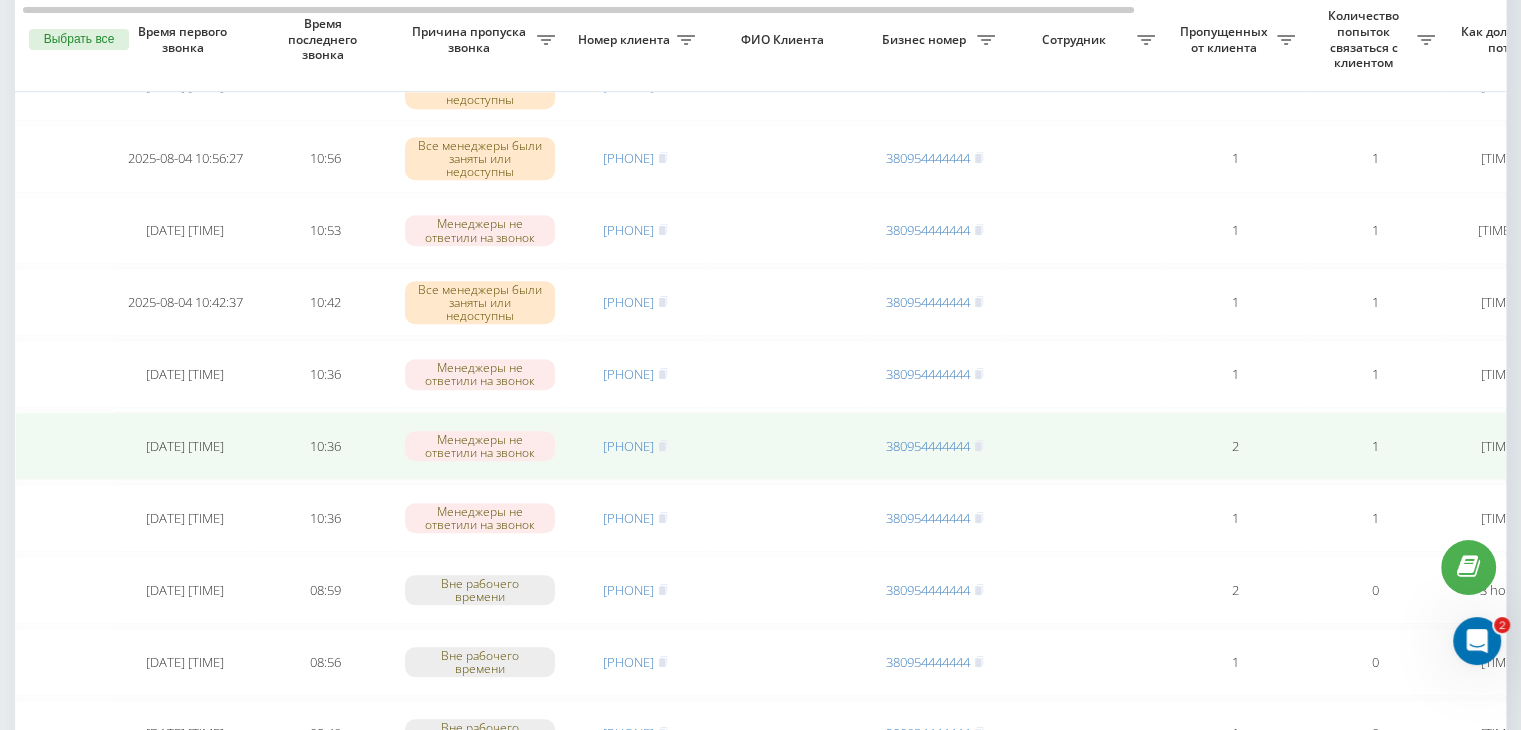 scroll, scrollTop: 900, scrollLeft: 0, axis: vertical 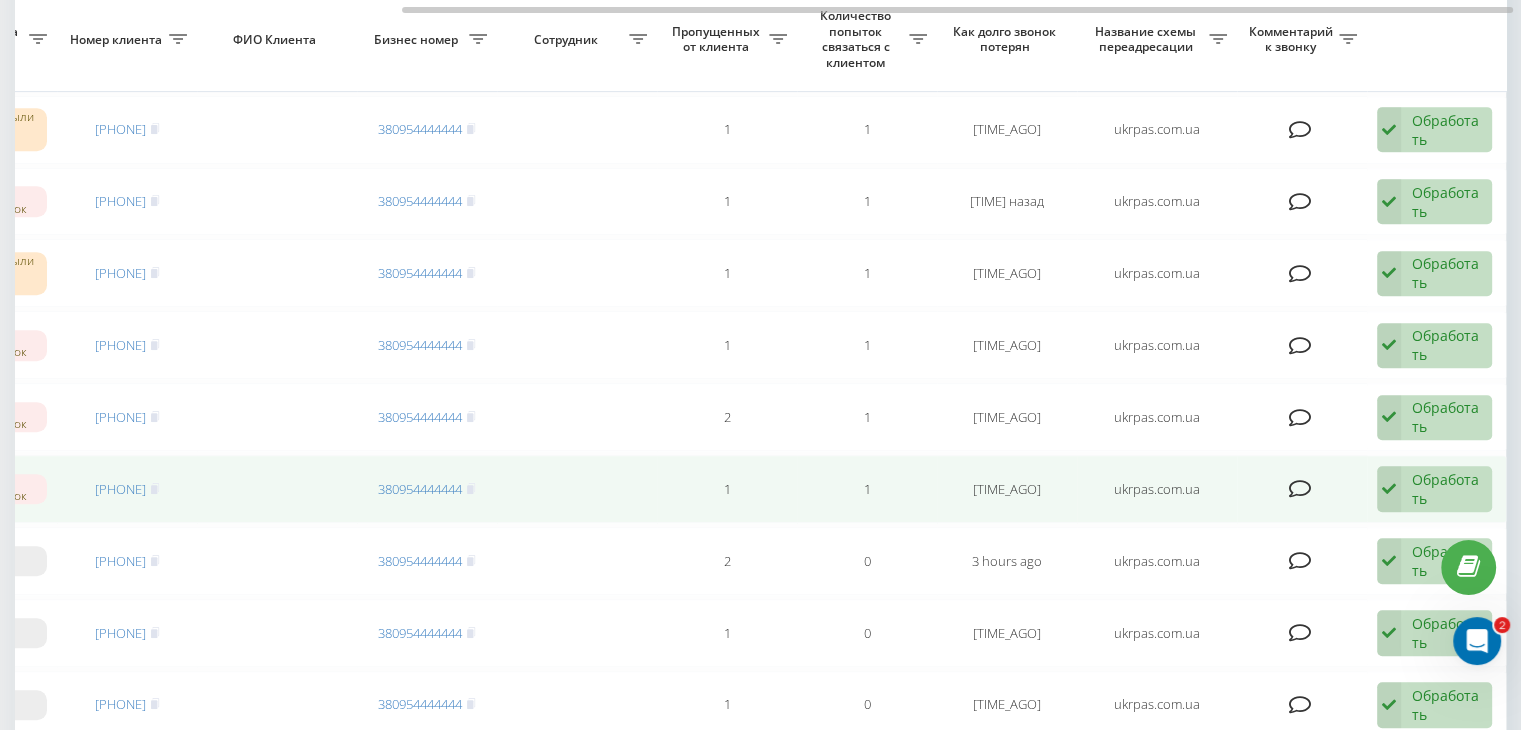 click on "Обработать" at bounding box center [1446, 489] 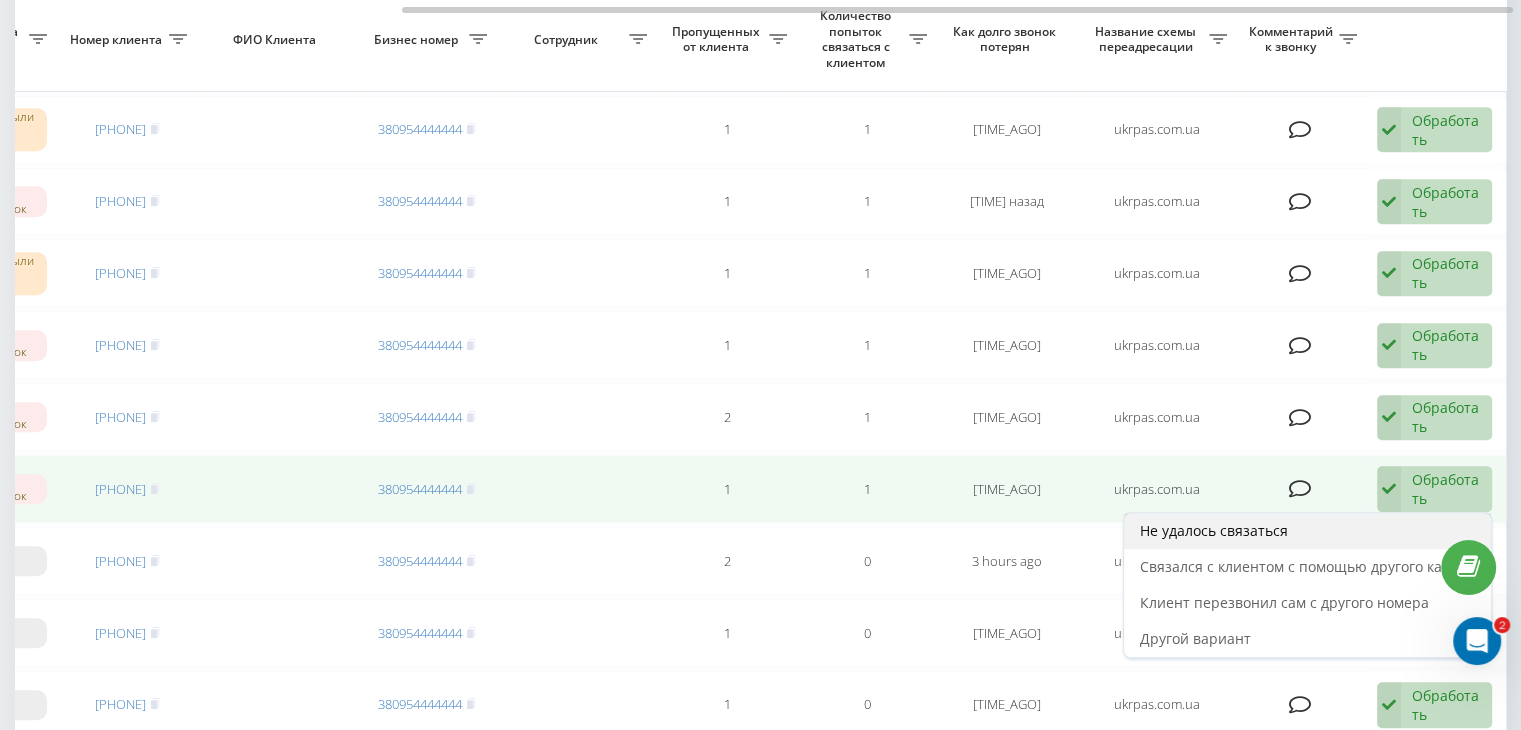 click on "Не удалось связаться" at bounding box center (1214, 530) 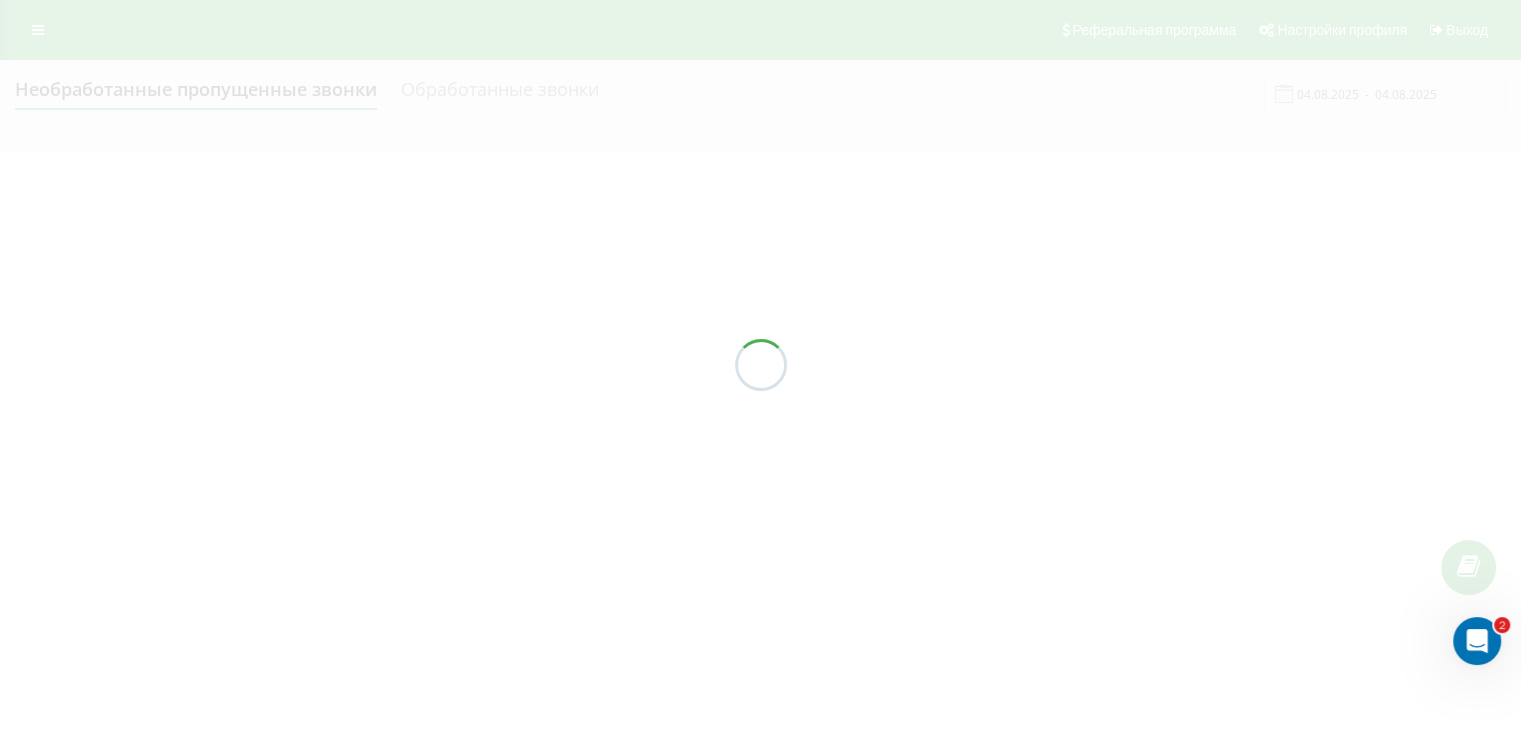 scroll, scrollTop: 0, scrollLeft: 0, axis: both 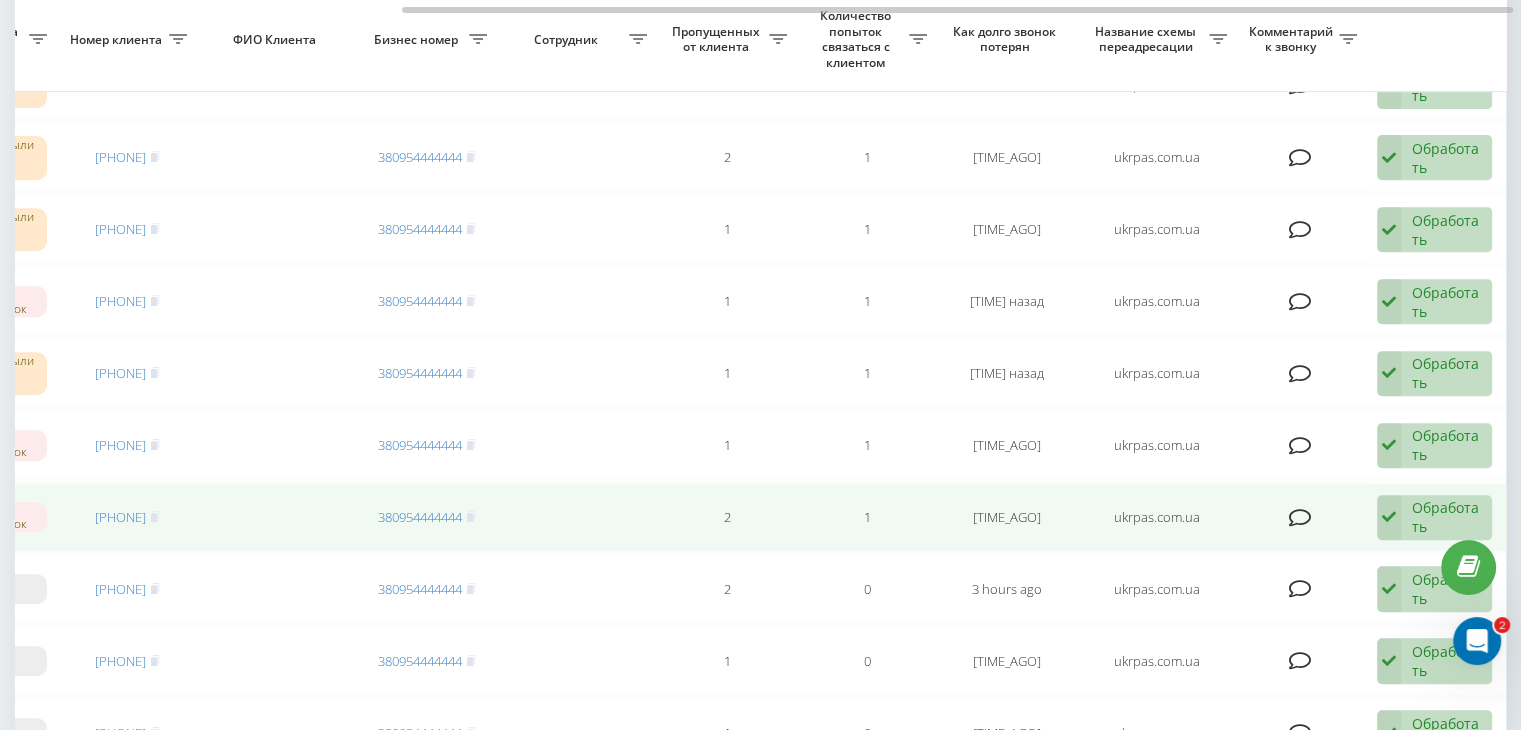 click on "Обработать Не удалось связаться Связался с клиентом с помощью другого канала Клиент перезвонил сам с другого номера Другой вариант" at bounding box center [1434, 518] 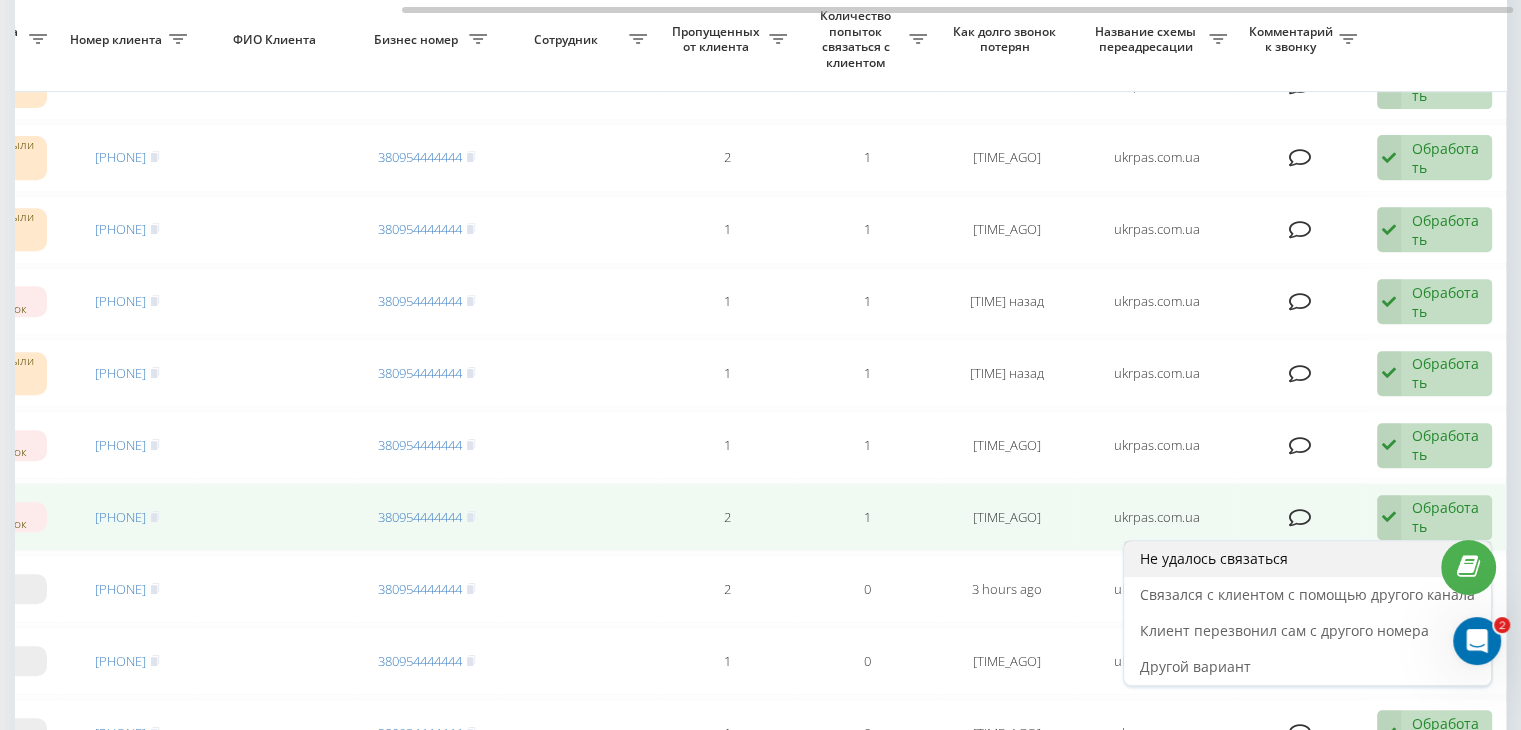click on "Не удалось связаться" at bounding box center (1307, 559) 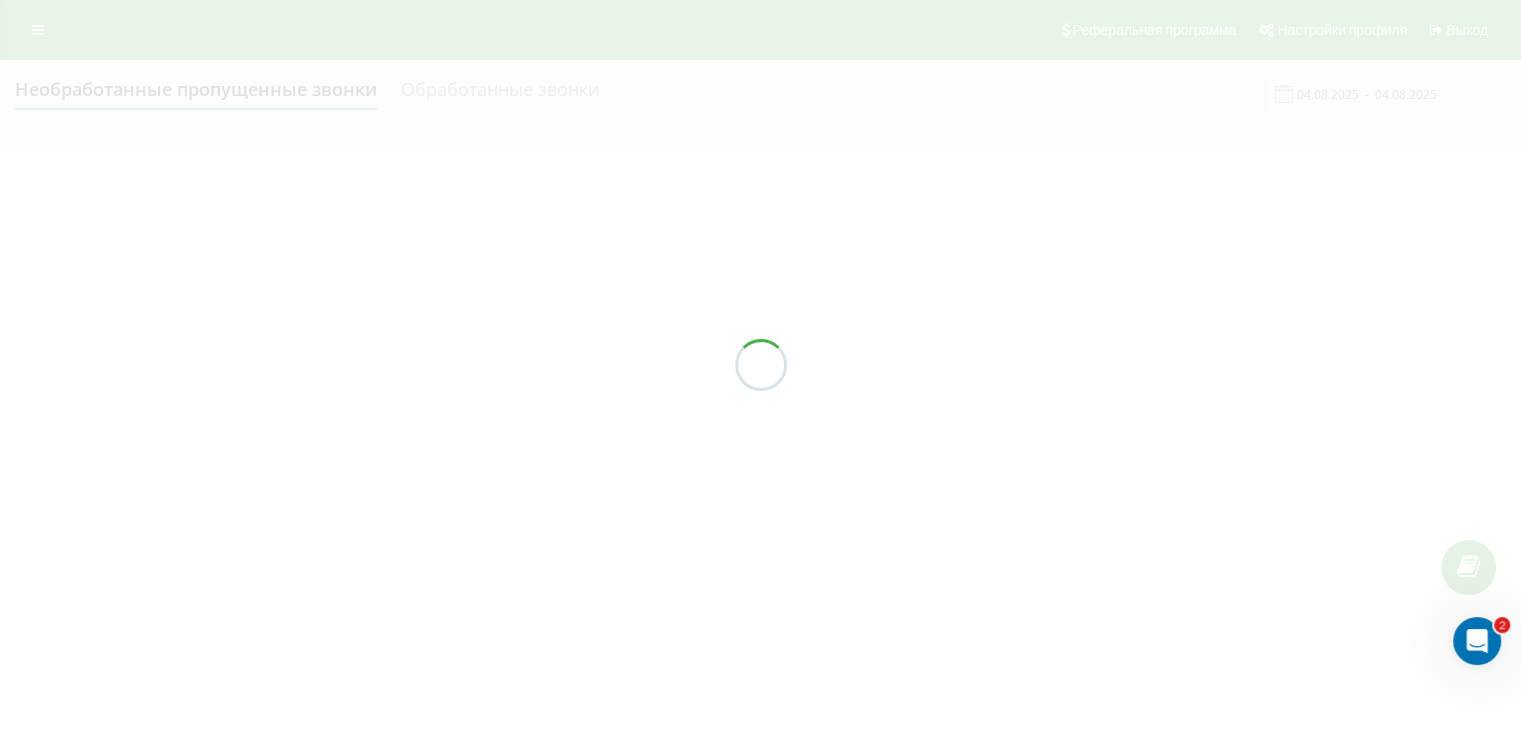 scroll, scrollTop: 0, scrollLeft: 0, axis: both 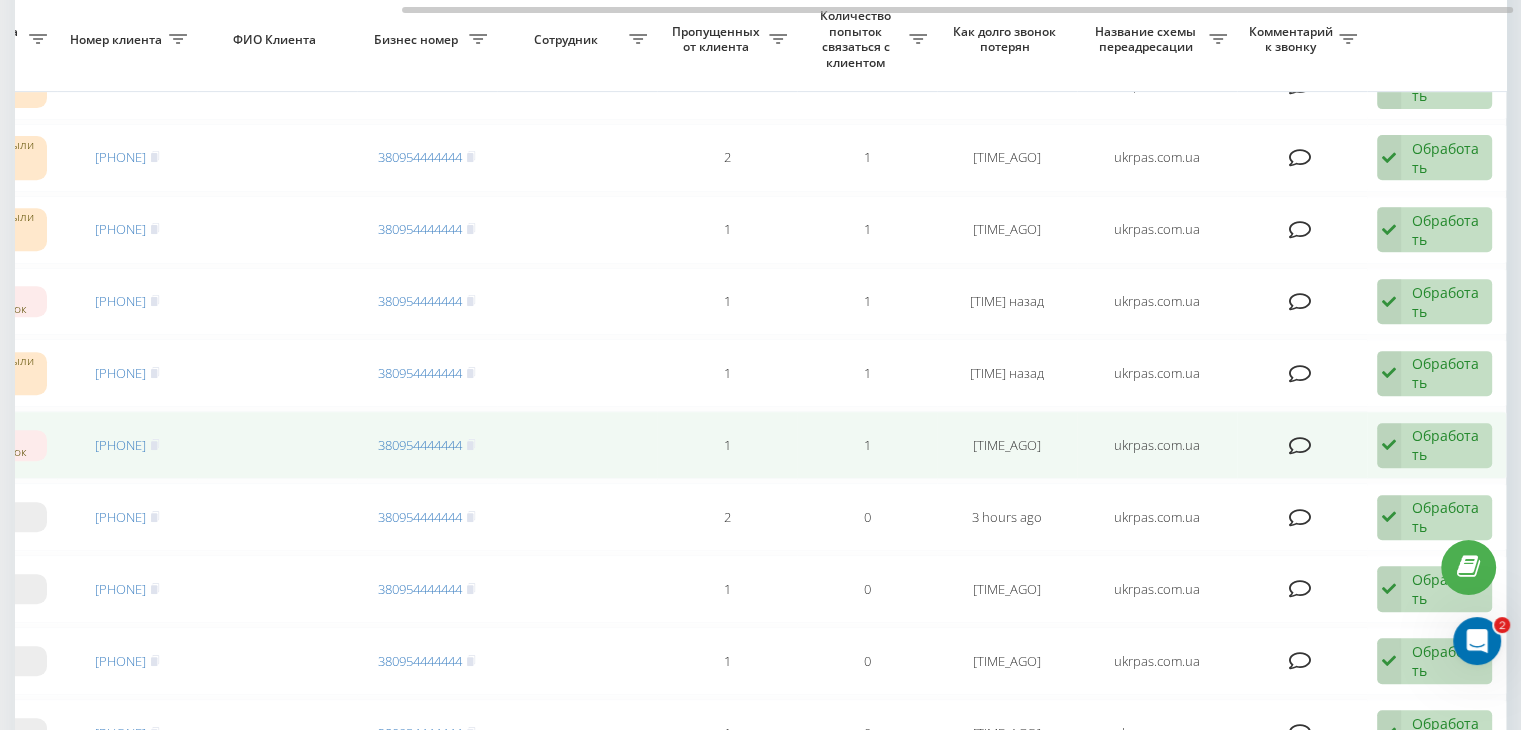 click on "Обработать" at bounding box center [1446, 445] 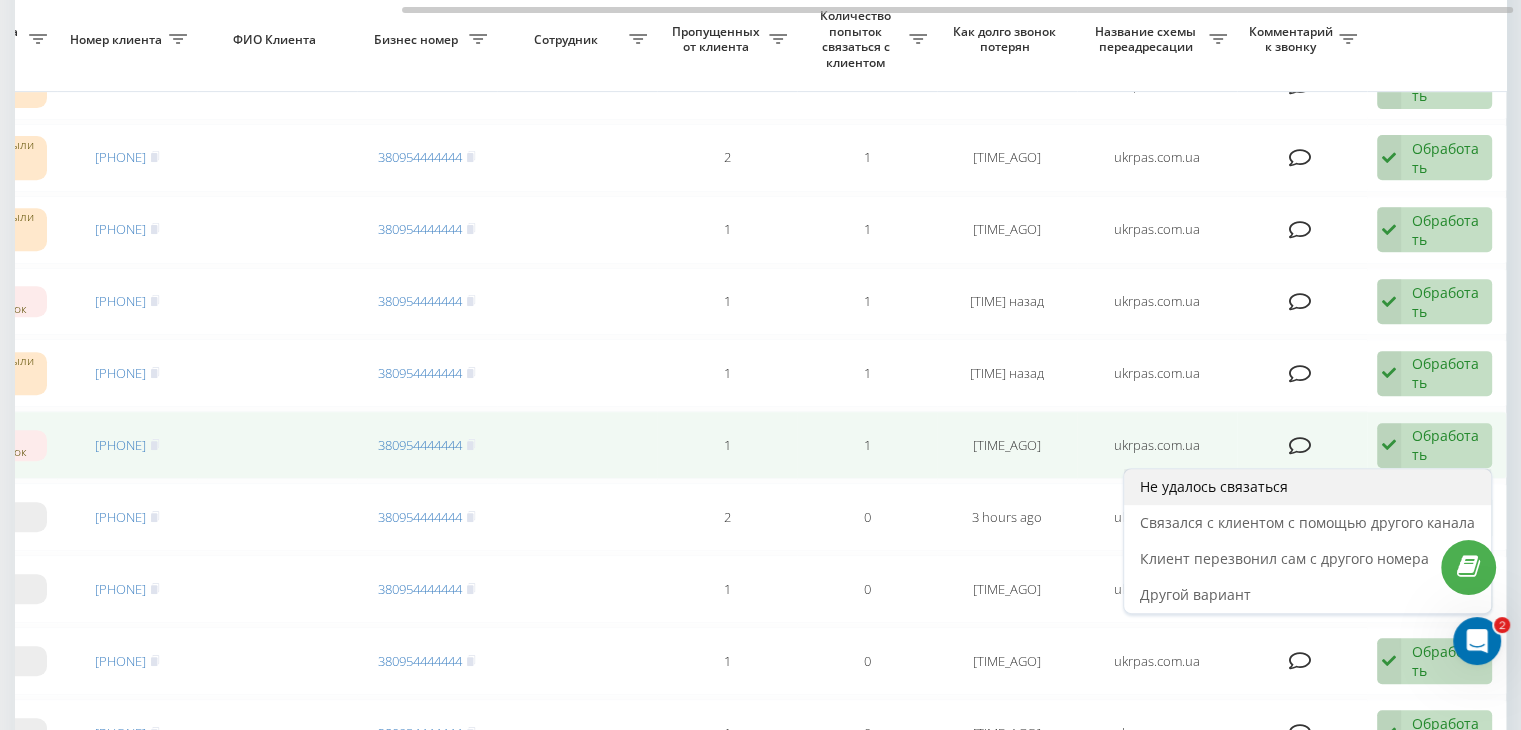 click on "Не удалось связаться" at bounding box center [1307, 487] 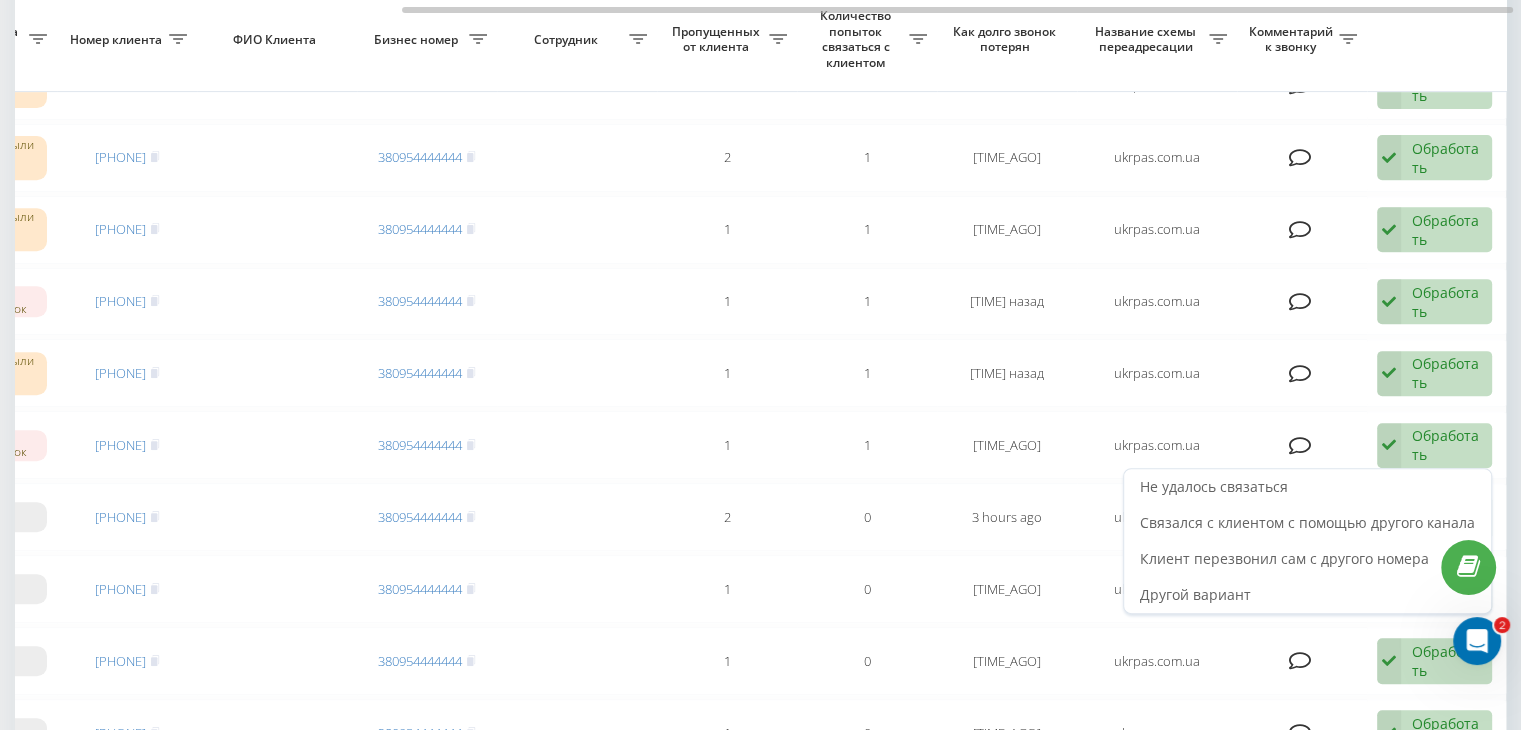 scroll, scrollTop: 0, scrollLeft: 0, axis: both 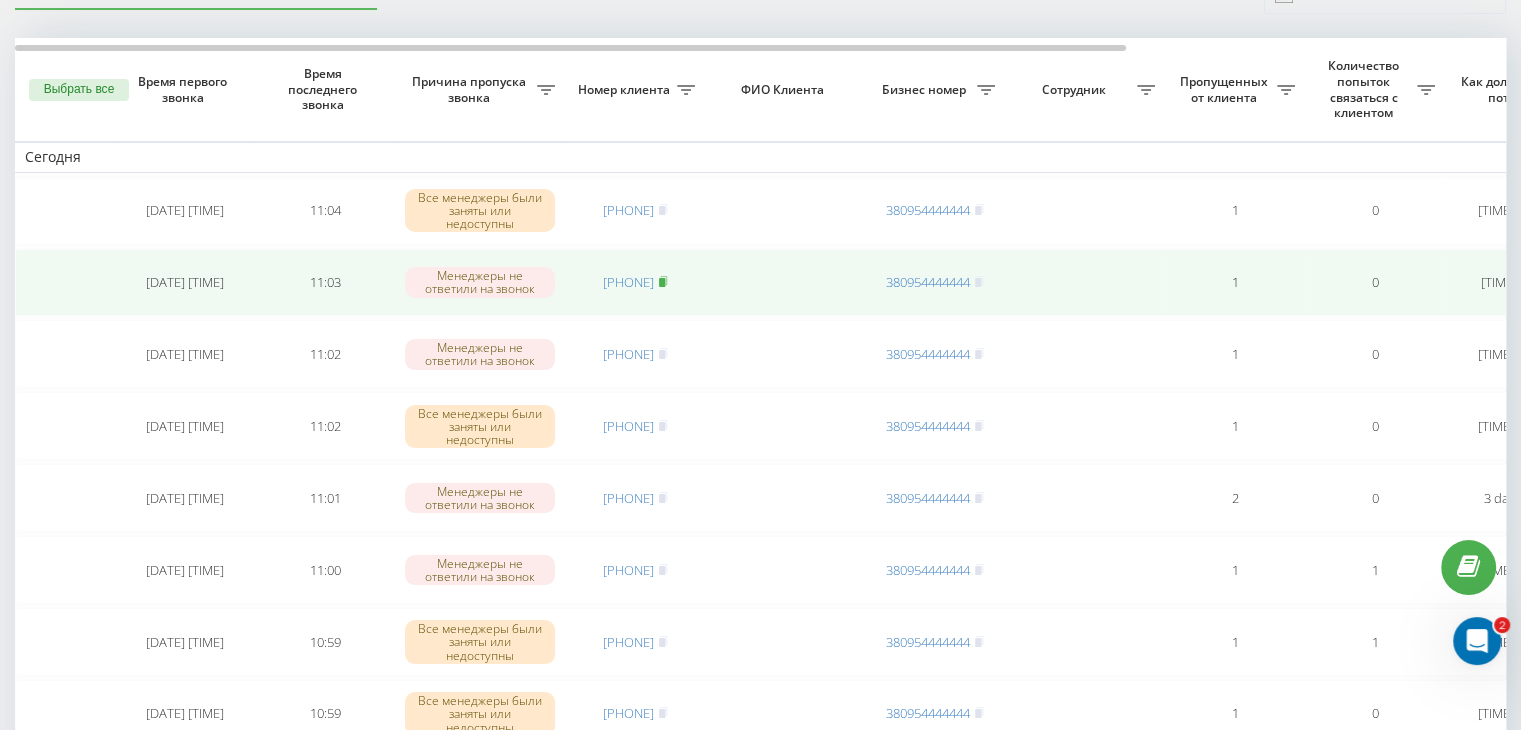 click 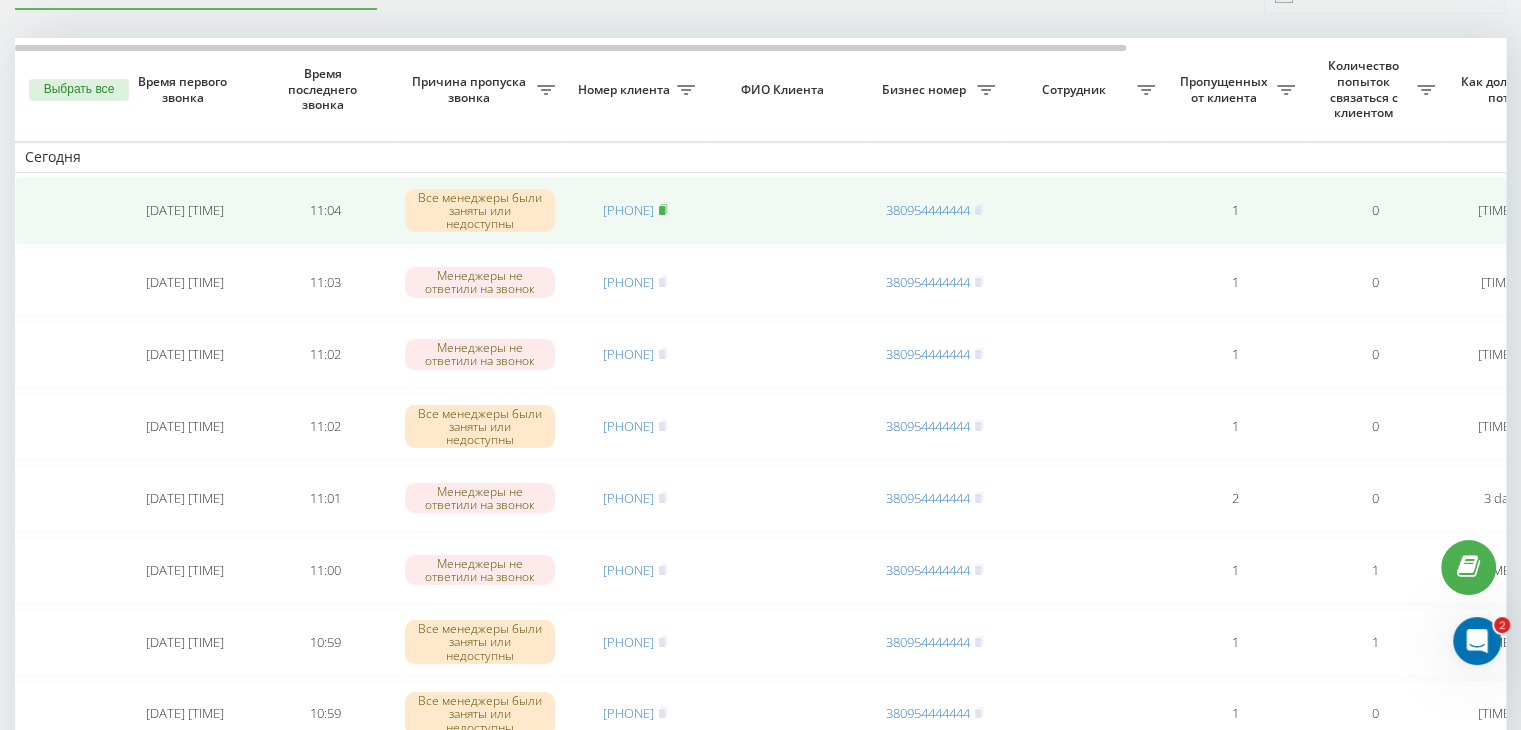click 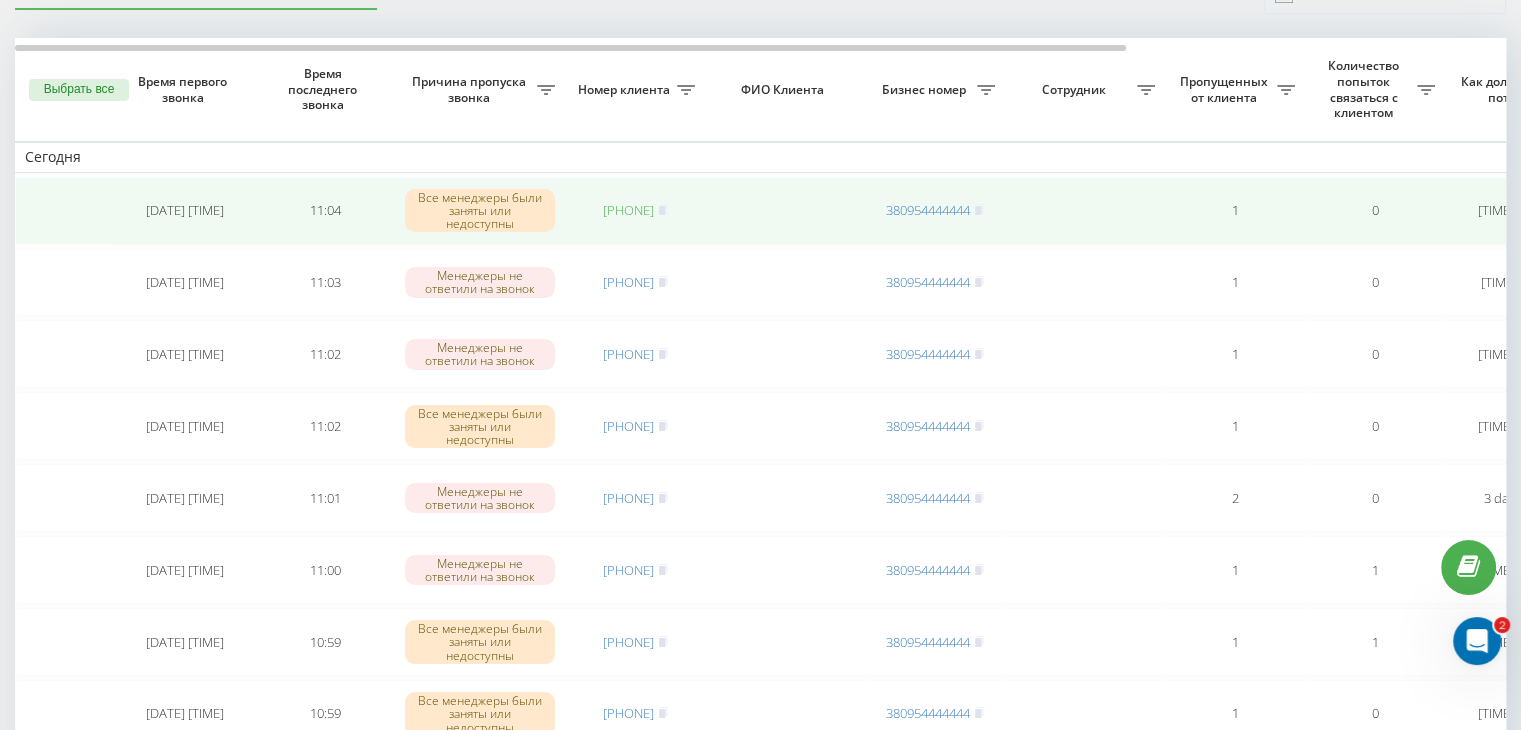 click on "[PHONE]" at bounding box center [628, 210] 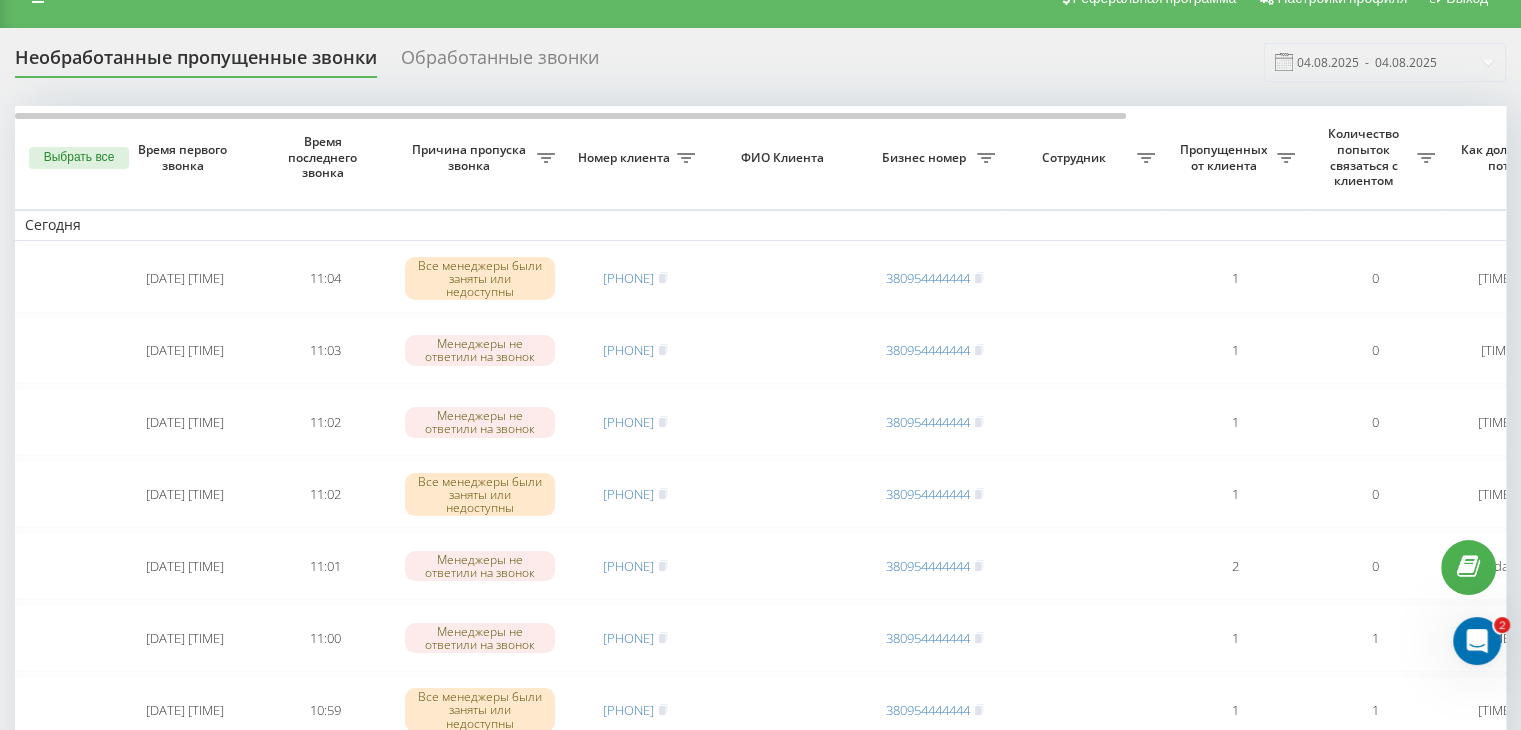 scroll, scrollTop: 0, scrollLeft: 0, axis: both 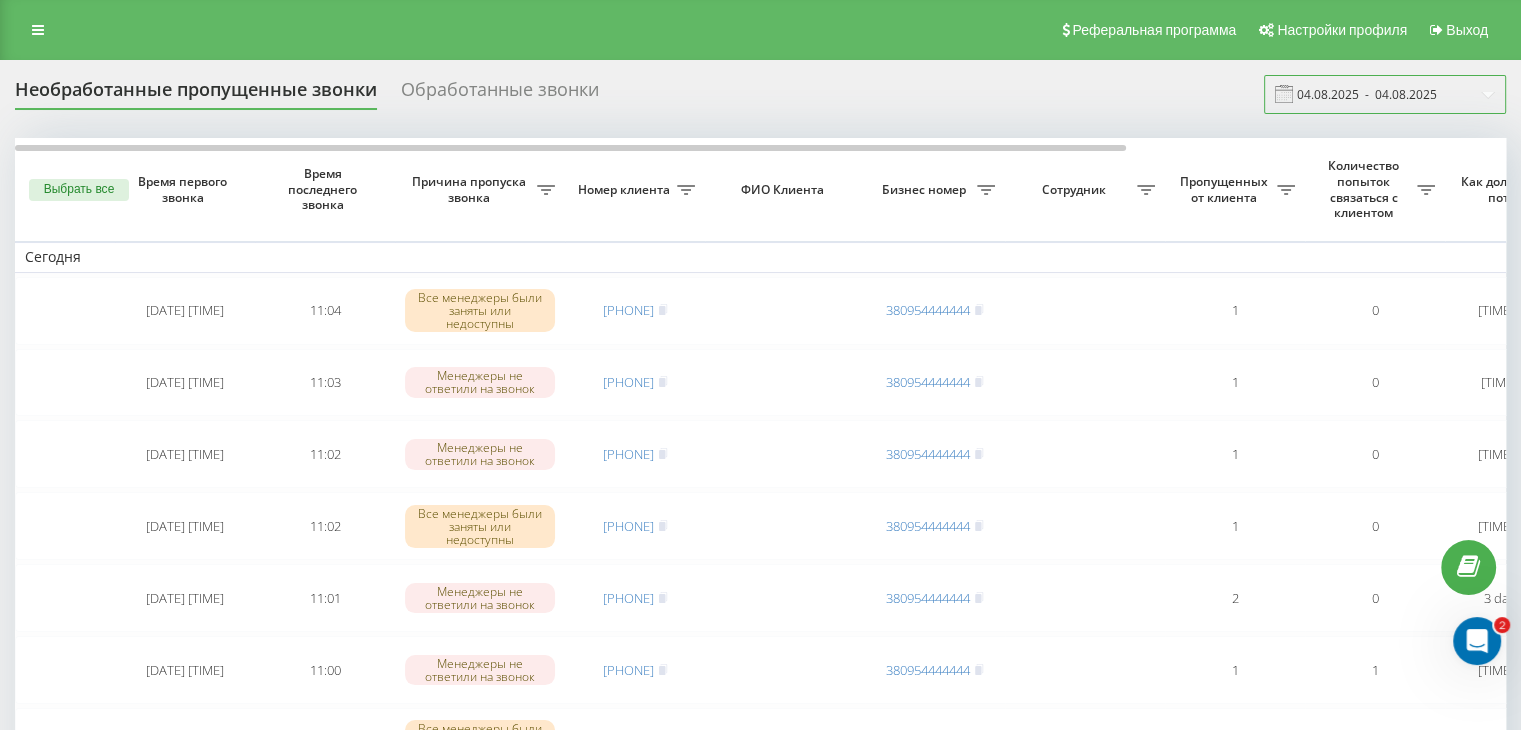 click on "04.08.2025  -  04.08.2025" at bounding box center [1385, 94] 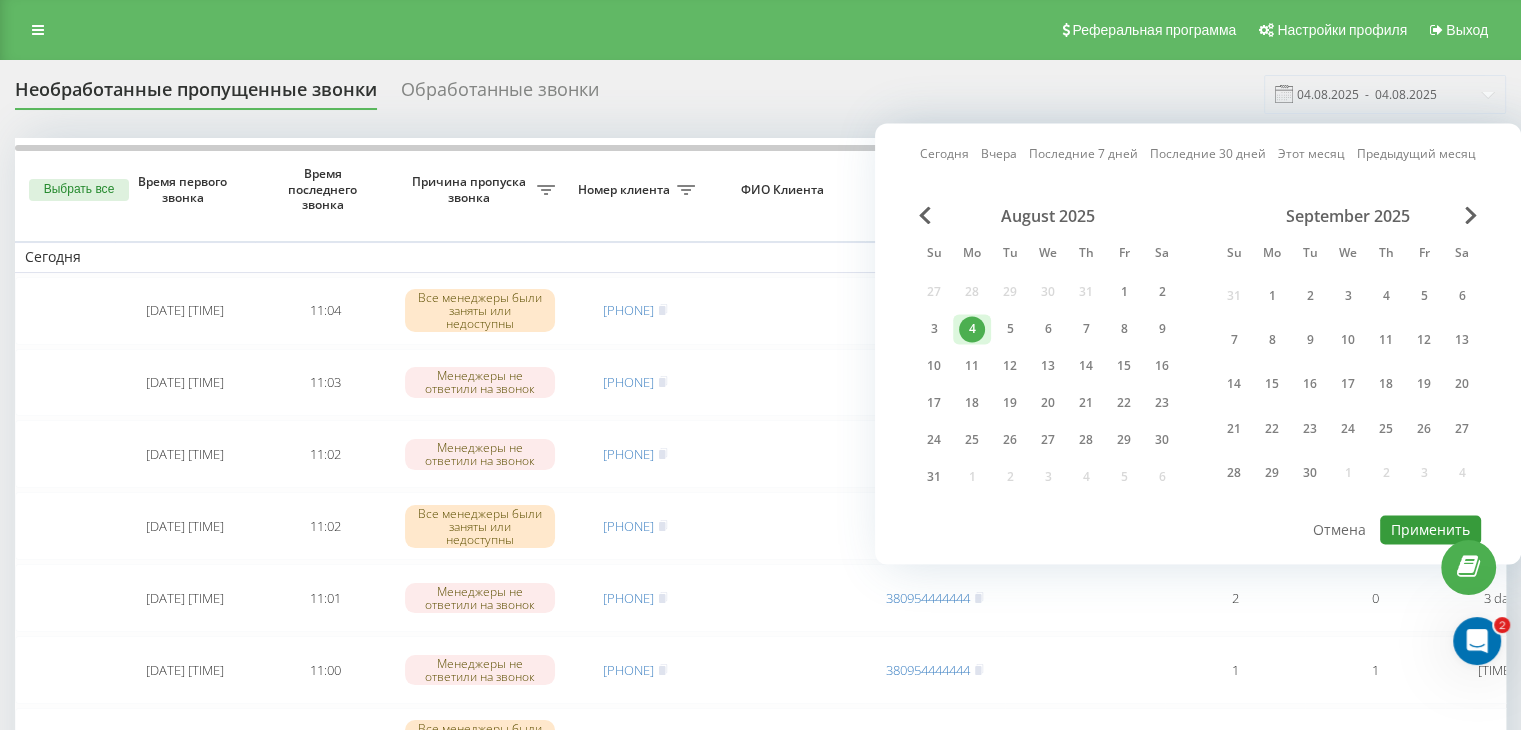 click on "Применить" at bounding box center [1430, 529] 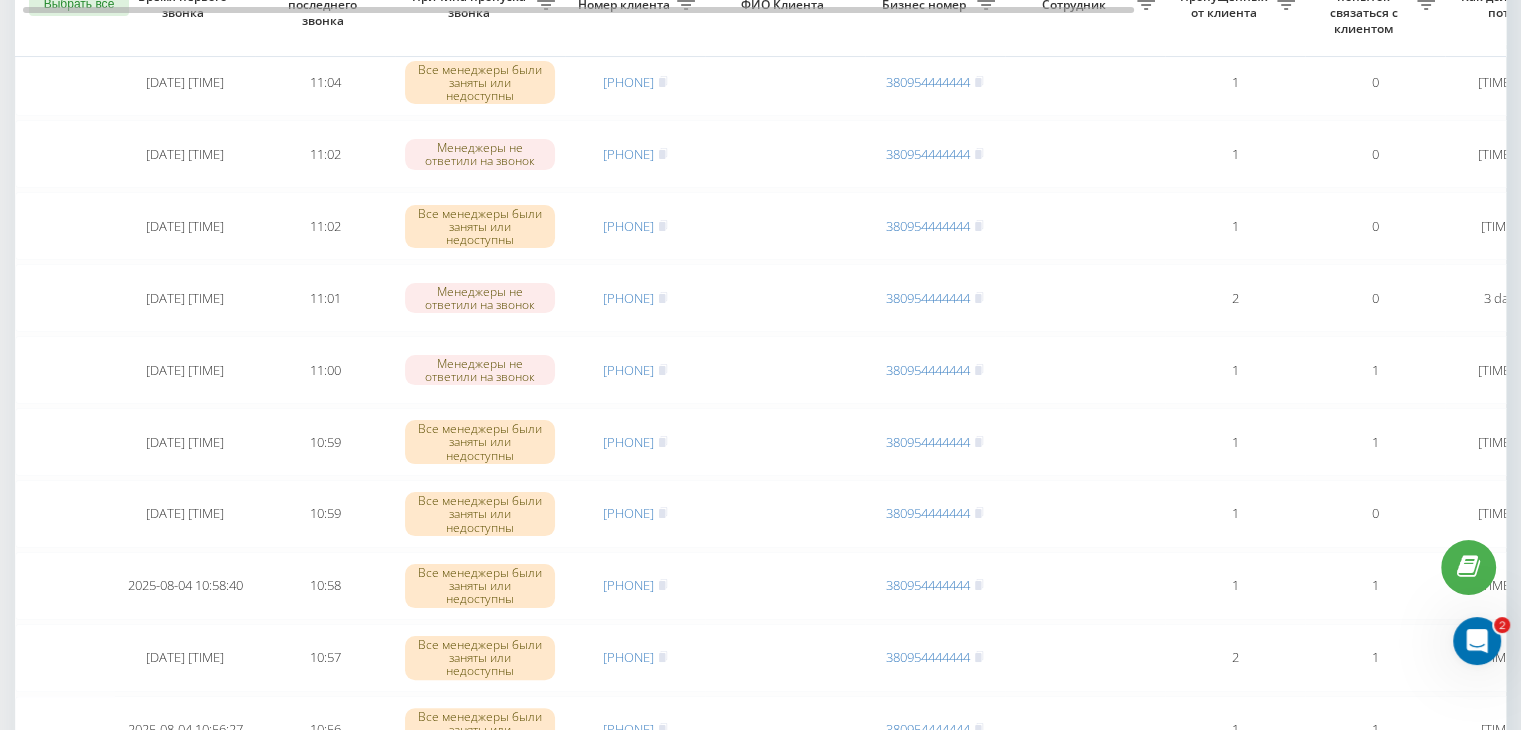 scroll, scrollTop: 0, scrollLeft: 0, axis: both 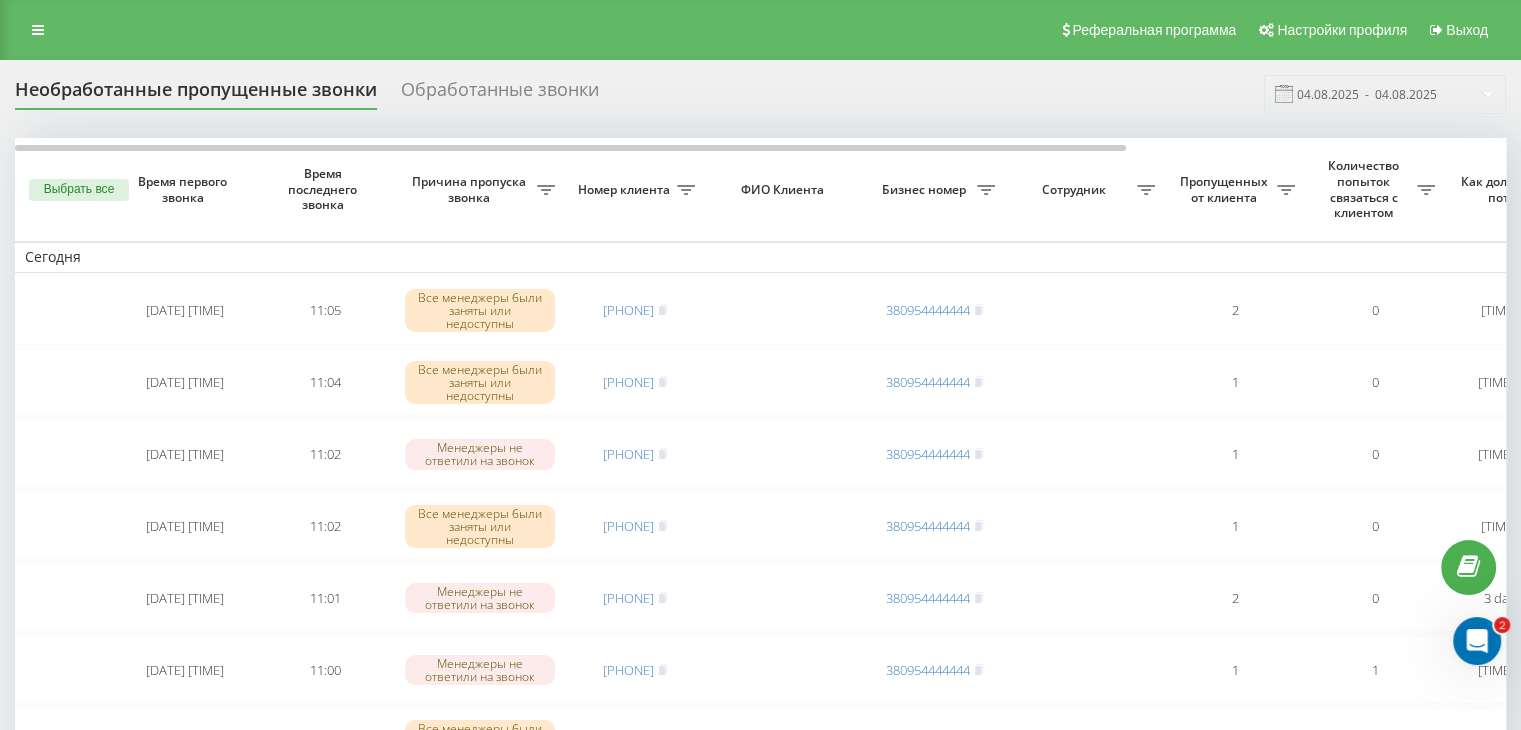 click on "Необработанные пропущенные звонки Обработанные звонки 04.08.2025  -  04.08.2025" at bounding box center (760, 94) 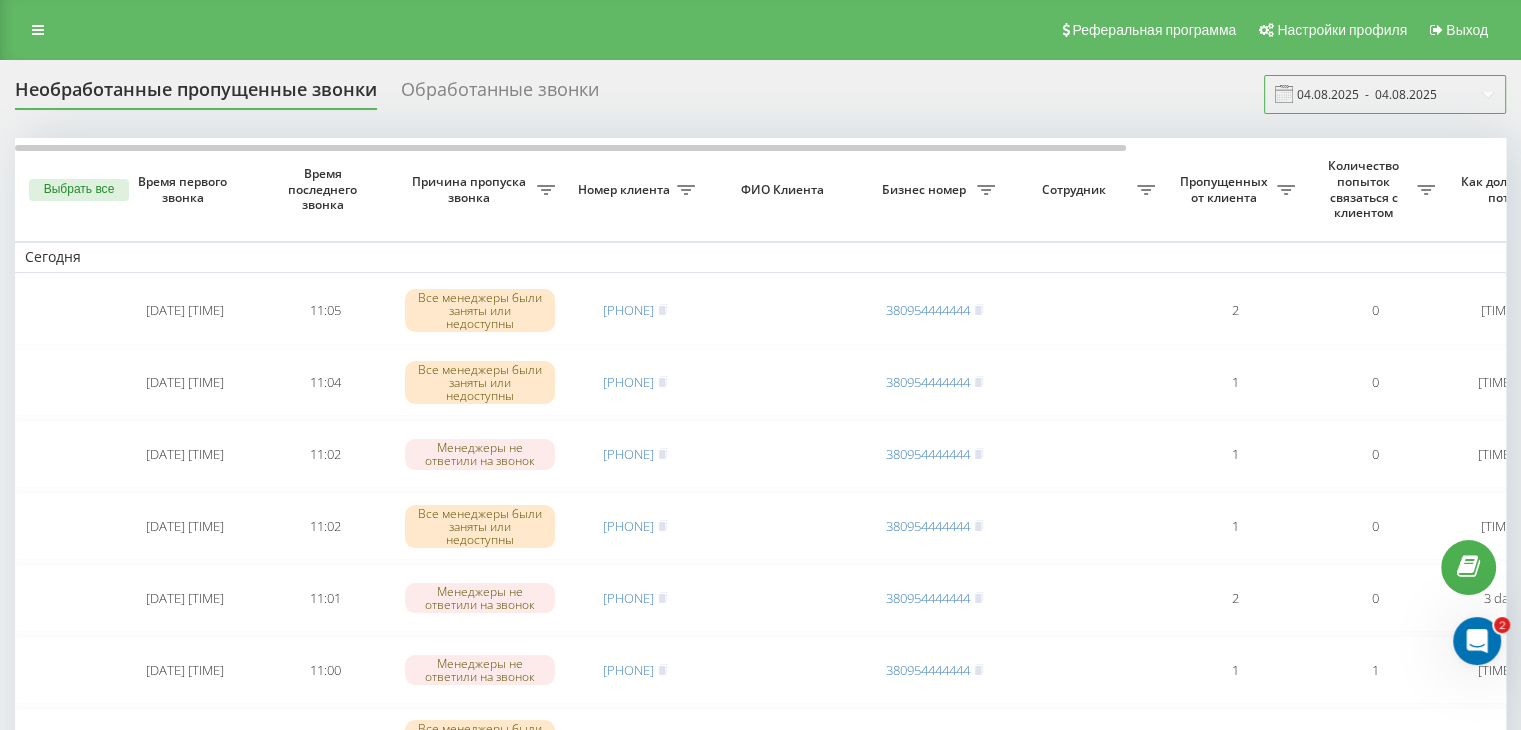 click on "04.08.2025  -  04.08.2025" at bounding box center (1385, 94) 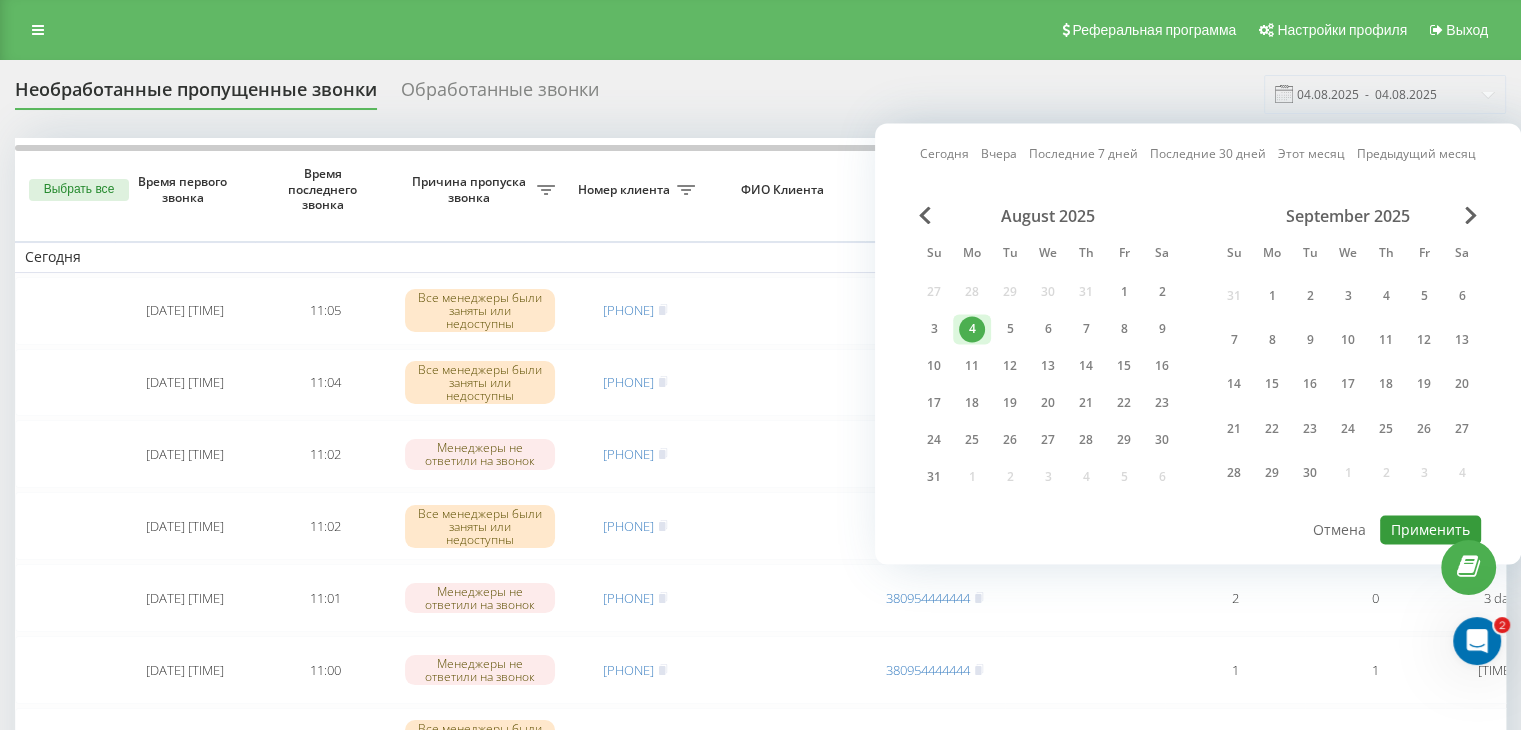 click on "Применить" at bounding box center (1430, 529) 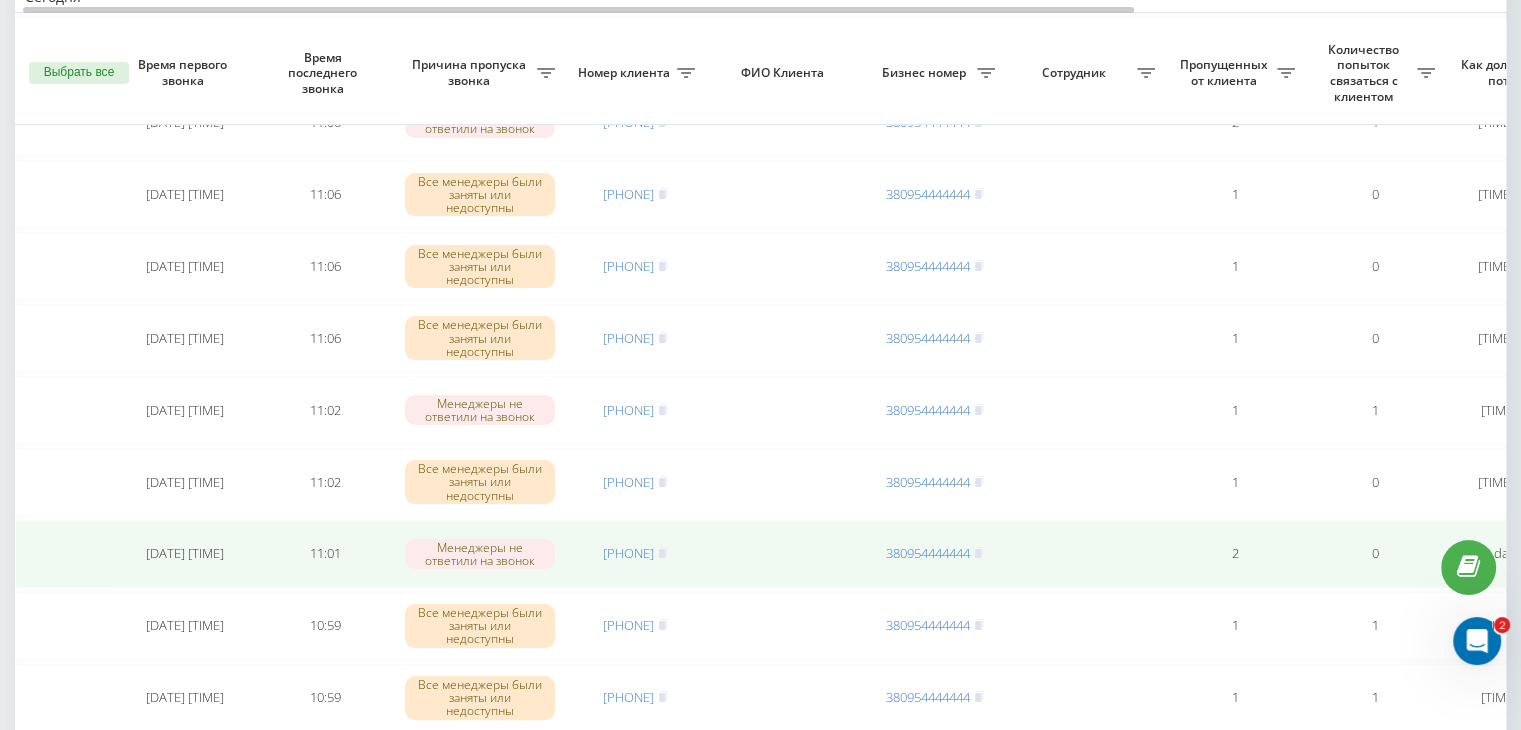 scroll, scrollTop: 200, scrollLeft: 0, axis: vertical 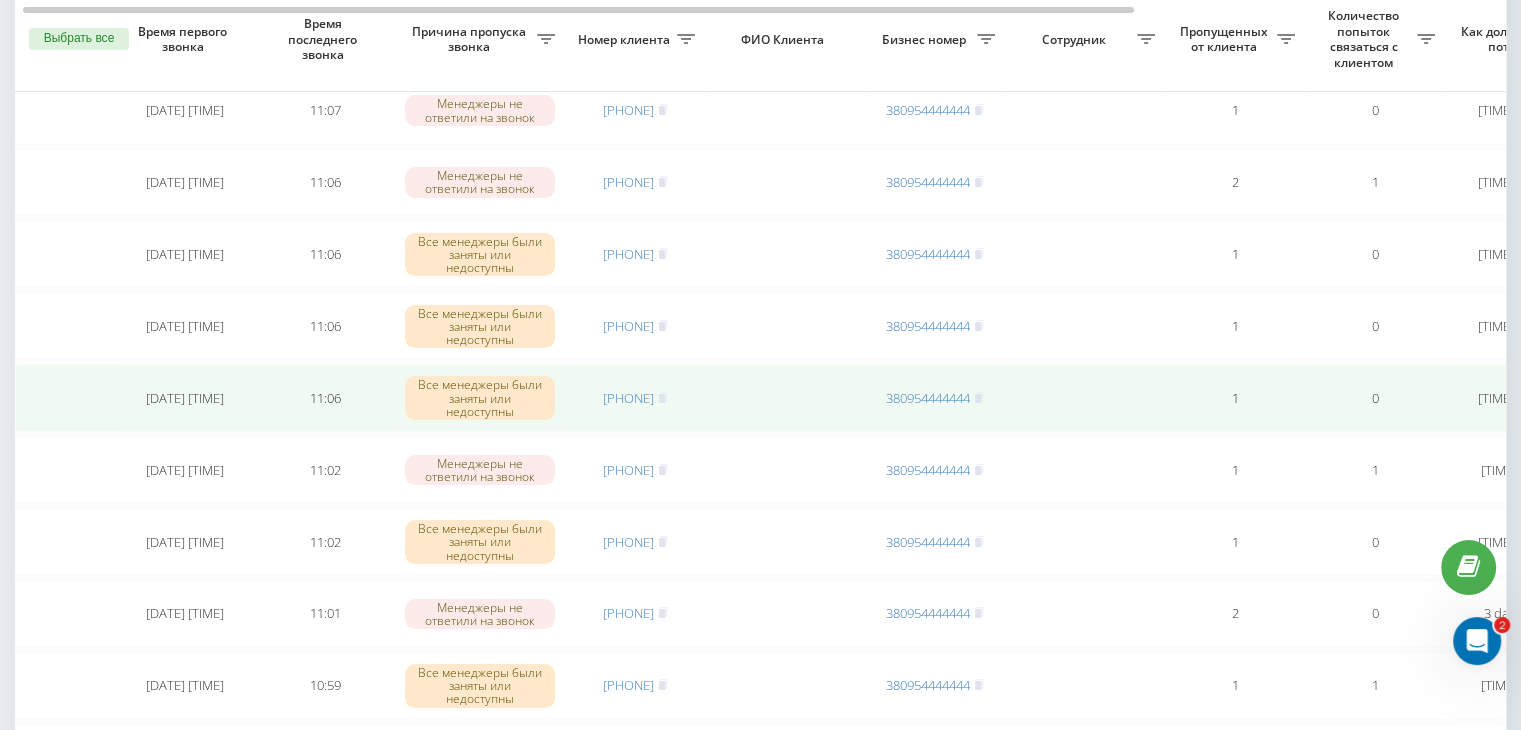 click 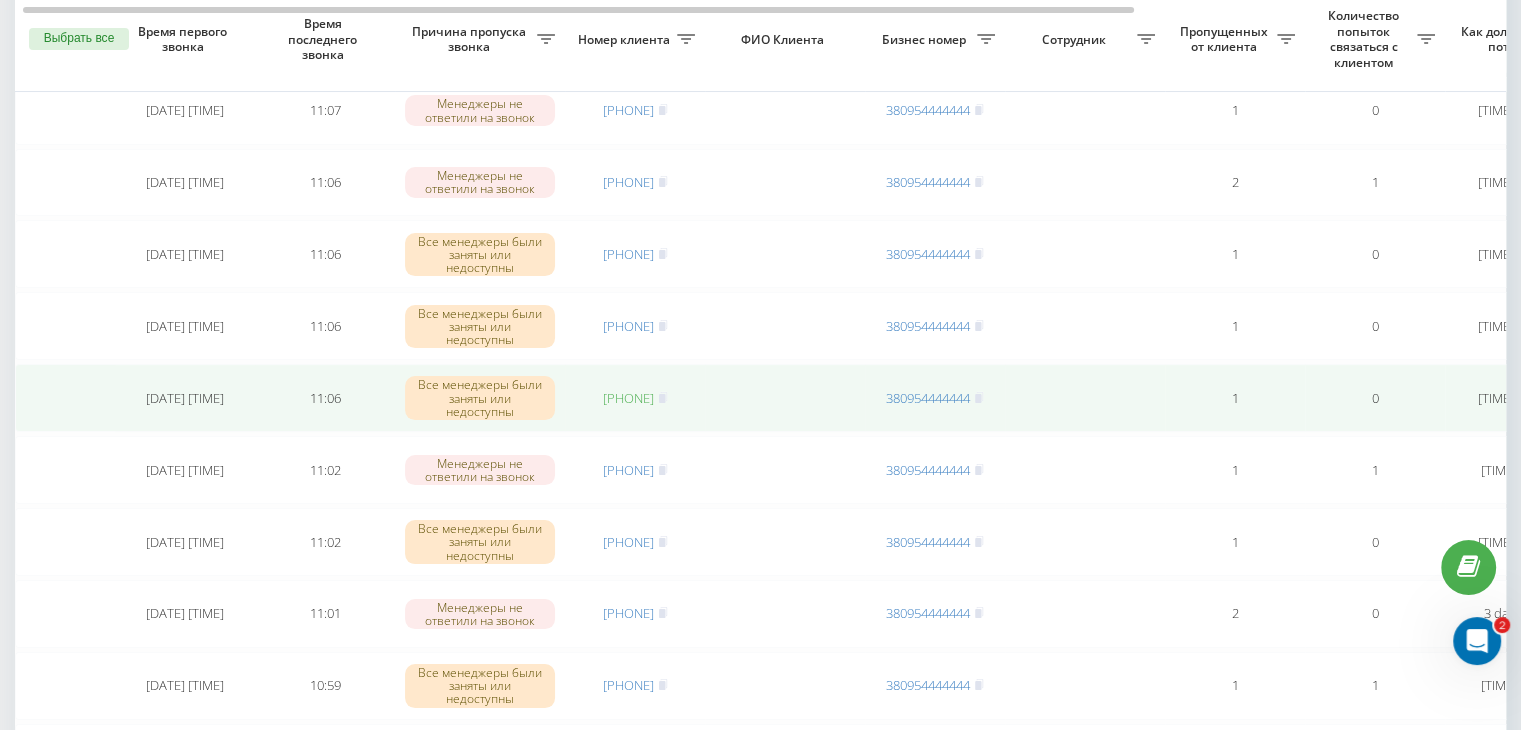 click on "[PHONE]" at bounding box center (628, 398) 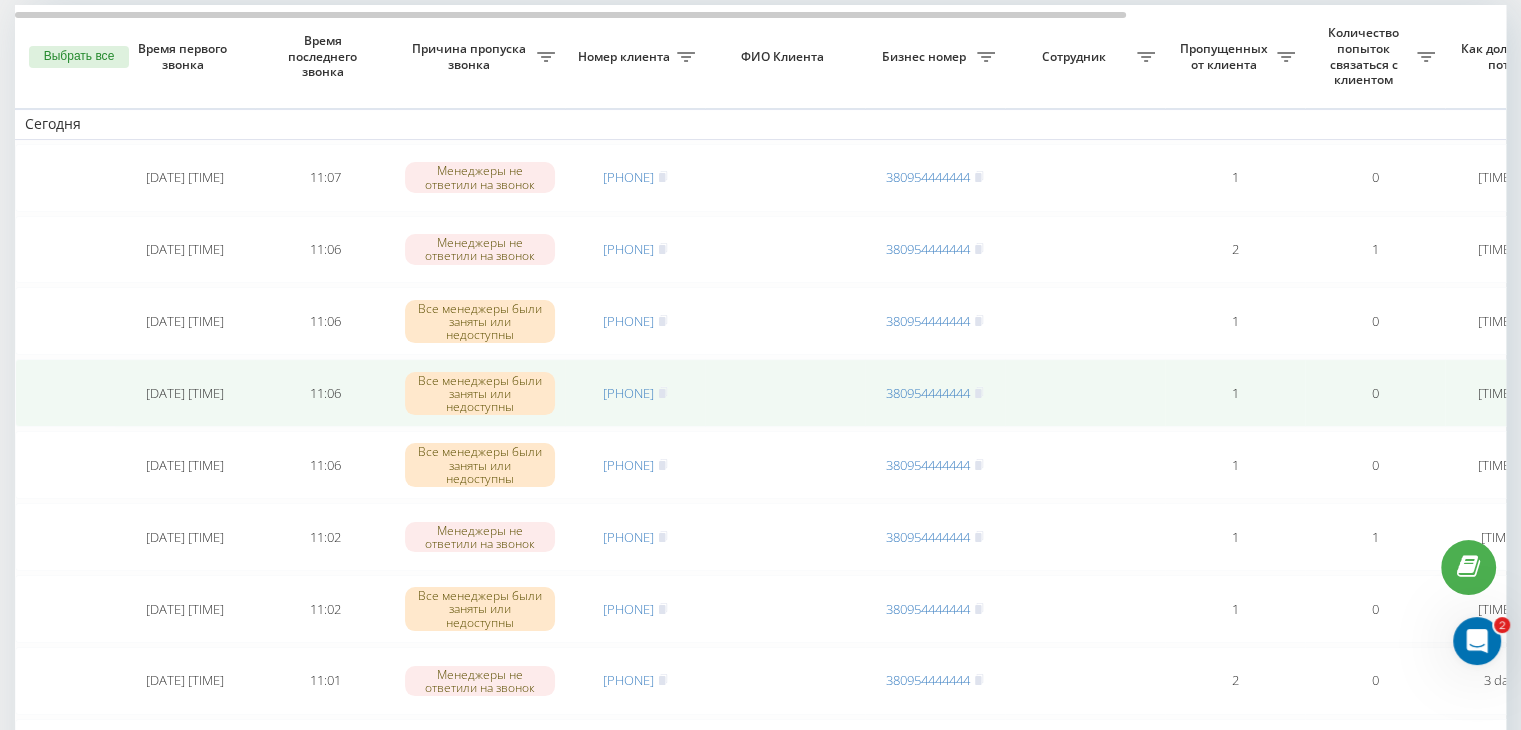 scroll, scrollTop: 100, scrollLeft: 0, axis: vertical 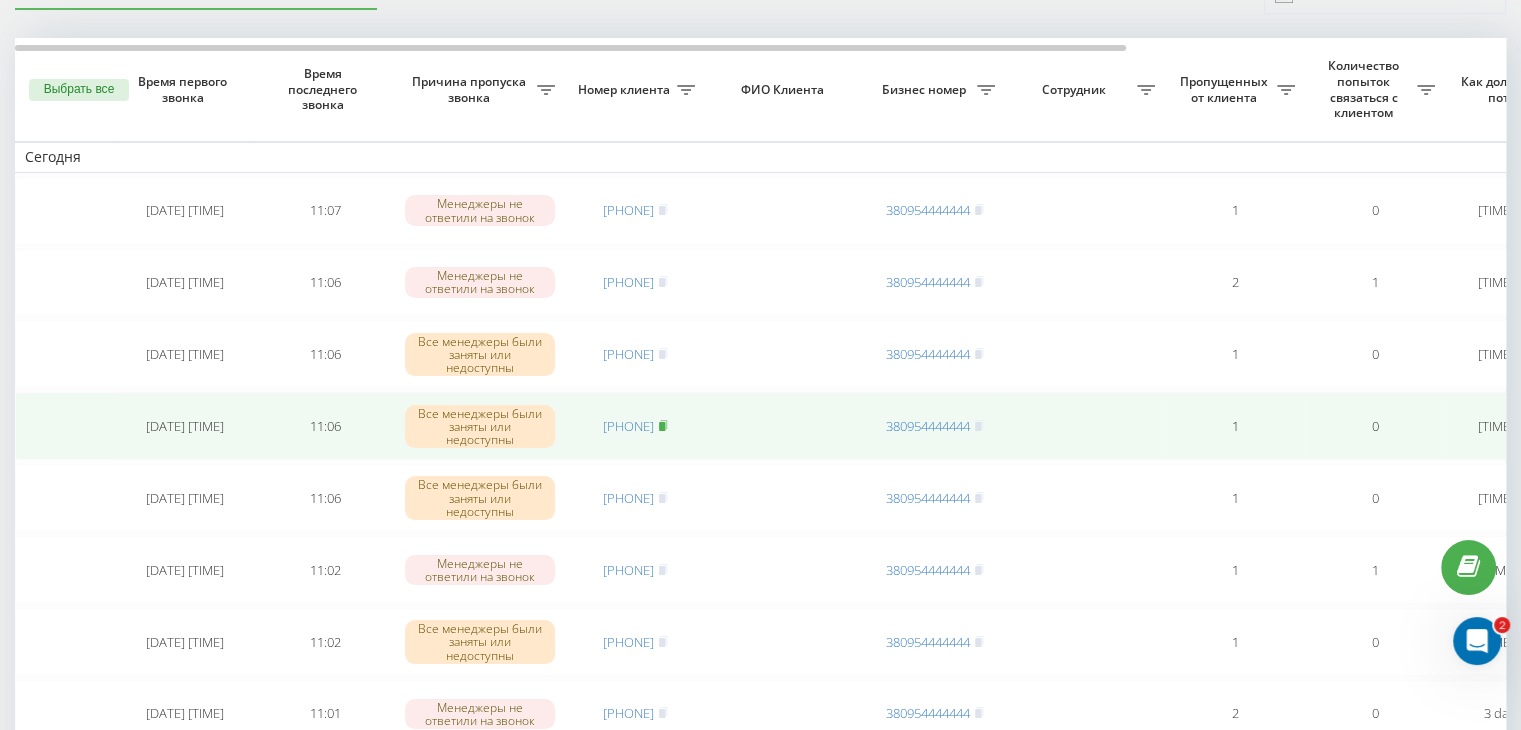click 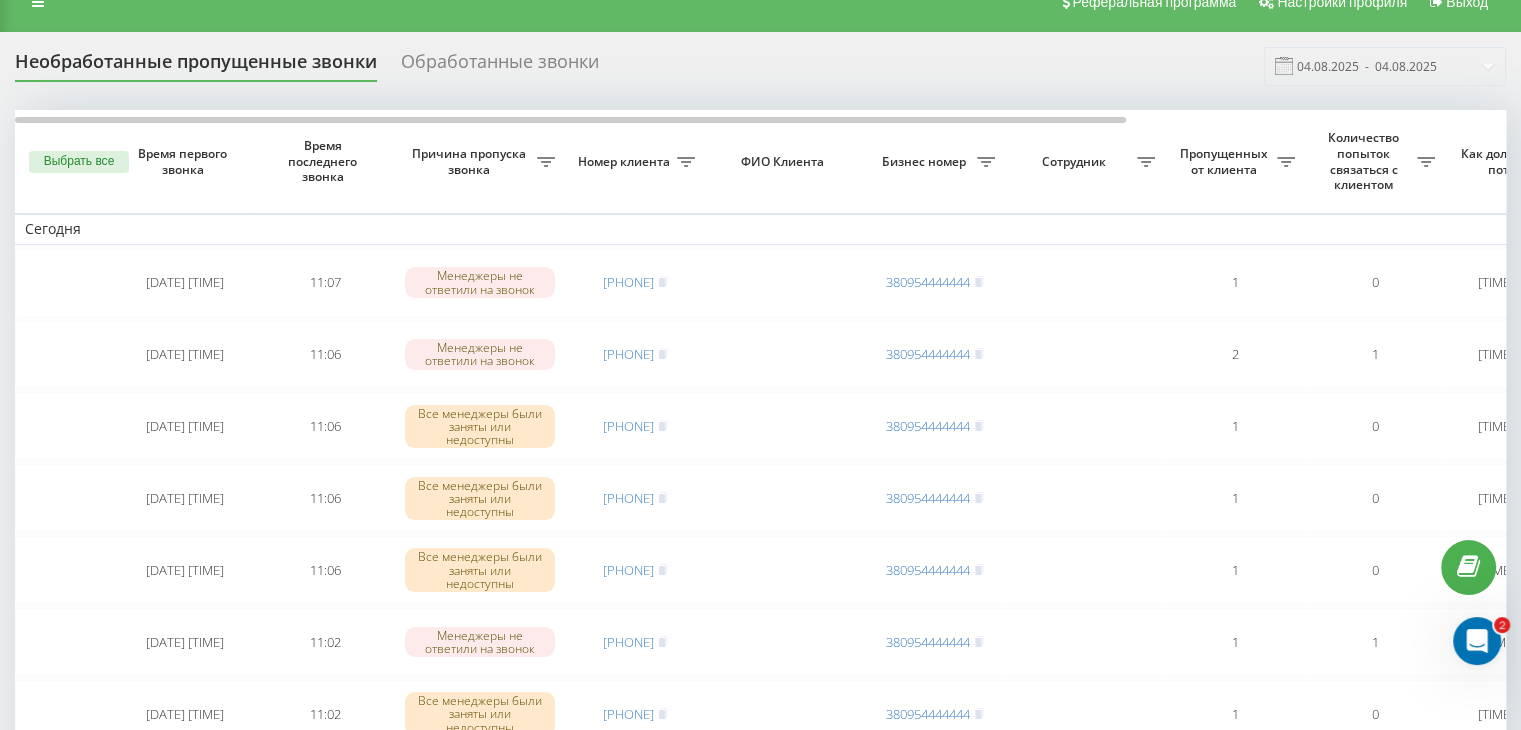 scroll, scrollTop: 0, scrollLeft: 0, axis: both 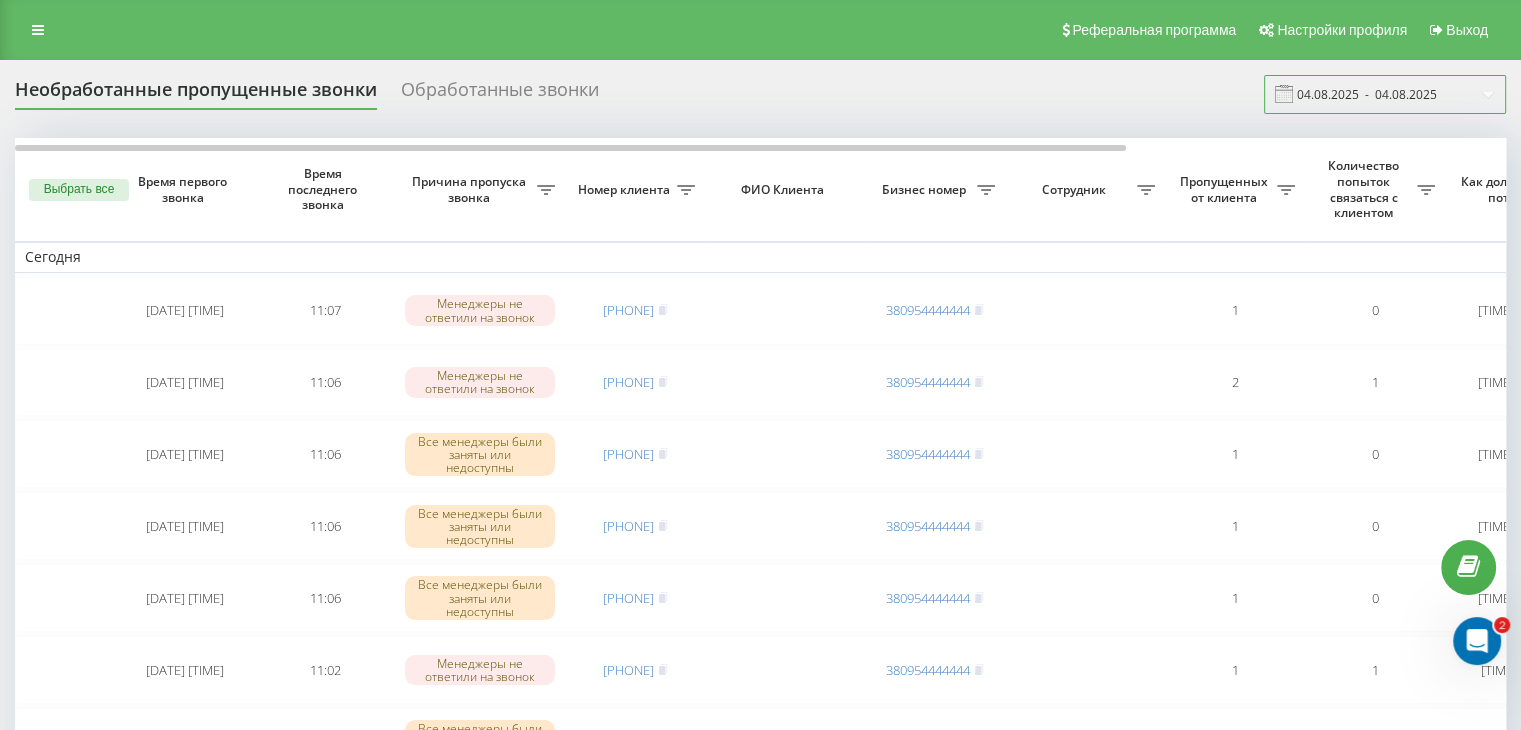 click on "04.08.2025  -  04.08.2025" at bounding box center [1385, 94] 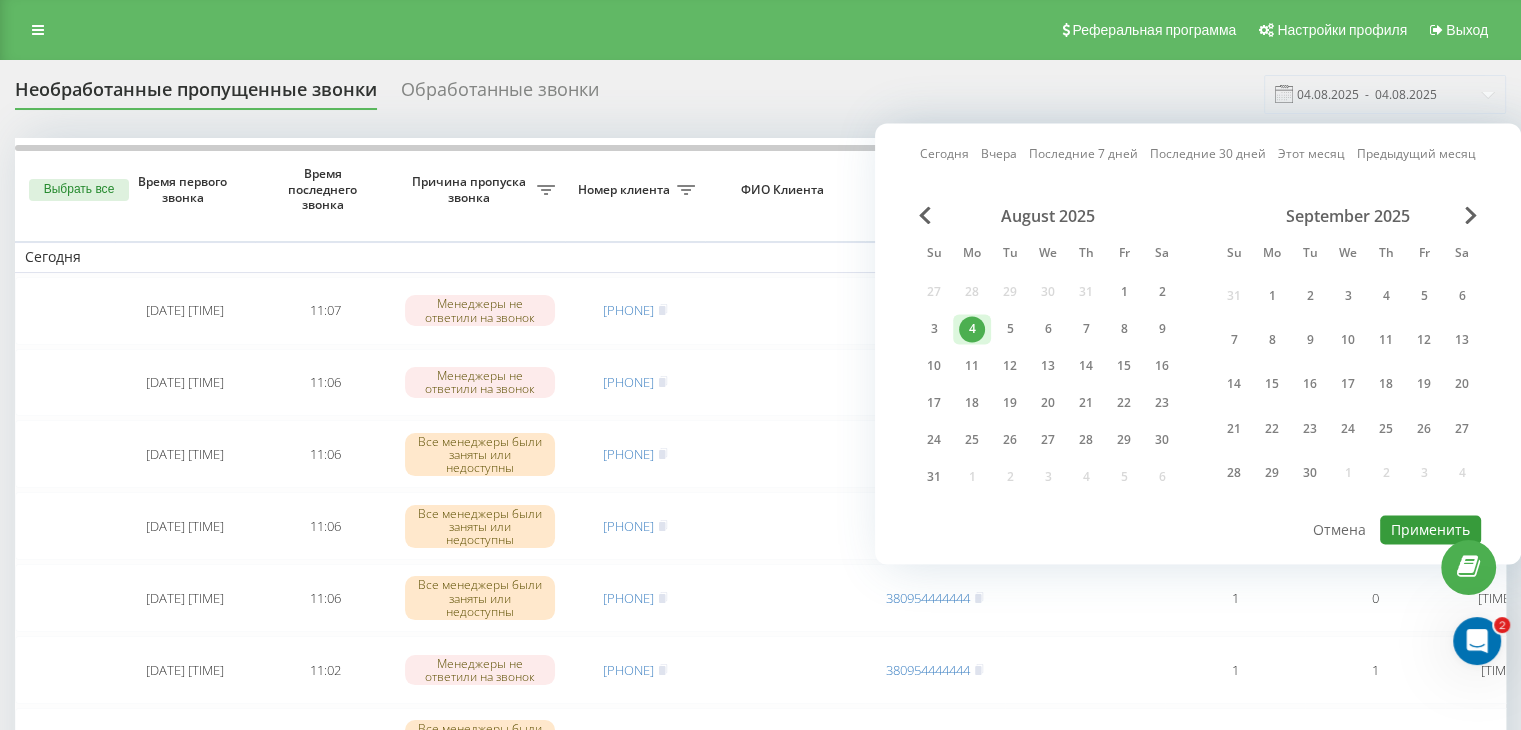 click on "Применить" at bounding box center [1430, 529] 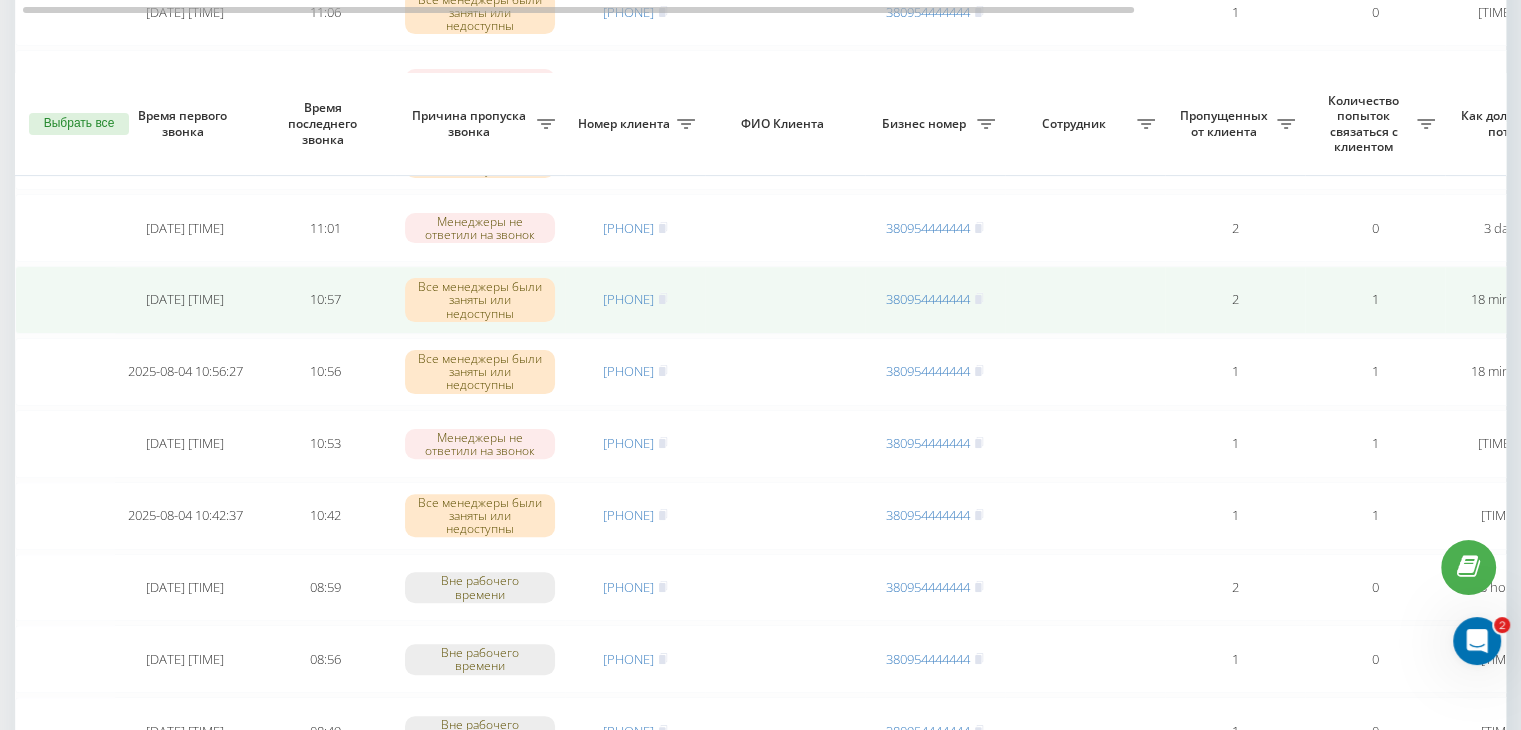 scroll, scrollTop: 400, scrollLeft: 0, axis: vertical 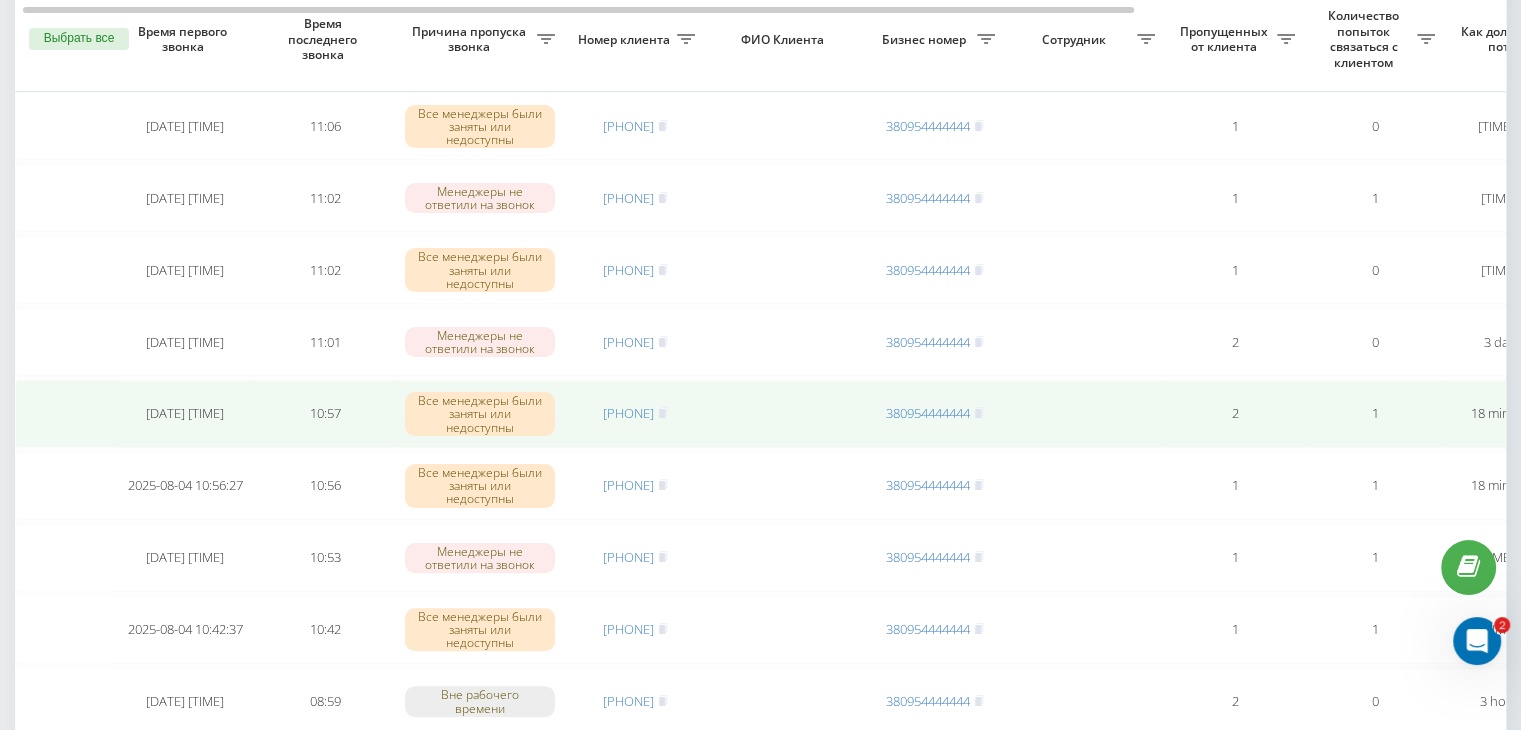 drag, startPoint x: 681, startPoint y: 337, endPoint x: 689, endPoint y: 393, distance: 56.568542 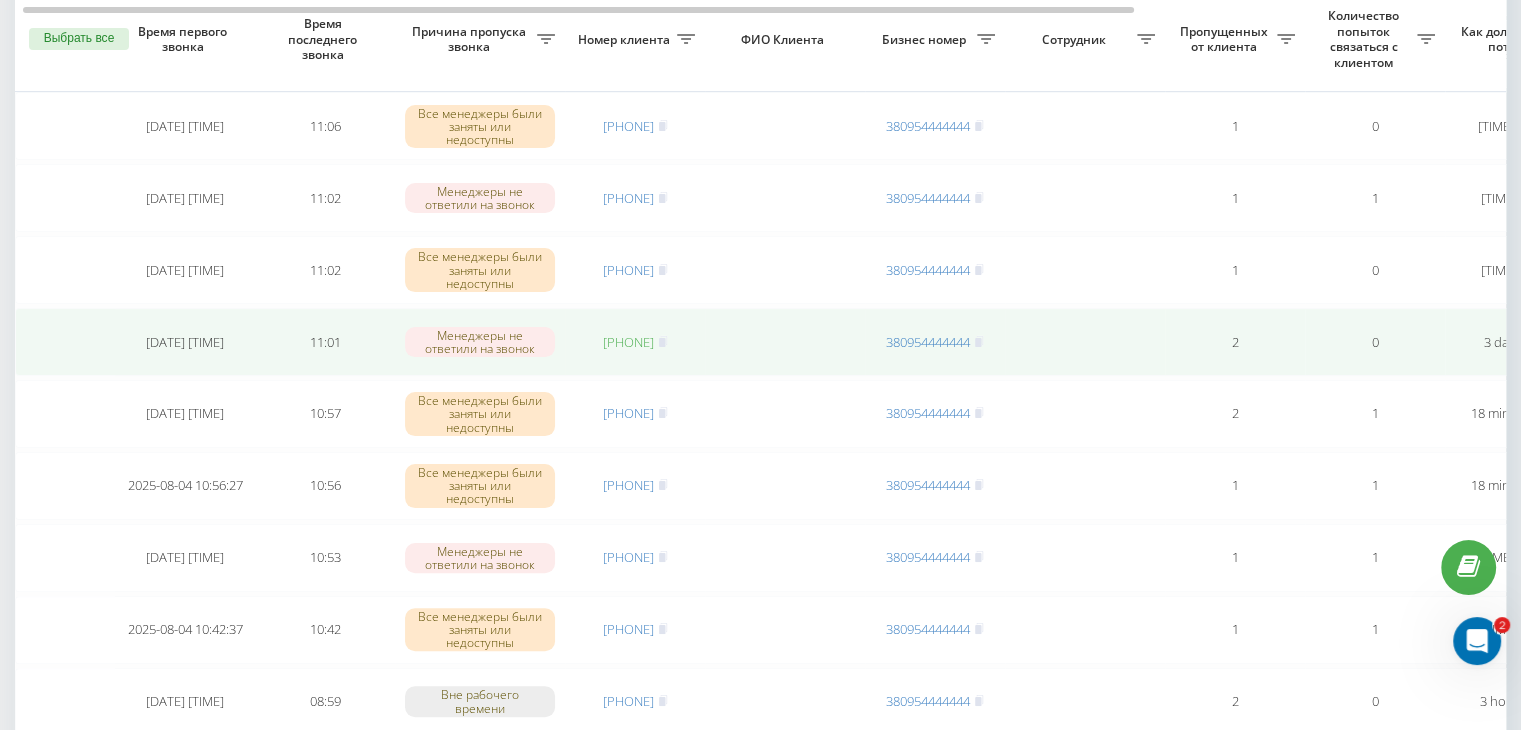 click on "[PHONE]" at bounding box center (628, 342) 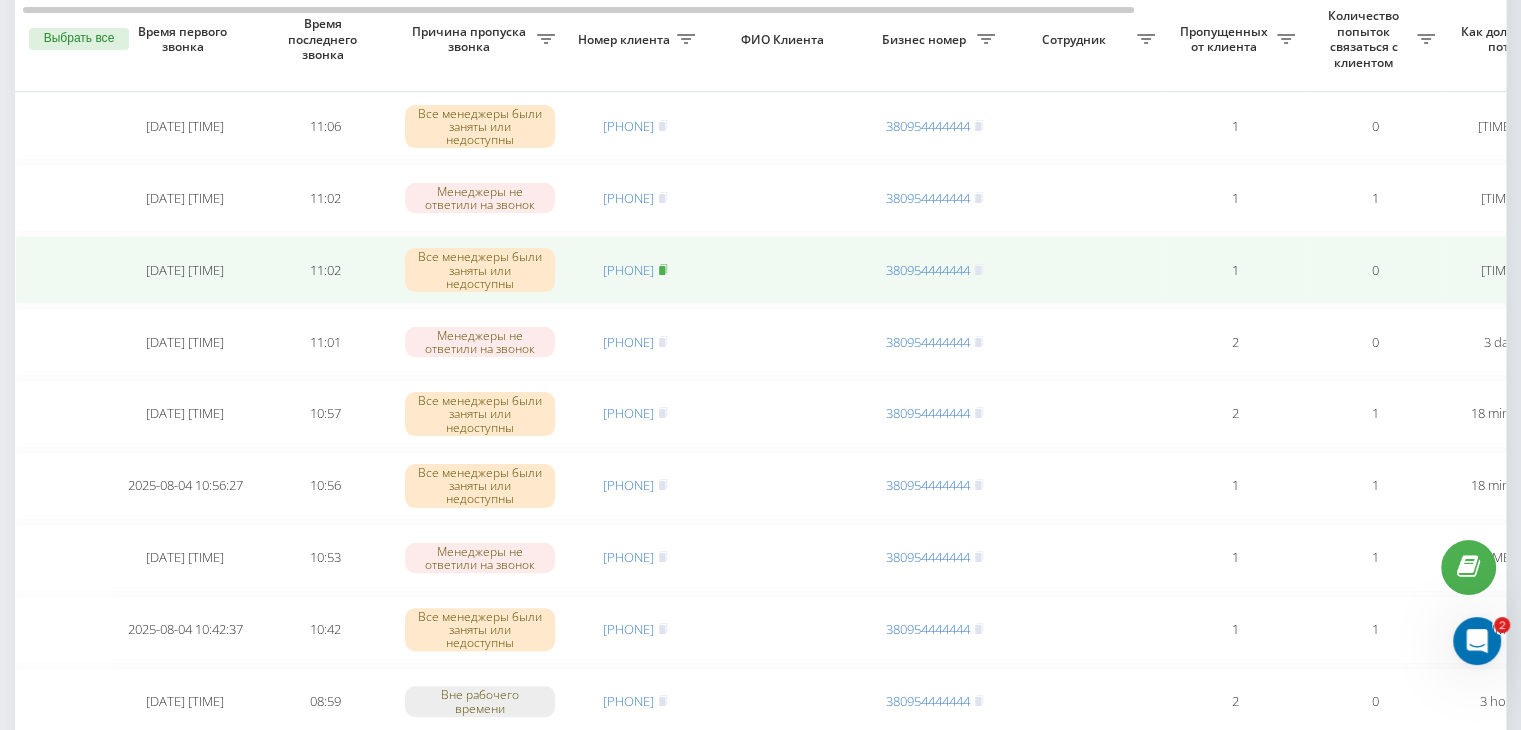 click 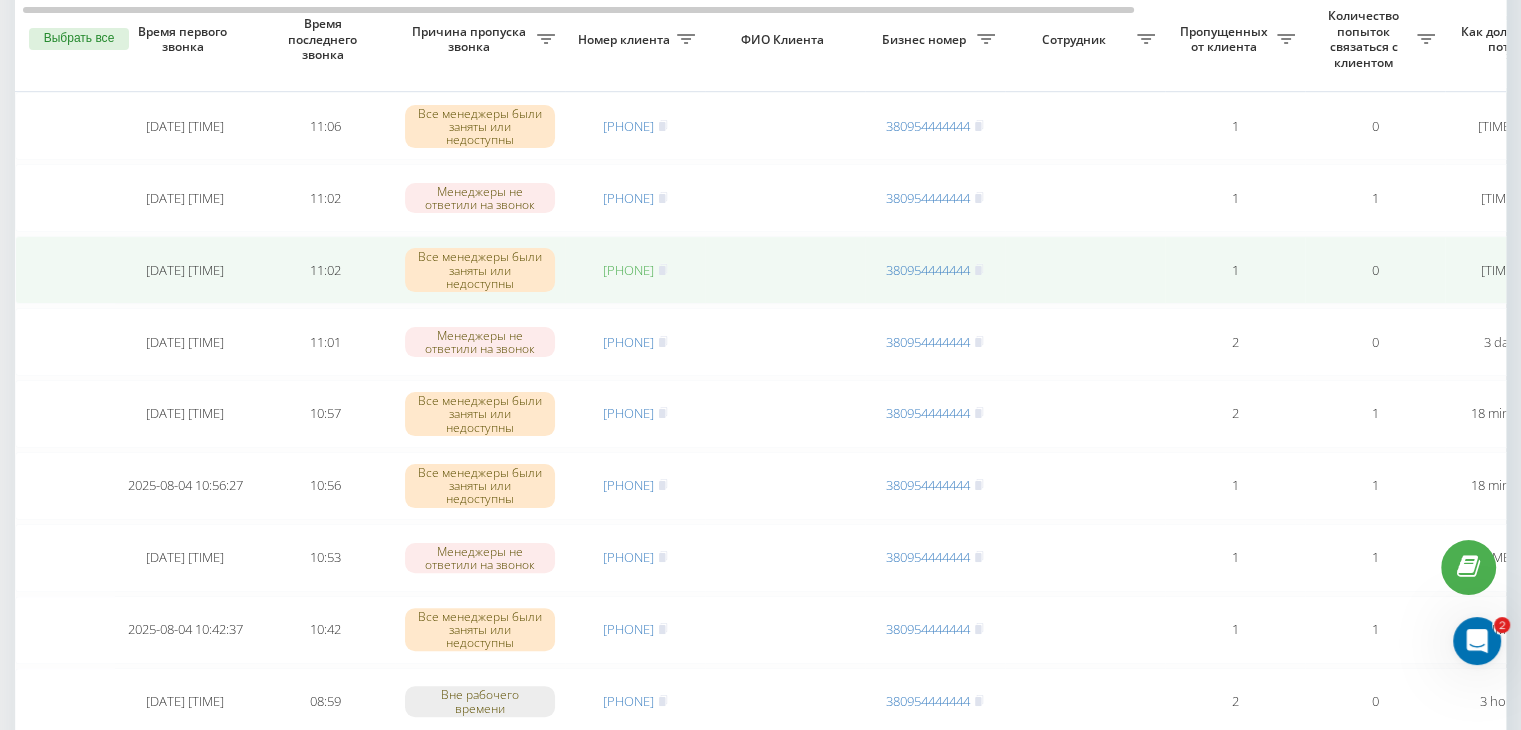 click on "[PHONE]" at bounding box center (628, 270) 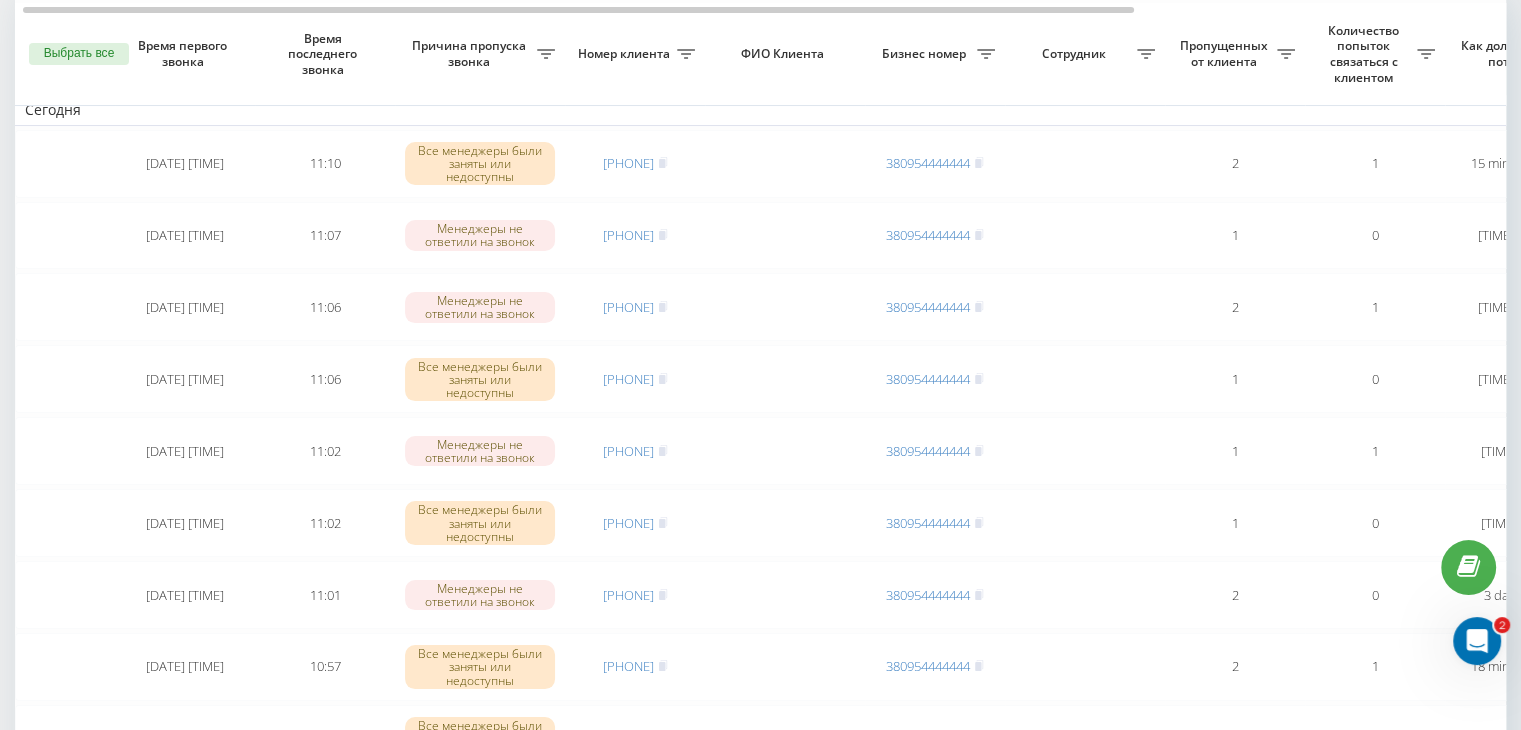 scroll, scrollTop: 100, scrollLeft: 0, axis: vertical 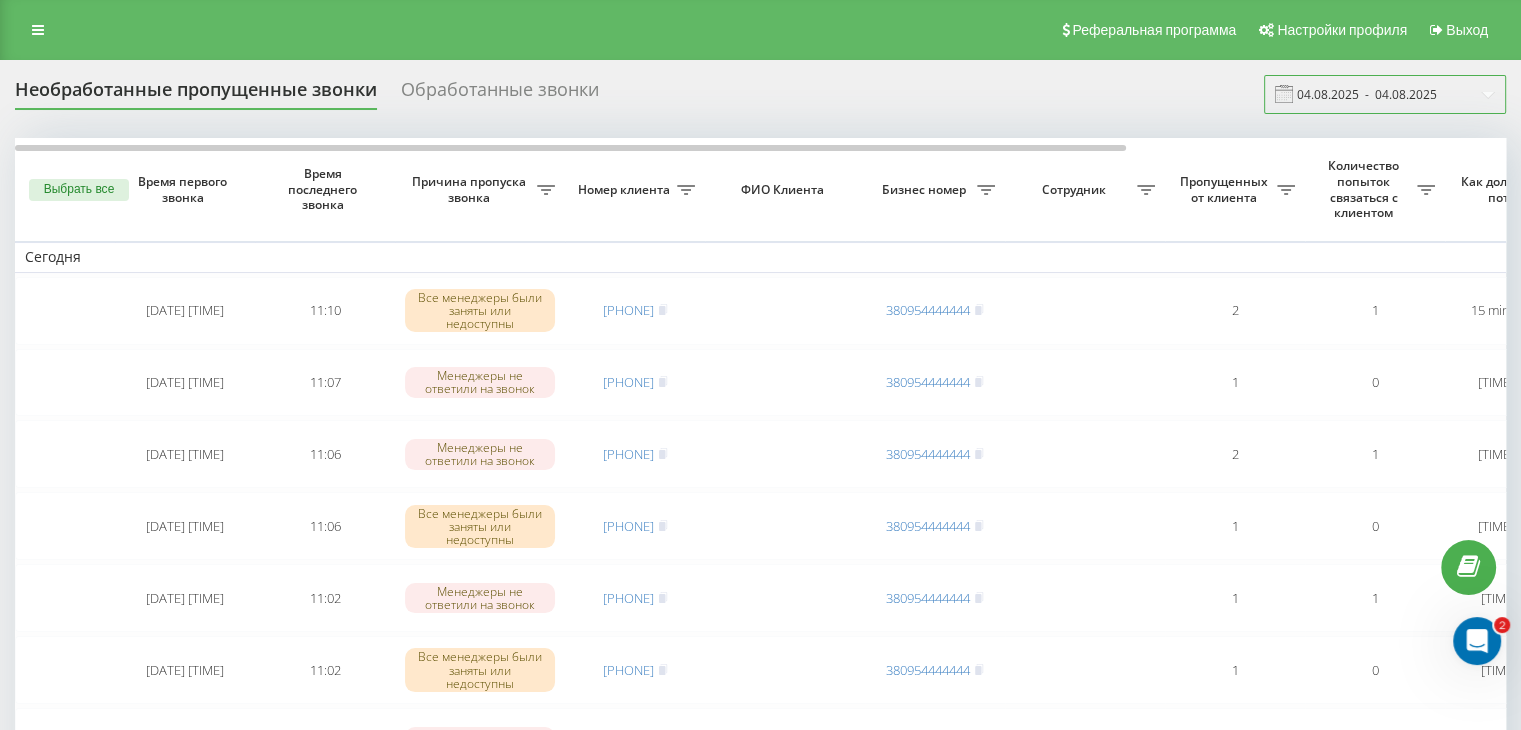 click on "04.08.2025  -  04.08.2025" at bounding box center [1385, 94] 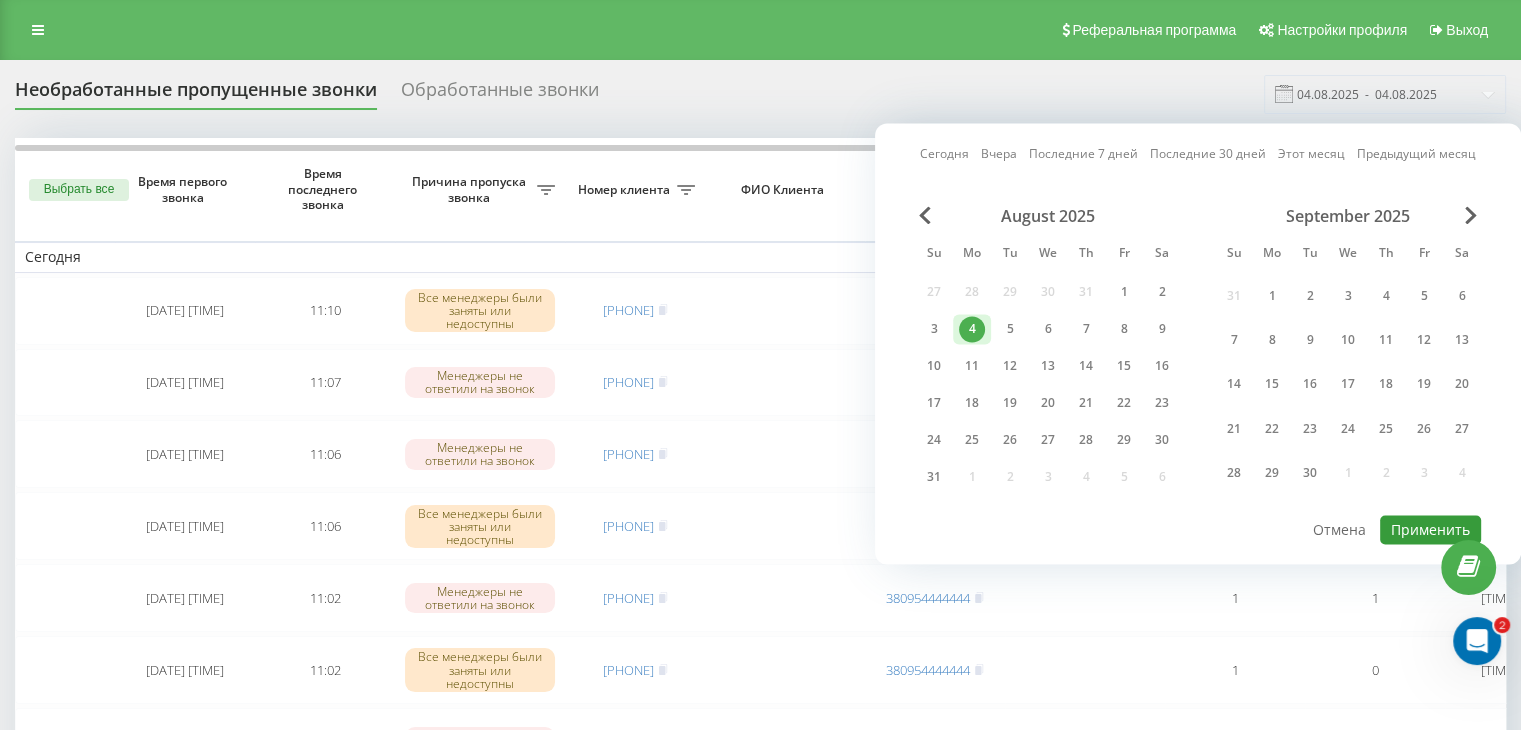 click on "Применить" at bounding box center (1430, 529) 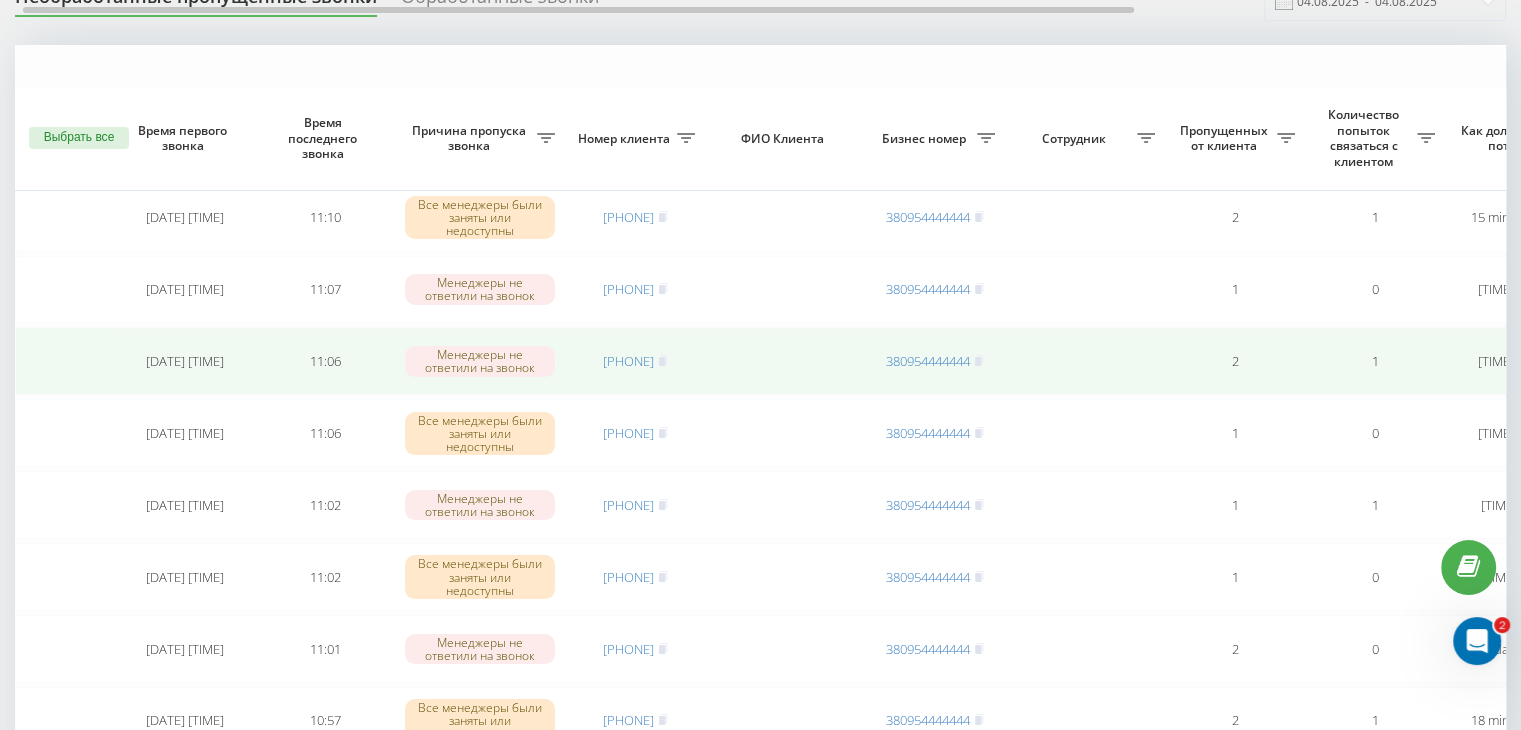 scroll, scrollTop: 200, scrollLeft: 0, axis: vertical 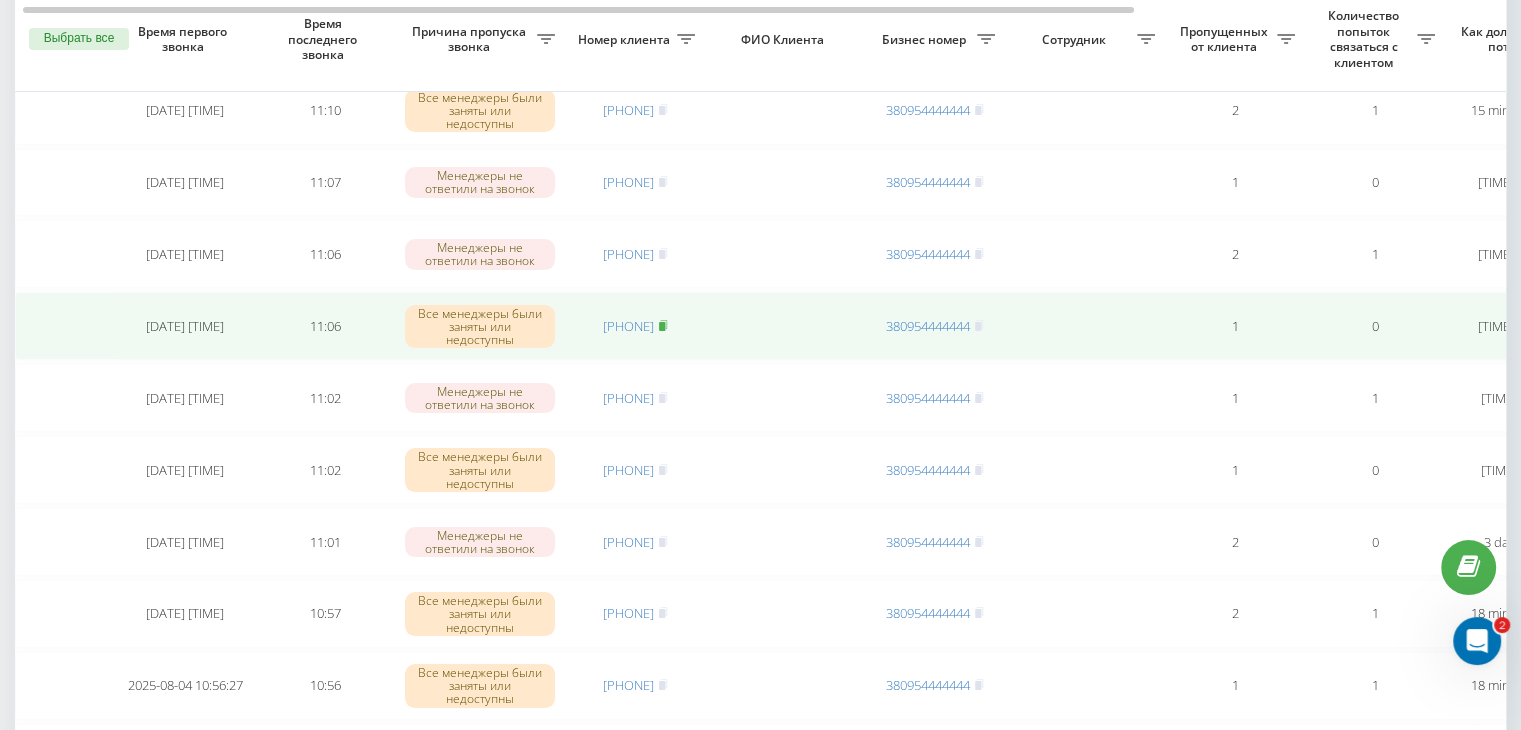 click 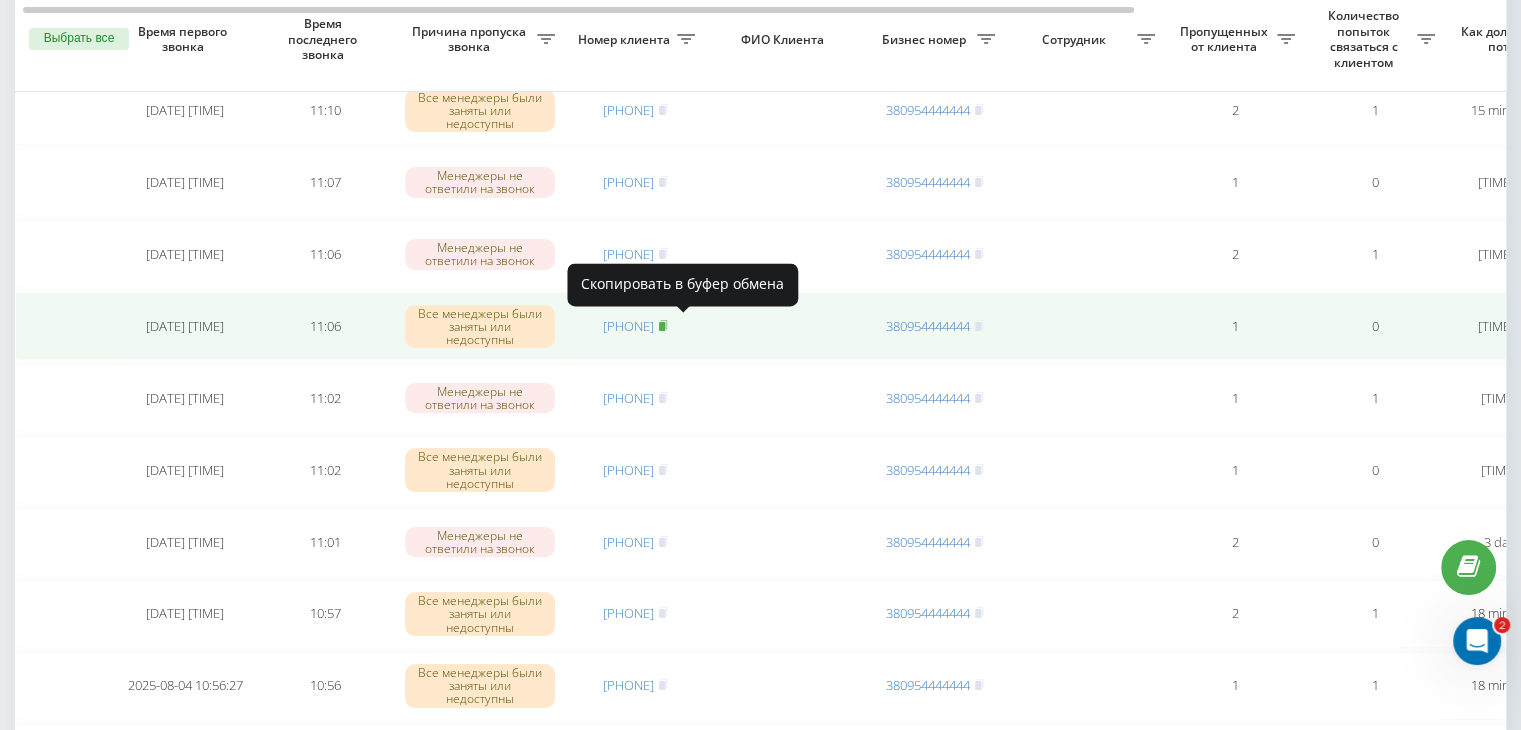 click 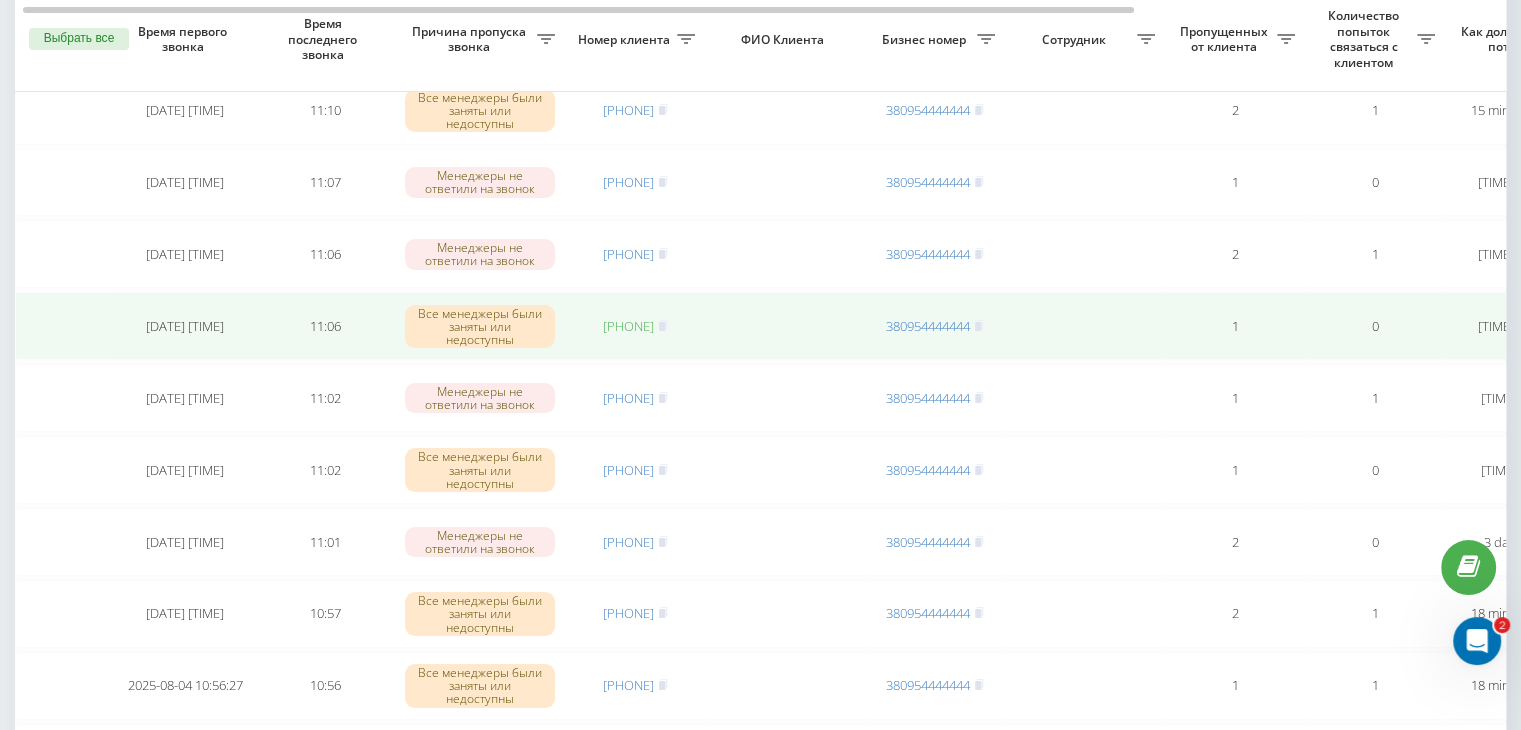 click on "[PHONE]" at bounding box center (628, 326) 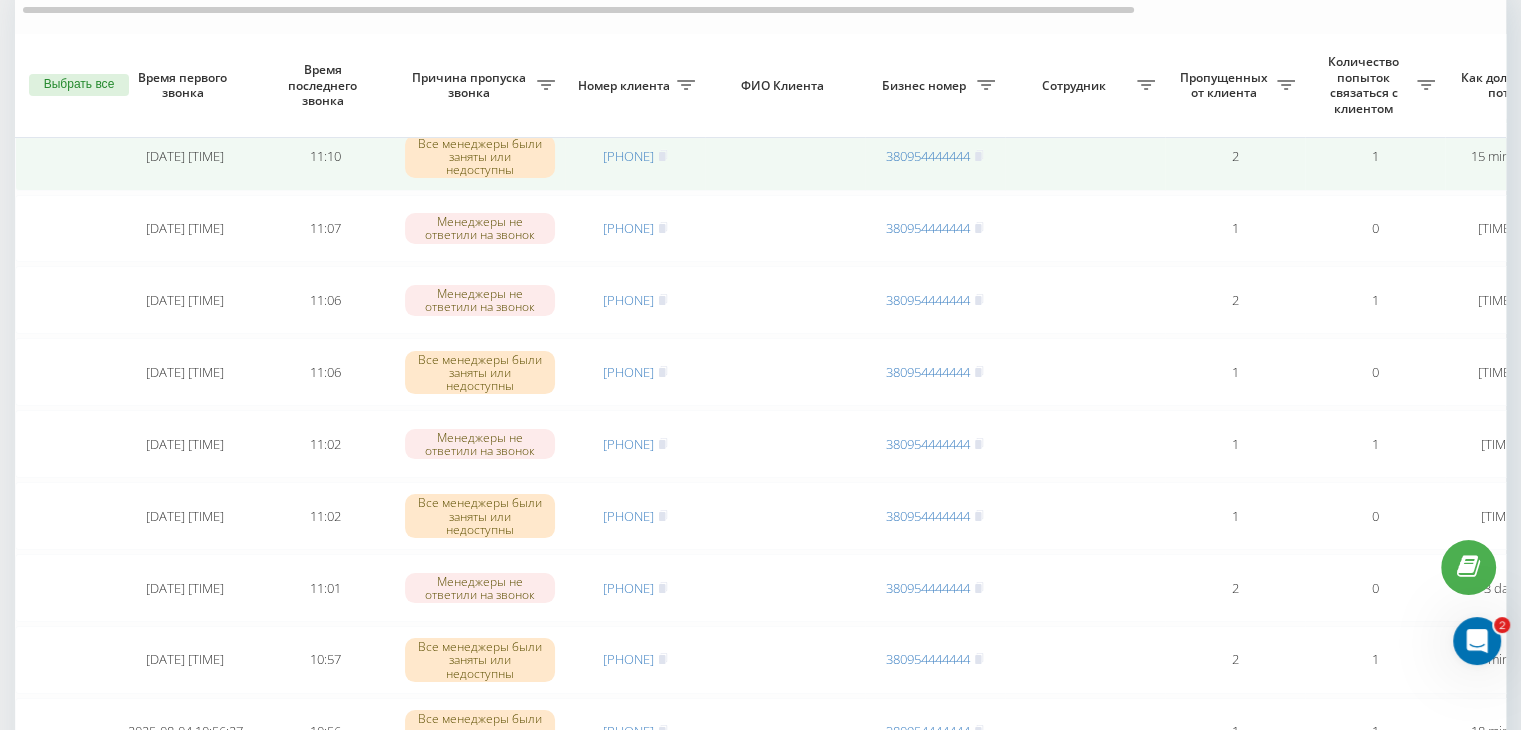 scroll, scrollTop: 0, scrollLeft: 0, axis: both 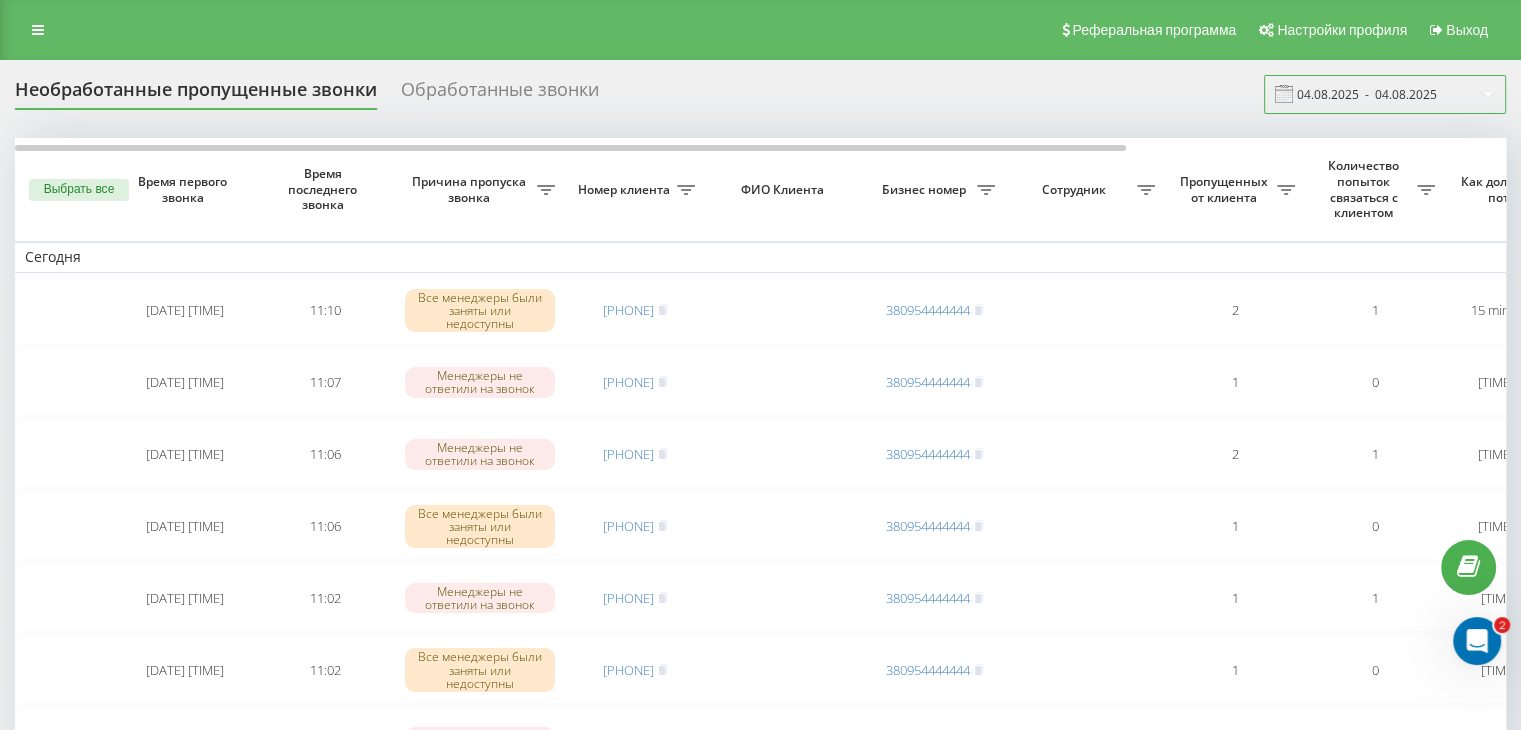 click on "04.08.2025  -  04.08.2025" at bounding box center [1385, 94] 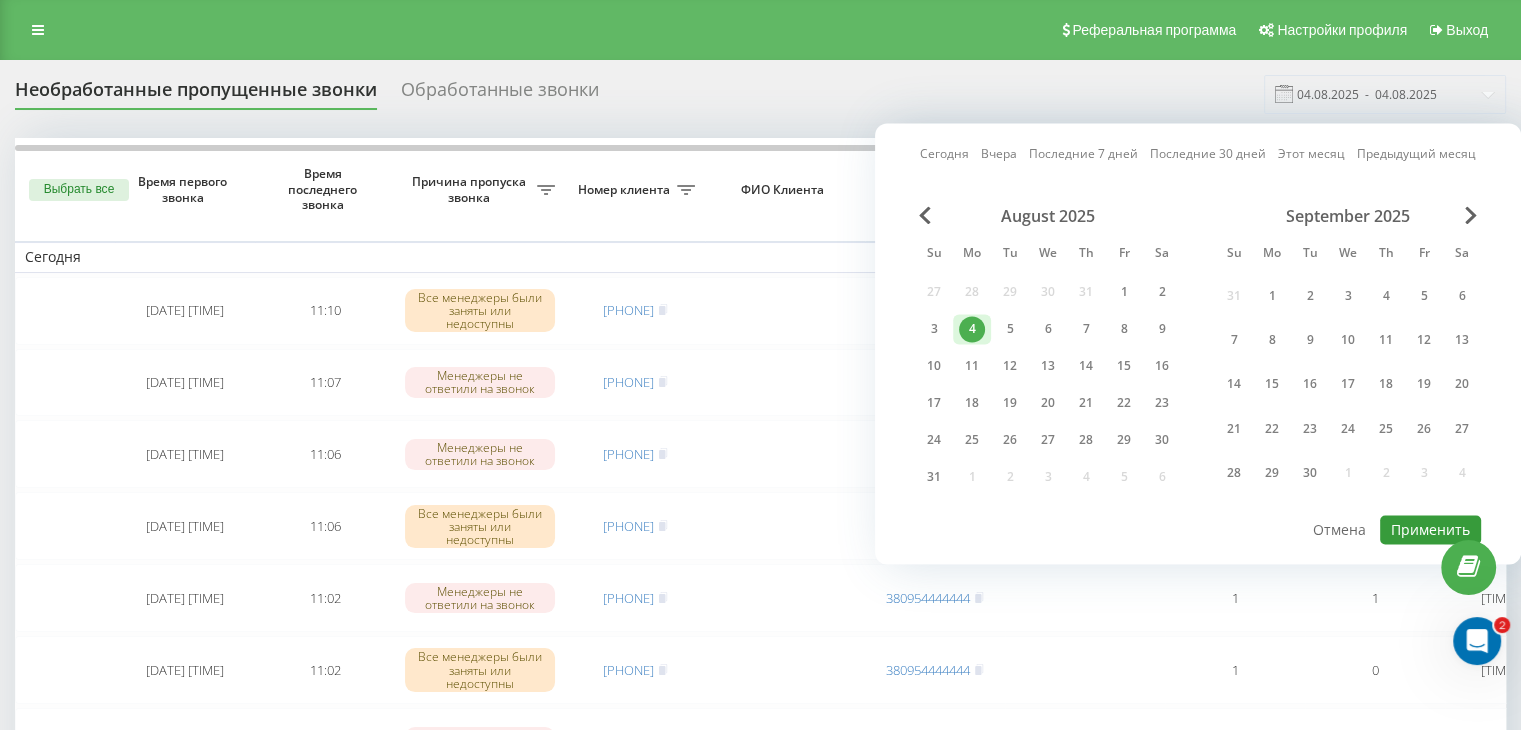 click on "Применить" at bounding box center (1430, 529) 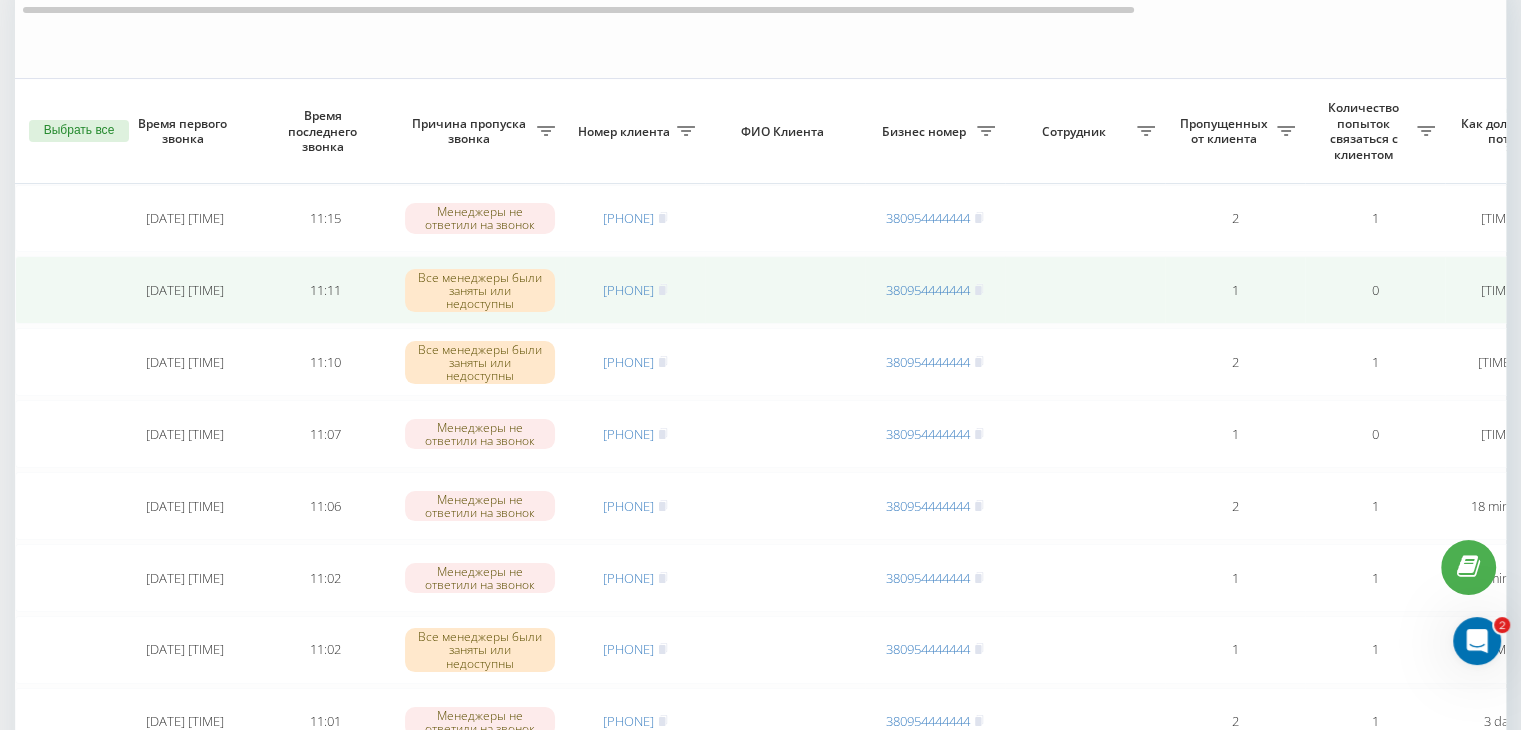 scroll, scrollTop: 300, scrollLeft: 0, axis: vertical 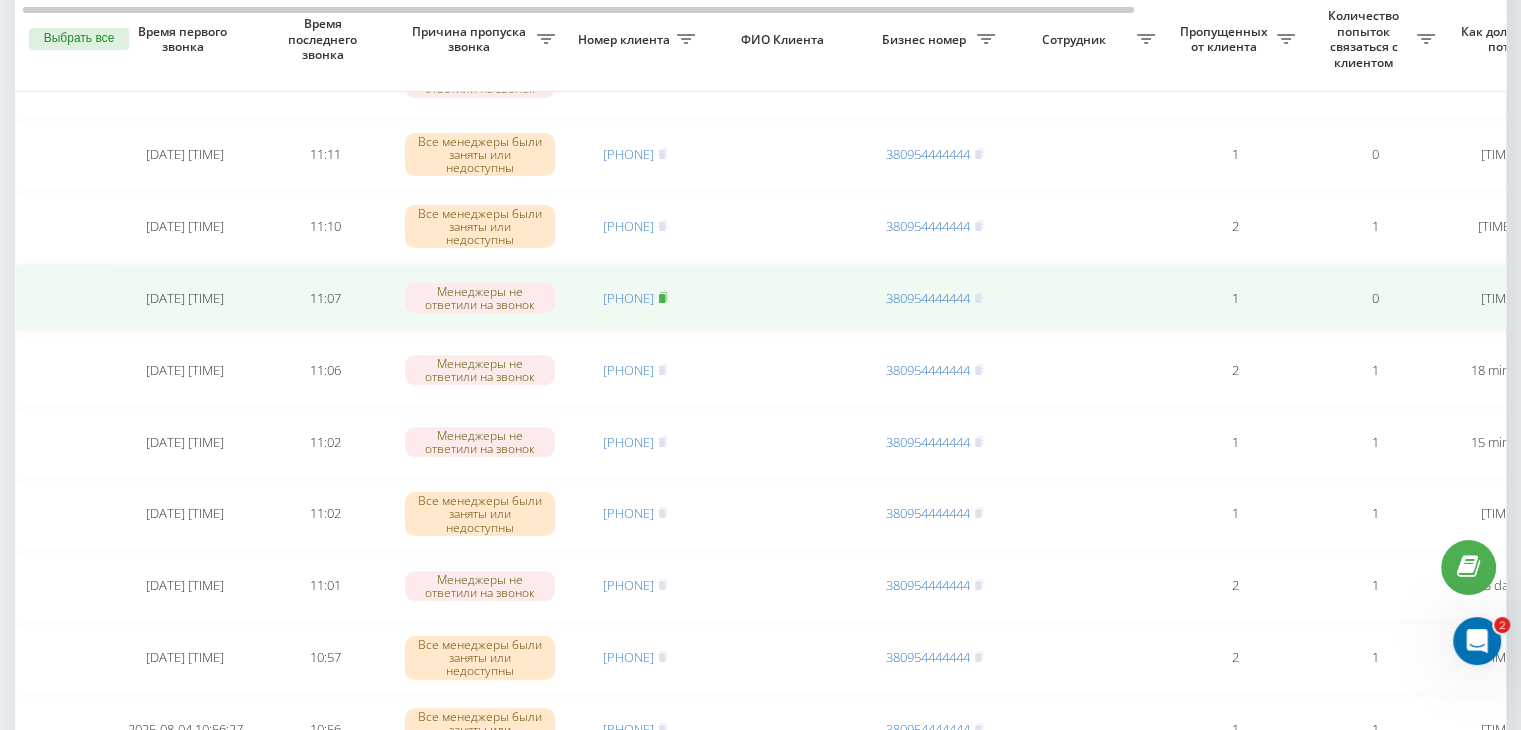click 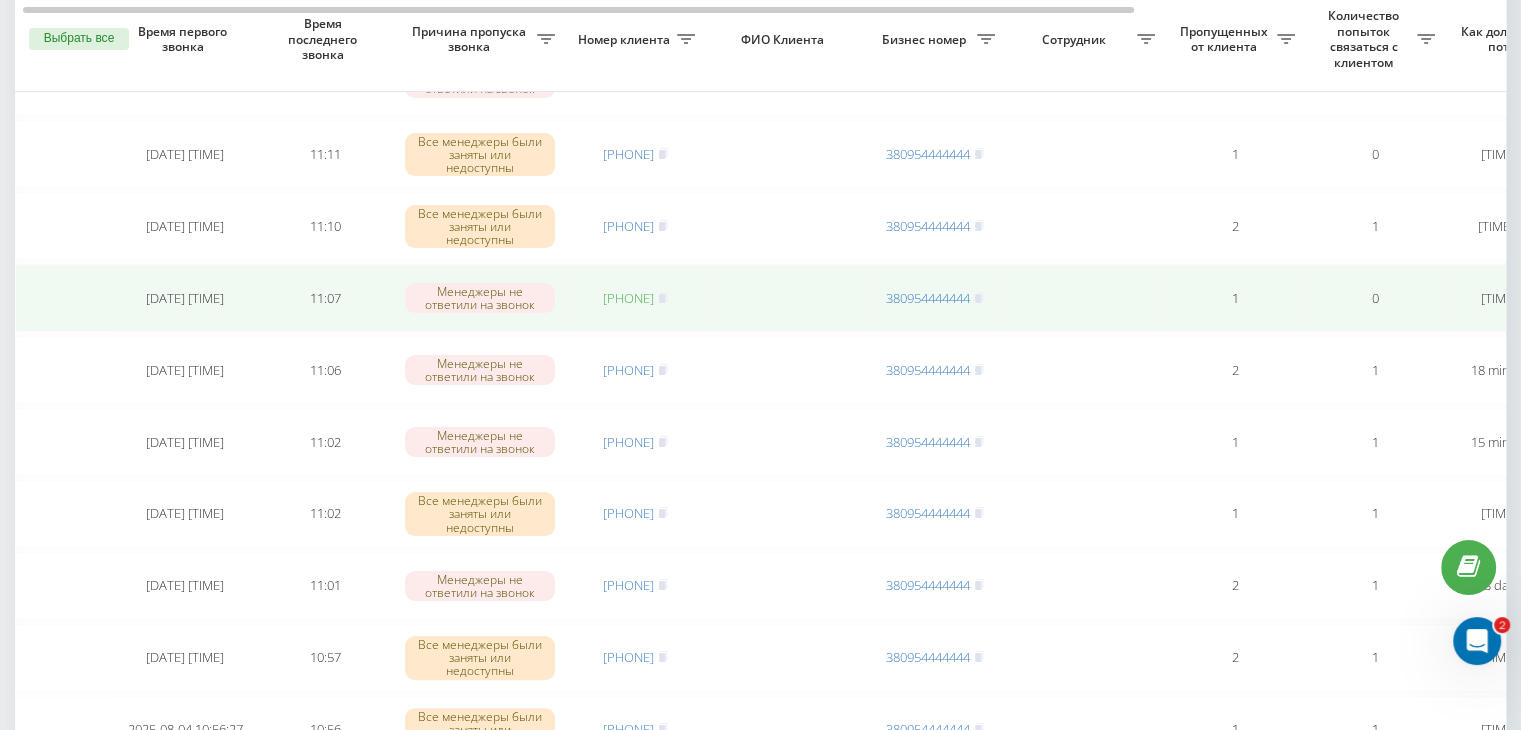 click on "[PHONE]" at bounding box center (628, 298) 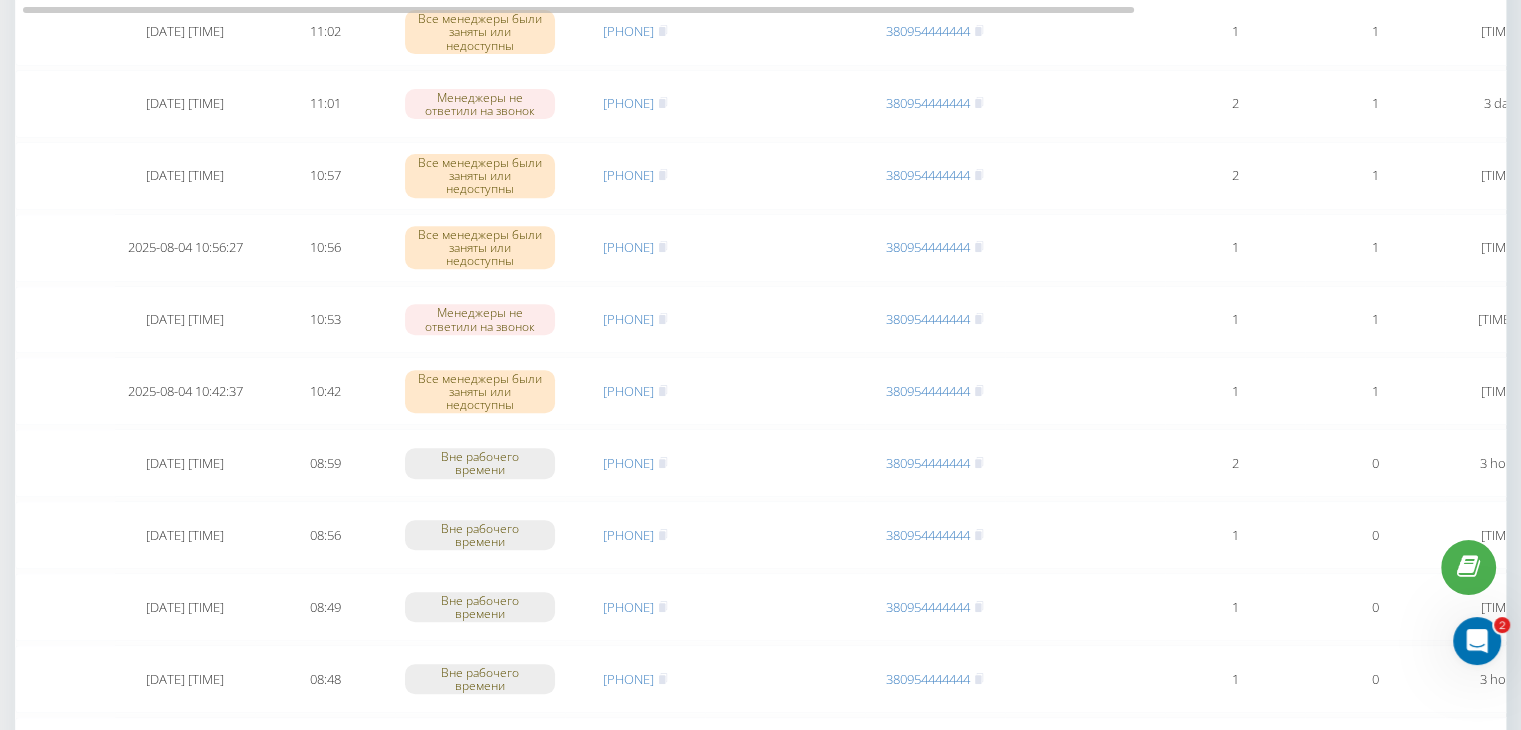 scroll, scrollTop: 800, scrollLeft: 0, axis: vertical 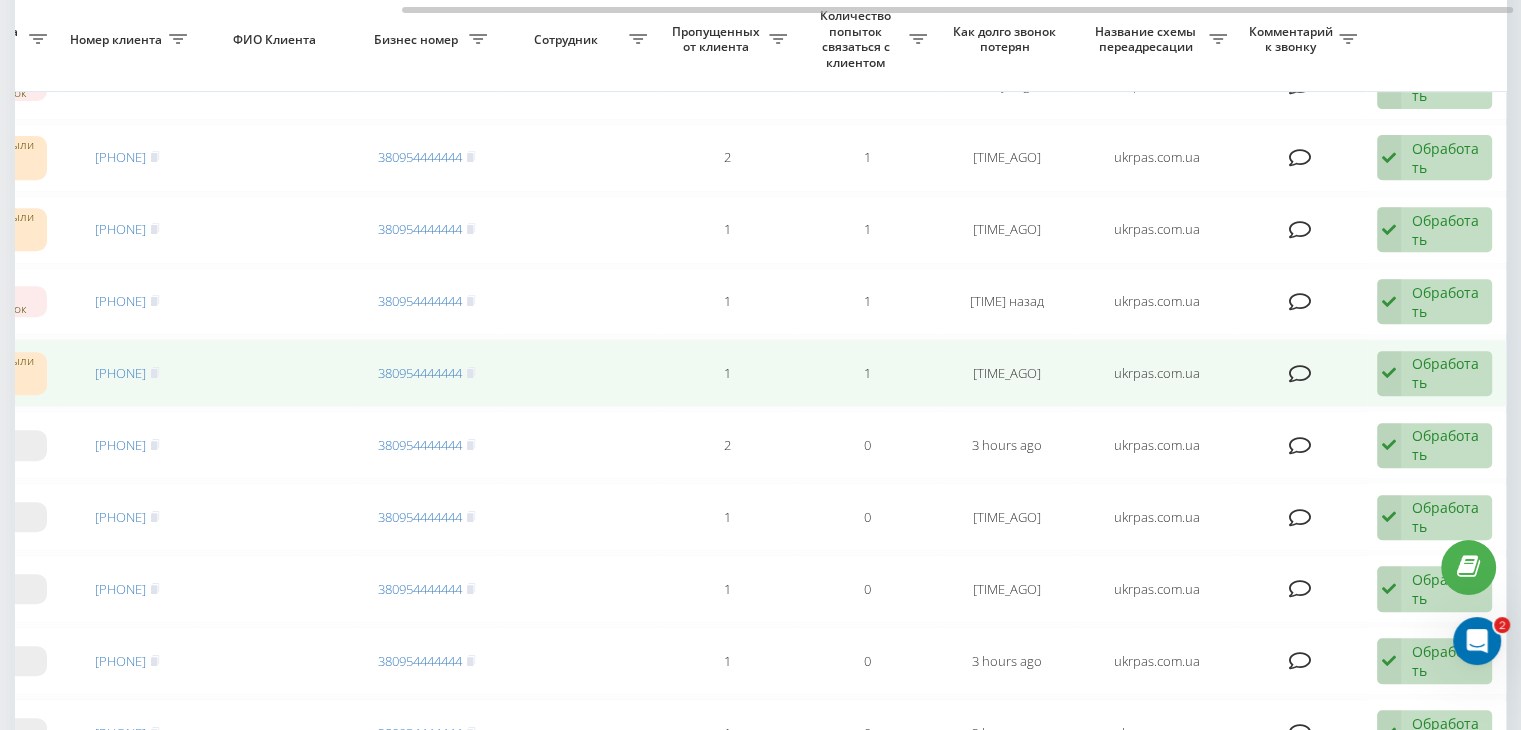 click on "Обработать" at bounding box center [1446, 373] 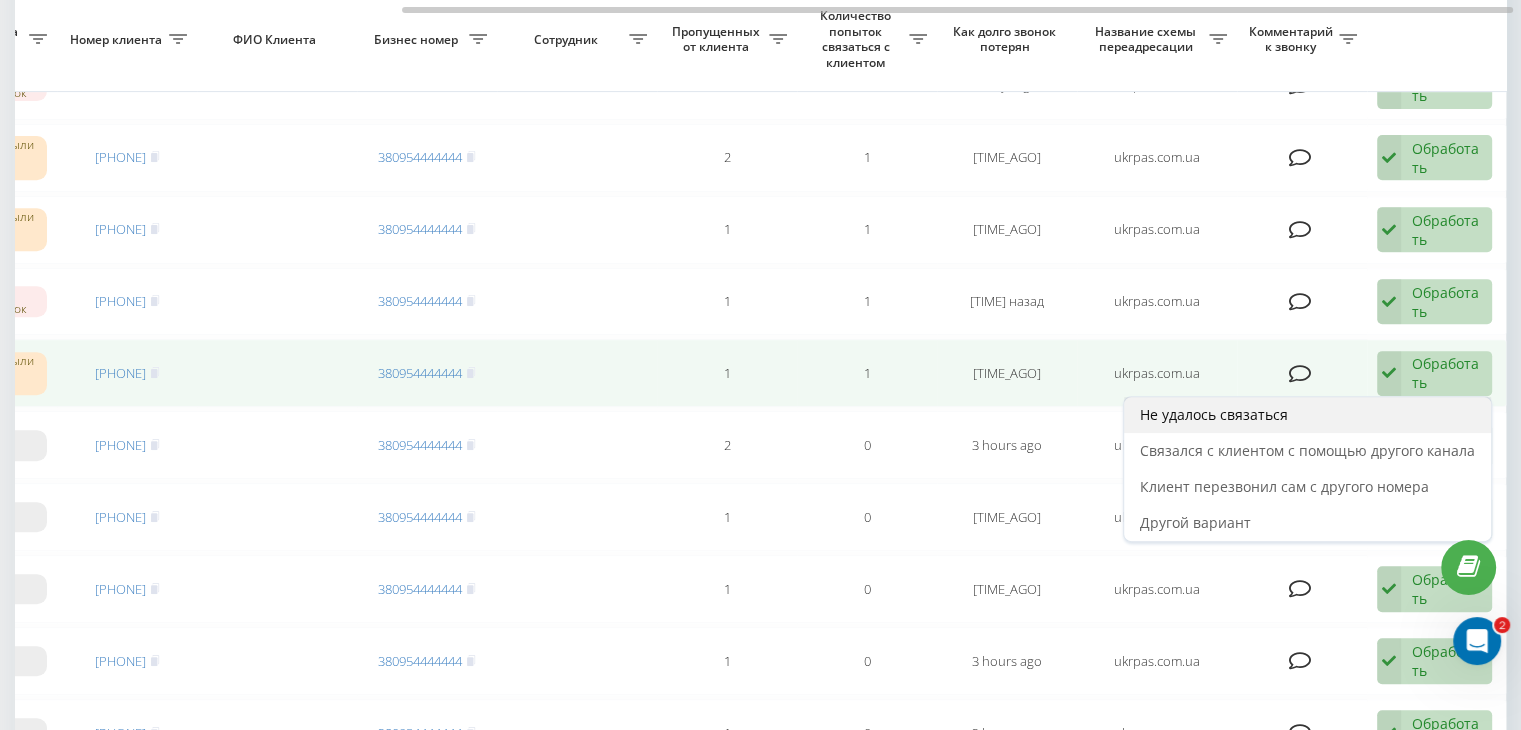 click on "Не удалось связаться" at bounding box center [1307, 415] 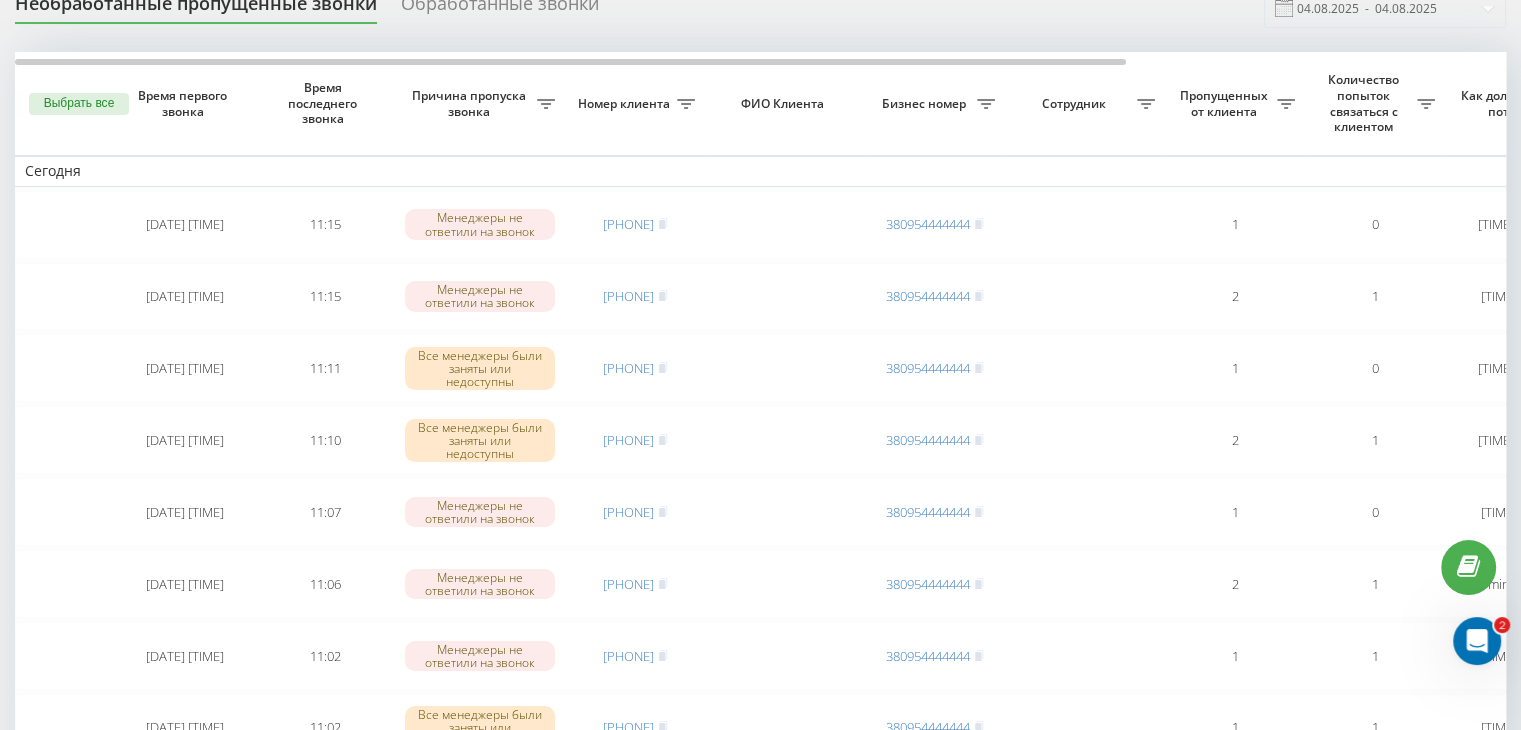 scroll, scrollTop: 0, scrollLeft: 0, axis: both 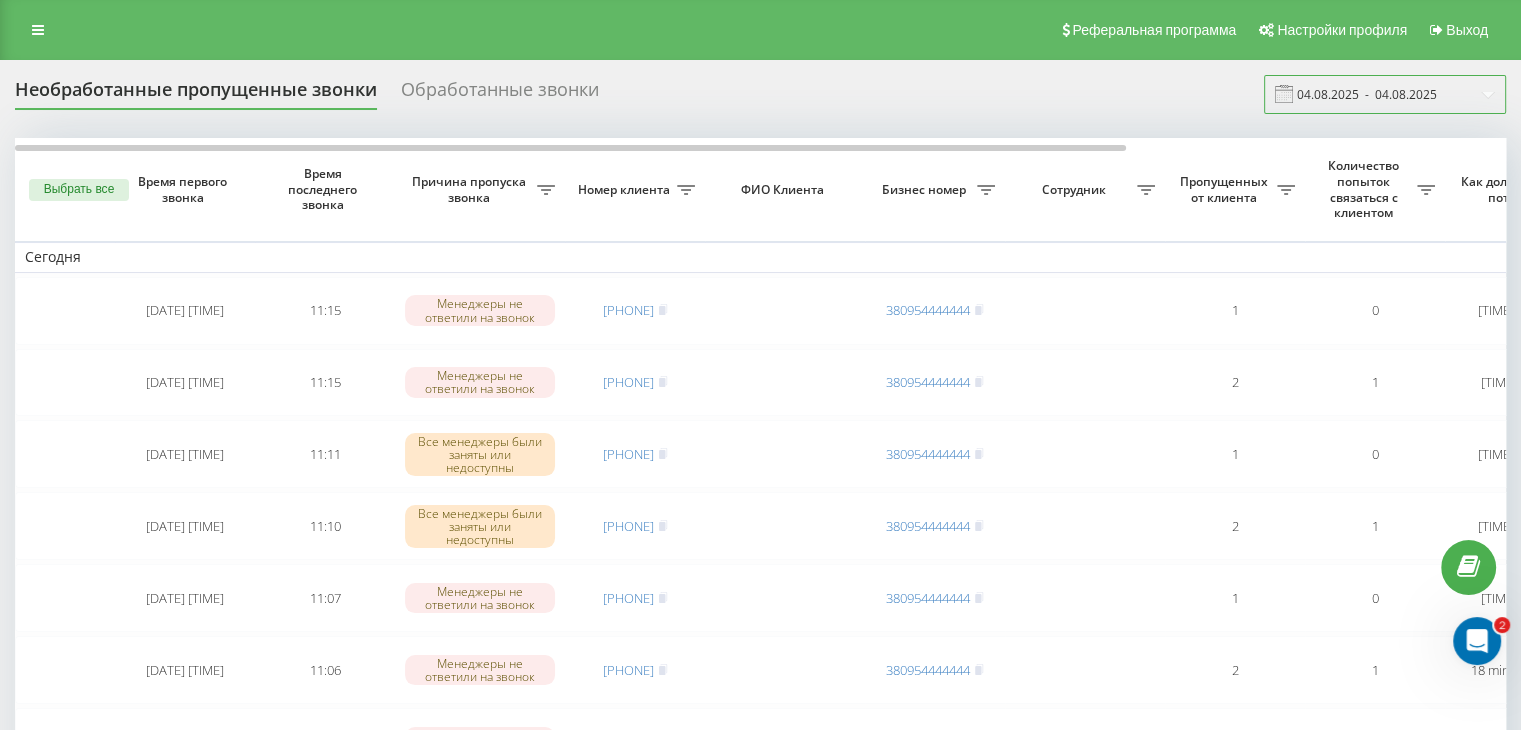 click on "04.08.2025  -  04.08.2025" at bounding box center (1385, 94) 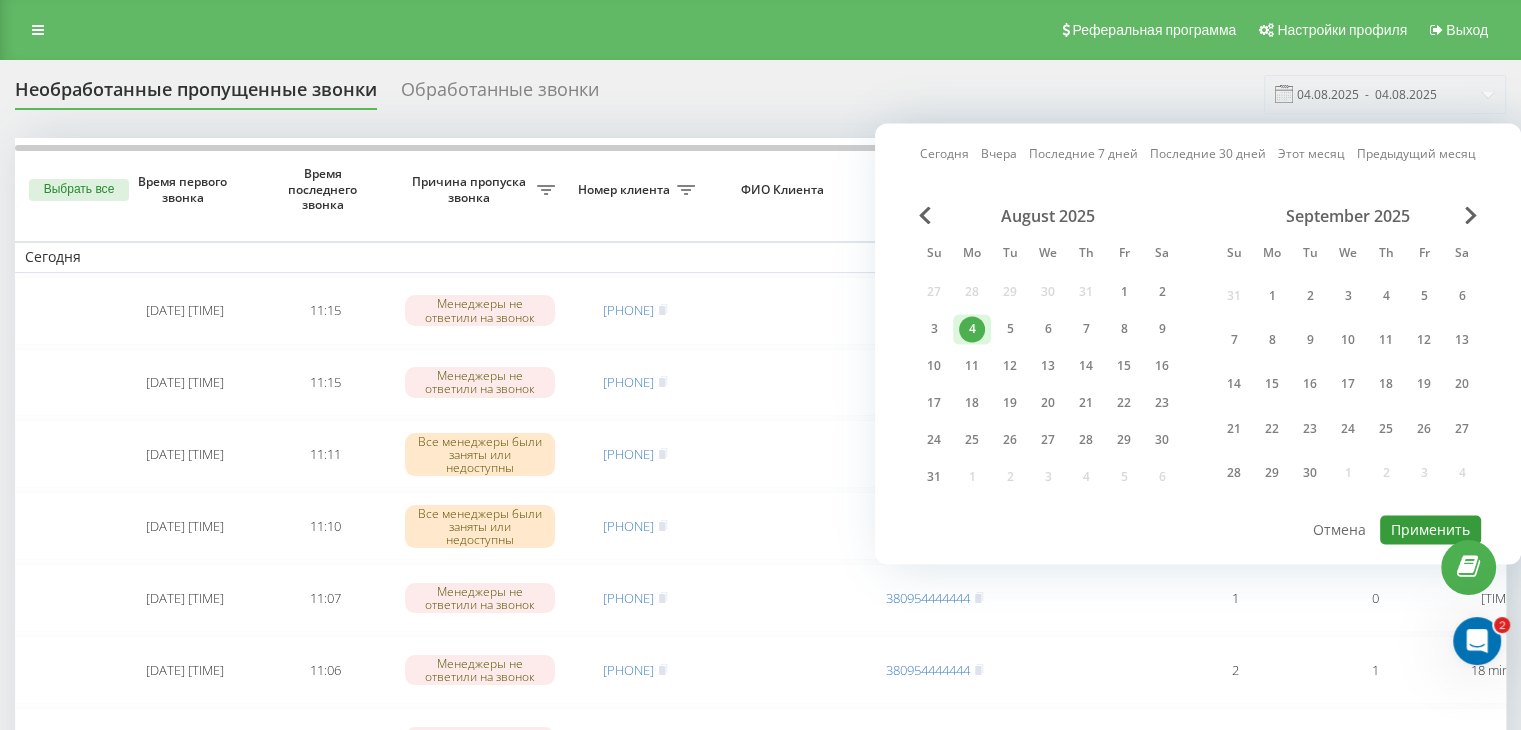 click on "Применить" at bounding box center [1430, 529] 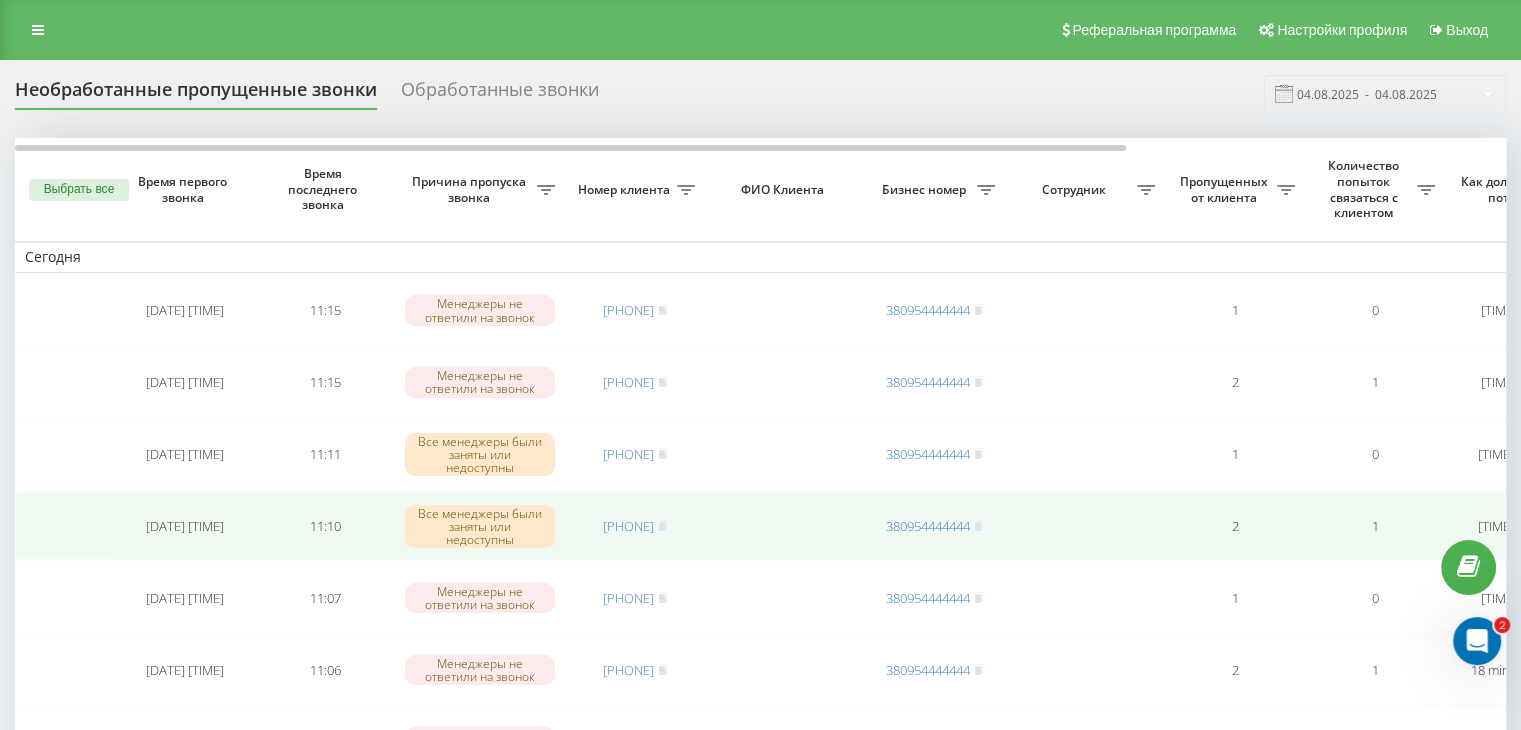drag, startPoint x: 680, startPoint y: 451, endPoint x: 696, endPoint y: 546, distance: 96.337944 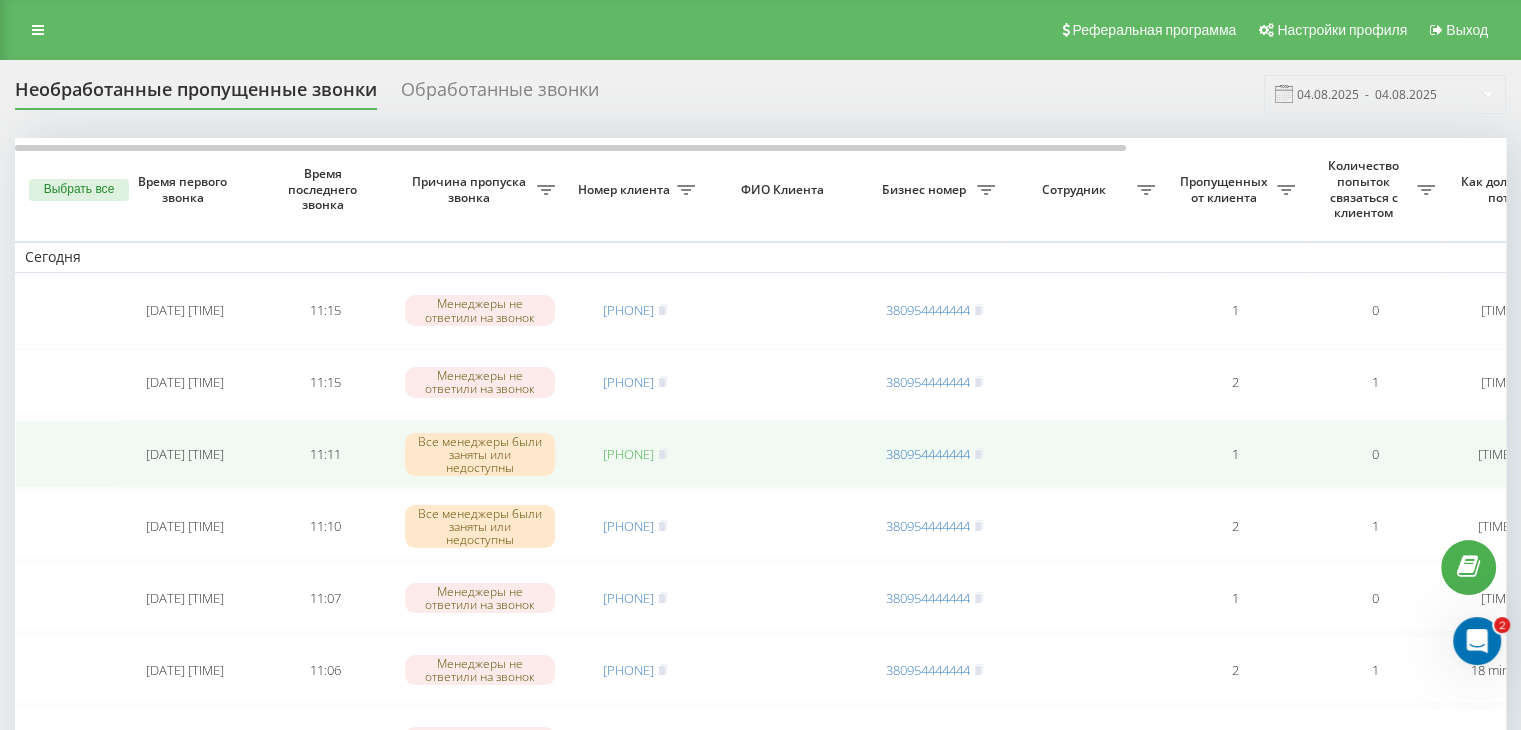 click on "[PHONE]" at bounding box center (628, 454) 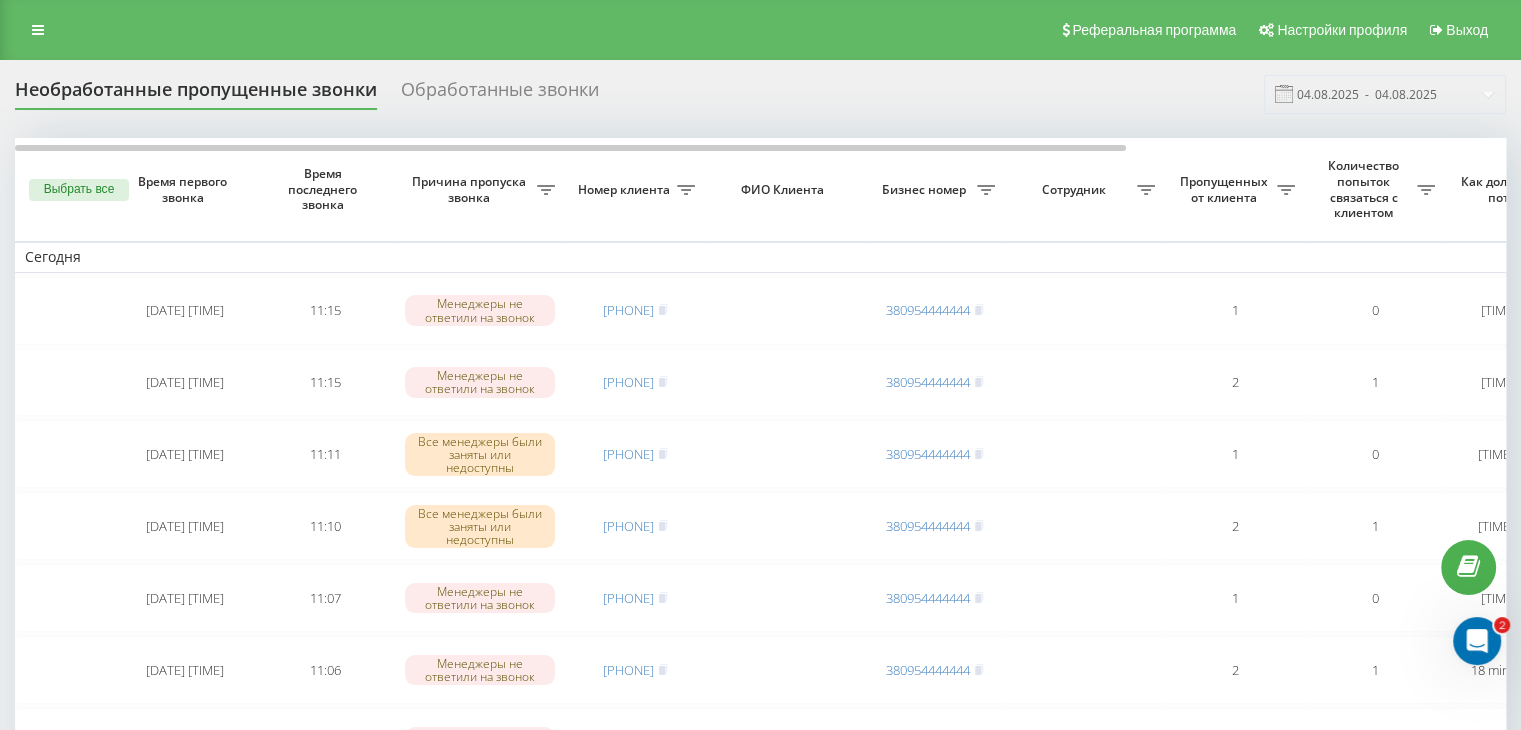 click on "Необработанные пропущенные звонки Обработанные звонки 04.08.2025  -  04.08.2025" at bounding box center [760, 94] 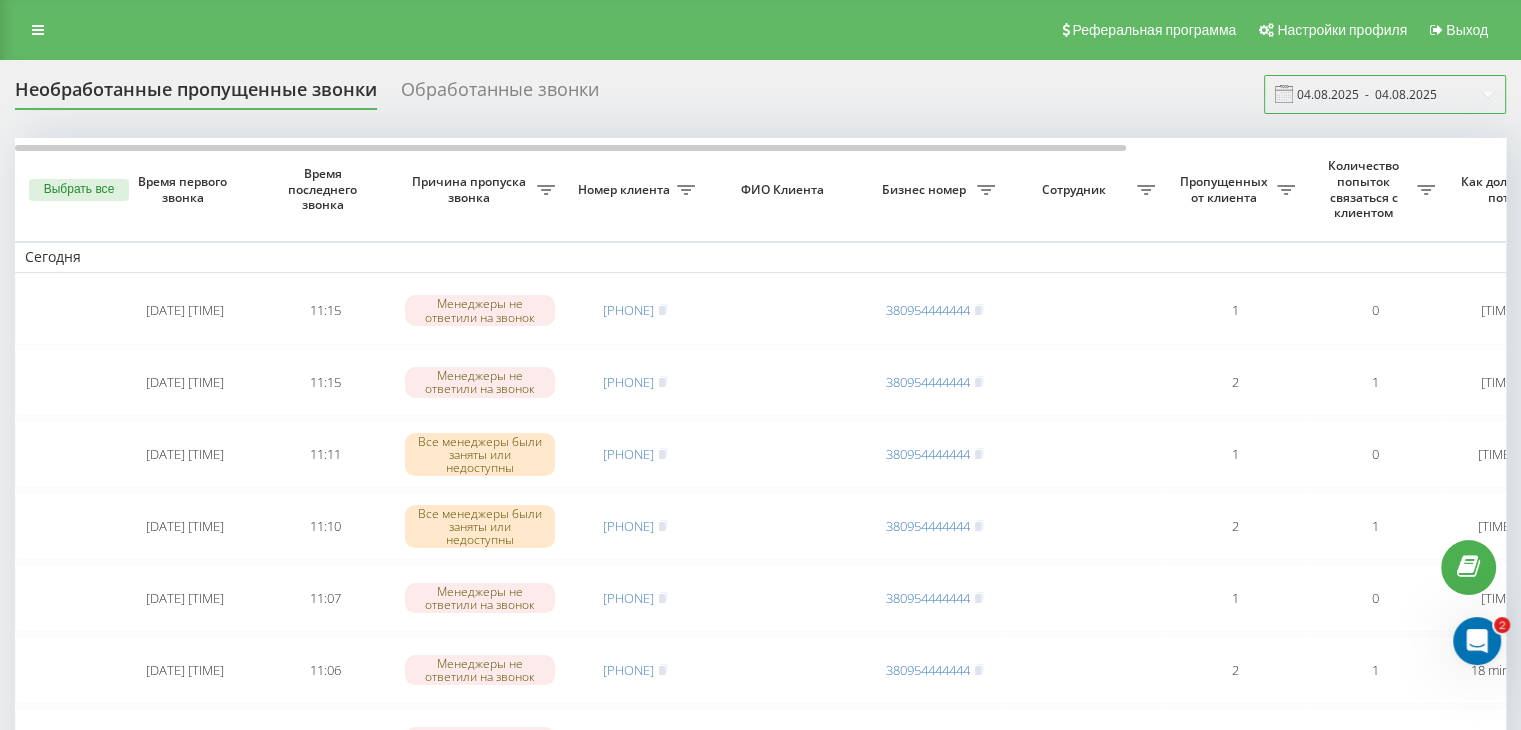 drag, startPoint x: 1401, startPoint y: 88, endPoint x: 1395, endPoint y: 102, distance: 15.231546 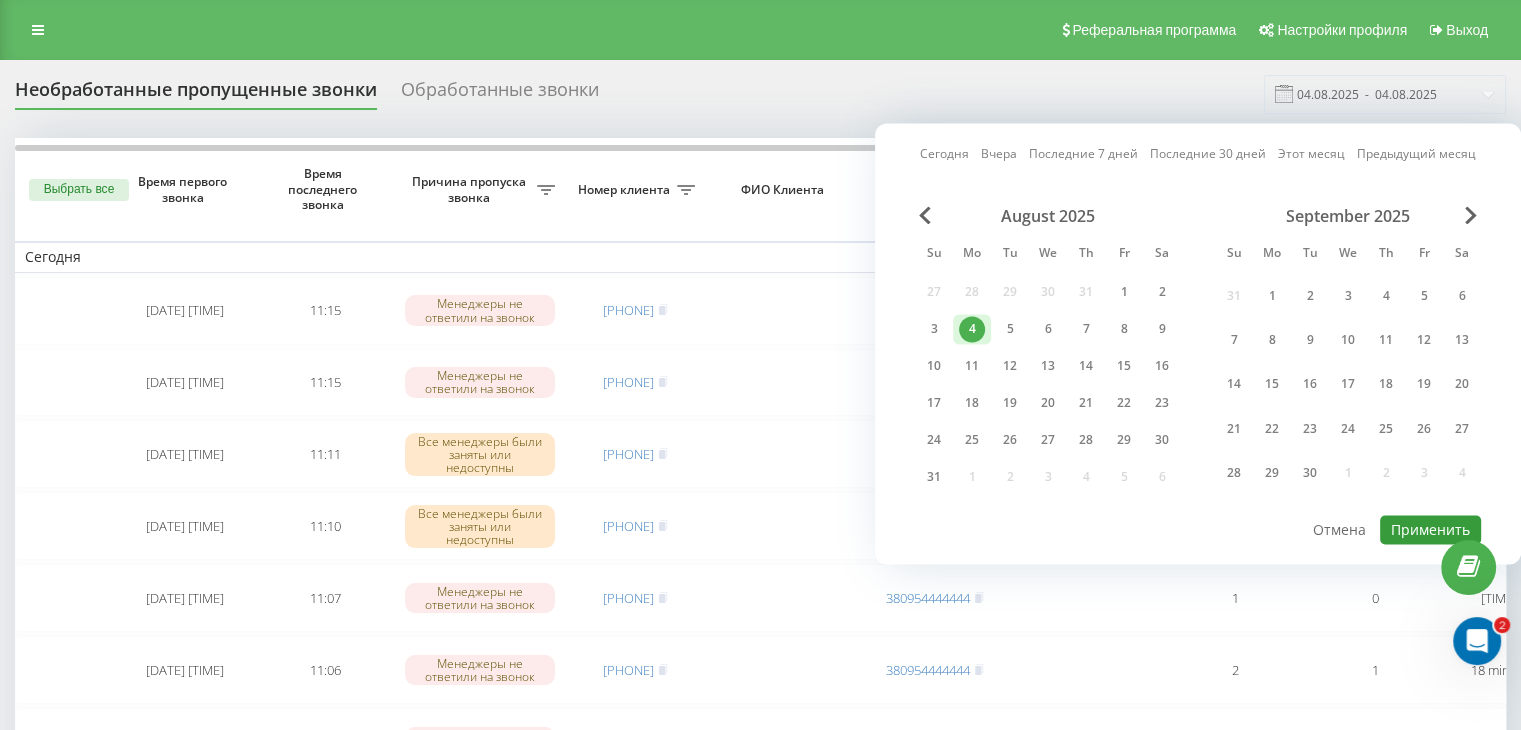 click on "Применить" at bounding box center [1430, 529] 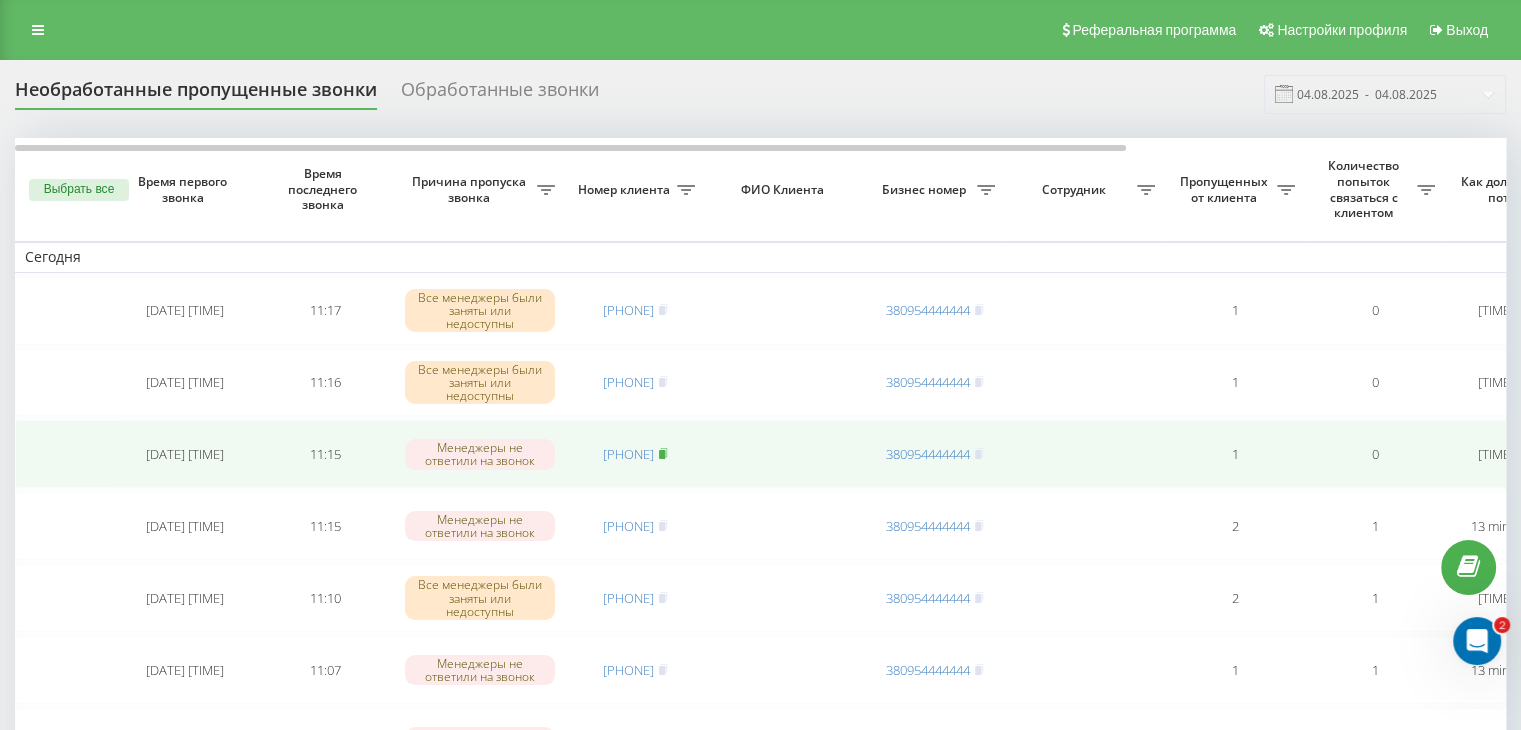 click 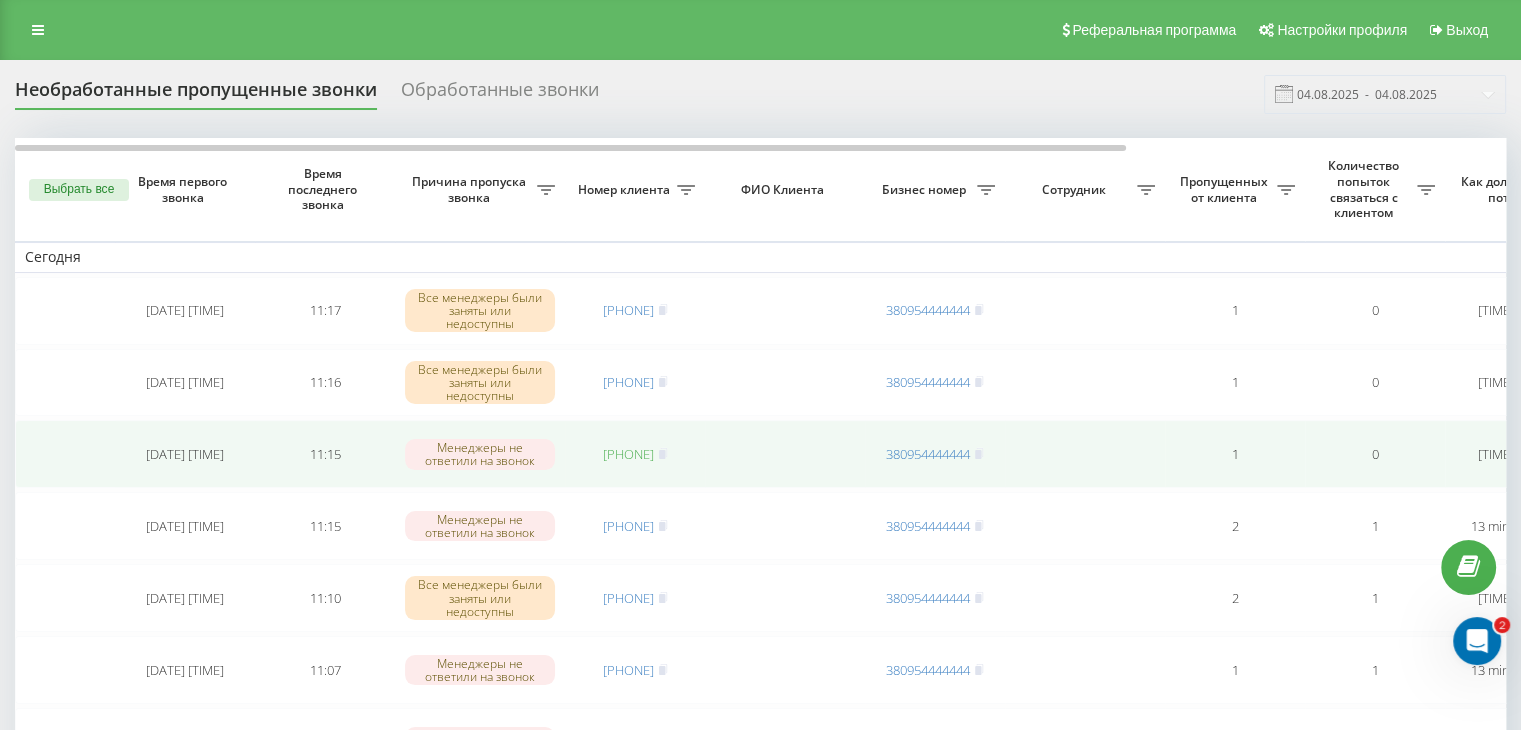 click on "[PHONE]" at bounding box center (628, 454) 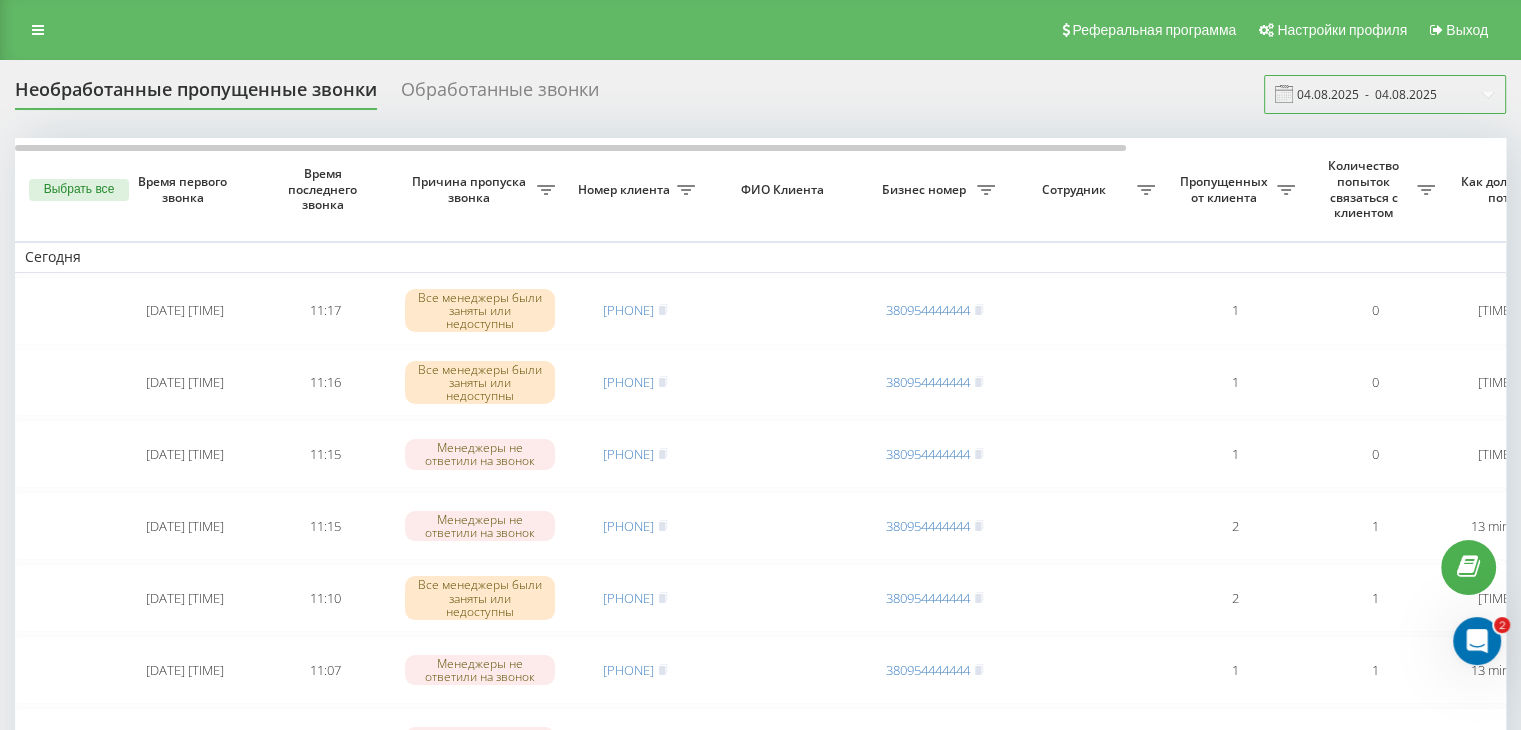 click on "04.08.2025  -  04.08.2025" at bounding box center [1385, 94] 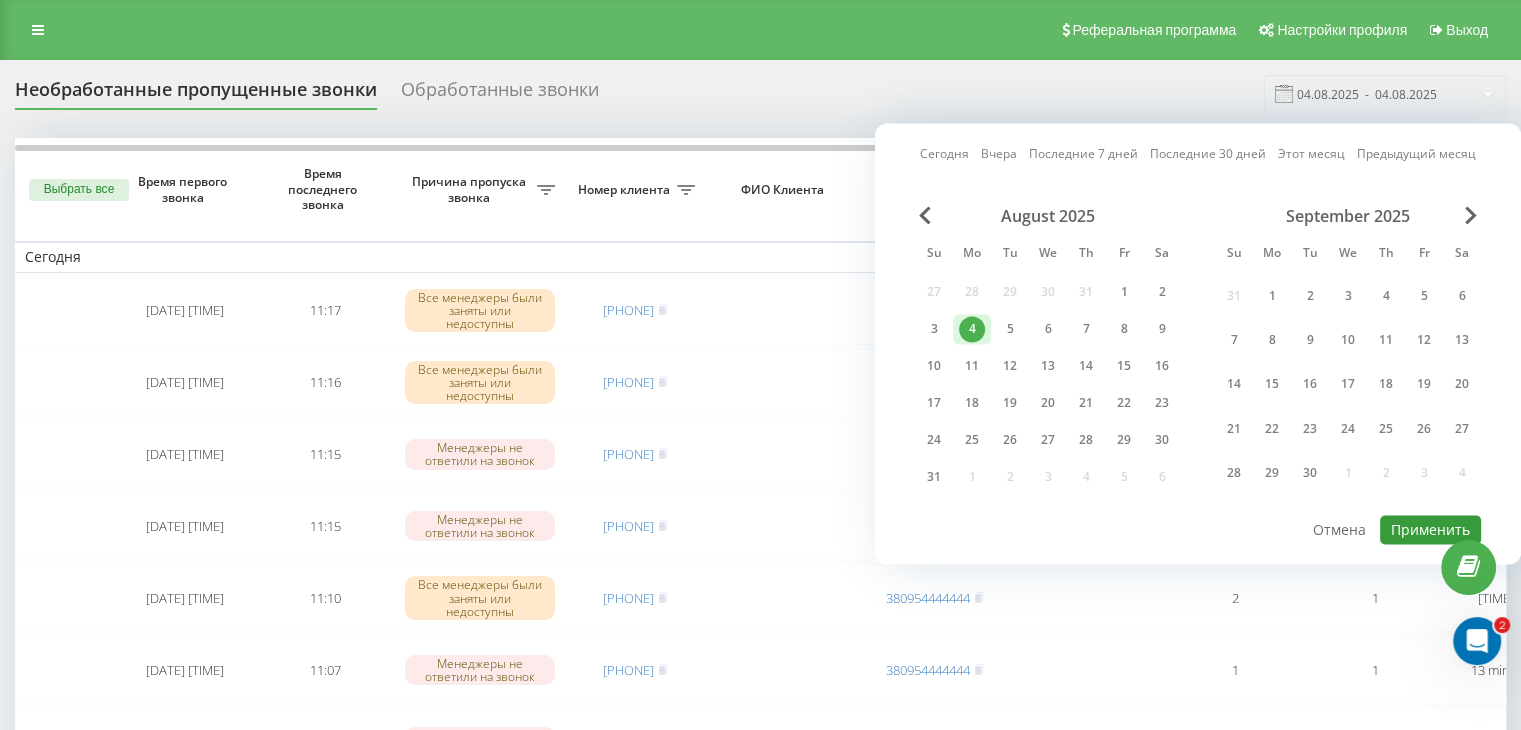 click on "Применить" at bounding box center [1430, 529] 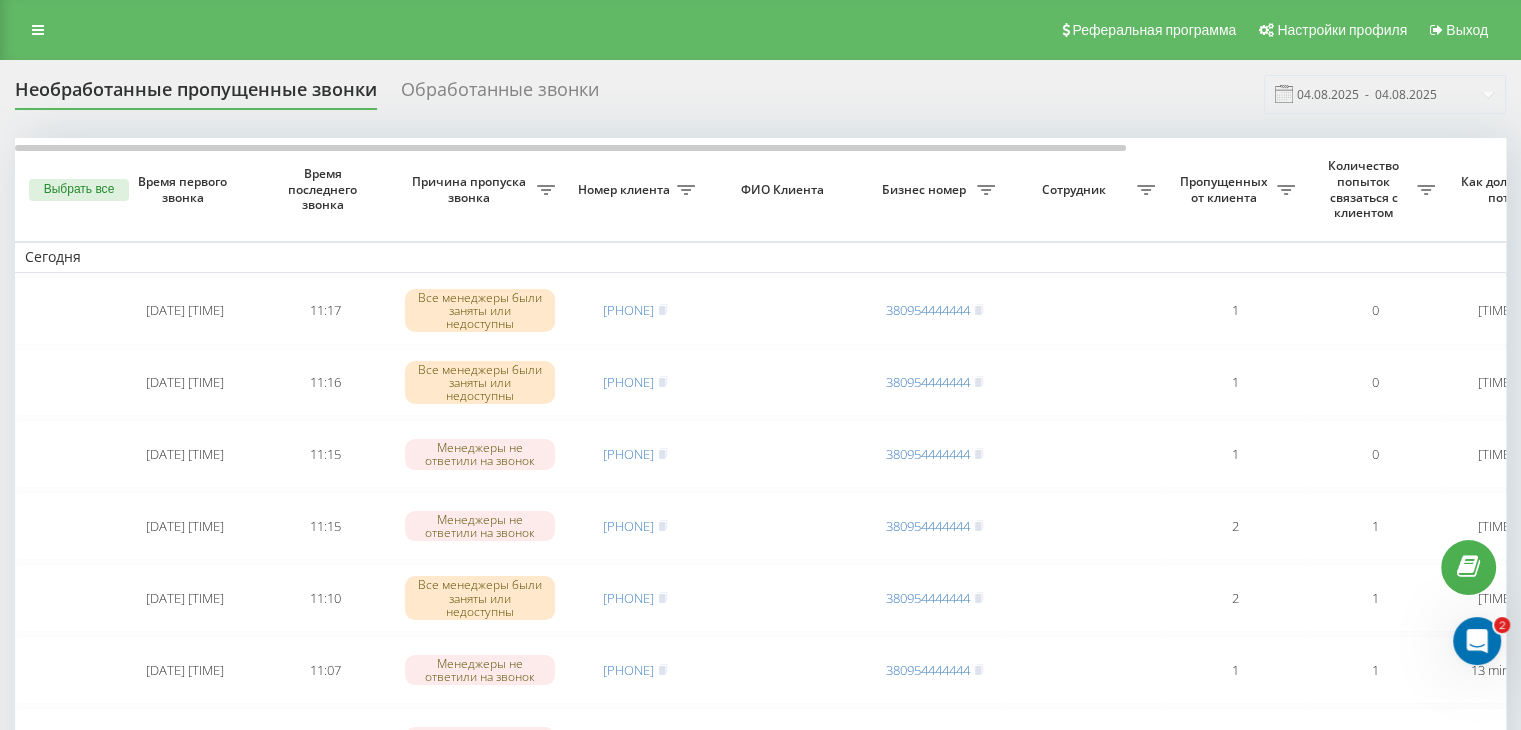 click on "Необработанные пропущенные звонки Обработанные звонки 04.08.2025  -  04.08.2025" at bounding box center [760, 94] 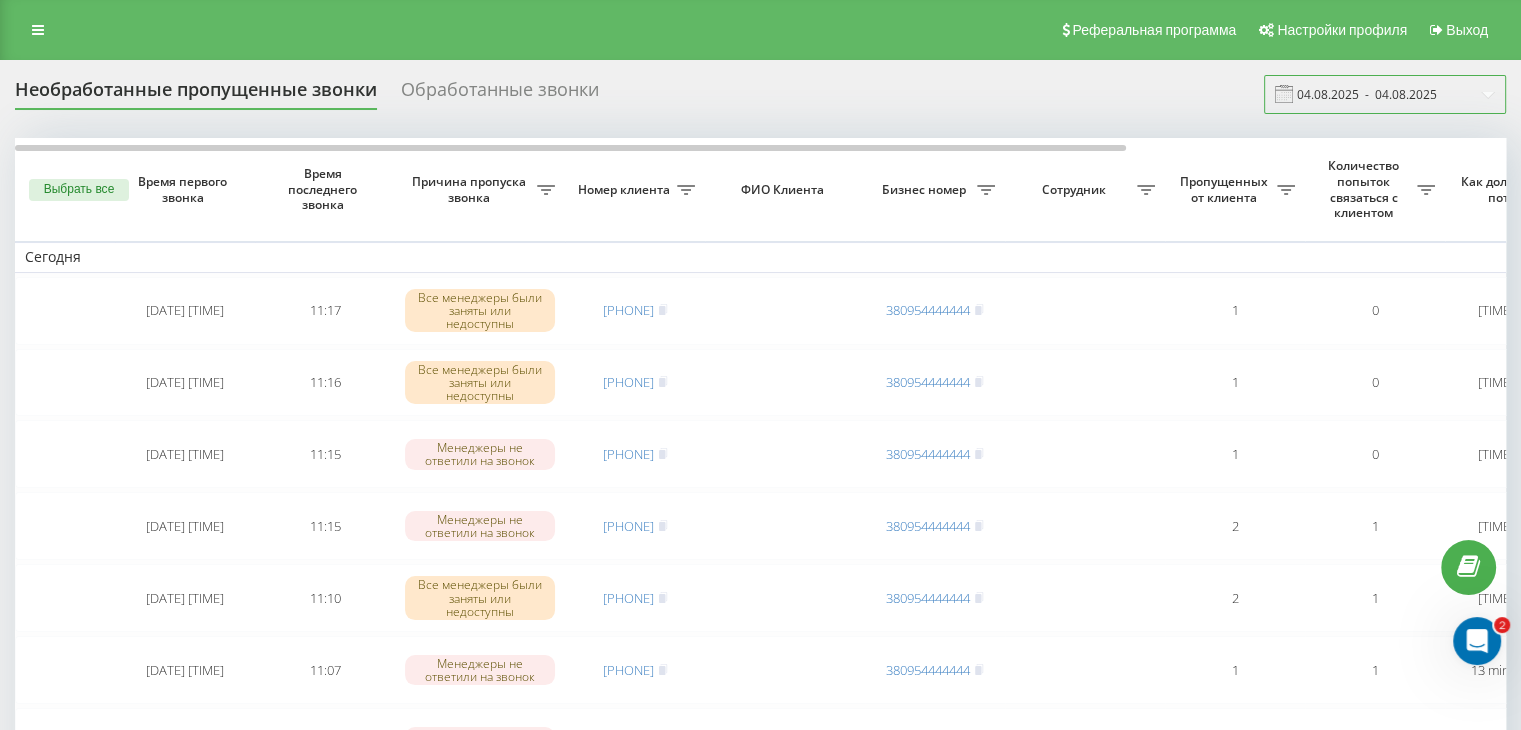 click on "04.08.2025  -  04.08.2025" at bounding box center (1385, 94) 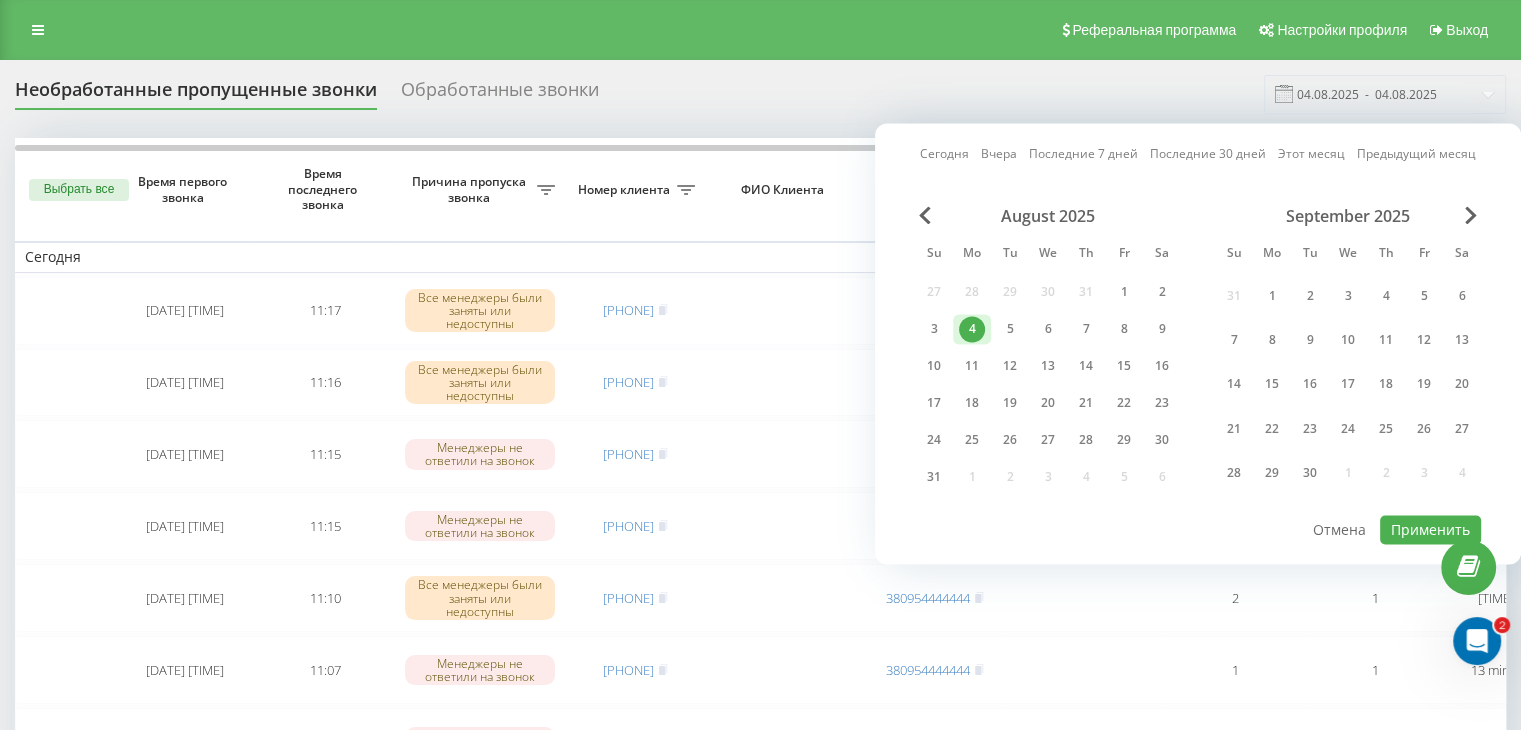 click on "Сегодня Вчера Последние 7 дней Последние 30 дней Этот месяц Предыдущий месяц August 2025 Su Mo Tu We Th Fr Sa 27 28 29 30 31 1 2 3 4 5 6 7 8 9 10 11 12 13 14 15 16 17 18 19 20 21 22 23 24 25 26 27 28 29 30 31 1 2 3 4 September 2025 Su Mo Tu We Th Fr Sa 31 1 2 3 4 5 6 7 8 9 10 11 12 13 14 15 16 17 18 19 20 21 22 23 24 25 26 27 28 29 30 1 2 3 4 Применить Отмена" at bounding box center (1198, 343) 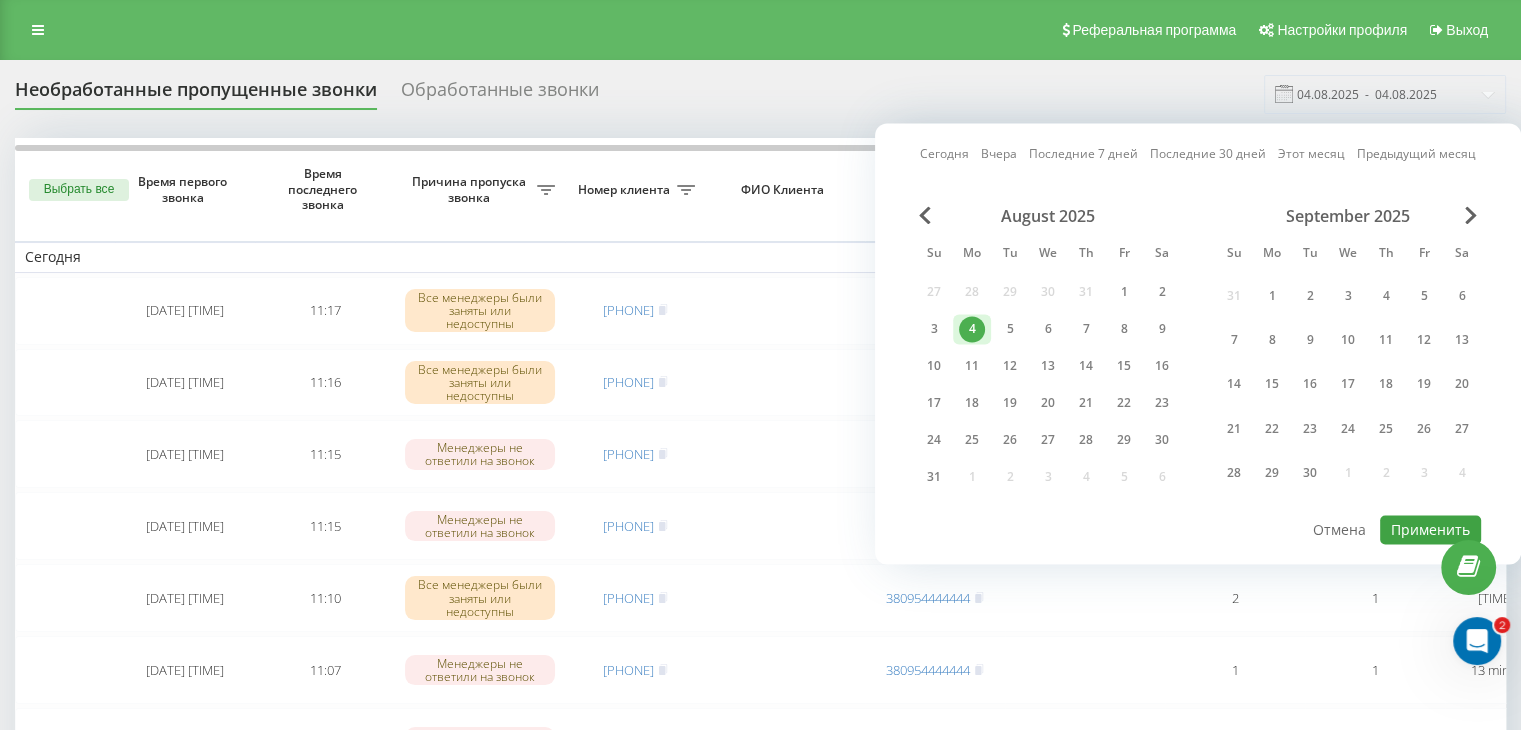 drag, startPoint x: 1451, startPoint y: 502, endPoint x: 1446, endPoint y: 517, distance: 15.811388 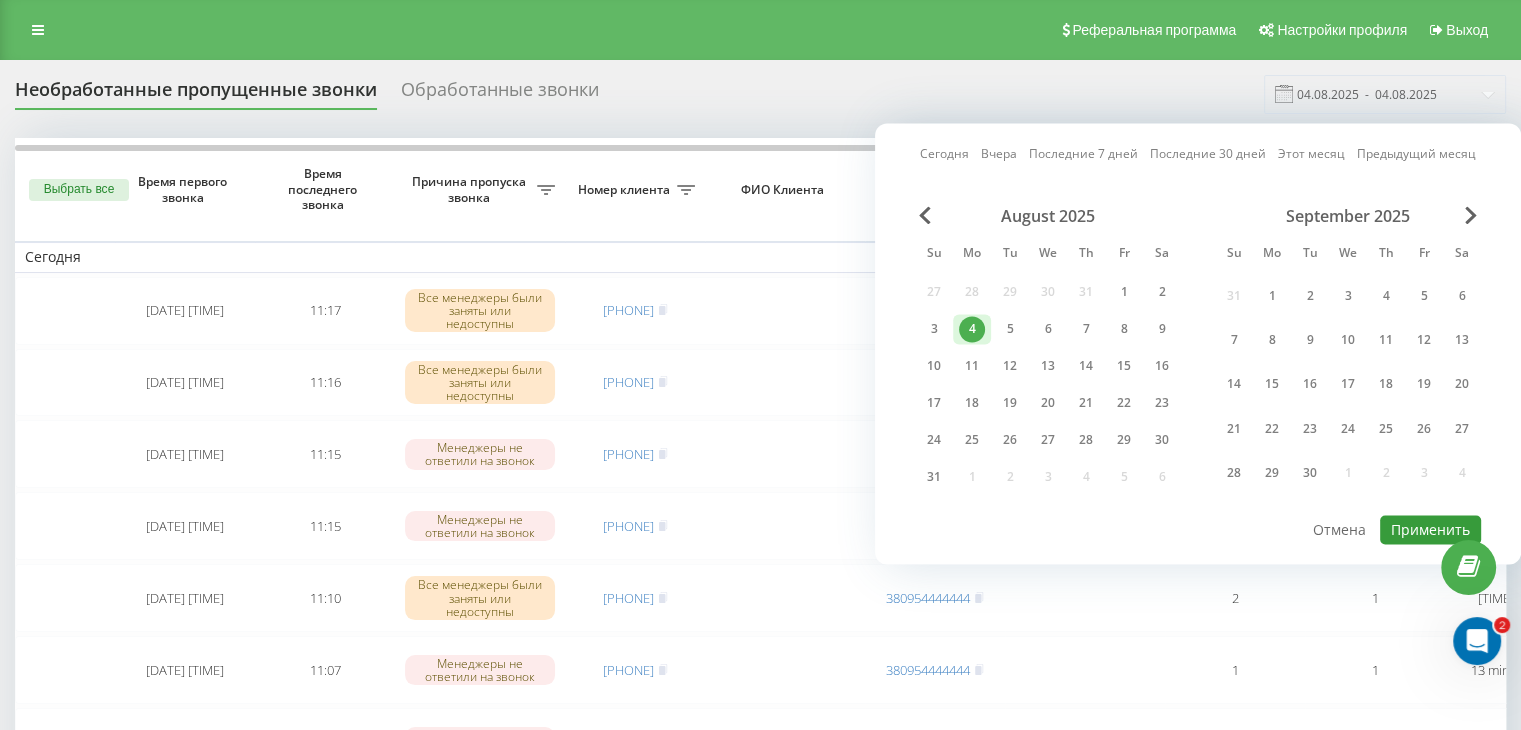 click on "Применить" at bounding box center (1430, 529) 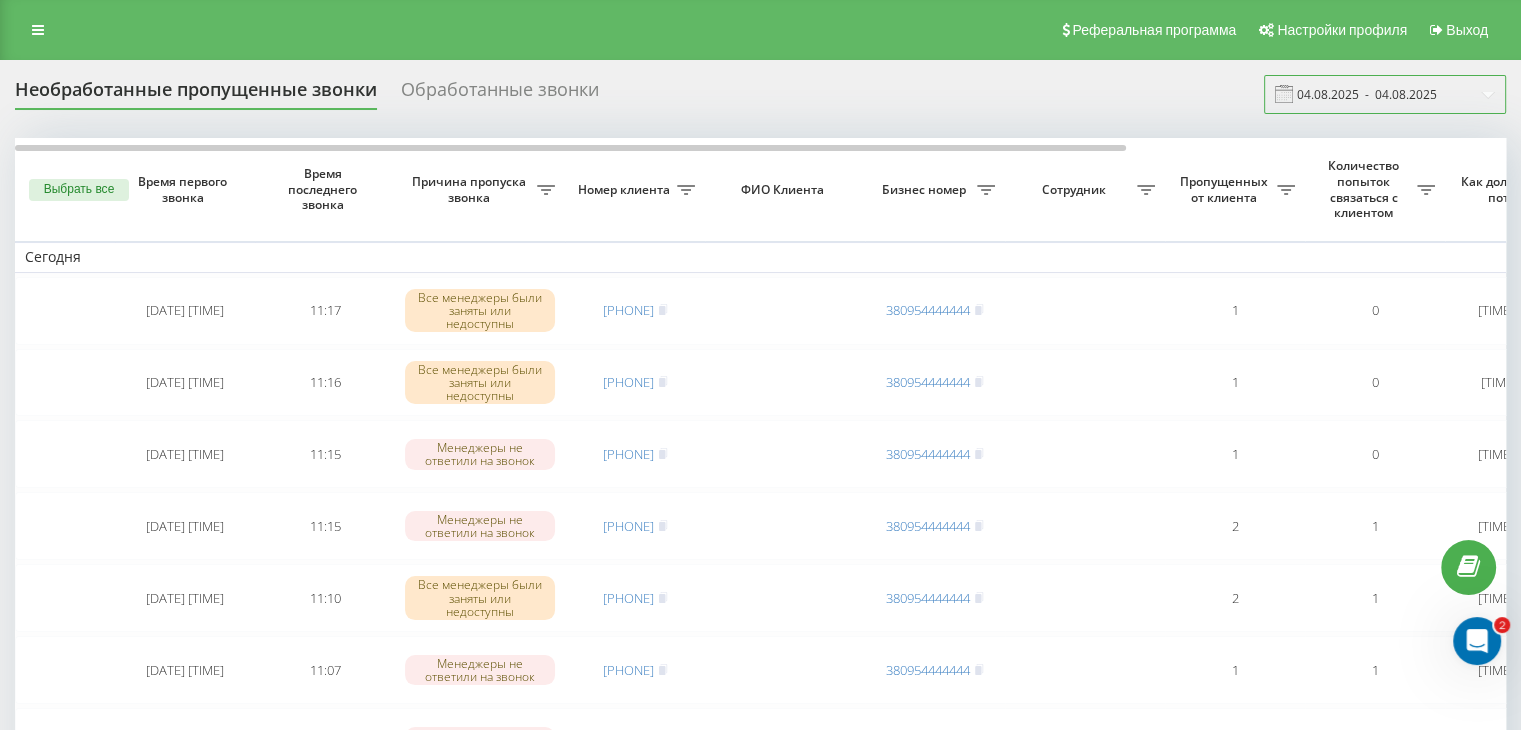 click on "04.08.2025  -  04.08.2025" at bounding box center (1385, 94) 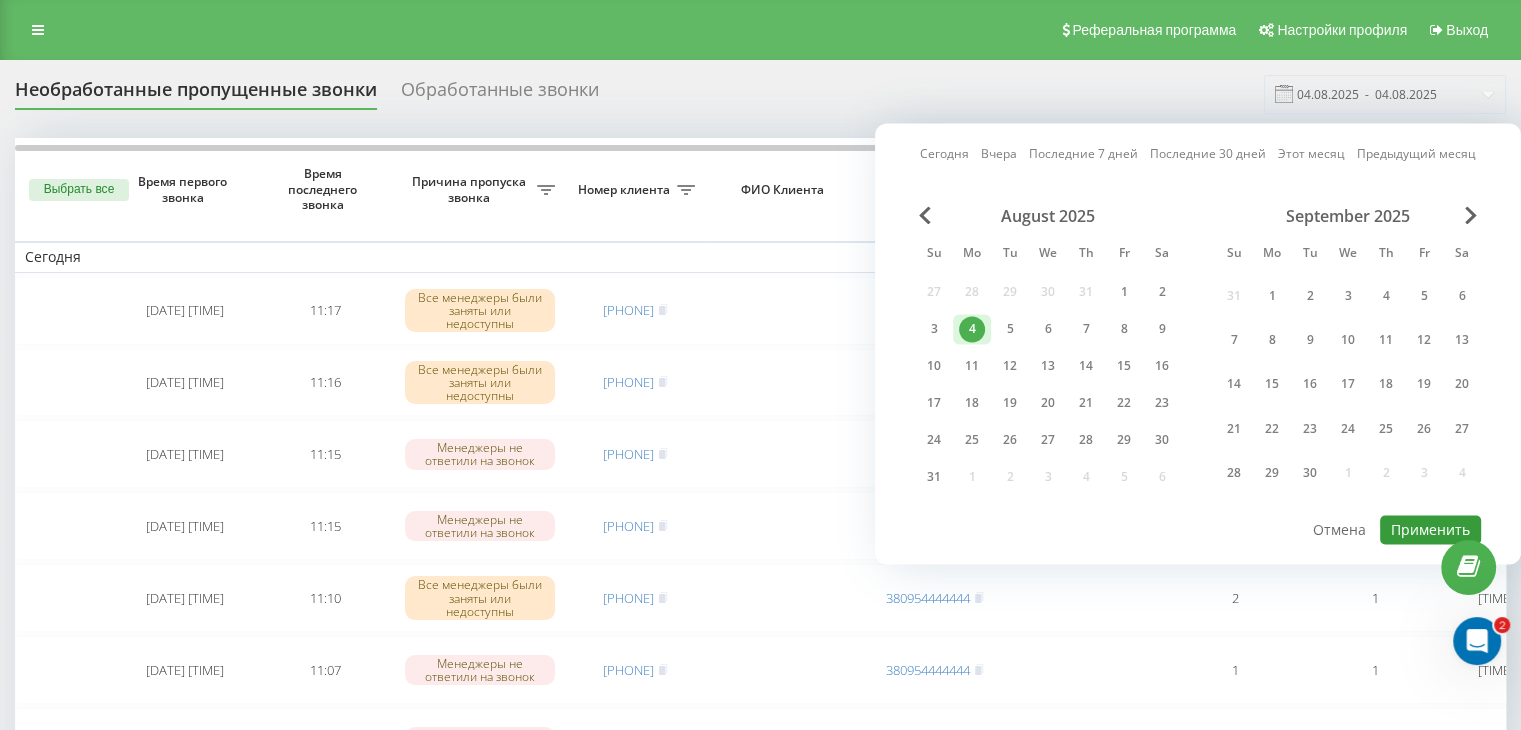 click on "Применить" at bounding box center [1430, 529] 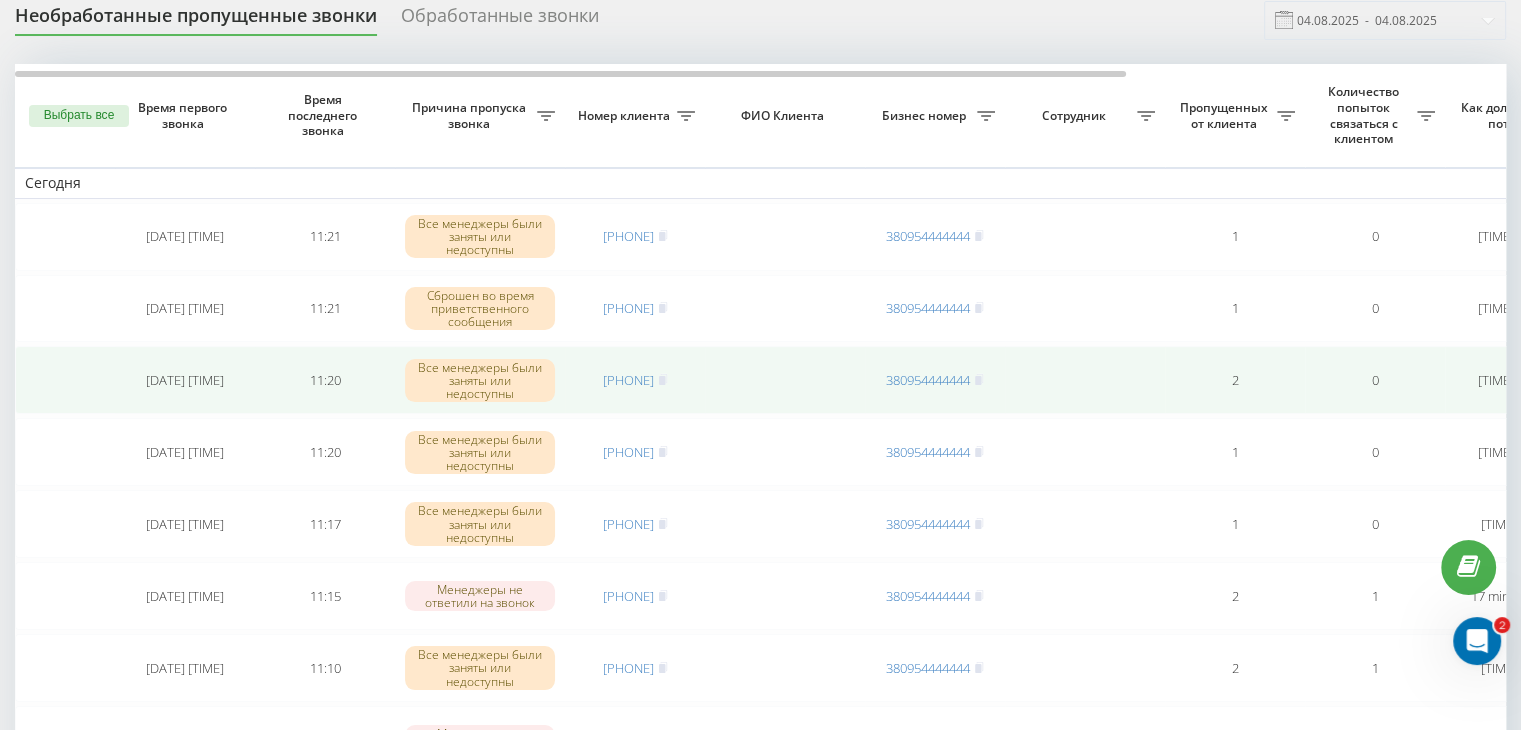 scroll, scrollTop: 200, scrollLeft: 0, axis: vertical 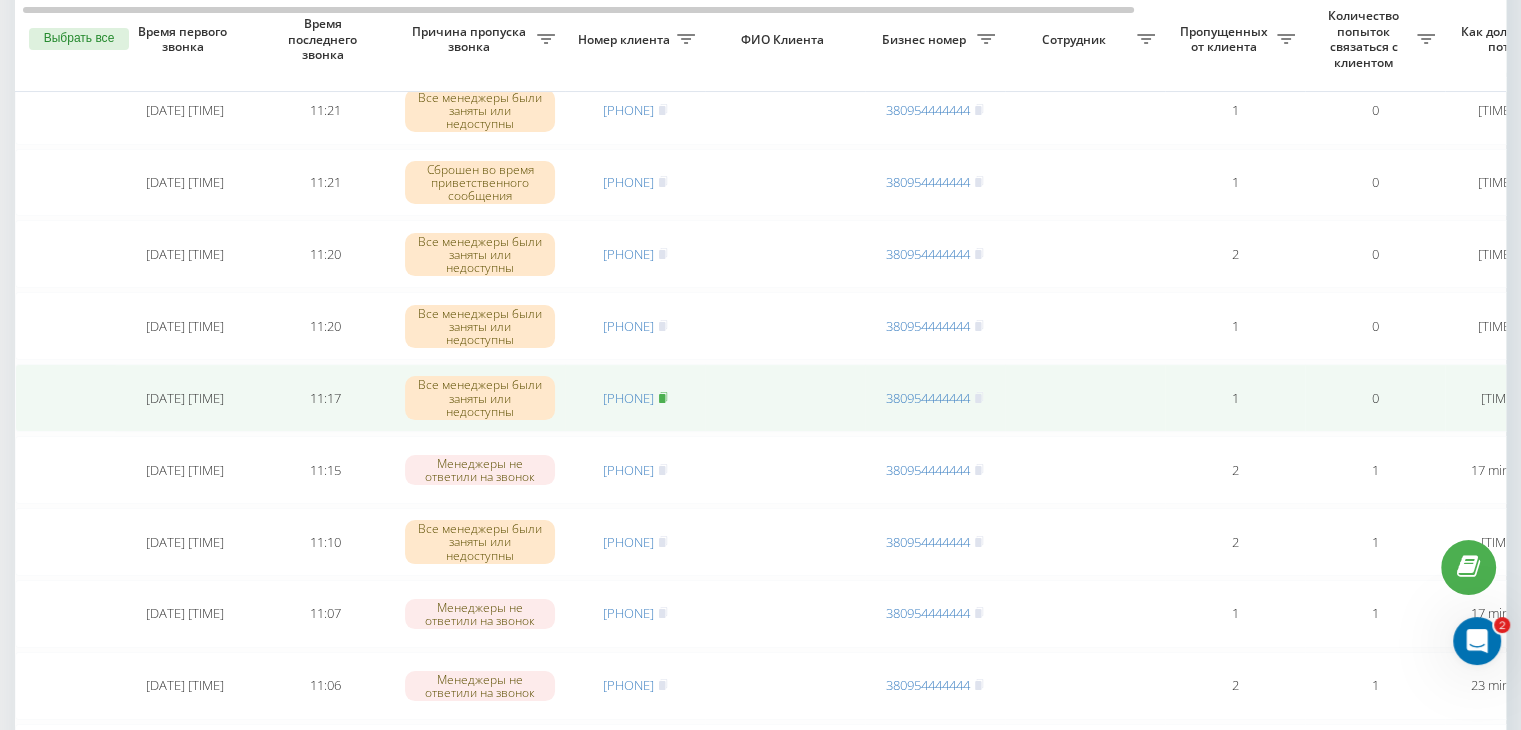 click 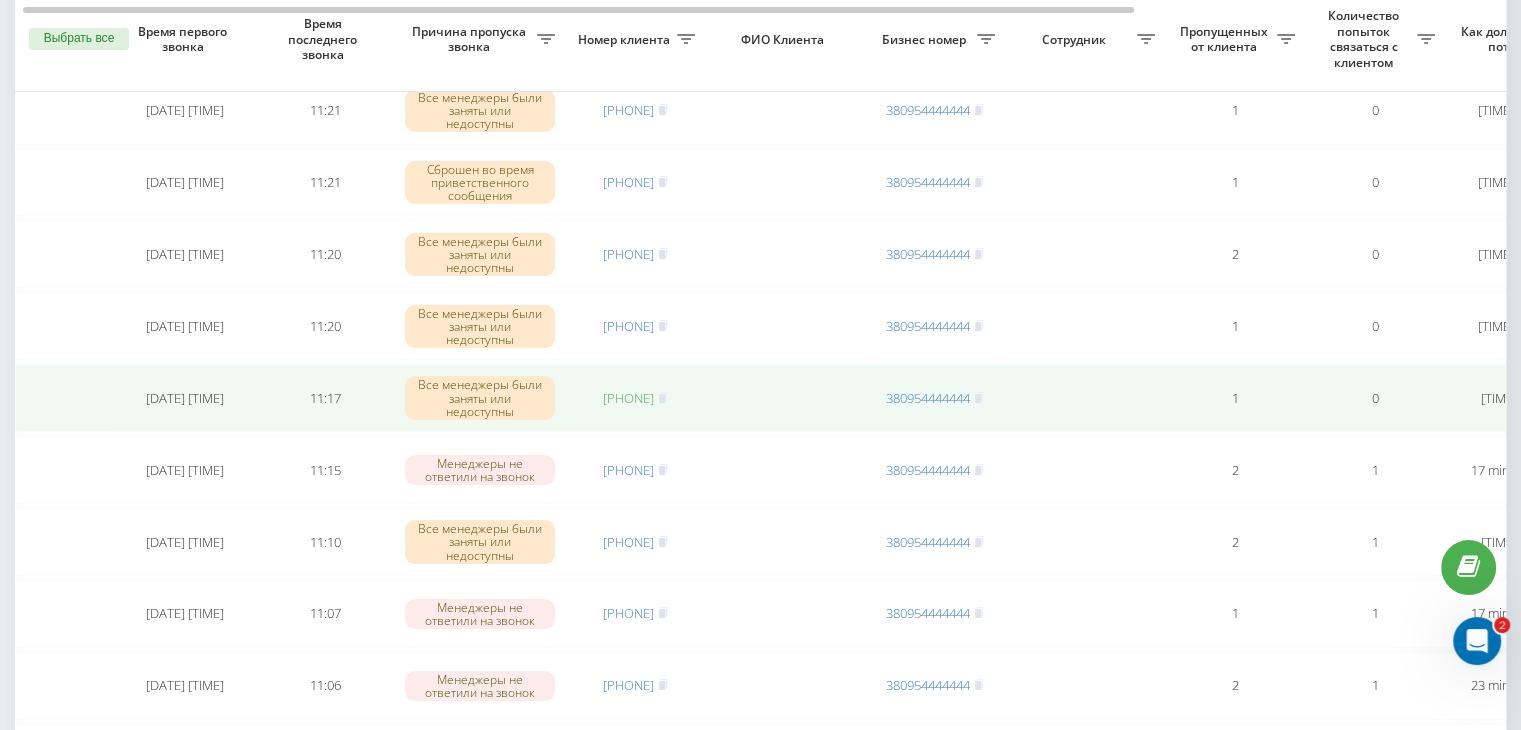 click on "[PHONE]" at bounding box center (628, 398) 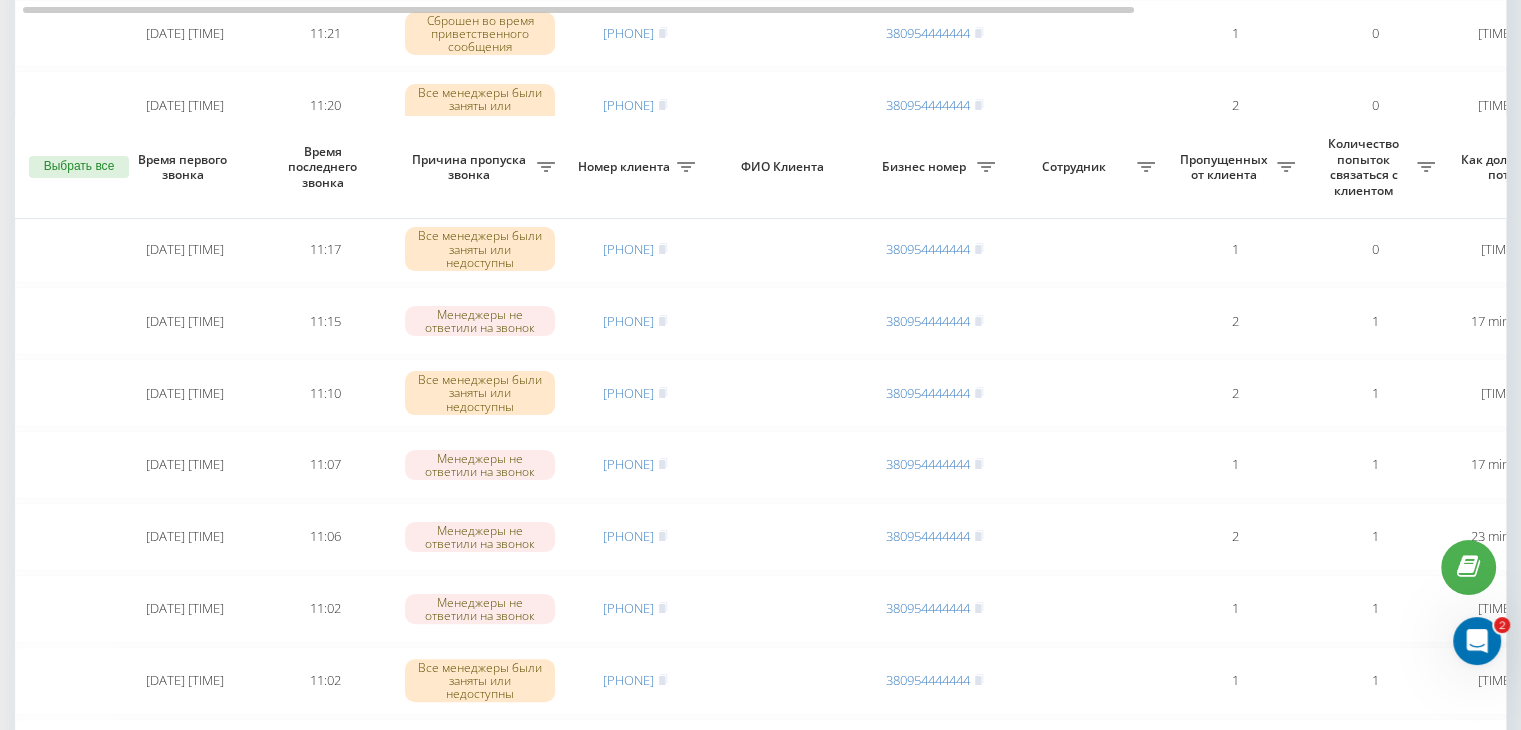 scroll, scrollTop: 500, scrollLeft: 0, axis: vertical 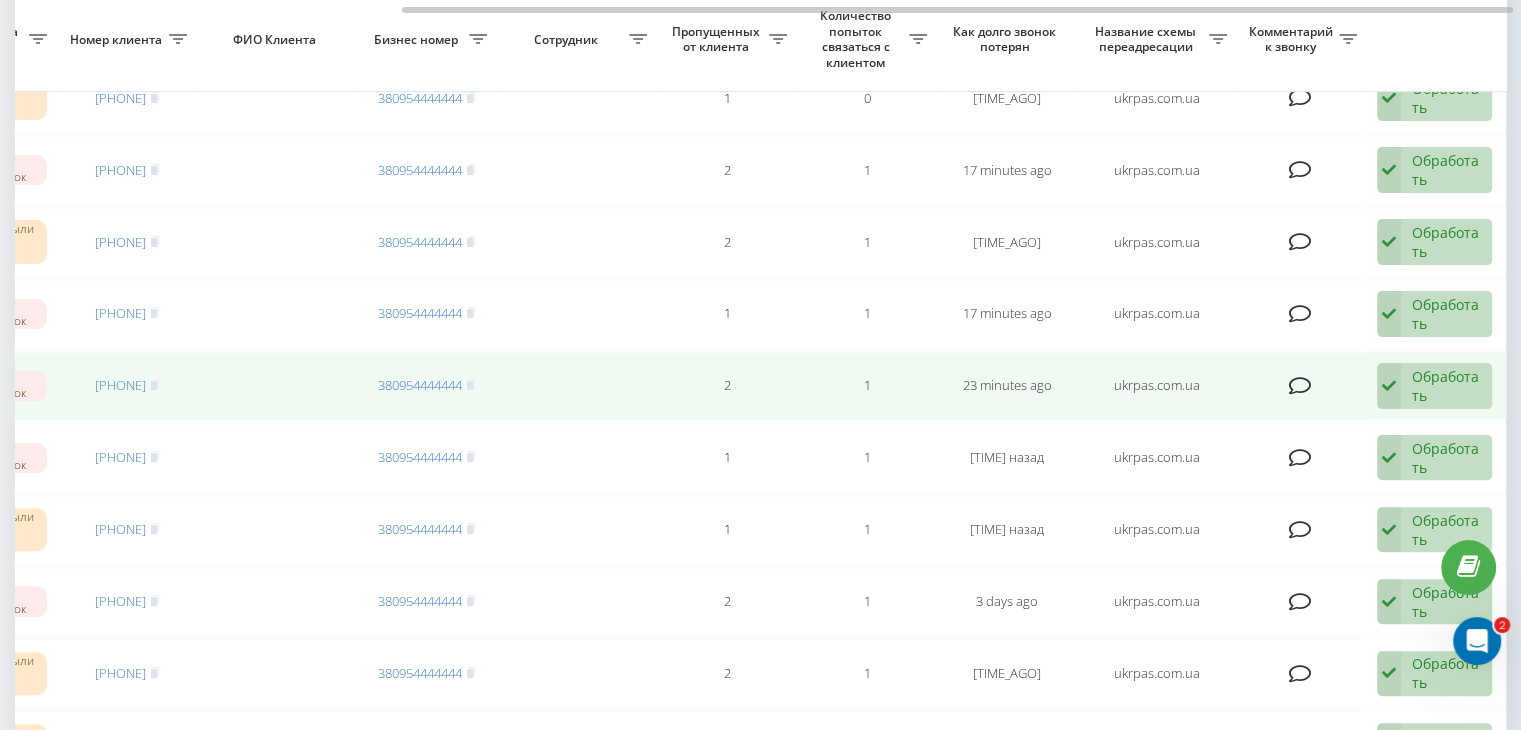 drag, startPoint x: 1450, startPoint y: 386, endPoint x: 1428, endPoint y: 396, distance: 24.166092 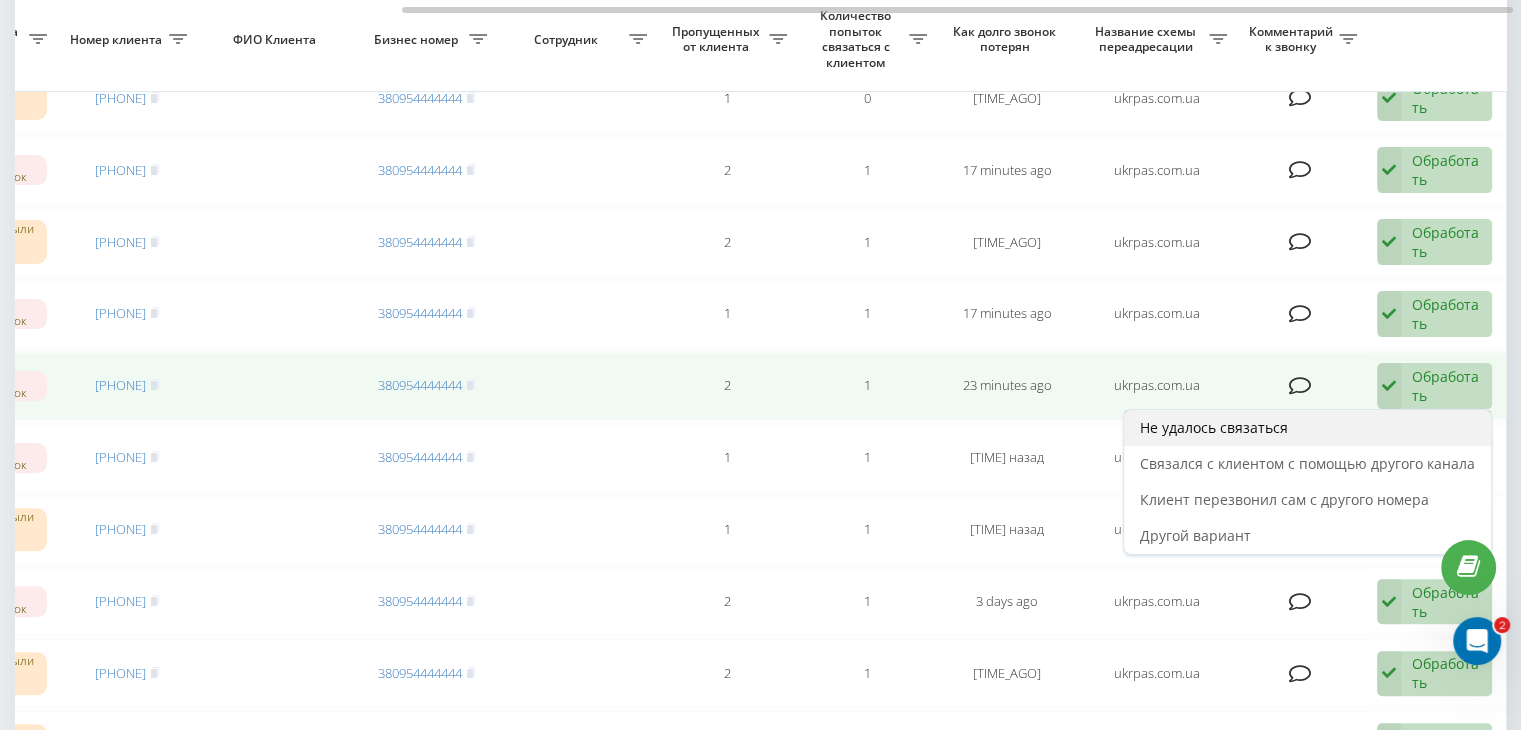 click on "Не удалось связаться" at bounding box center [1307, 428] 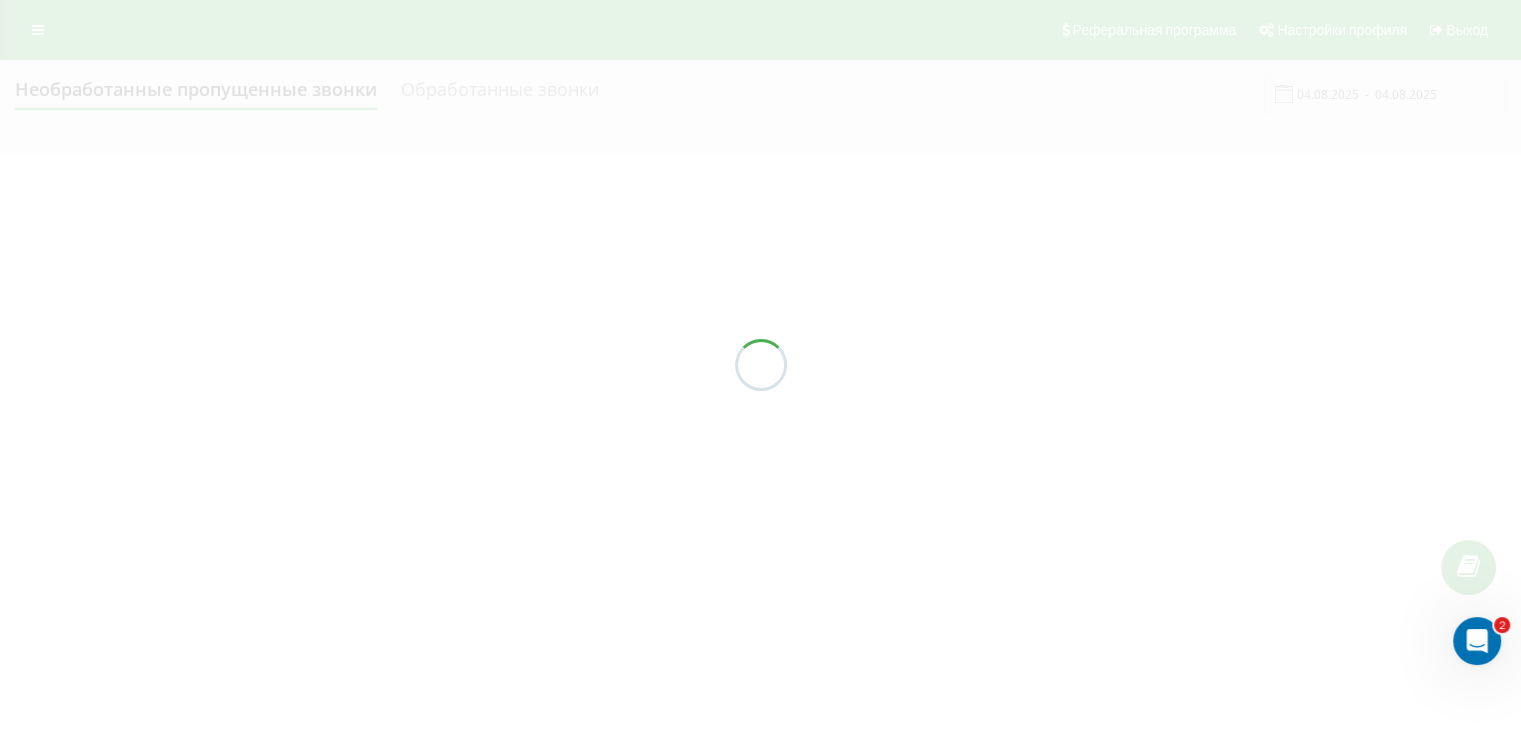 scroll, scrollTop: 0, scrollLeft: 0, axis: both 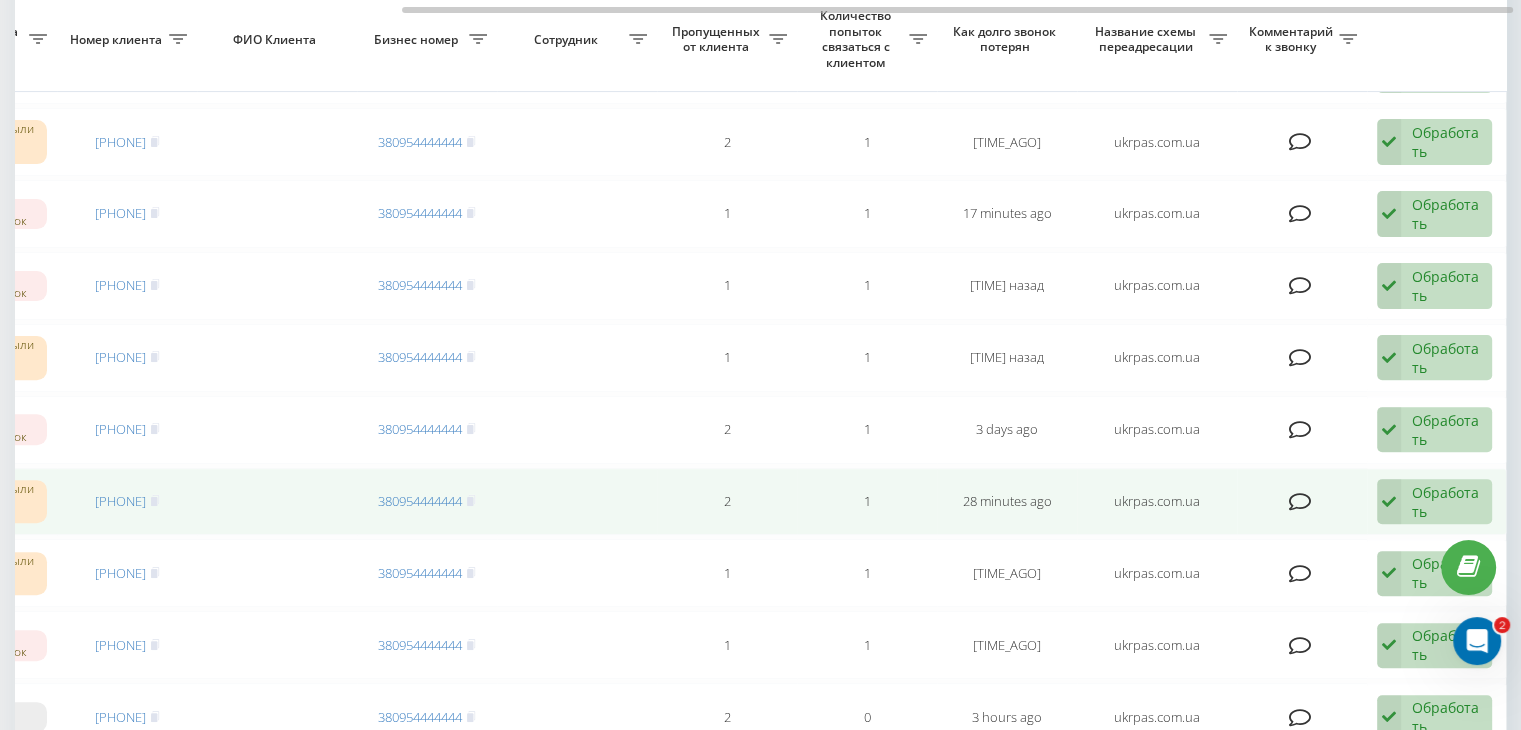 click at bounding box center (1389, 502) 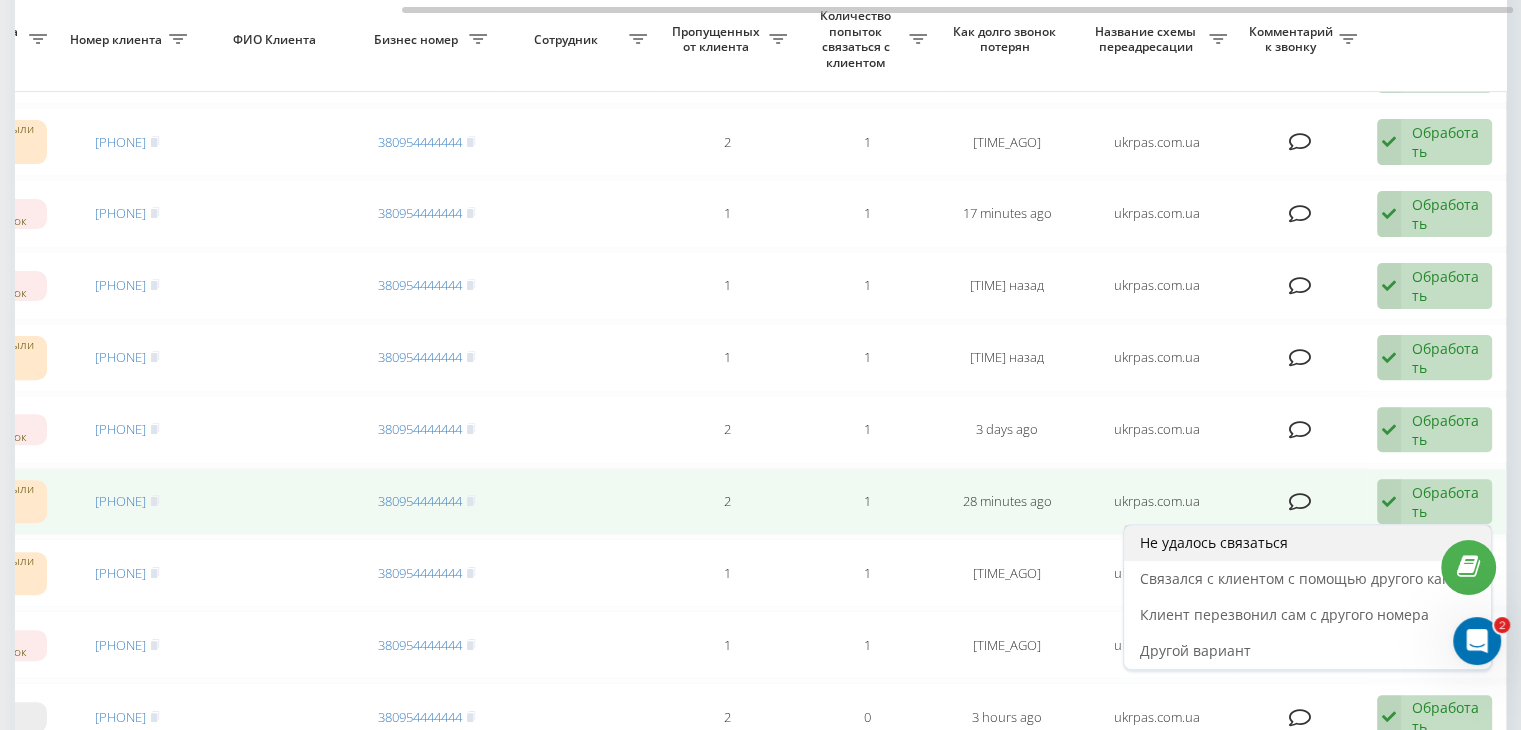 click on "Не удалось связаться" at bounding box center (1307, 543) 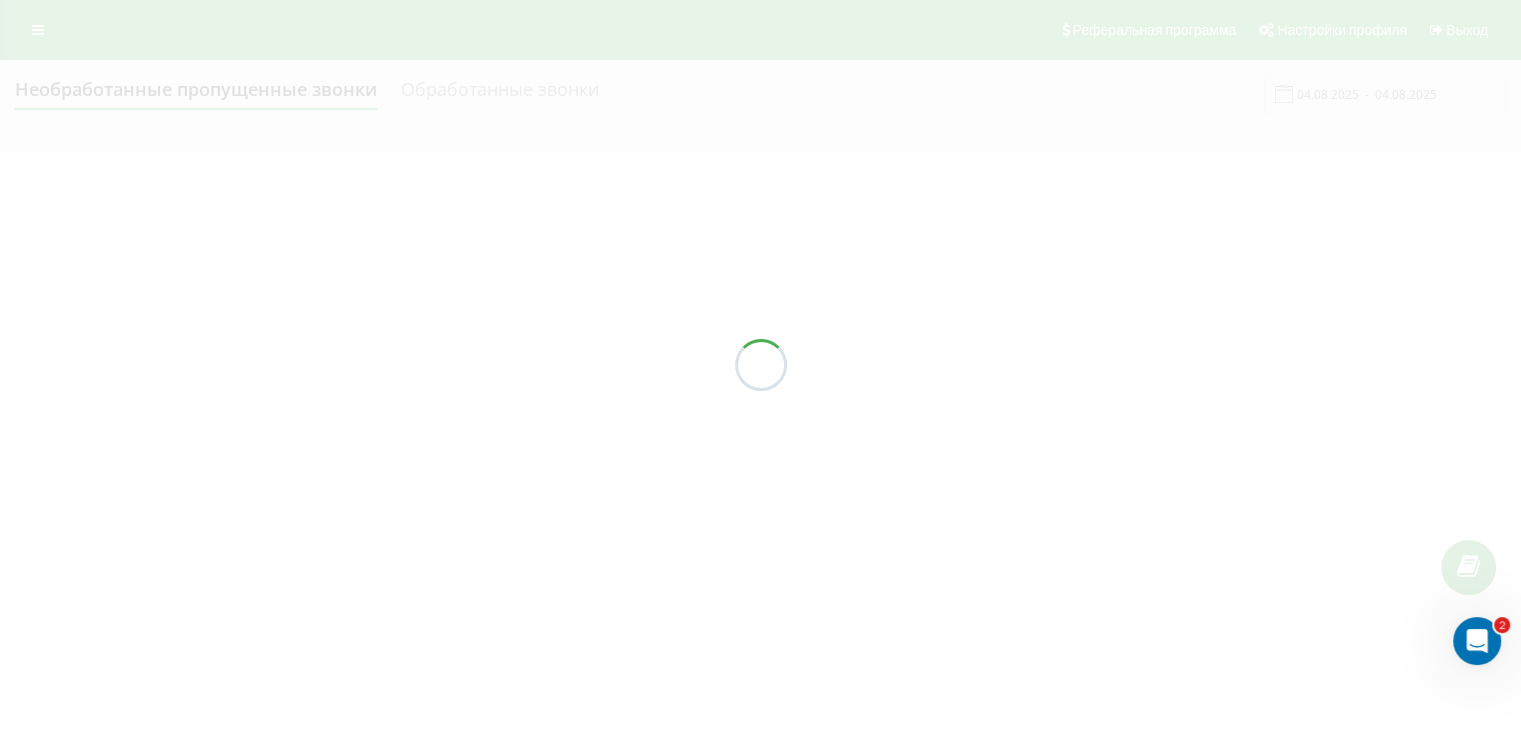 scroll, scrollTop: 0, scrollLeft: 0, axis: both 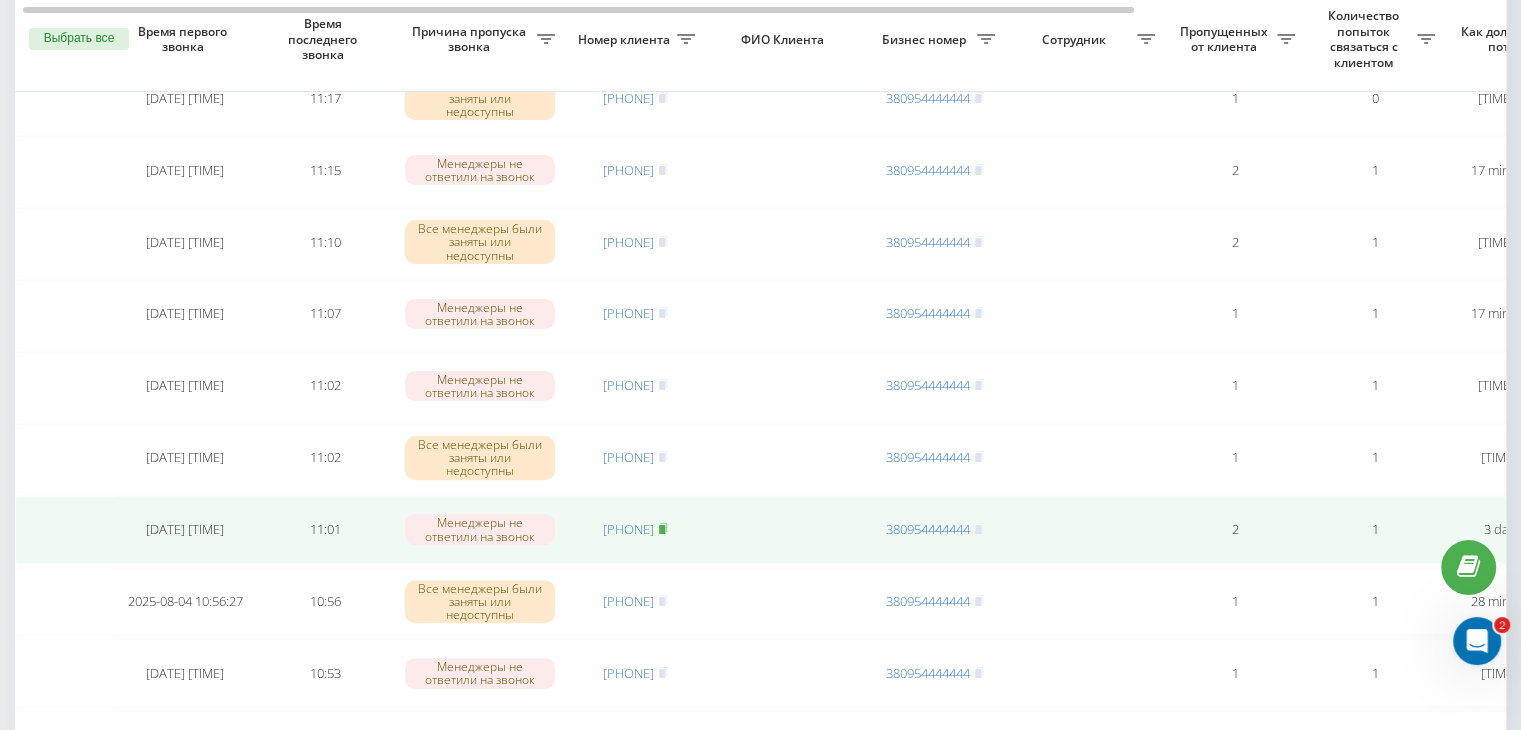 click 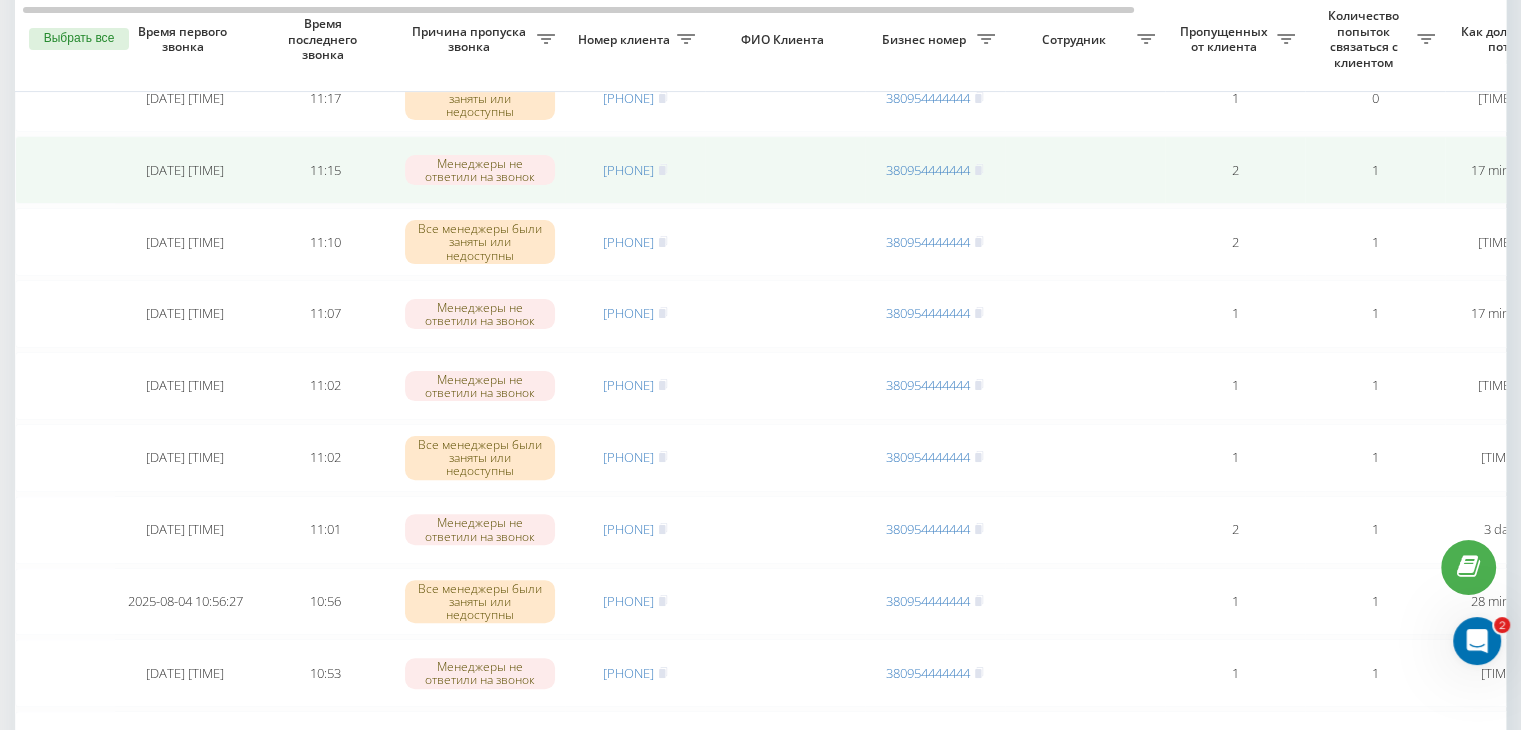 drag, startPoint x: 0, startPoint y: 156, endPoint x: 107, endPoint y: 161, distance: 107.11676 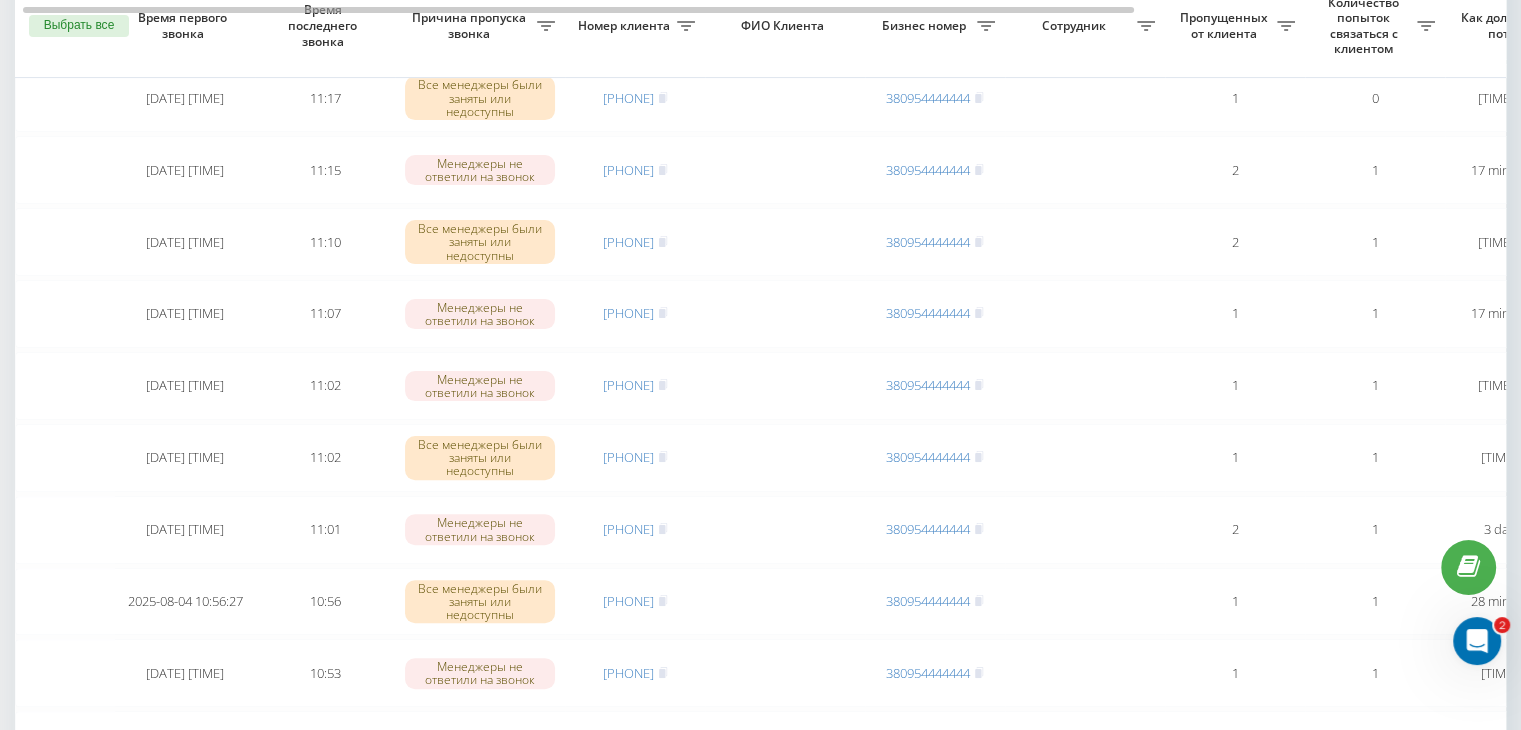 scroll, scrollTop: 0, scrollLeft: 0, axis: both 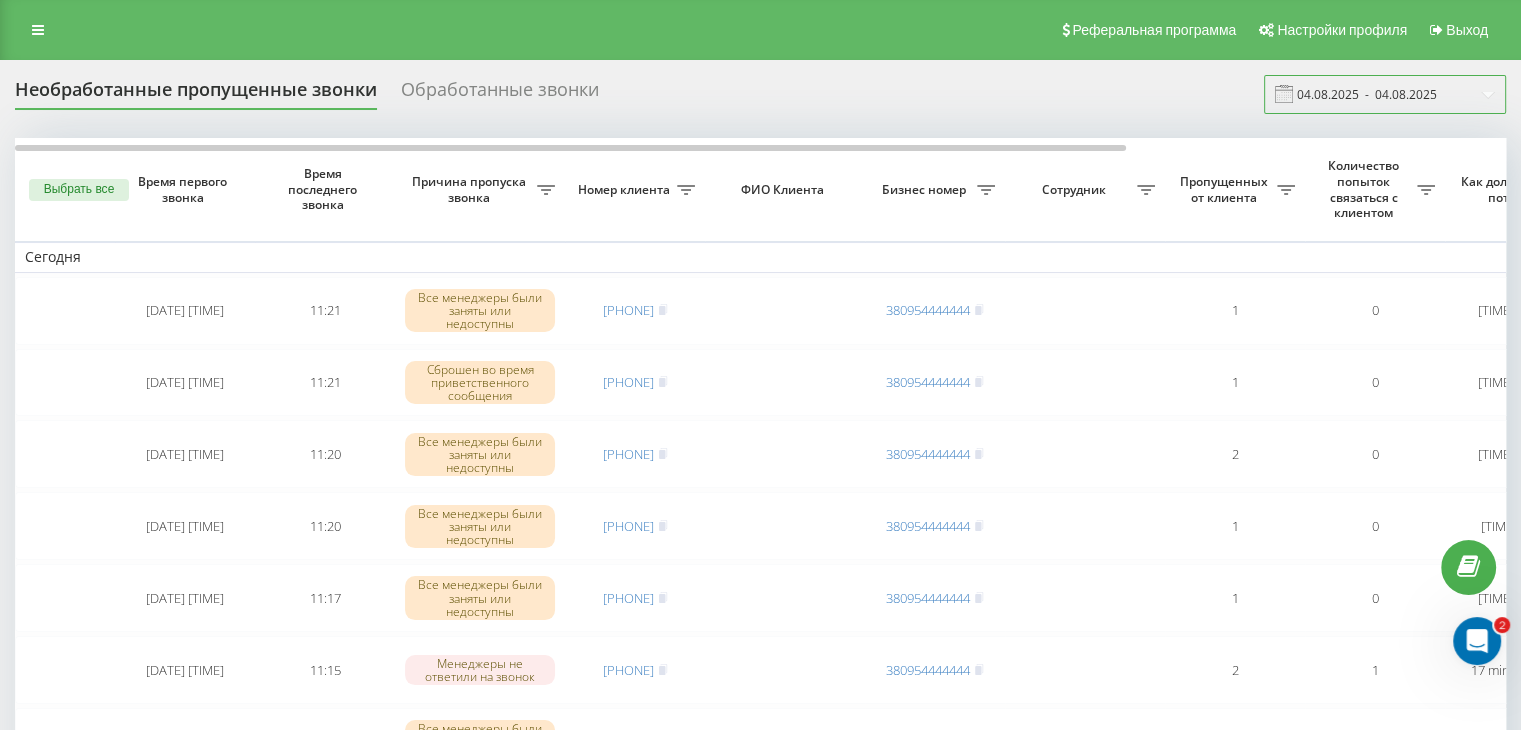 click on "04.08.2025  -  04.08.2025" at bounding box center (1385, 94) 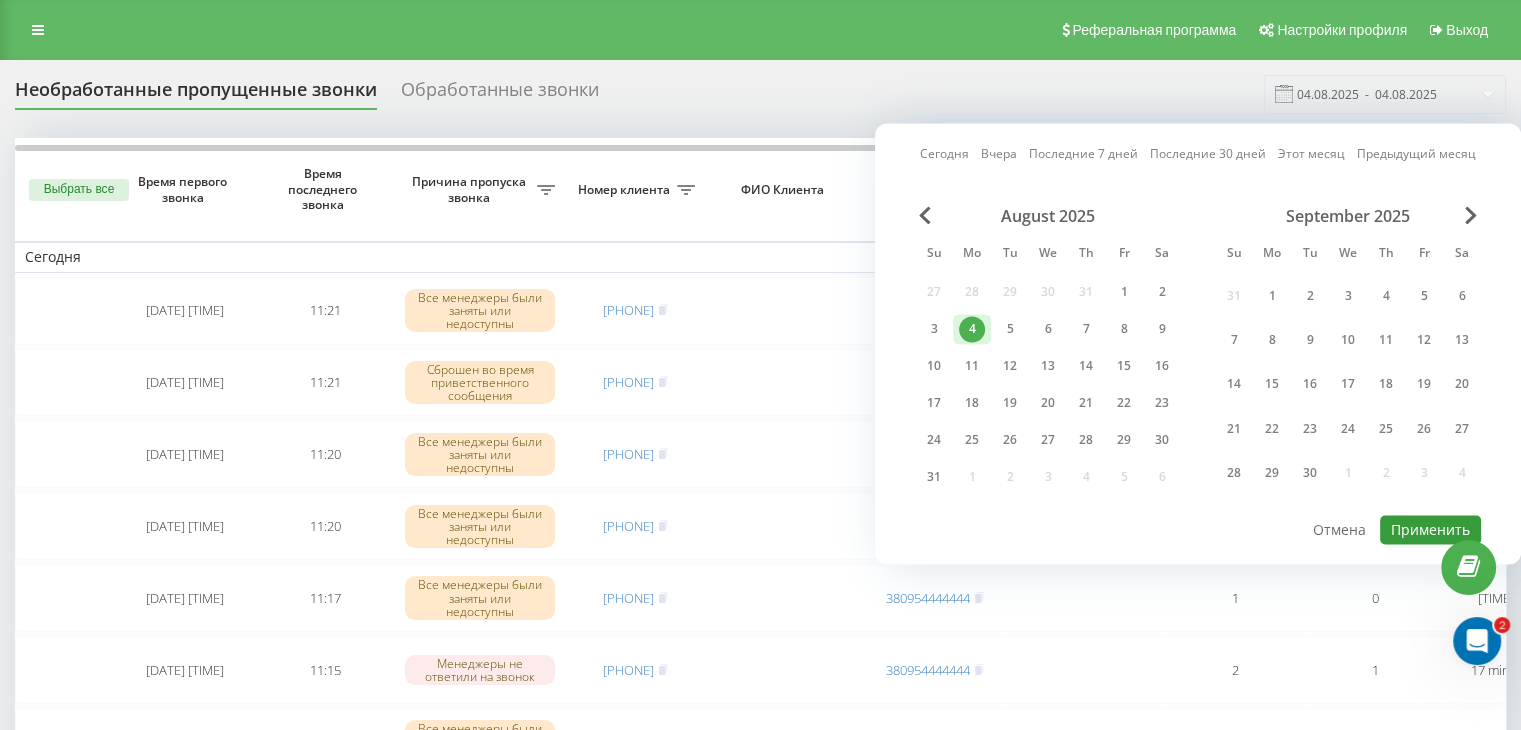 click on "Применить" at bounding box center (1430, 529) 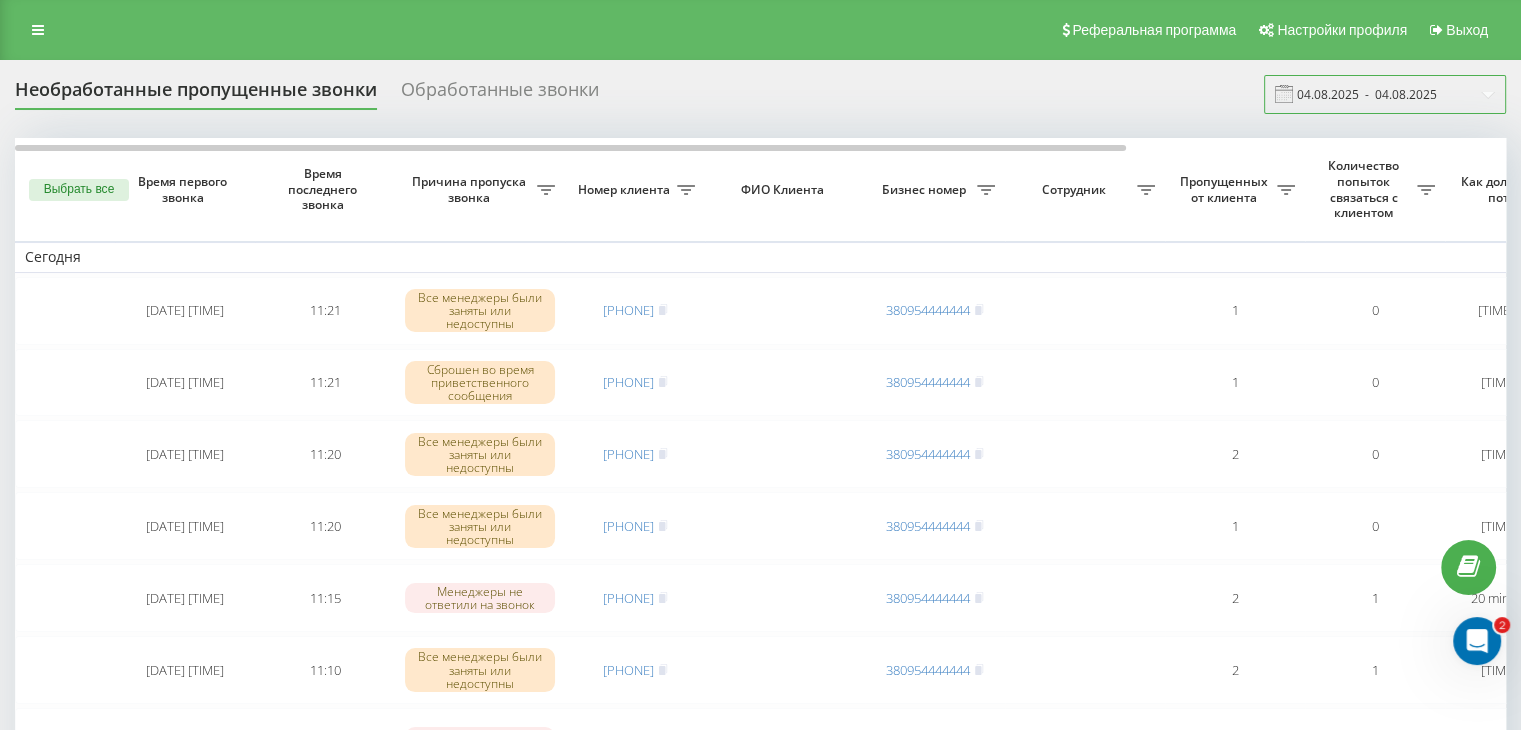click on "04.08.2025  -  04.08.2025" at bounding box center (1385, 94) 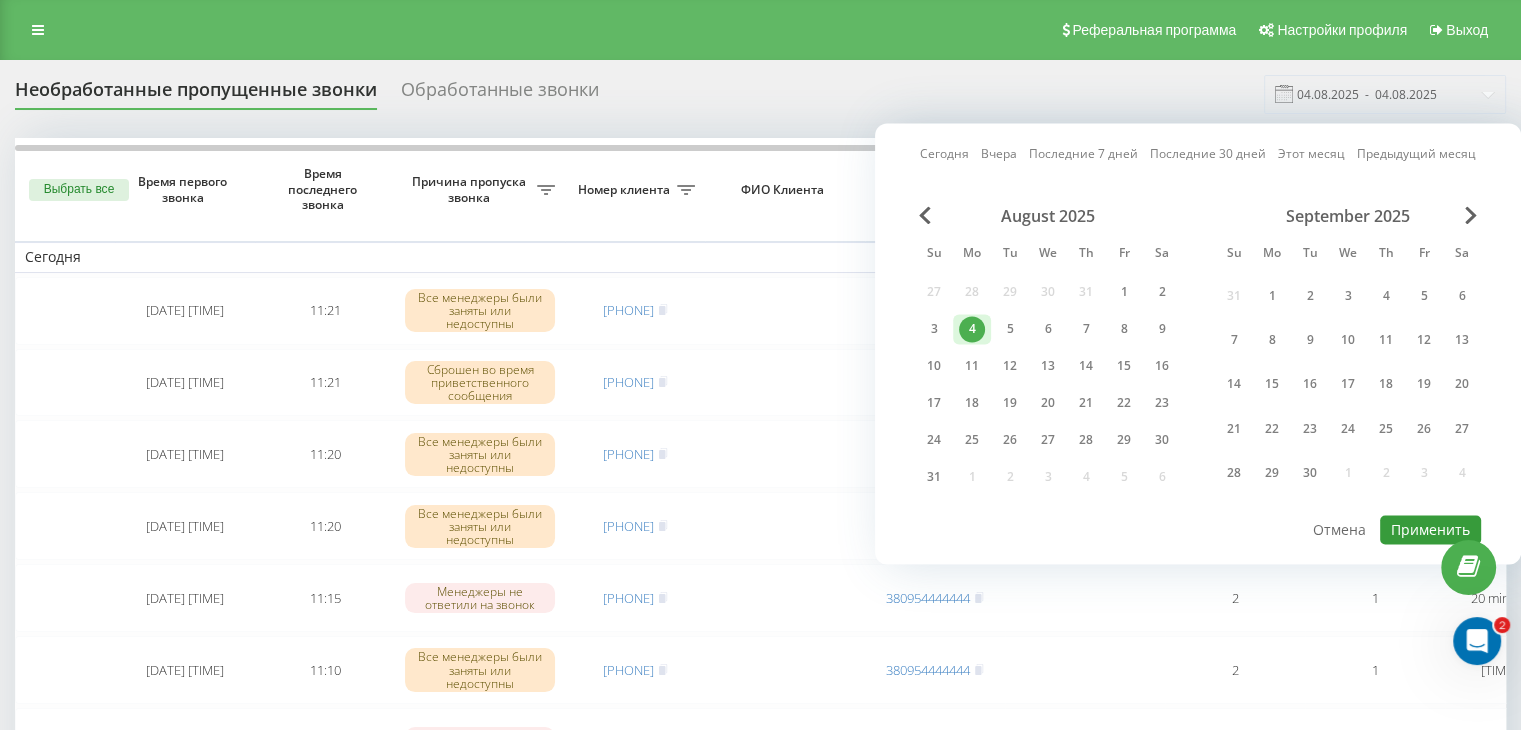click on "Применить" at bounding box center (1430, 529) 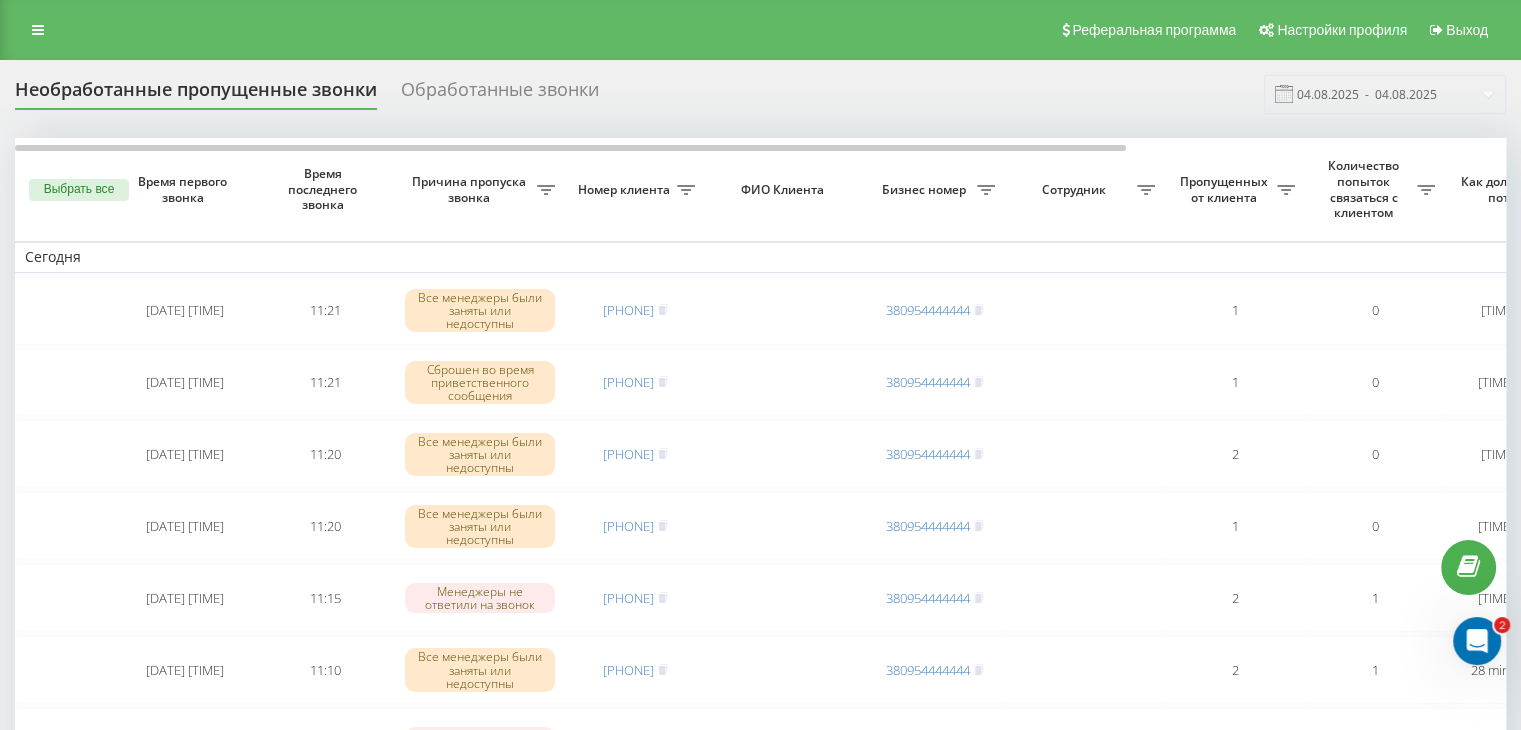 click on "Необработанные пропущенные звонки Обработанные звонки 04.08.2025  -  04.08.2025" at bounding box center (760, 94) 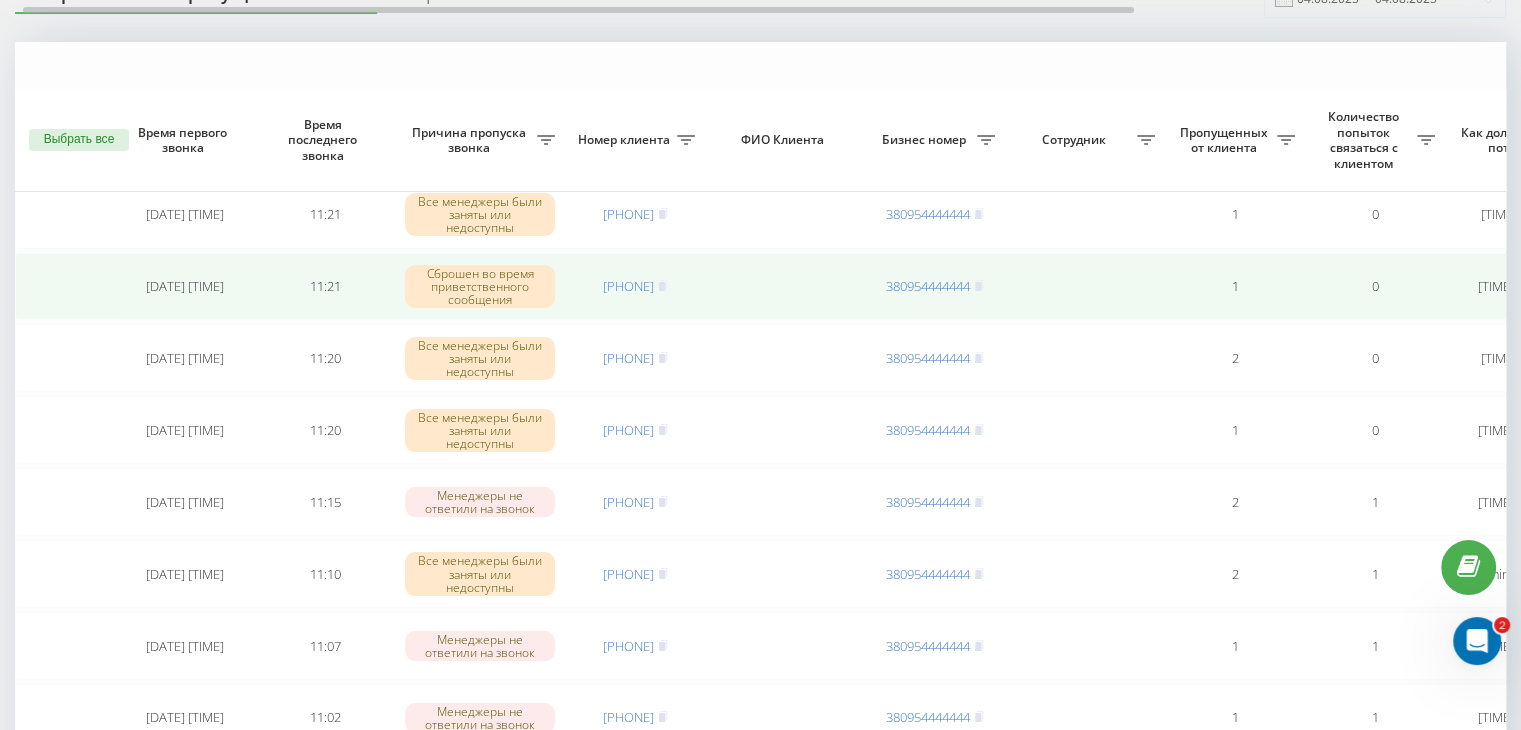 scroll, scrollTop: 200, scrollLeft: 0, axis: vertical 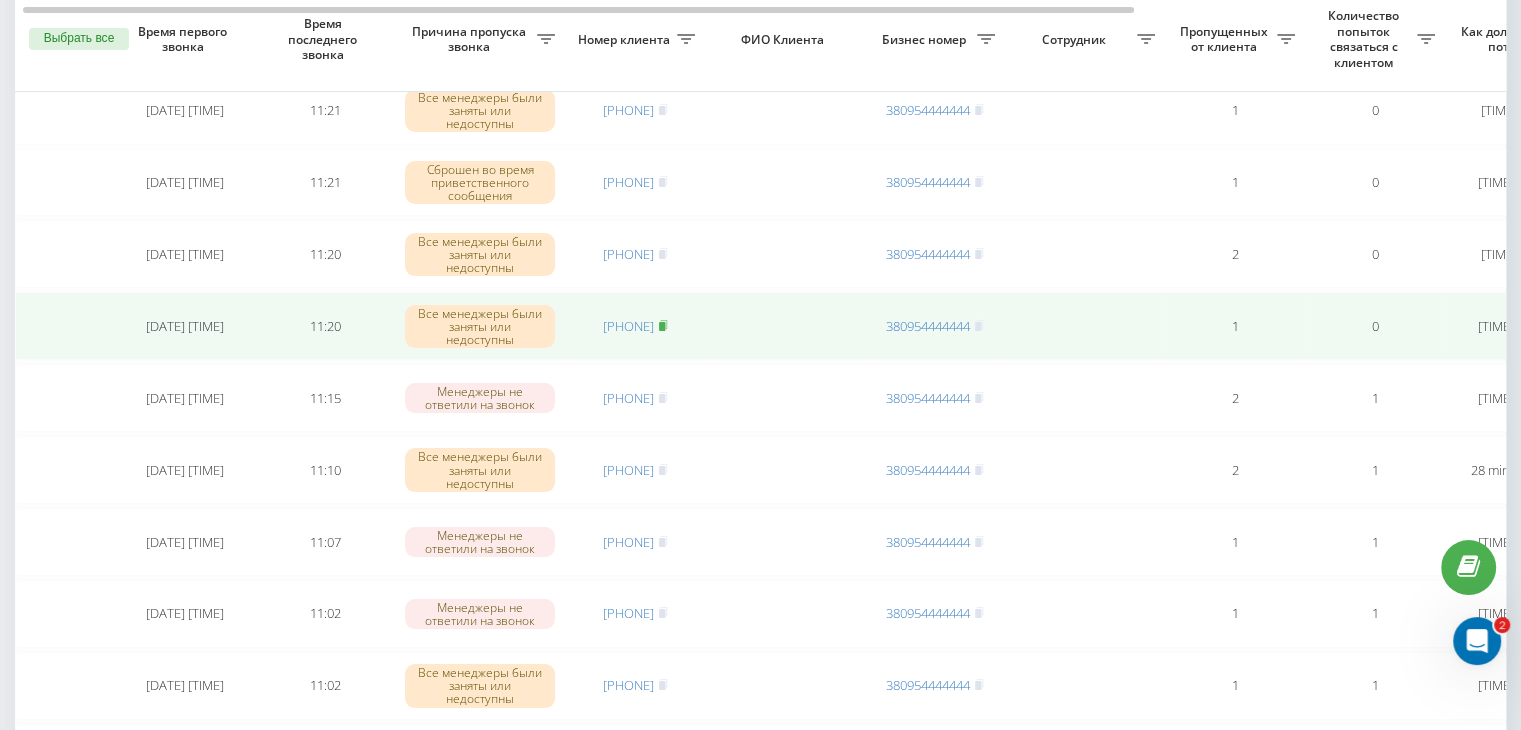 click 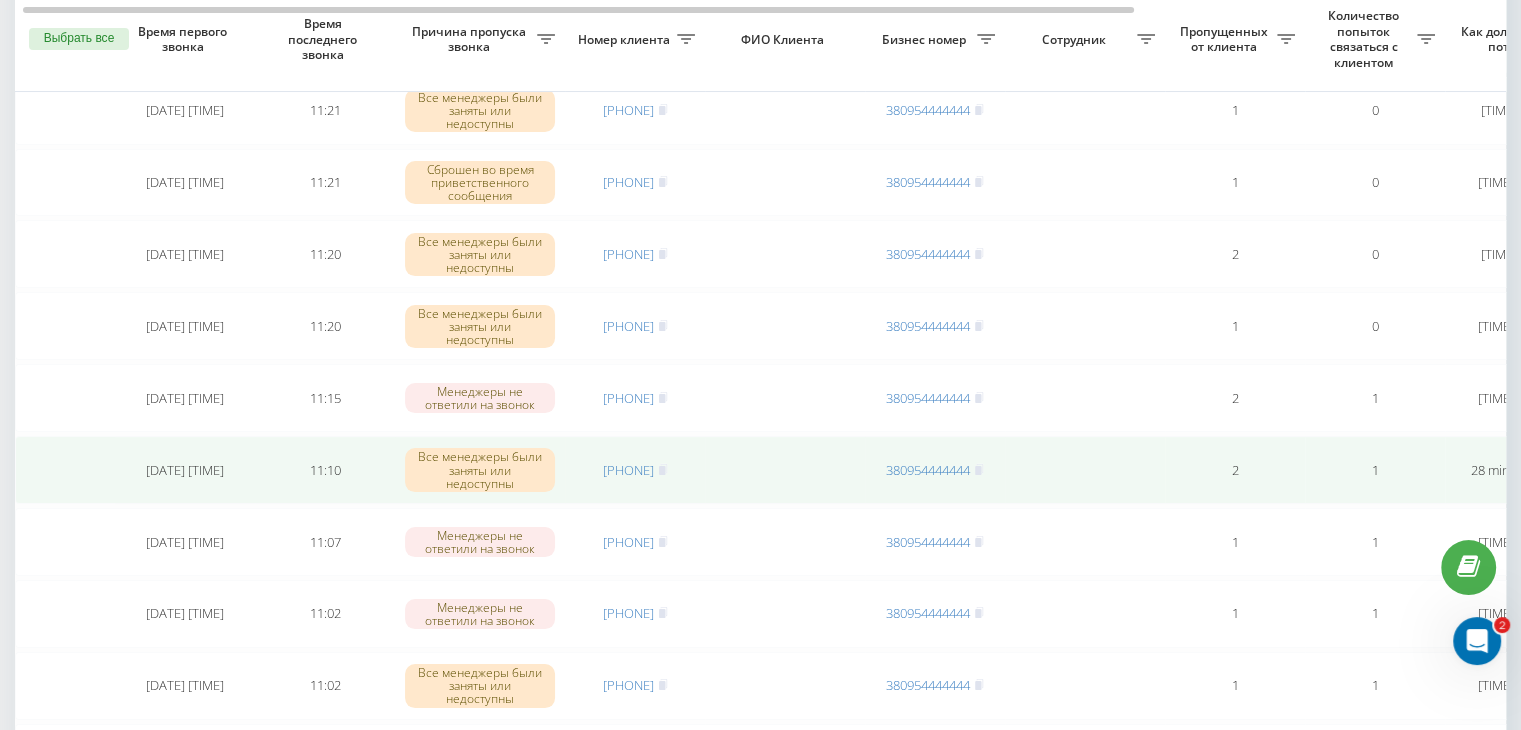 drag, startPoint x: 0, startPoint y: 369, endPoint x: 723, endPoint y: 461, distance: 728.8299 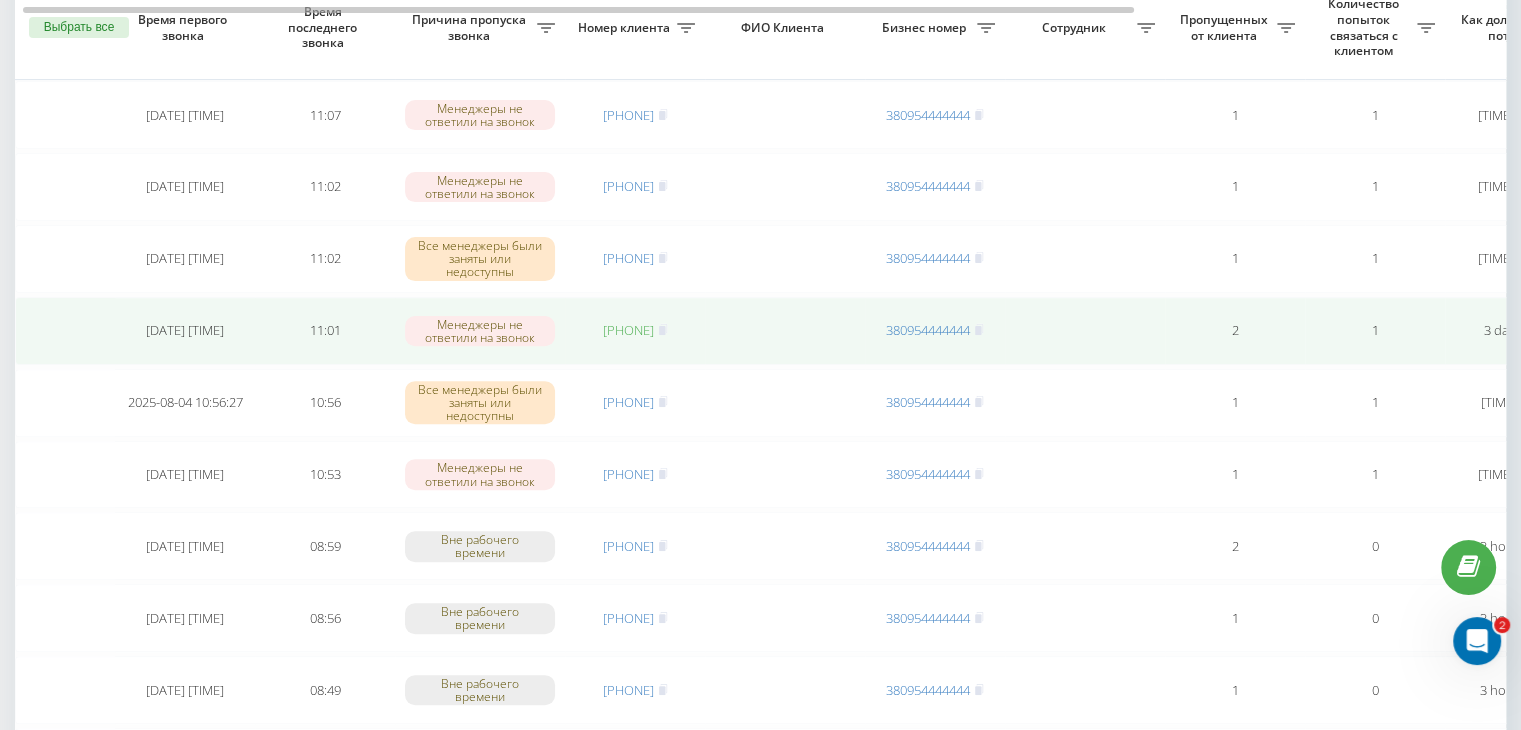 scroll, scrollTop: 600, scrollLeft: 0, axis: vertical 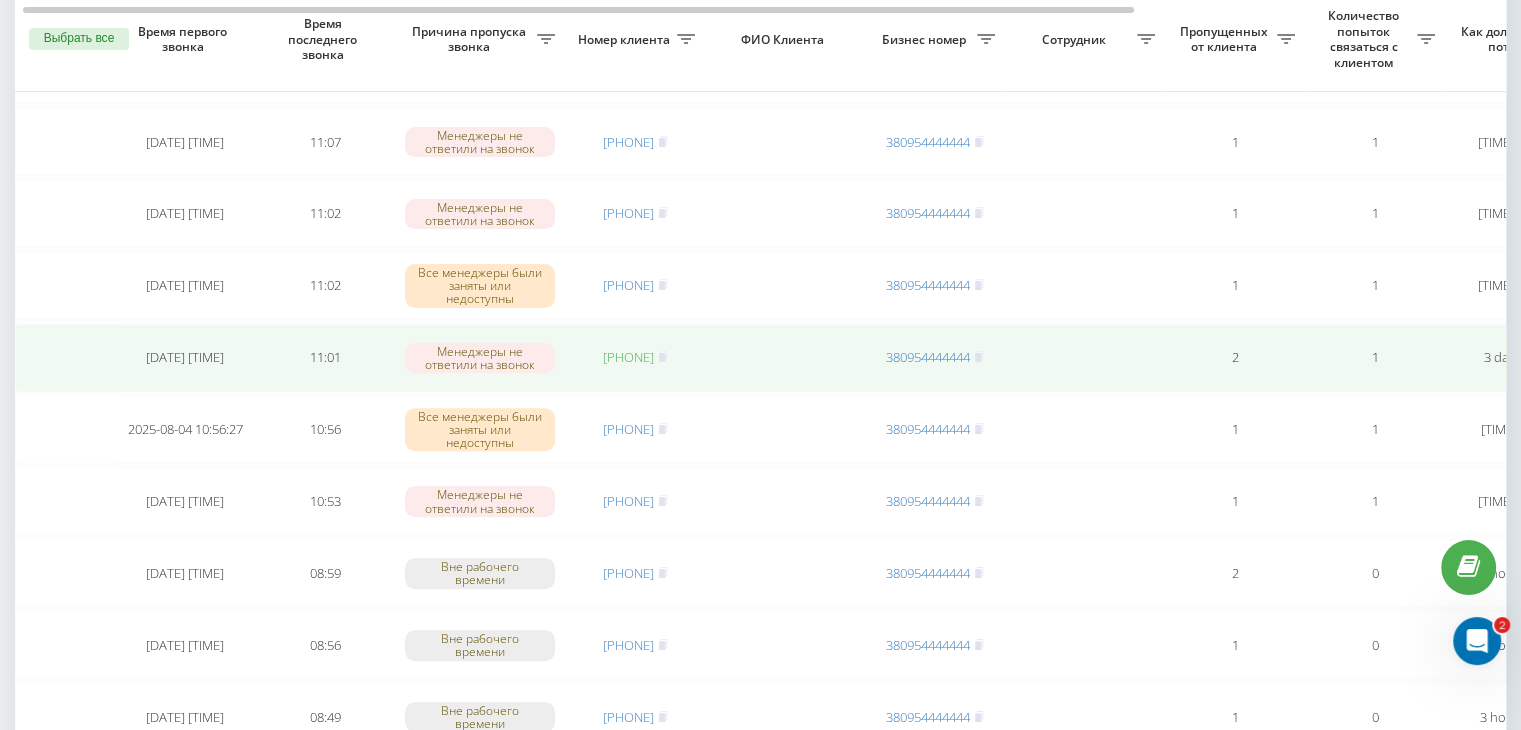 click on "[PHONE]" at bounding box center [628, 357] 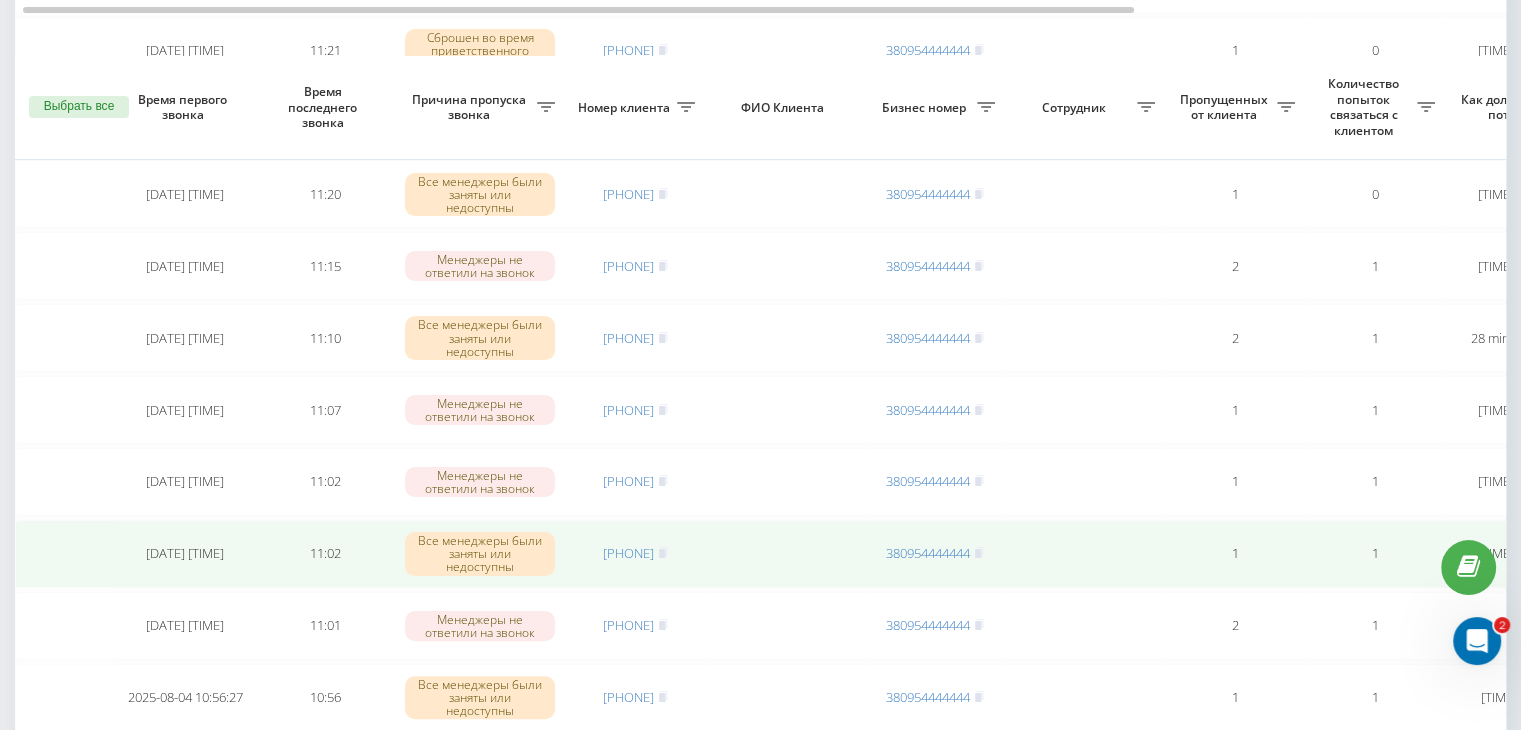 scroll, scrollTop: 300, scrollLeft: 0, axis: vertical 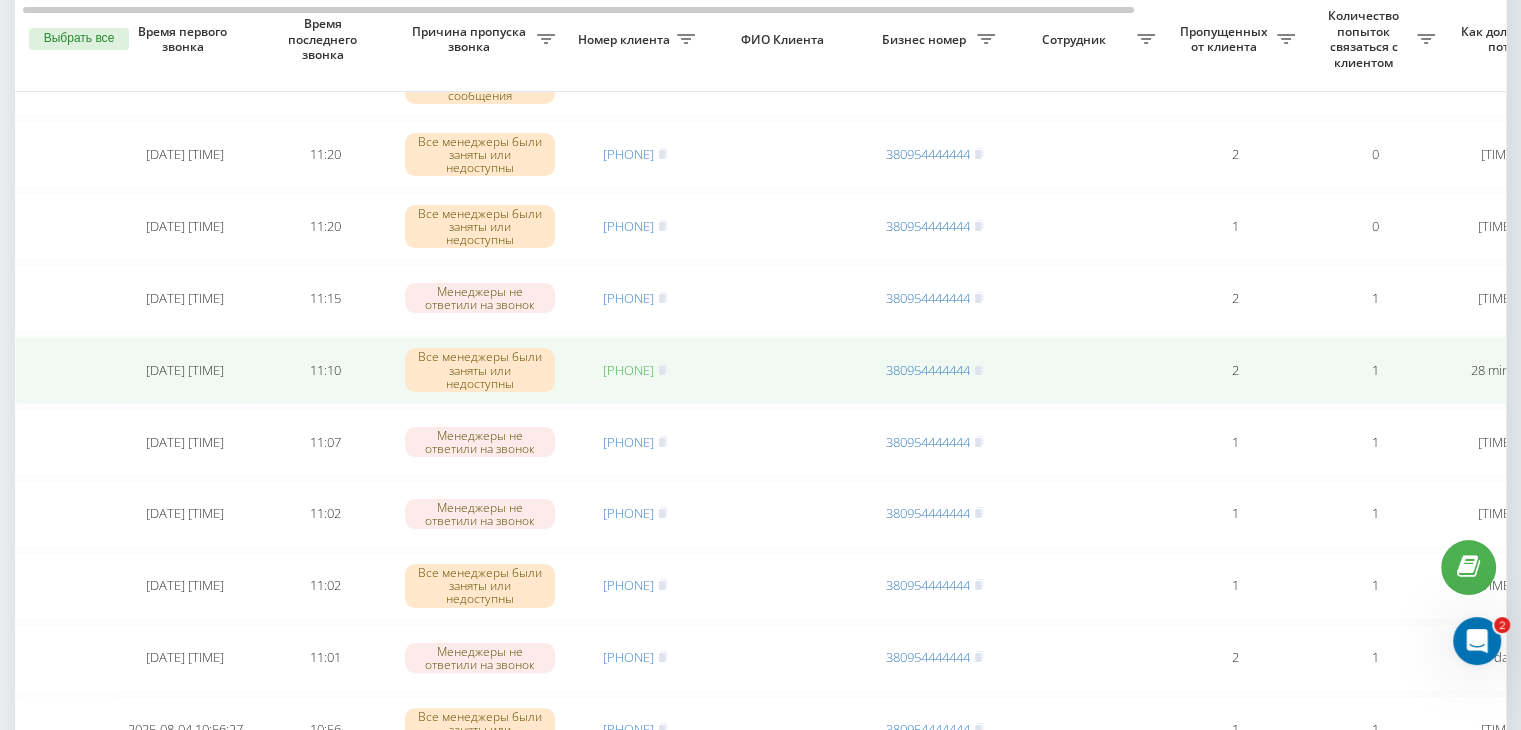 click on "[PHONE]" at bounding box center (628, 370) 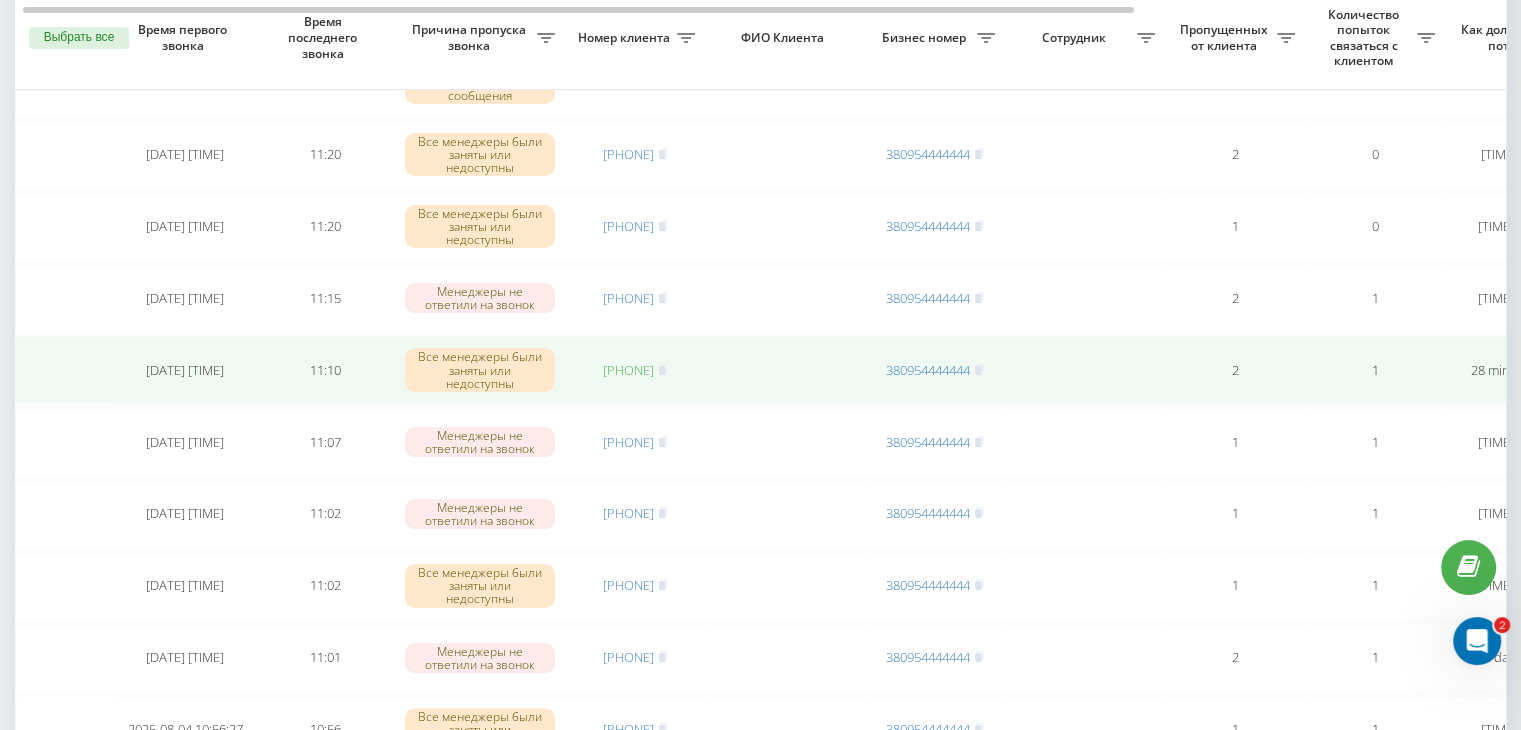 scroll, scrollTop: 200, scrollLeft: 0, axis: vertical 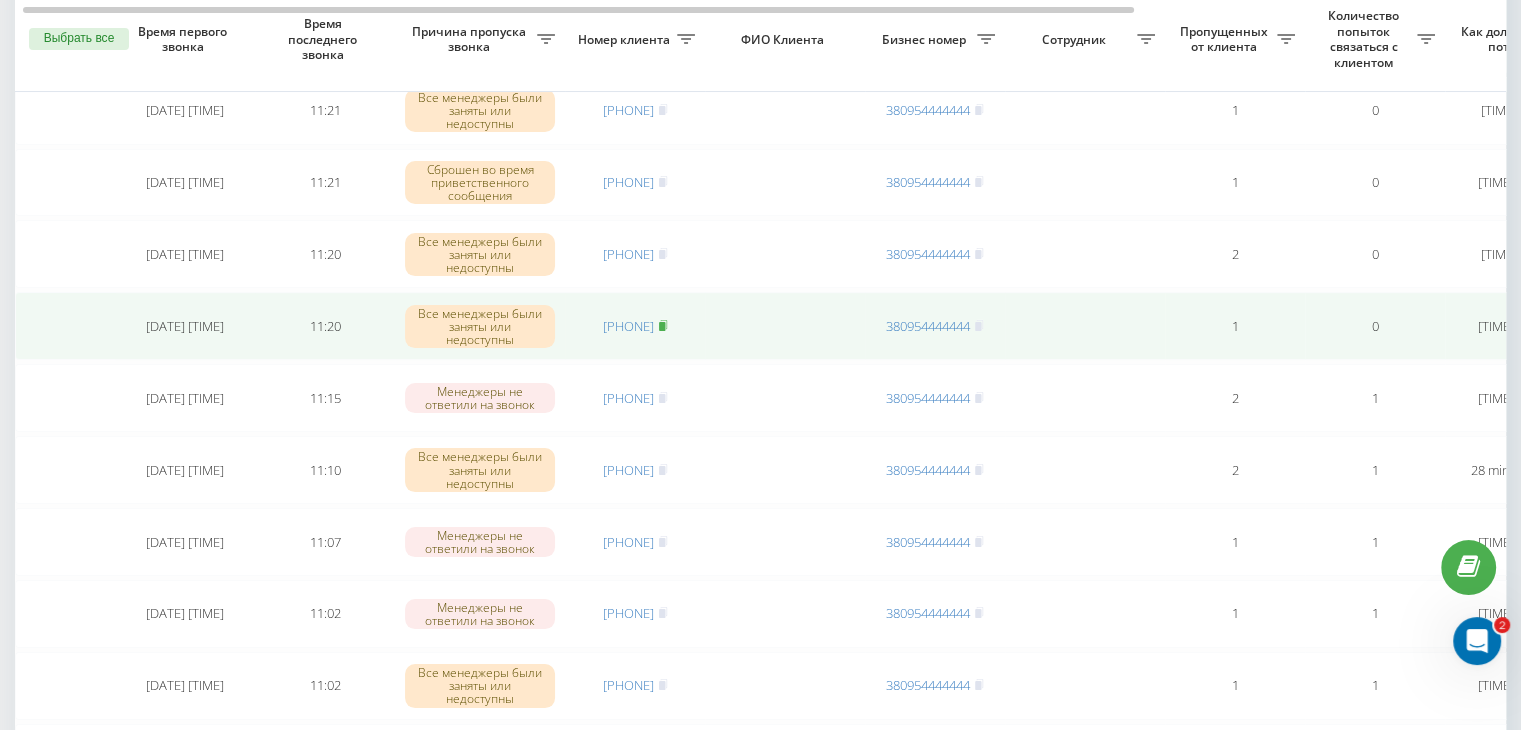 click 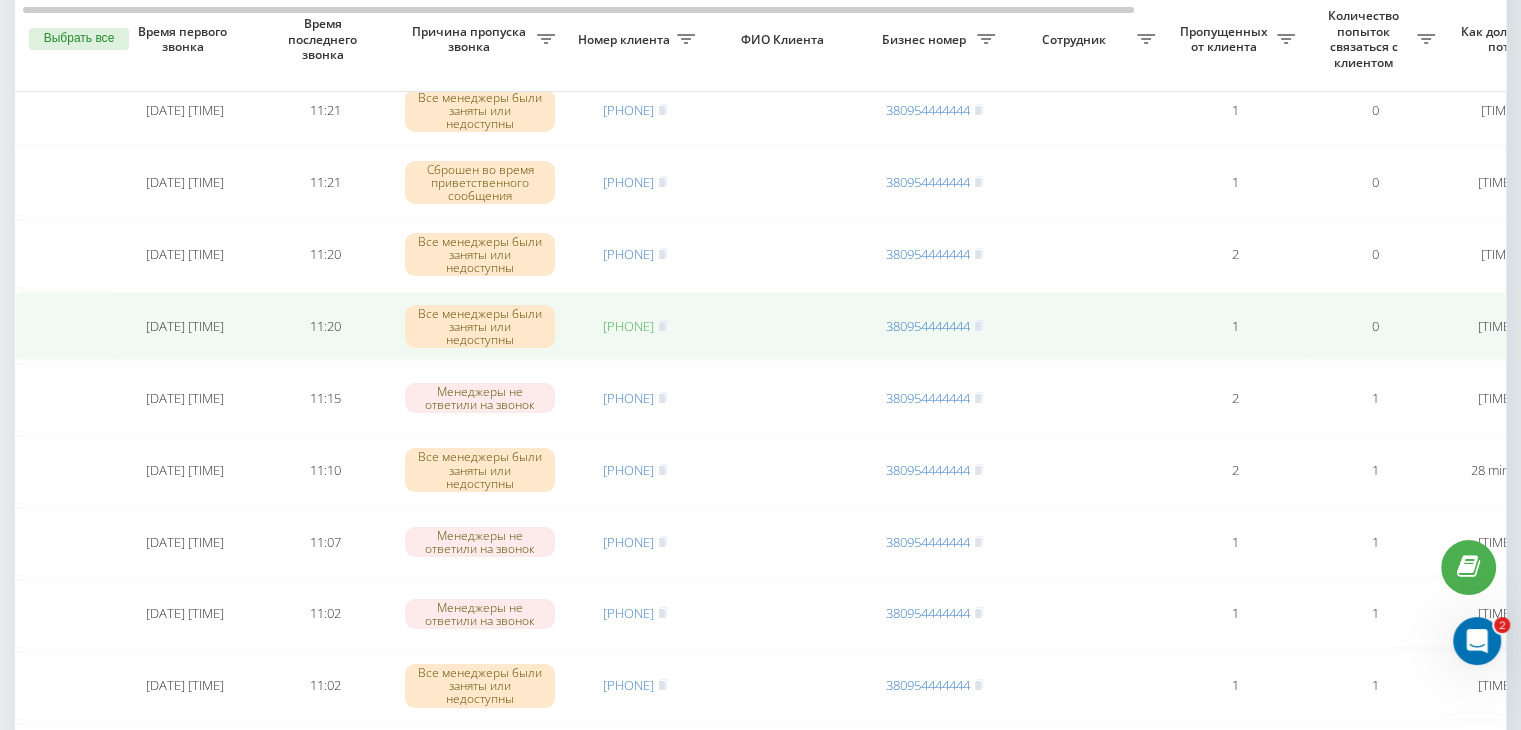 click on "[PHONE]" at bounding box center (628, 326) 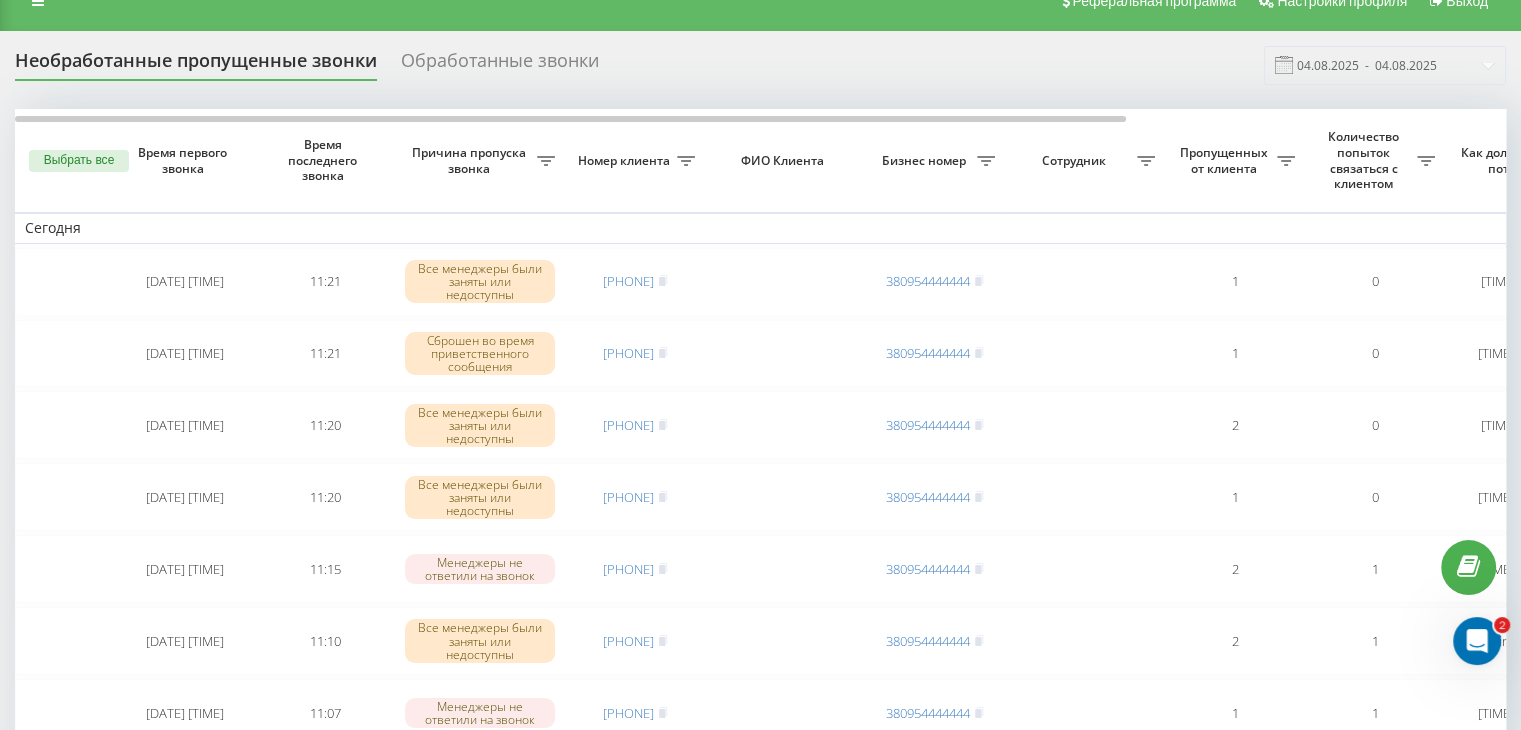 scroll, scrollTop: 0, scrollLeft: 0, axis: both 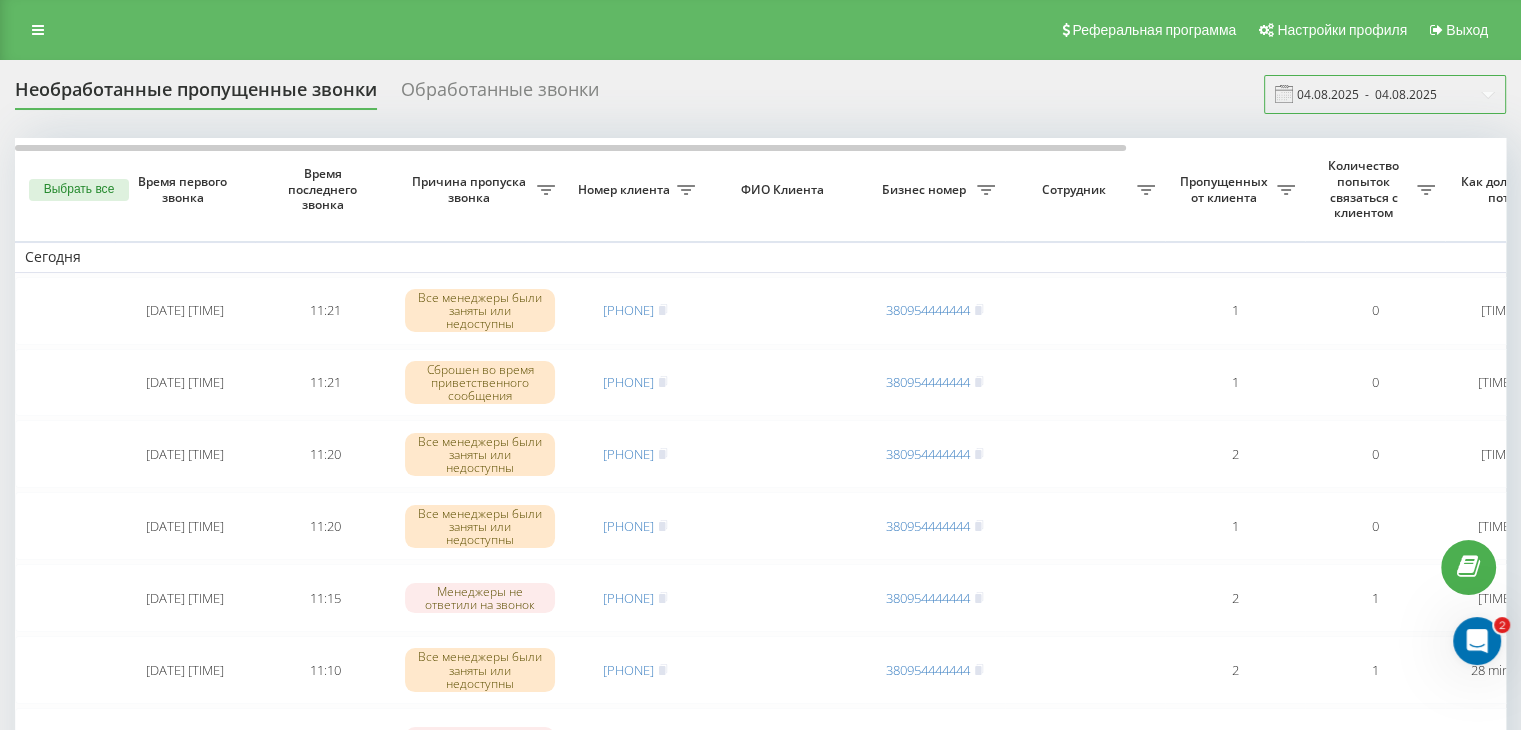 click on "04.08.2025  -  04.08.2025" at bounding box center [1385, 94] 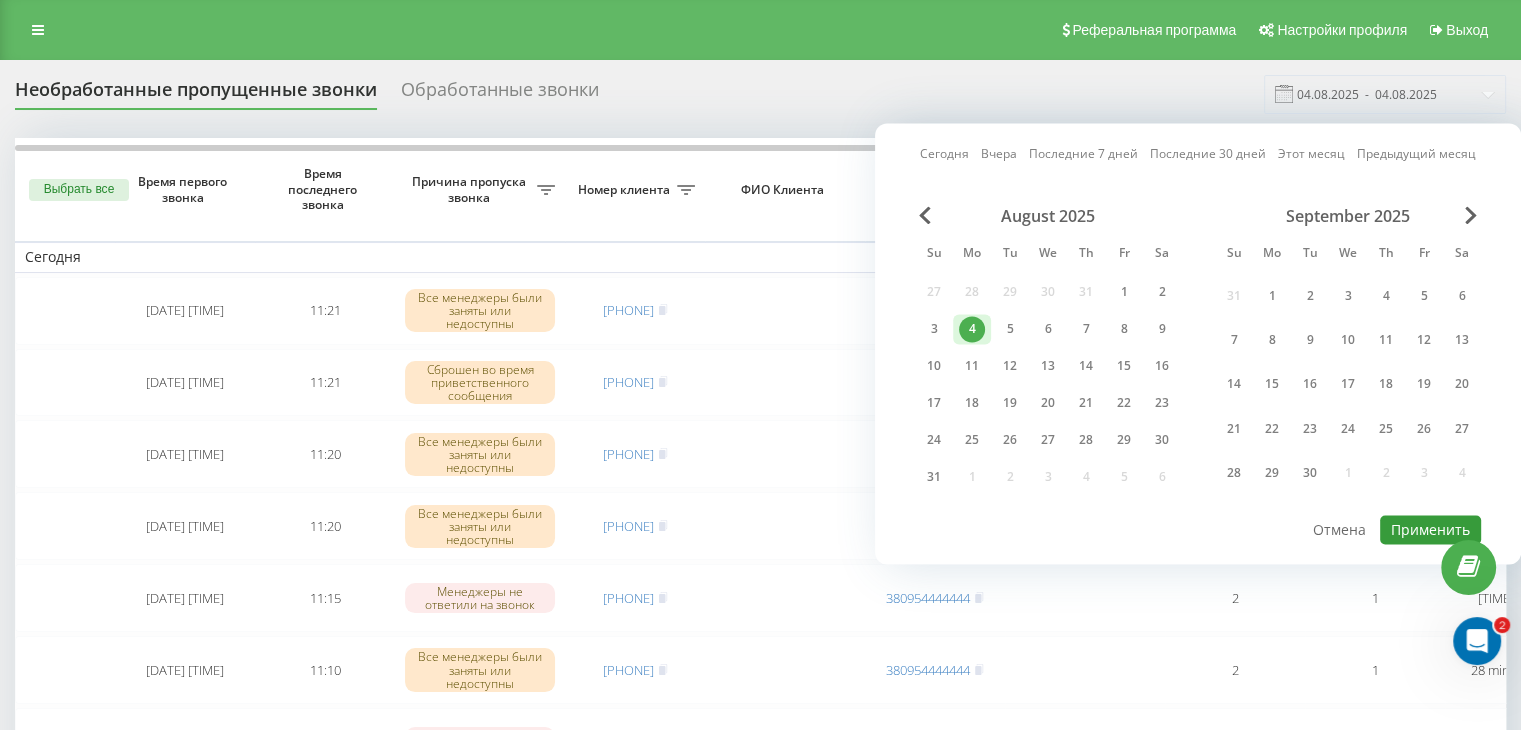 click on "Применить" at bounding box center [1430, 529] 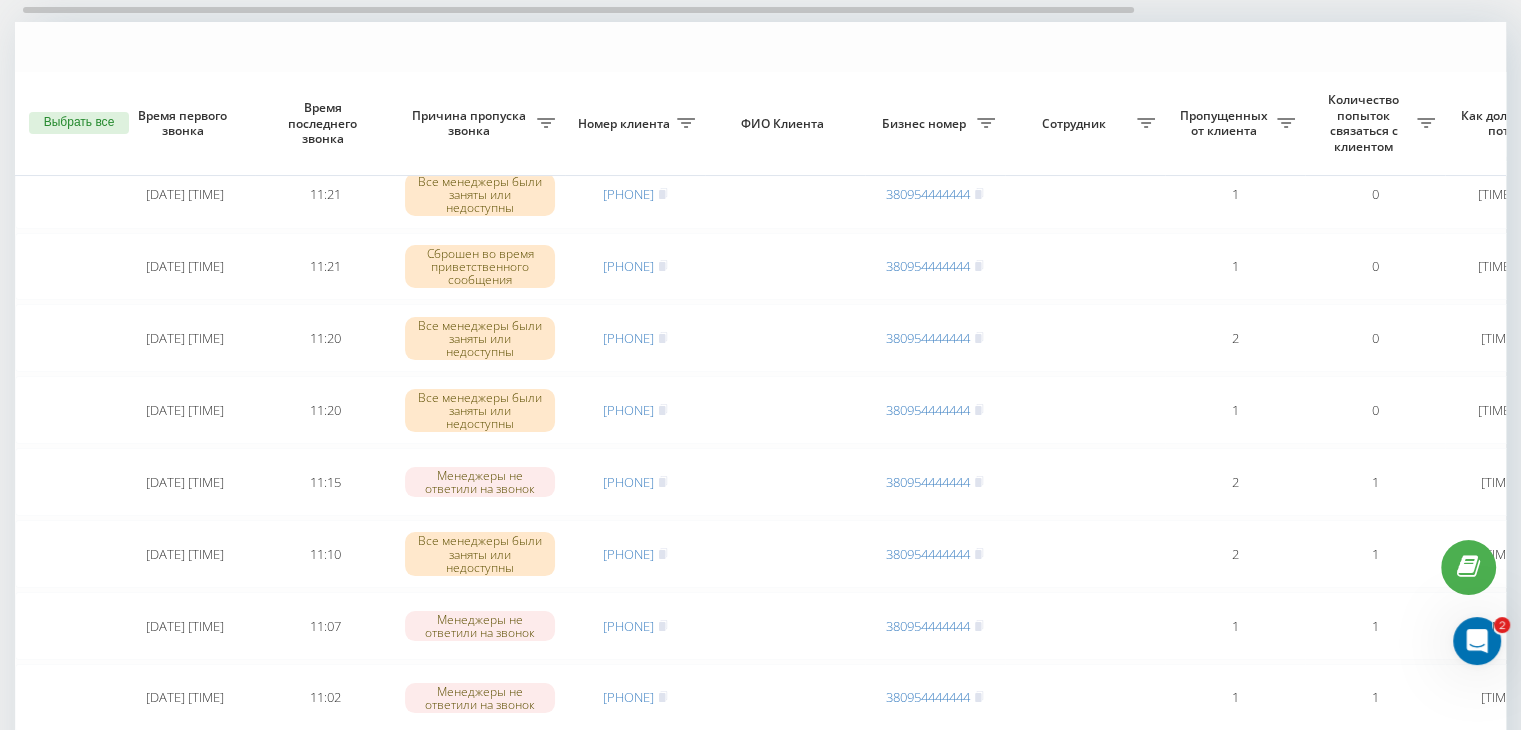 scroll, scrollTop: 0, scrollLeft: 0, axis: both 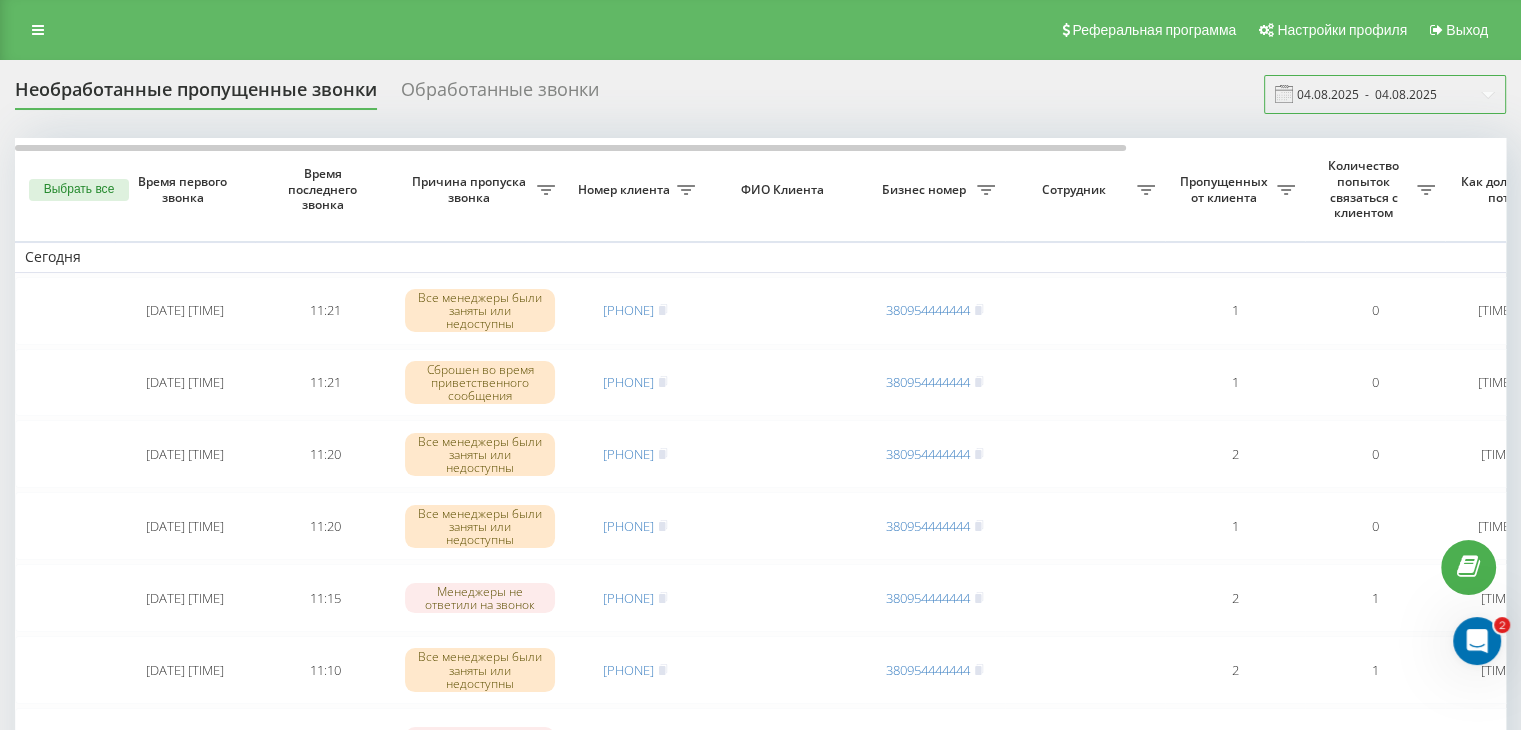 click on "04.08.2025  -  04.08.2025" at bounding box center [1385, 94] 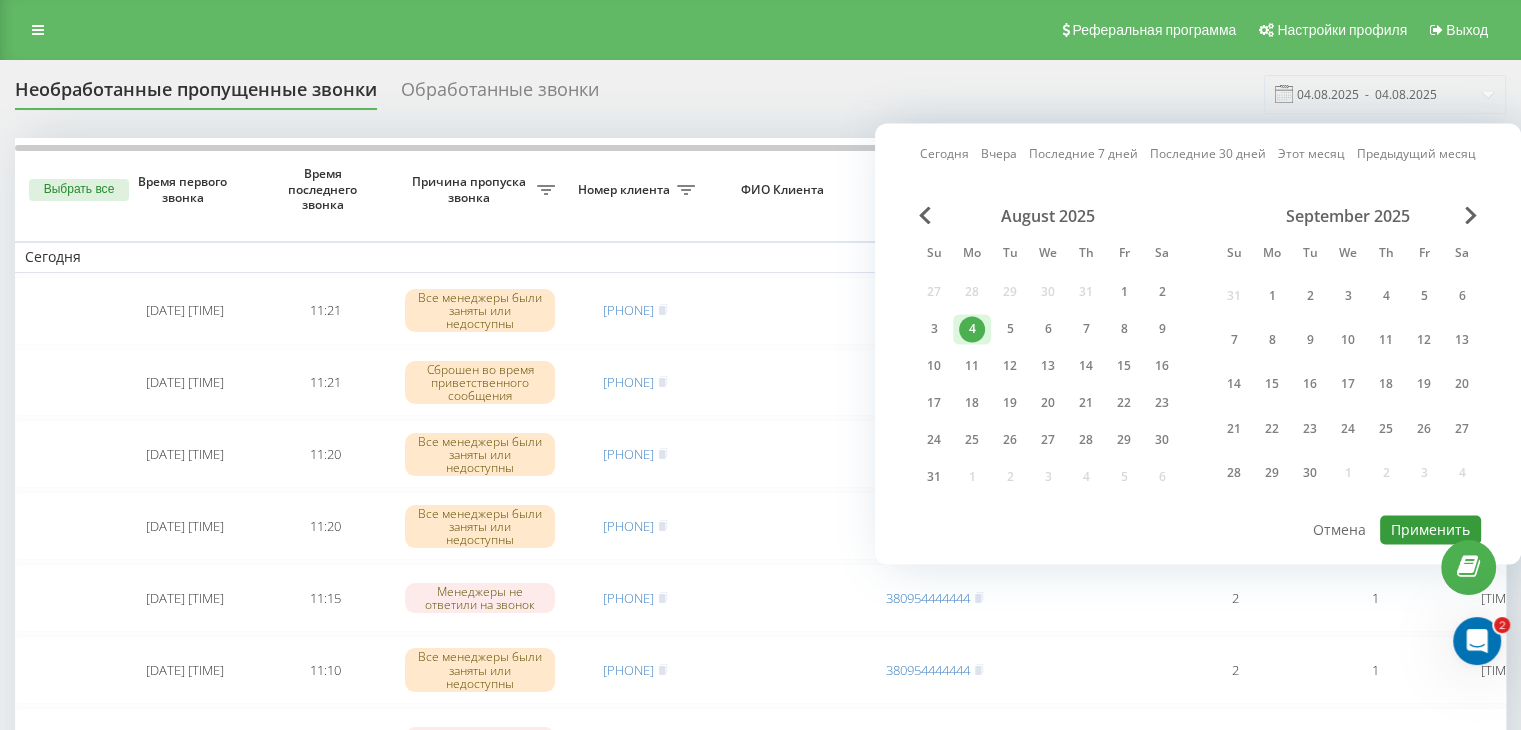 click on "Применить" at bounding box center [1430, 529] 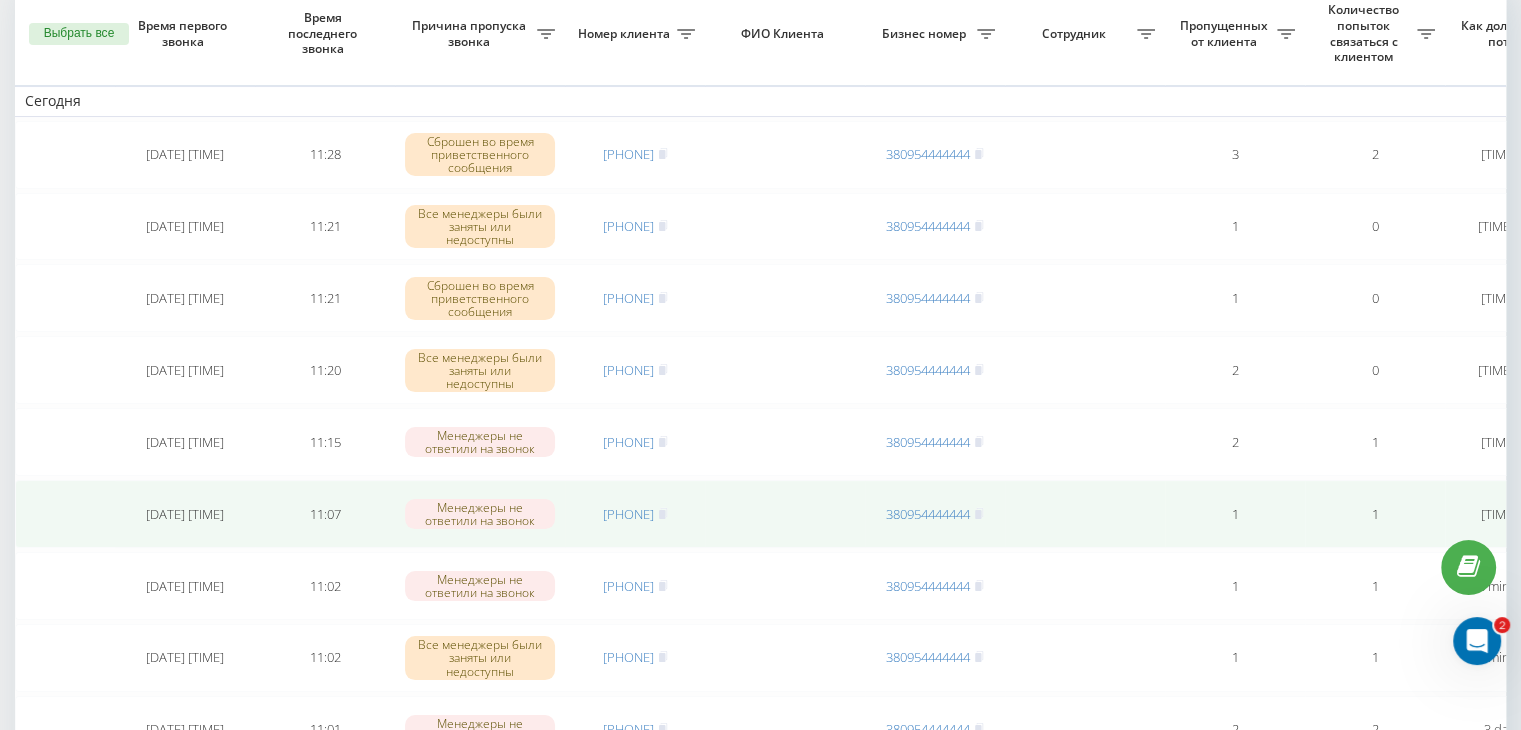 scroll, scrollTop: 200, scrollLeft: 0, axis: vertical 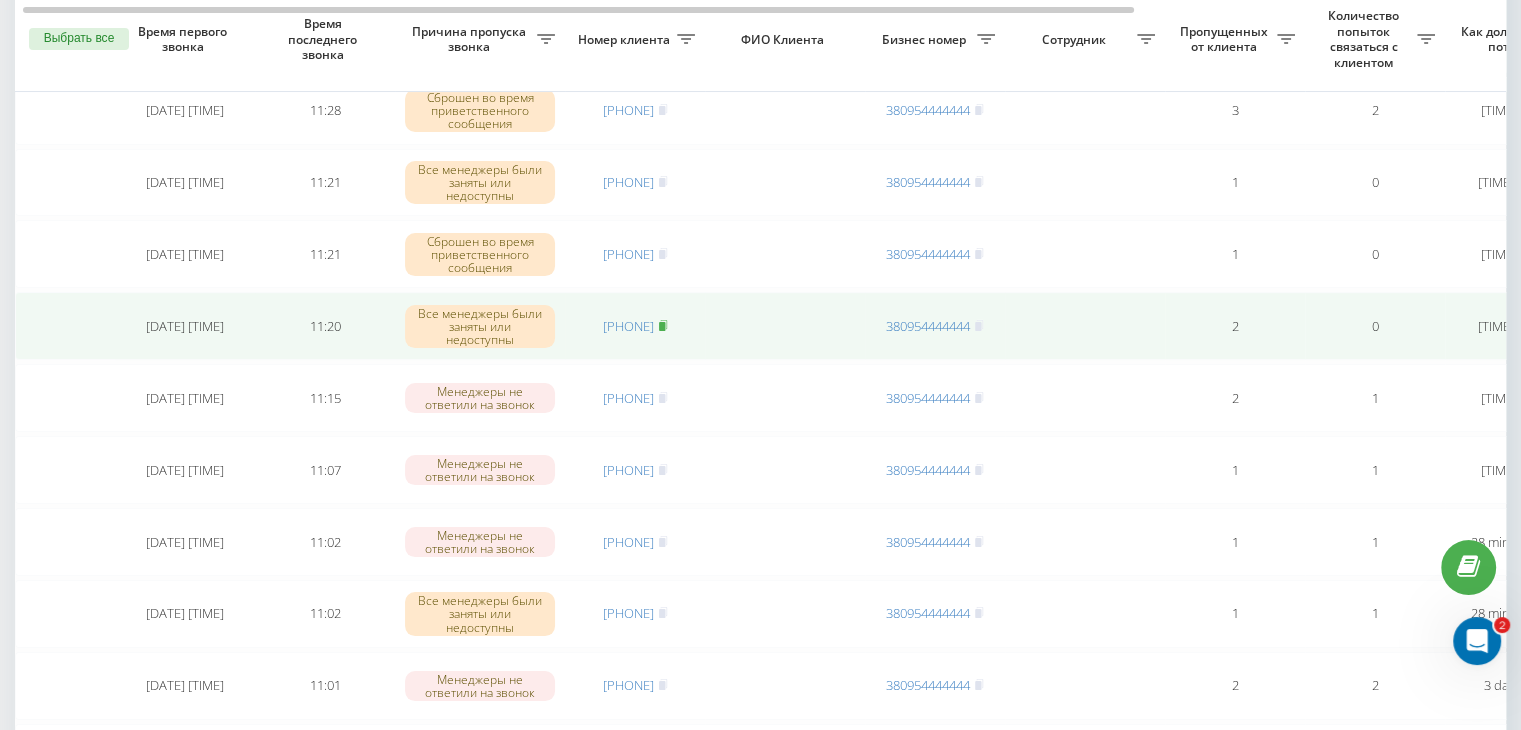 click 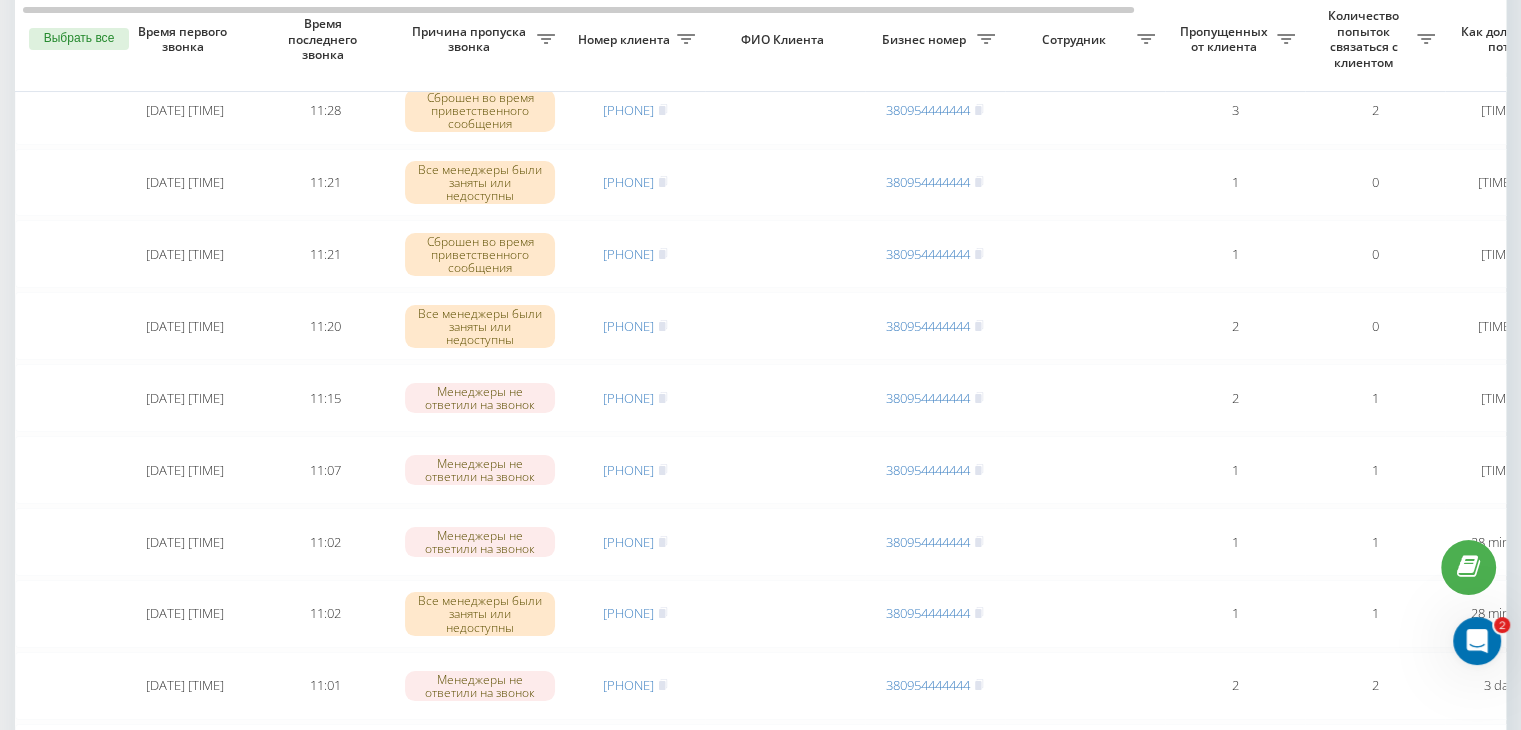 click on "Необработанные пропущенные звонки Обработанные звонки 04.08.2025  -  04.08.2025 Выбрать все Время первого звонка Время последнего звонка Причина пропуска звонка Номер клиента ФИО Клиента Бизнес номер Сотрудник Пропущенных от клиента Количество попыток связаться с клиентом Как долго звонок потерян Название схемы переадресации Комментарий к звонку Сегодня 2025-08-04 10:59:26 11:28 Сброшен во время приветственного сообщения [PHONE] [PHONE] 3 2 31 minutes ago ukrpas.com.ua Обработать Не удалось связаться Связался с клиентом с помощью другого канала Клиент перезвонил сам с другого номера" at bounding box center (760, 1023) 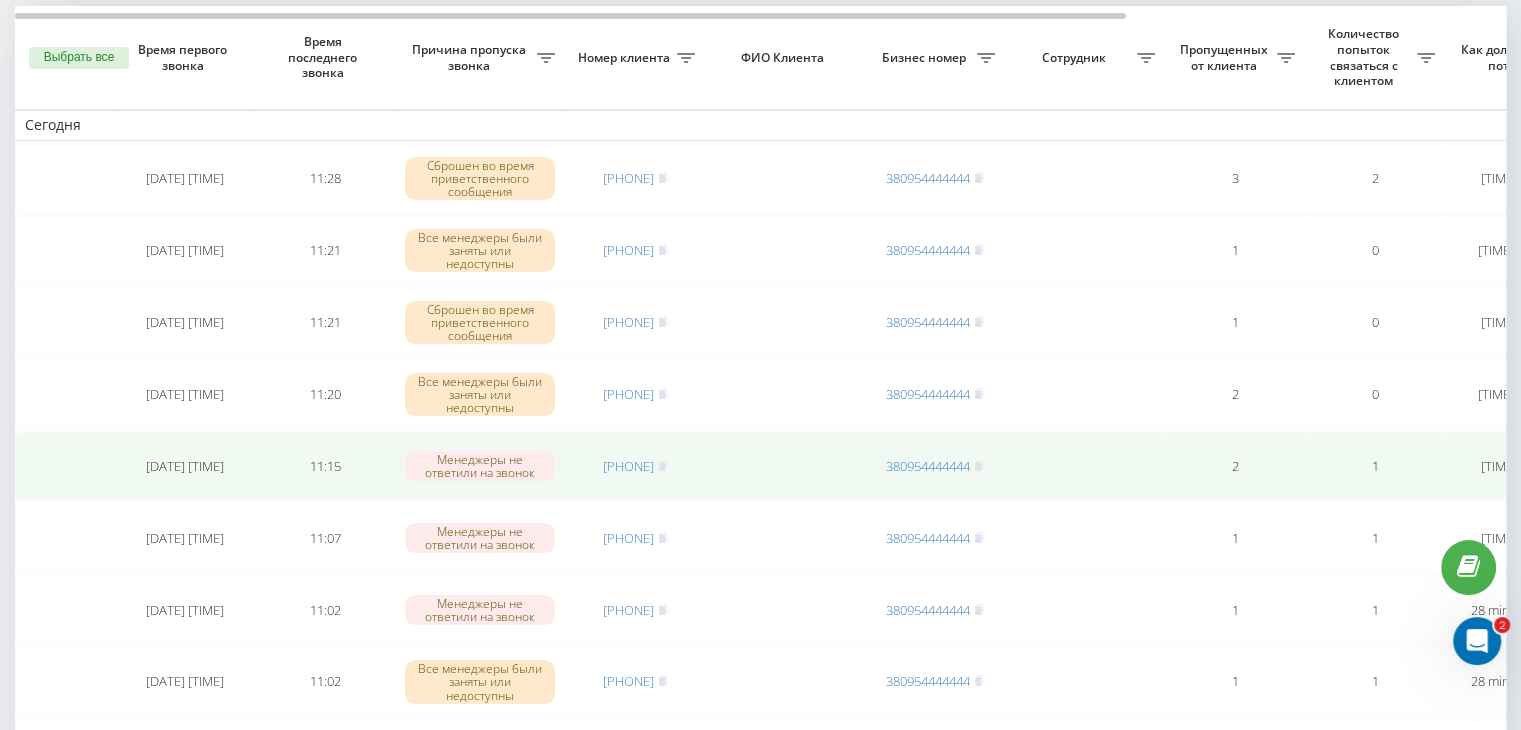scroll, scrollTop: 100, scrollLeft: 0, axis: vertical 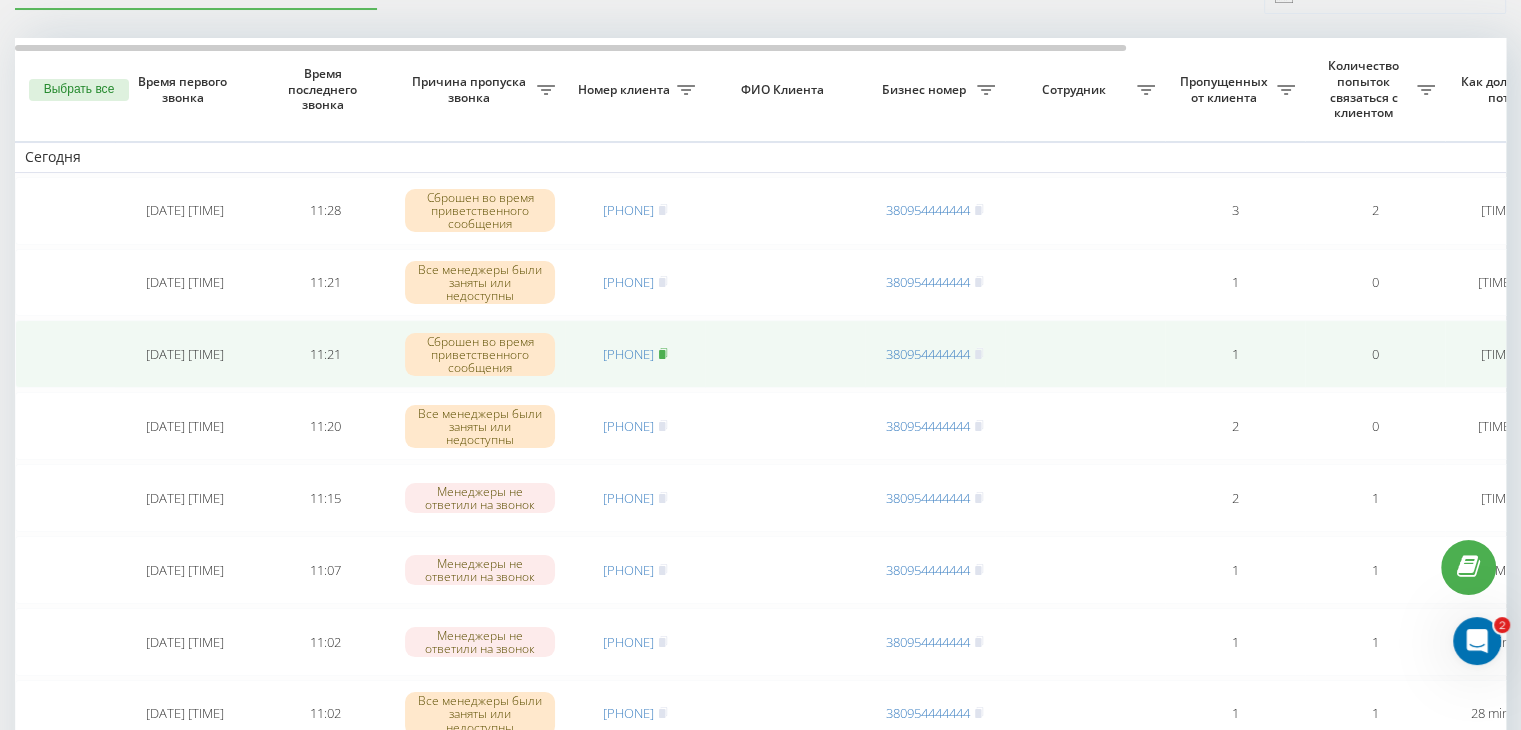 click 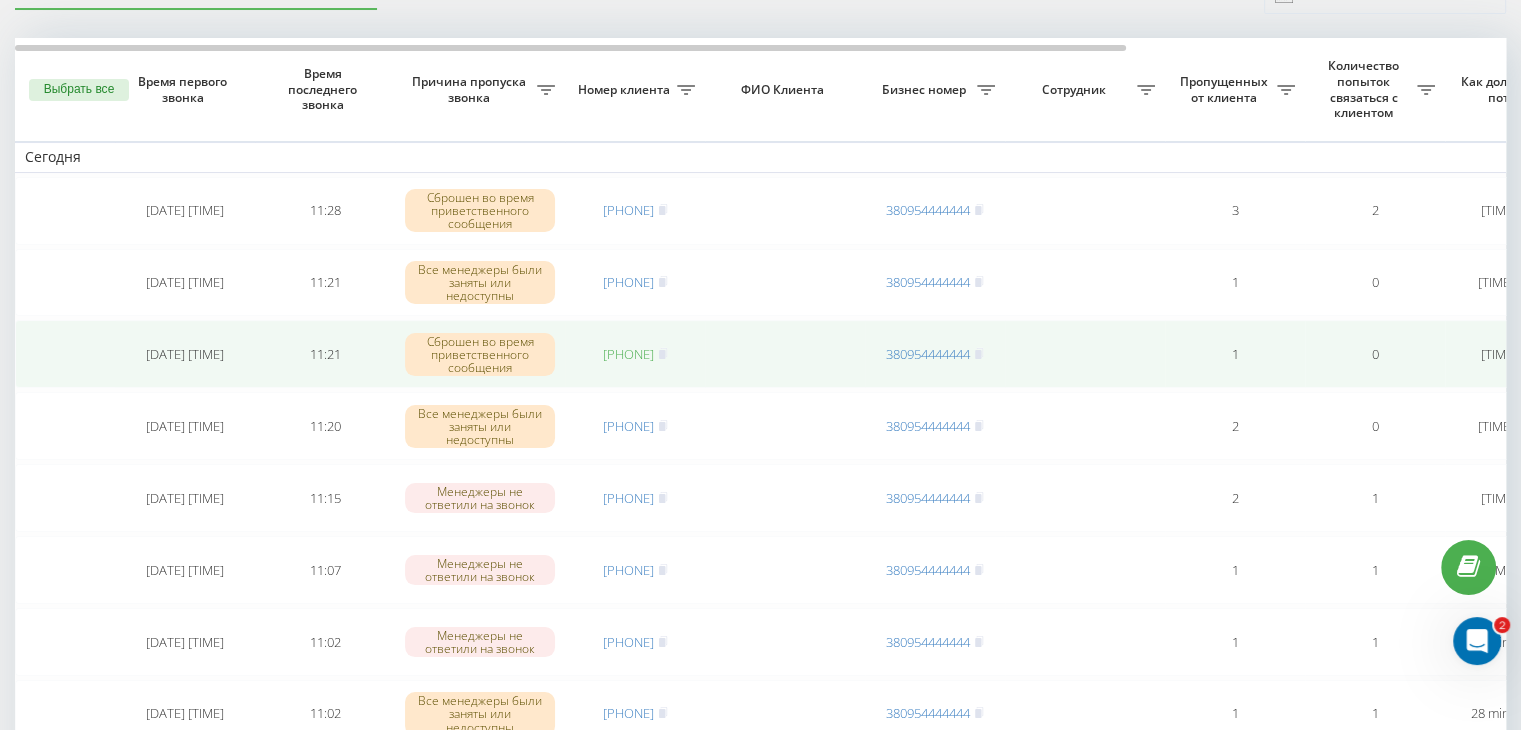 click on "[PHONE]" at bounding box center (628, 354) 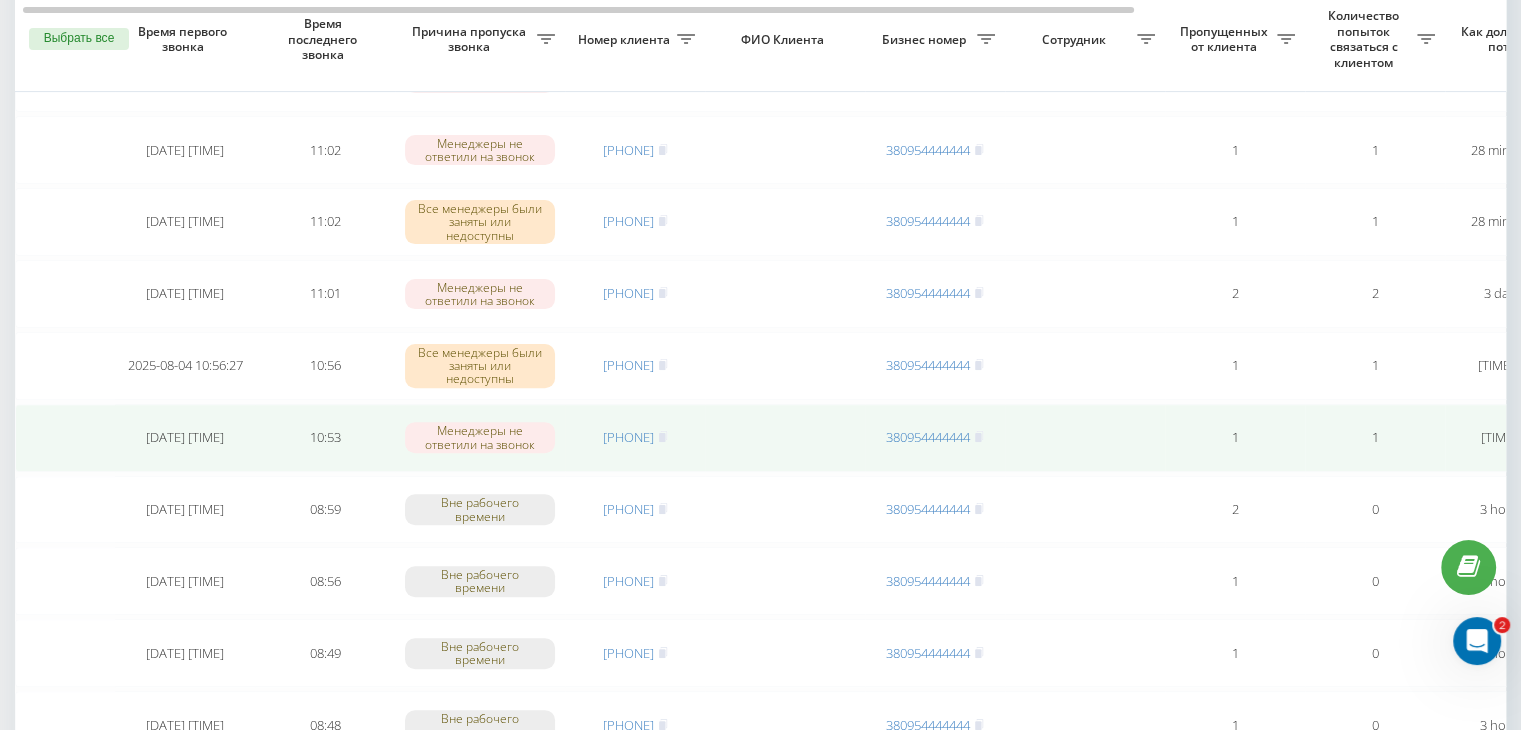 scroll, scrollTop: 600, scrollLeft: 0, axis: vertical 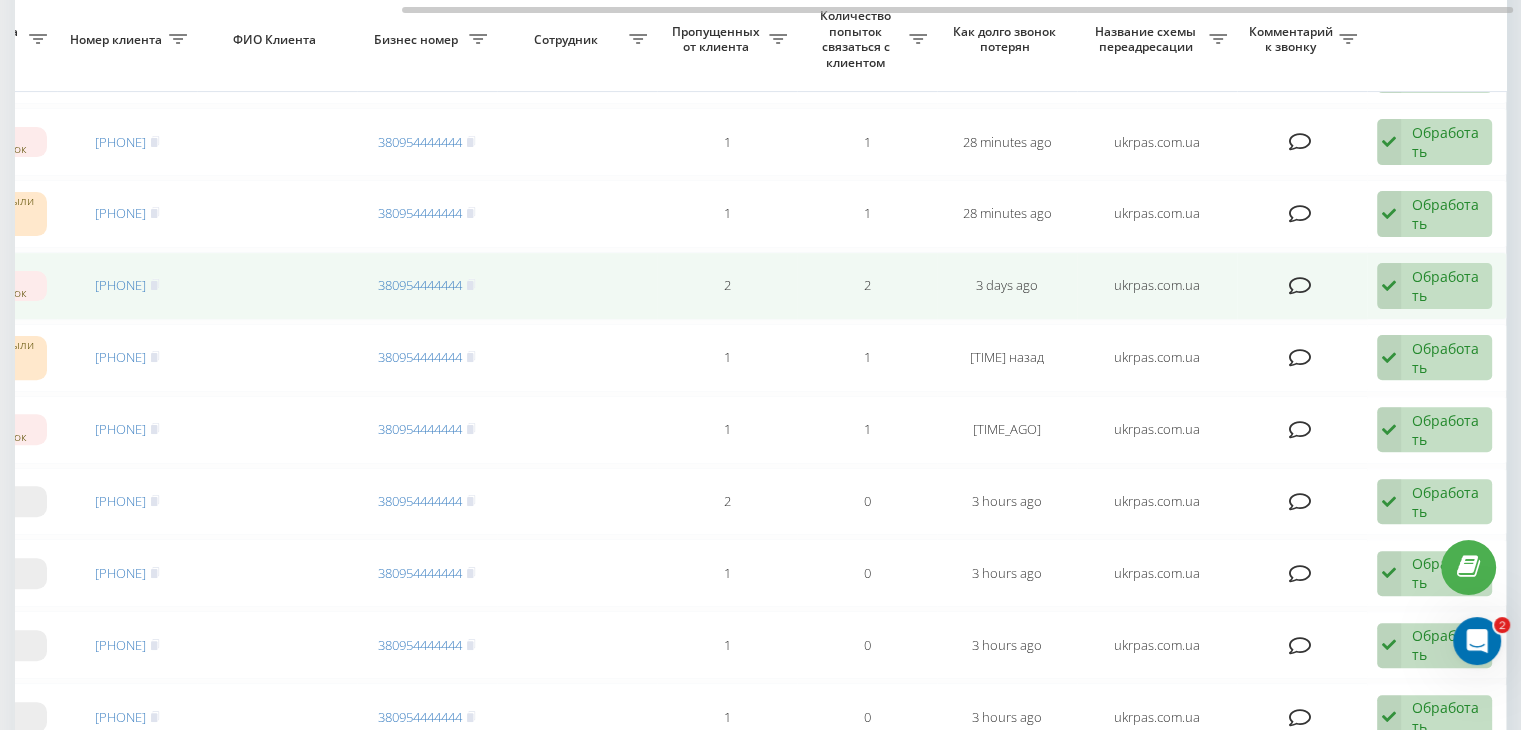click on "Обработать" at bounding box center (1446, 286) 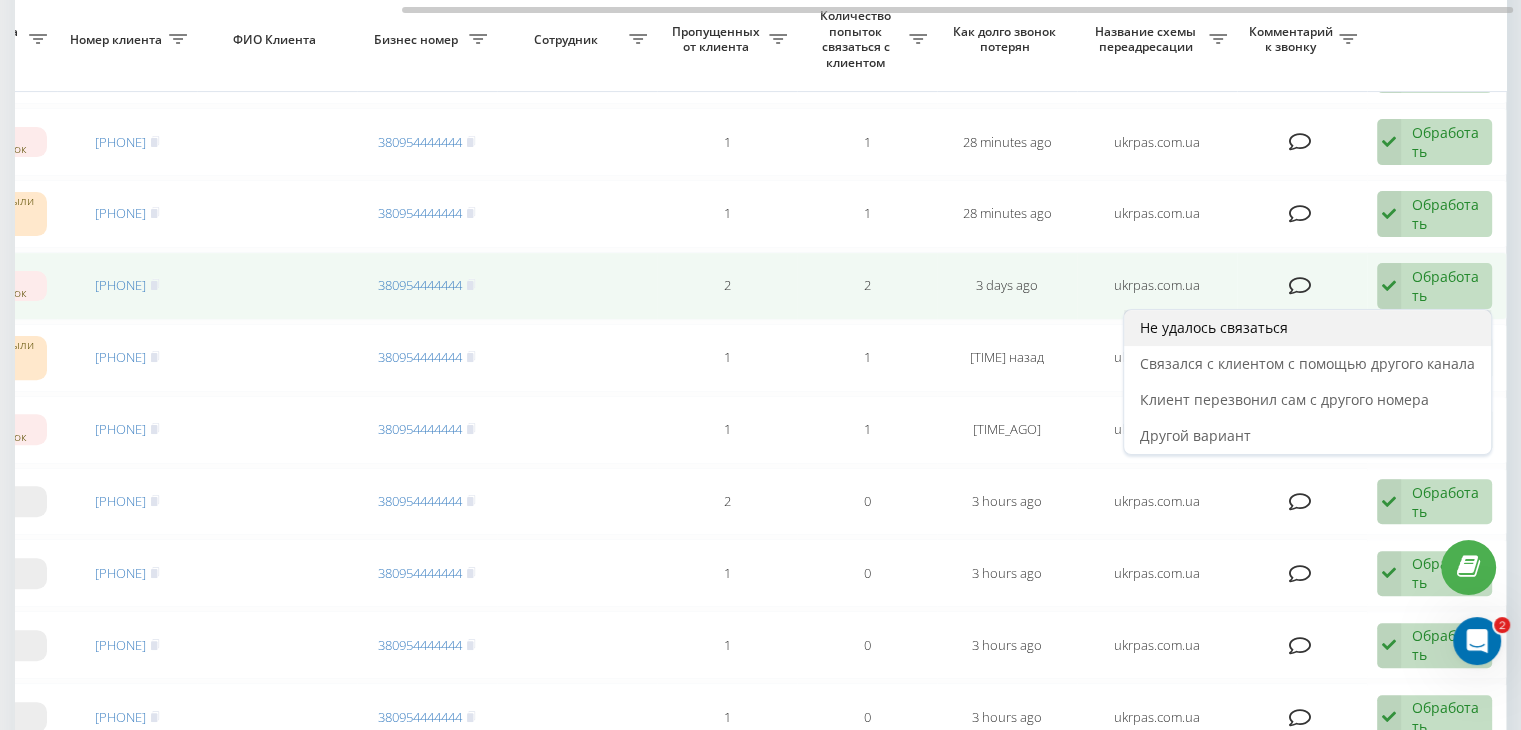 click on "Не удалось связаться" at bounding box center (1307, 328) 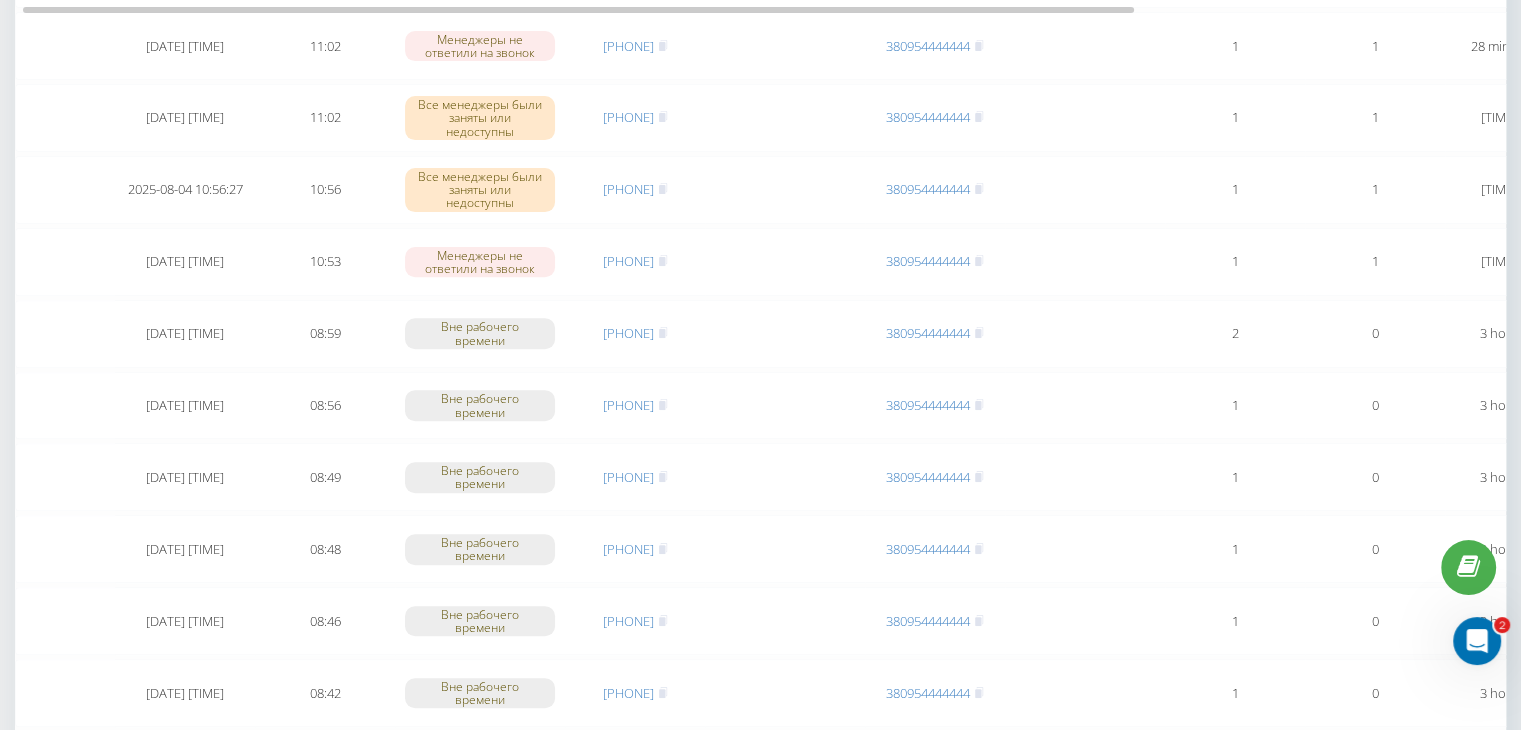scroll, scrollTop: 700, scrollLeft: 0, axis: vertical 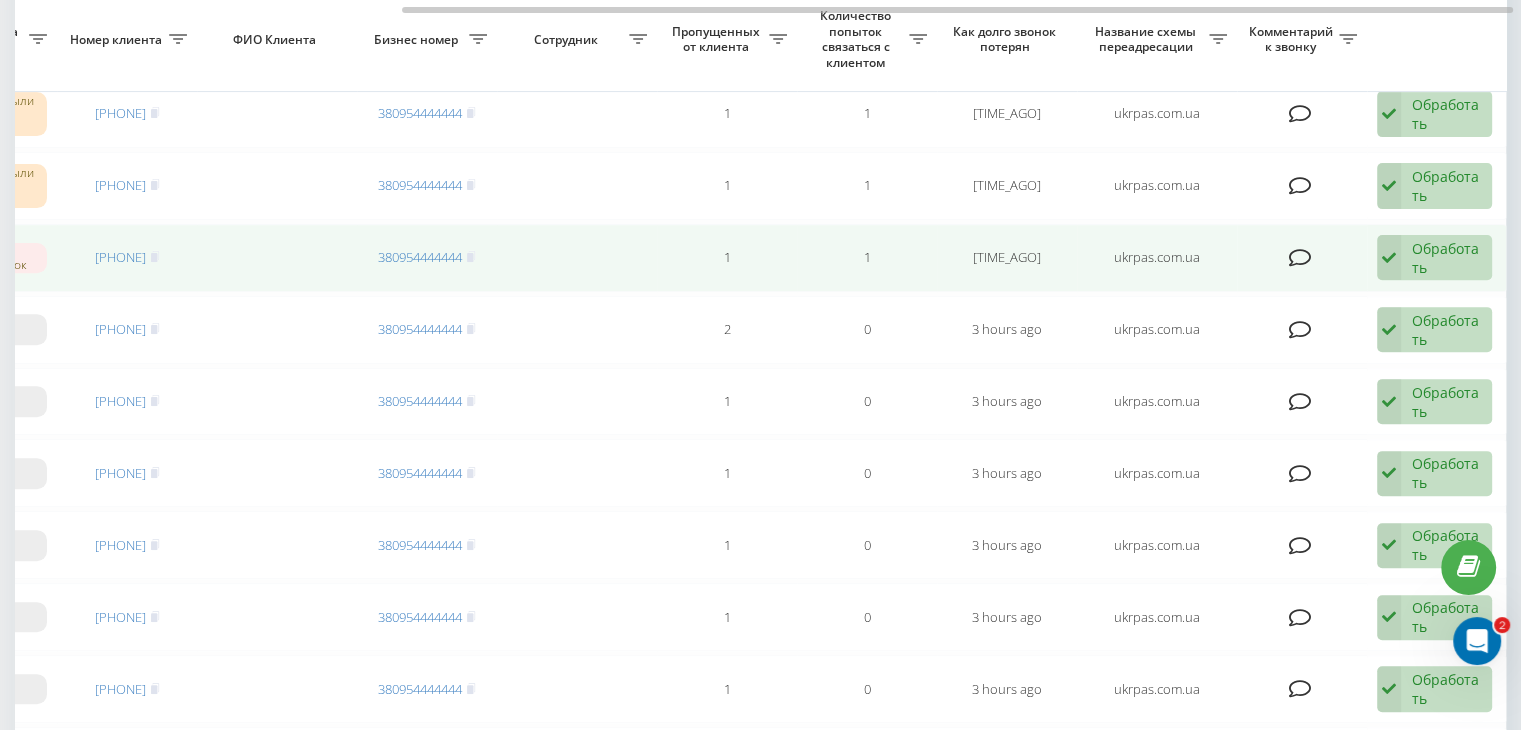 click on "Обработать" at bounding box center (1446, 258) 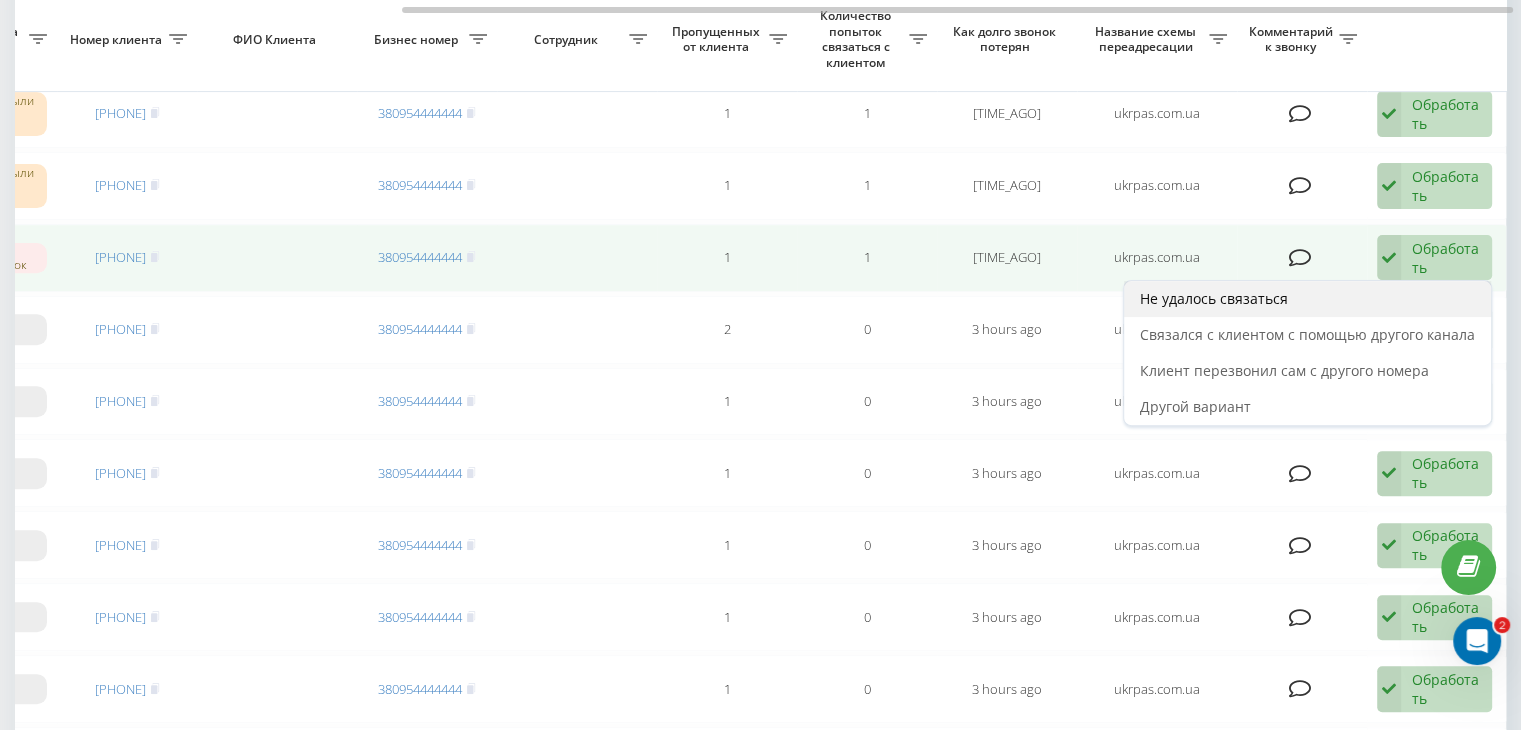 click on "Не удалось связаться" at bounding box center (1307, 299) 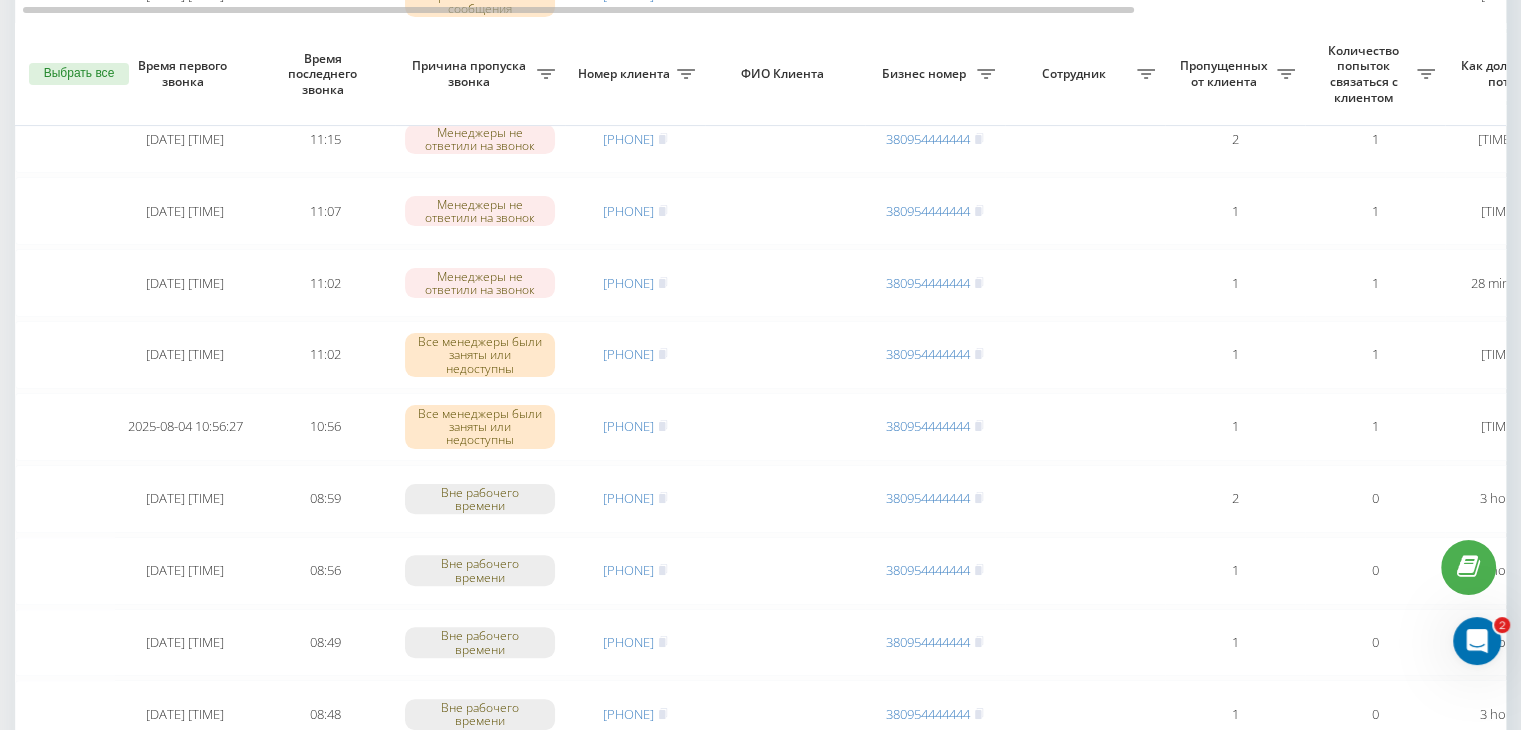scroll, scrollTop: 500, scrollLeft: 0, axis: vertical 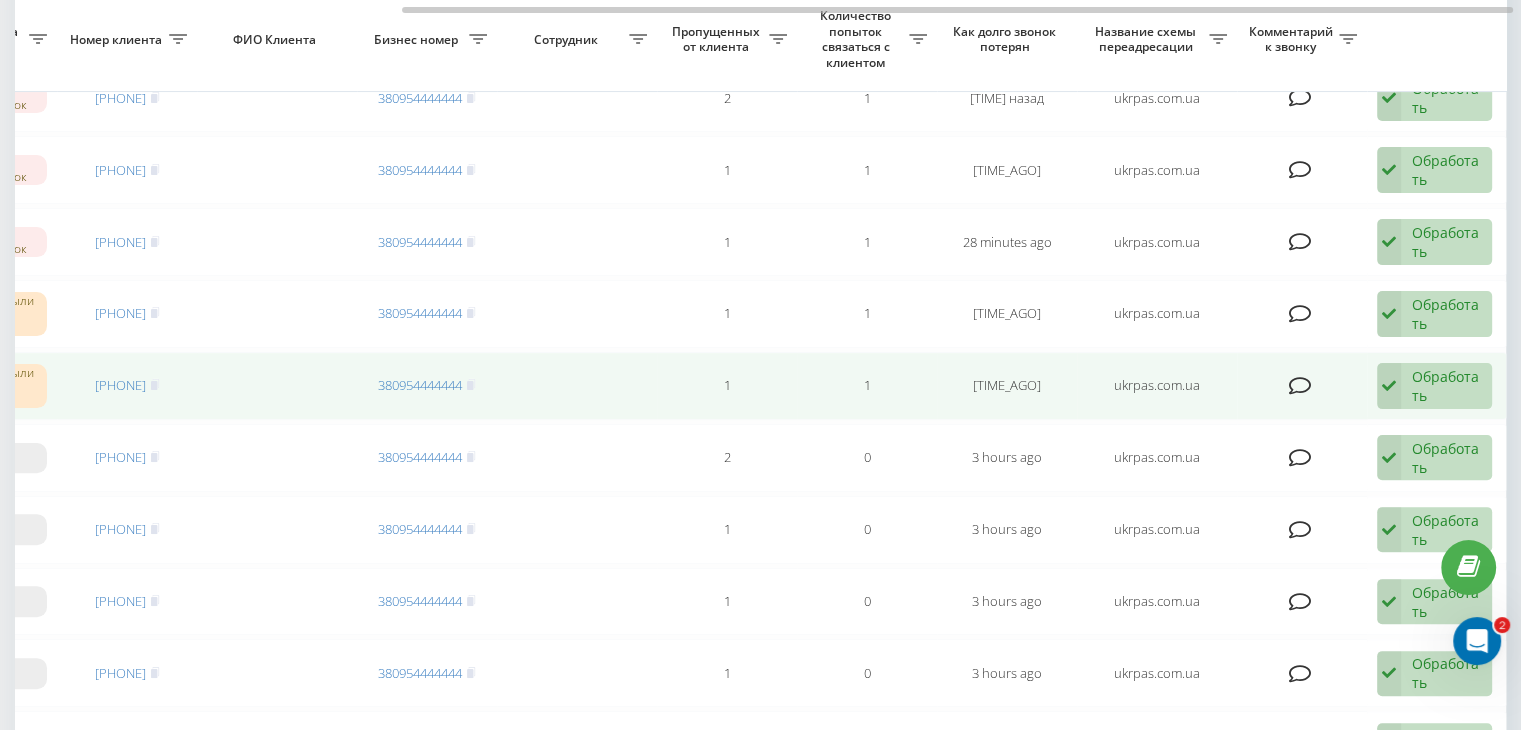 click on "Обработать" at bounding box center (1446, 386) 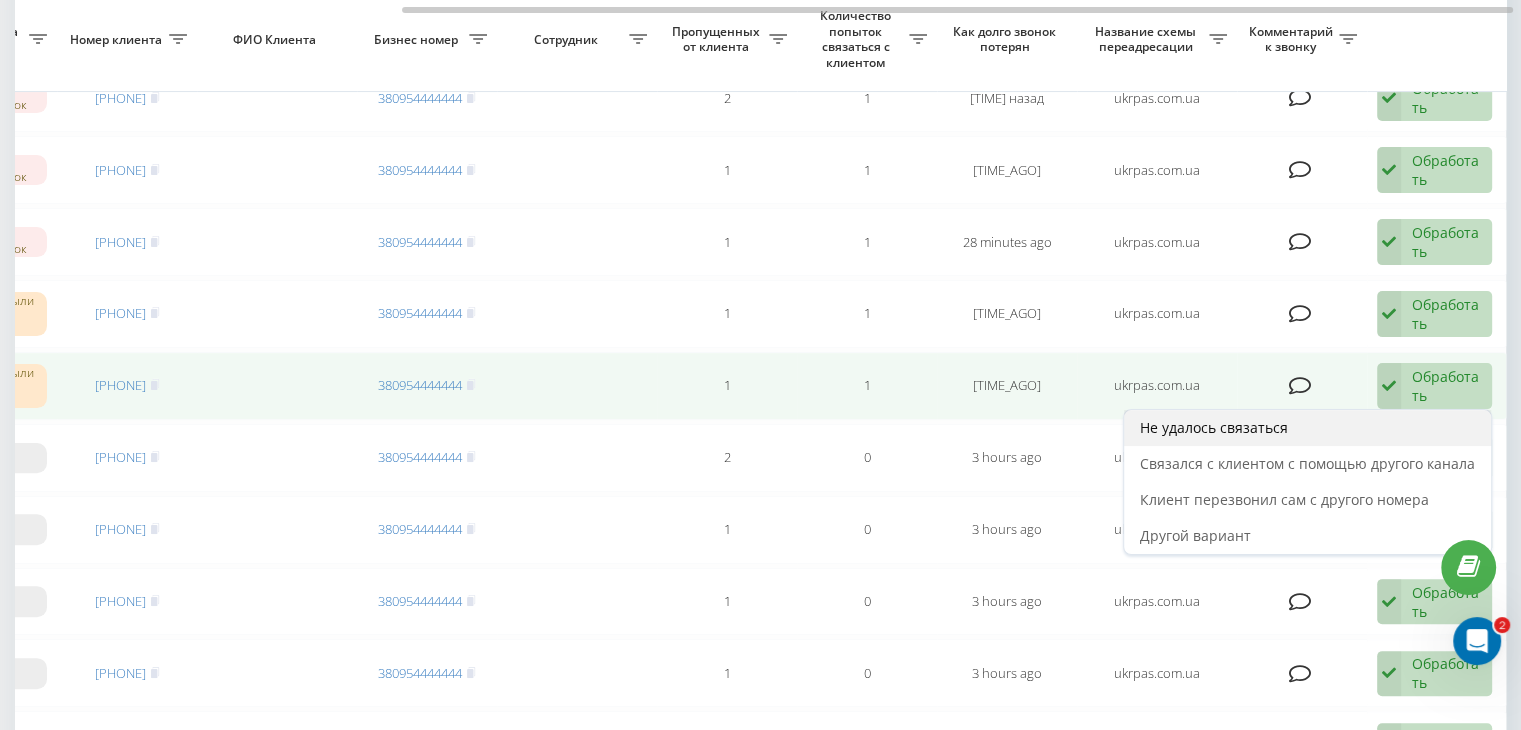 click on "Не удалось связаться" at bounding box center (1307, 428) 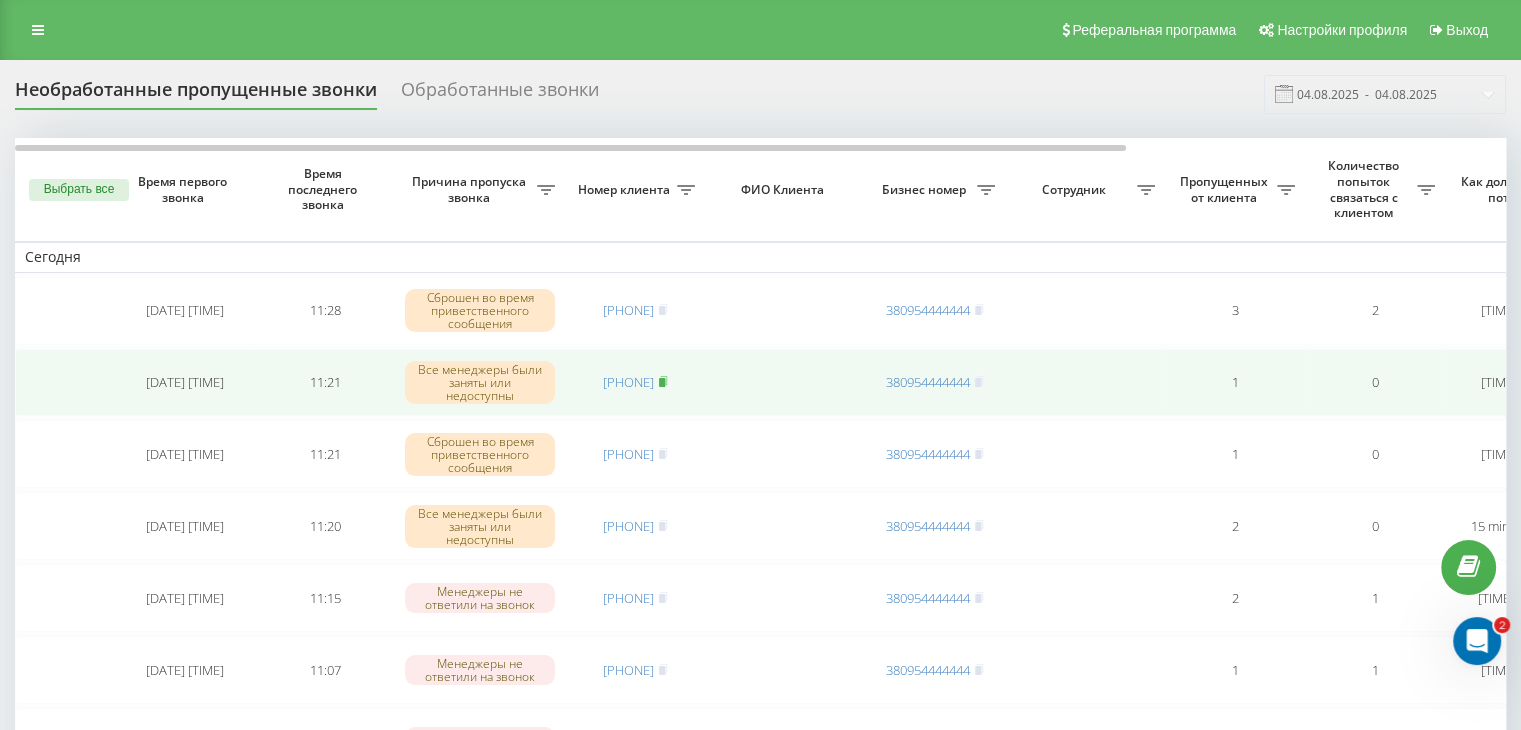 click 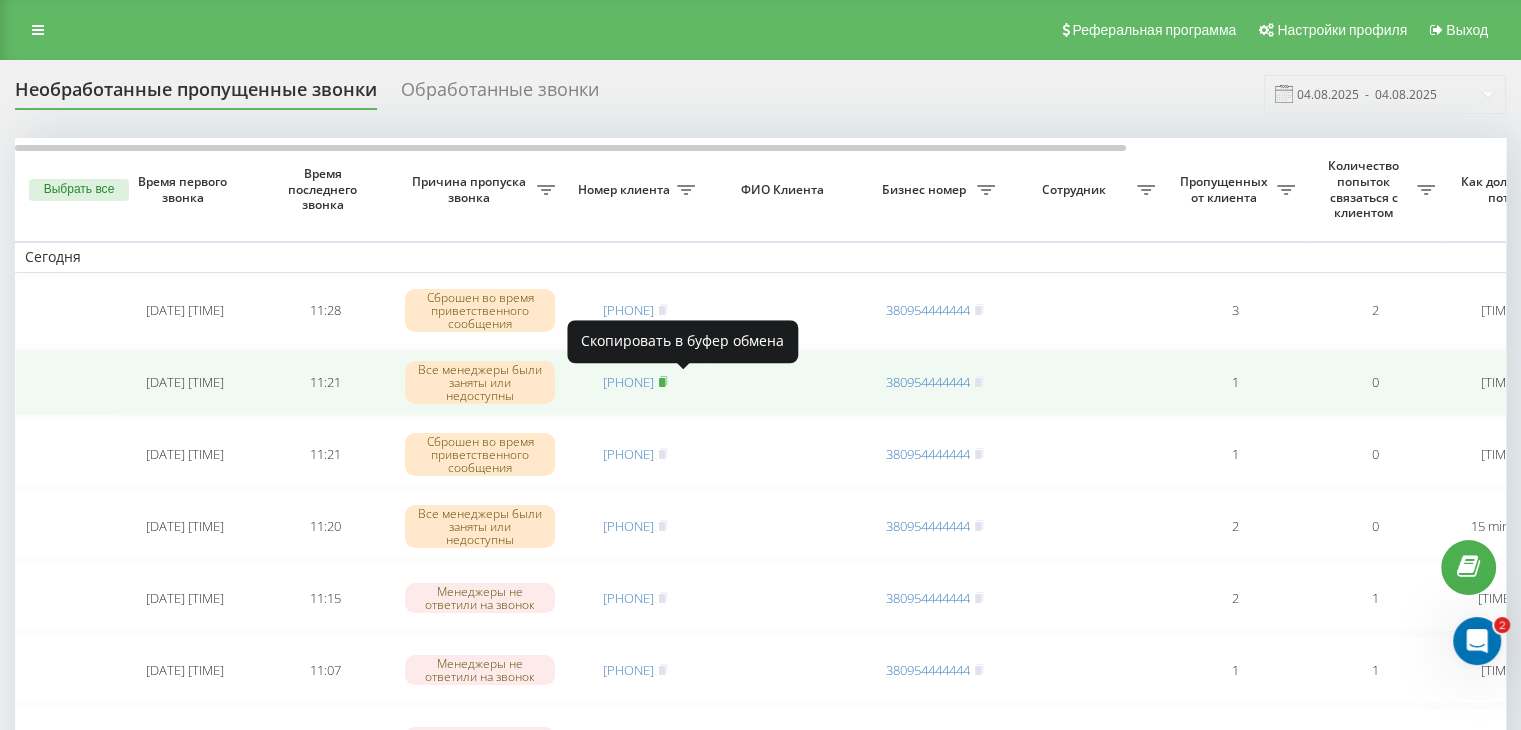 click 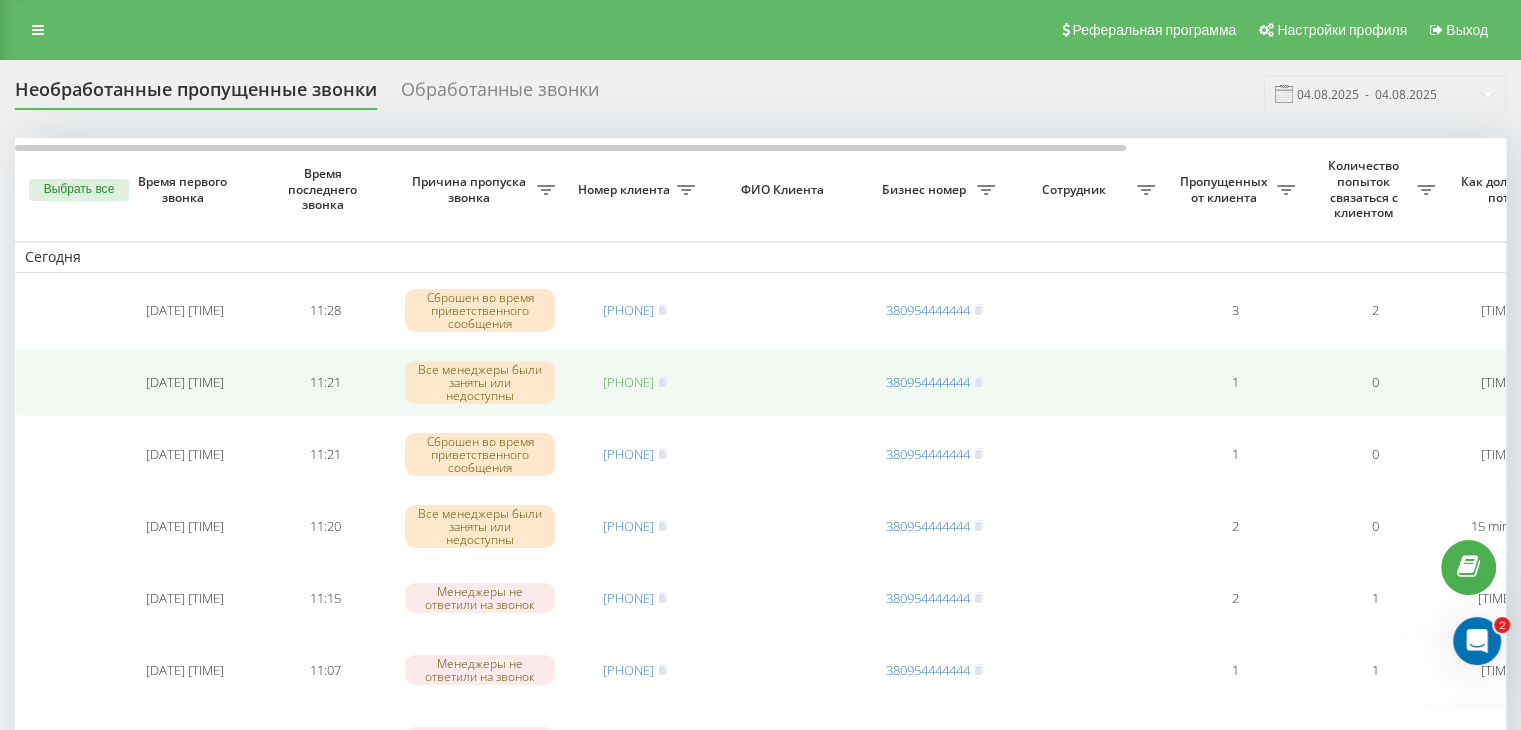 click on "[PHONE]" at bounding box center (628, 382) 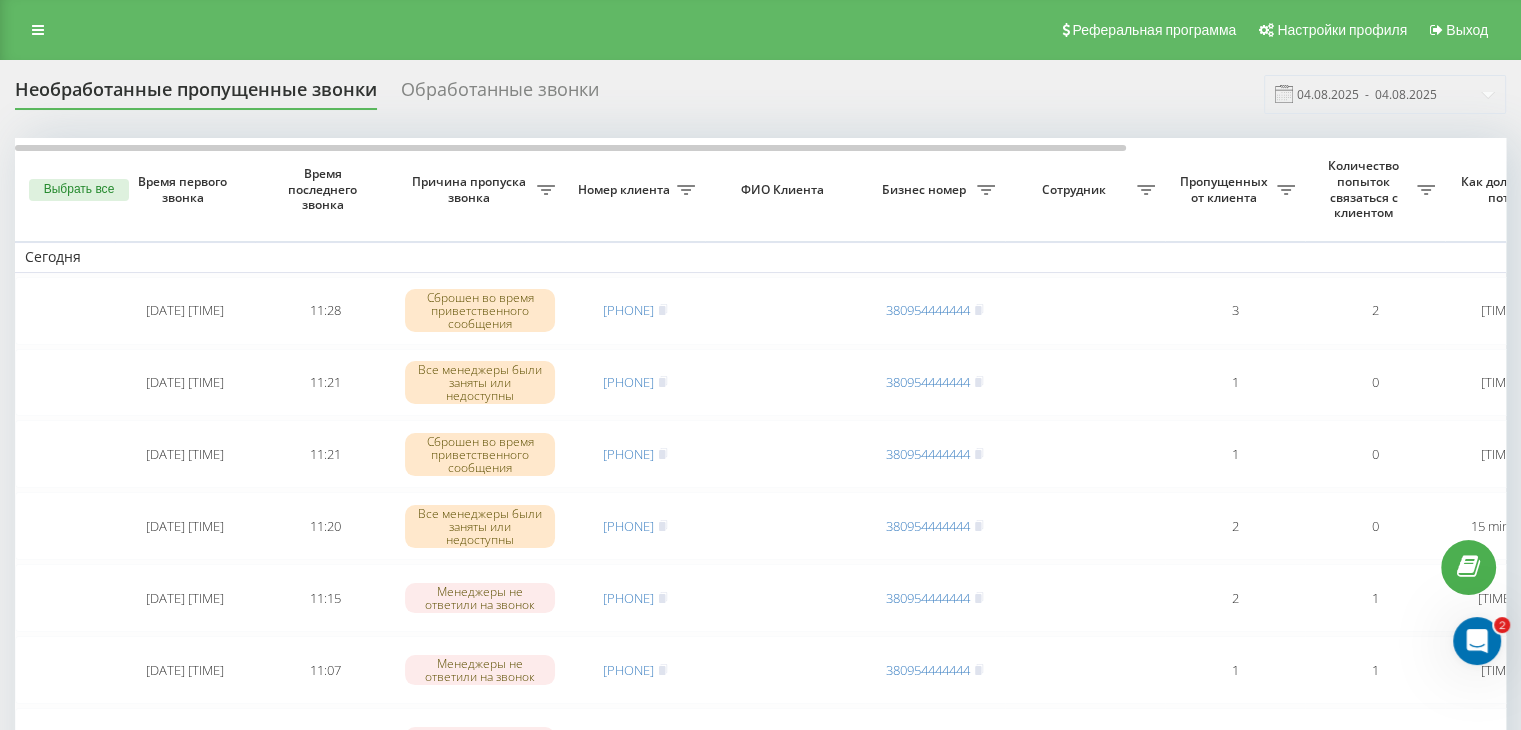 click on "Необработанные пропущенные звонки Обработанные звонки 04.08.2025  -  04.08.2025" at bounding box center (760, 94) 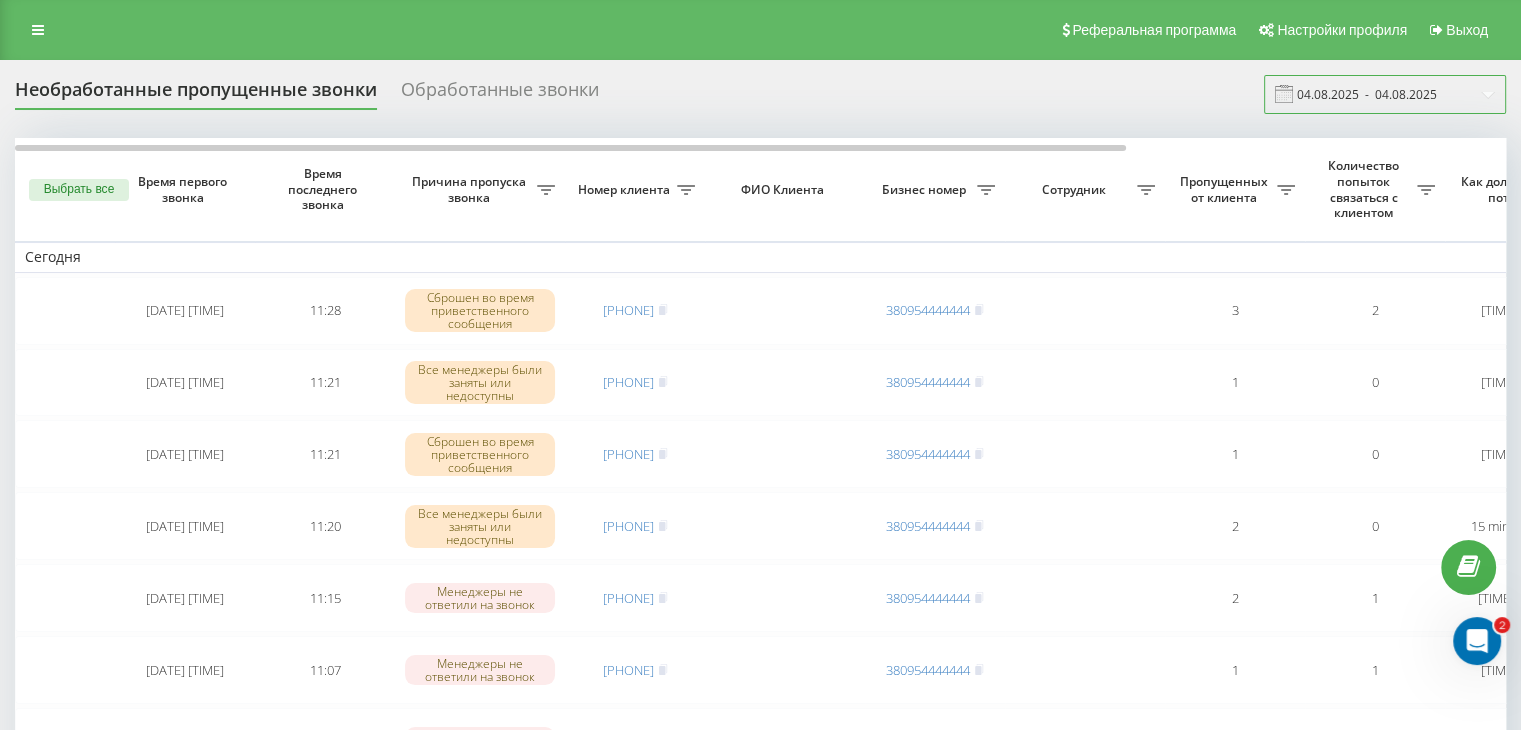 click on "04.08.2025  -  04.08.2025" at bounding box center [1385, 94] 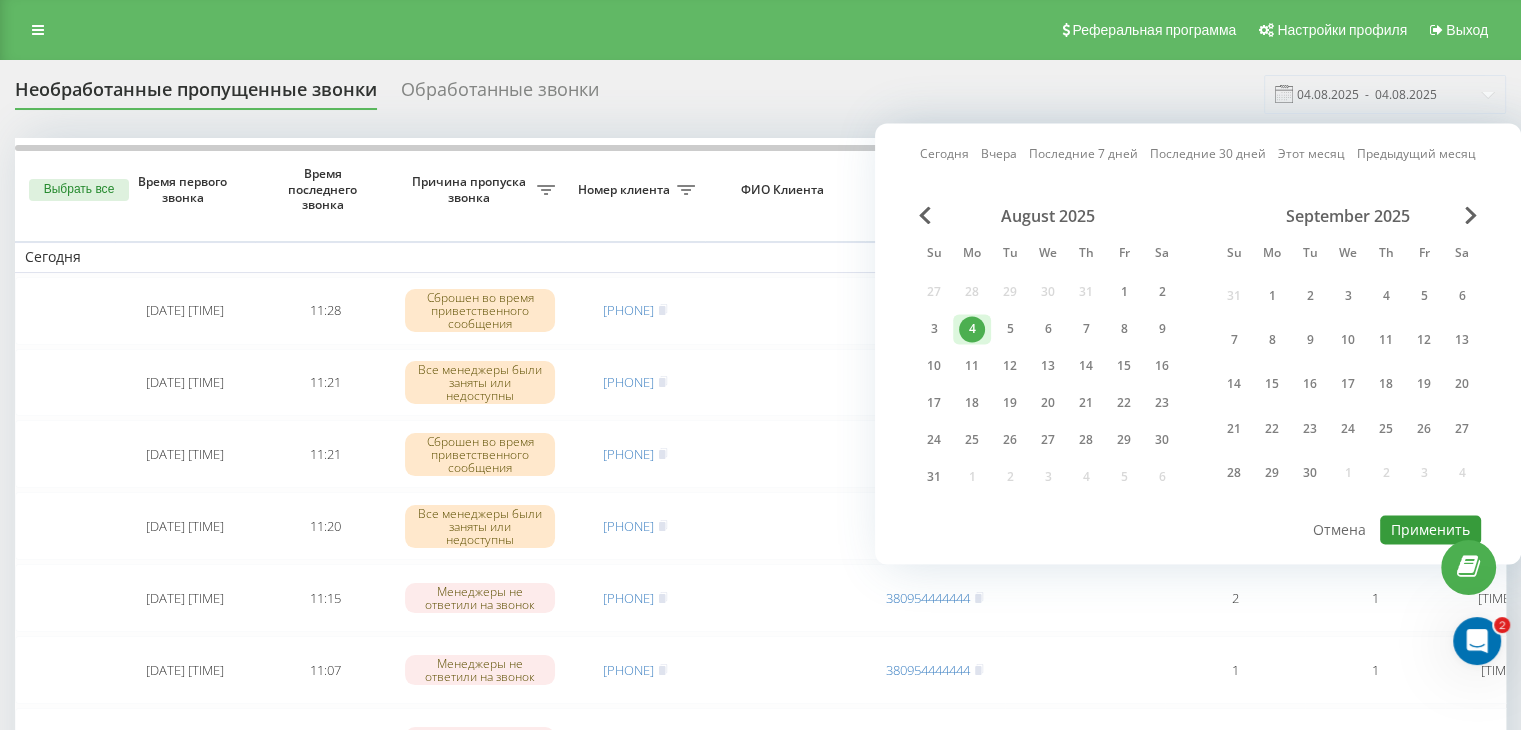 click on "Применить" at bounding box center [1430, 529] 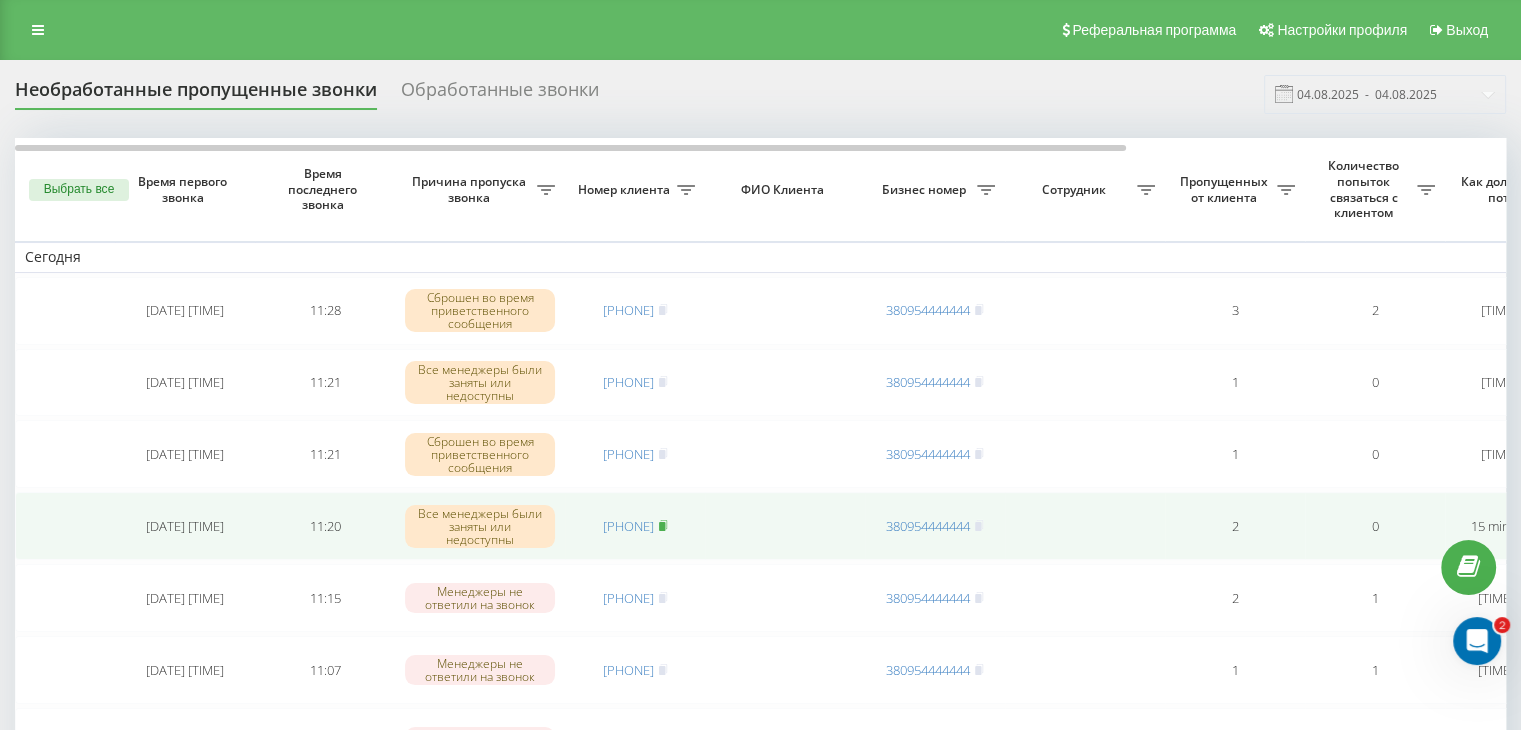 click 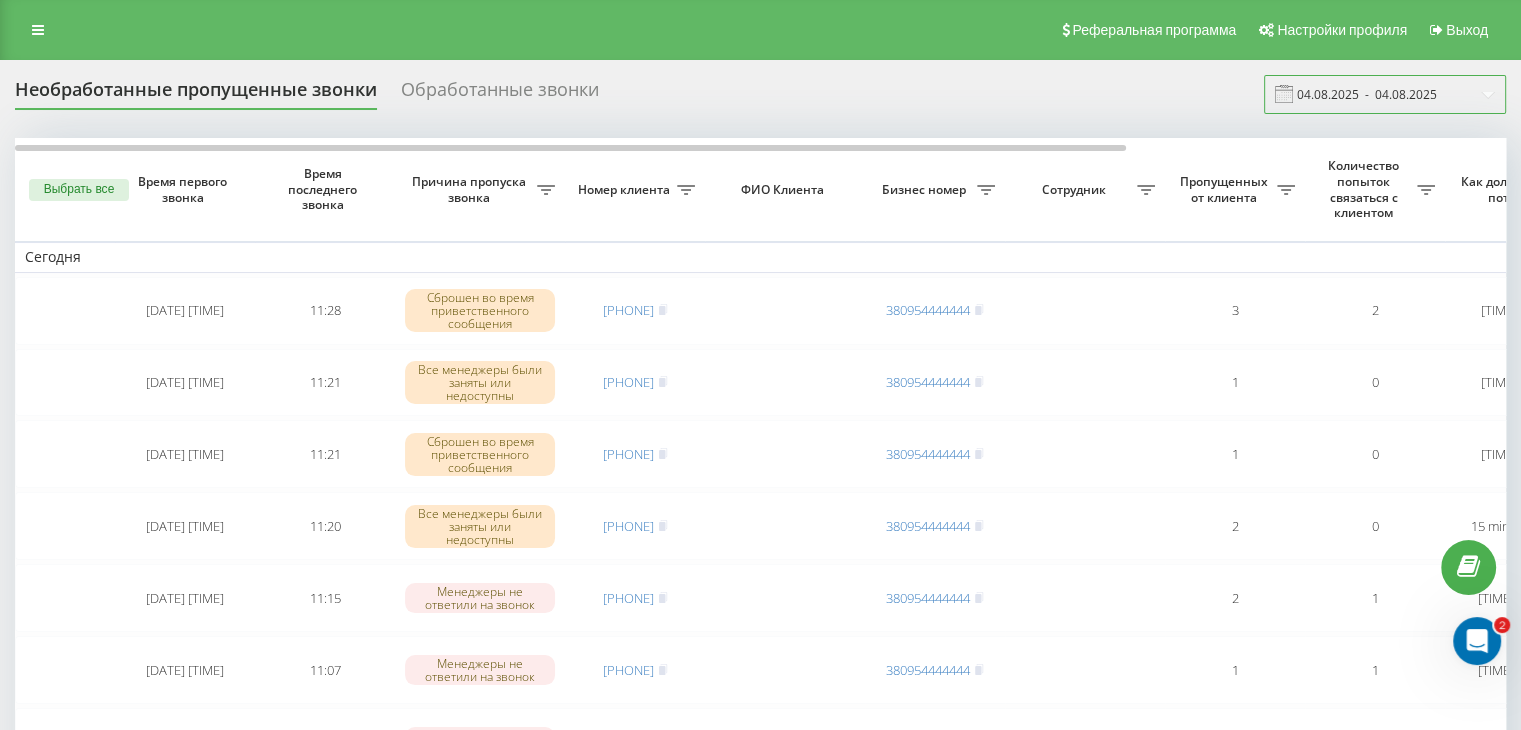 click on "04.08.2025  -  04.08.2025" at bounding box center (1385, 94) 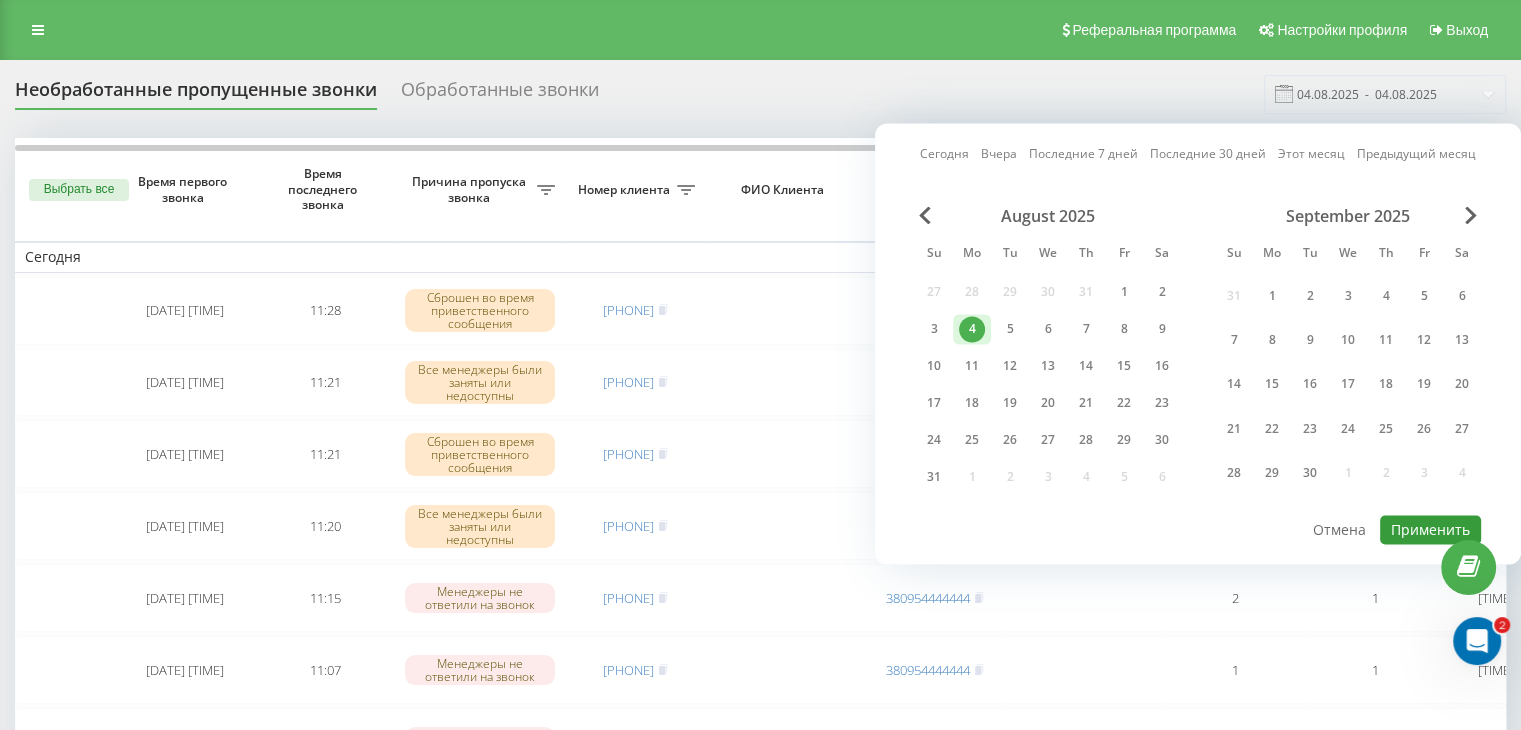click on "Применить" at bounding box center (1430, 529) 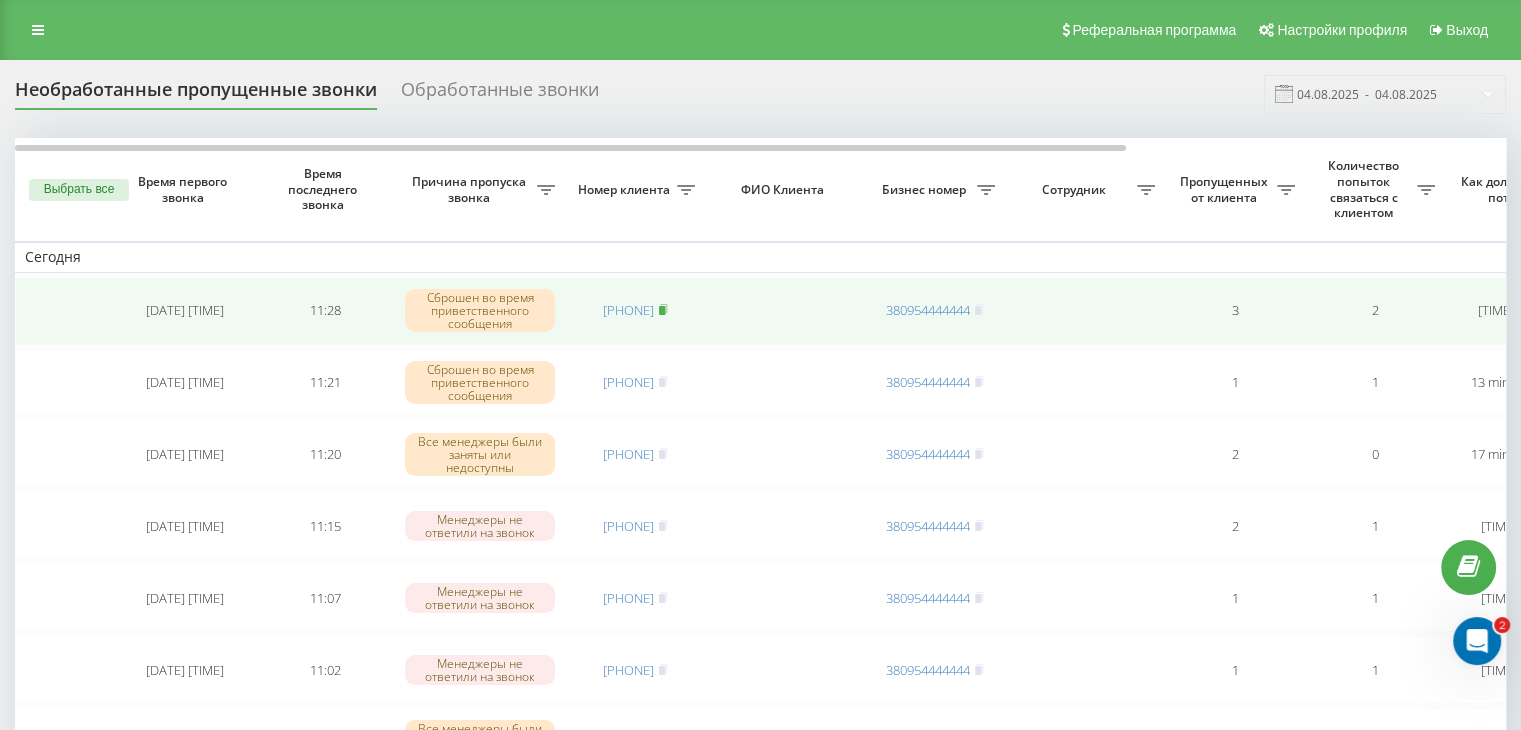 click 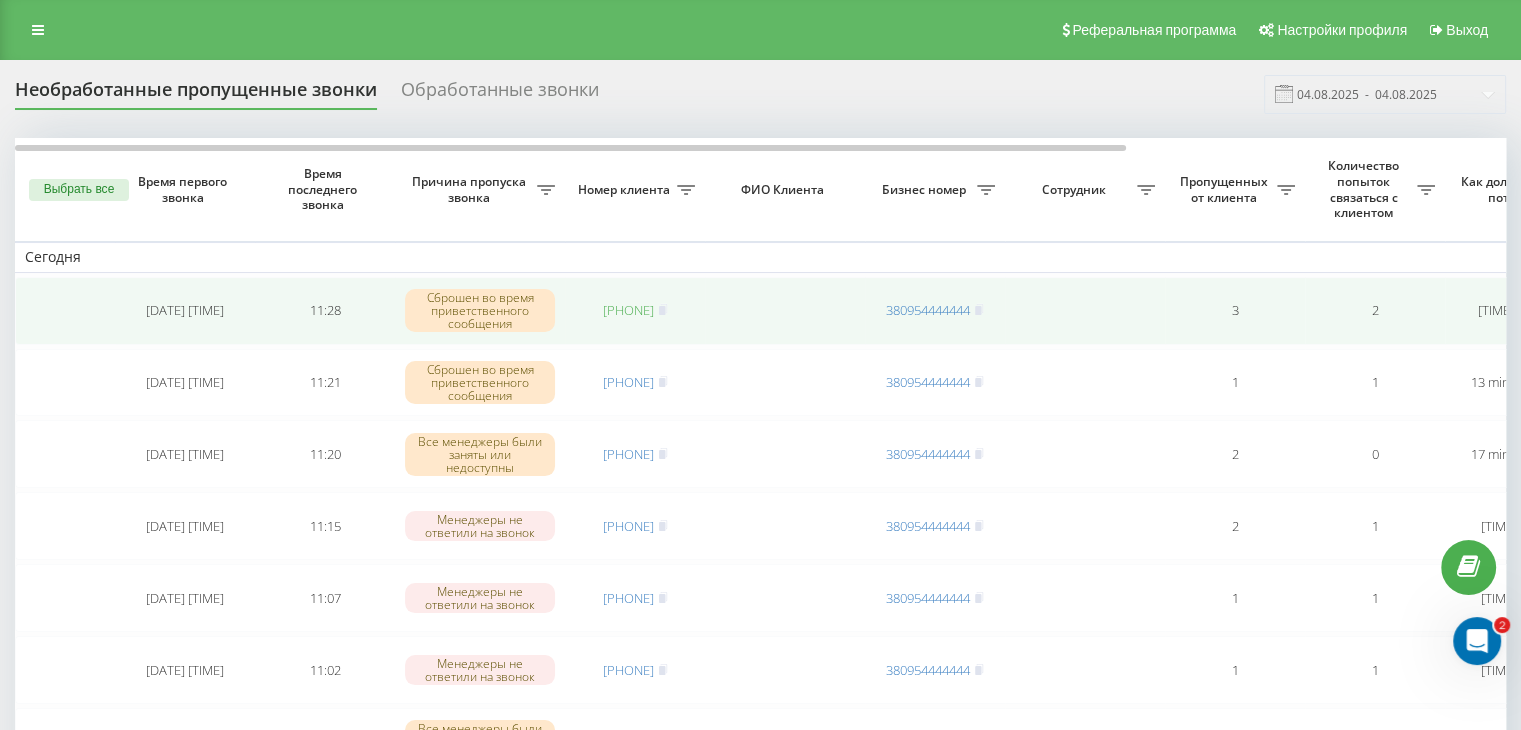click on "[PHONE]" at bounding box center (628, 310) 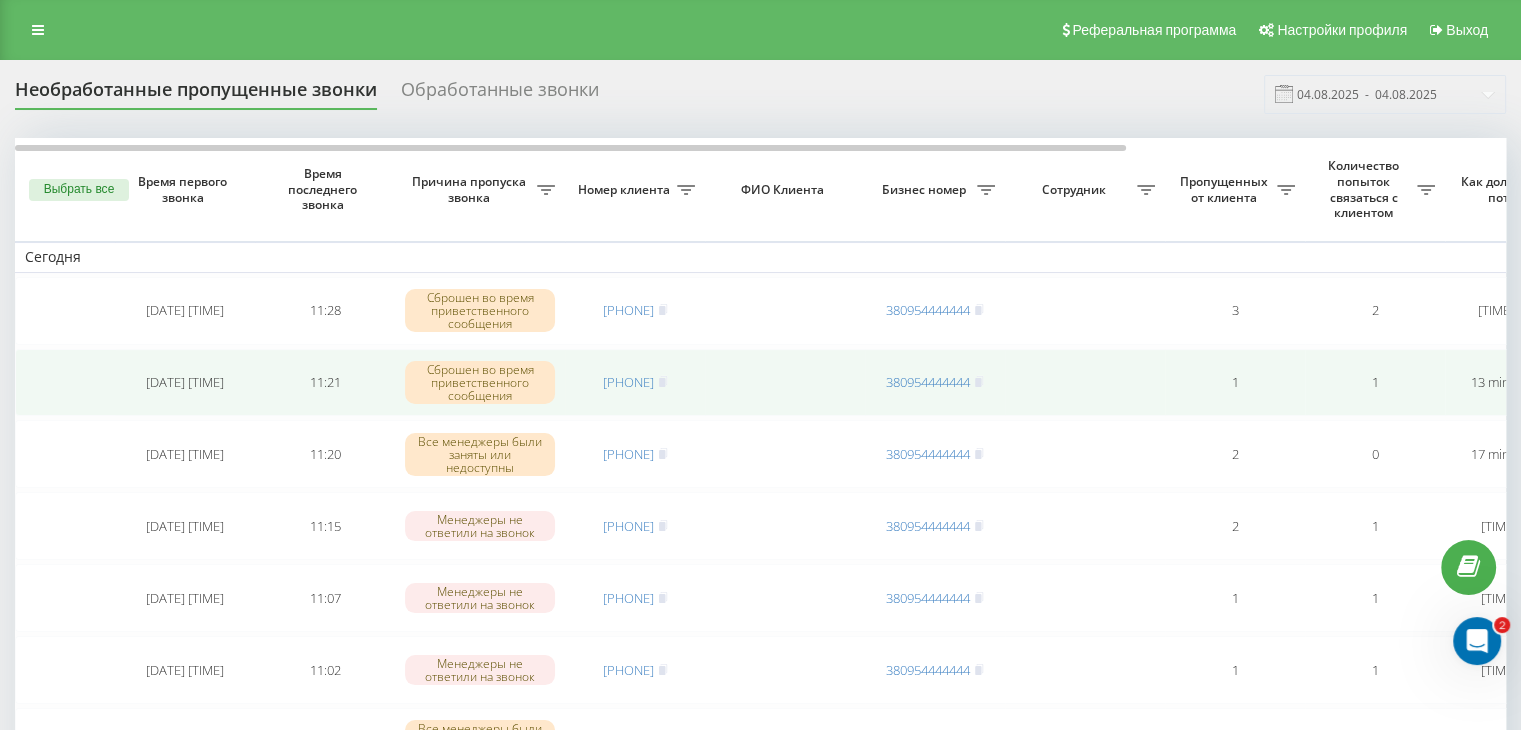 drag, startPoint x: 680, startPoint y: 301, endPoint x: 701, endPoint y: 369, distance: 71.168816 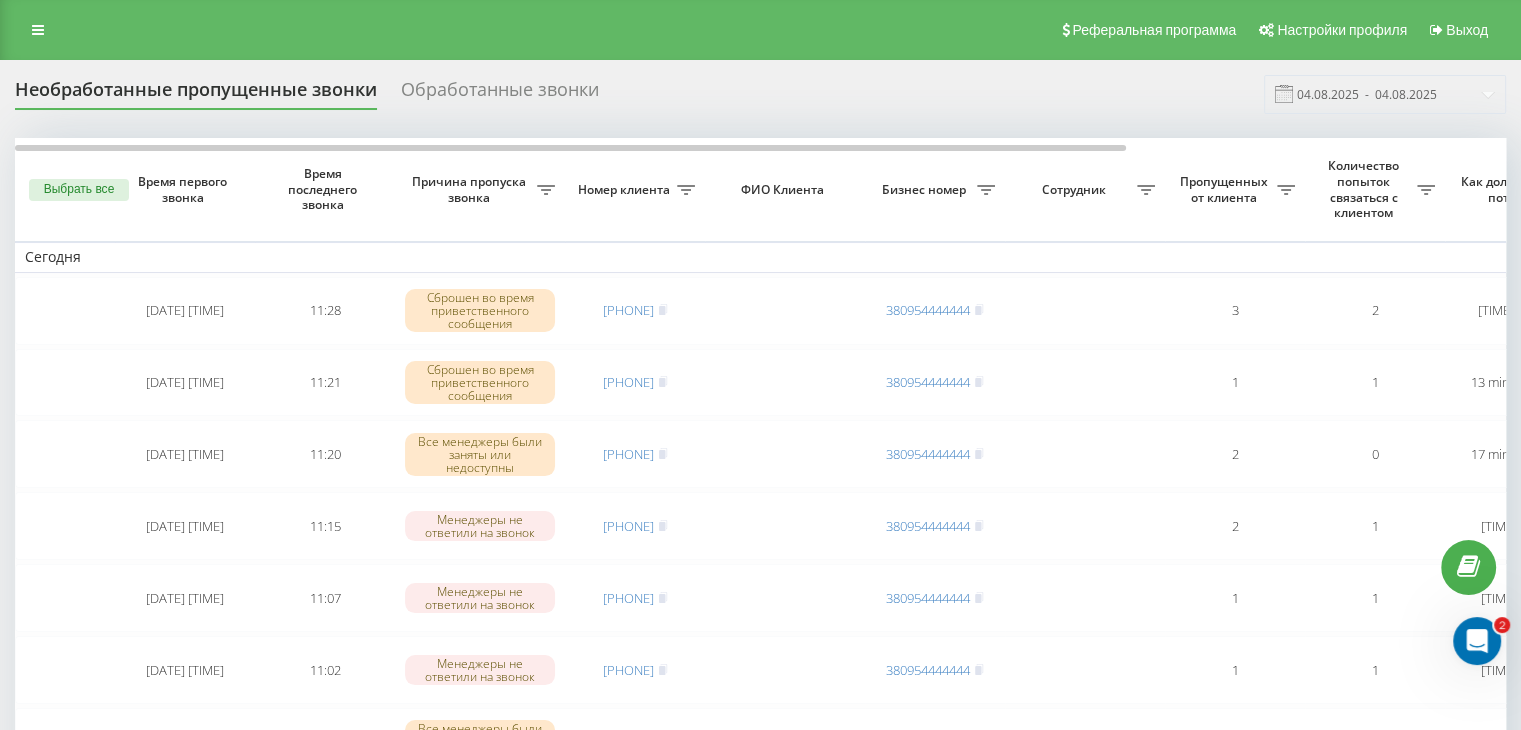 click on "Необработанные пропущенные звонки Обработанные звонки 04.08.2025  -  04.08.2025" at bounding box center (760, 94) 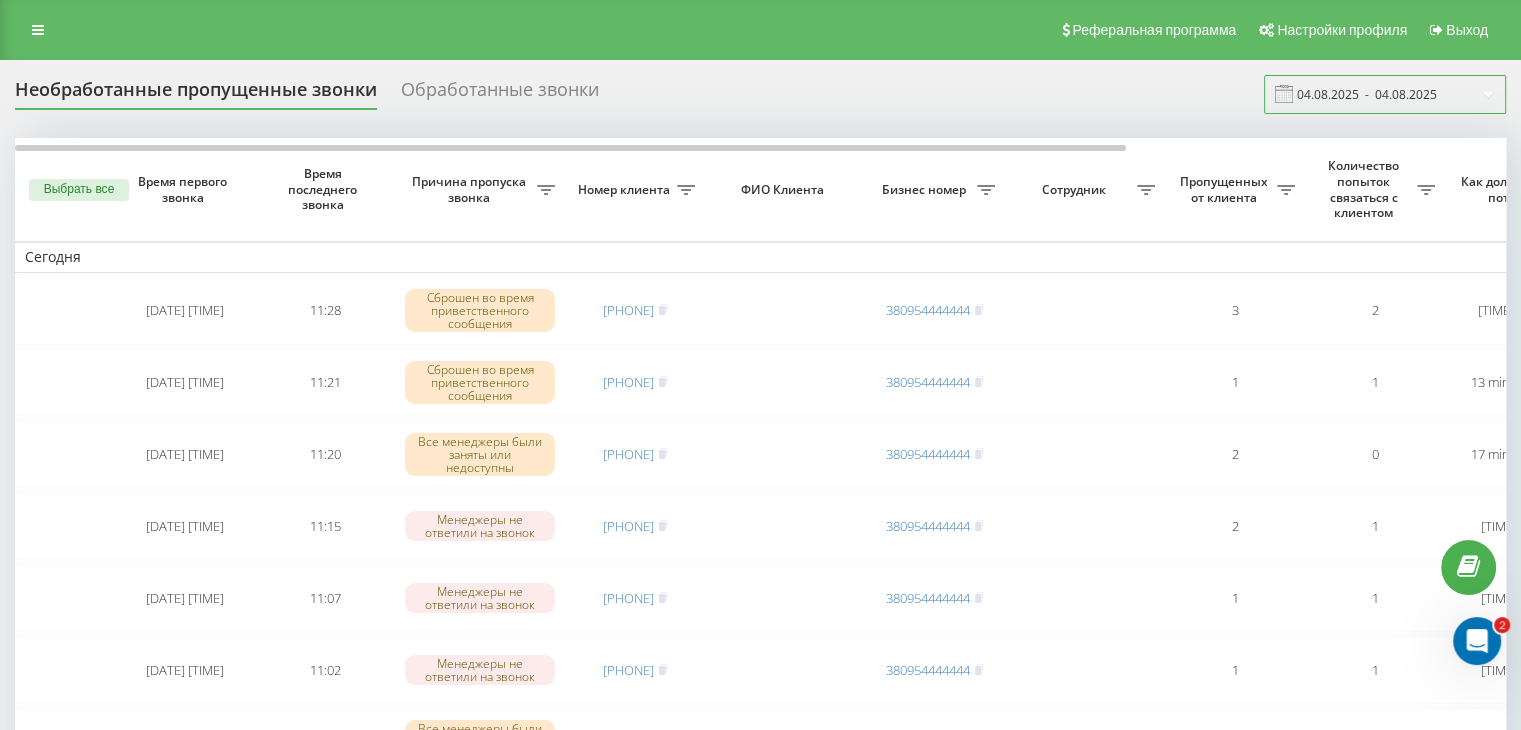 click on "04.08.2025  -  04.08.2025" at bounding box center [1385, 94] 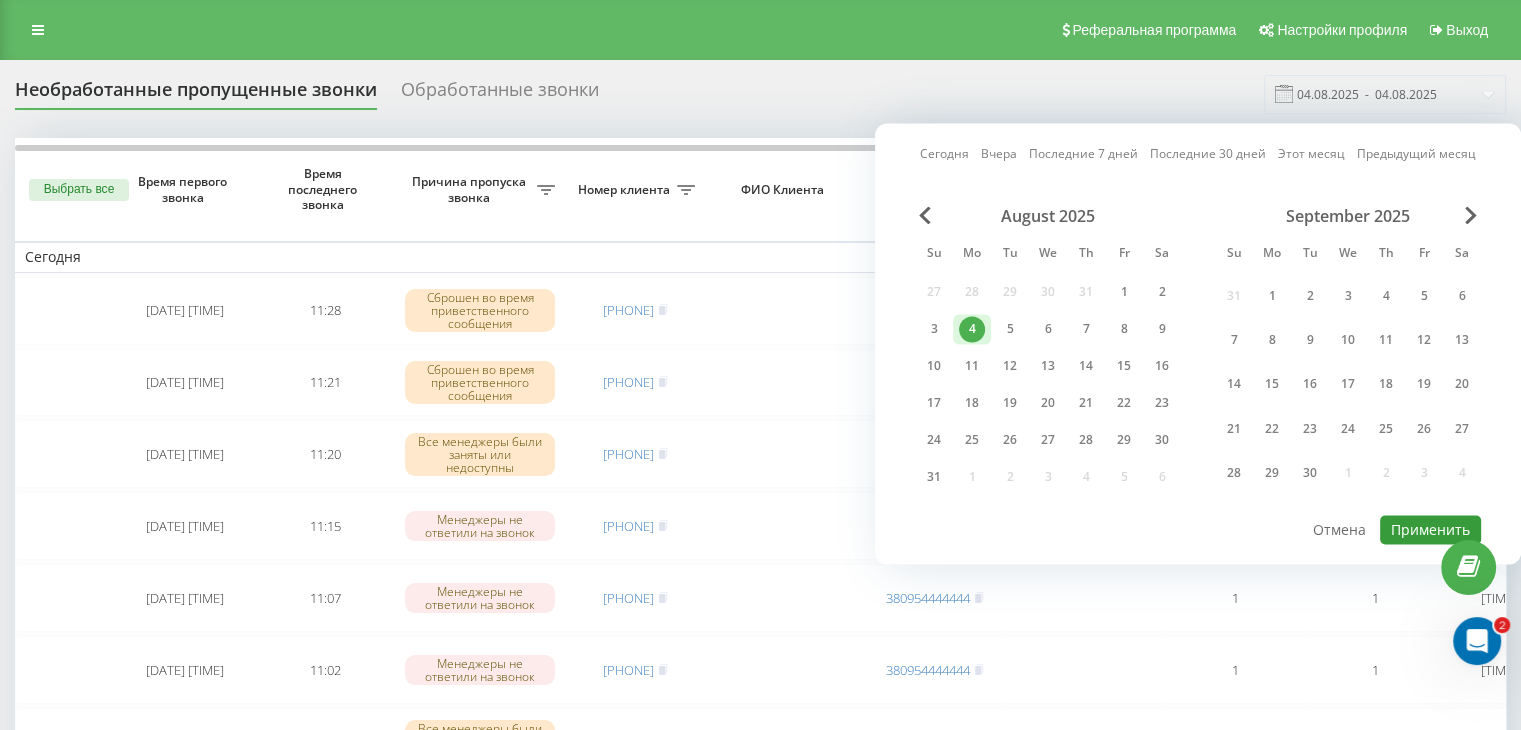 click on "Применить" at bounding box center [1430, 529] 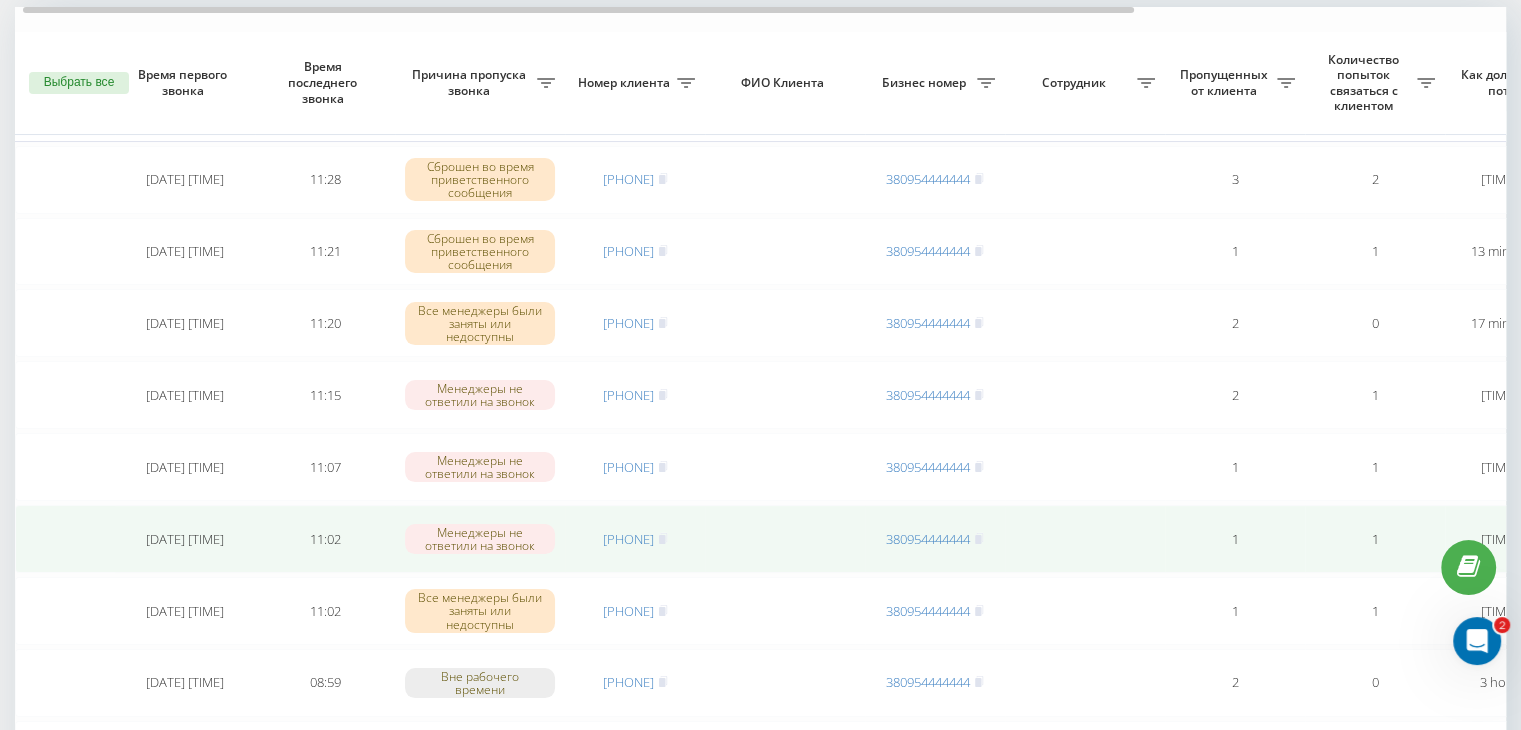 scroll, scrollTop: 100, scrollLeft: 0, axis: vertical 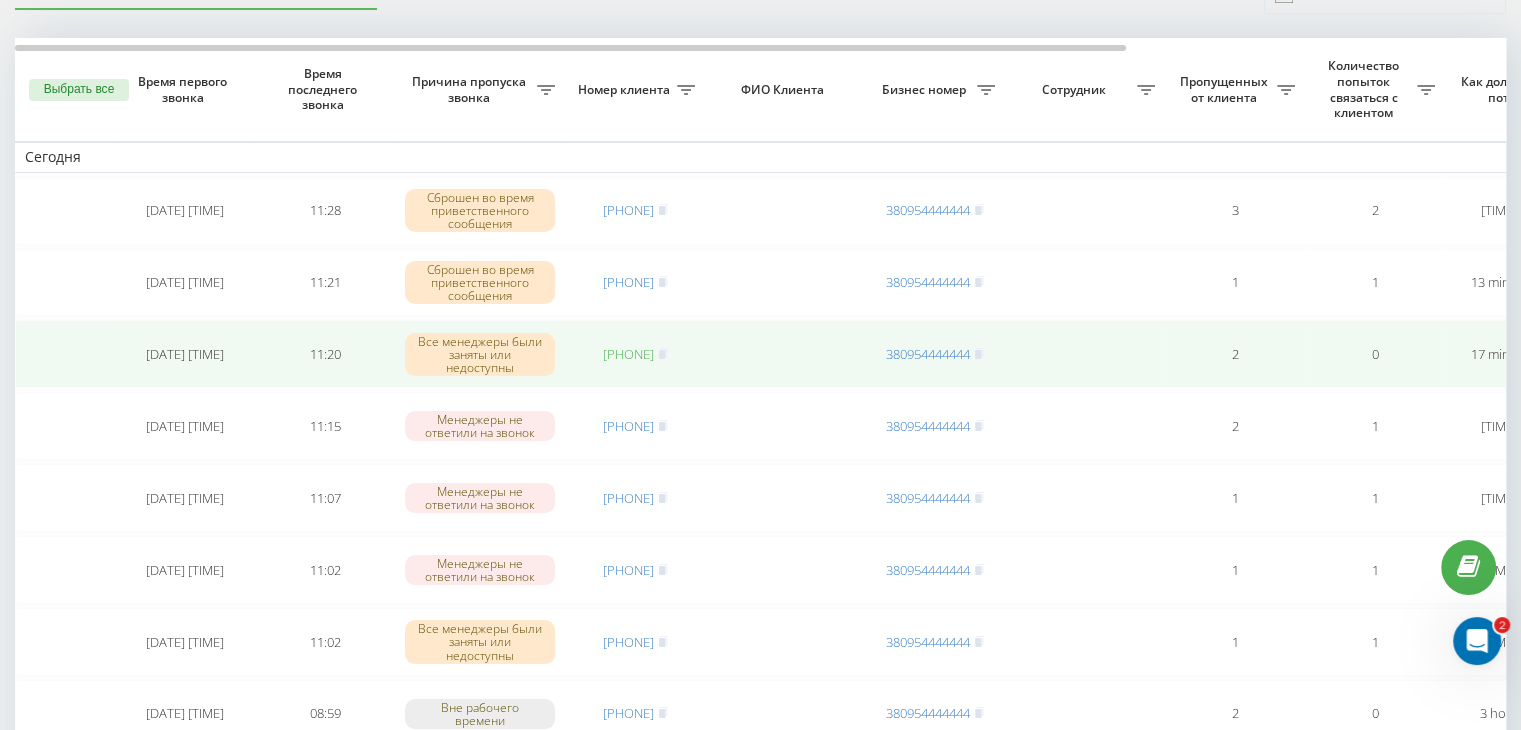 click on "[PHONE]" at bounding box center (628, 354) 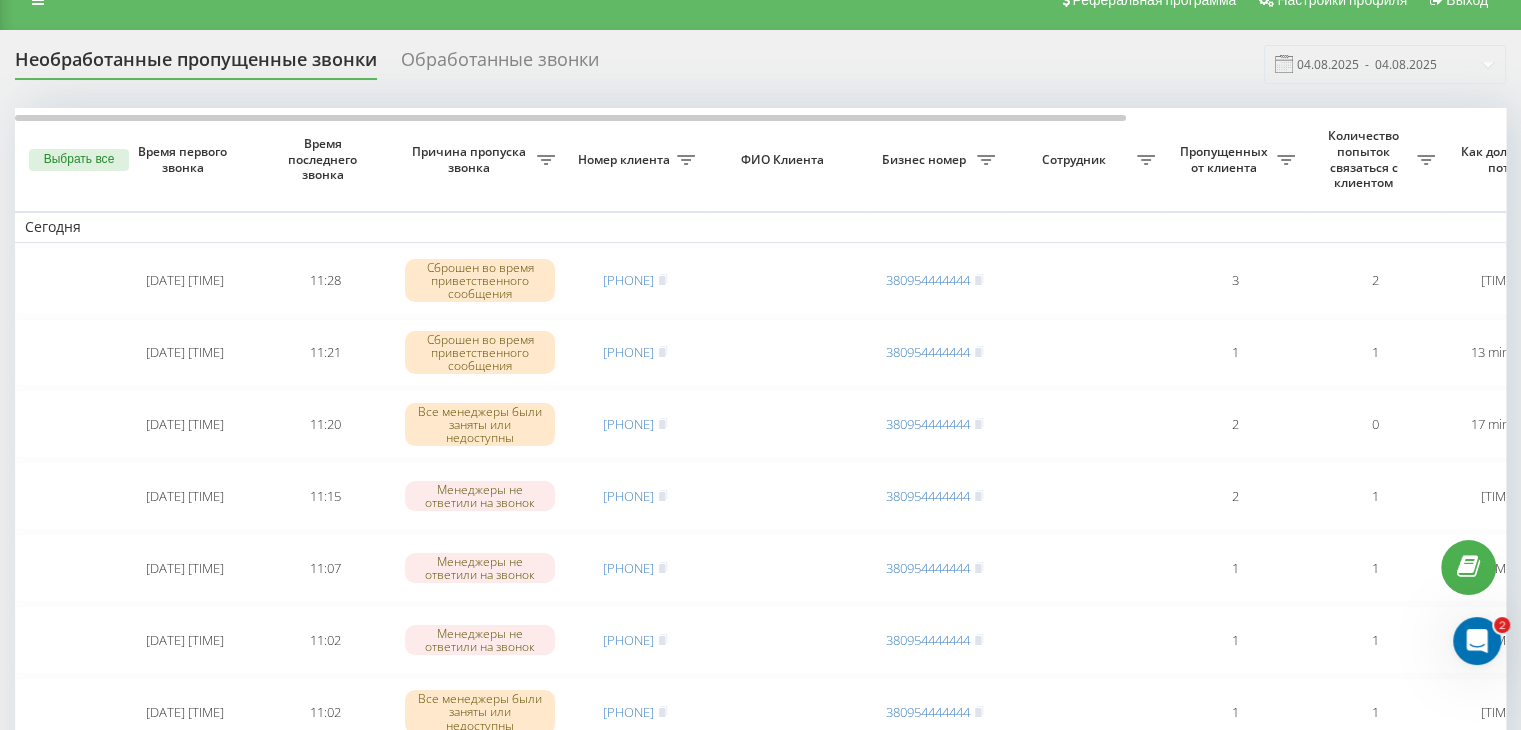scroll, scrollTop: 0, scrollLeft: 0, axis: both 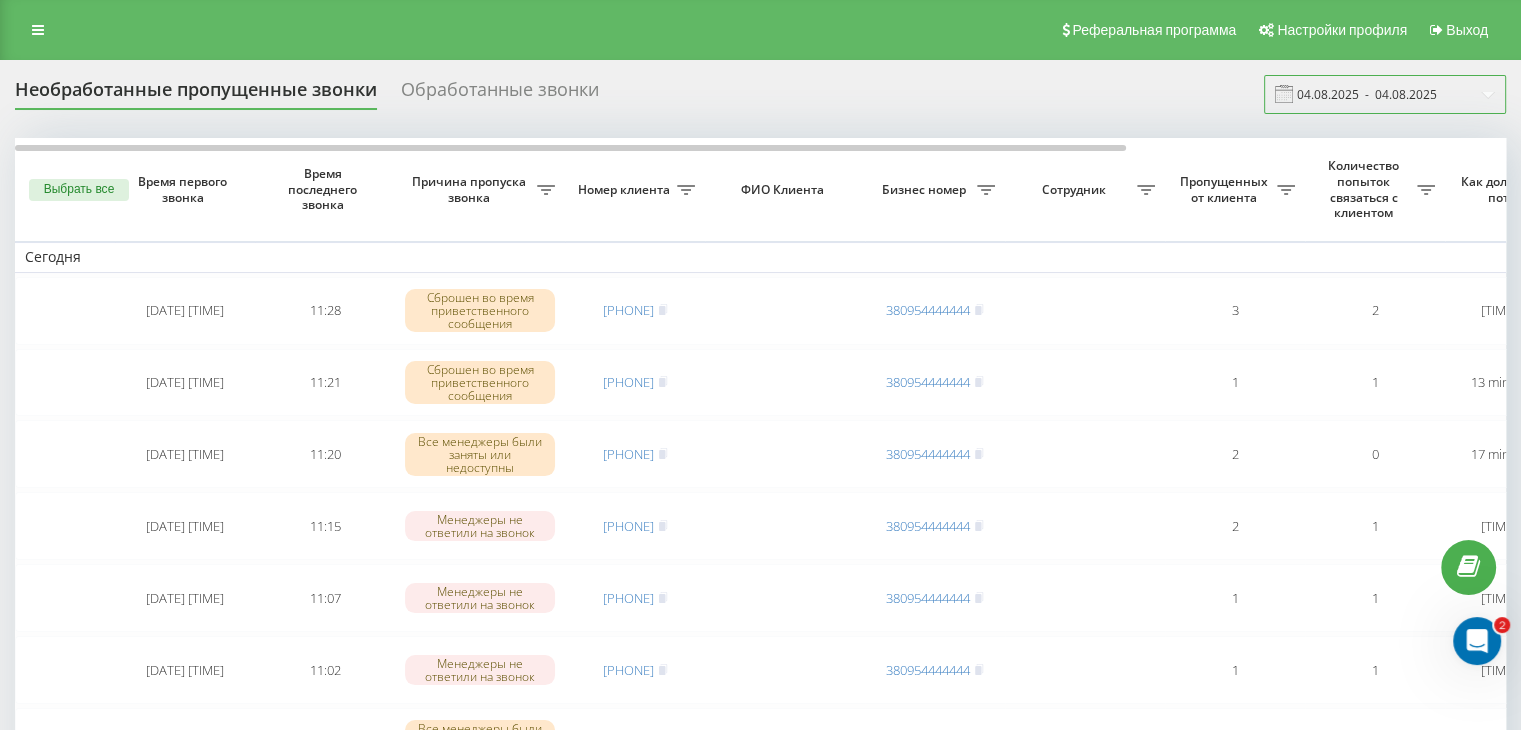 click on "04.08.2025  -  04.08.2025" at bounding box center [1385, 94] 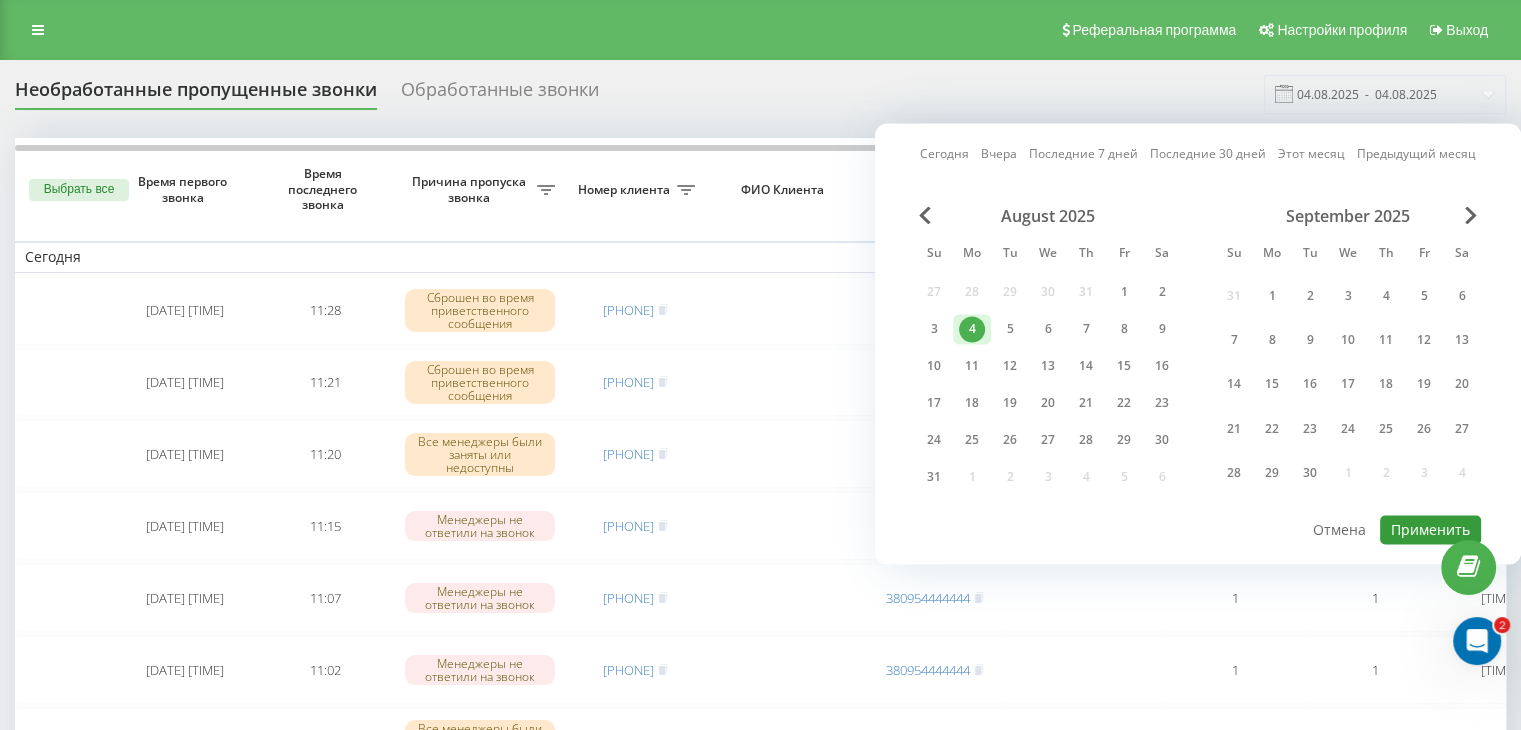 click on "Применить" at bounding box center (1430, 529) 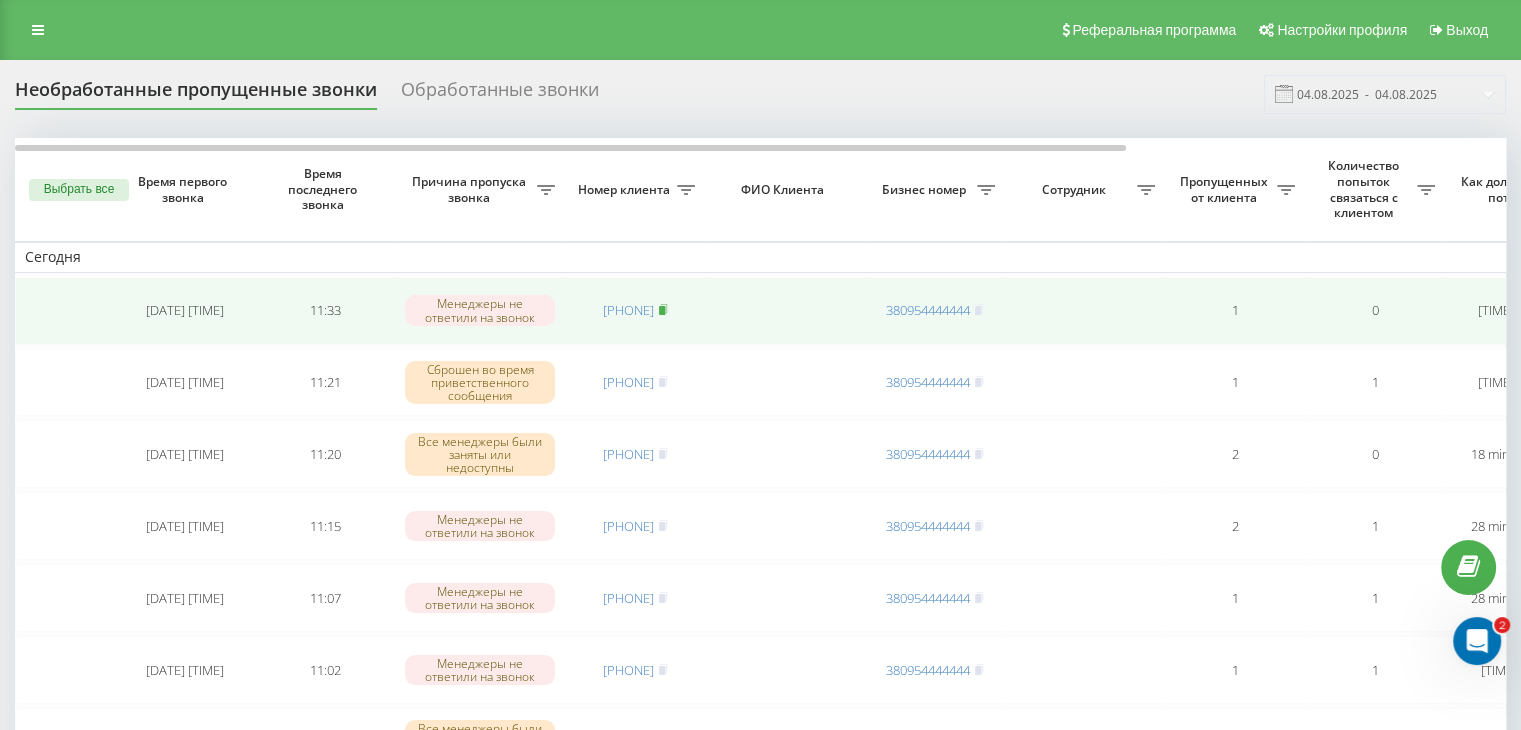 click 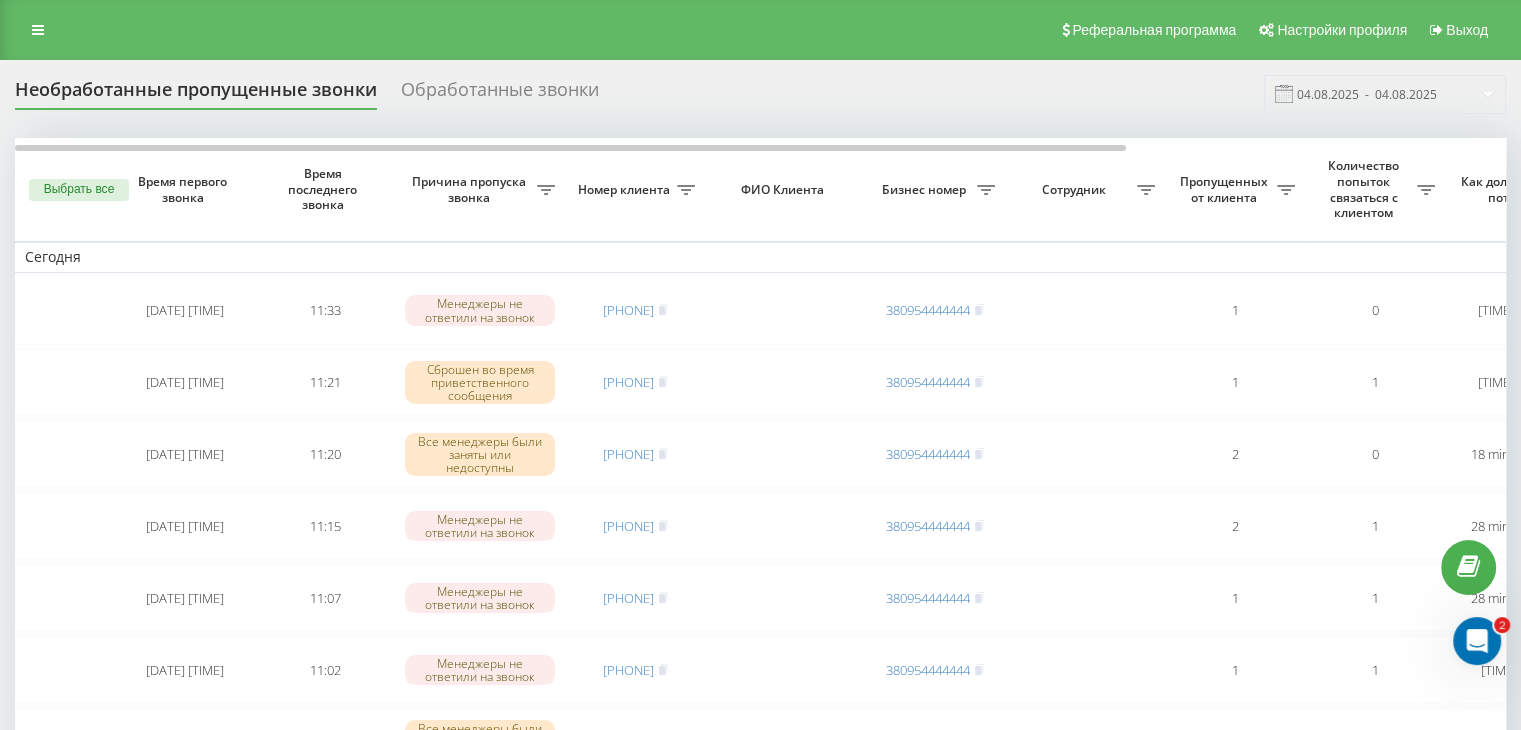 click on "Необработанные пропущенные звонки Обработанные звонки 04.08.2025  -  04.08.2025" at bounding box center [760, 94] 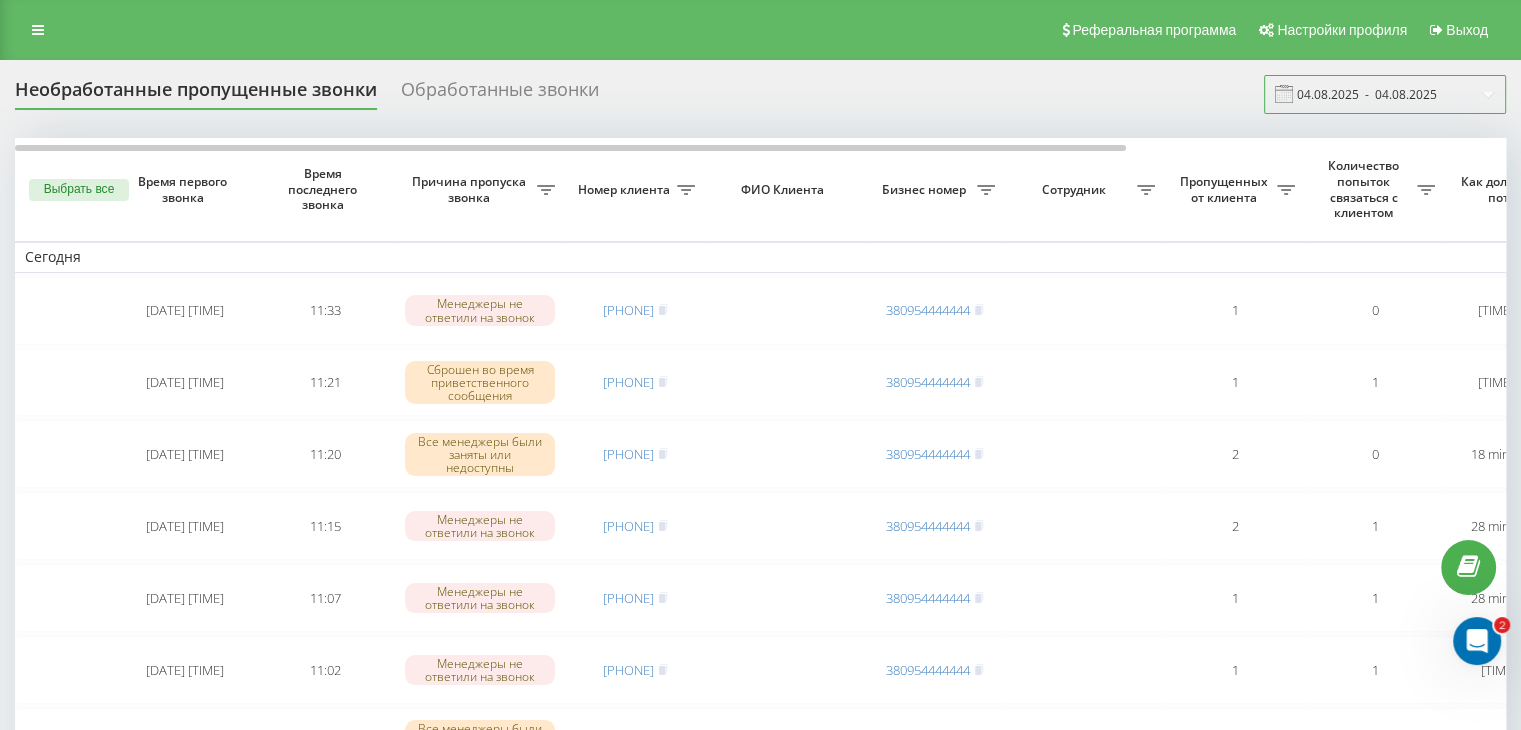 click on "04.08.2025  -  04.08.2025" at bounding box center [1385, 94] 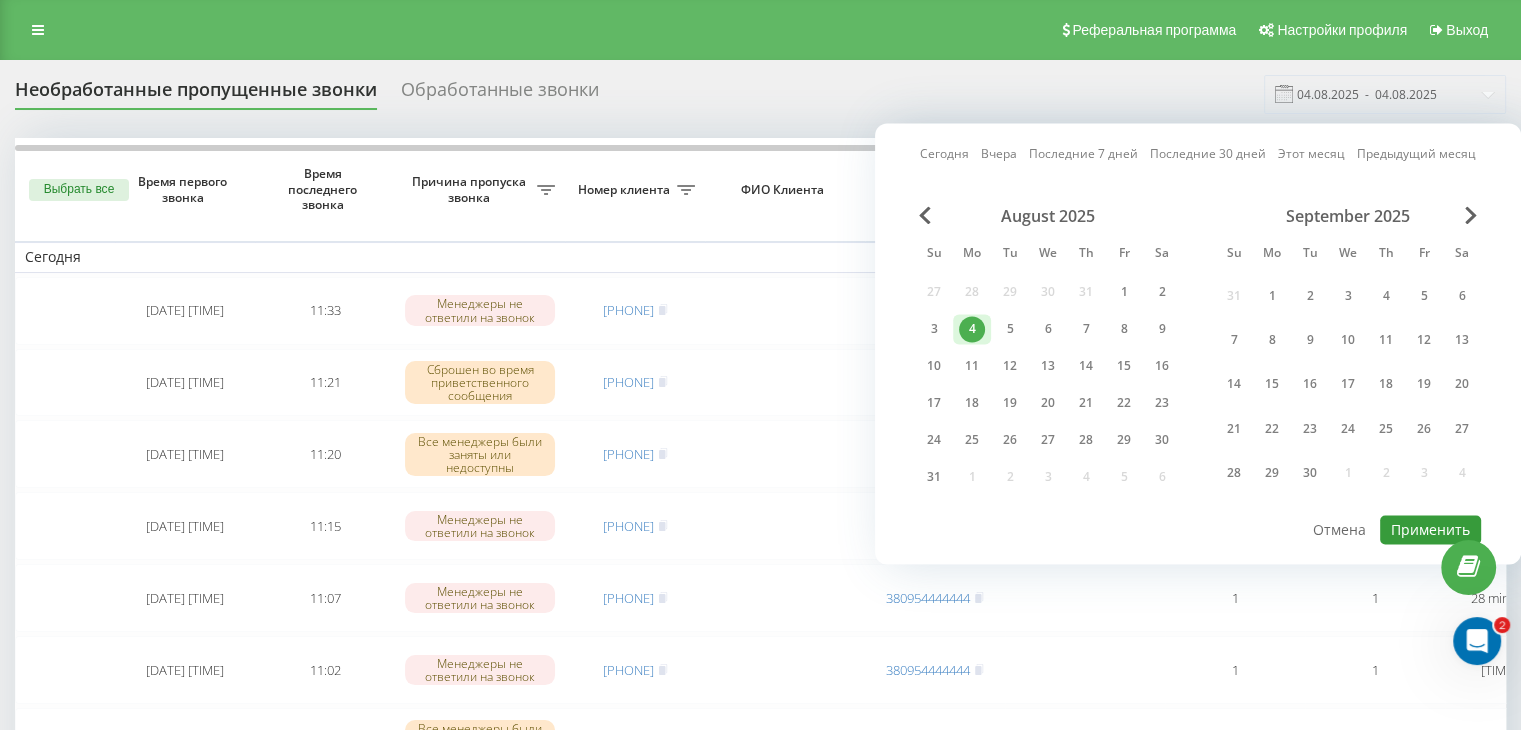 click on "Применить" at bounding box center [1430, 529] 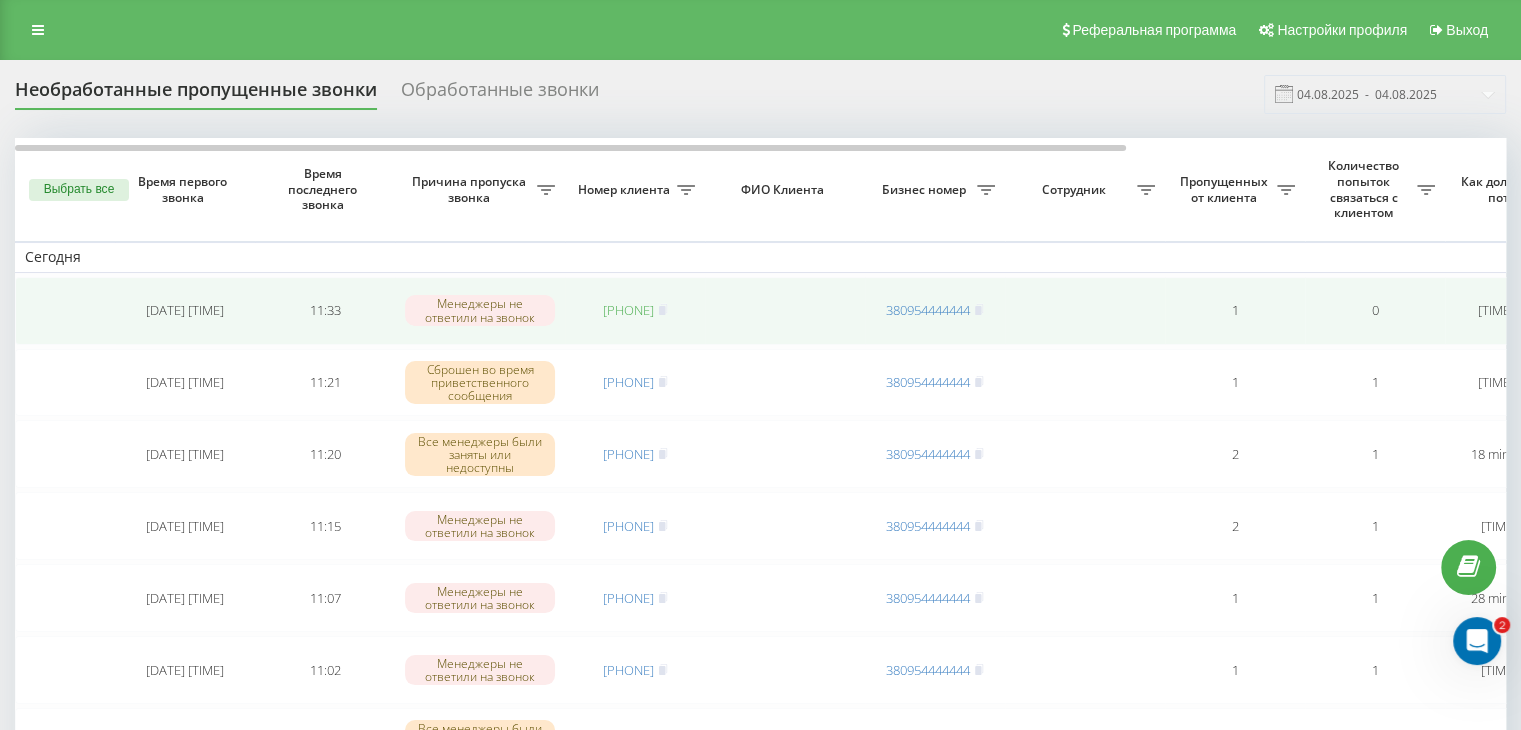 click on "[PHONE]" at bounding box center [628, 310] 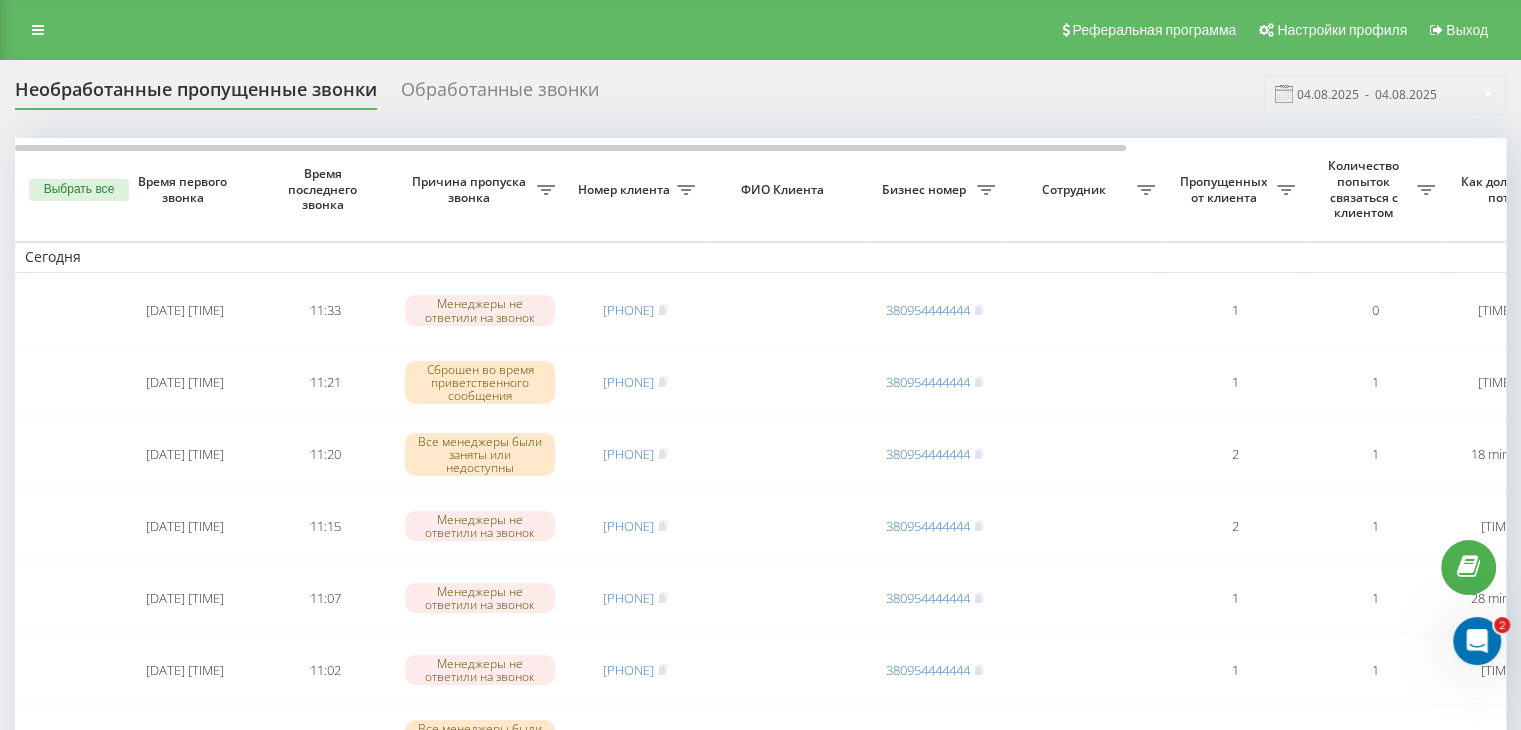 drag, startPoint x: 647, startPoint y: 117, endPoint x: 653, endPoint y: 130, distance: 14.3178215 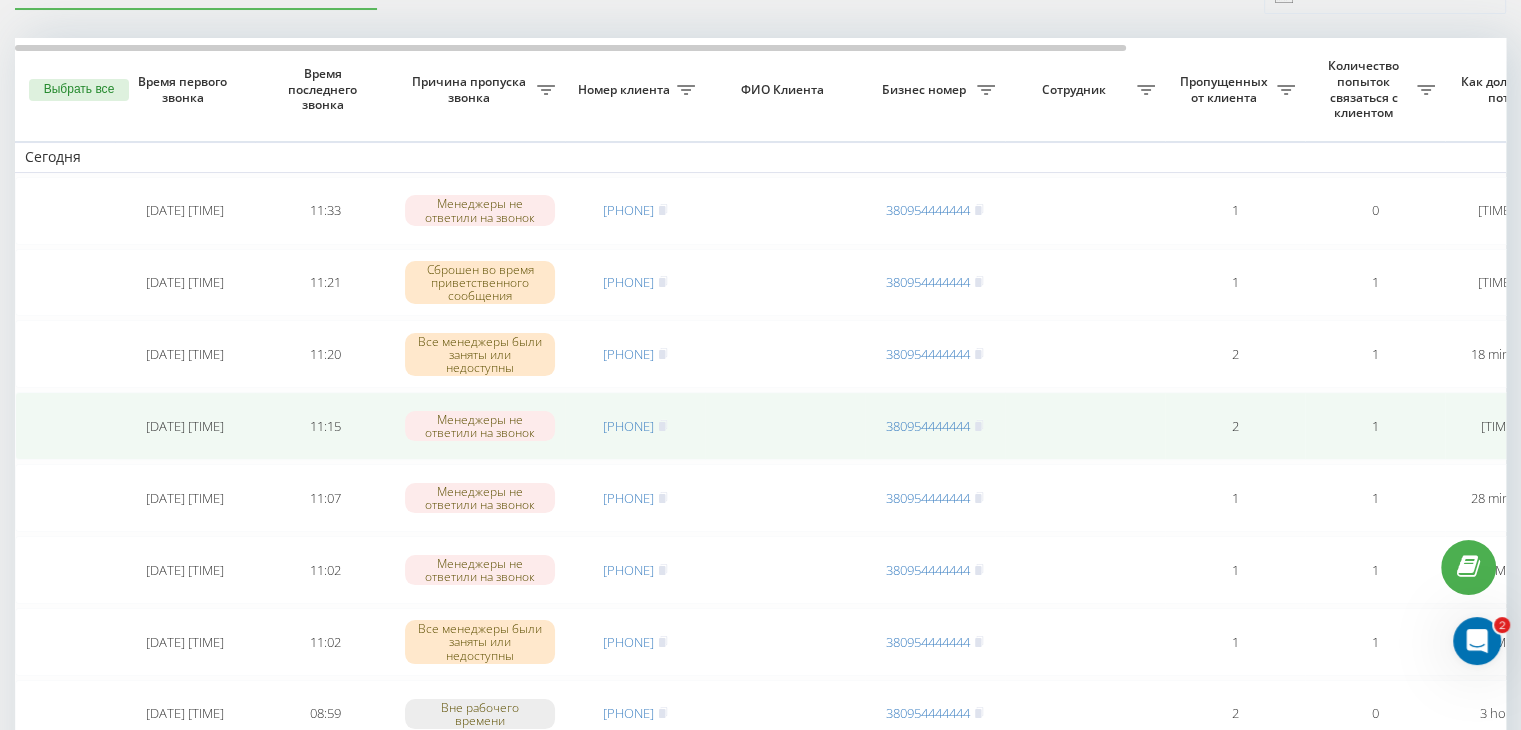 scroll, scrollTop: 0, scrollLeft: 0, axis: both 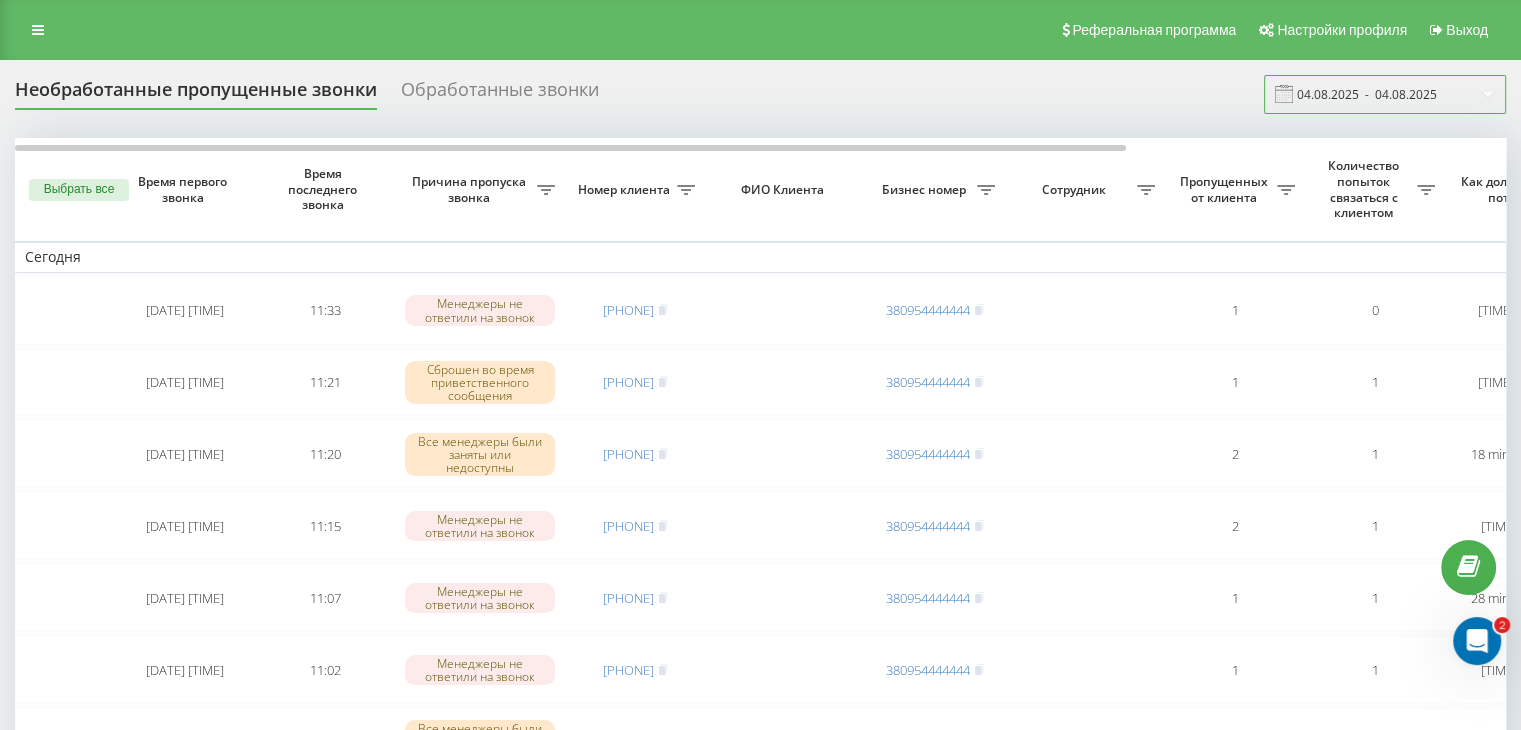 click on "04.08.2025  -  04.08.2025" at bounding box center [1385, 94] 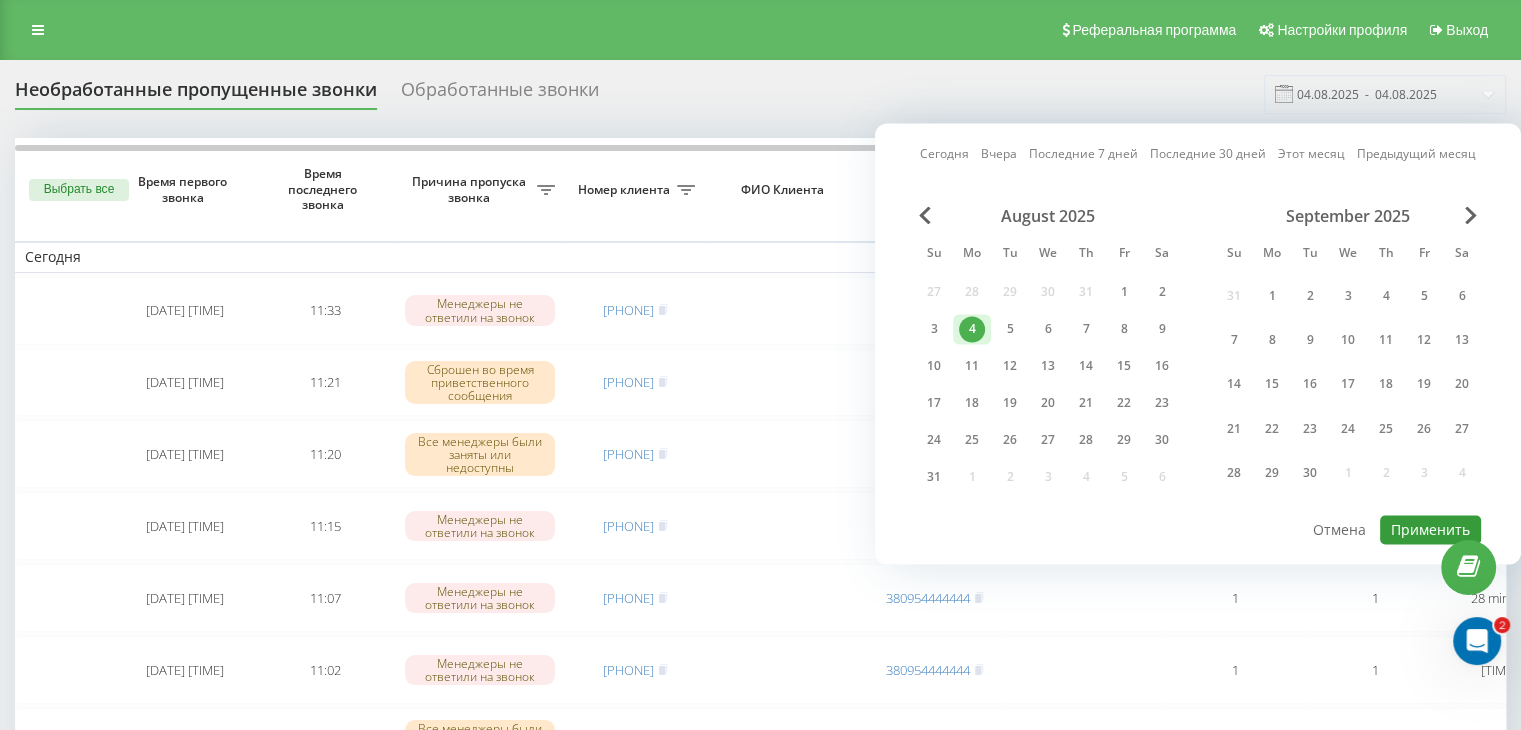 click on "Применить" at bounding box center [1430, 529] 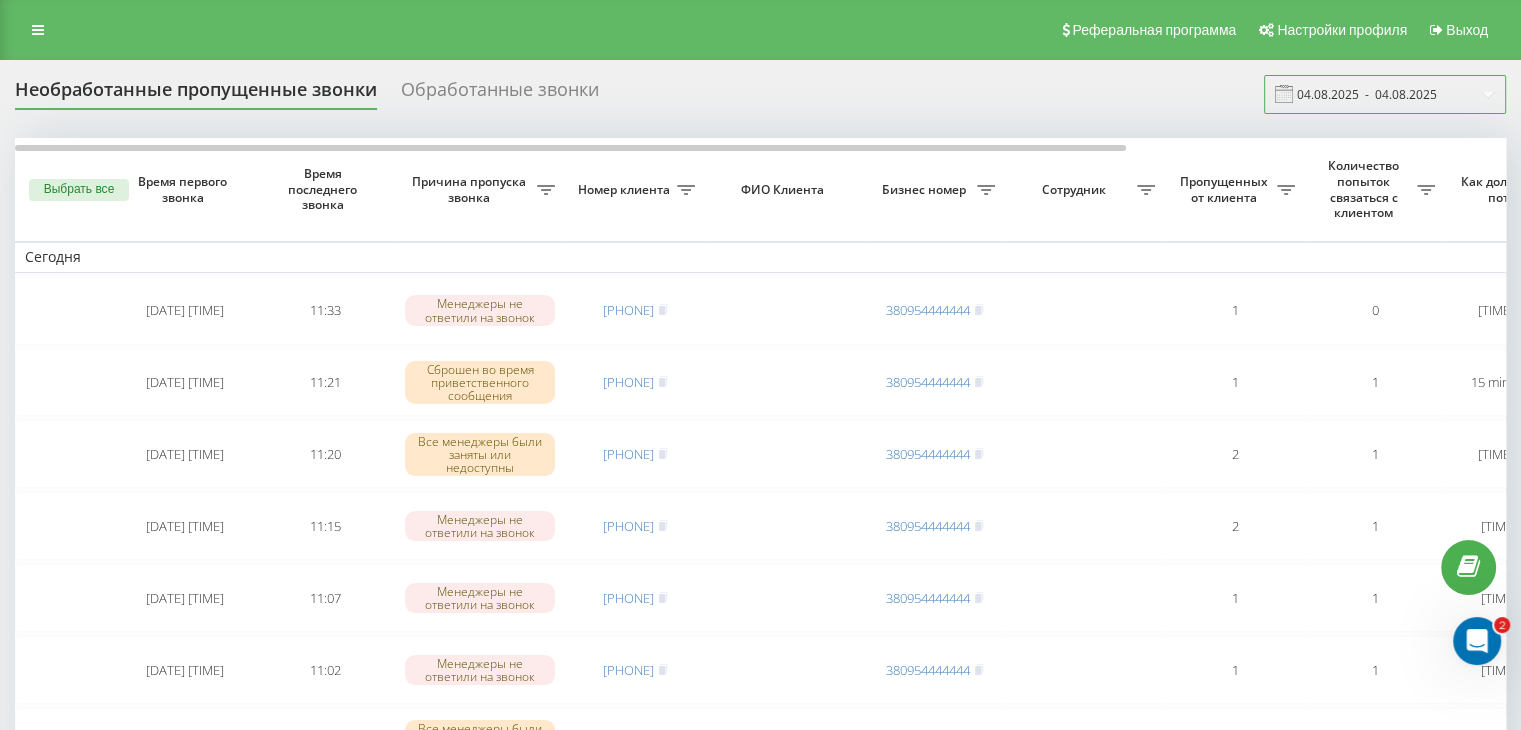 click on "04.08.2025  -  04.08.2025" at bounding box center (1385, 94) 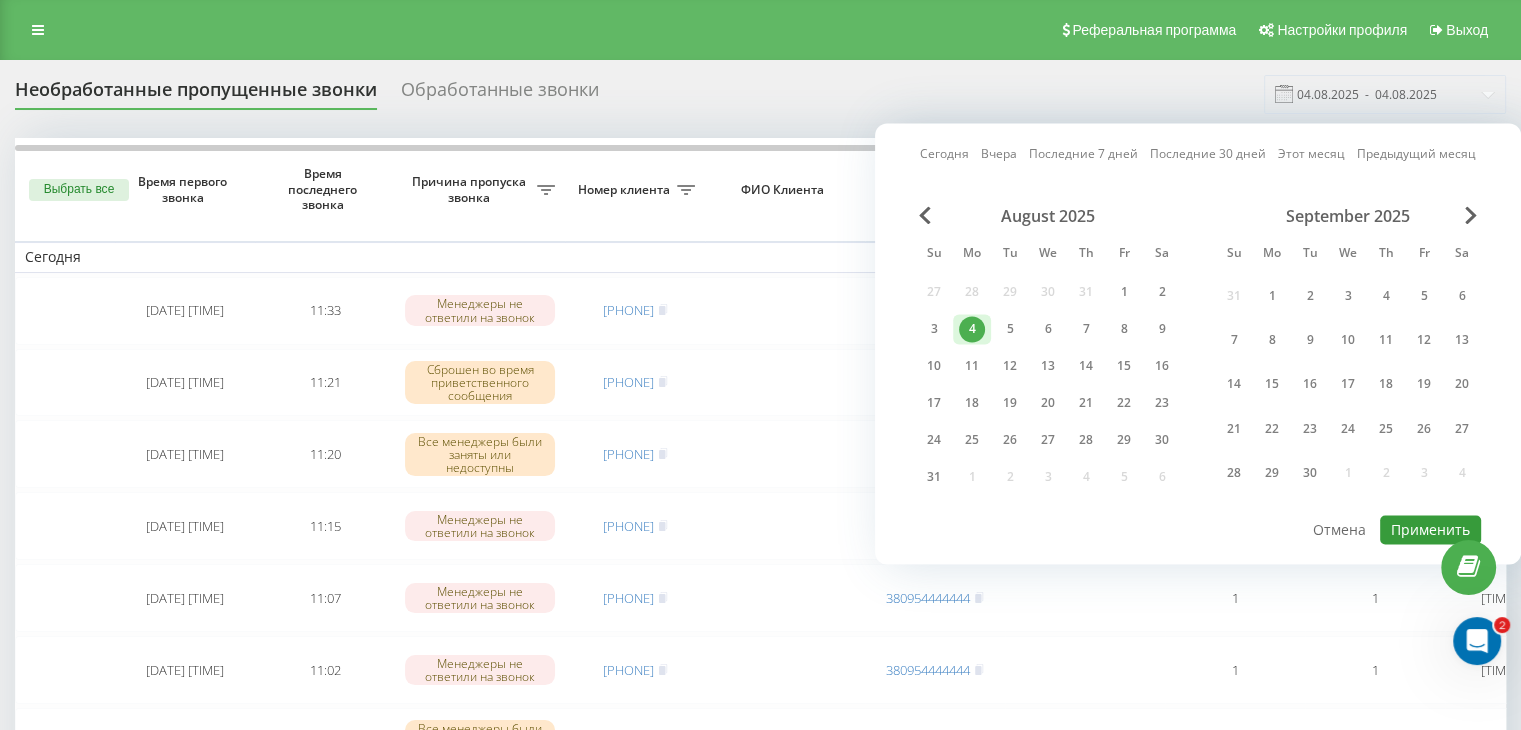 click on "Применить" at bounding box center (1430, 529) 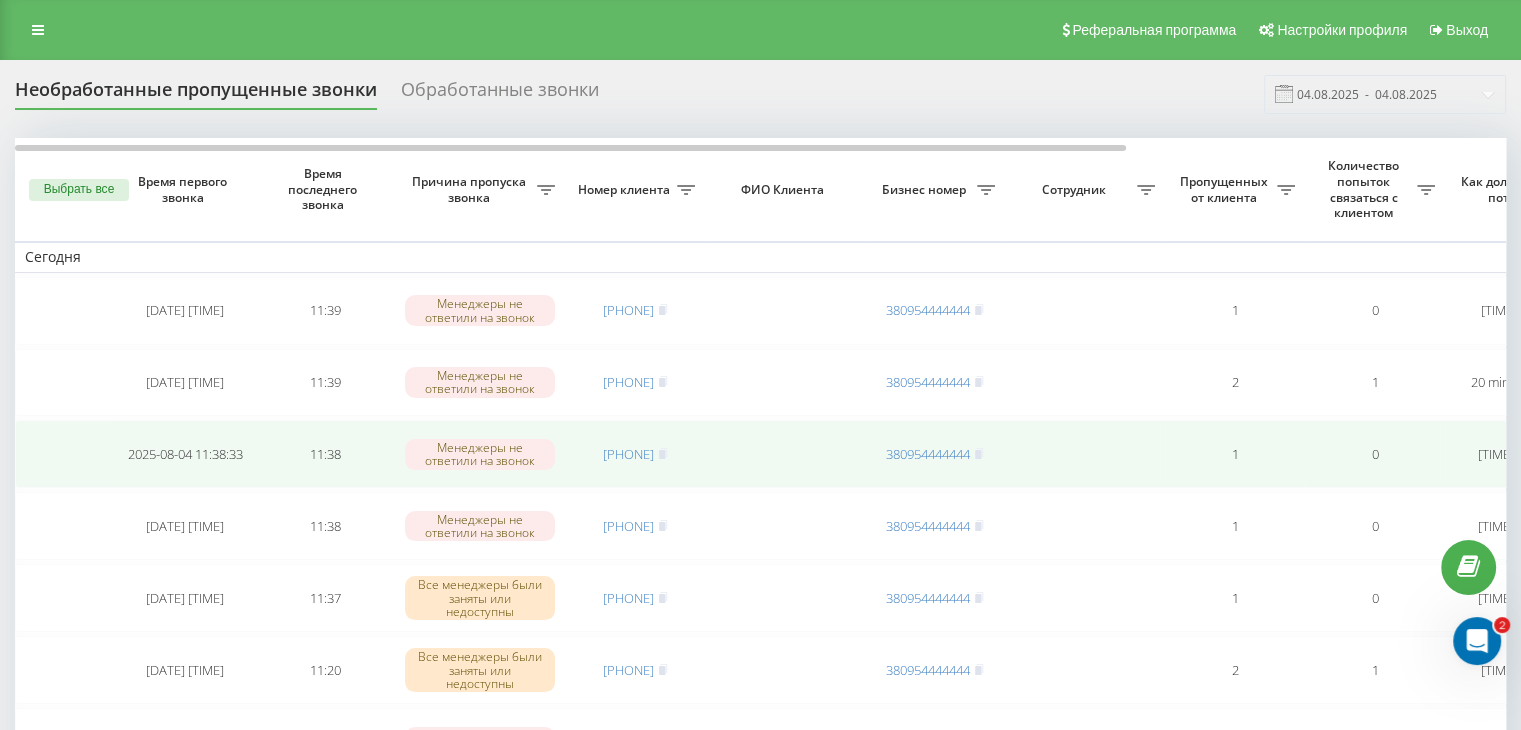 scroll, scrollTop: 300, scrollLeft: 0, axis: vertical 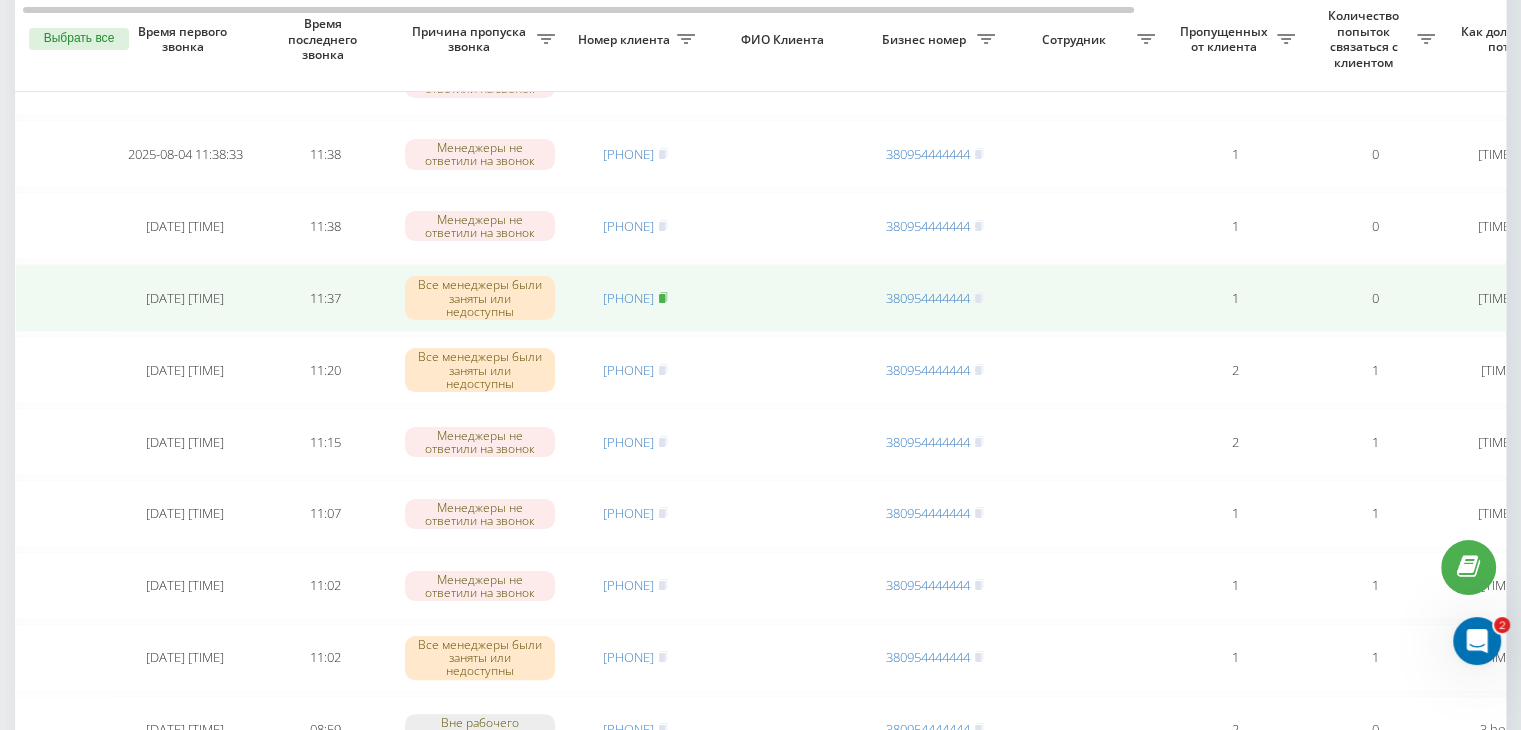 click 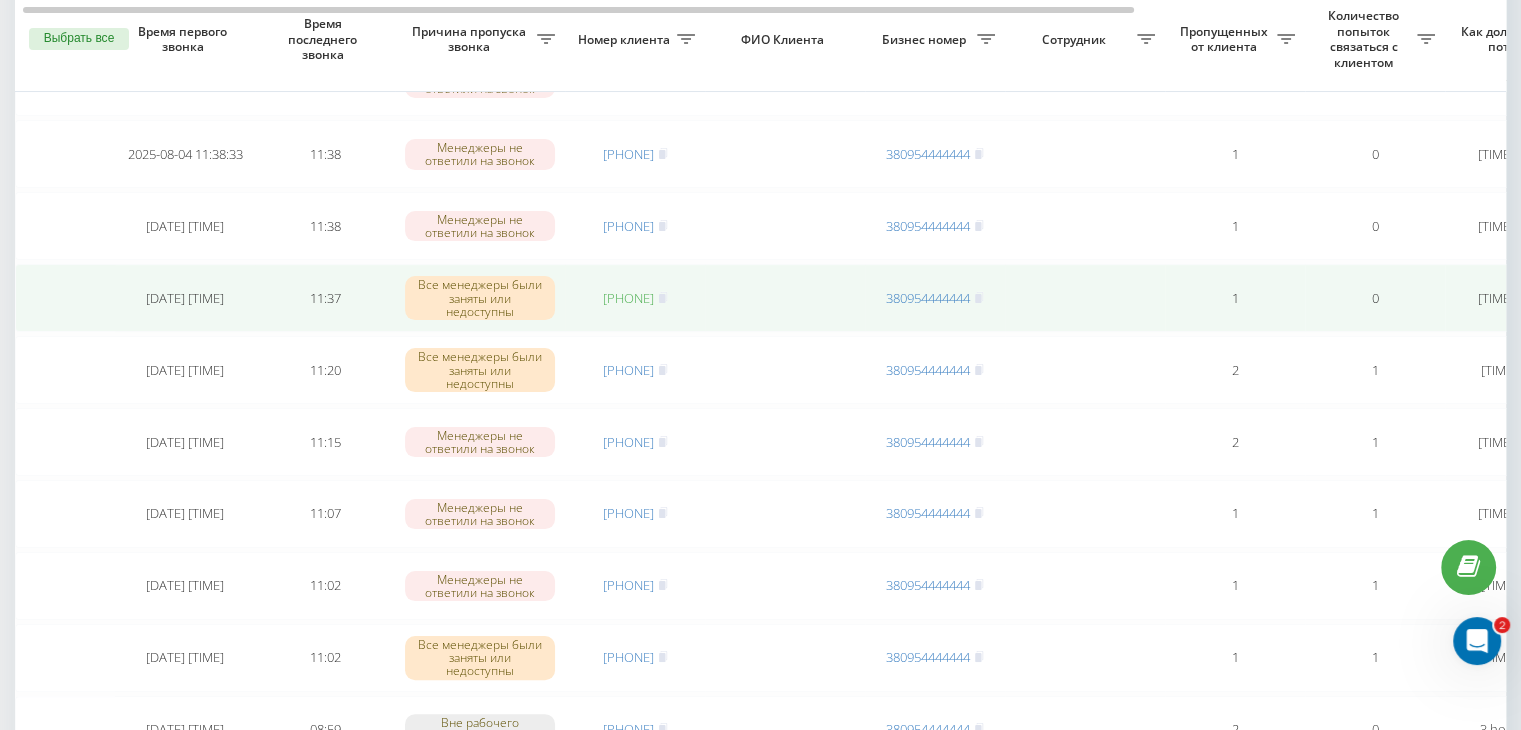 click on "[PHONE]" at bounding box center (628, 298) 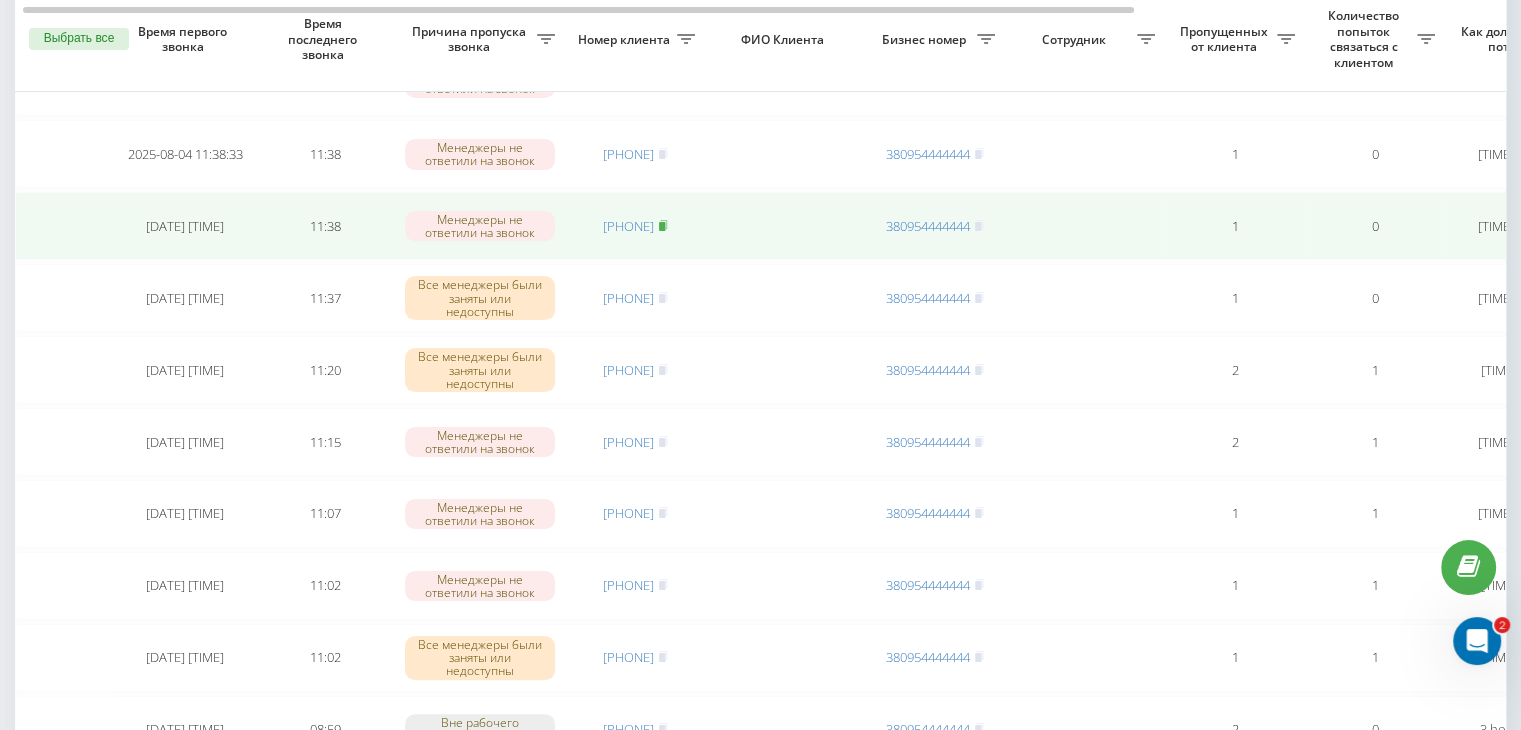 click 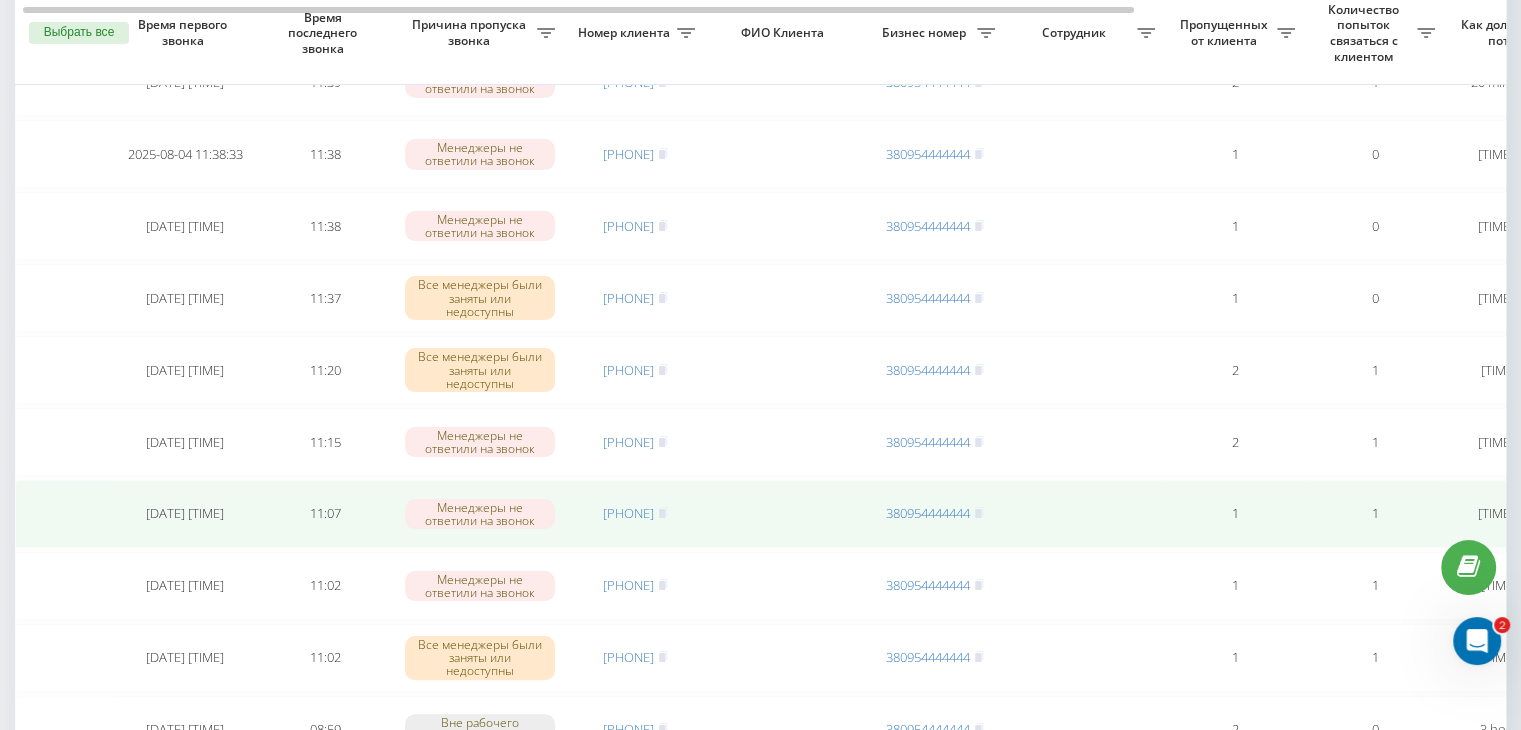 scroll, scrollTop: 200, scrollLeft: 0, axis: vertical 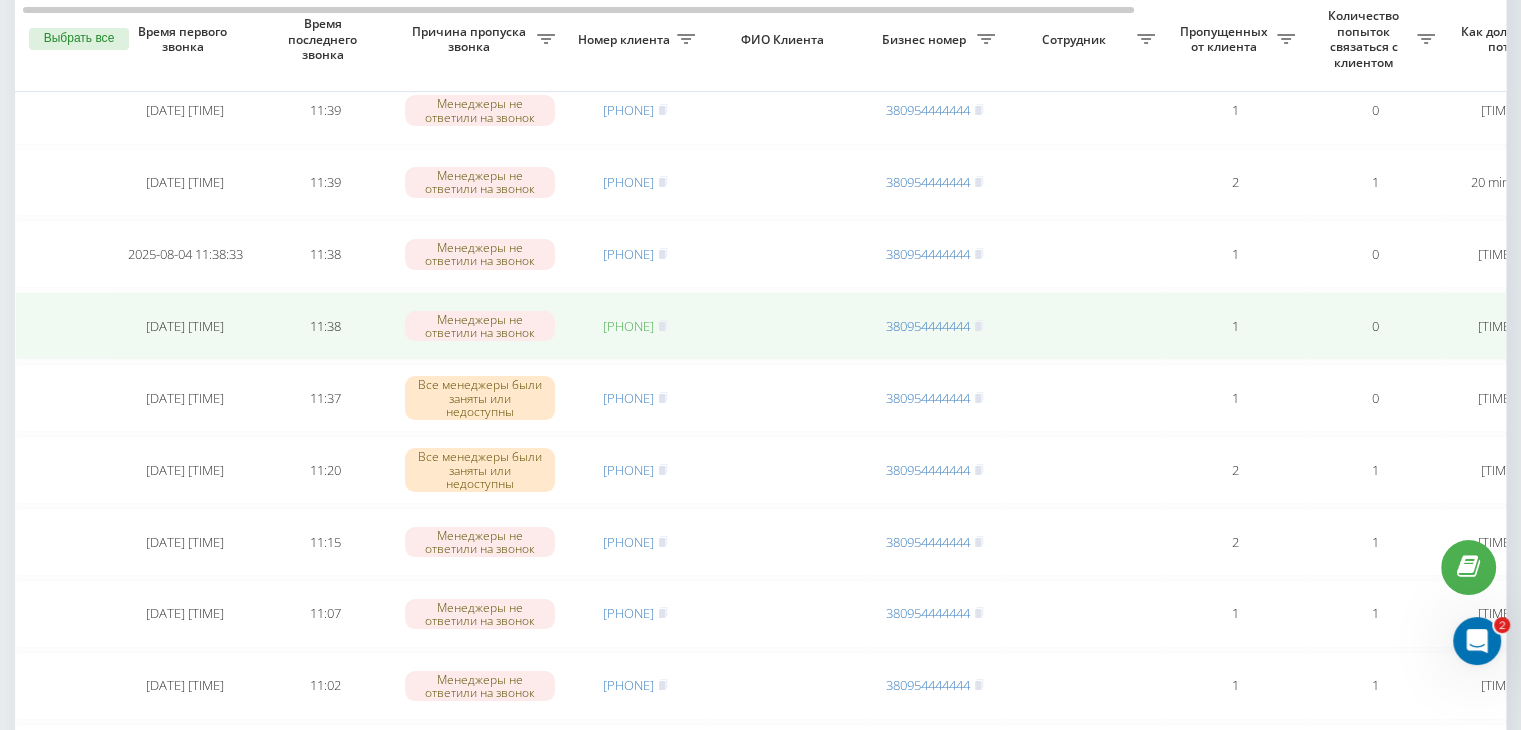 click on "[PHONE]" at bounding box center [628, 326] 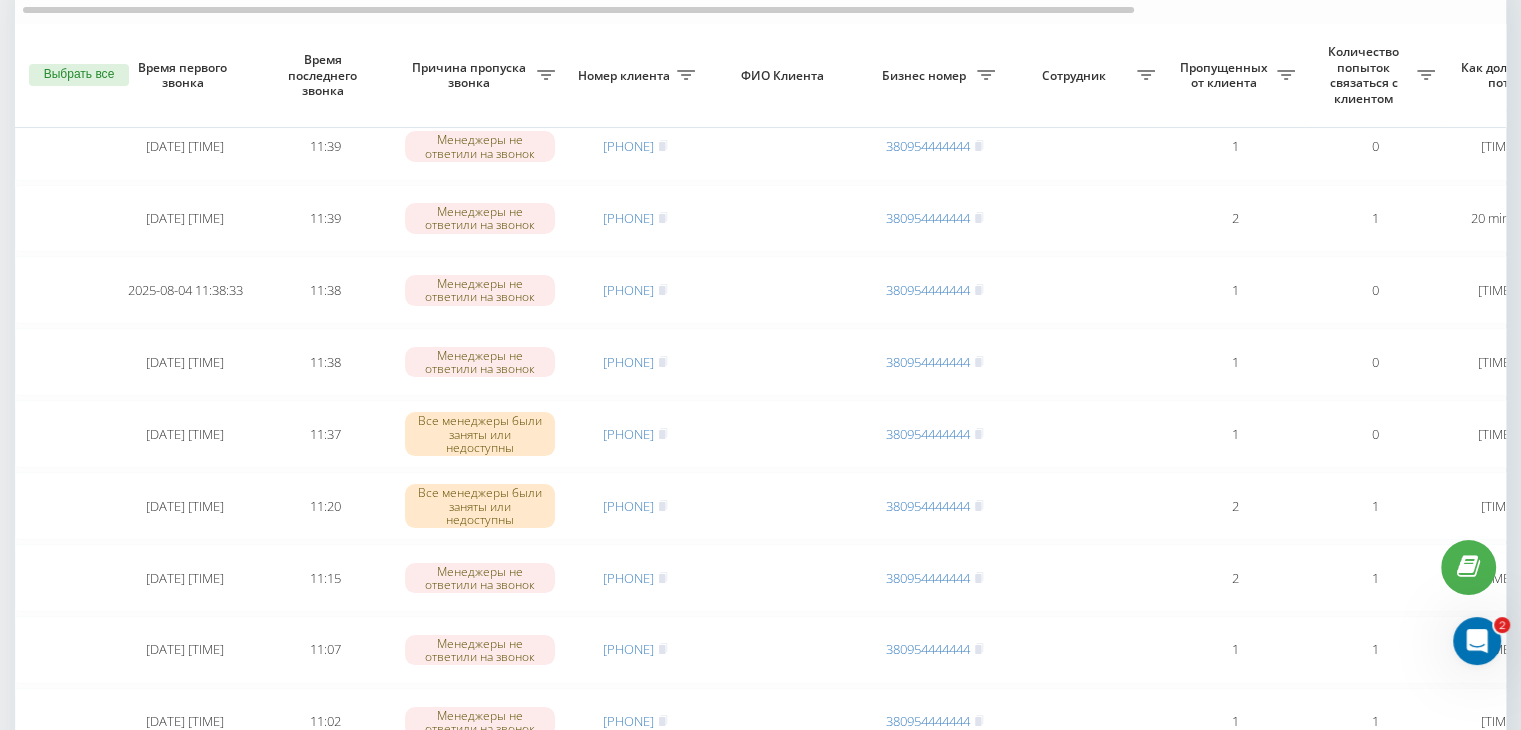 scroll, scrollTop: 0, scrollLeft: 0, axis: both 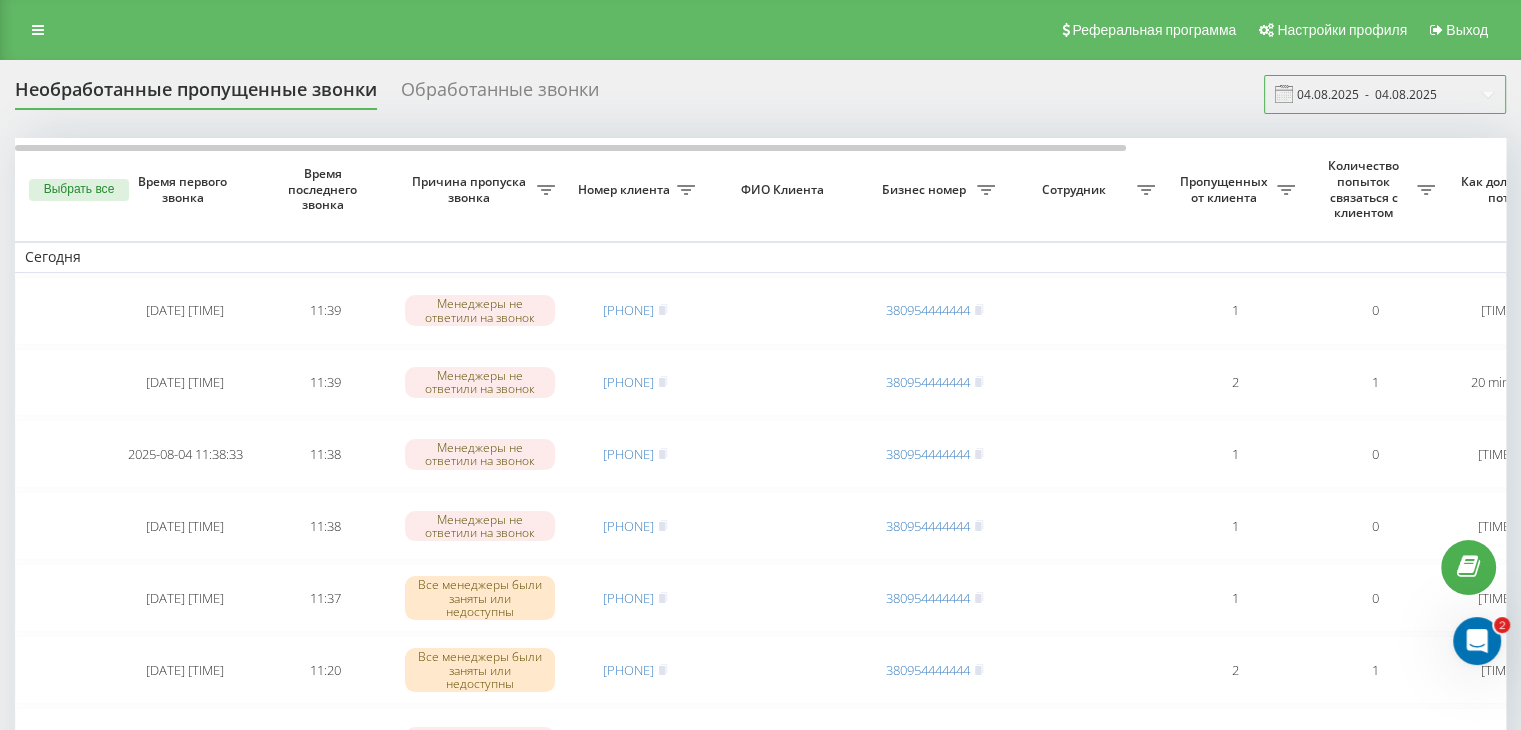 click on "04.08.2025  -  04.08.2025" at bounding box center (1385, 94) 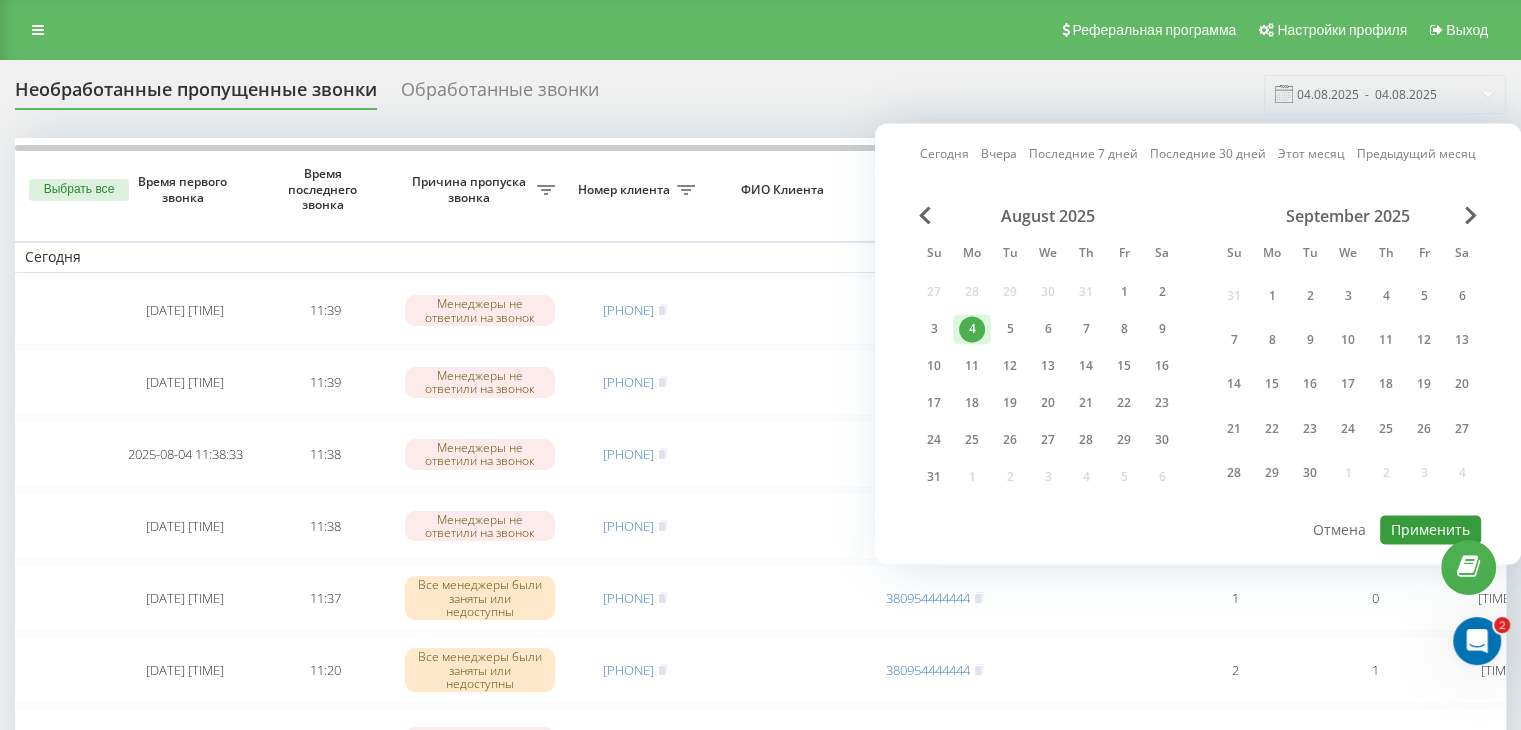 click on "Применить" at bounding box center (1430, 529) 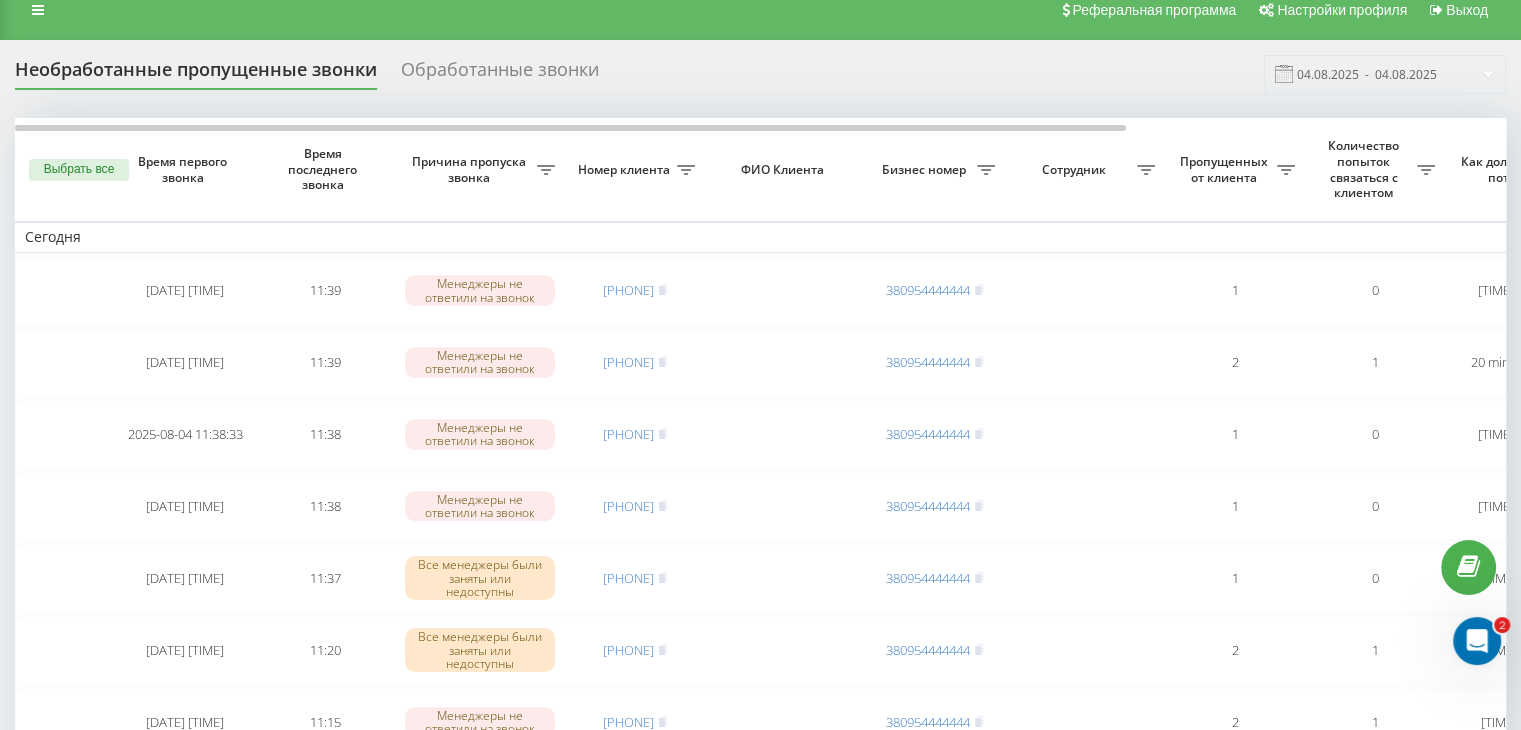 scroll, scrollTop: 0, scrollLeft: 0, axis: both 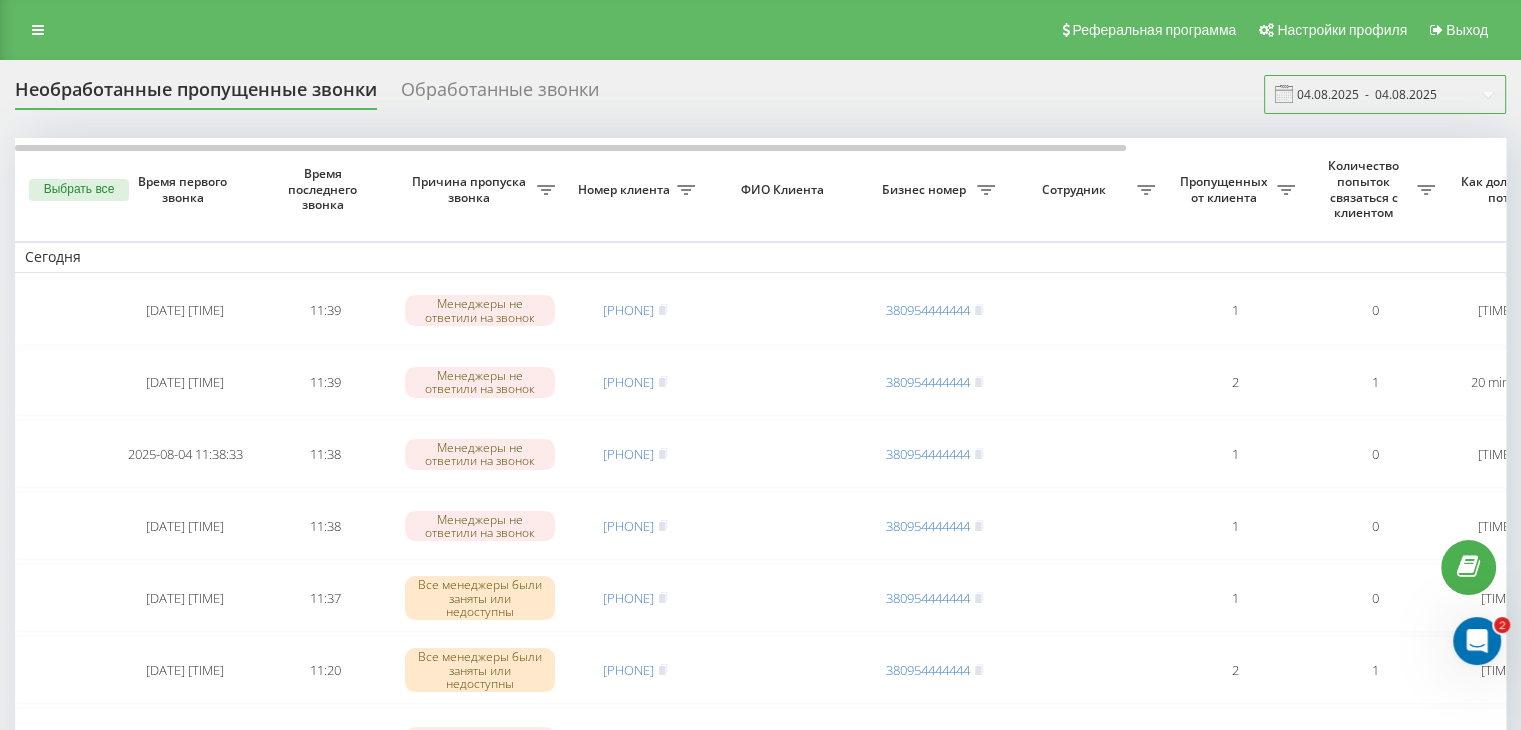 click on "04.08.2025  -  04.08.2025" at bounding box center (1385, 94) 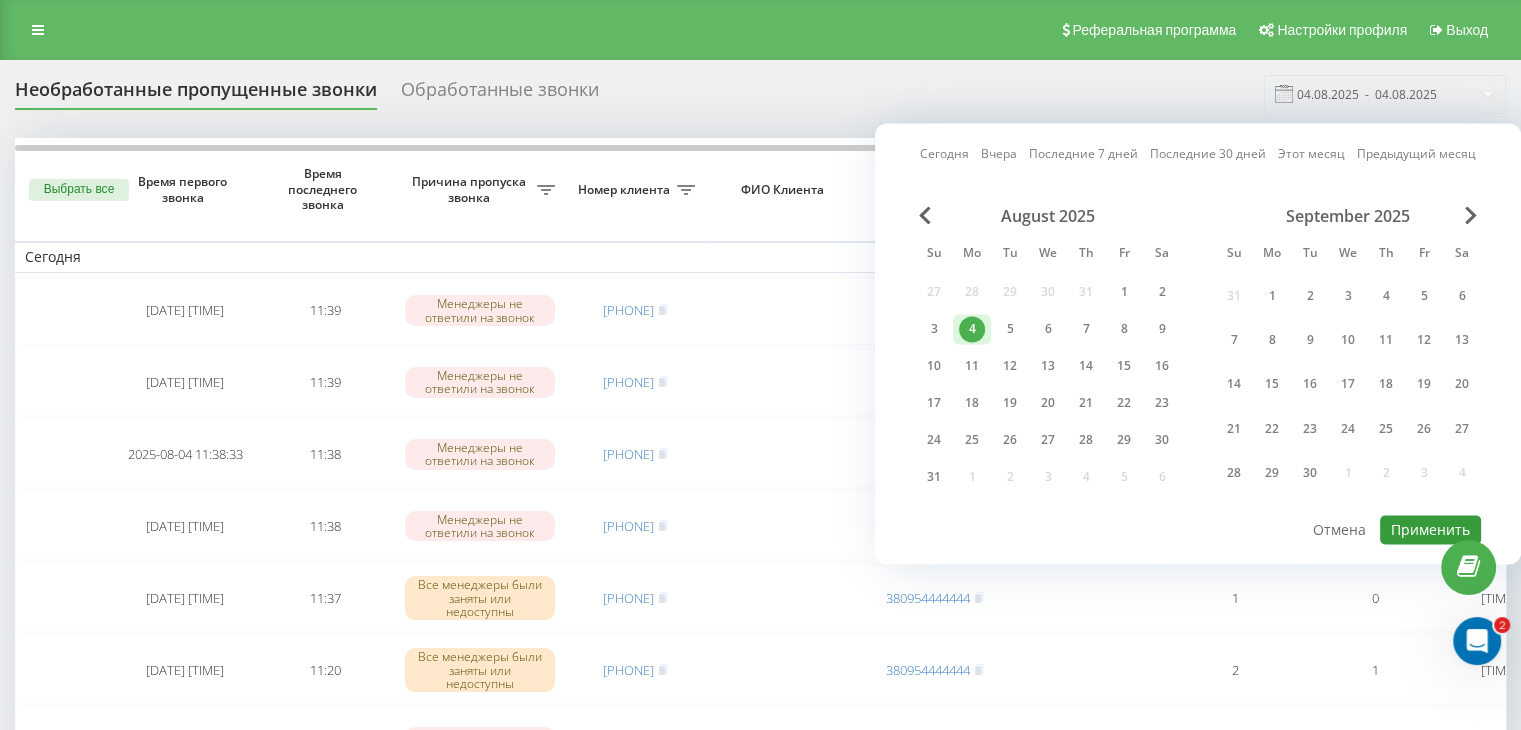 click on "Применить" at bounding box center [1430, 529] 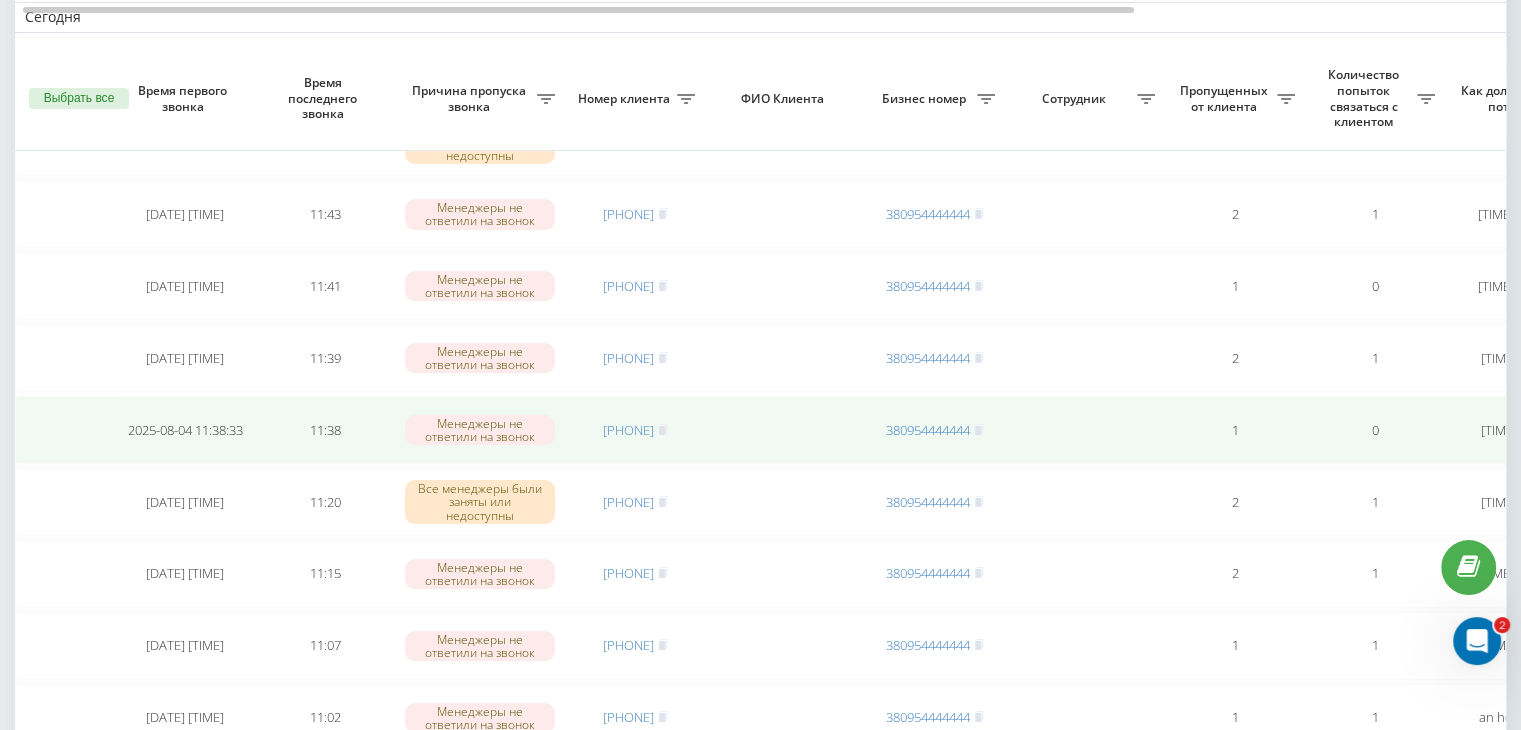 scroll, scrollTop: 300, scrollLeft: 0, axis: vertical 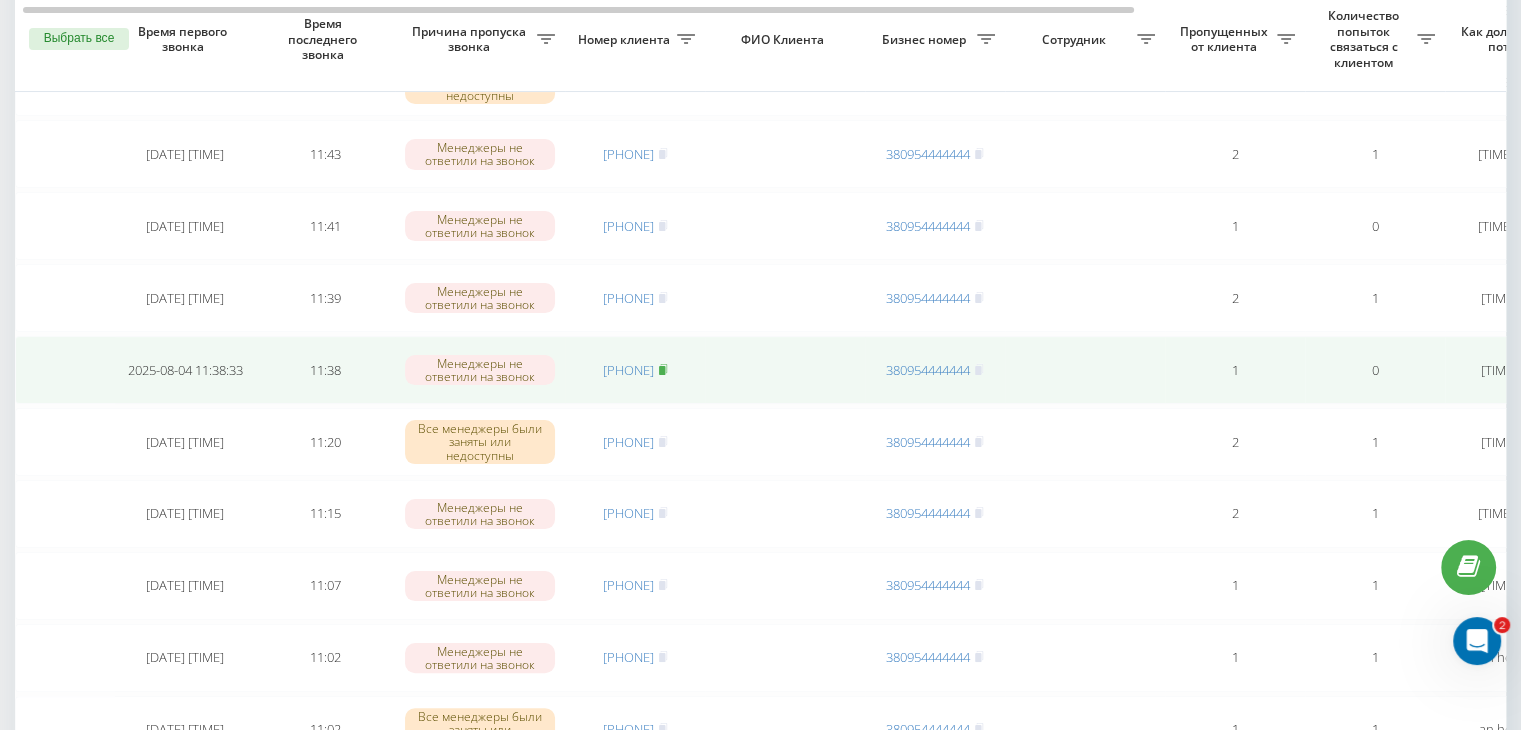 click 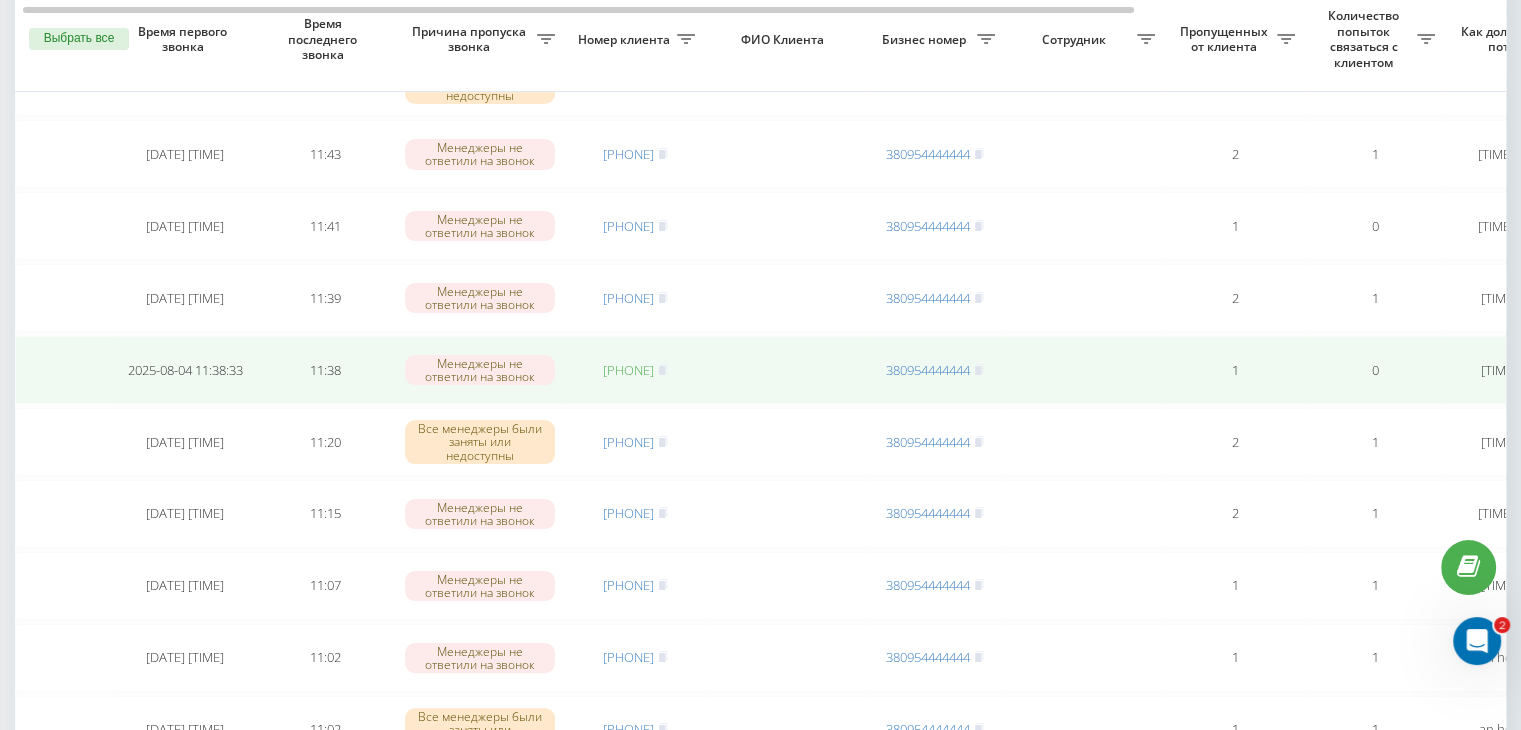 click on "[PHONE]" at bounding box center [628, 370] 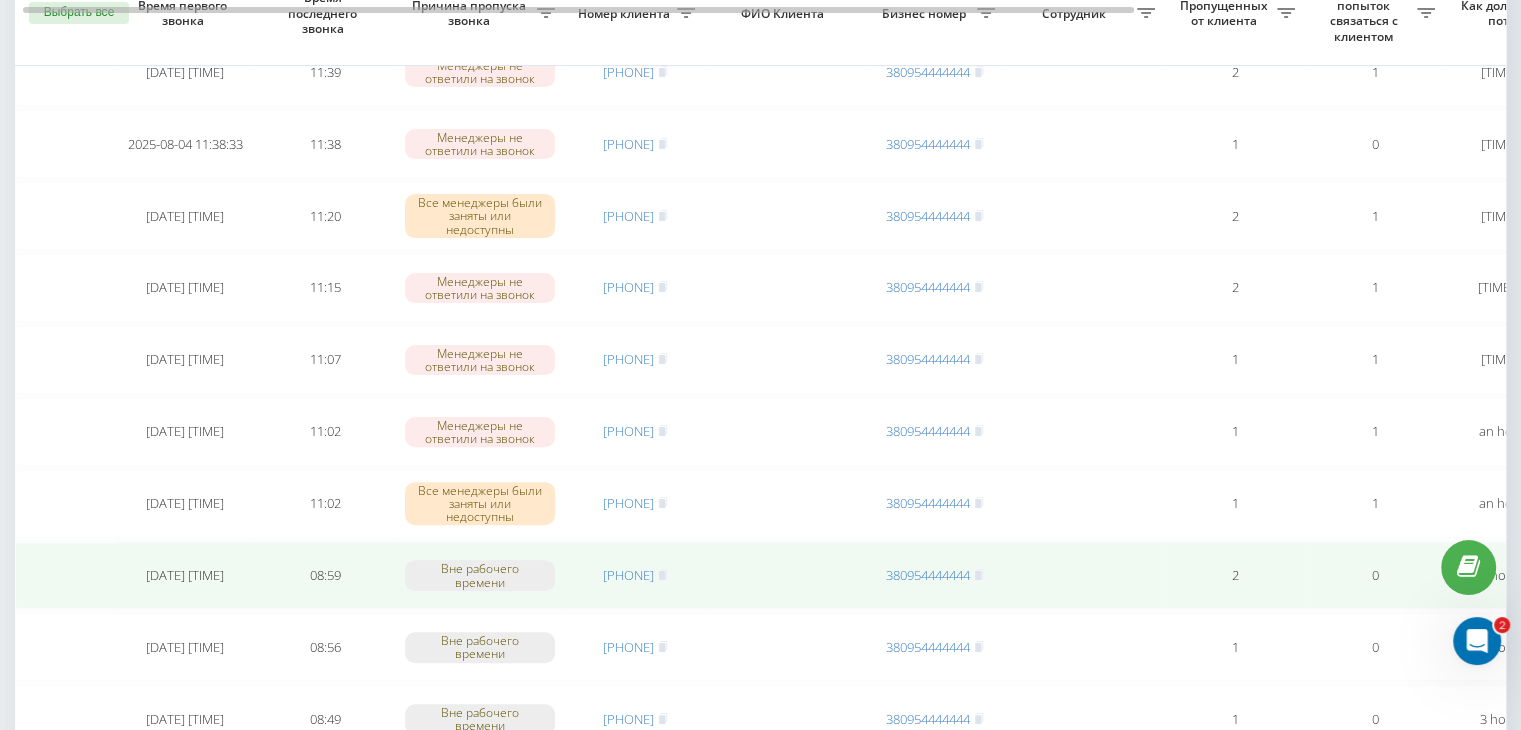scroll, scrollTop: 500, scrollLeft: 0, axis: vertical 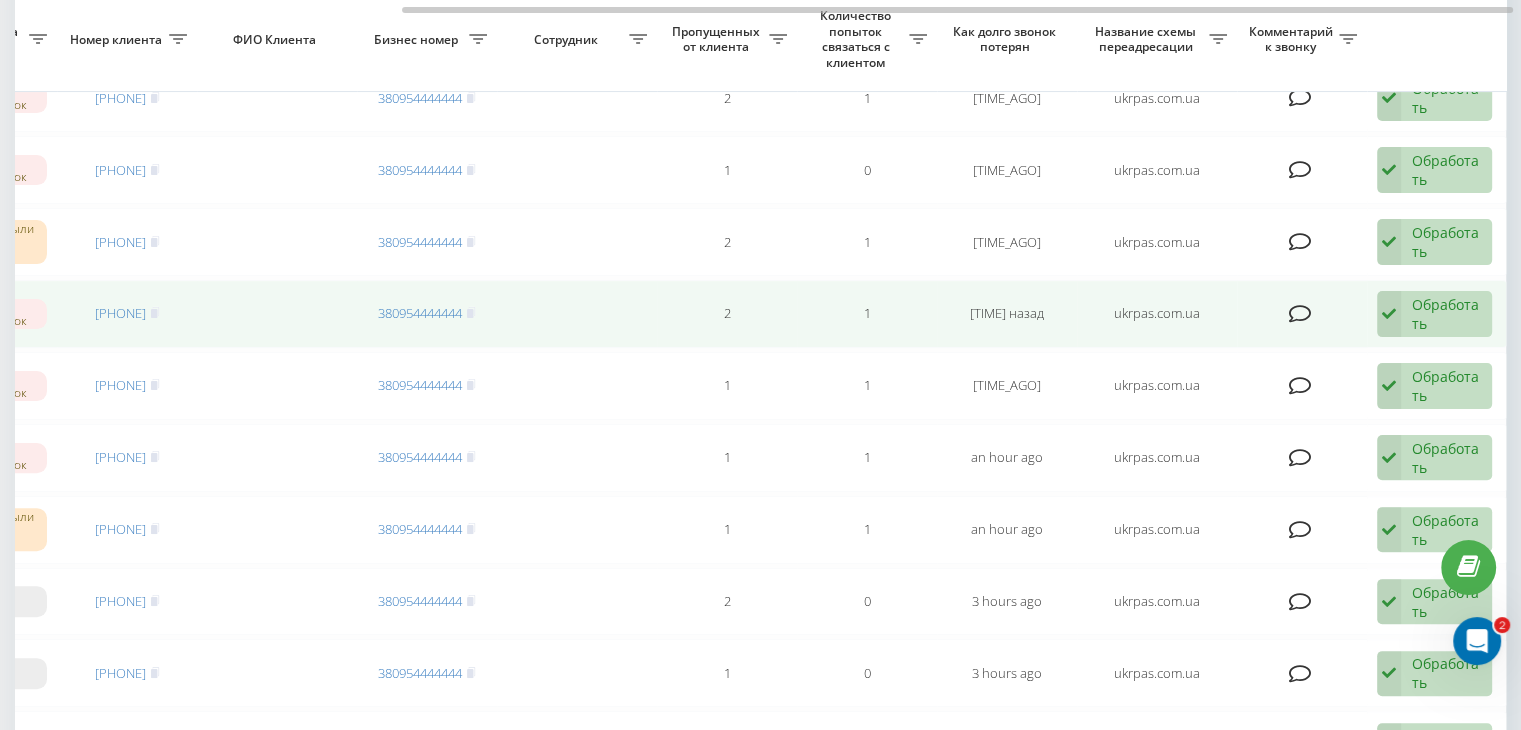 drag, startPoint x: 1435, startPoint y: 317, endPoint x: 1392, endPoint y: 343, distance: 50.24938 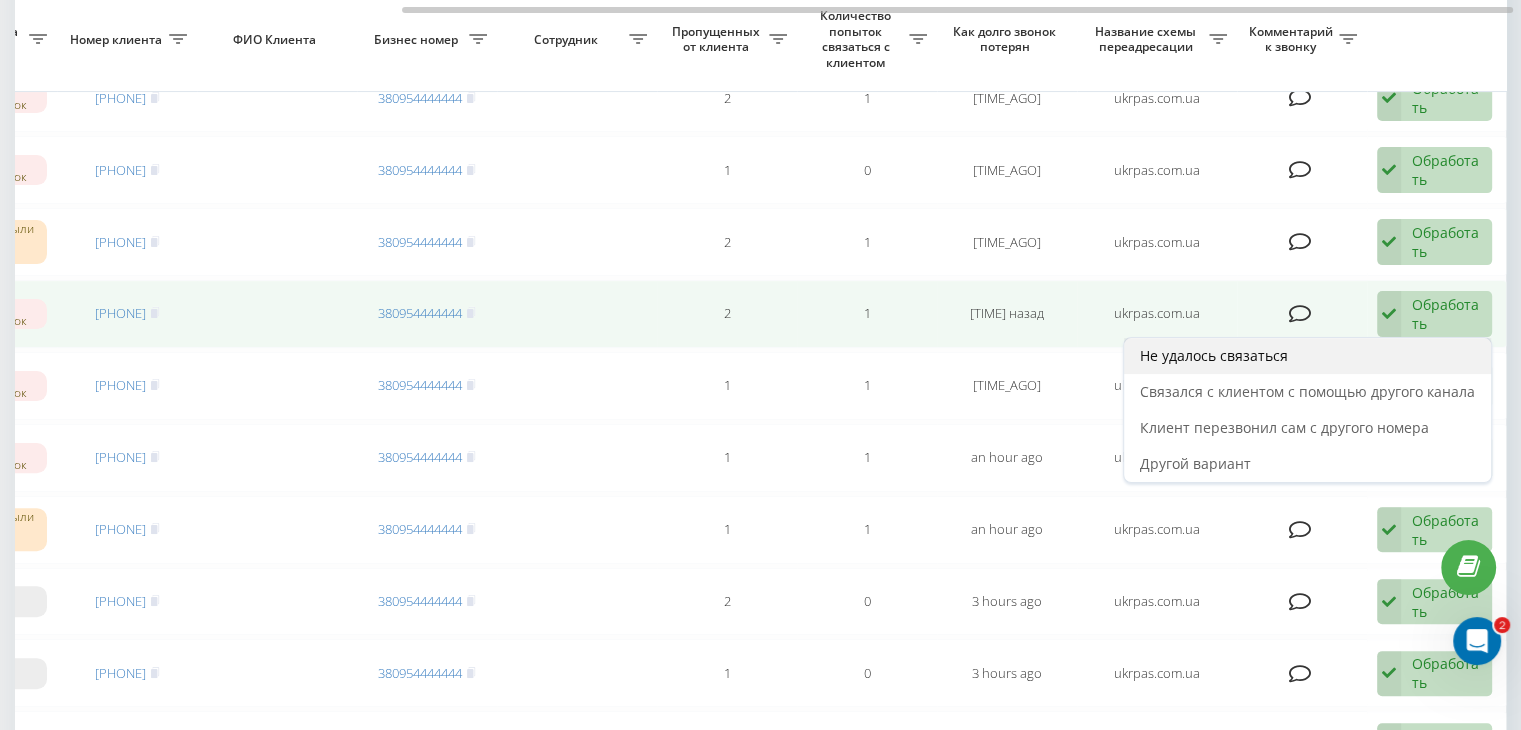 click on "Не удалось связаться" at bounding box center (1307, 356) 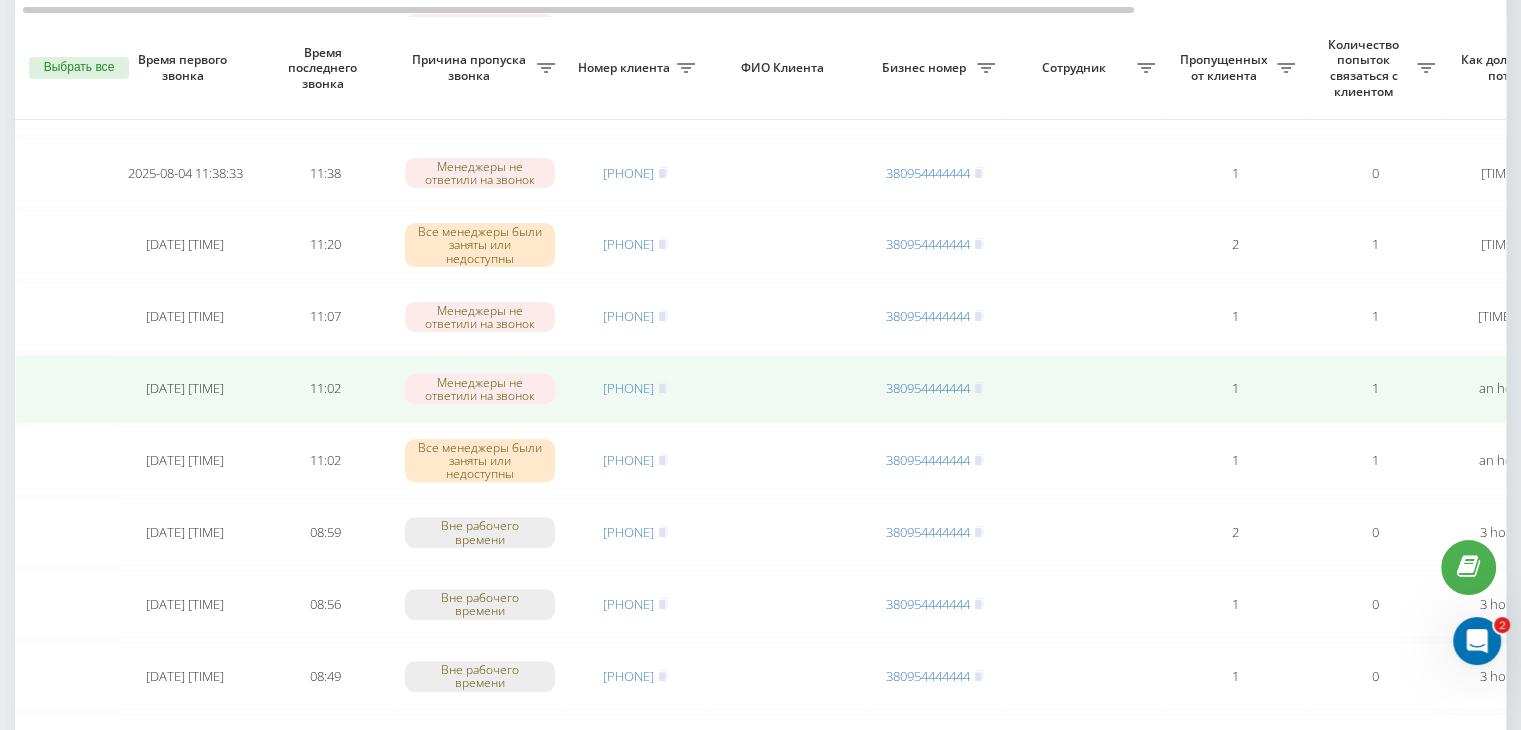 scroll, scrollTop: 600, scrollLeft: 0, axis: vertical 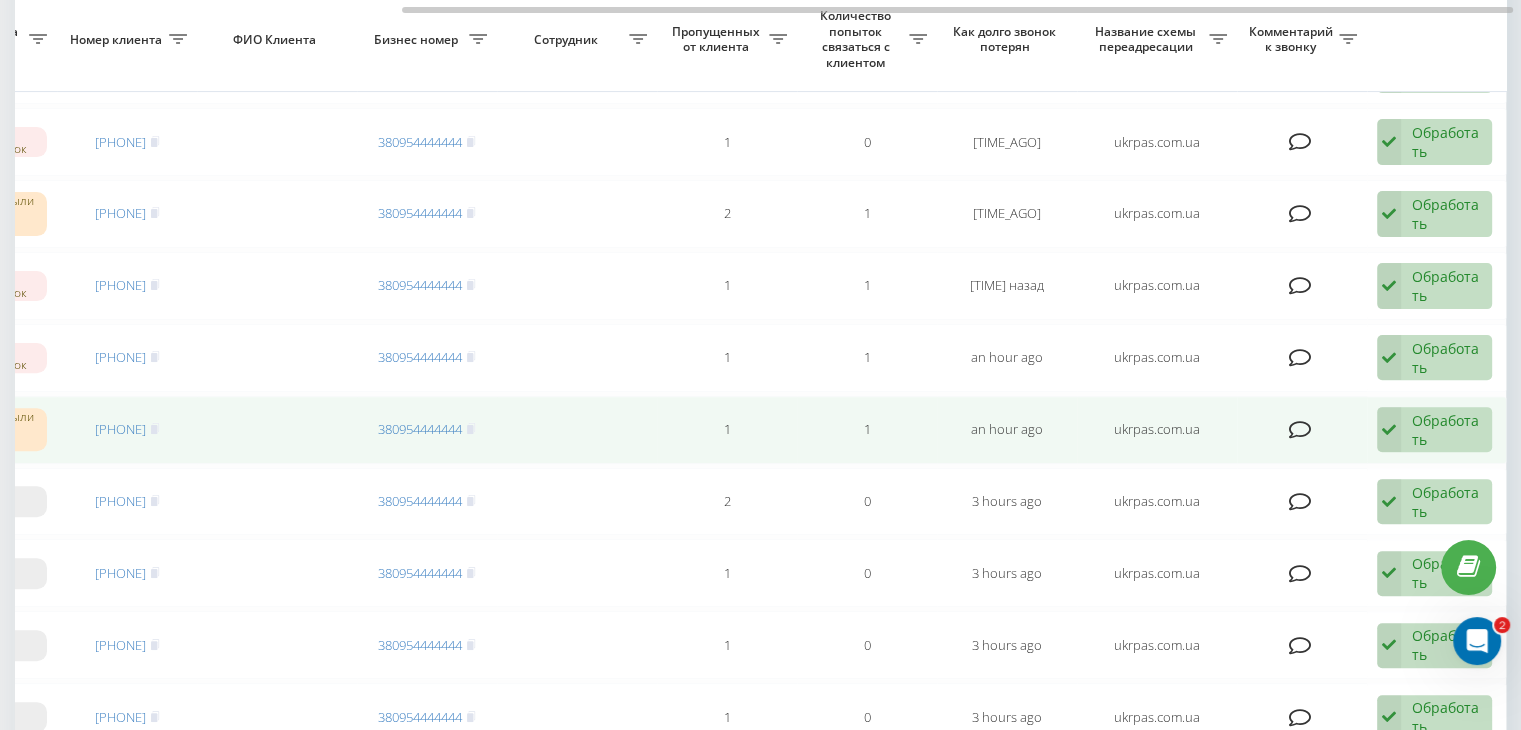 click on "Обработать Не удалось связаться Связался с клиентом с помощью другого канала Клиент перезвонил сам с другого номера Другой вариант" at bounding box center (1434, 430) 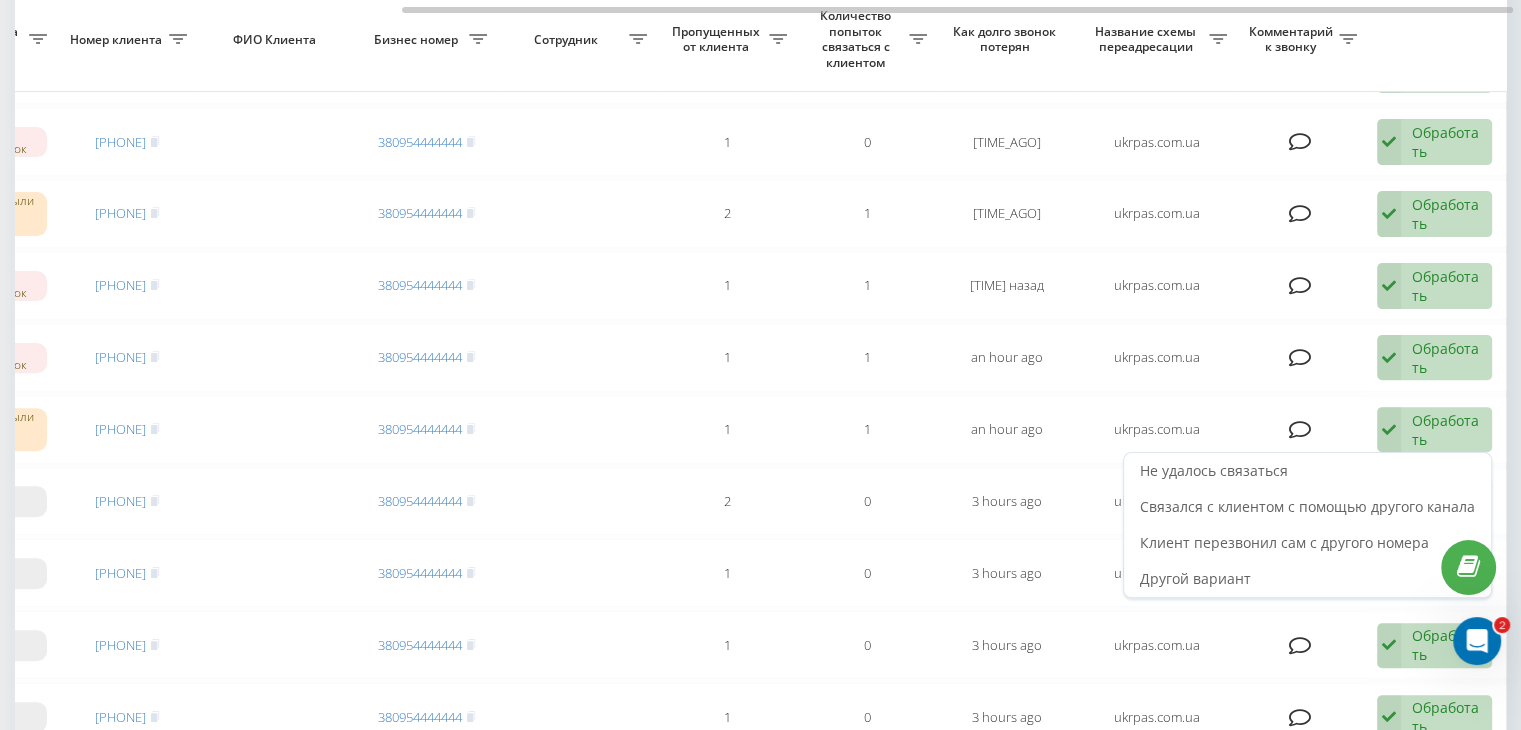 click on "Не удалось связаться" at bounding box center [1307, 471] 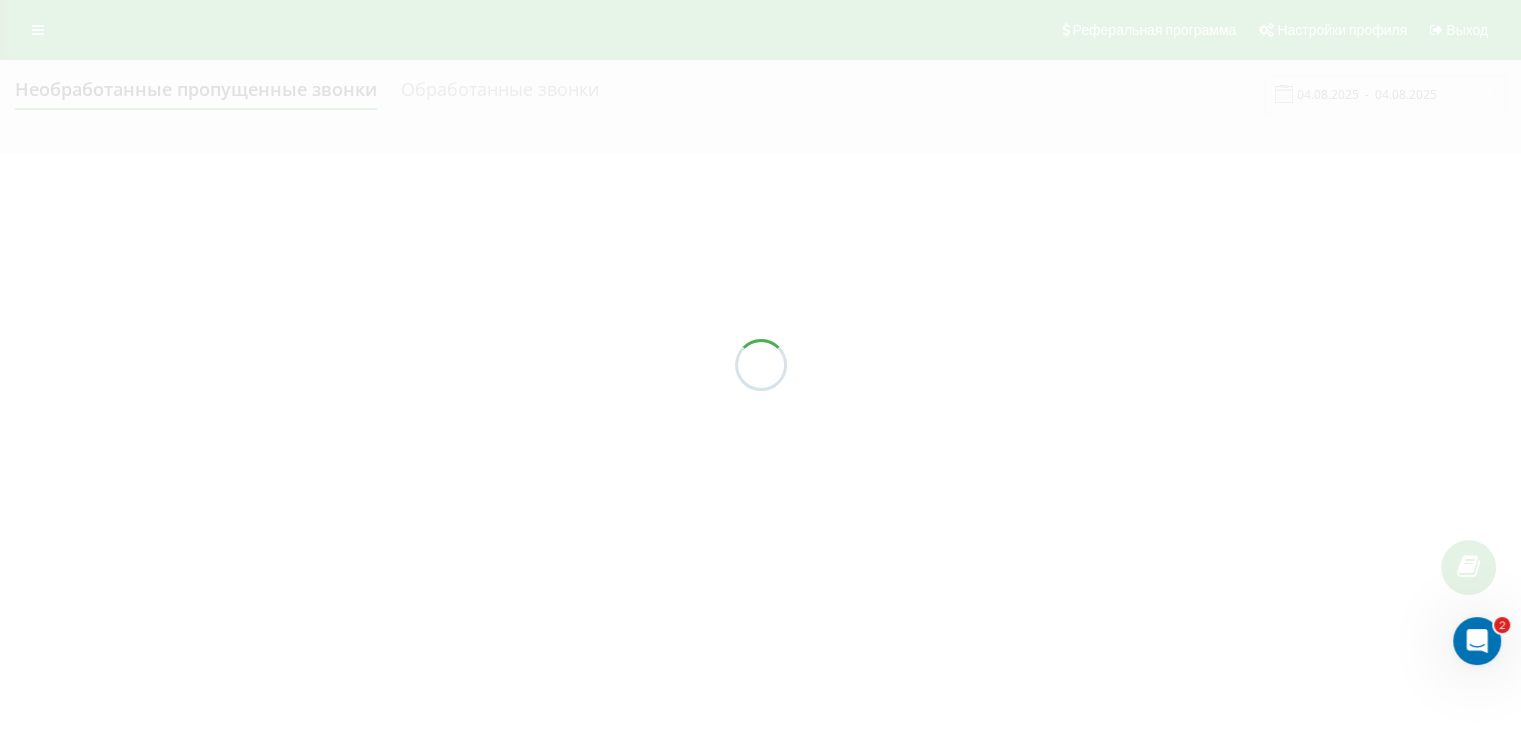 scroll, scrollTop: 0, scrollLeft: 0, axis: both 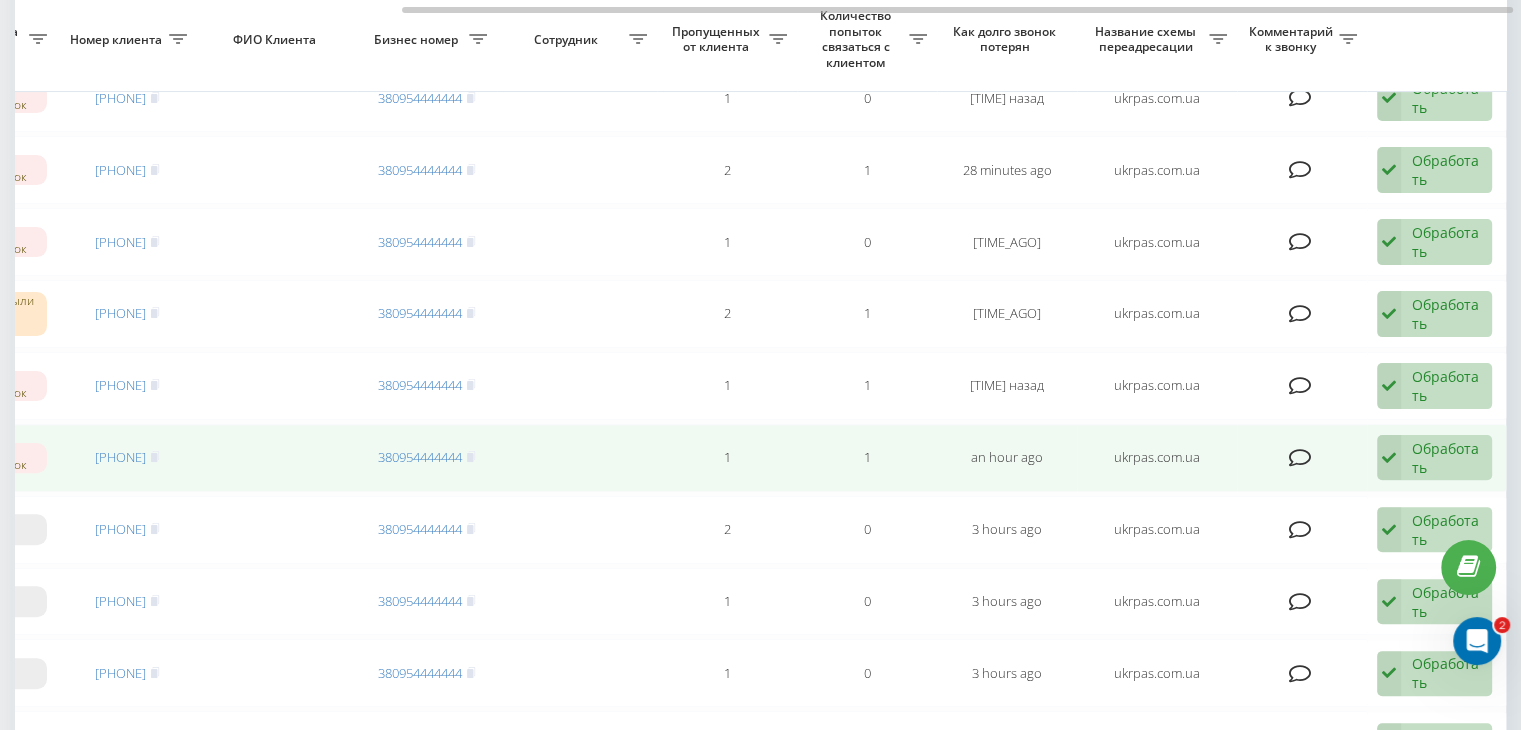 click on "Обработать" at bounding box center [1446, 458] 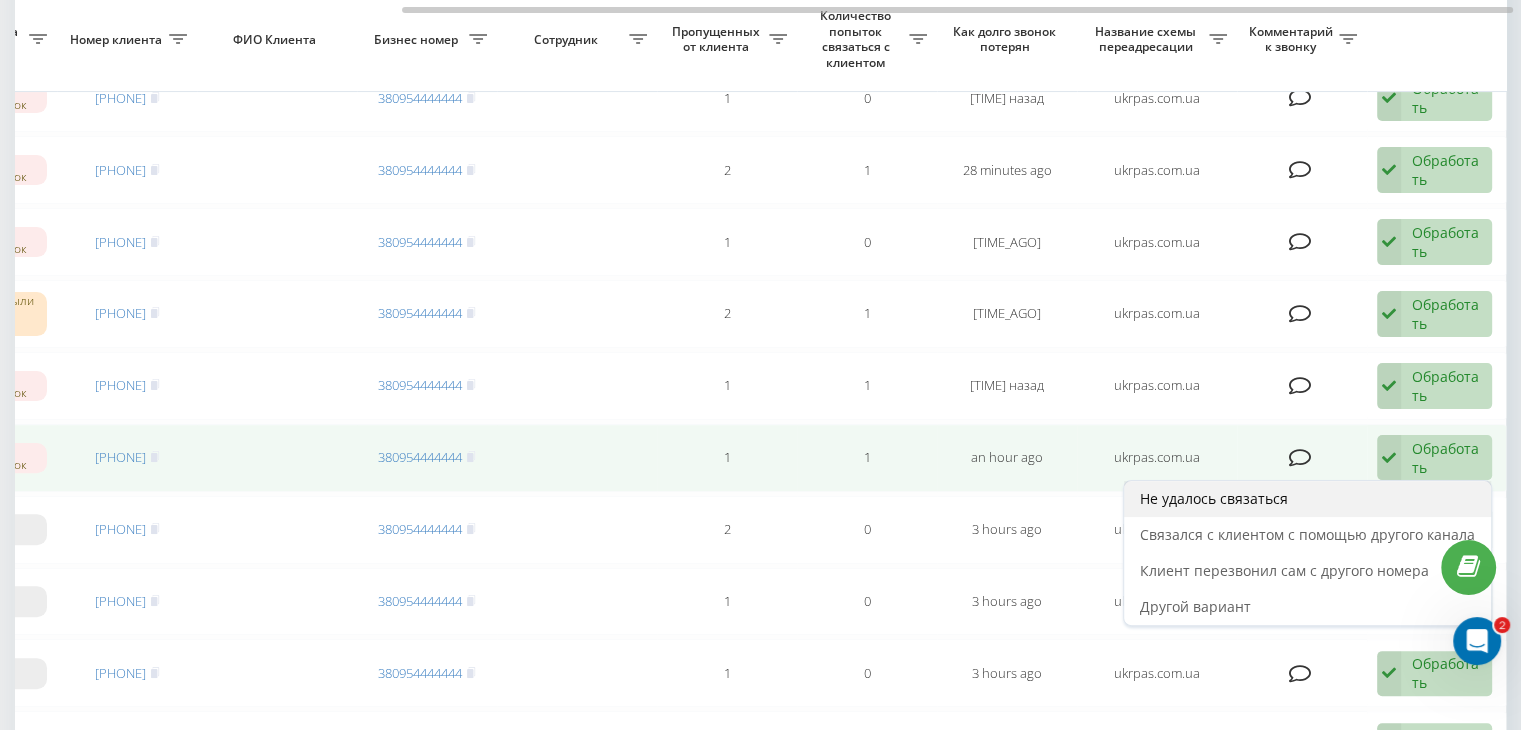 click on "Не удалось связаться" at bounding box center [1307, 499] 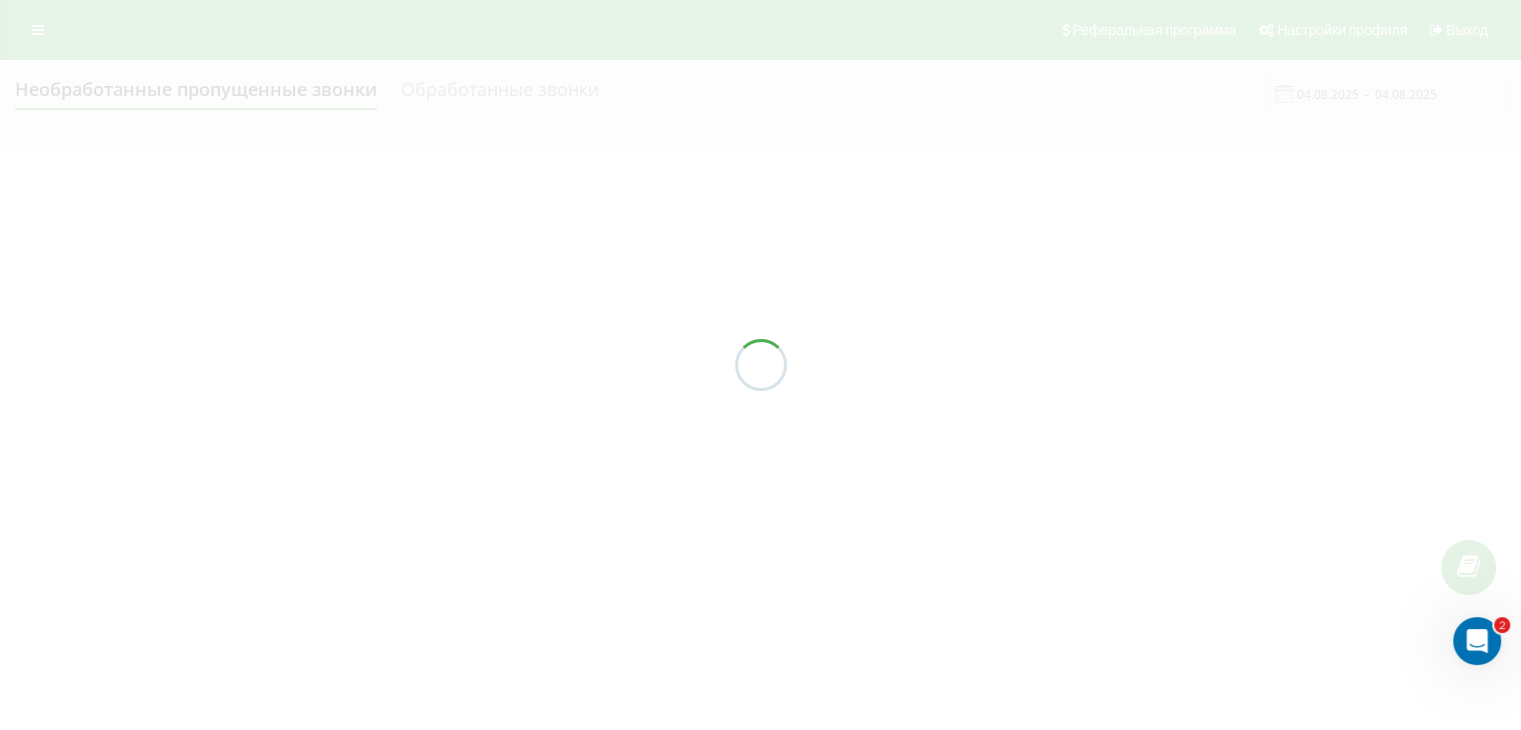 scroll, scrollTop: 0, scrollLeft: 0, axis: both 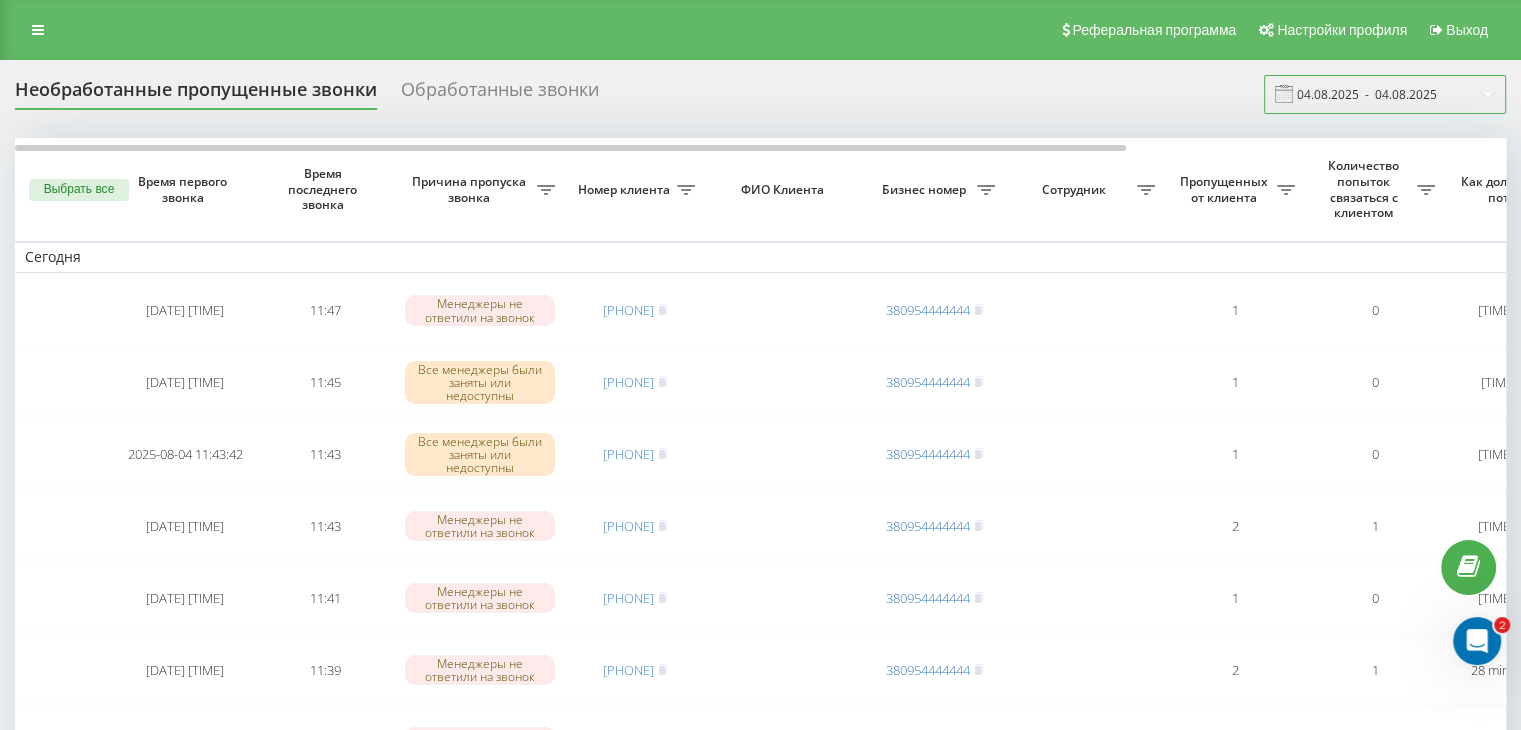 click on "04.08.2025  -  04.08.2025" at bounding box center (1385, 94) 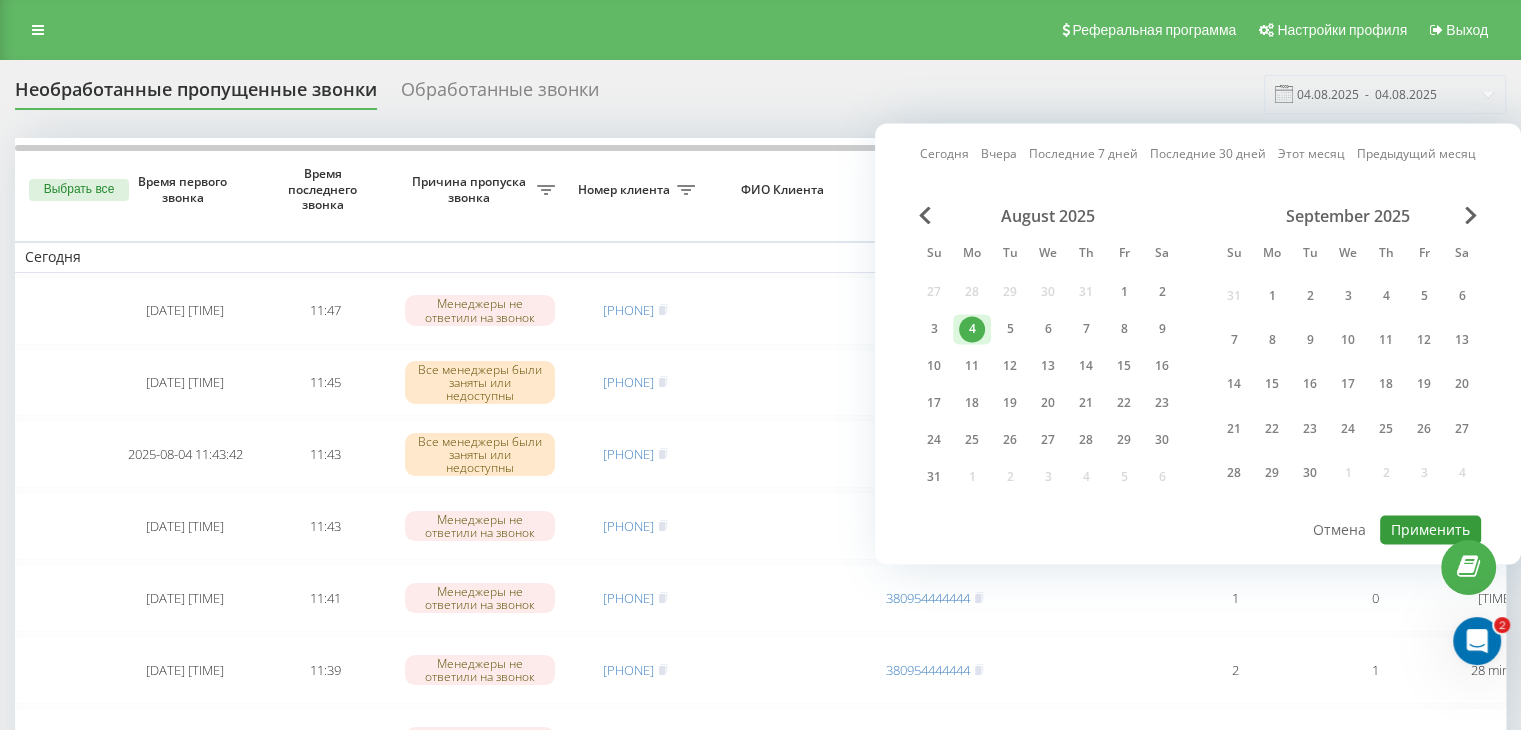 click on "Применить" at bounding box center [1430, 529] 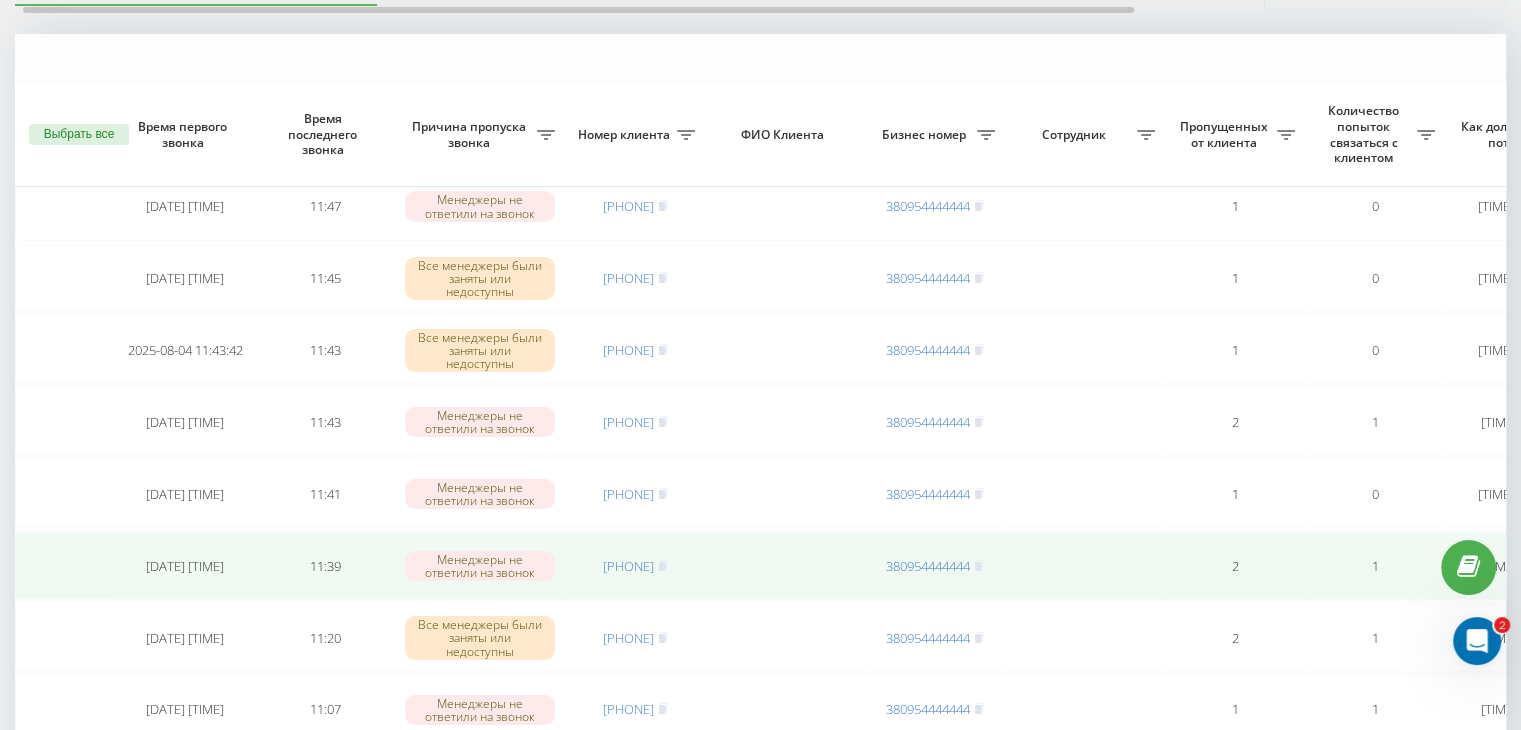 scroll, scrollTop: 200, scrollLeft: 0, axis: vertical 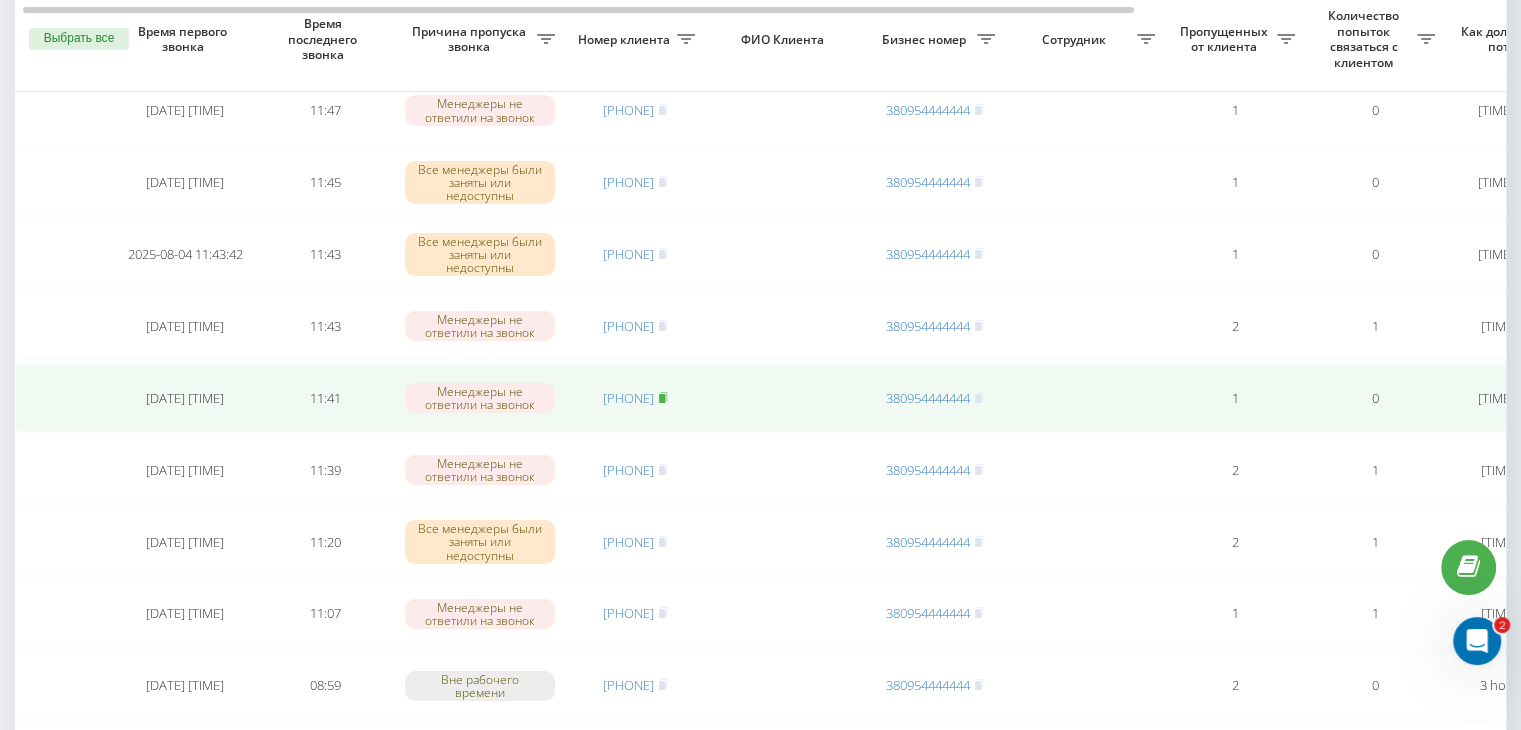 click 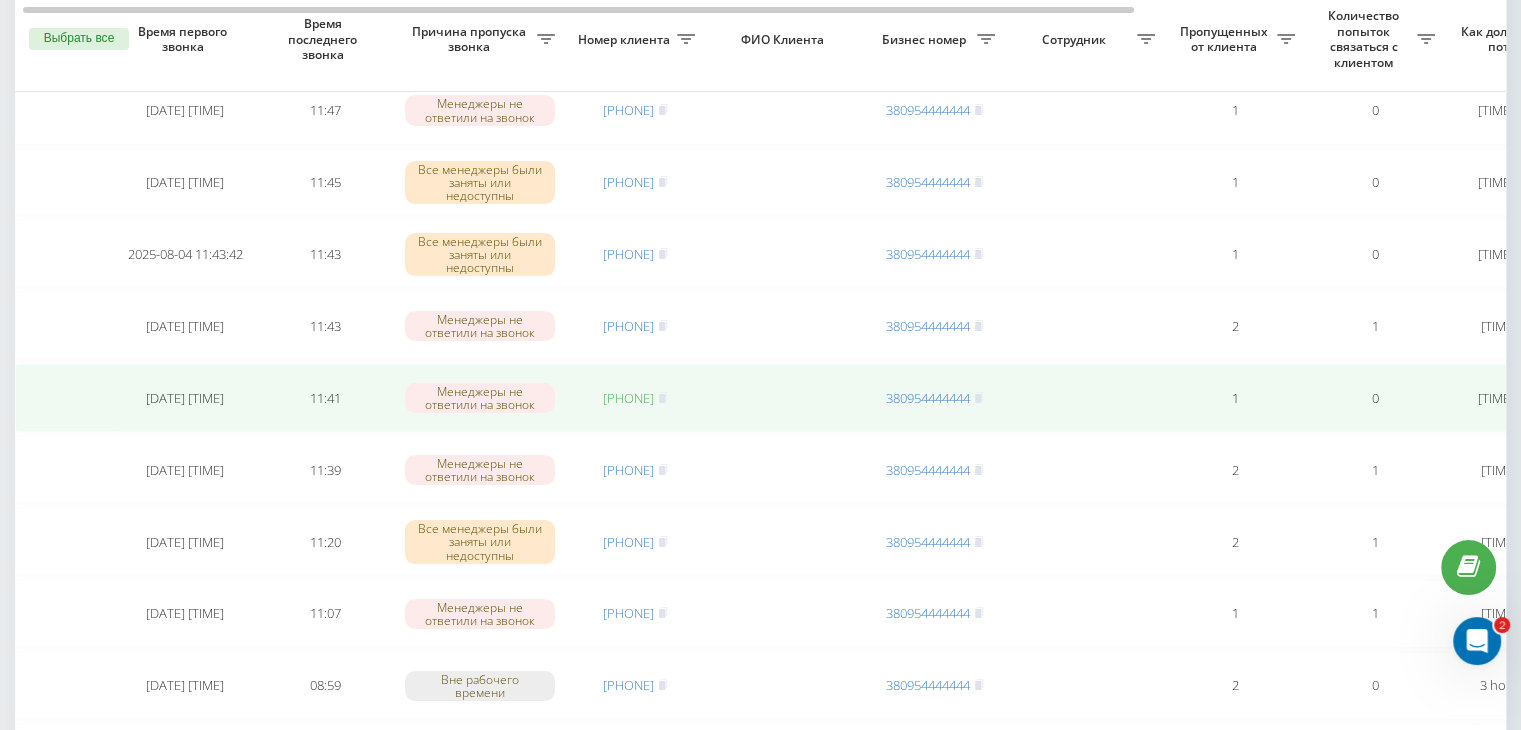 click on "[PHONE]" at bounding box center [628, 398] 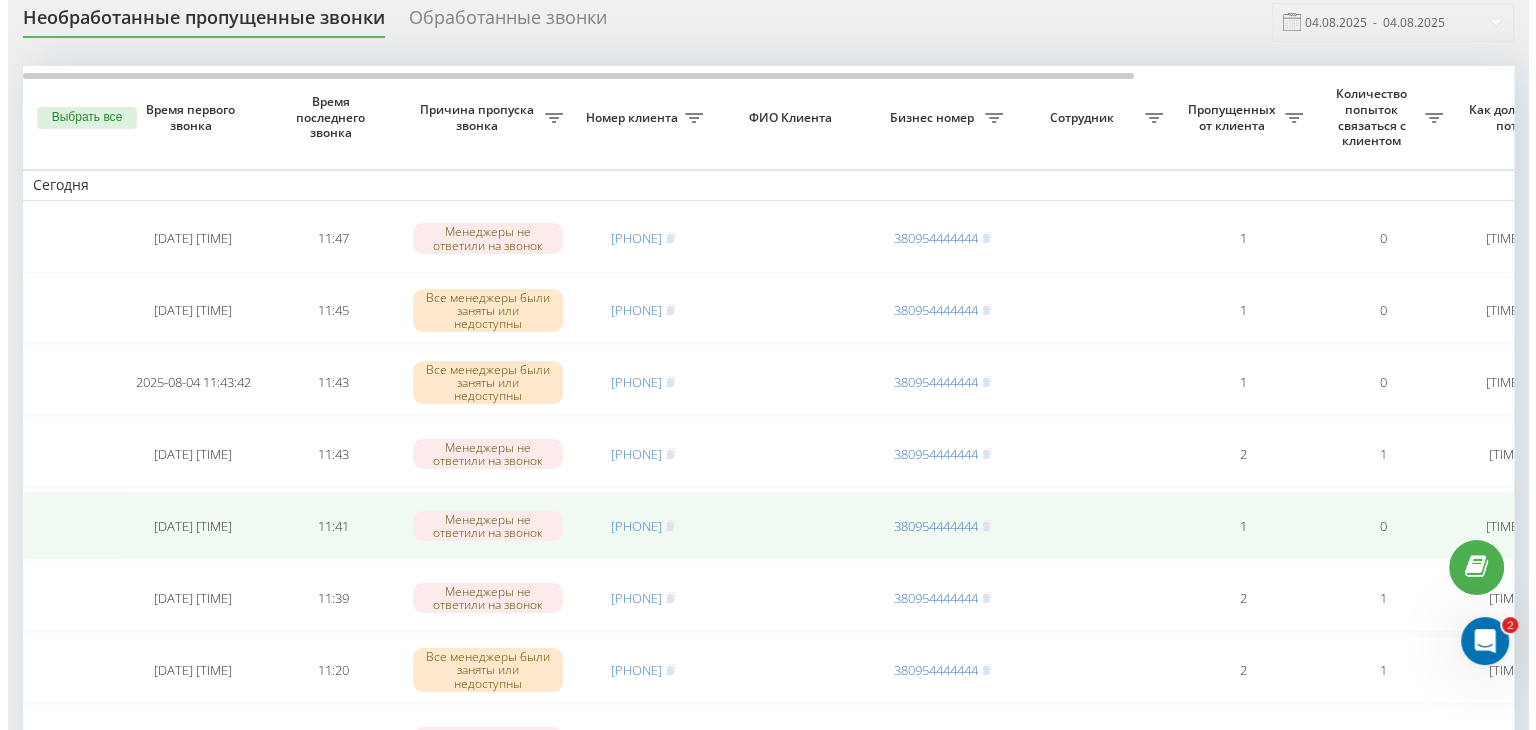 scroll, scrollTop: 0, scrollLeft: 0, axis: both 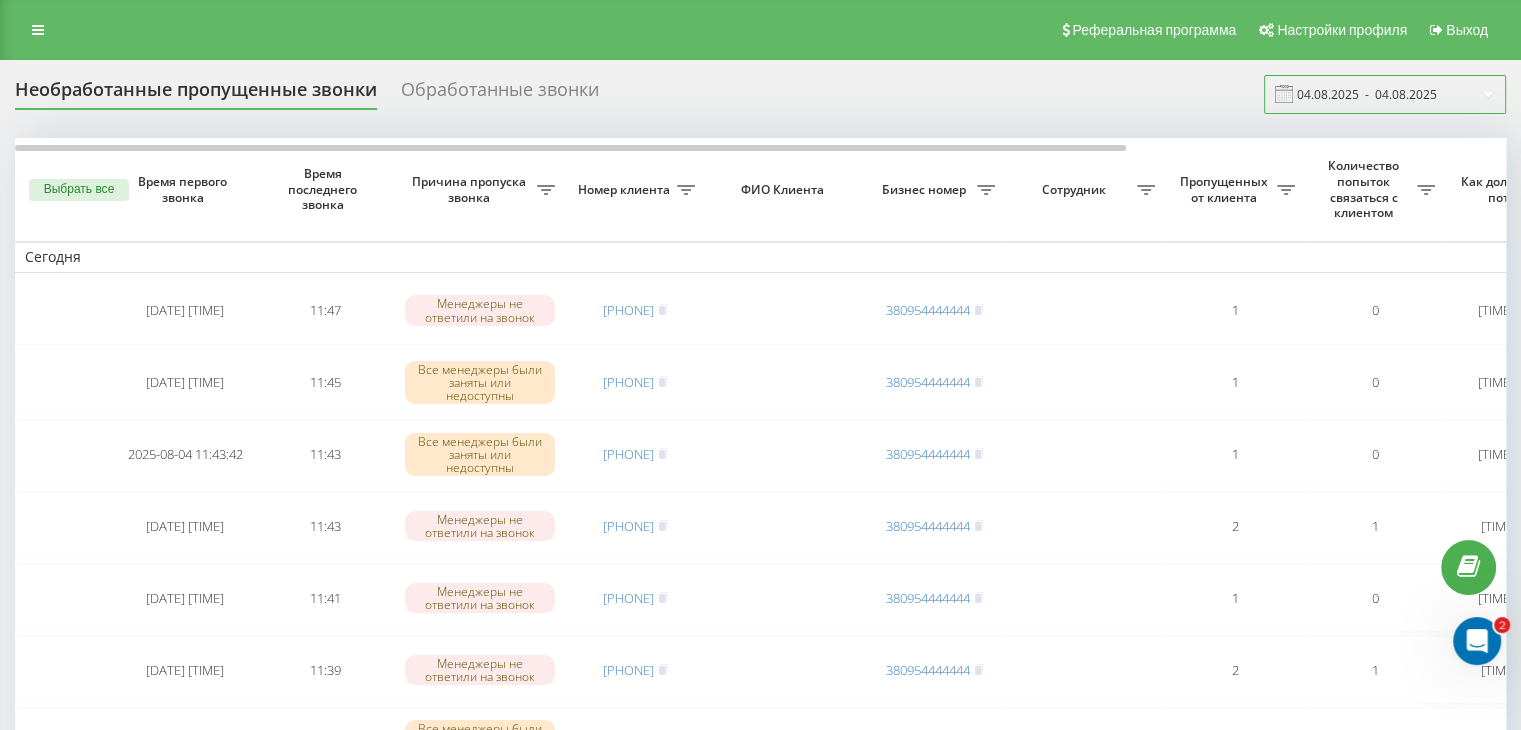 click on "04.08.2025  -  04.08.2025" at bounding box center [1385, 94] 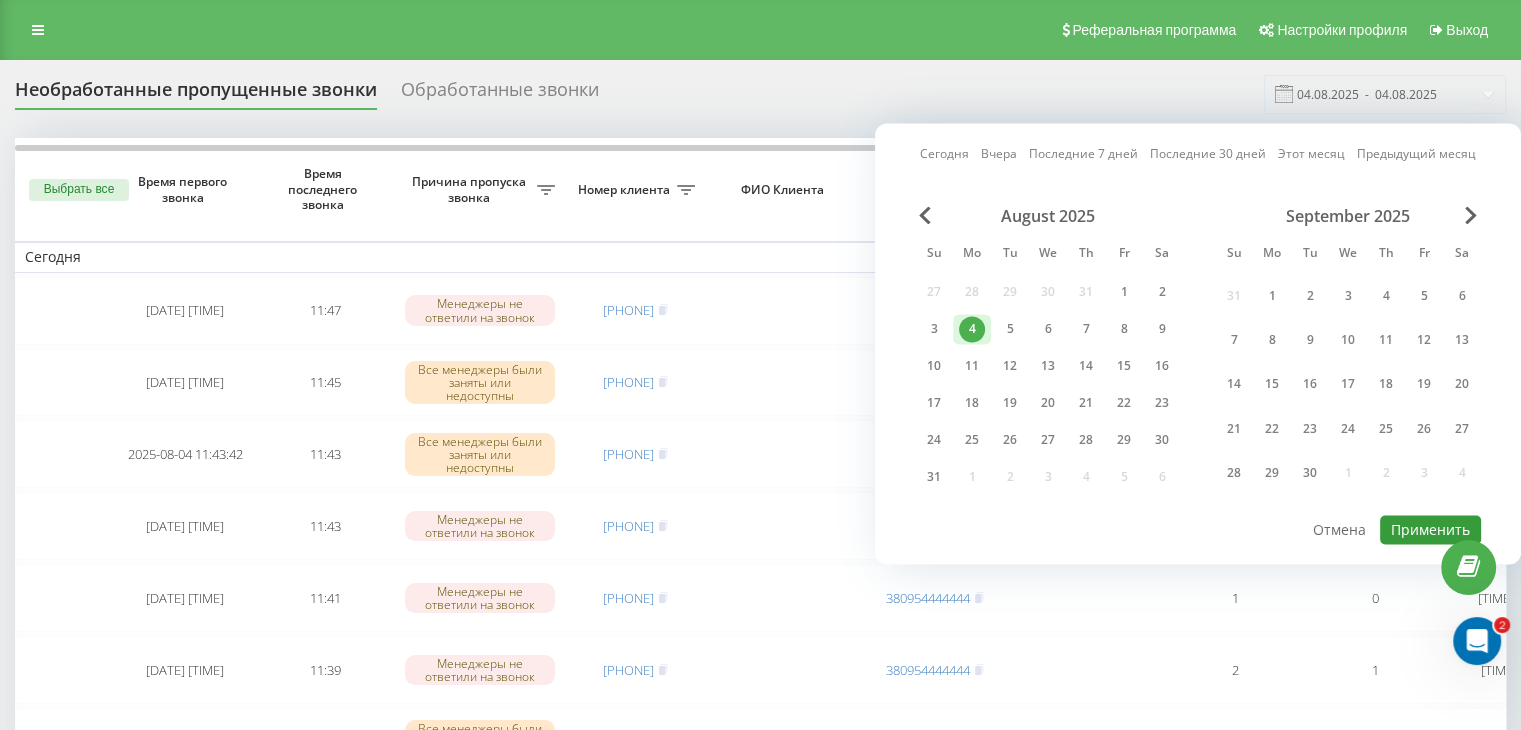 click on "Применить" at bounding box center [1430, 529] 